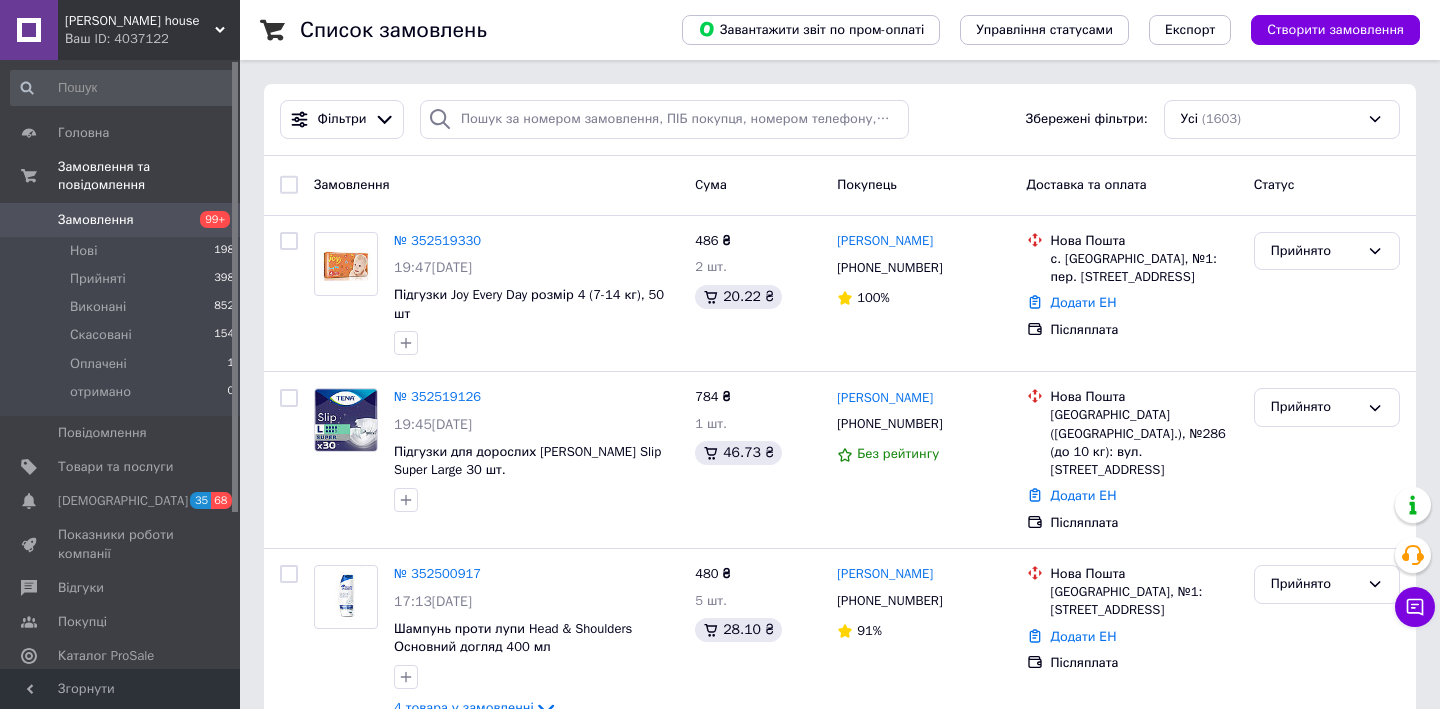 scroll, scrollTop: 0, scrollLeft: 0, axis: both 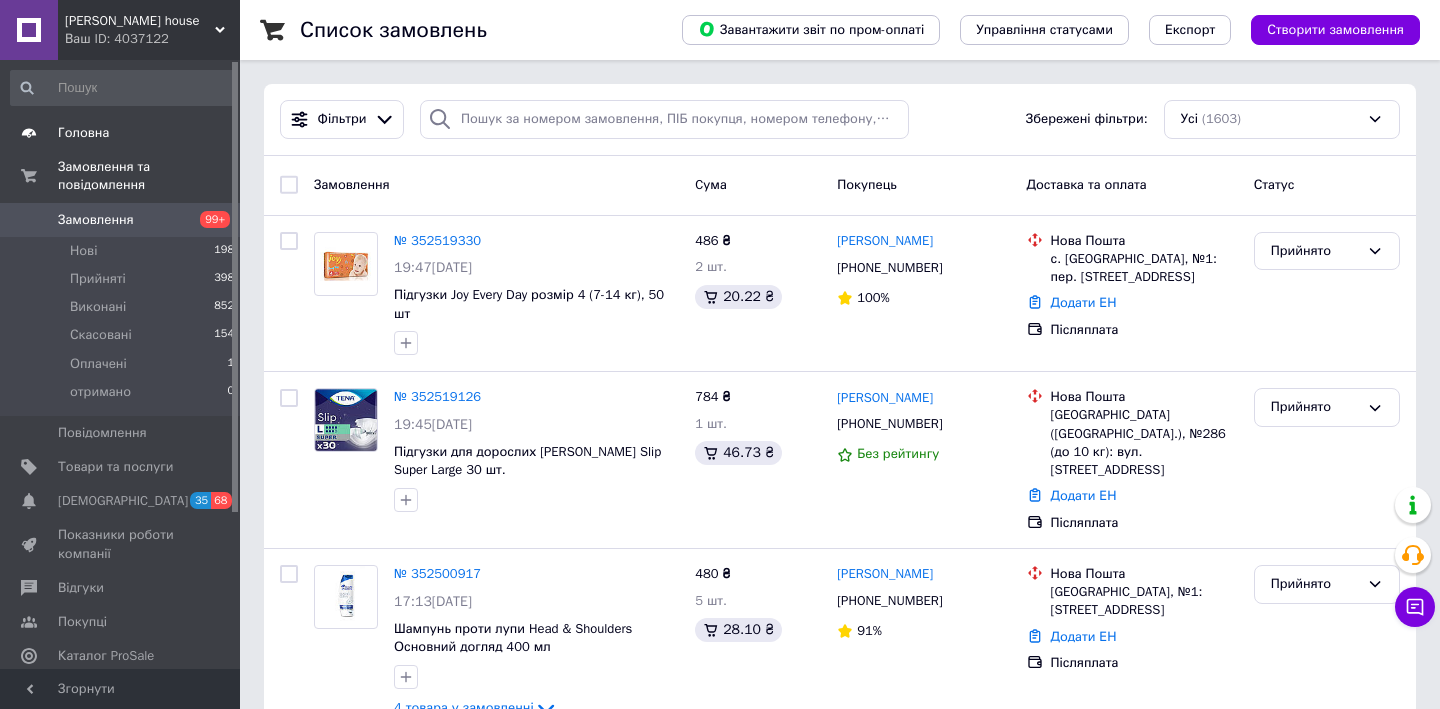 click on "Головна" at bounding box center [121, 133] 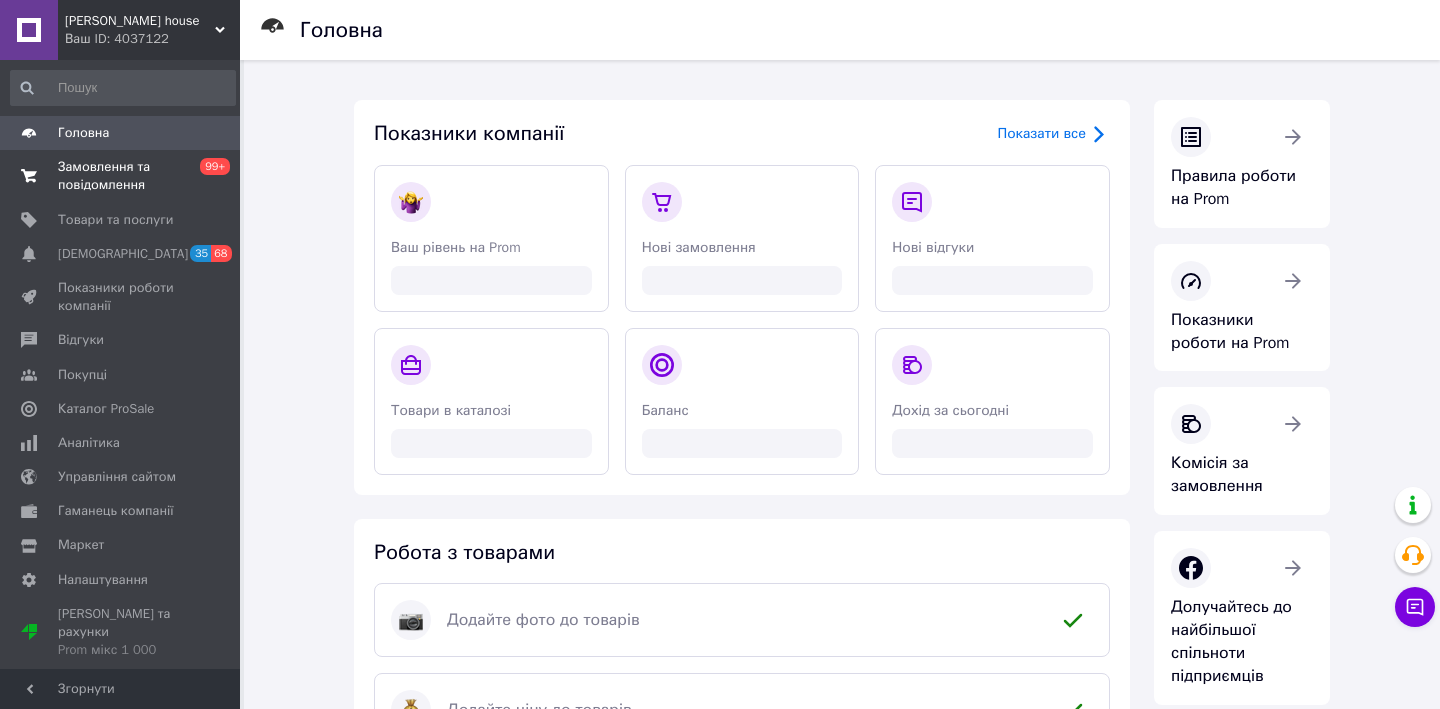 click on "Замовлення та повідомлення" at bounding box center (121, 176) 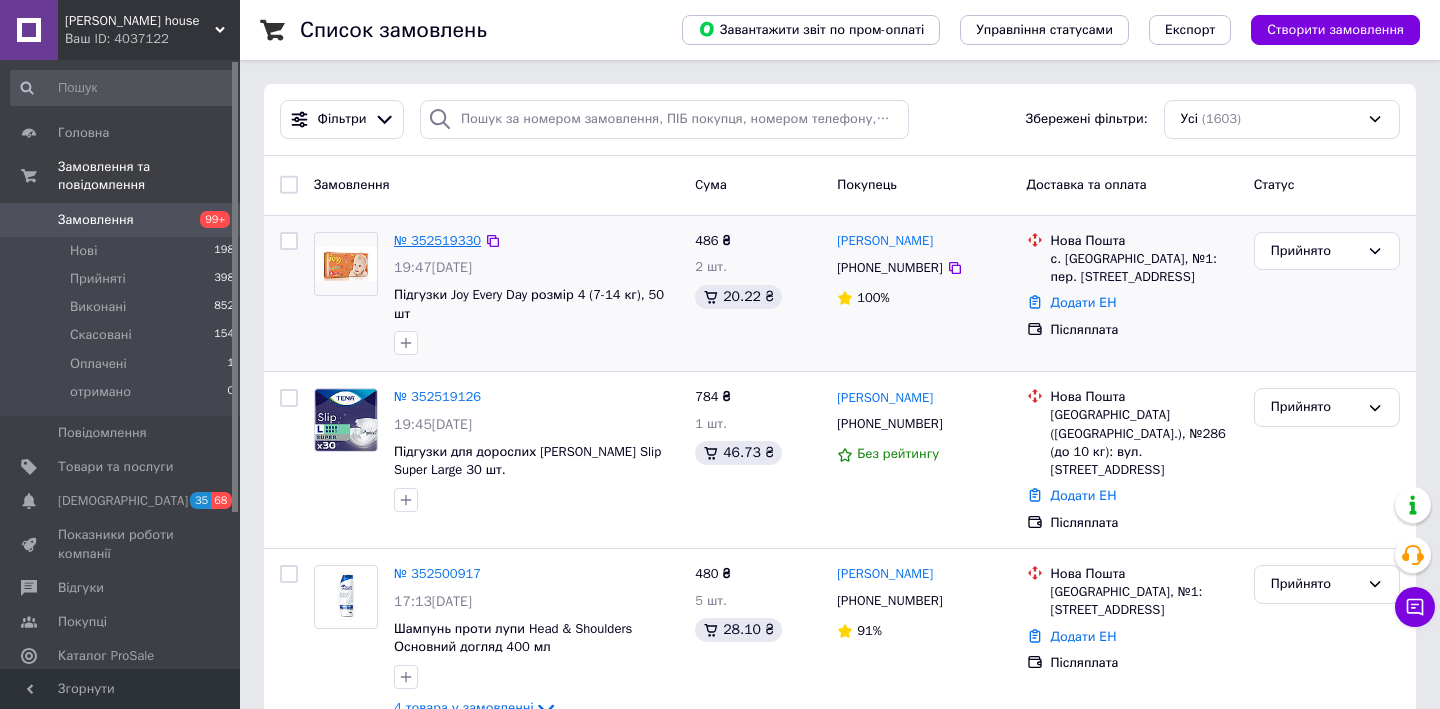 click on "№ 352519330" at bounding box center [437, 240] 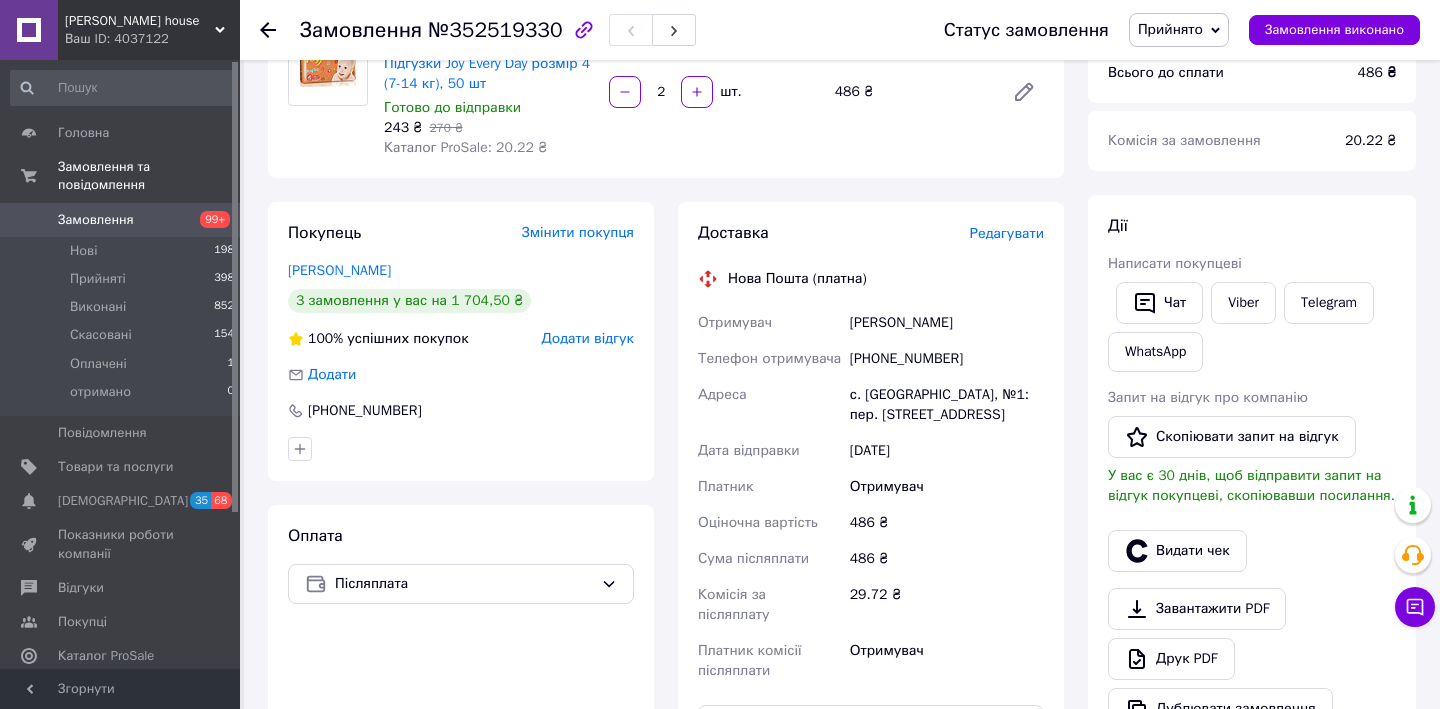 scroll, scrollTop: 245, scrollLeft: 0, axis: vertical 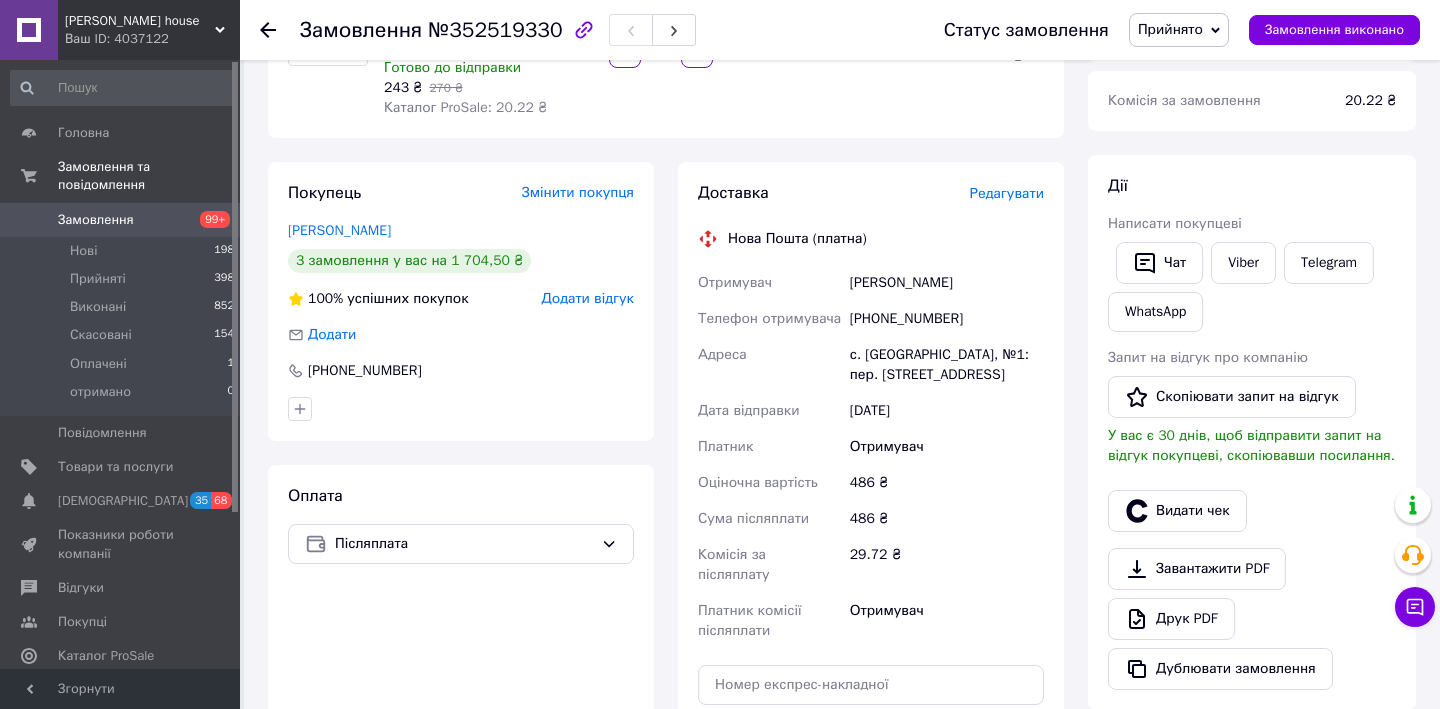 click on "Редагувати" at bounding box center (1007, 193) 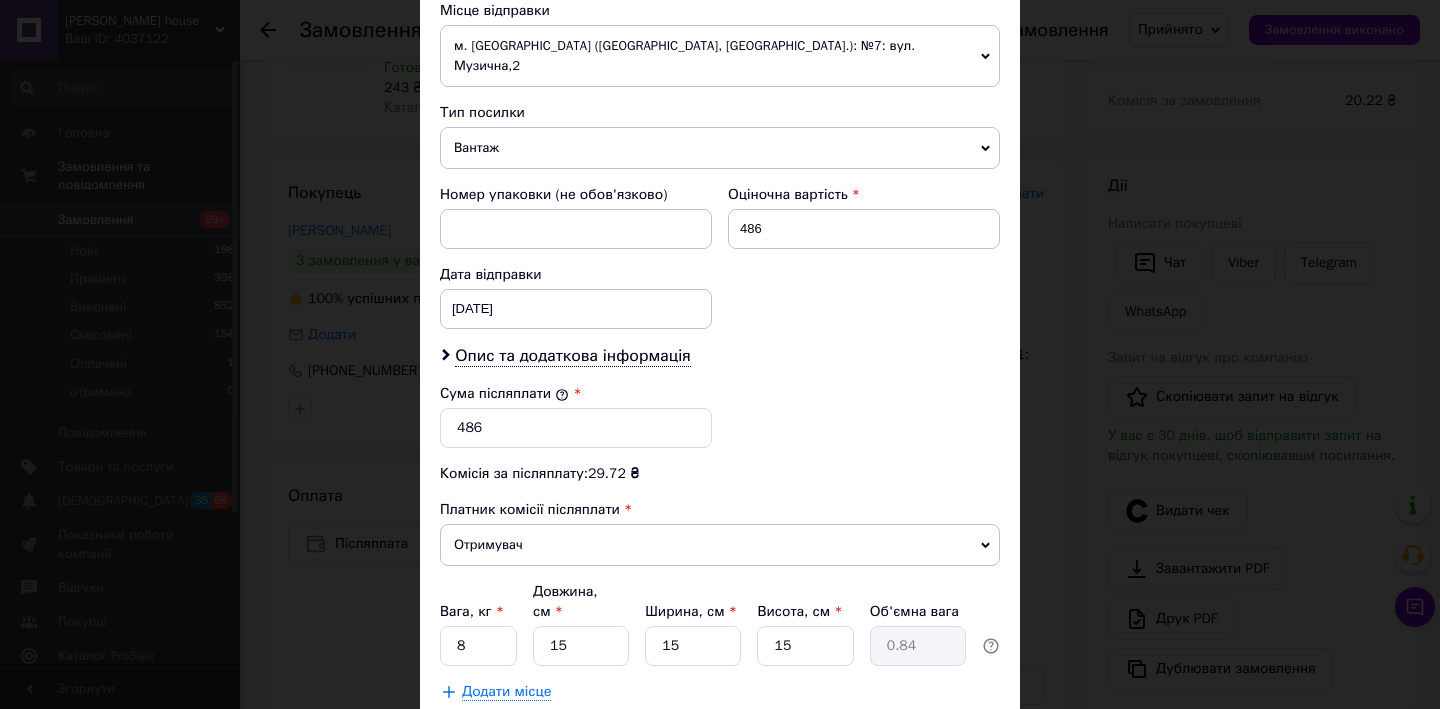 scroll, scrollTop: 817, scrollLeft: 0, axis: vertical 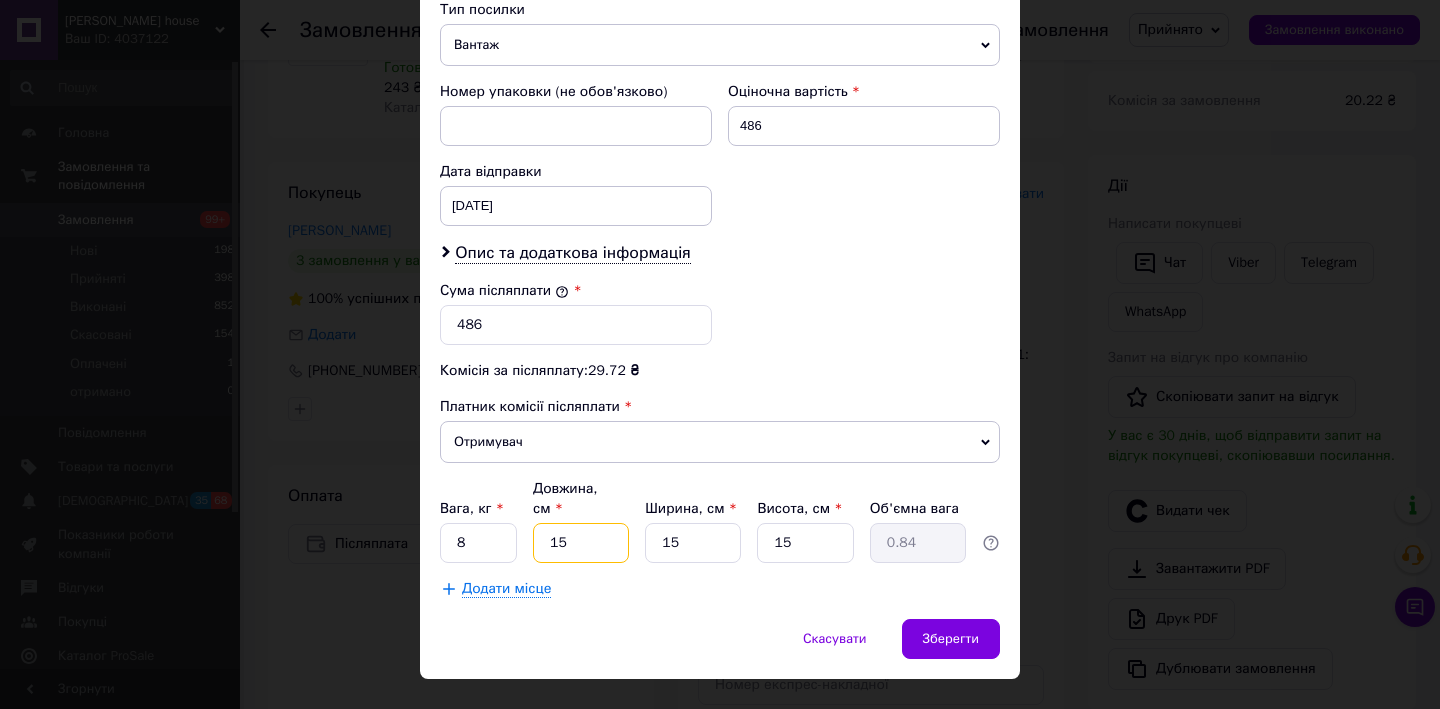 click on "15" at bounding box center (581, 543) 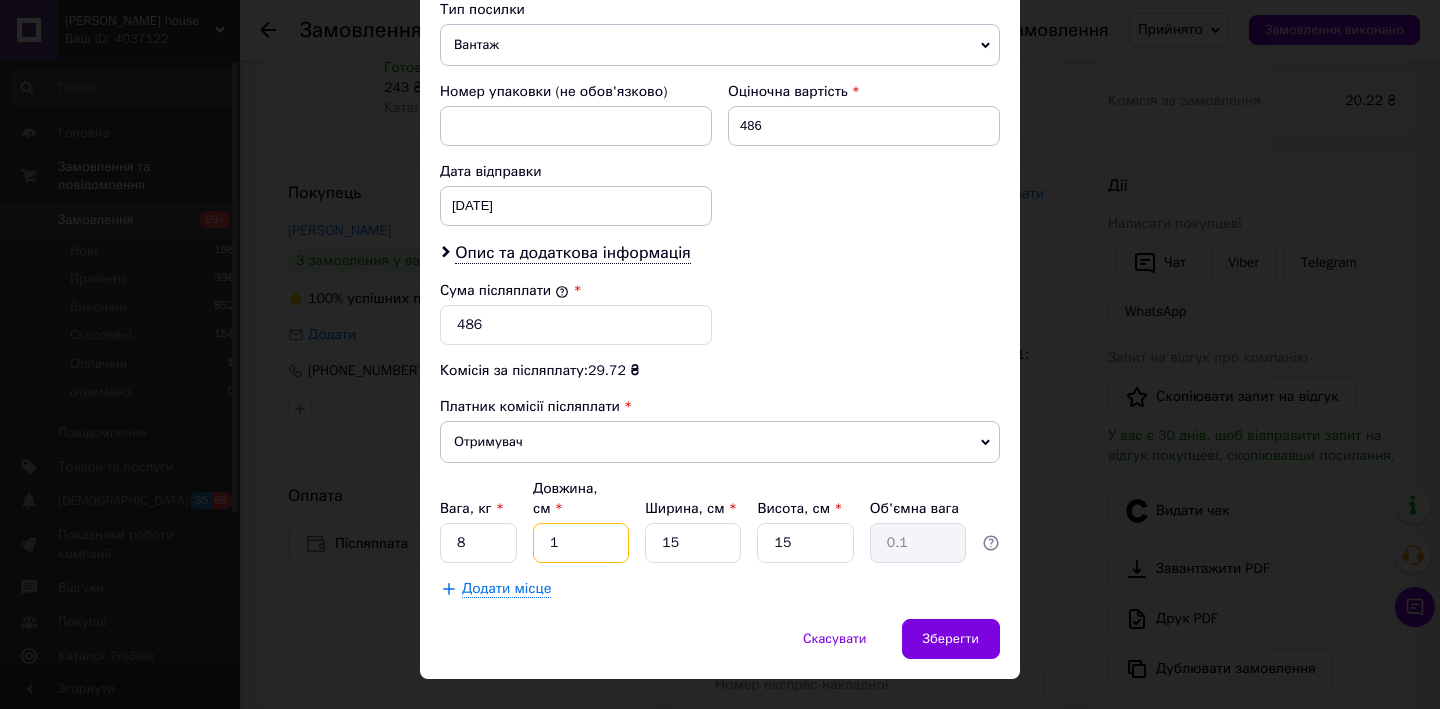 type 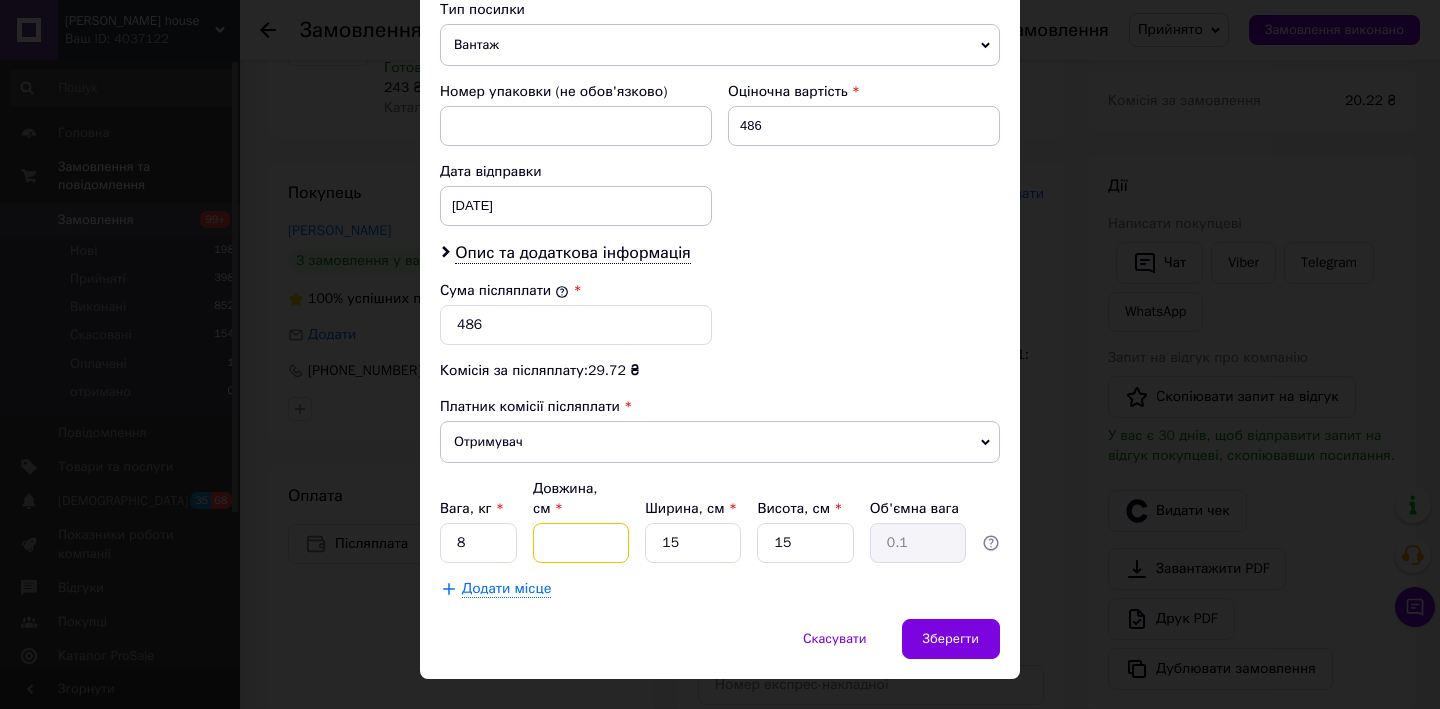 type 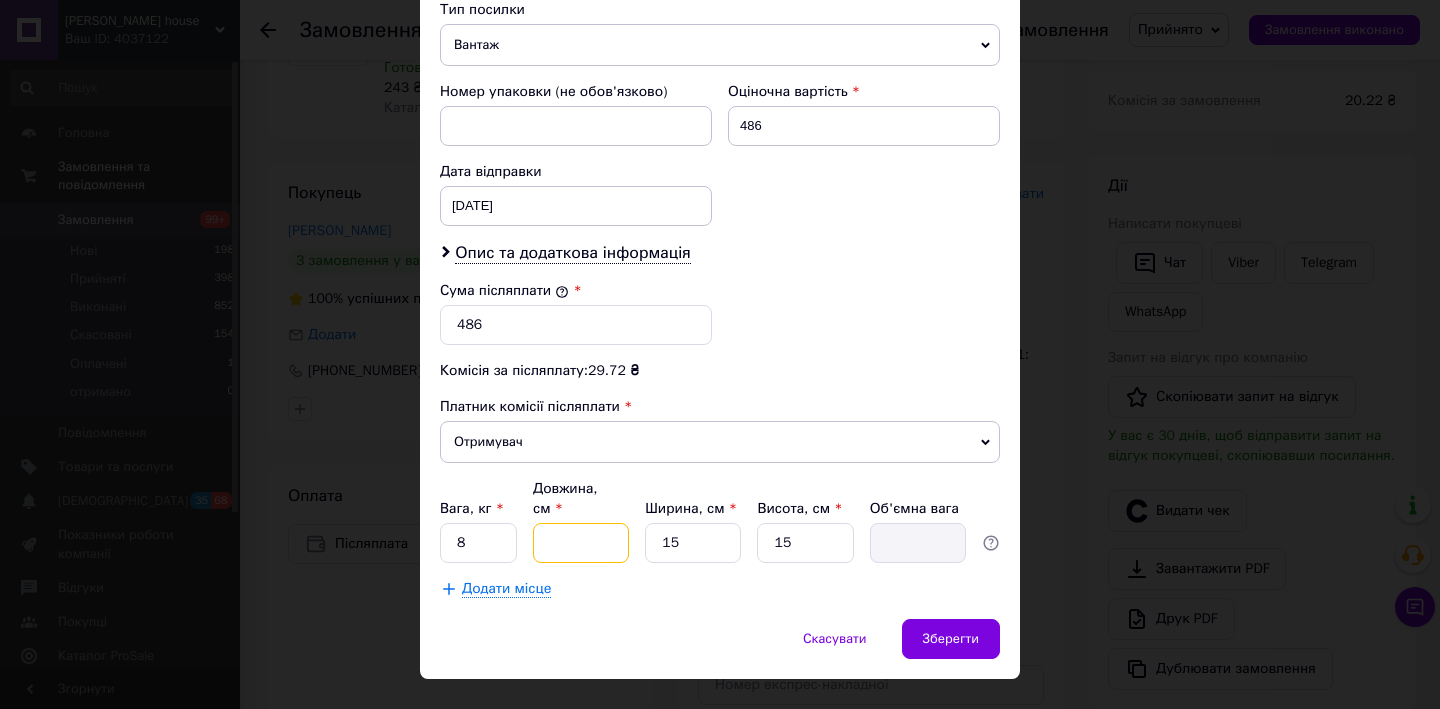 type on "3" 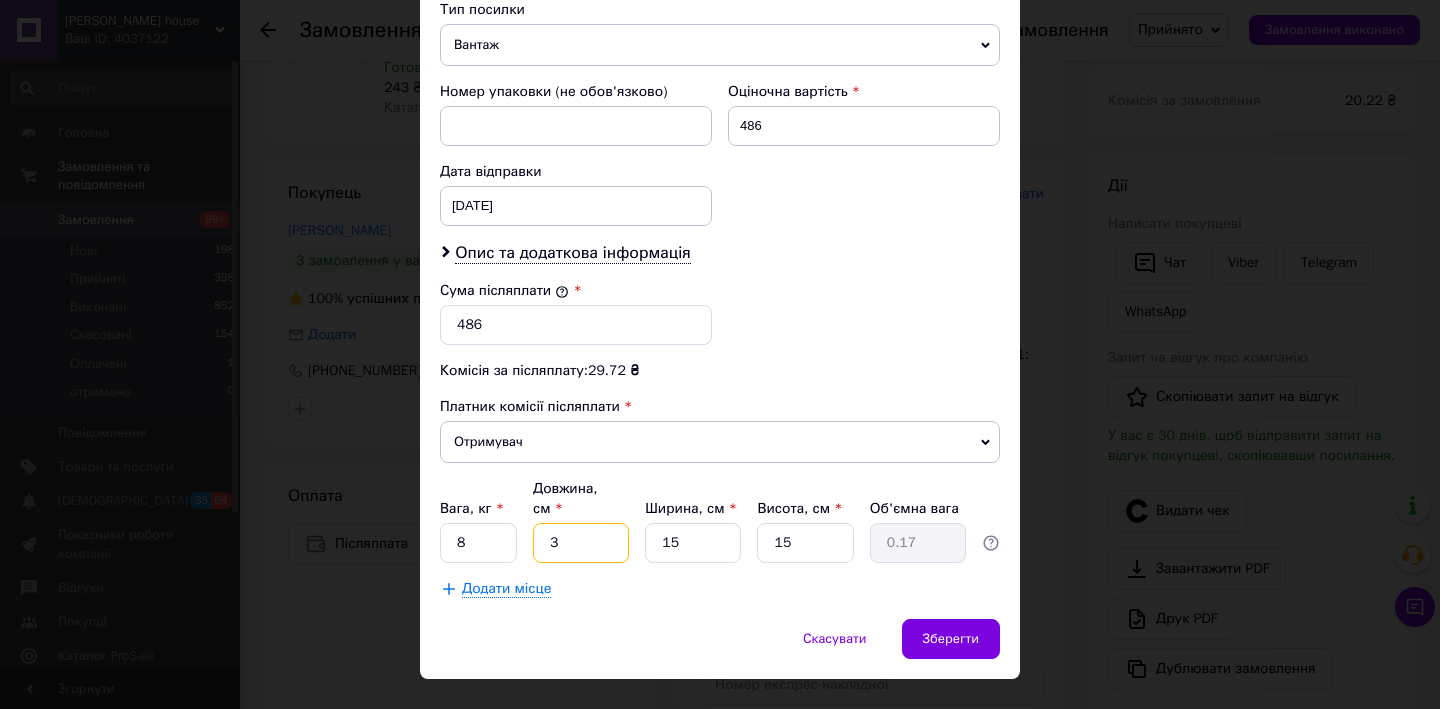 type on "30" 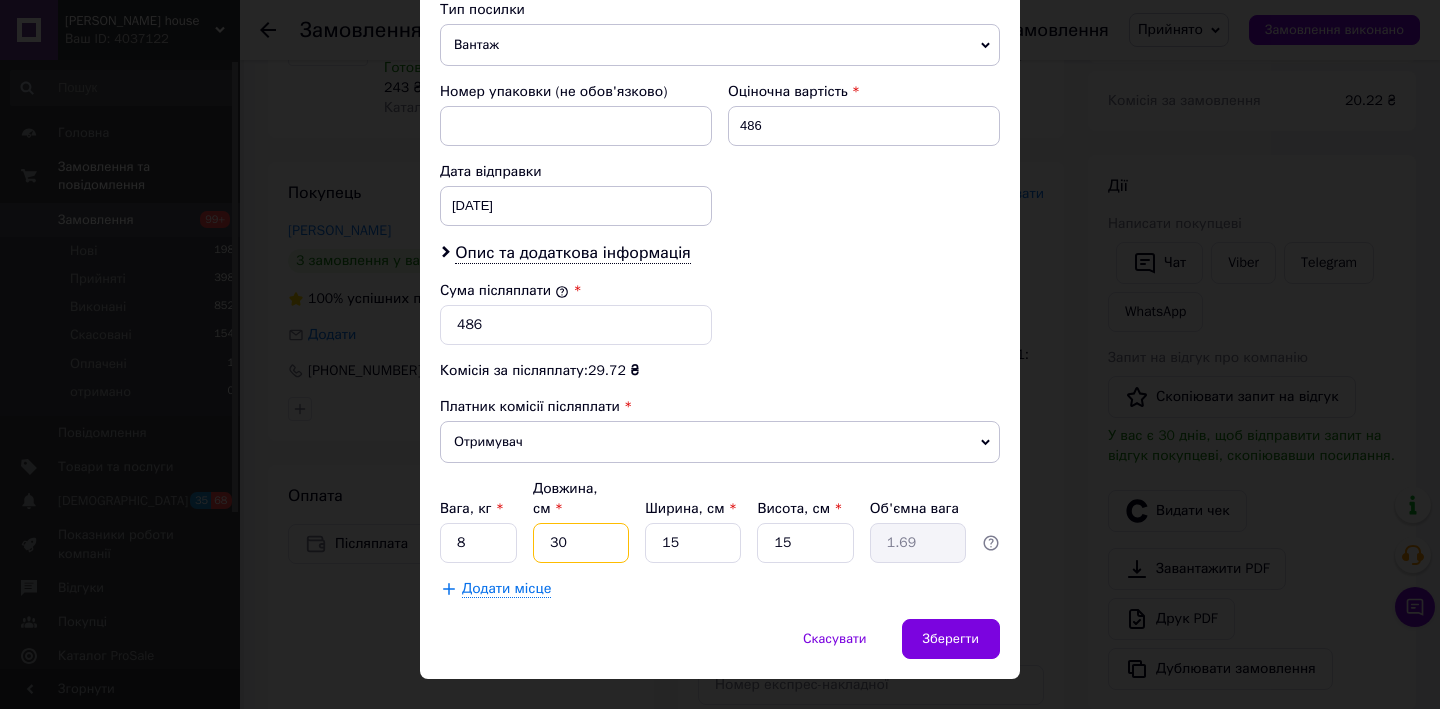 type on "30" 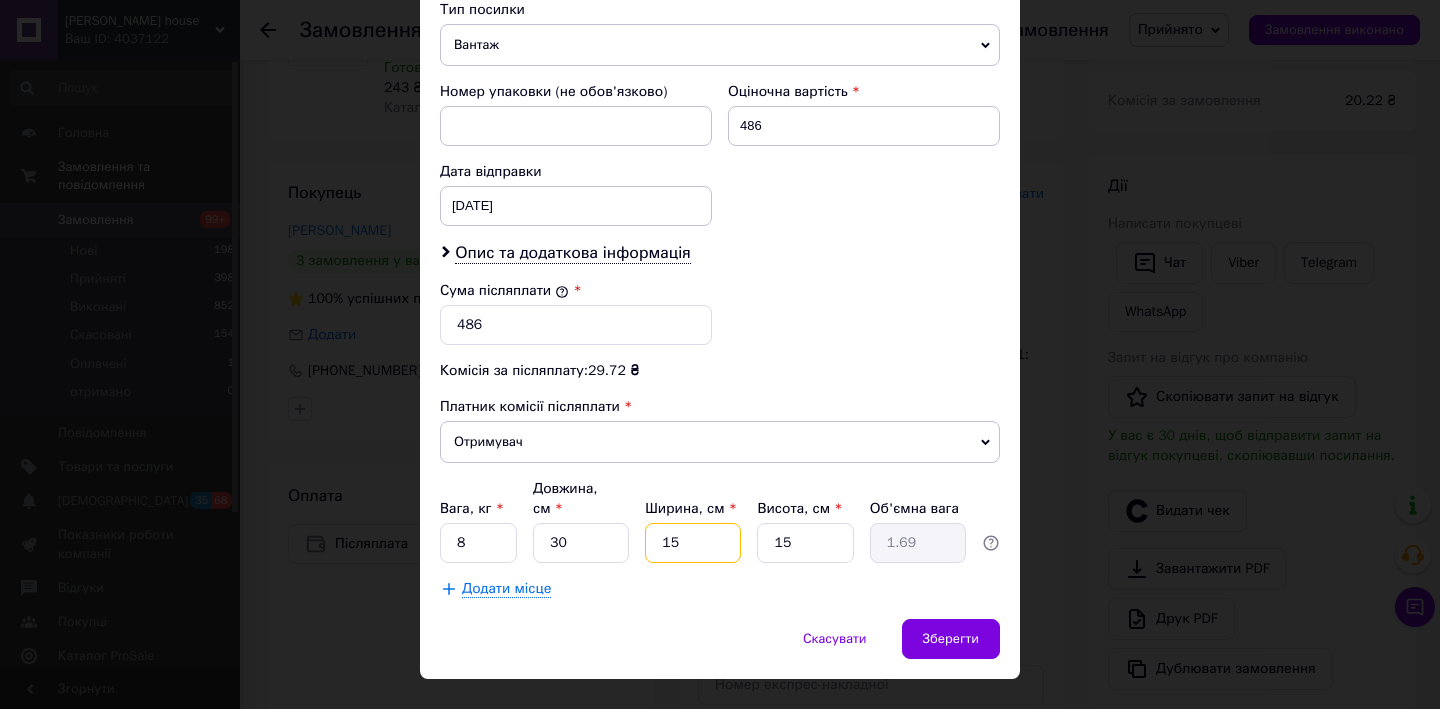 click on "15" at bounding box center (693, 543) 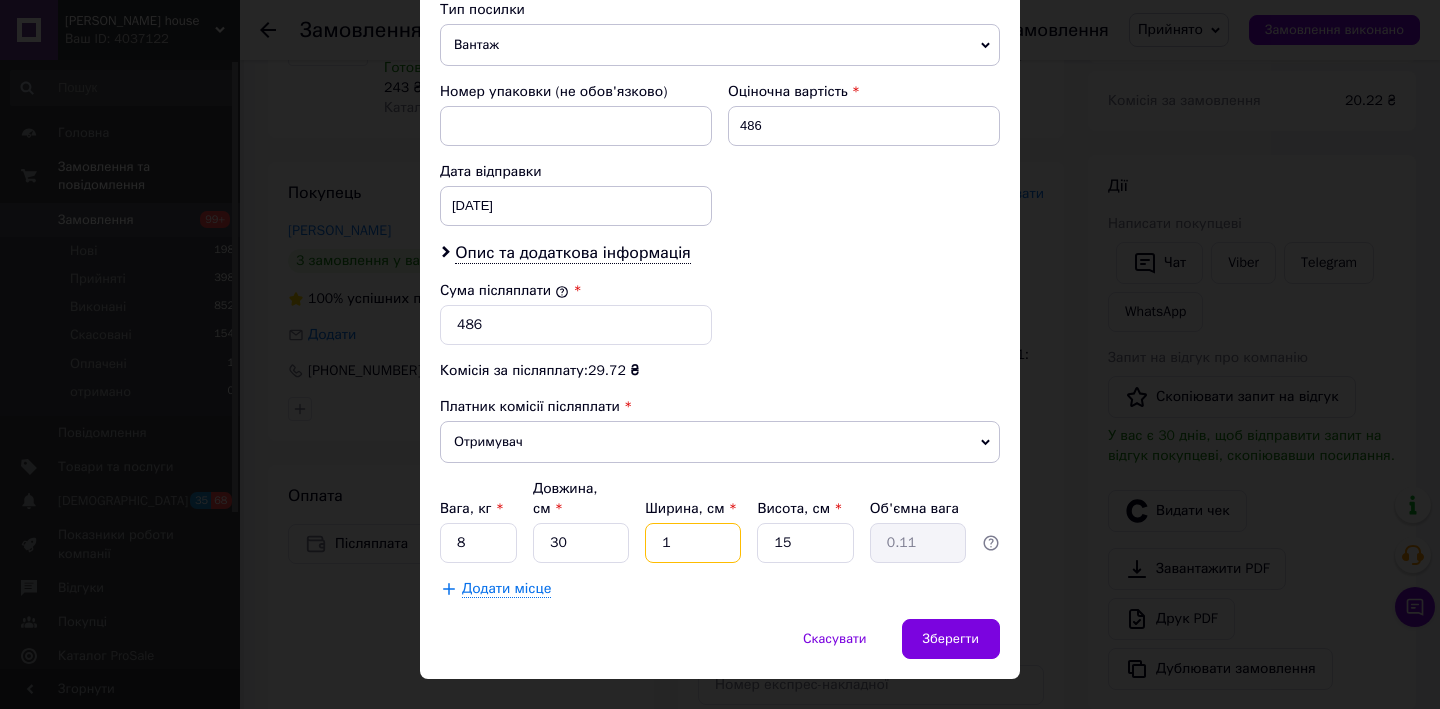 type 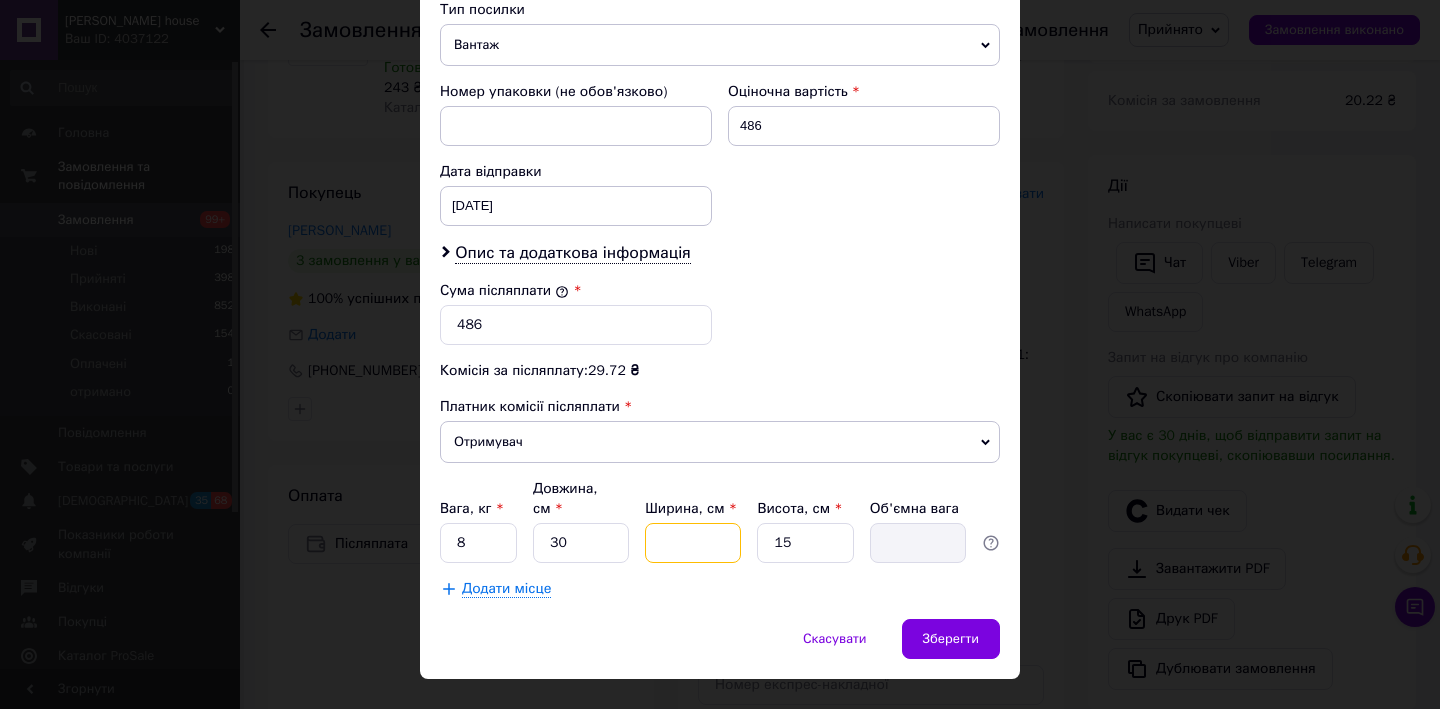 type on "3" 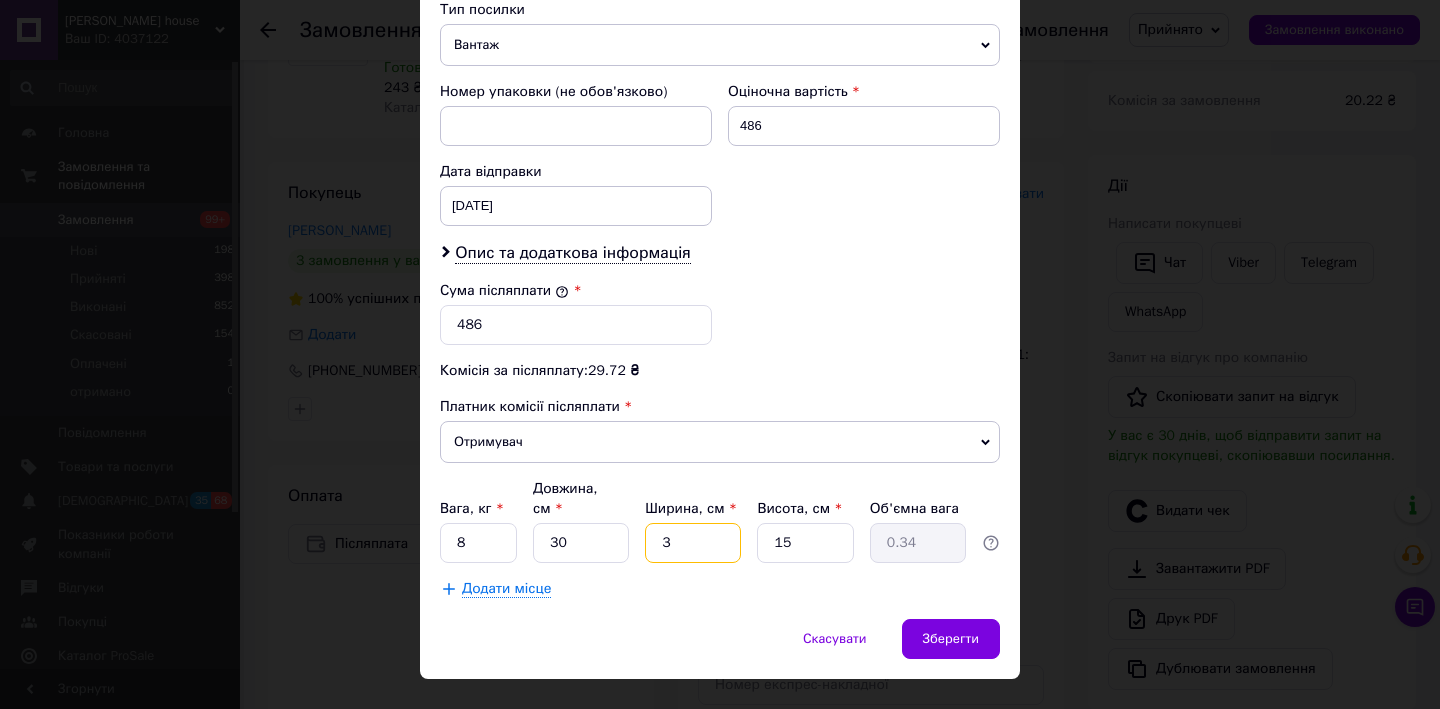 type on "30" 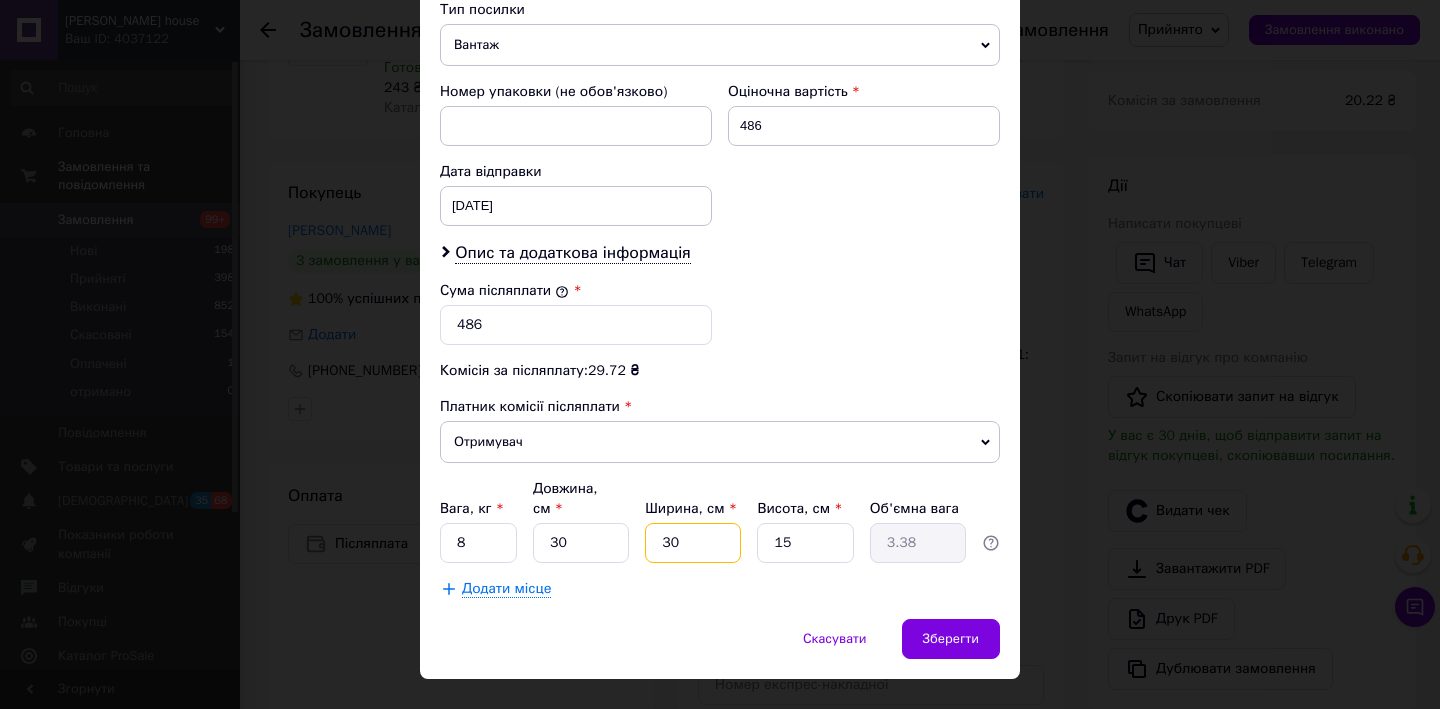 type on "30" 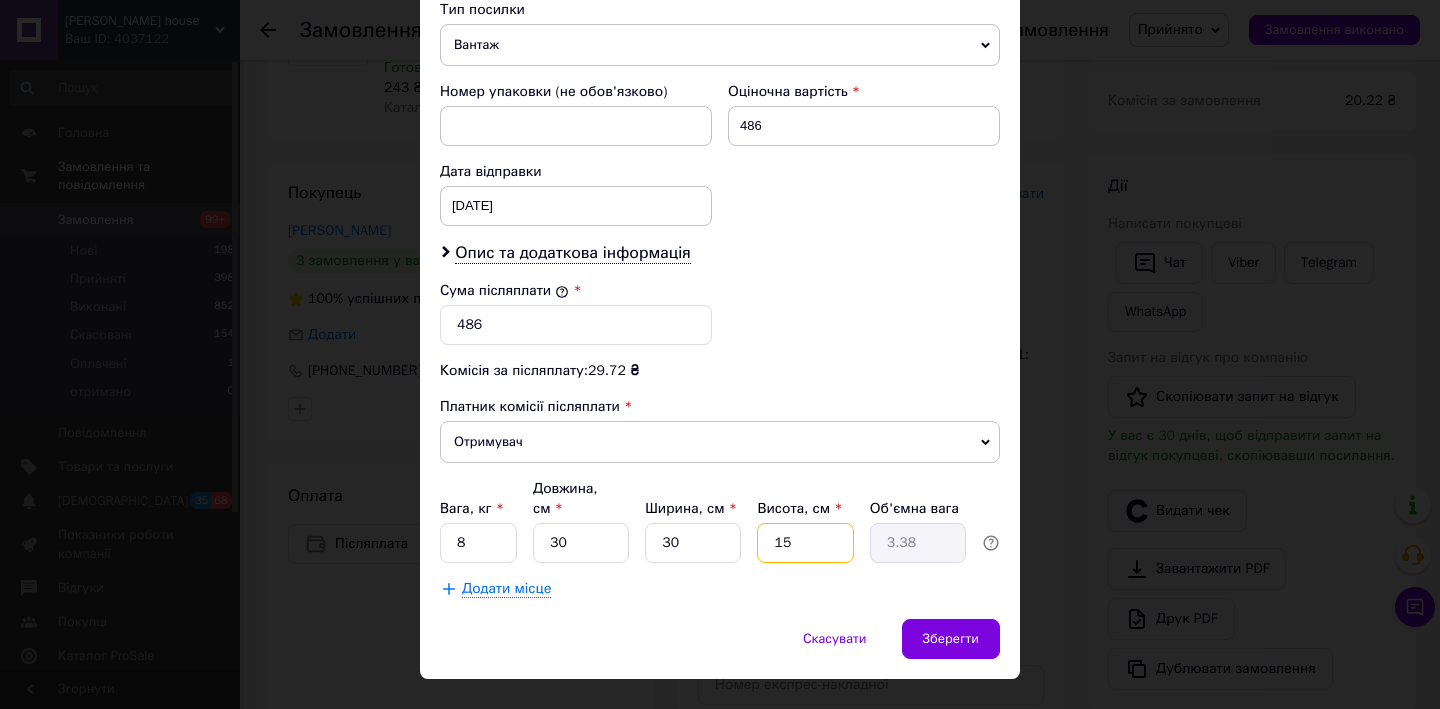 click on "15" at bounding box center [805, 543] 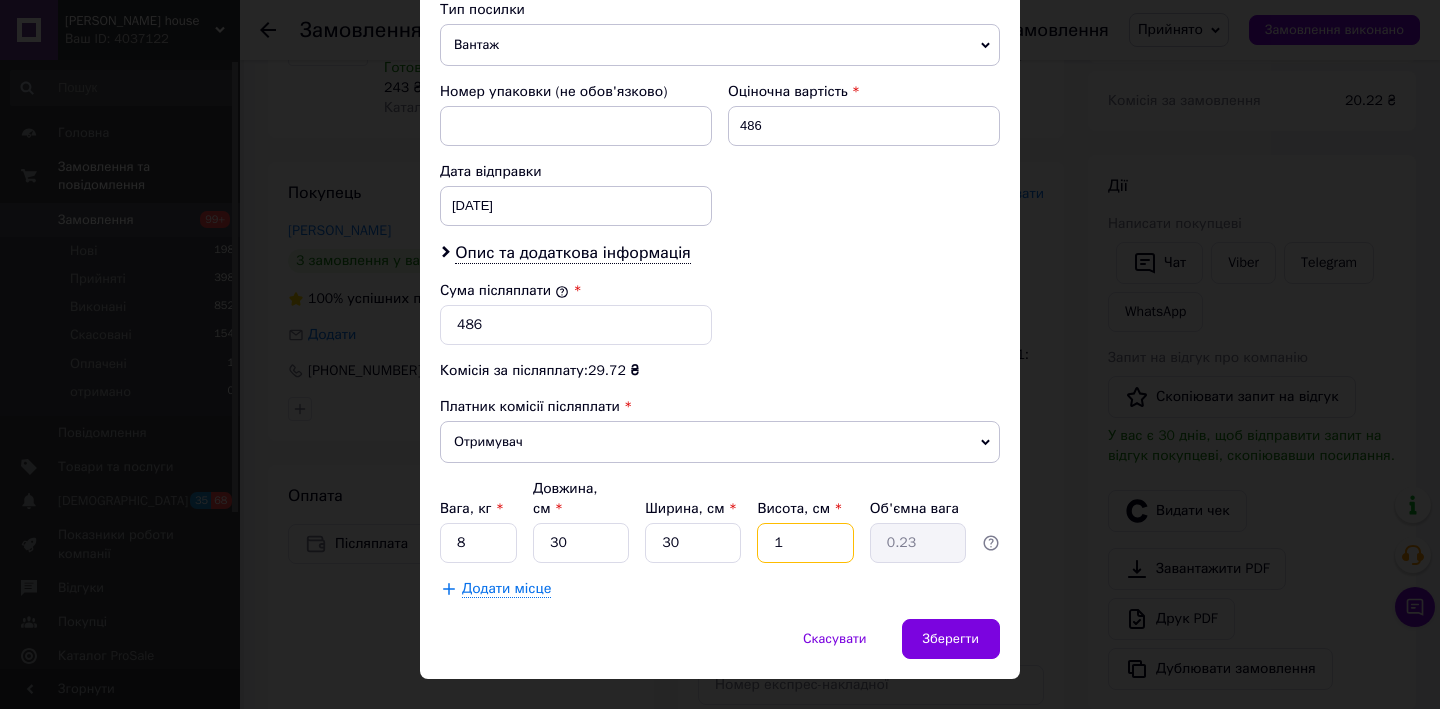 type 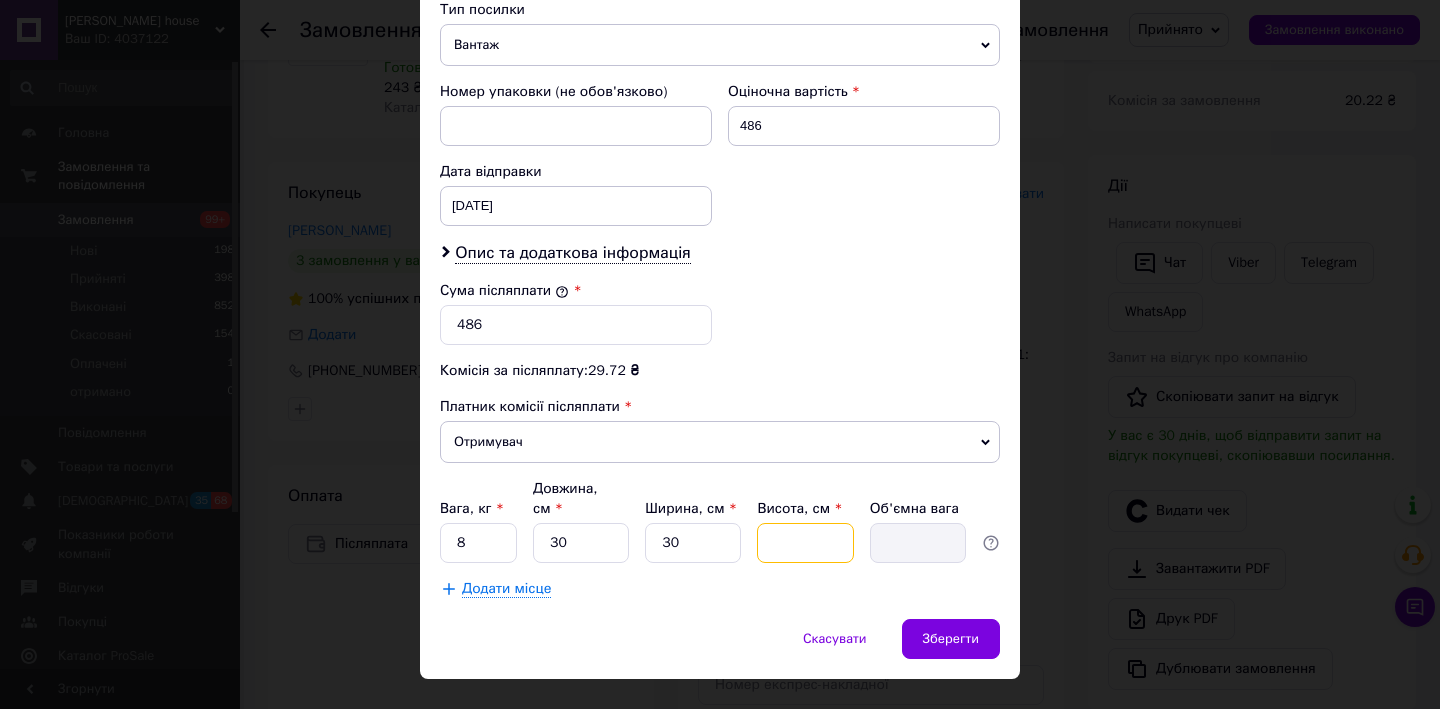 type on "3" 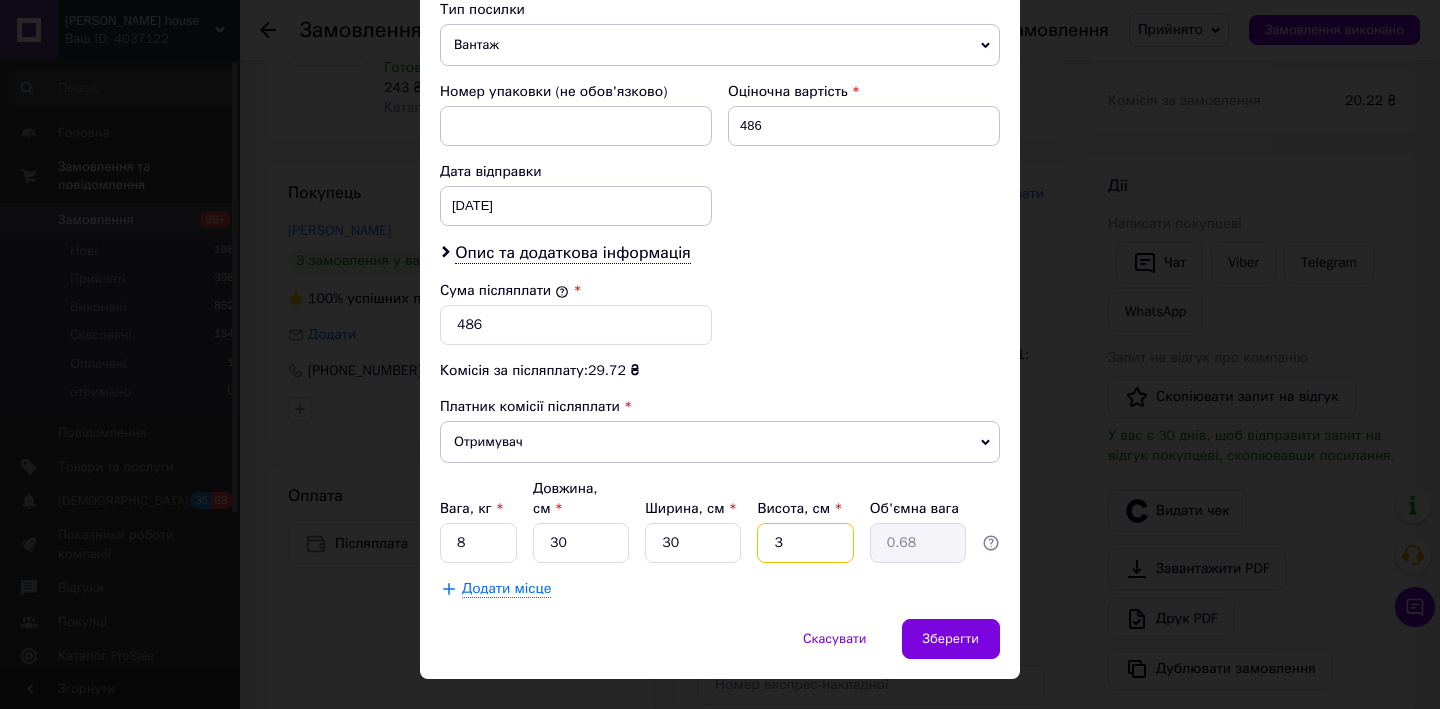 type on "30" 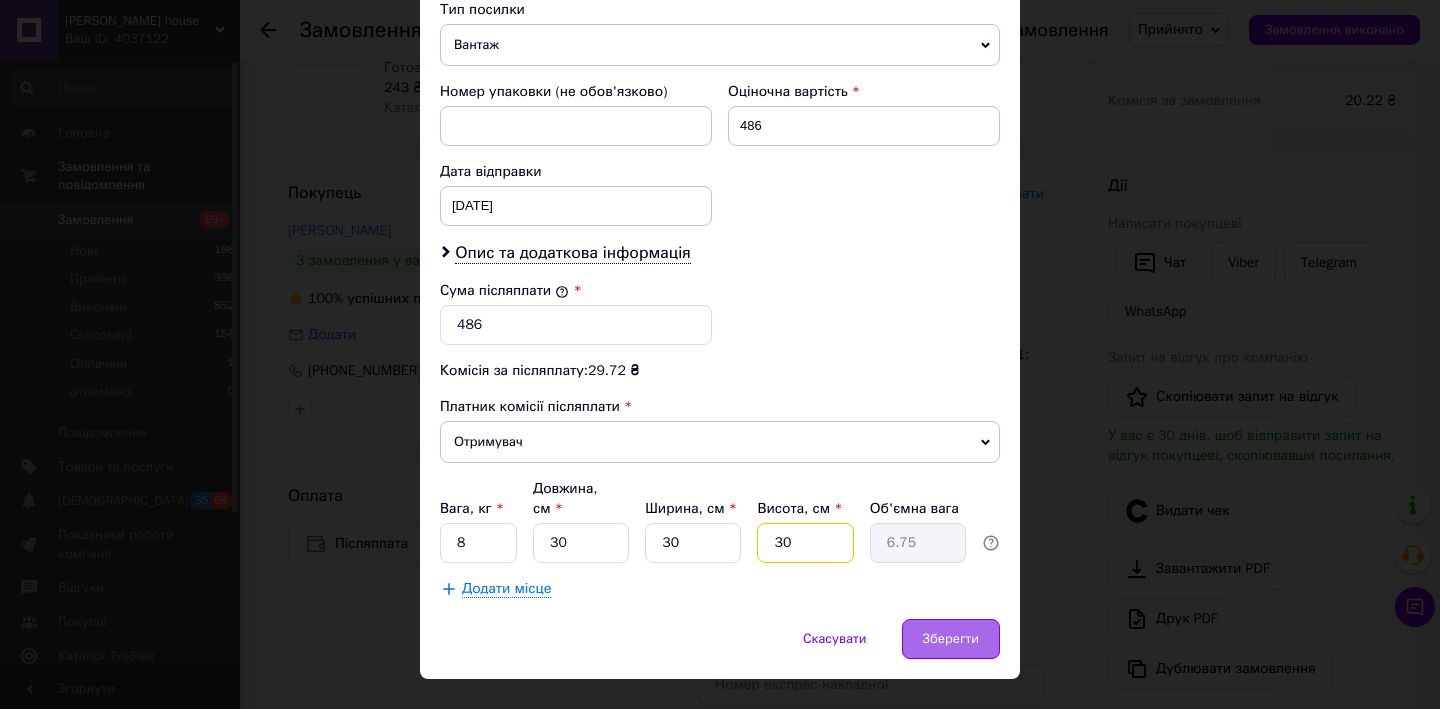 type on "30" 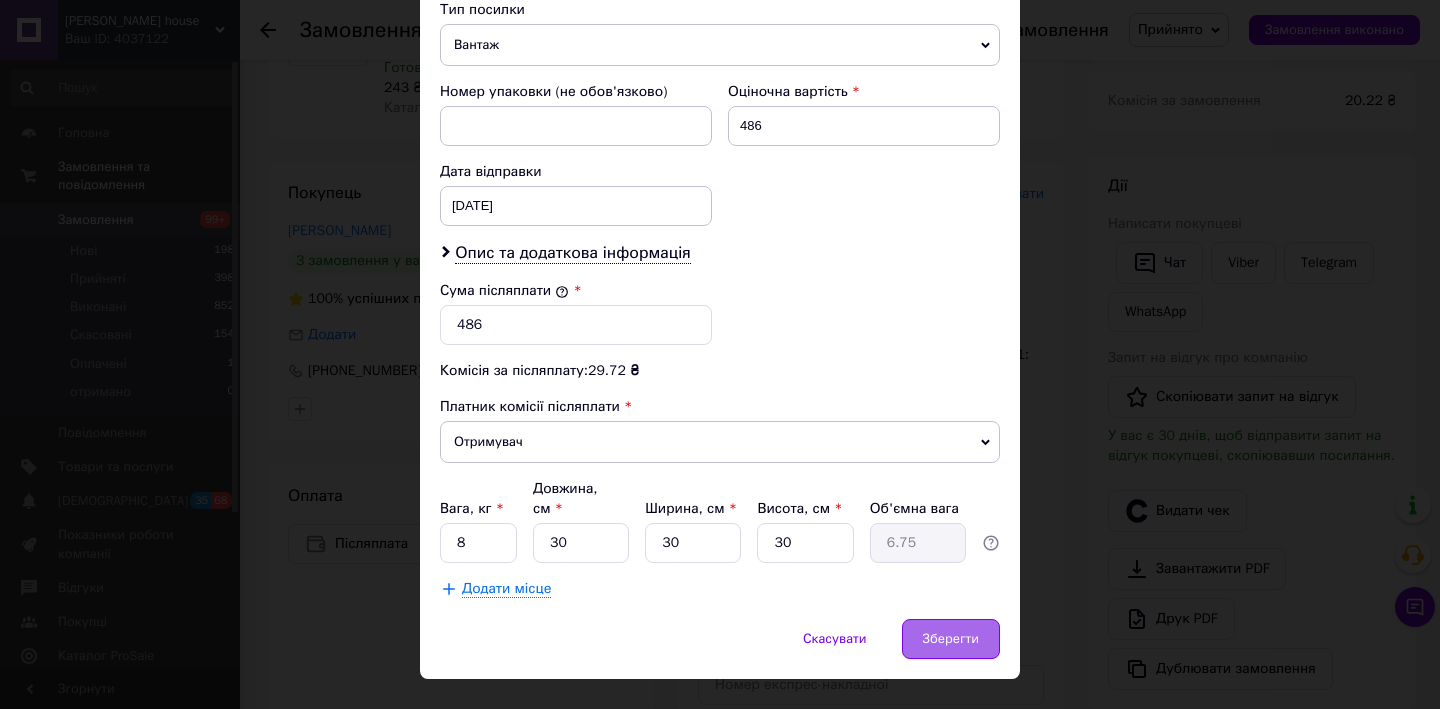 click on "Зберегти" at bounding box center (951, 639) 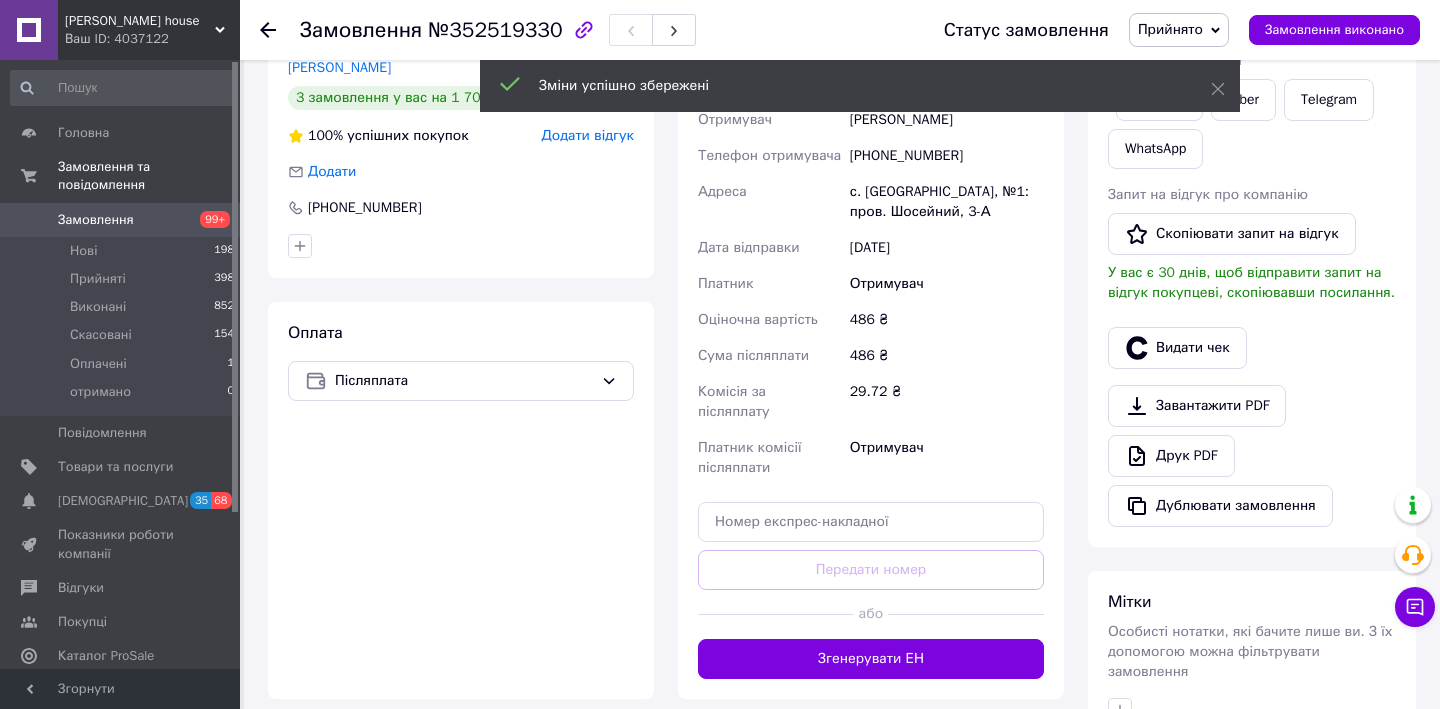 scroll, scrollTop: 501, scrollLeft: 0, axis: vertical 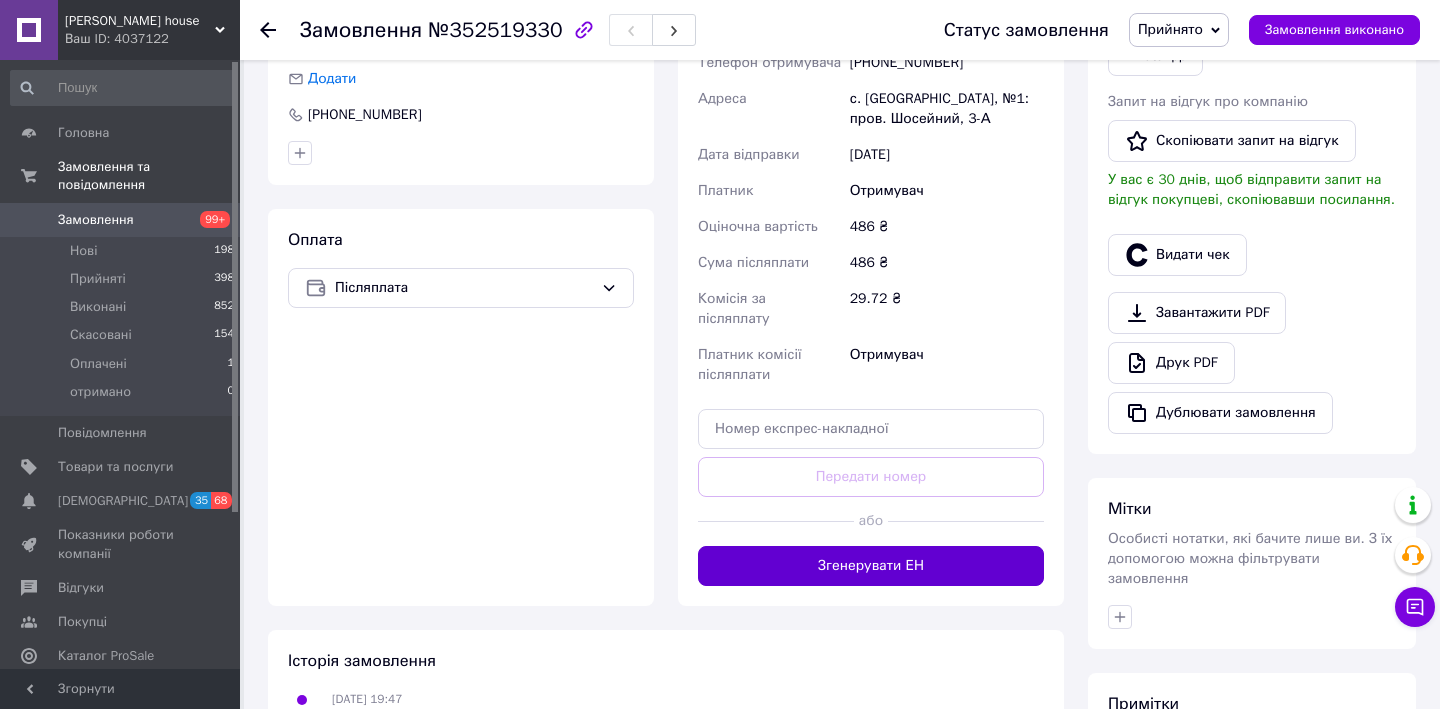 click on "Згенерувати ЕН" at bounding box center (871, 566) 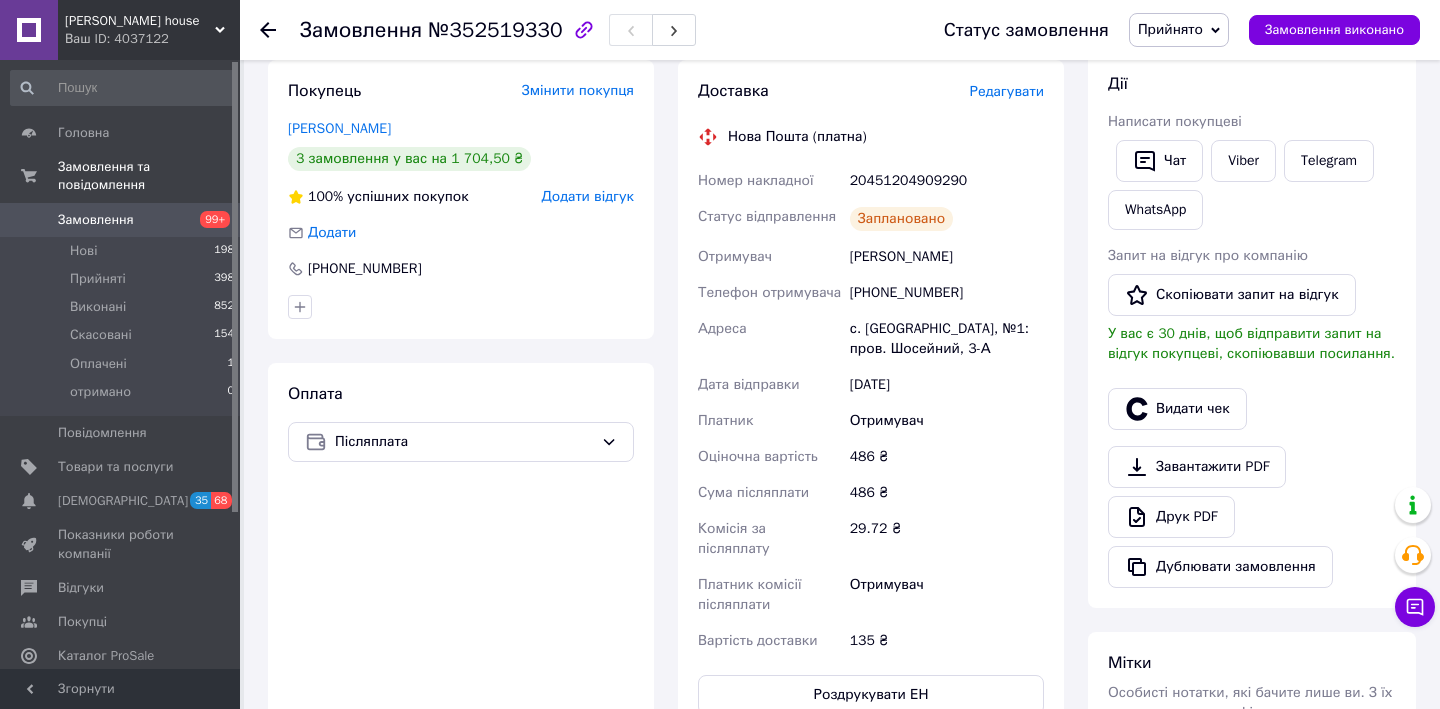 scroll, scrollTop: 336, scrollLeft: 0, axis: vertical 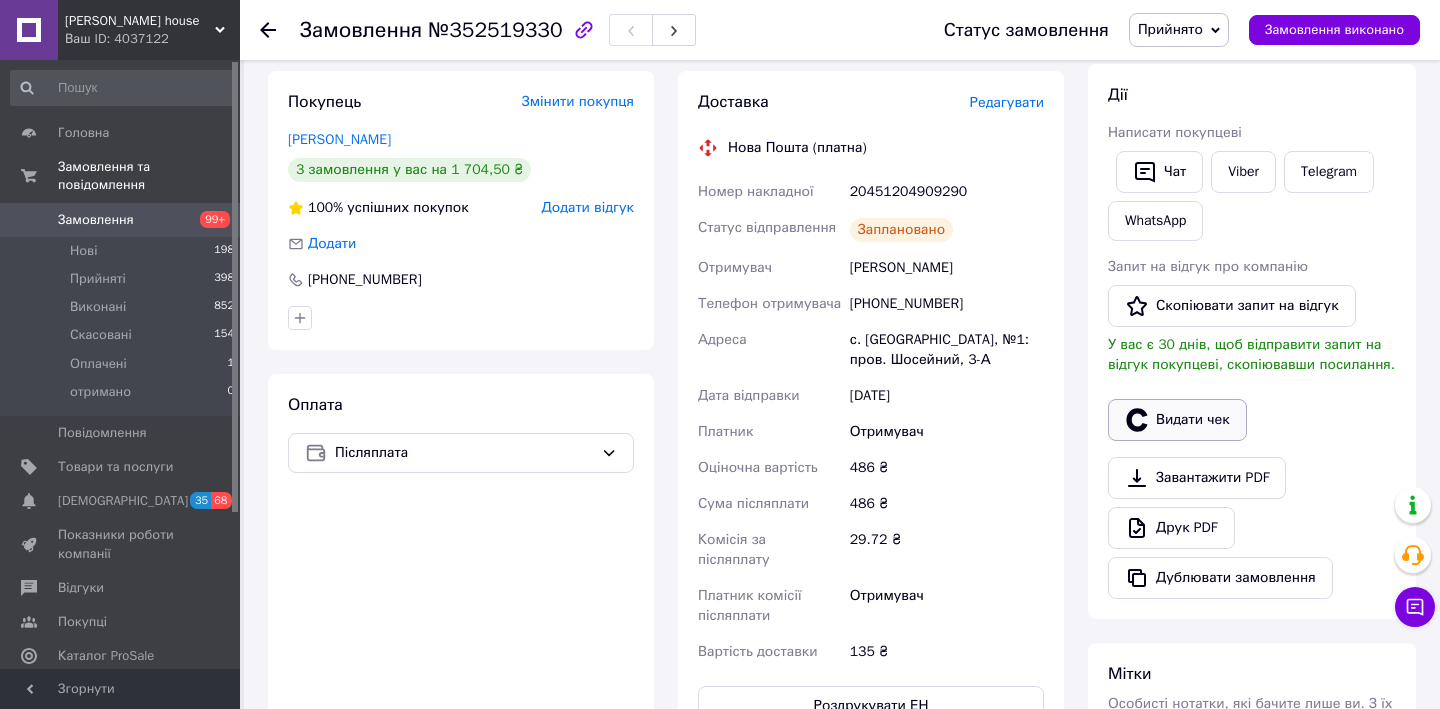 click on "Видати чек" at bounding box center [1177, 420] 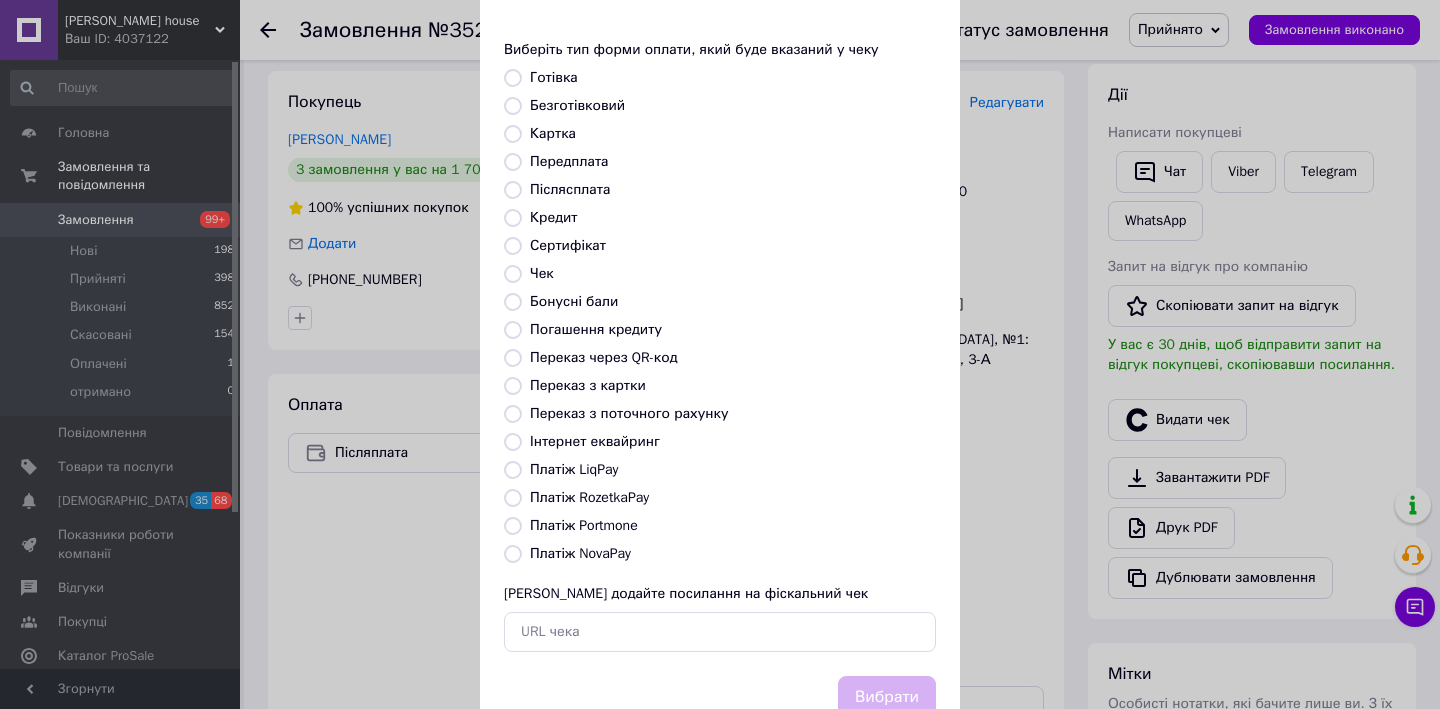 scroll, scrollTop: 112, scrollLeft: 0, axis: vertical 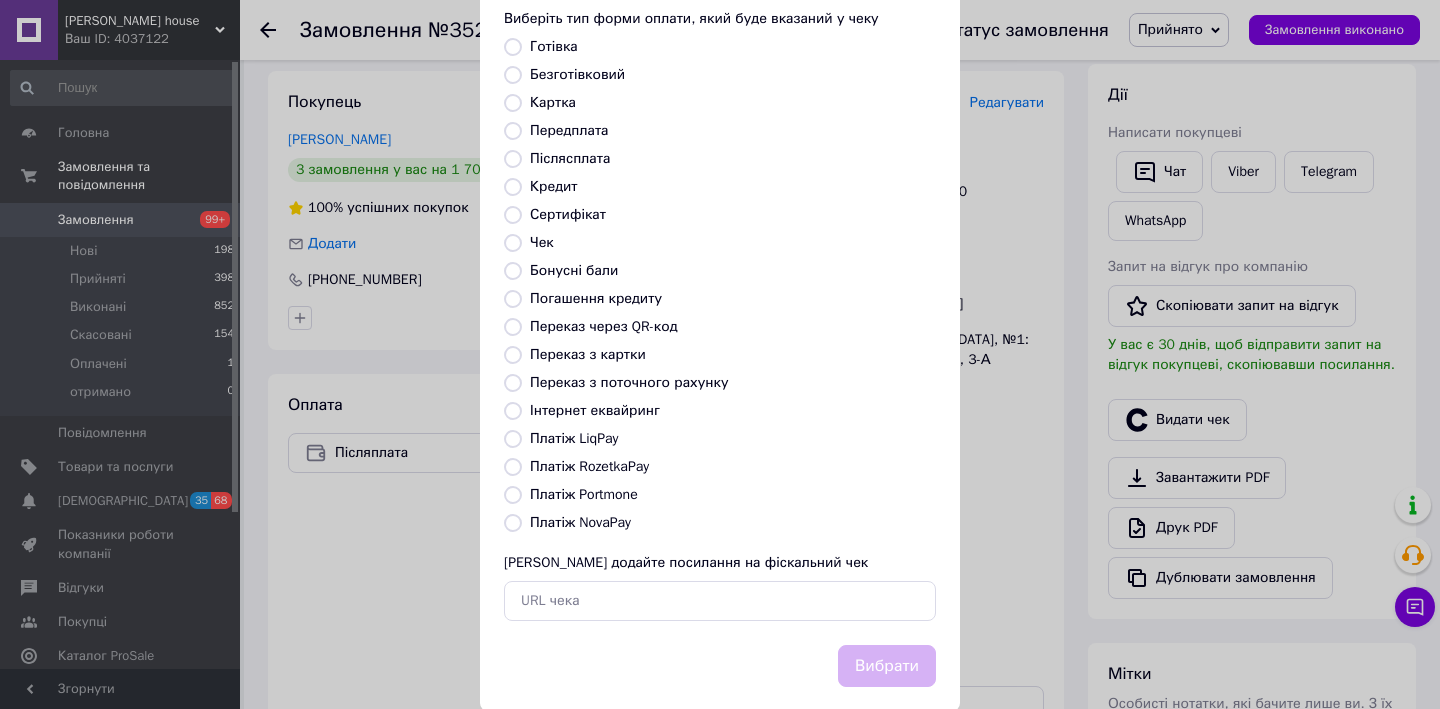 click on "Платіж RozetkaPay" at bounding box center [513, 467] 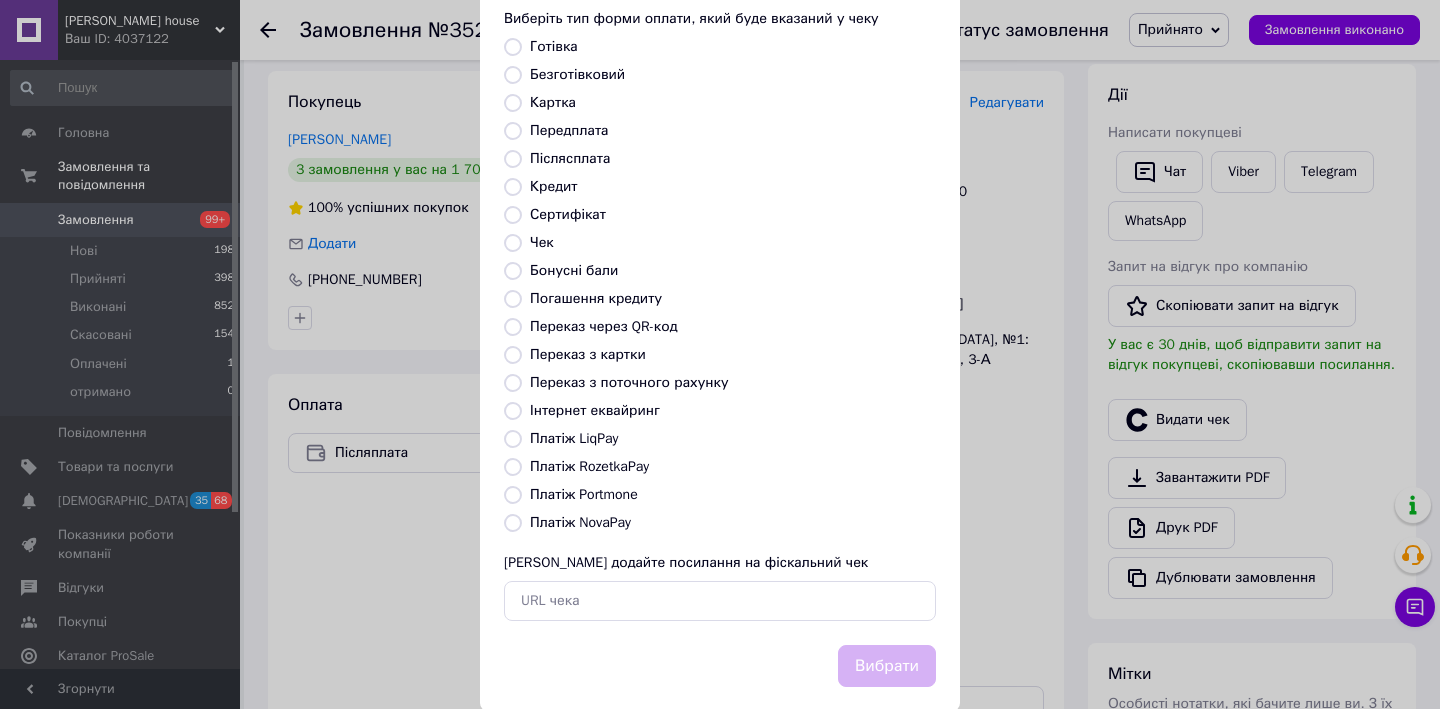 radio on "true" 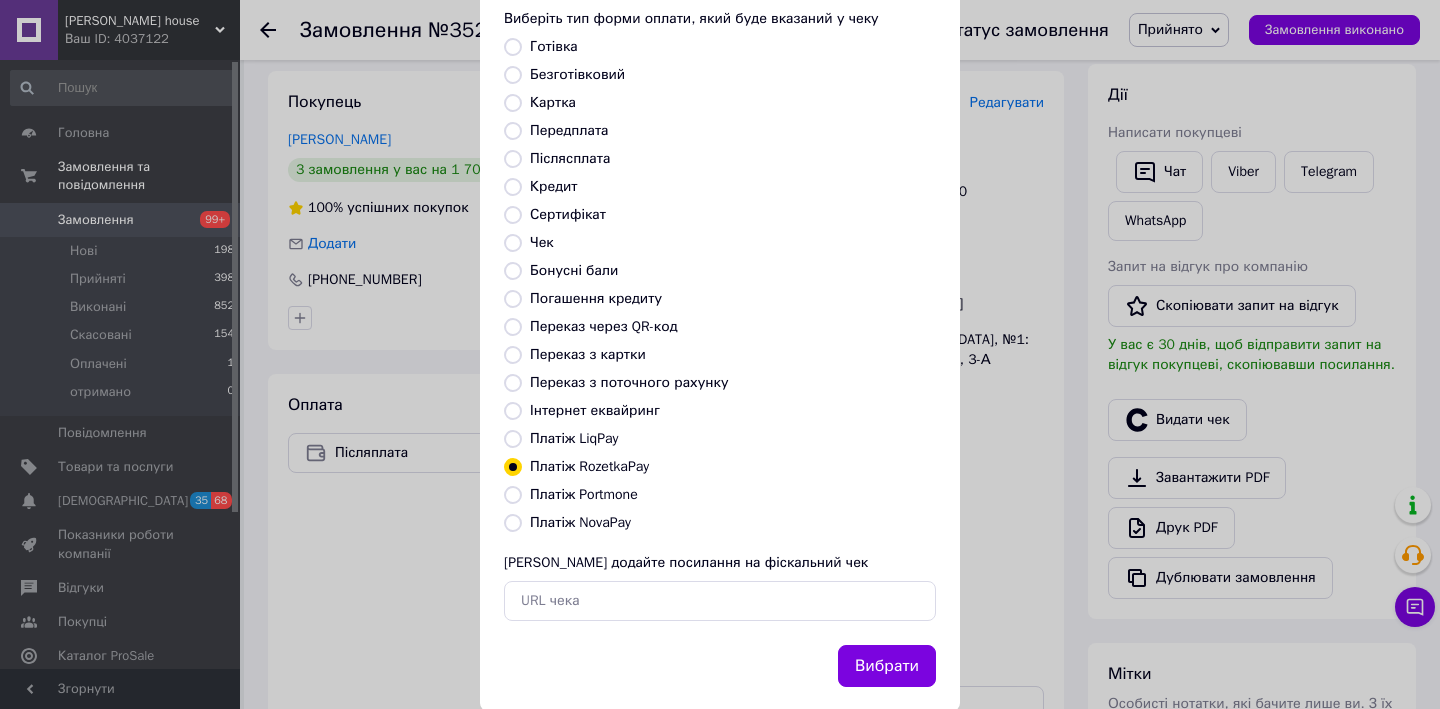 click on "Платіж NovaPay" at bounding box center [513, 523] 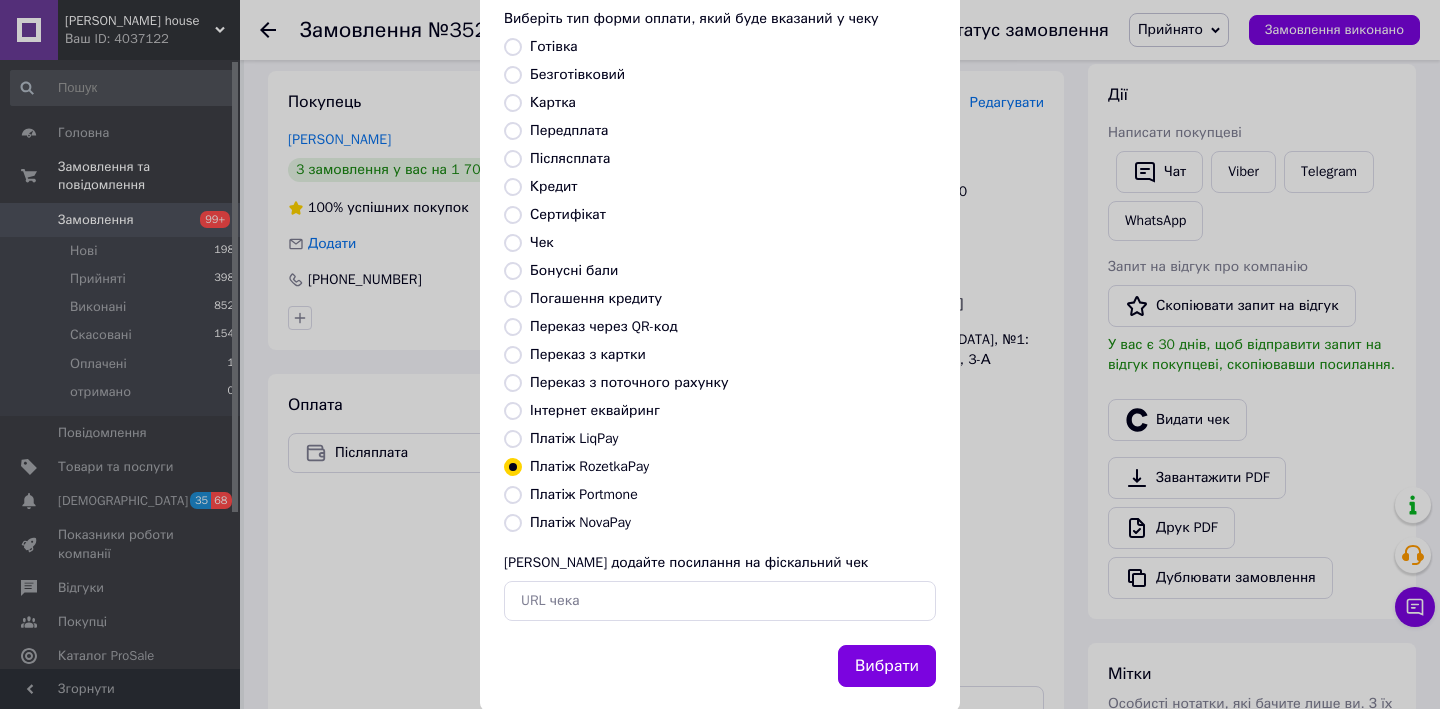 radio on "true" 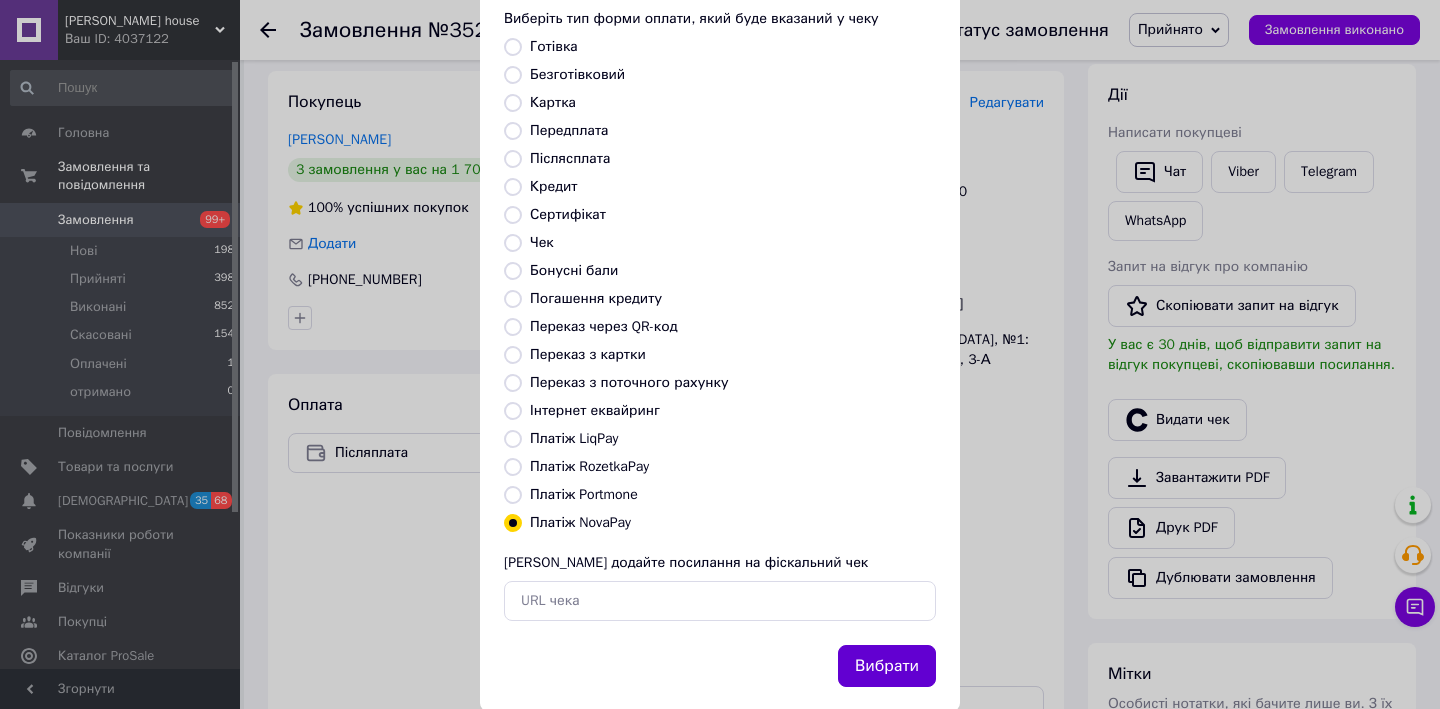 click on "Вибрати" at bounding box center (887, 666) 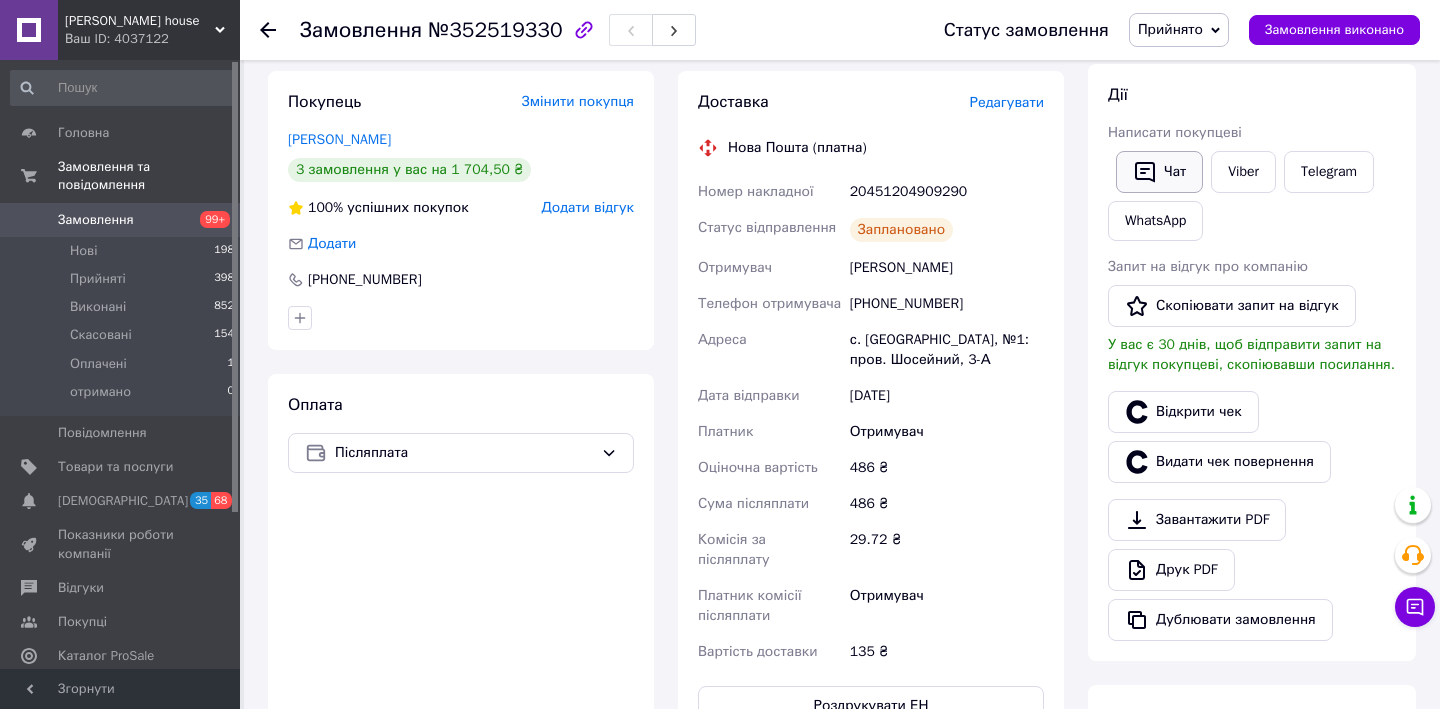click on "Чат" at bounding box center [1159, 172] 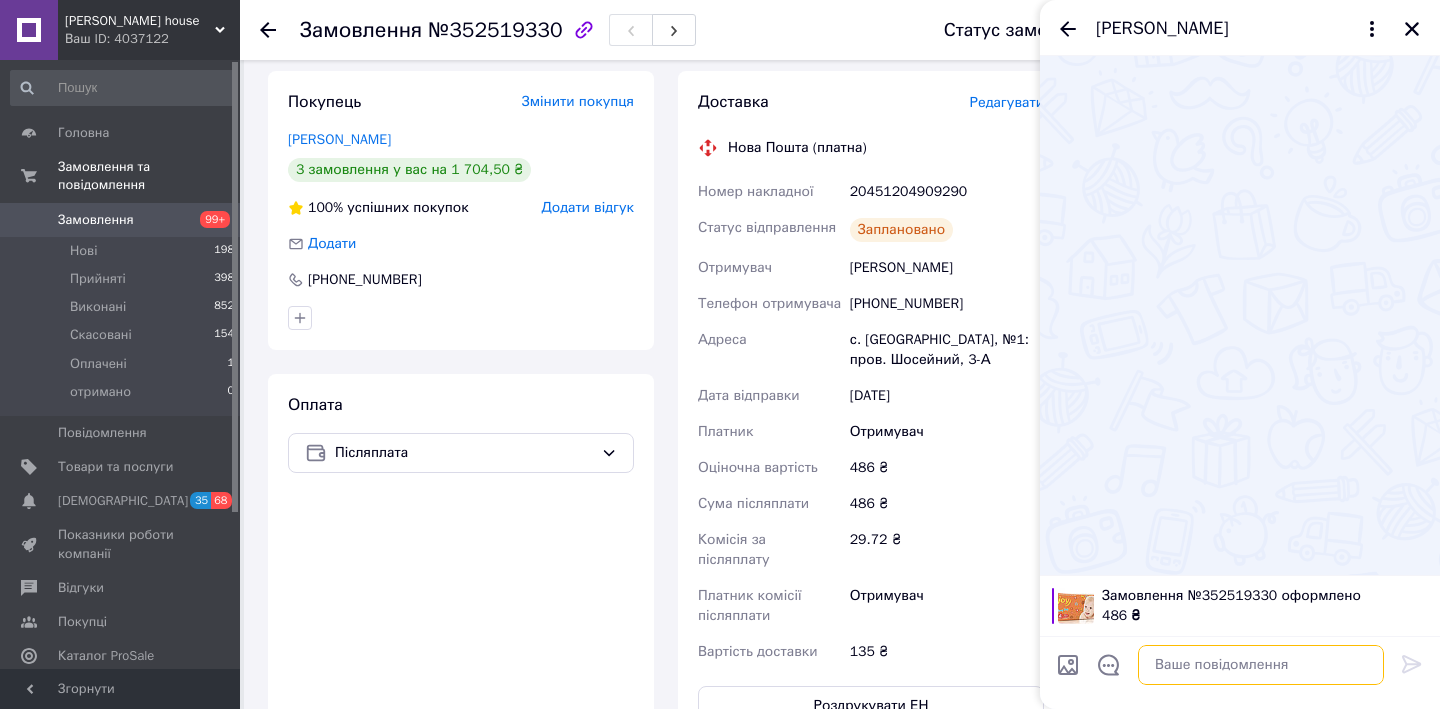 click at bounding box center (1261, 665) 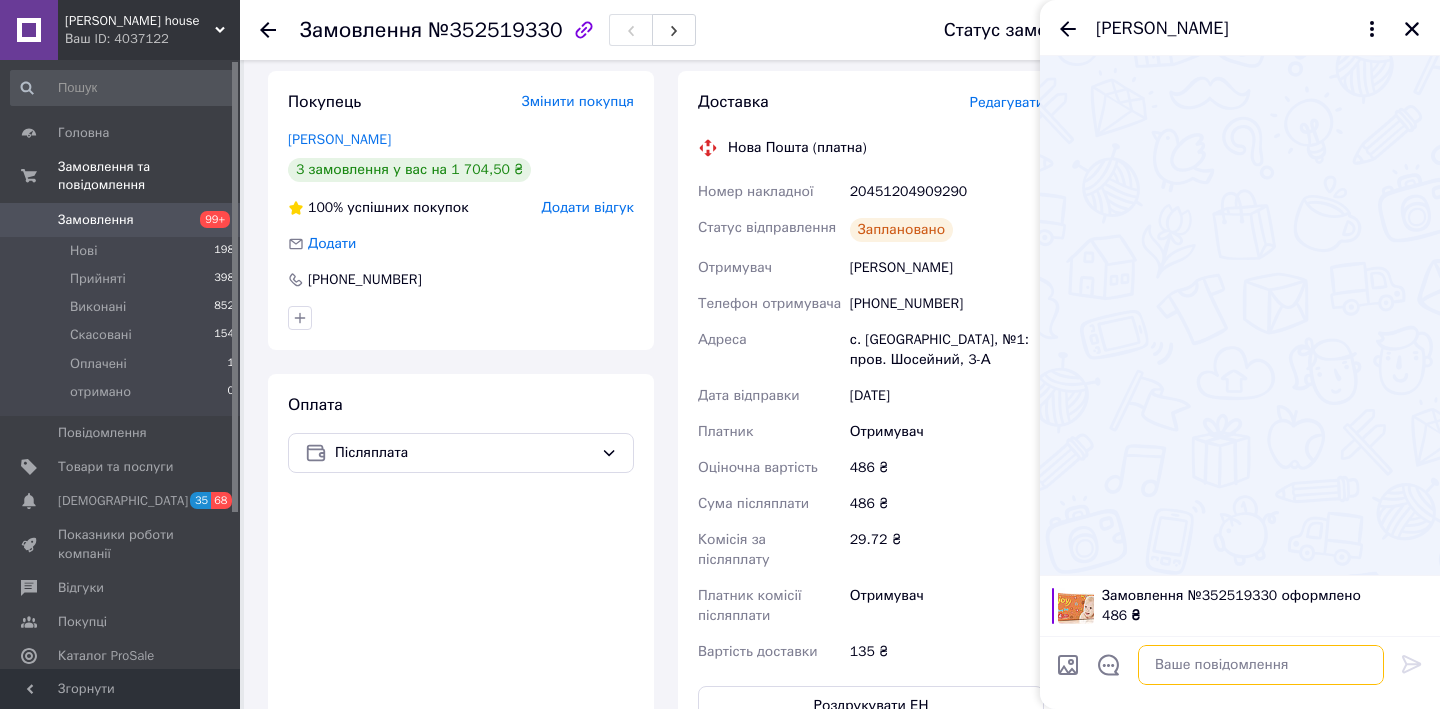 paste on "[URL][DOMAIN_NAME]" 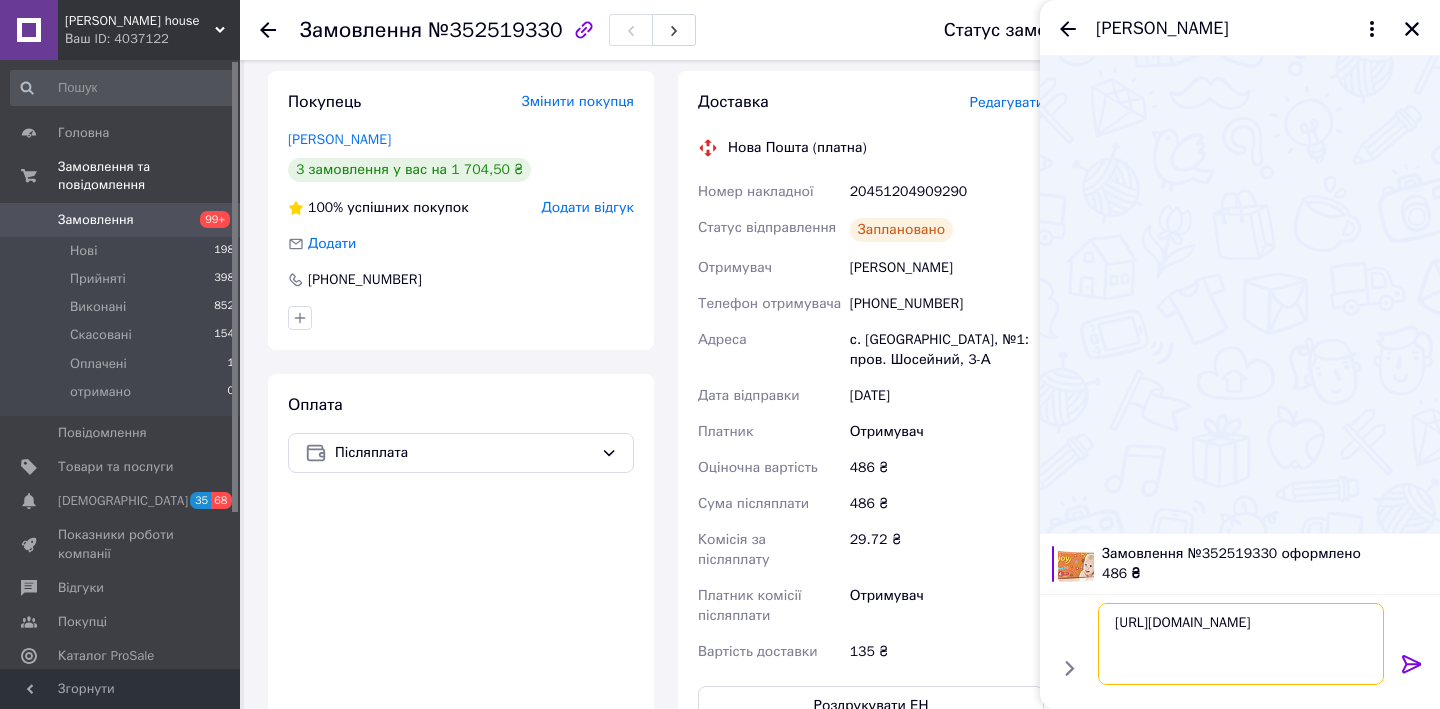 type 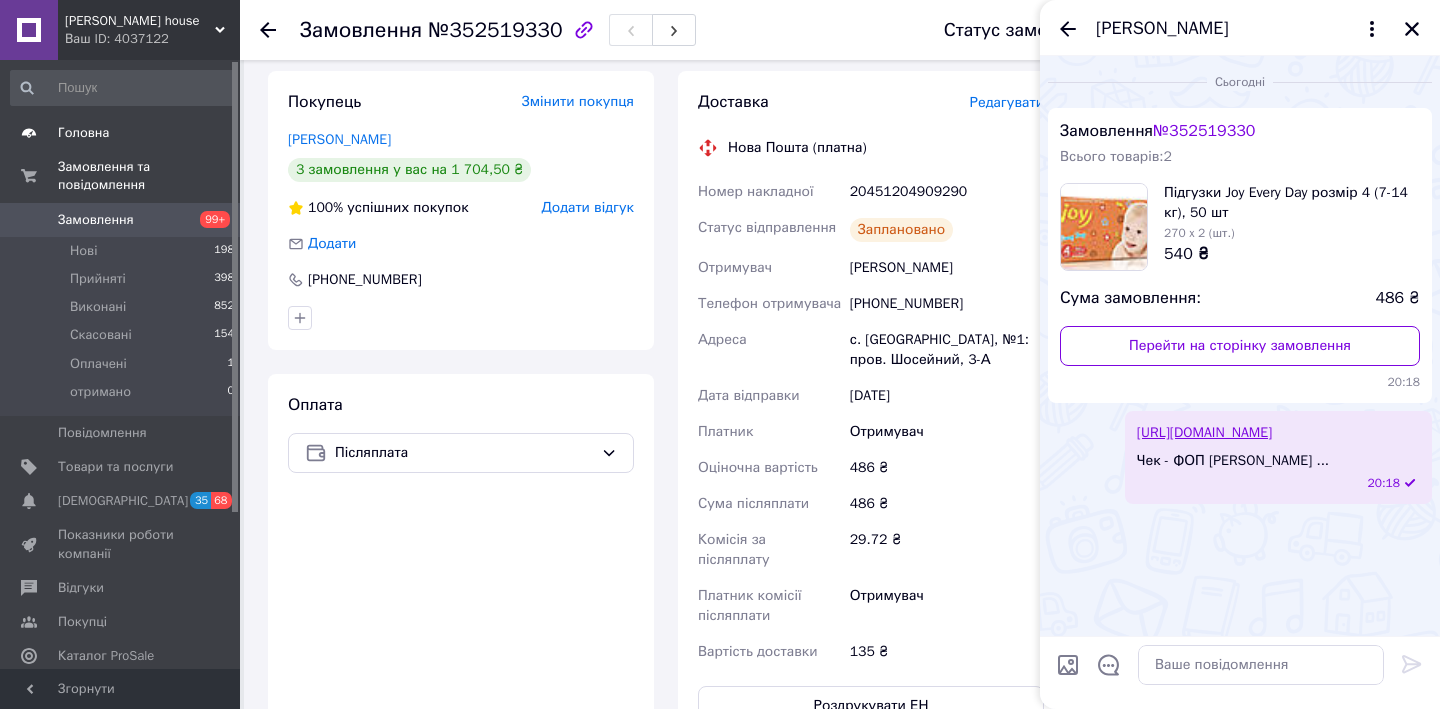 click on "Головна" at bounding box center (83, 133) 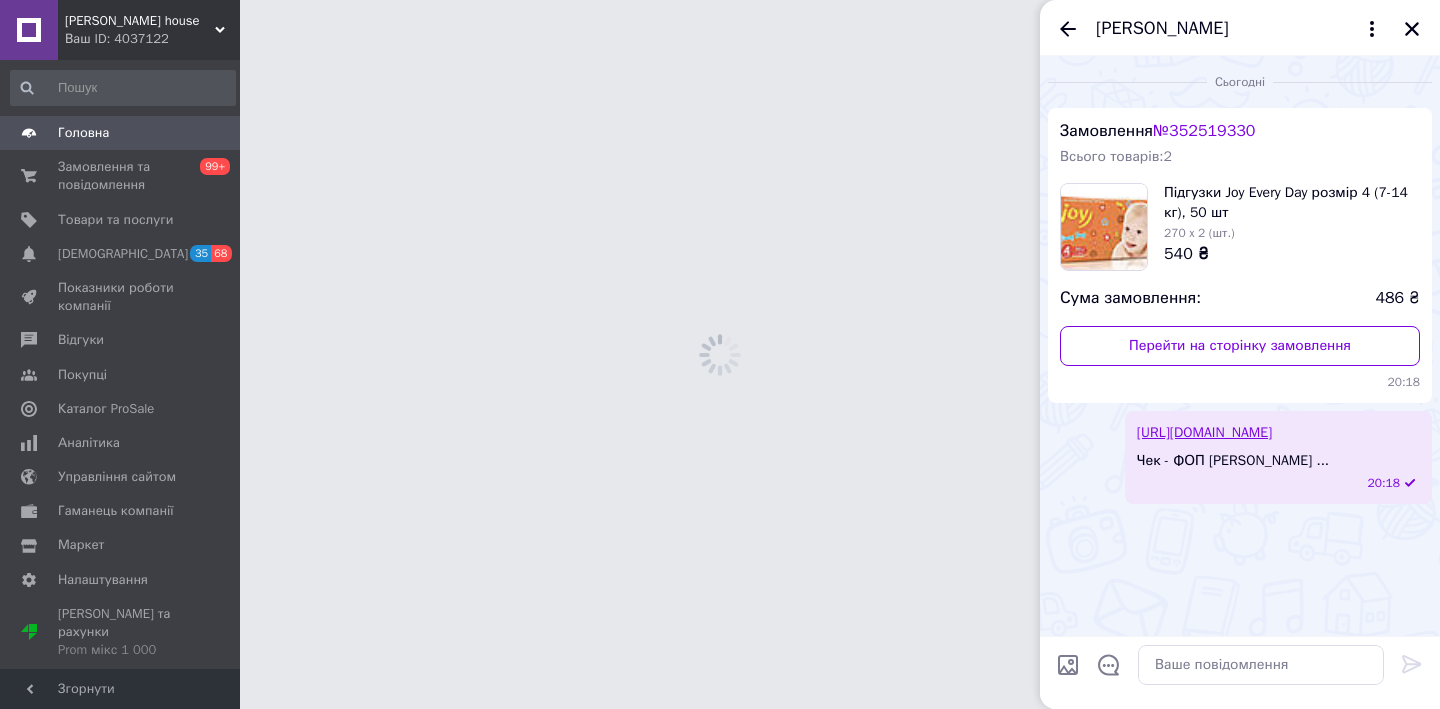 scroll, scrollTop: 0, scrollLeft: 0, axis: both 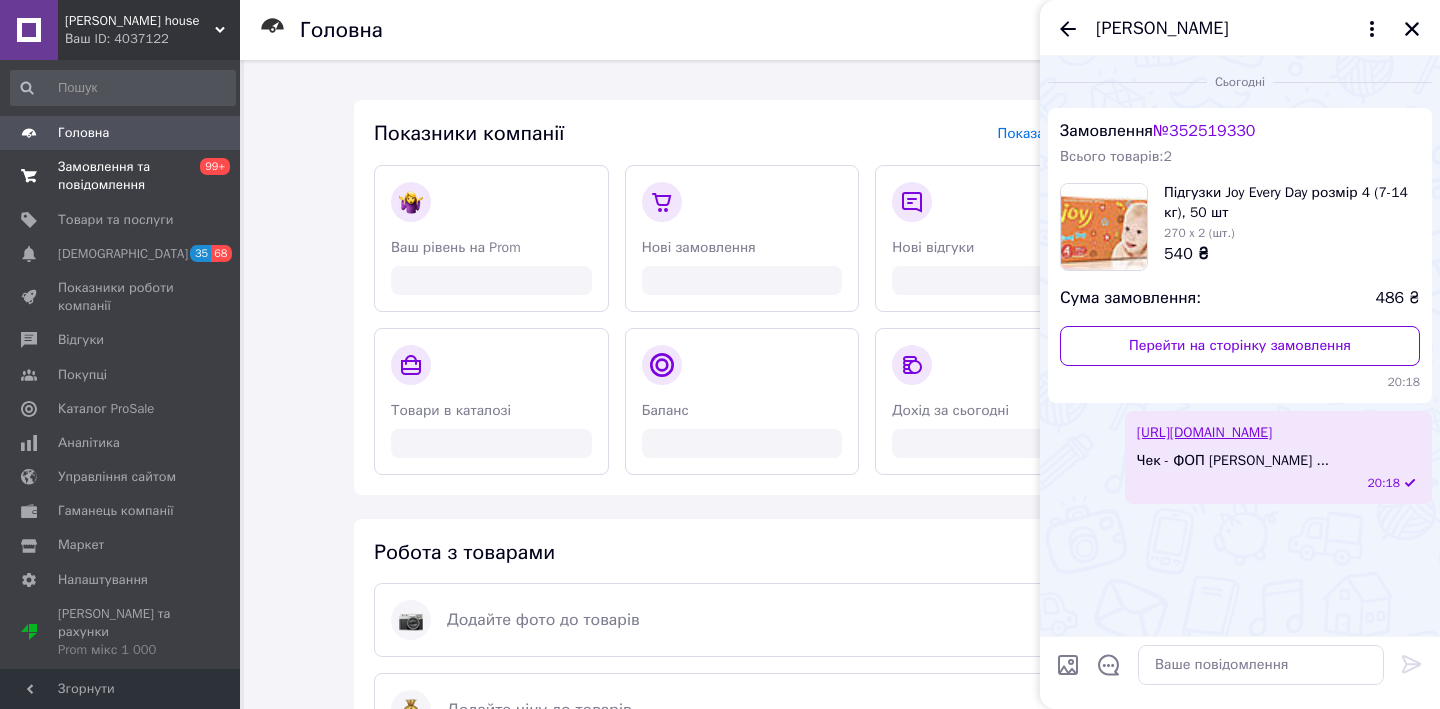 click on "Замовлення та повідомлення" at bounding box center (121, 176) 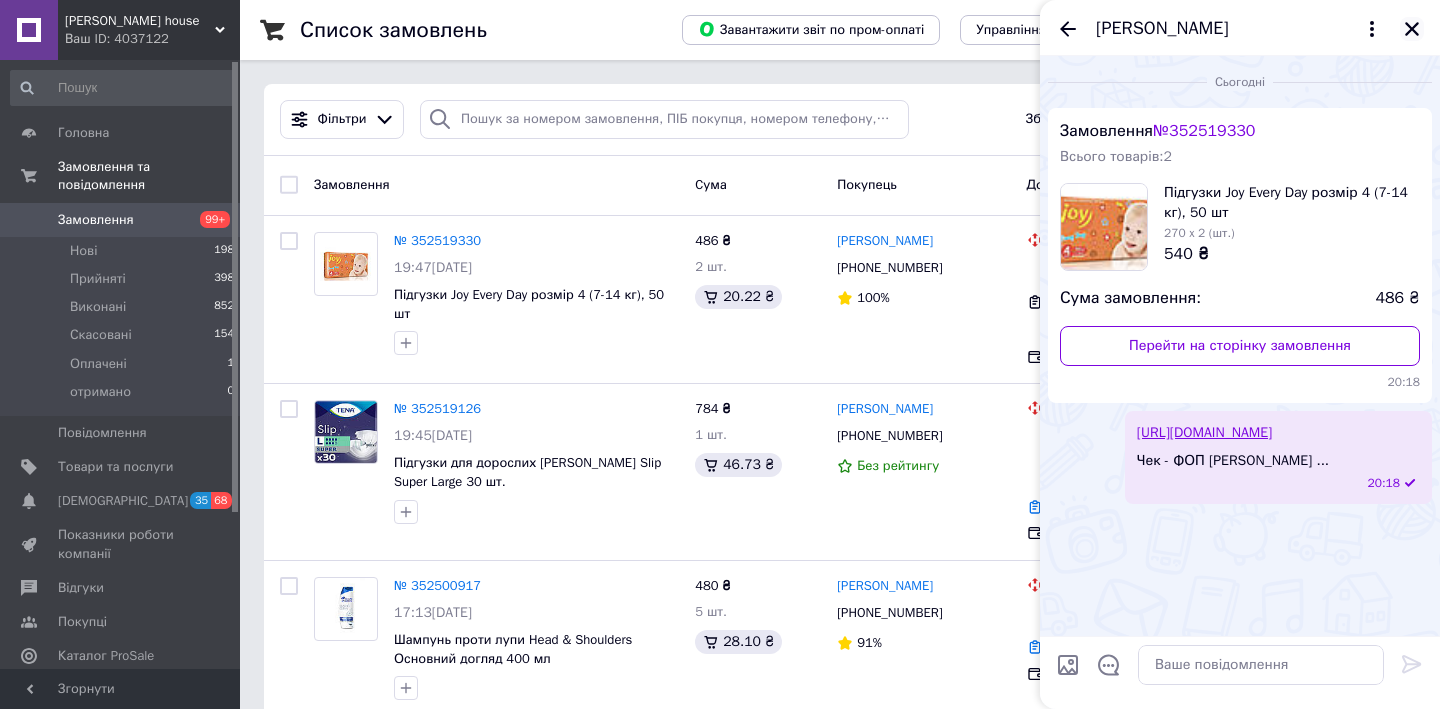 click 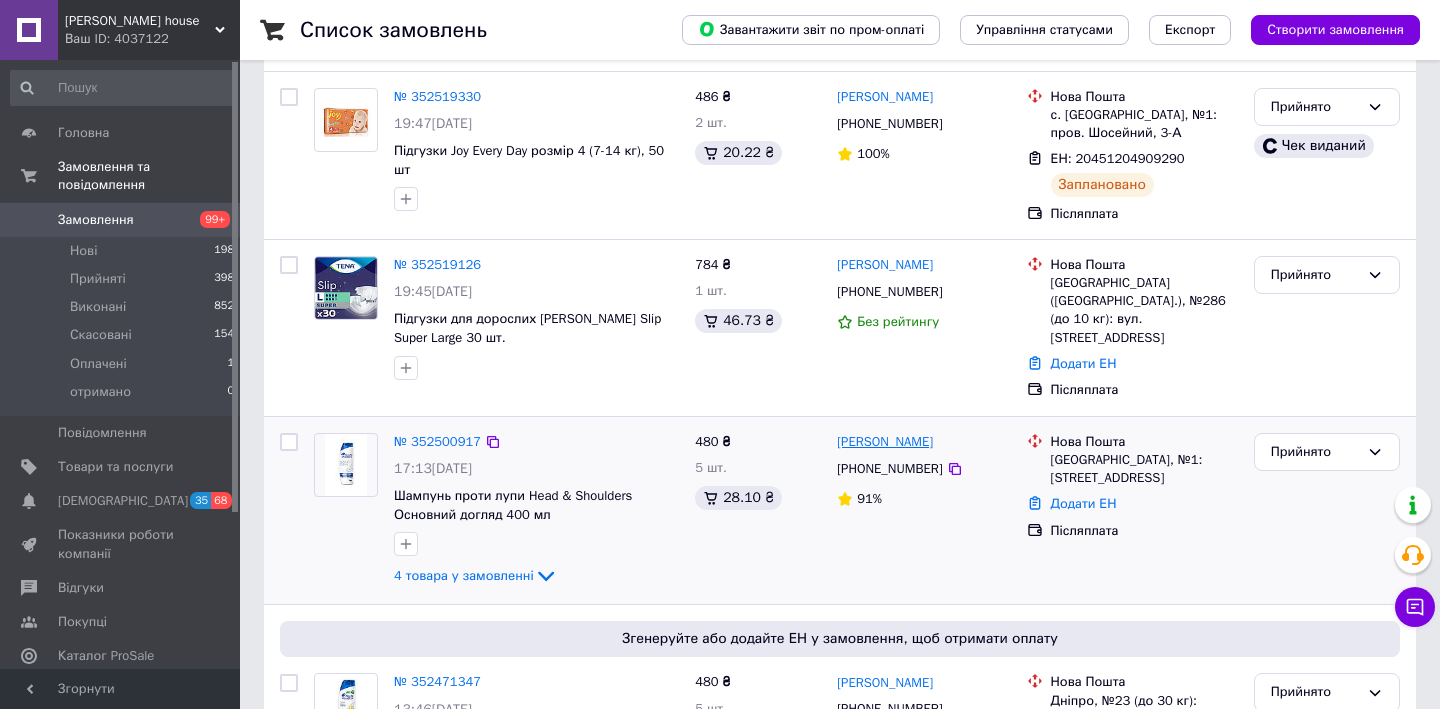scroll, scrollTop: 151, scrollLeft: 0, axis: vertical 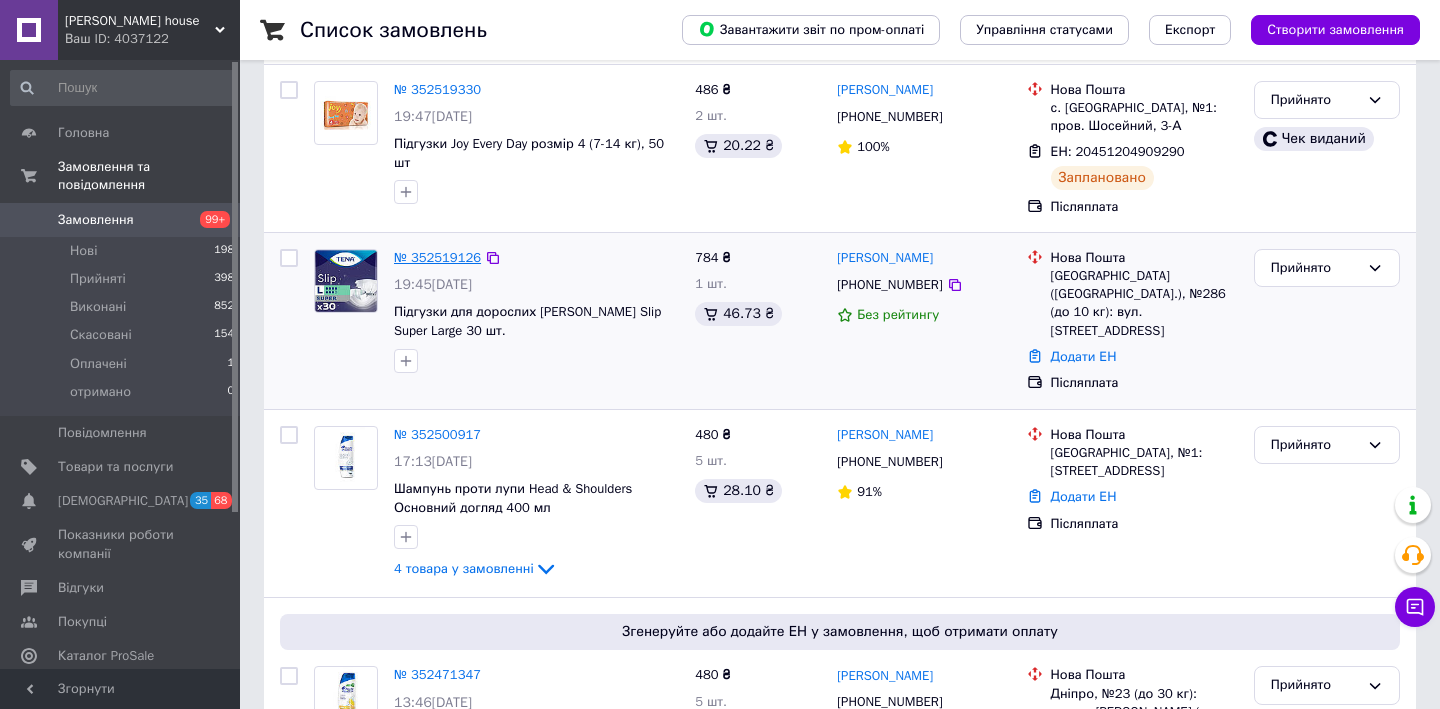 click on "№ 352519126" at bounding box center [437, 257] 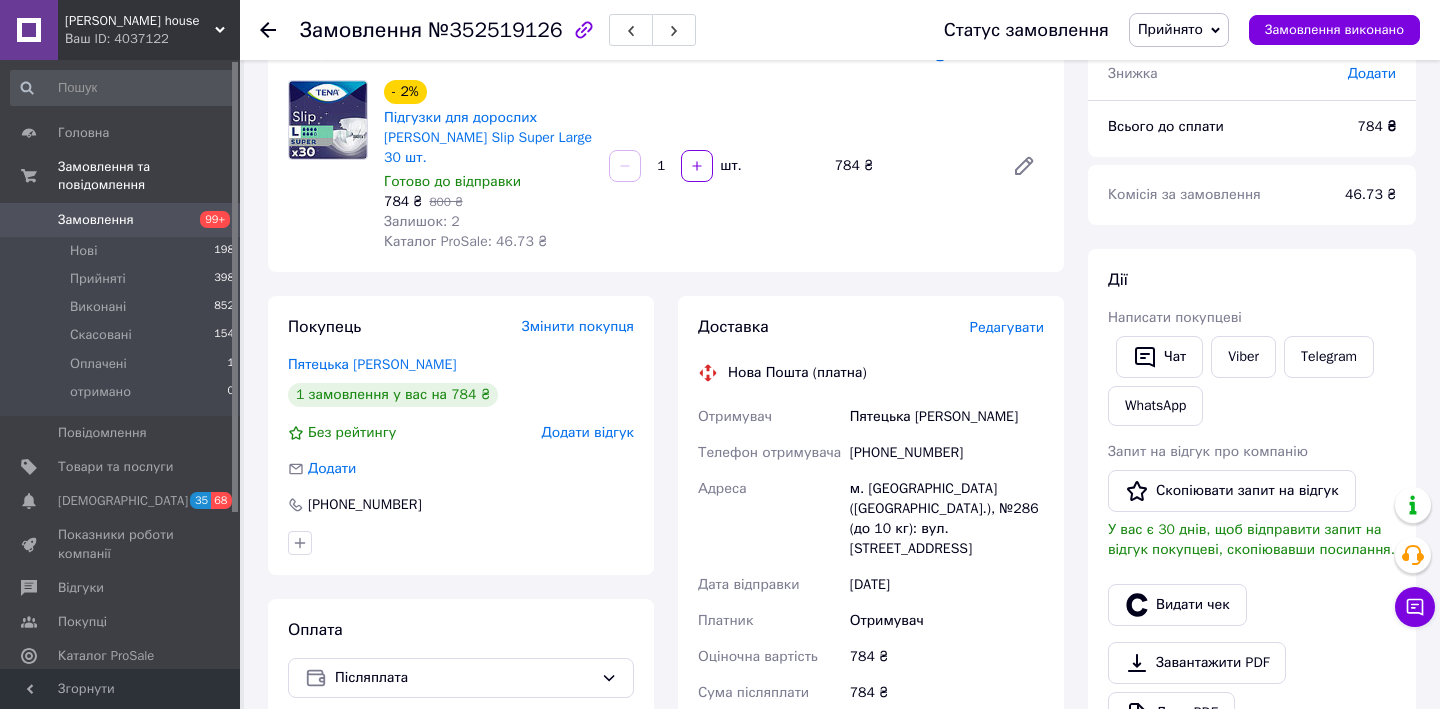 click on "Редагувати" at bounding box center [1007, 327] 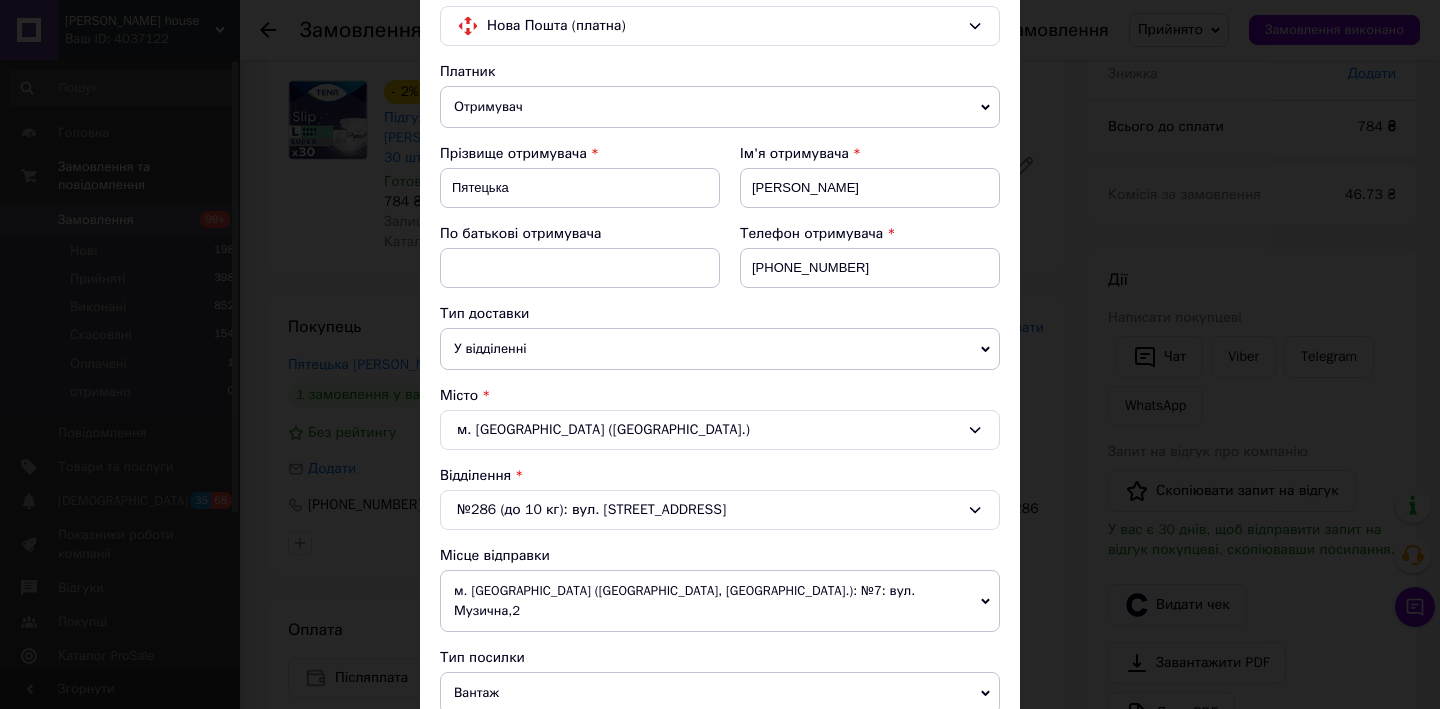scroll, scrollTop: 817, scrollLeft: 0, axis: vertical 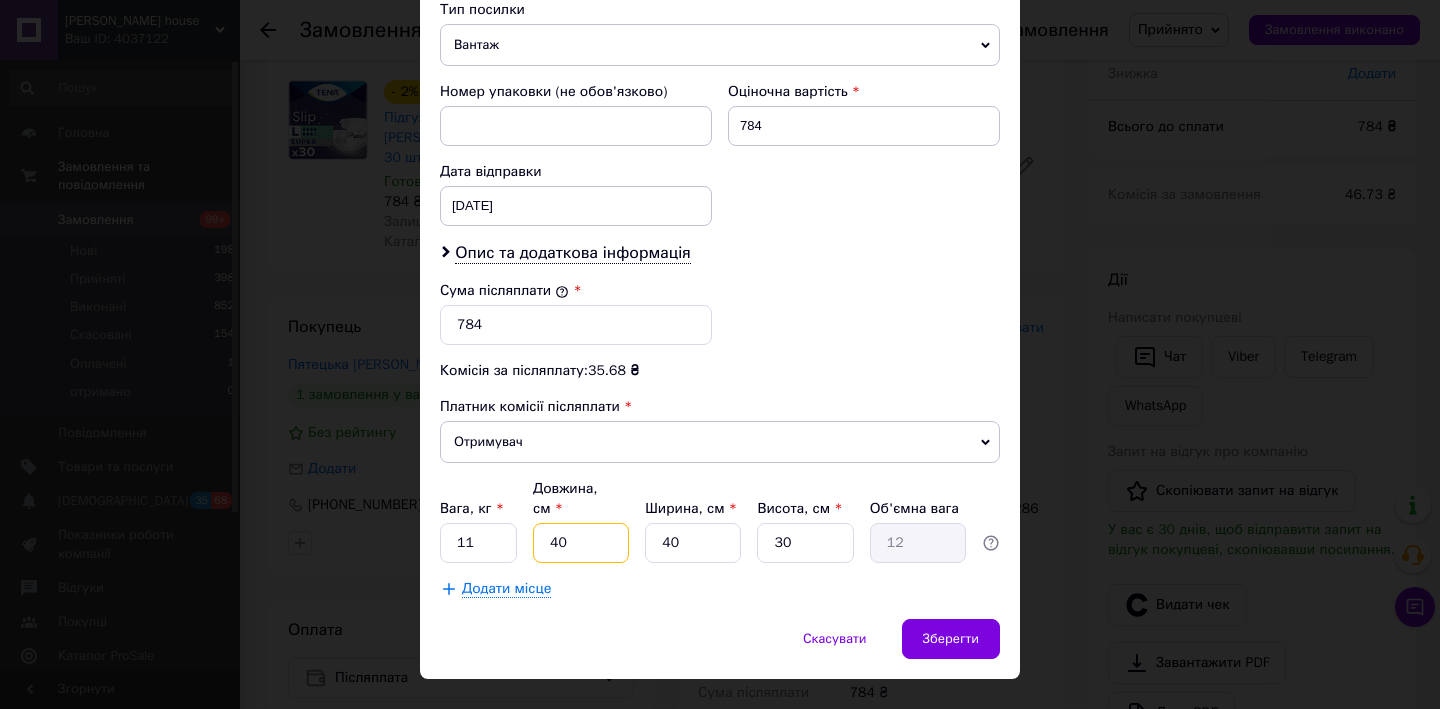 click on "40" at bounding box center [581, 543] 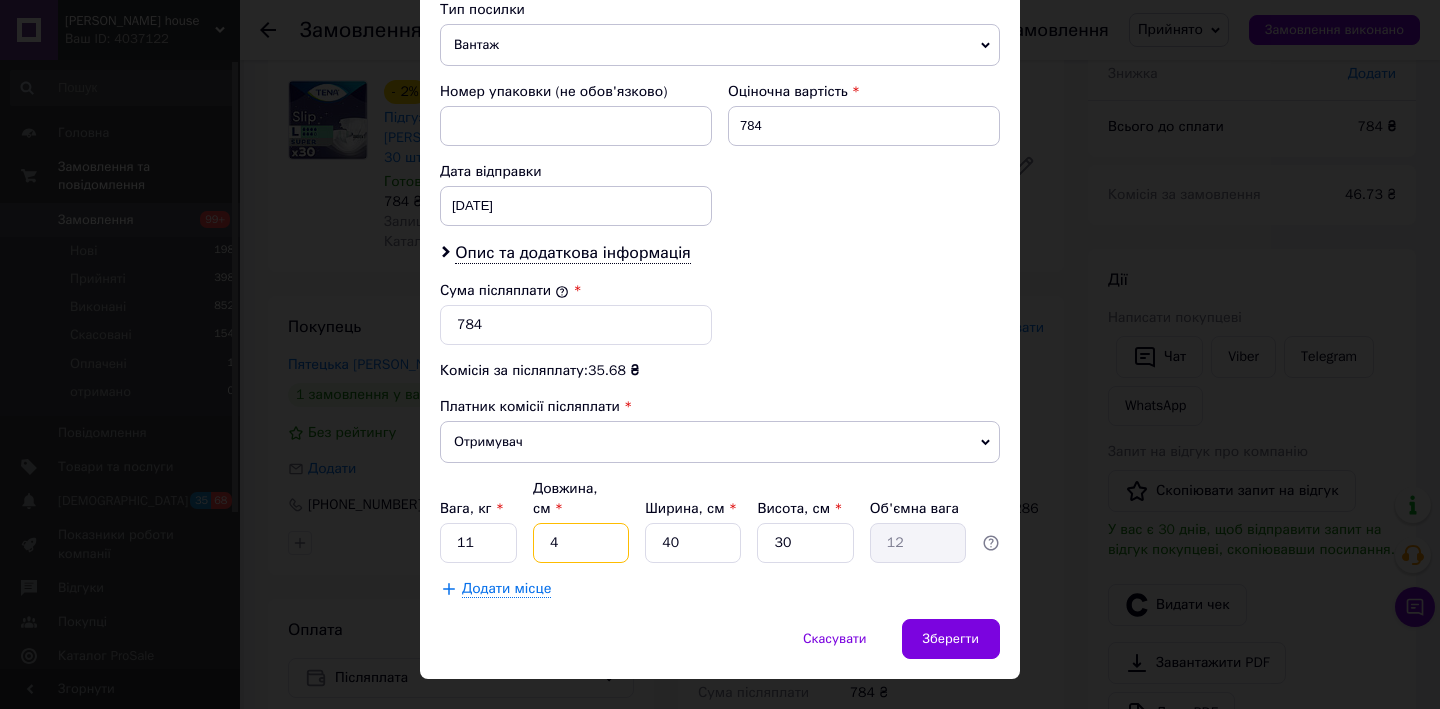 type on "1.2" 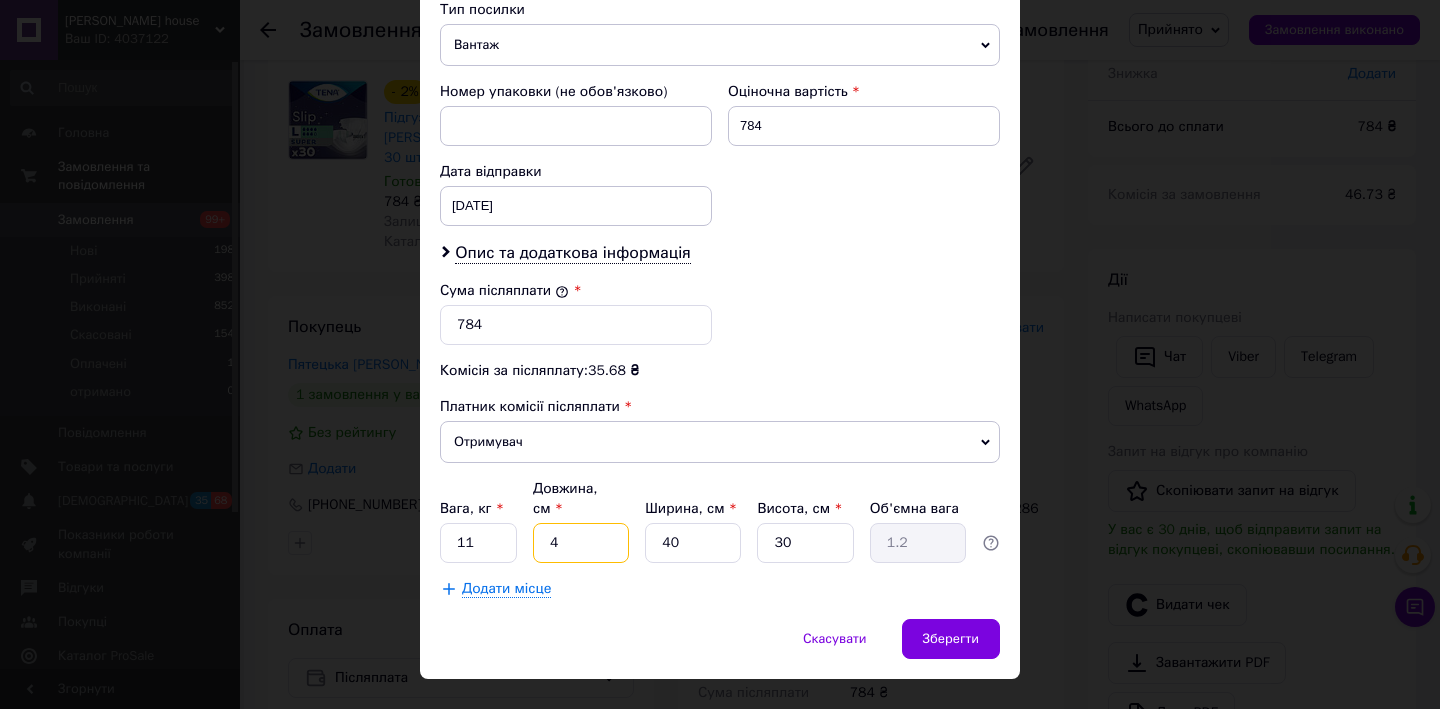 type 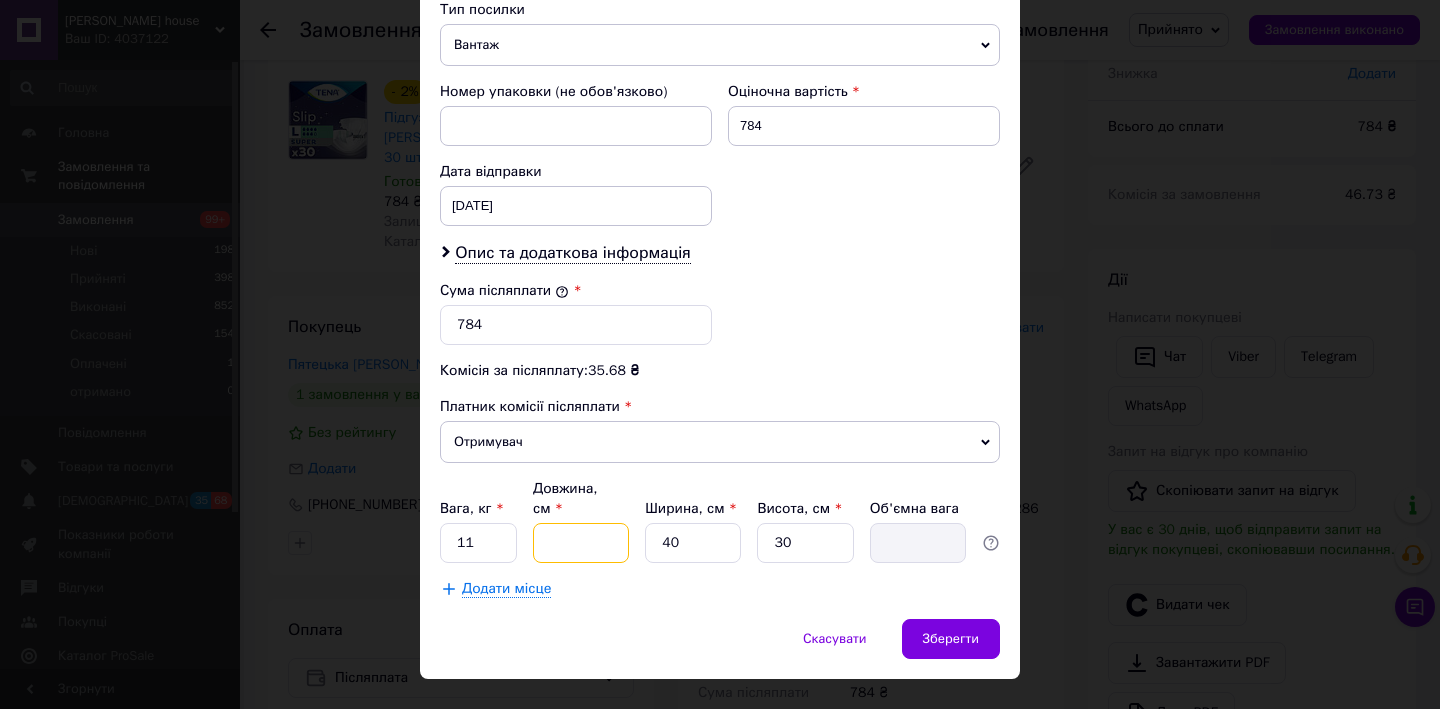 type on "3" 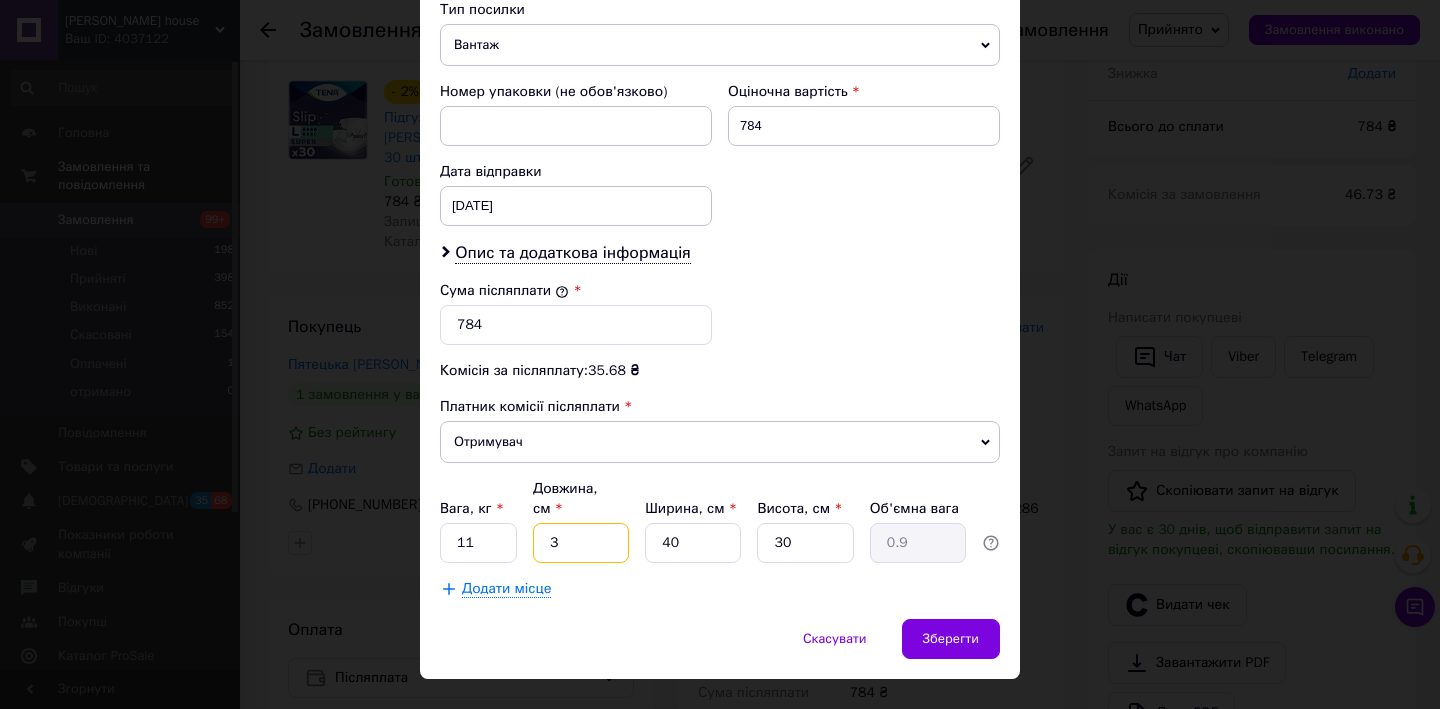 type on "30" 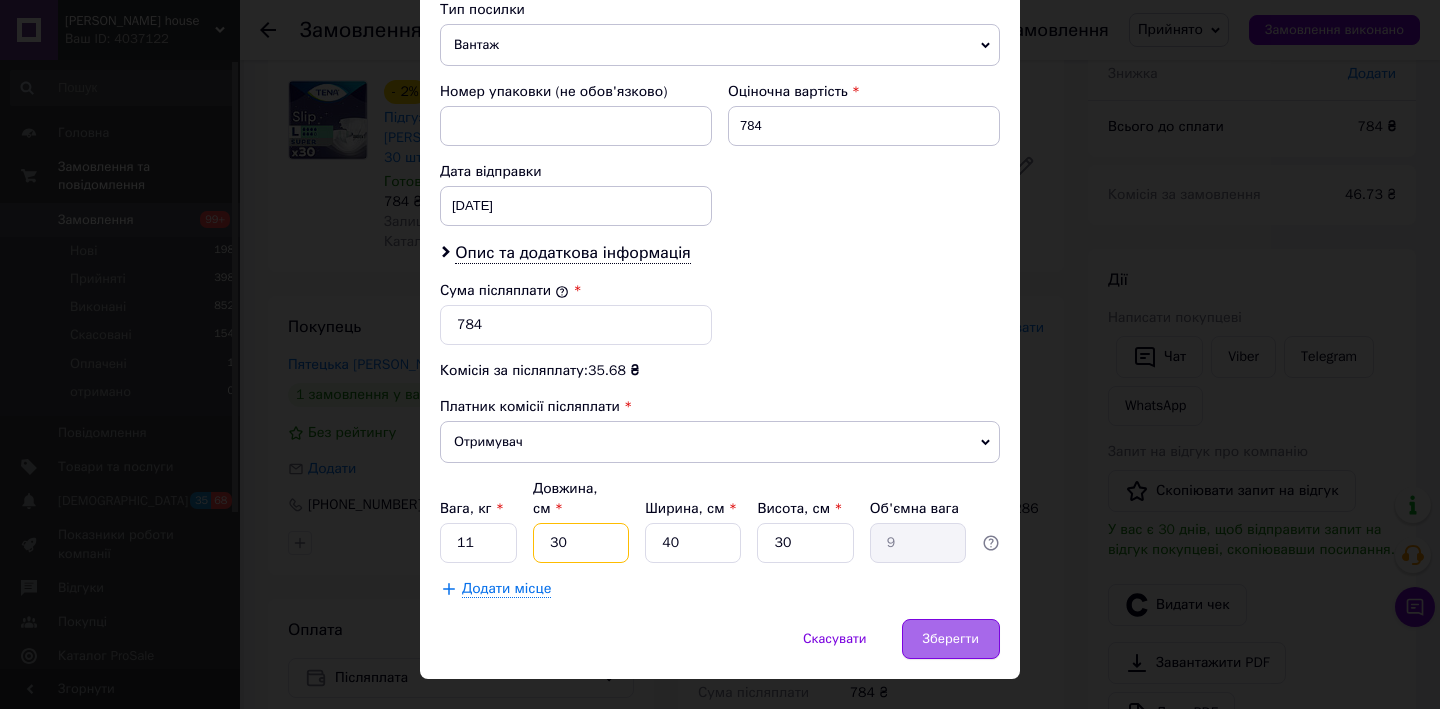 type on "30" 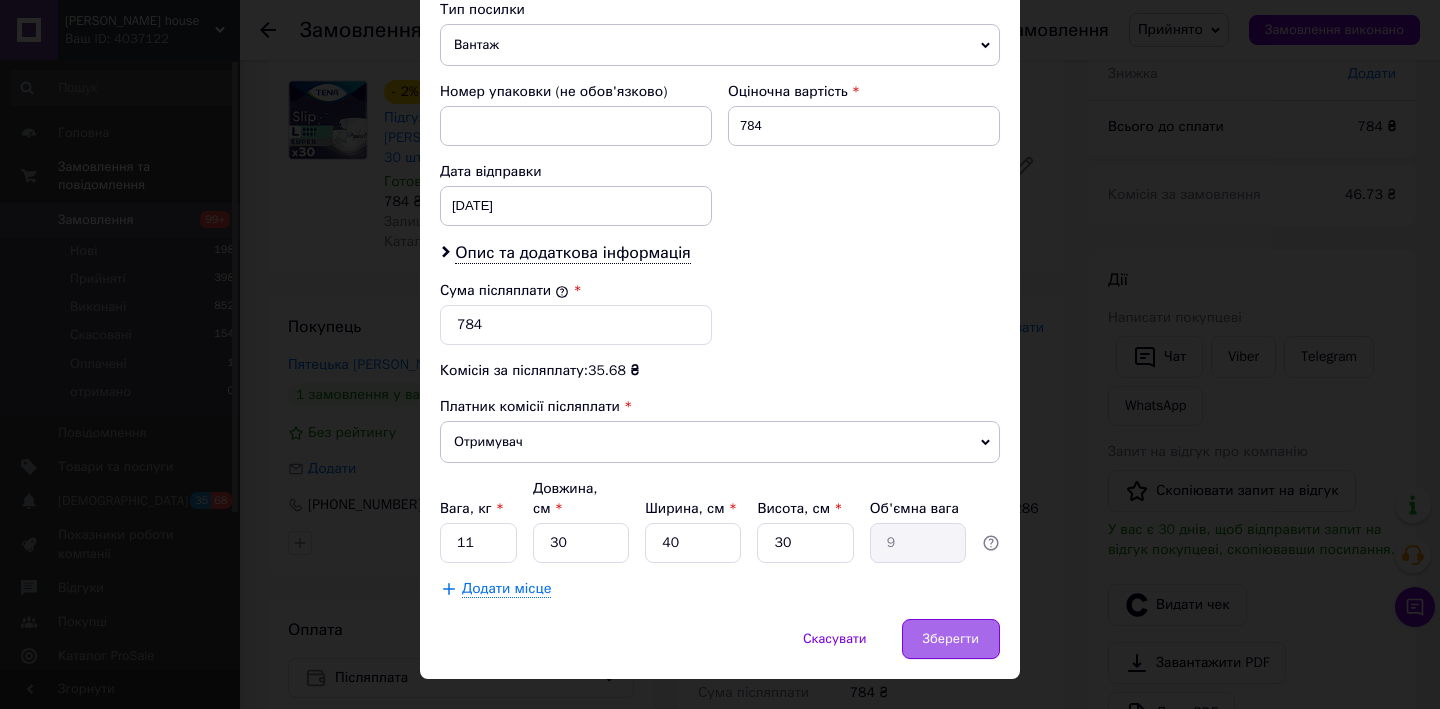 click on "Зберегти" at bounding box center [951, 639] 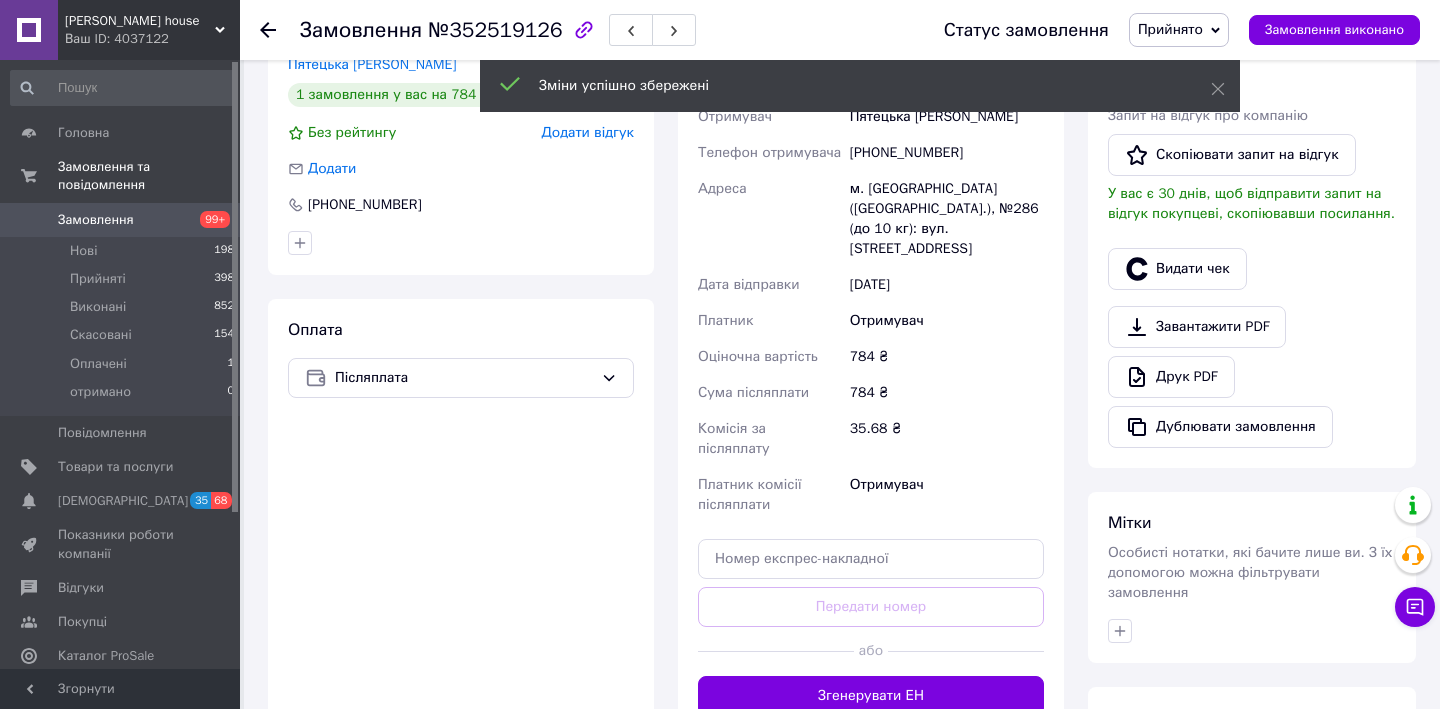 scroll, scrollTop: 449, scrollLeft: 0, axis: vertical 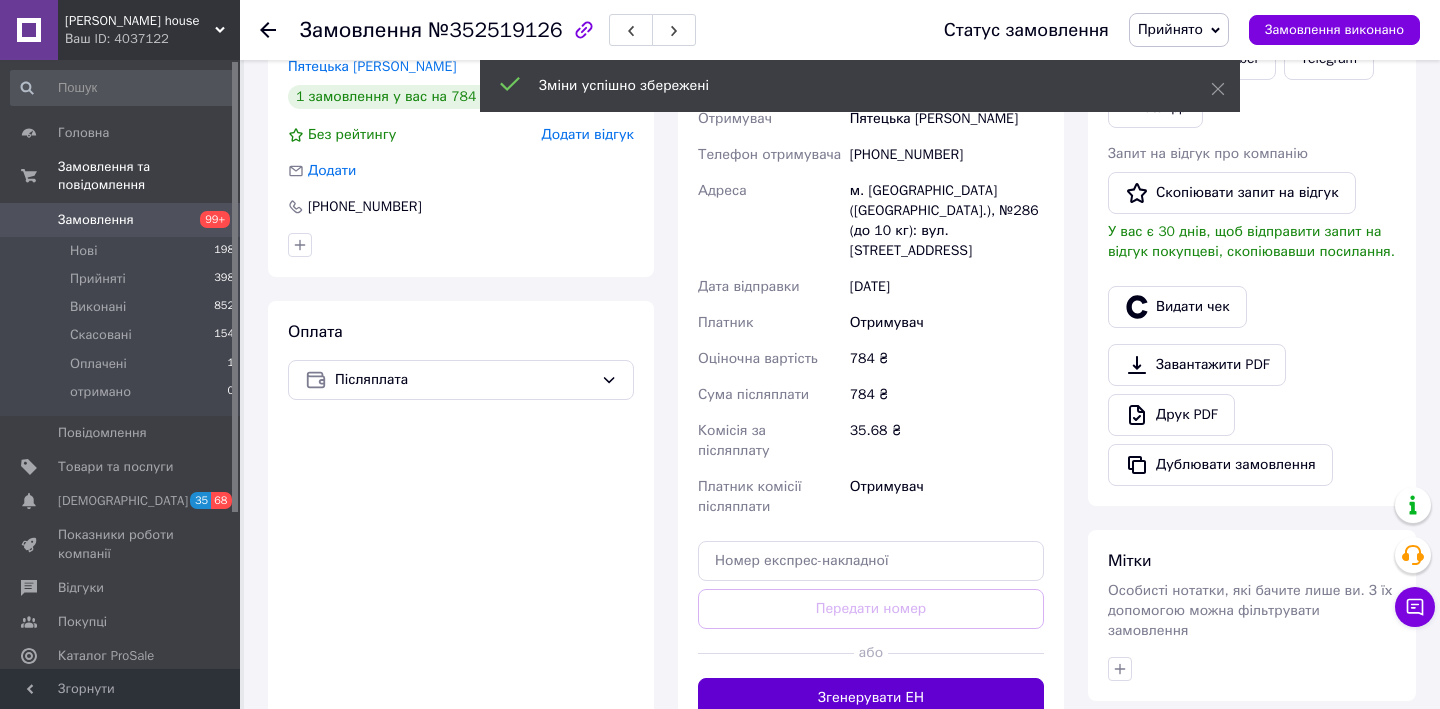 click on "Згенерувати ЕН" at bounding box center (871, 698) 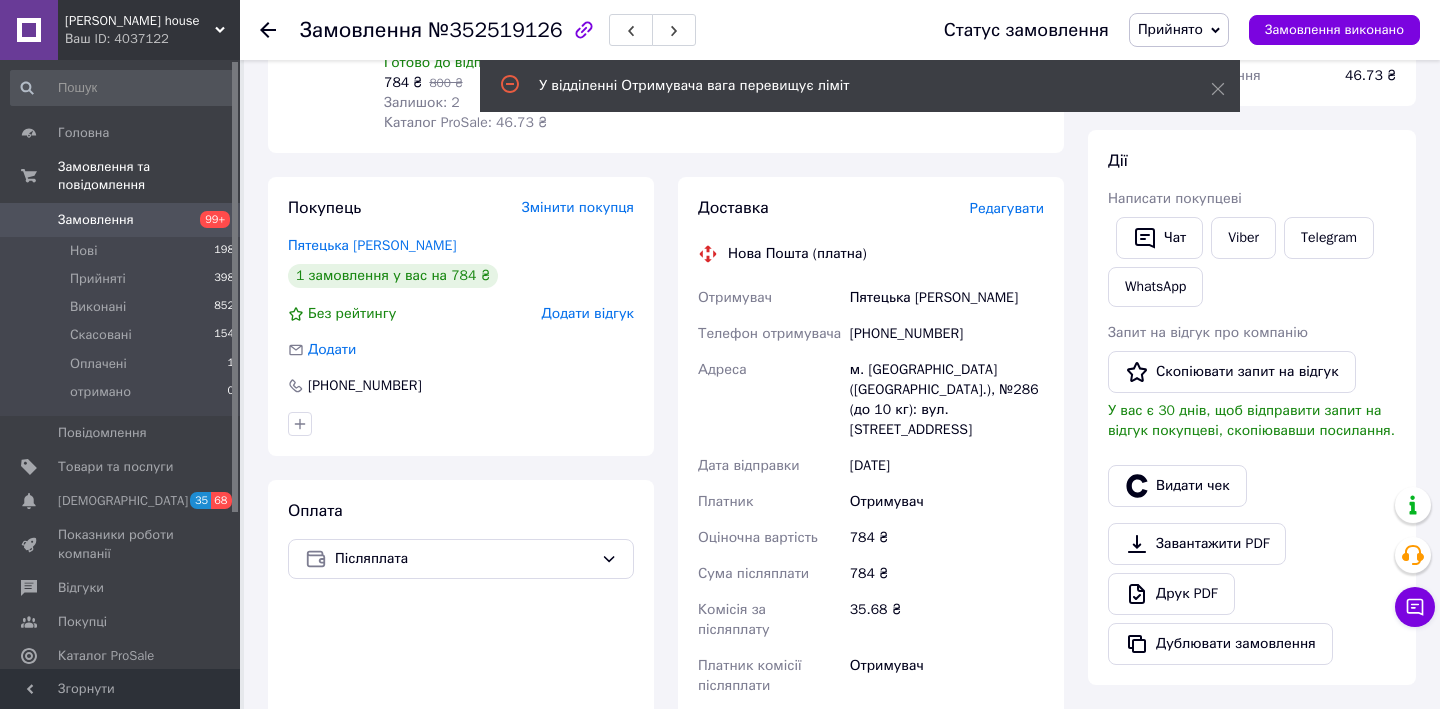 scroll, scrollTop: 265, scrollLeft: 0, axis: vertical 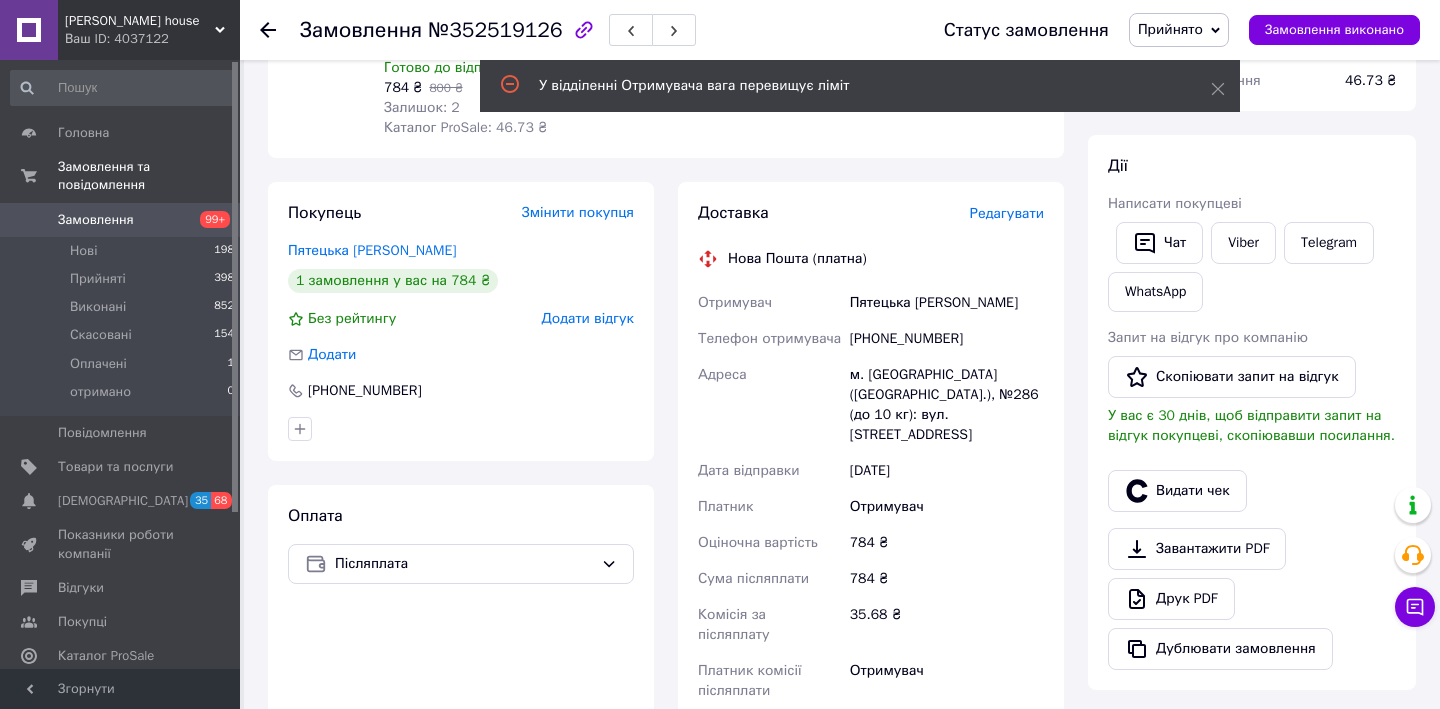 click on "Редагувати" at bounding box center (1007, 213) 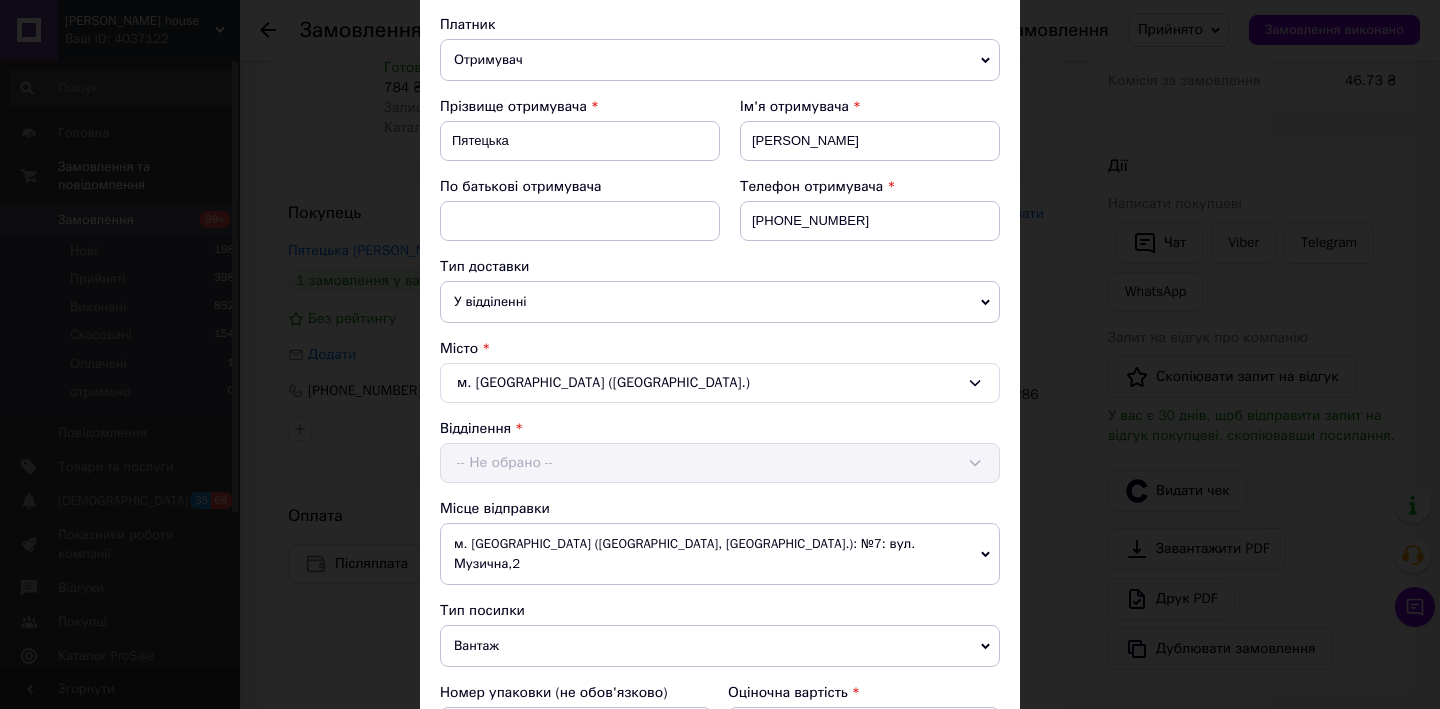 scroll, scrollTop: 817, scrollLeft: 0, axis: vertical 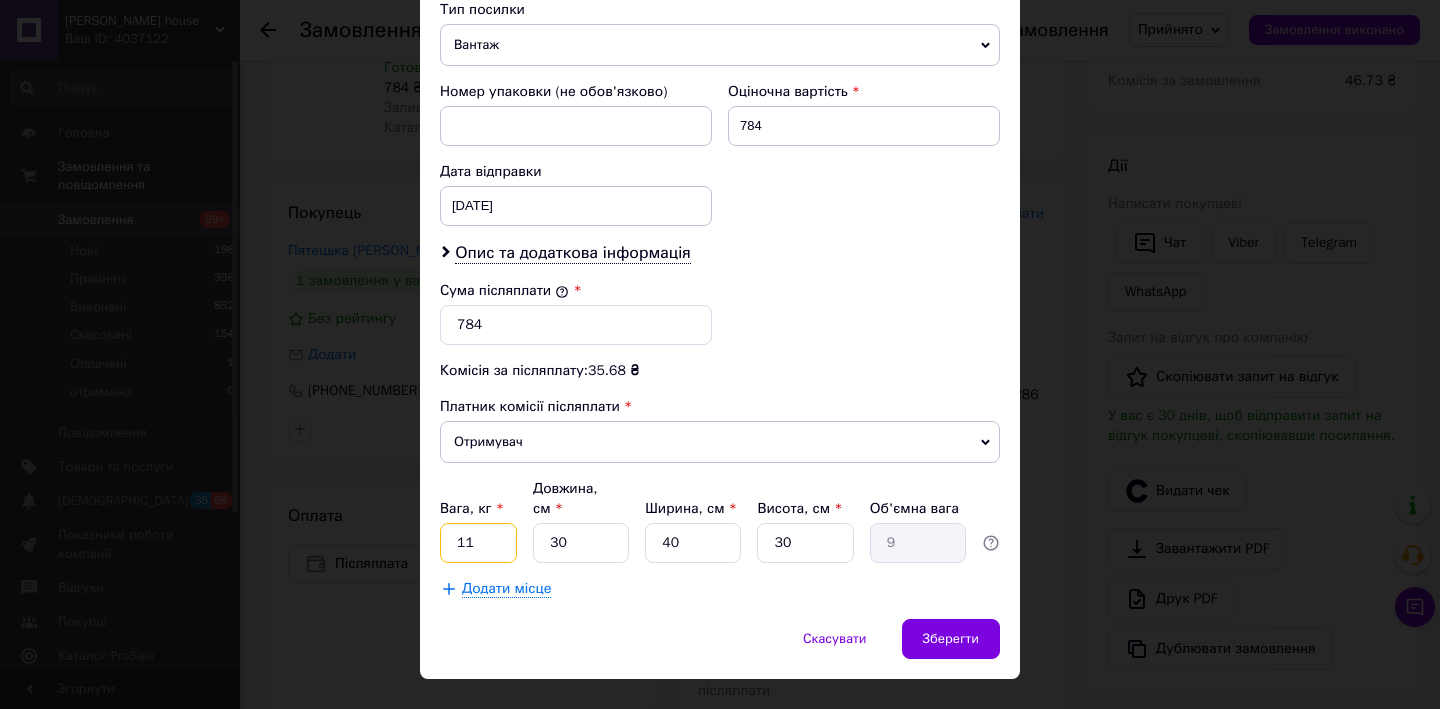 click on "11" at bounding box center [478, 543] 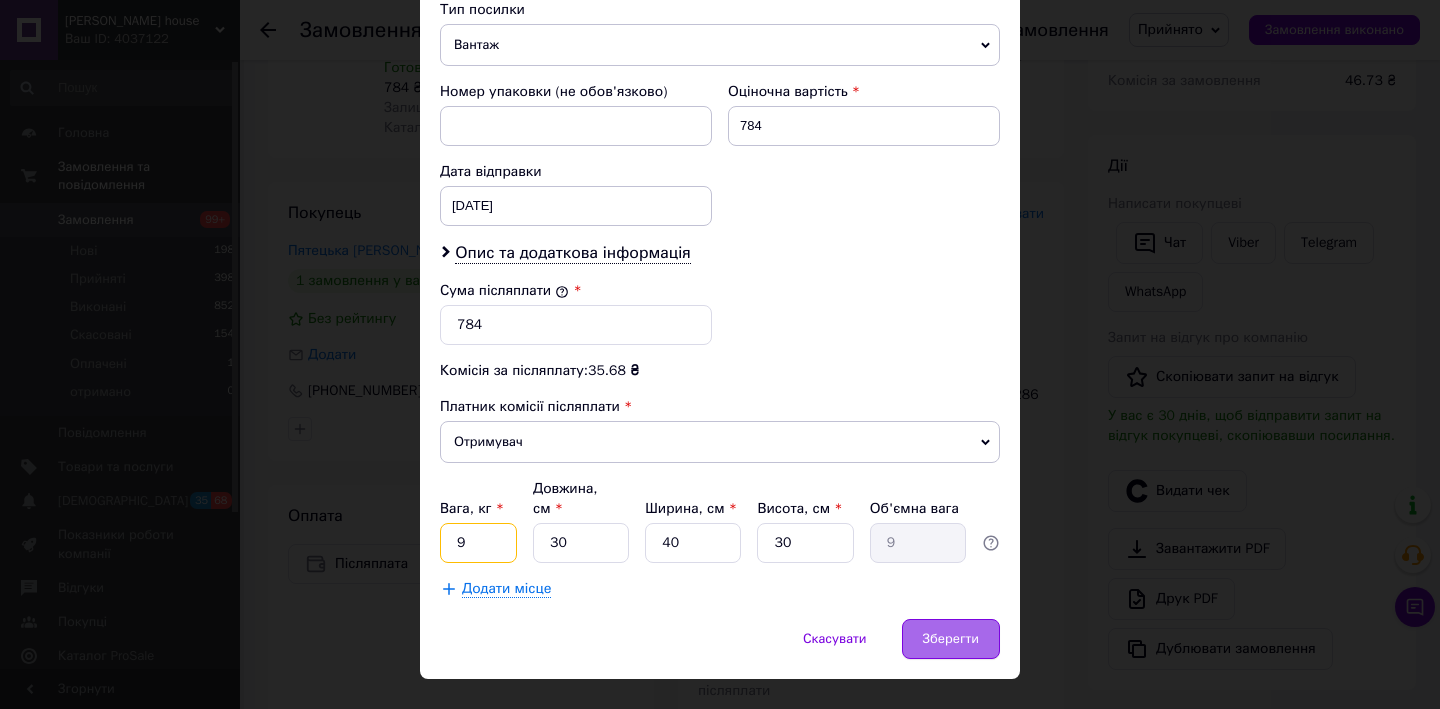type on "9" 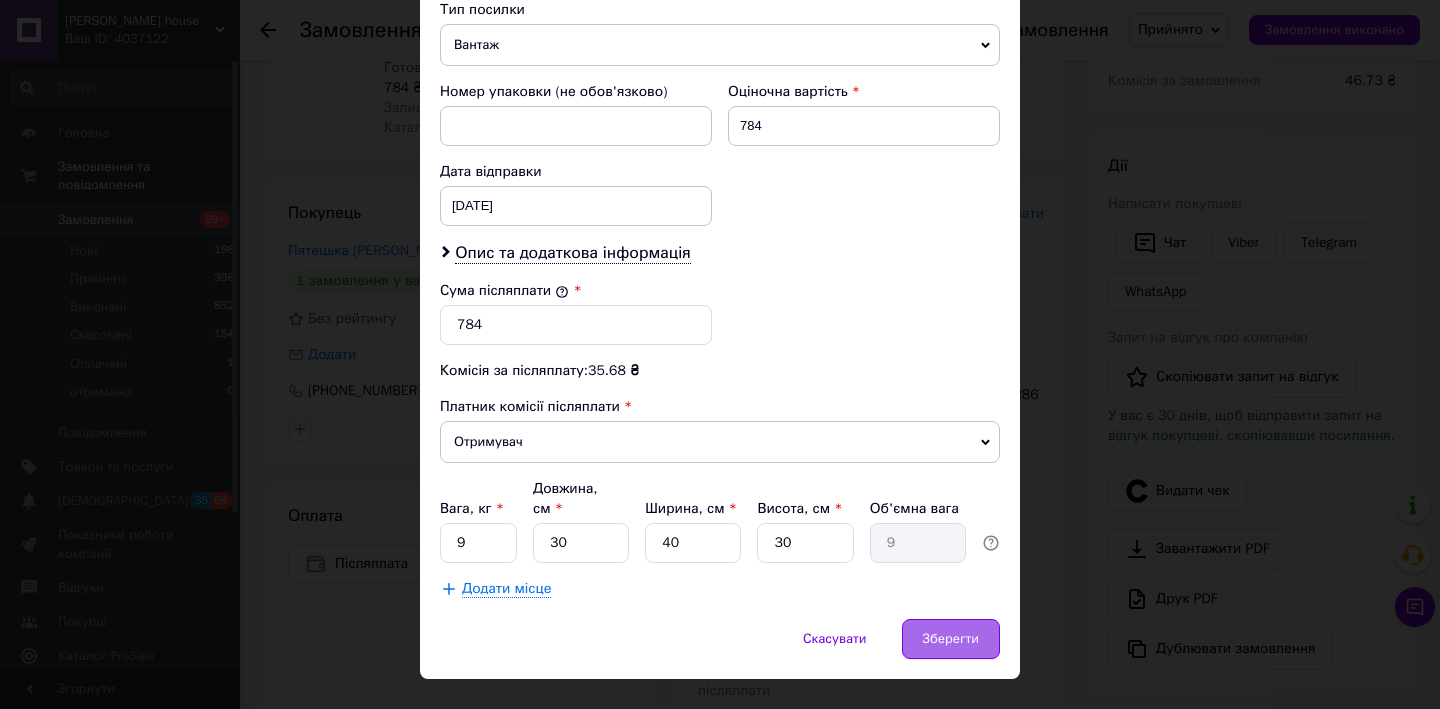 click on "Зберегти" at bounding box center (951, 639) 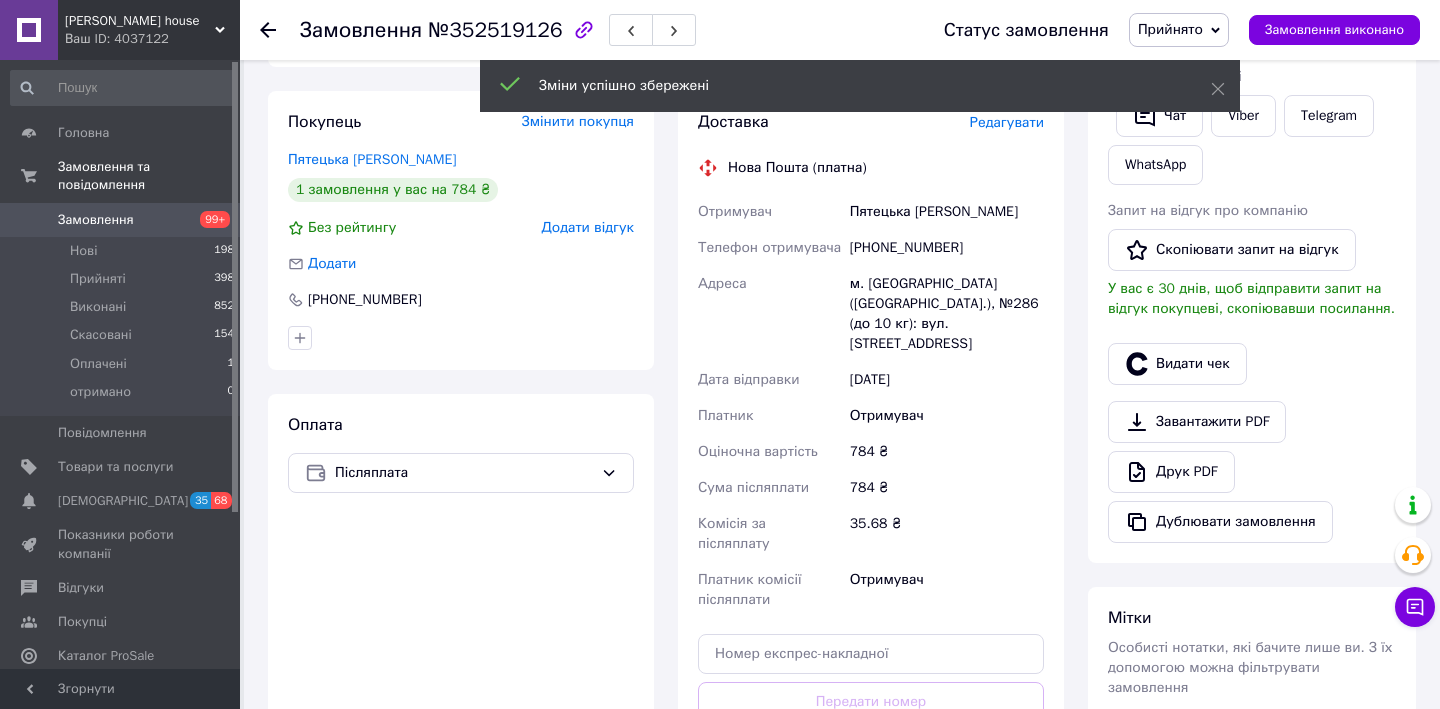scroll, scrollTop: 465, scrollLeft: 0, axis: vertical 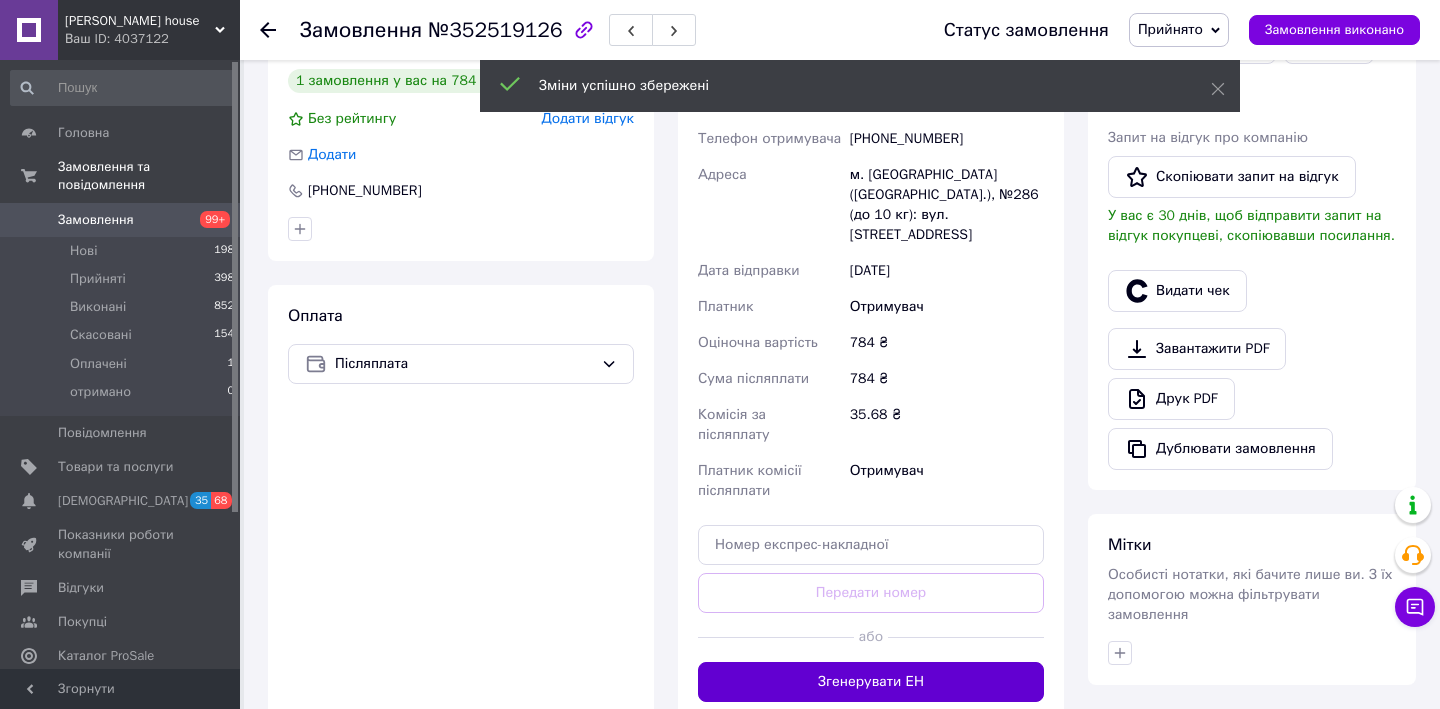 click on "Згенерувати ЕН" at bounding box center (871, 682) 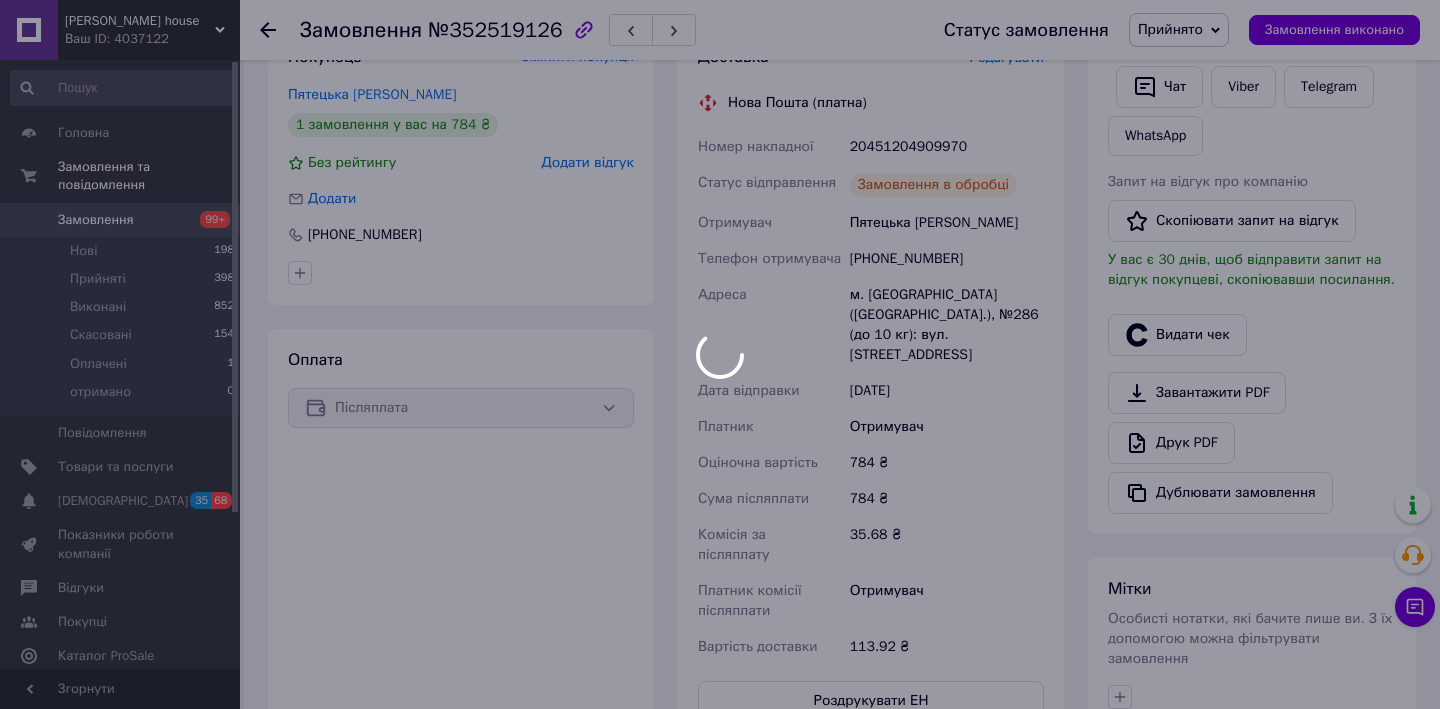 scroll, scrollTop: 354, scrollLeft: 0, axis: vertical 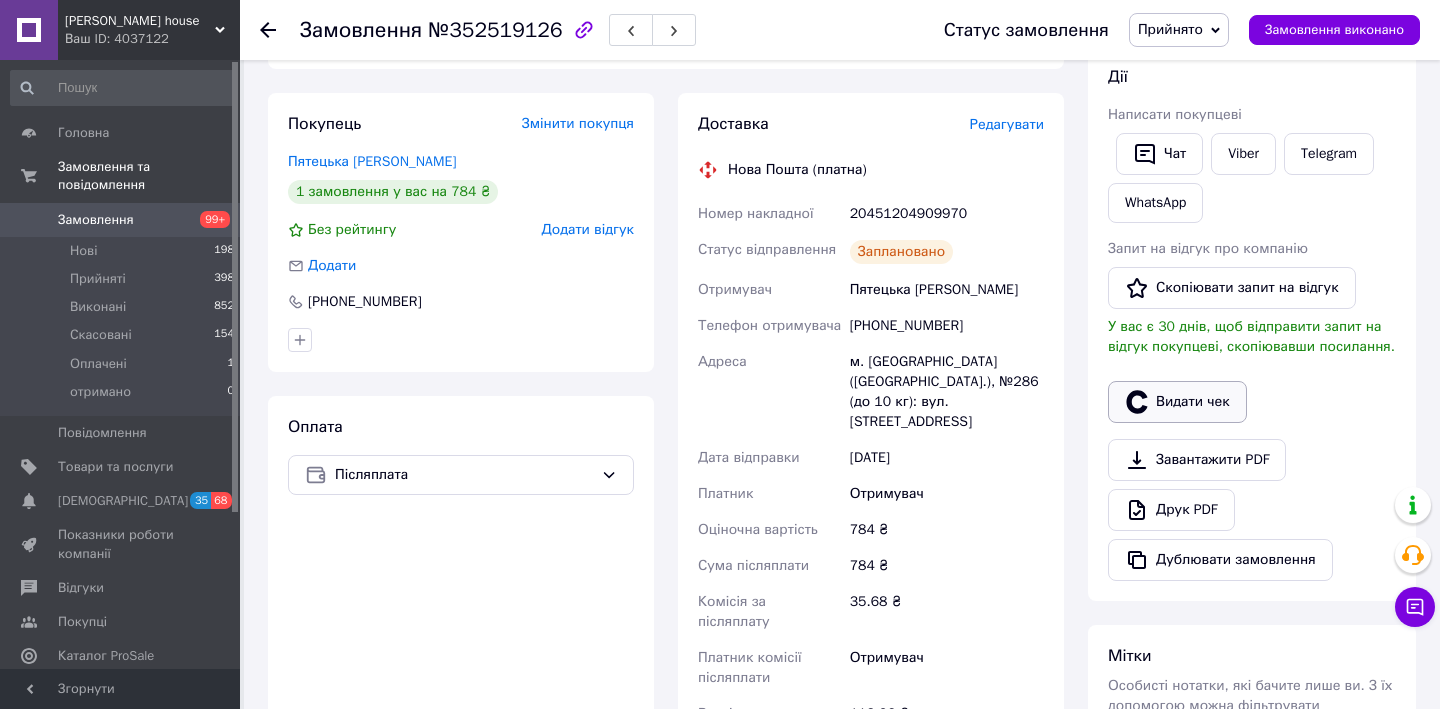 click on "Видати чек" at bounding box center (1177, 402) 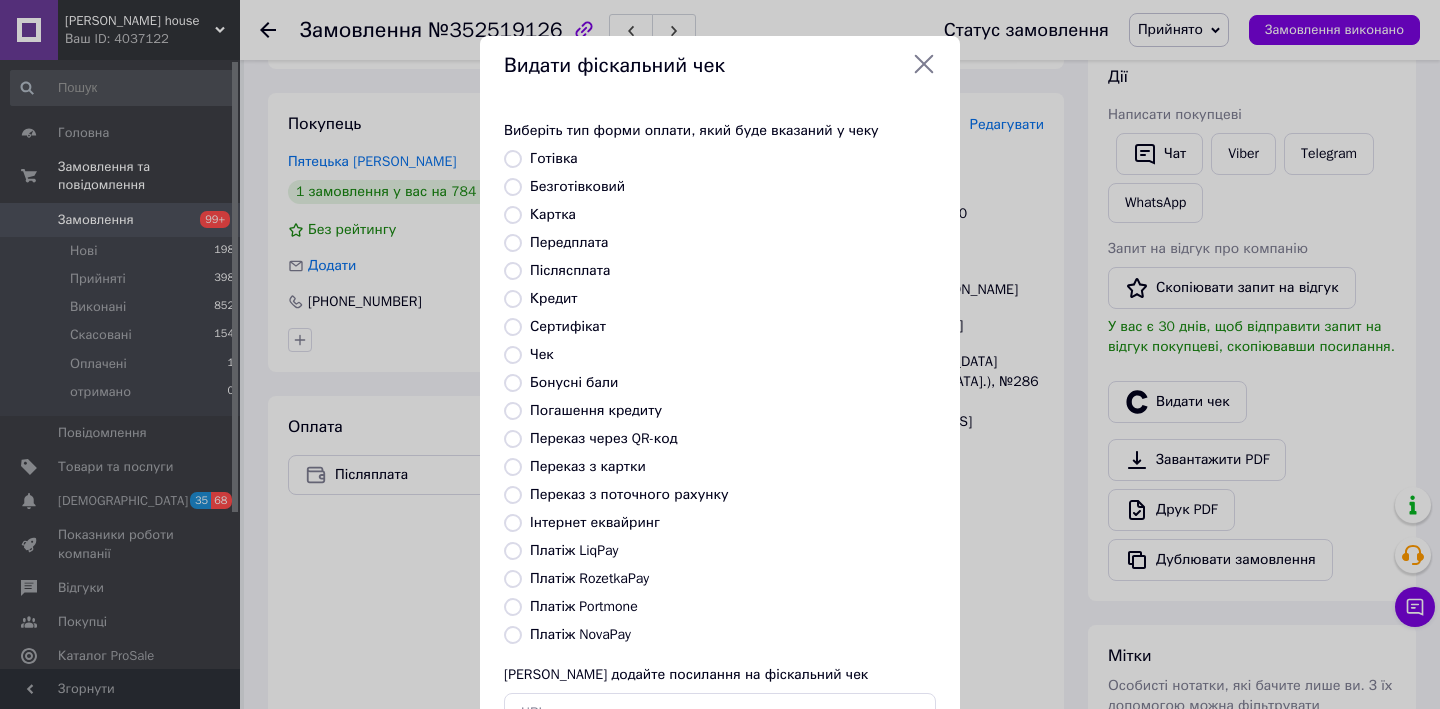 scroll, scrollTop: 131, scrollLeft: 0, axis: vertical 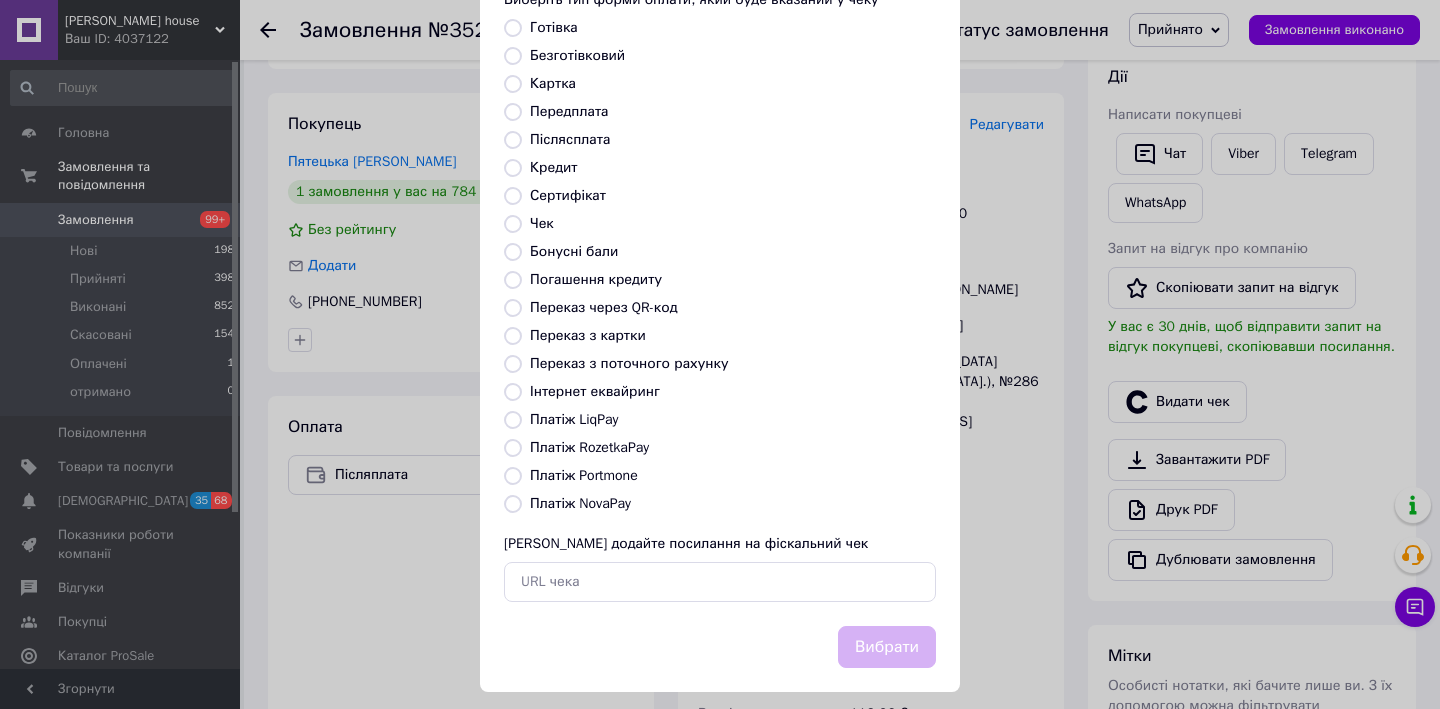 click on "Платіж NovaPay" at bounding box center [513, 504] 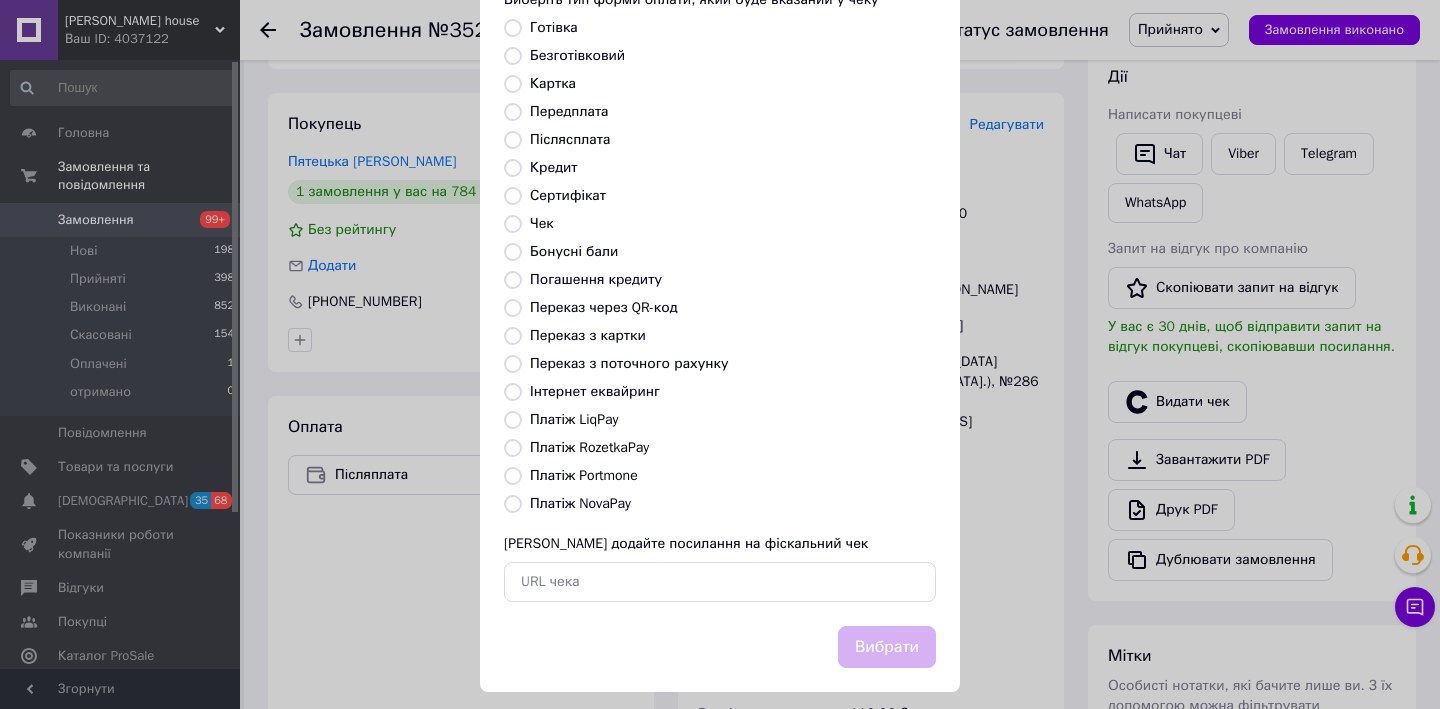 radio on "true" 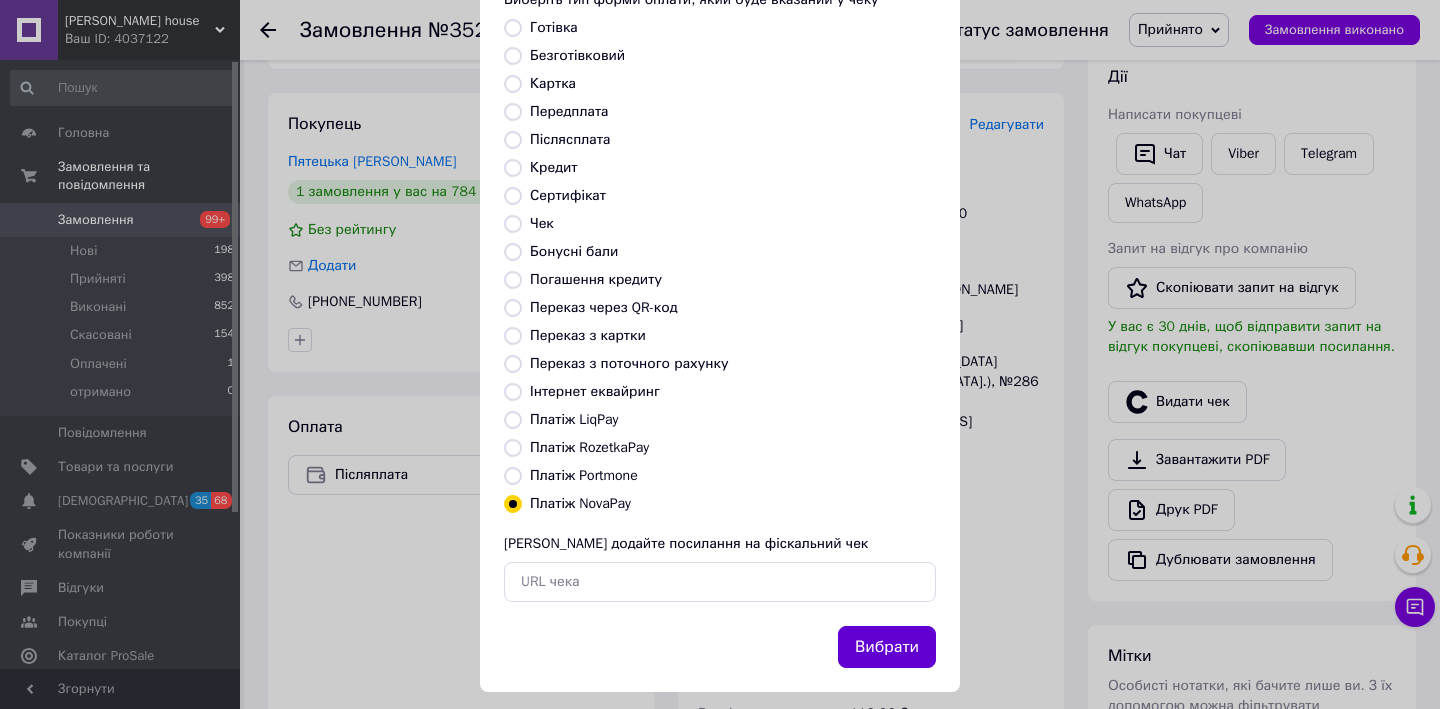 click on "Вибрати" at bounding box center [887, 647] 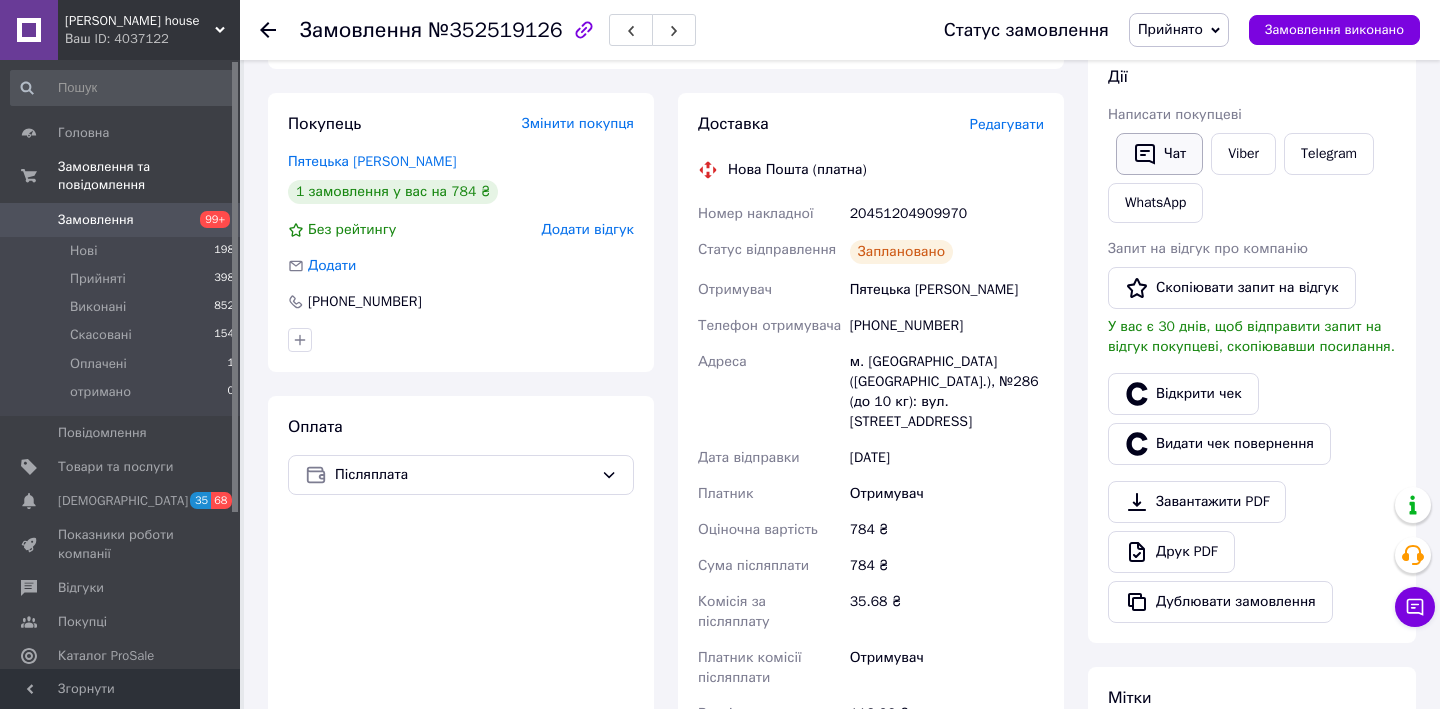 click on "Чат" at bounding box center (1159, 154) 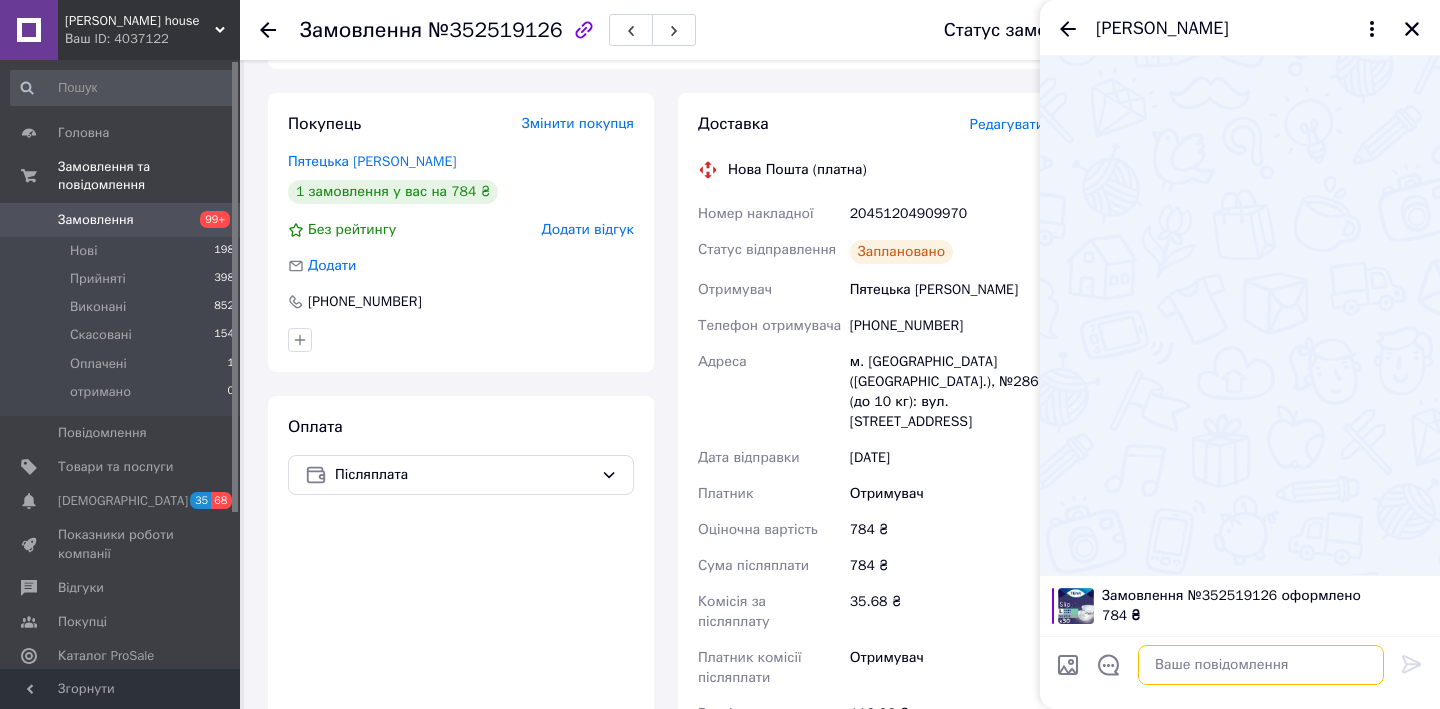 click at bounding box center [1261, 665] 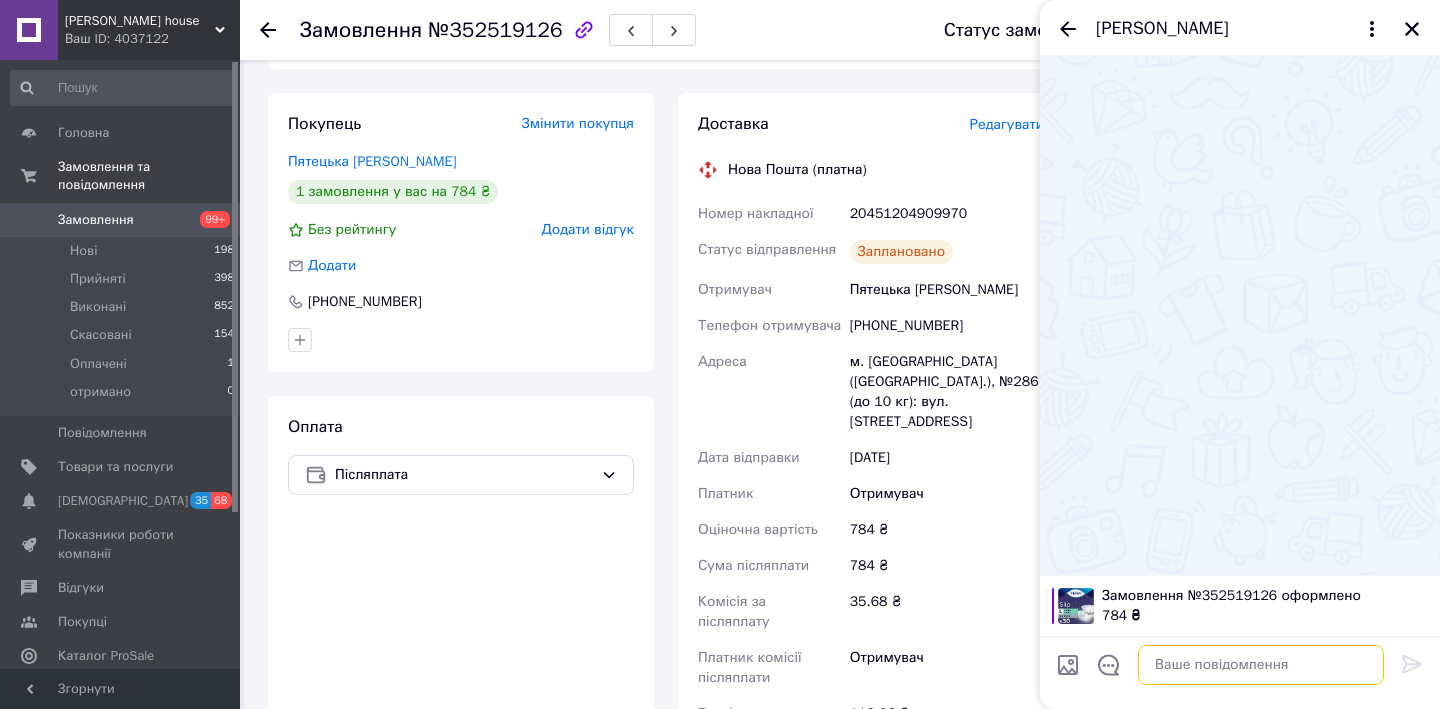 paste on "[URL][DOMAIN_NAME]" 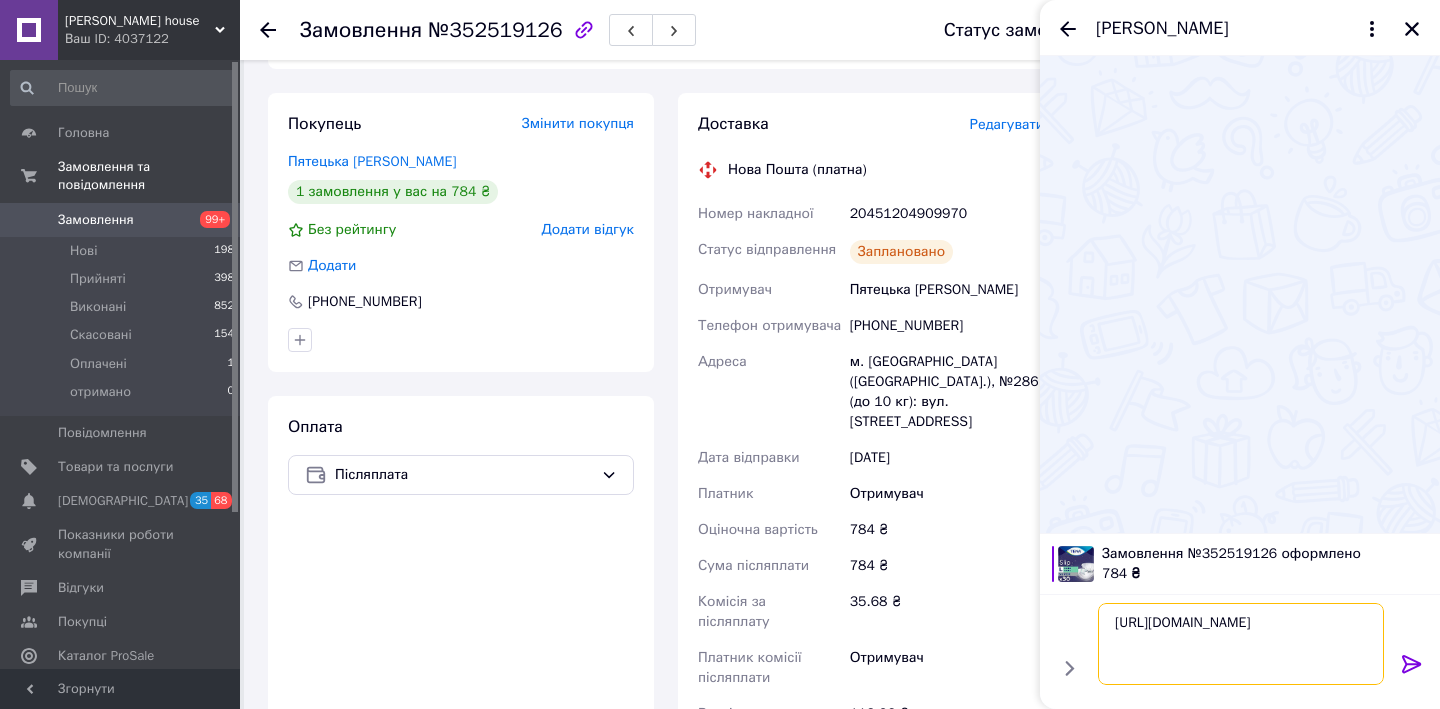 type 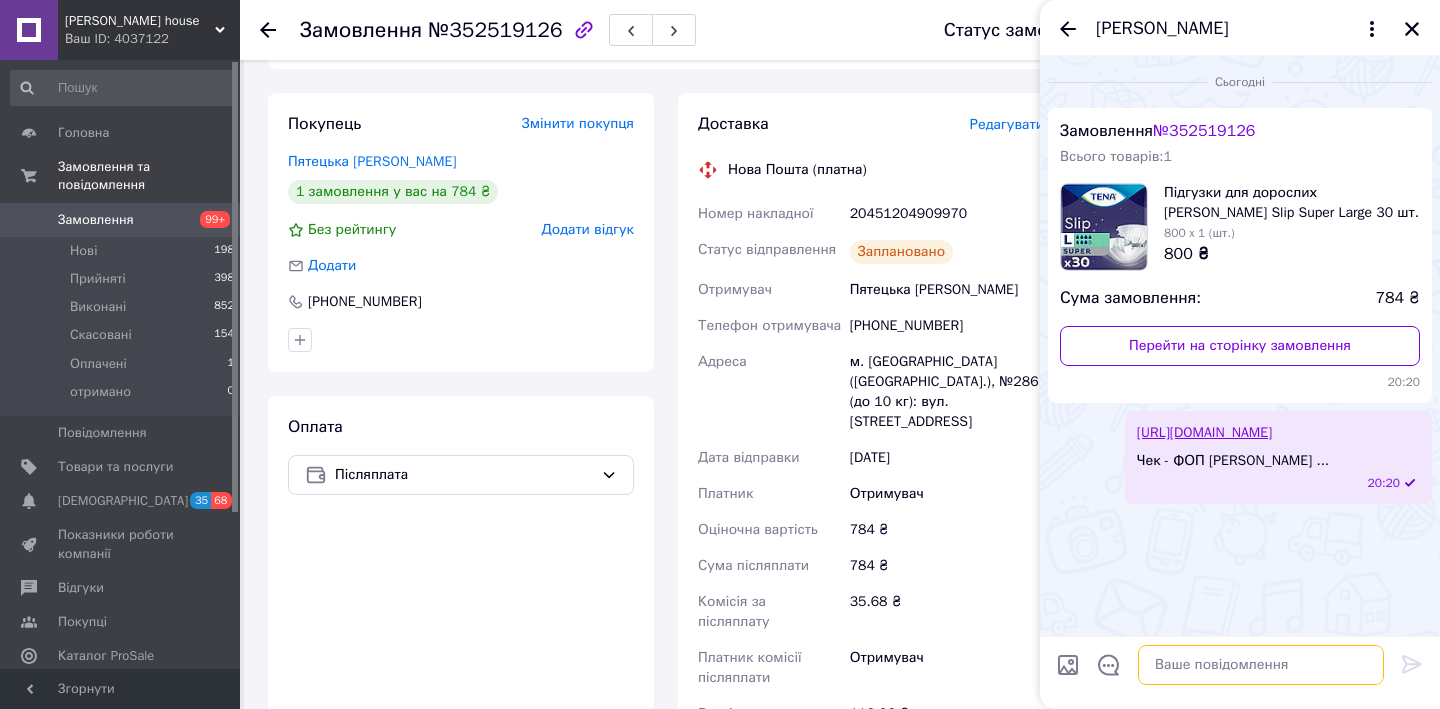 scroll, scrollTop: 0, scrollLeft: 0, axis: both 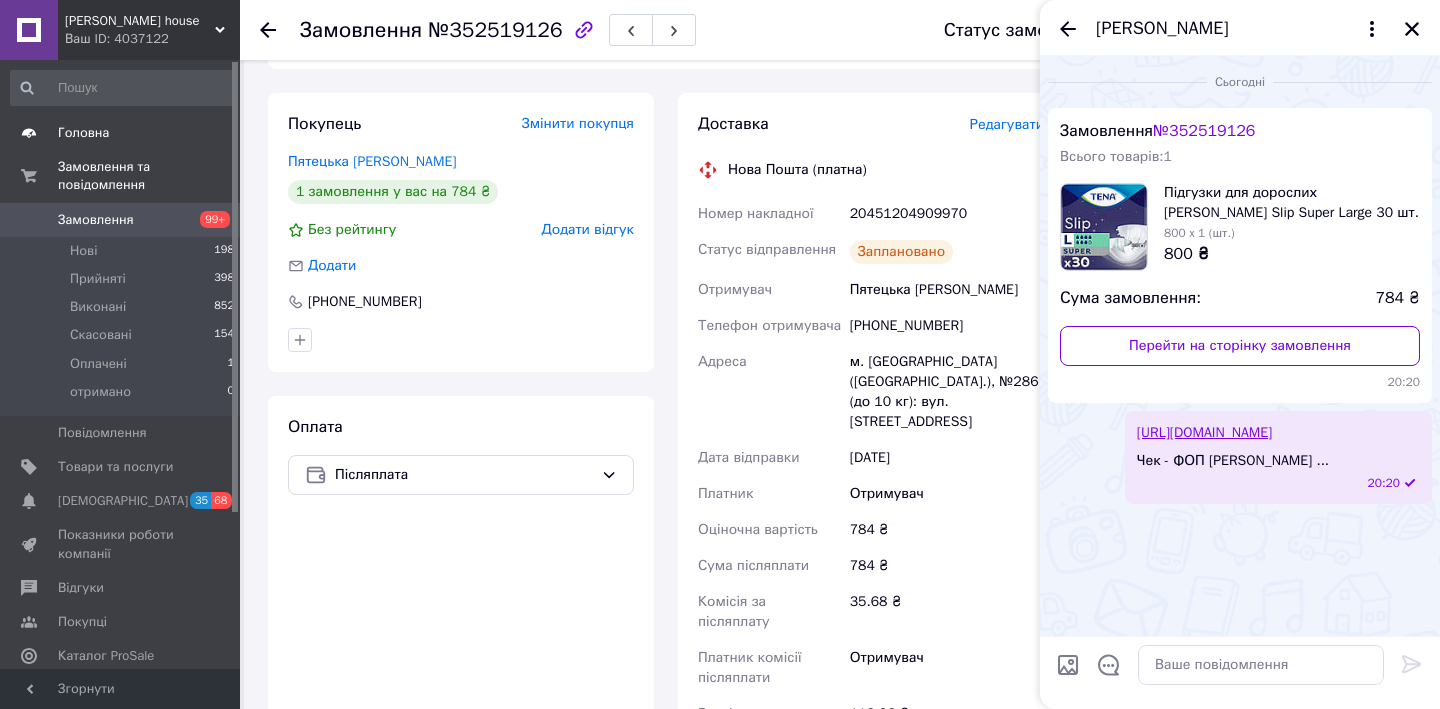 click on "Головна" at bounding box center (83, 133) 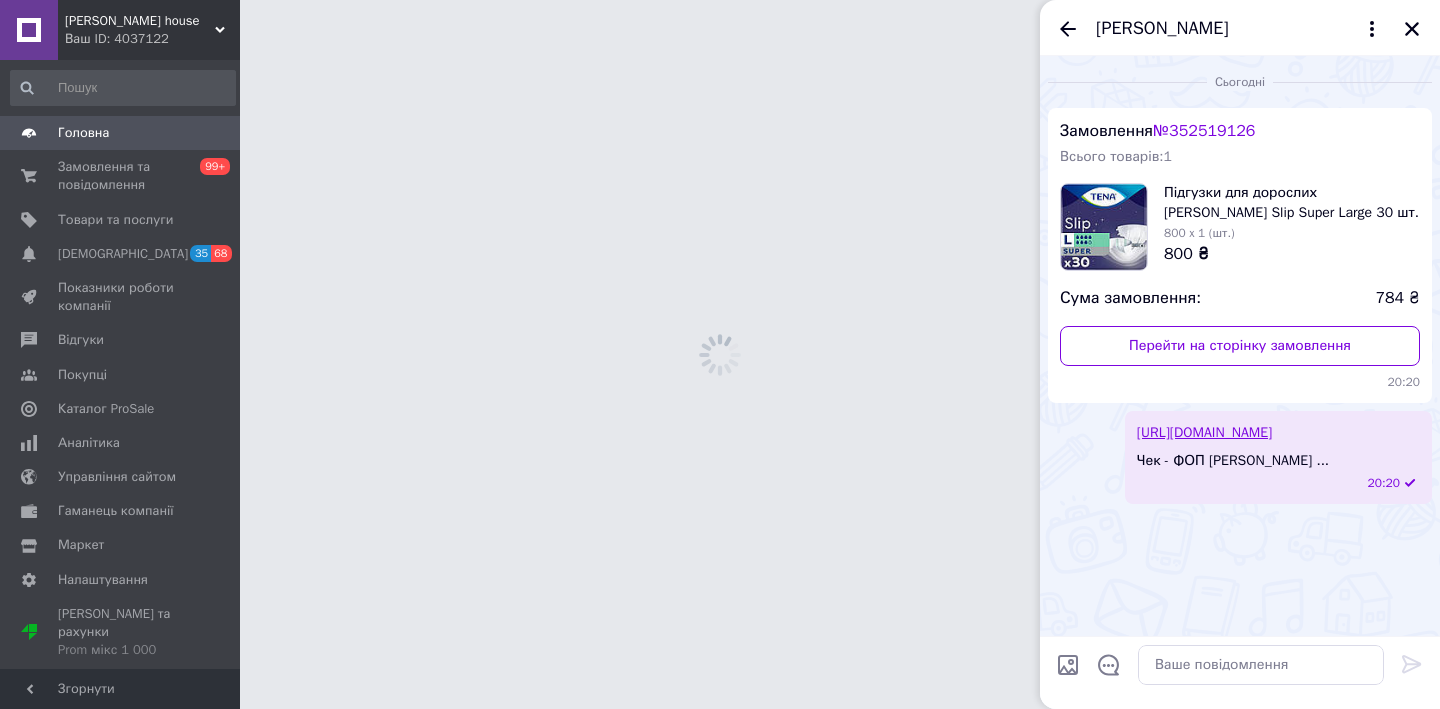scroll, scrollTop: 0, scrollLeft: 0, axis: both 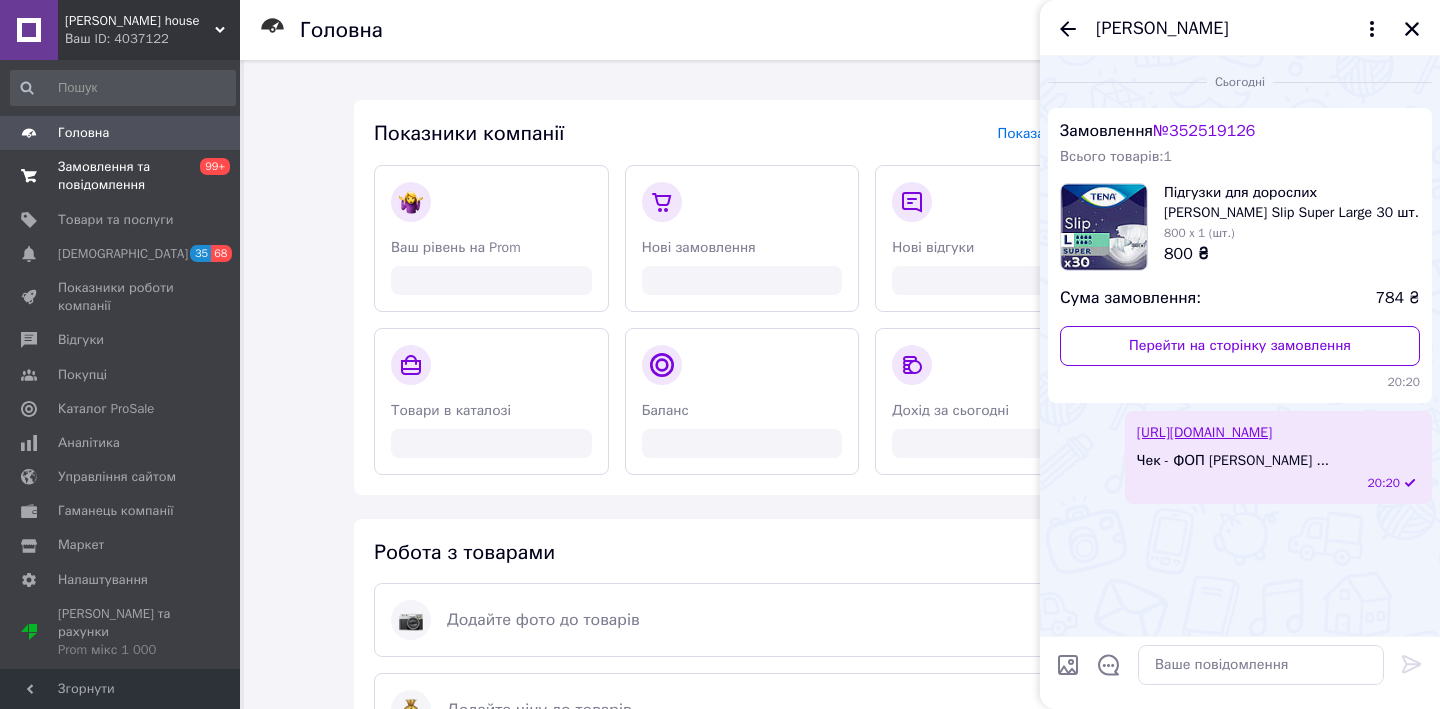 click on "Замовлення та повідомлення" at bounding box center (121, 176) 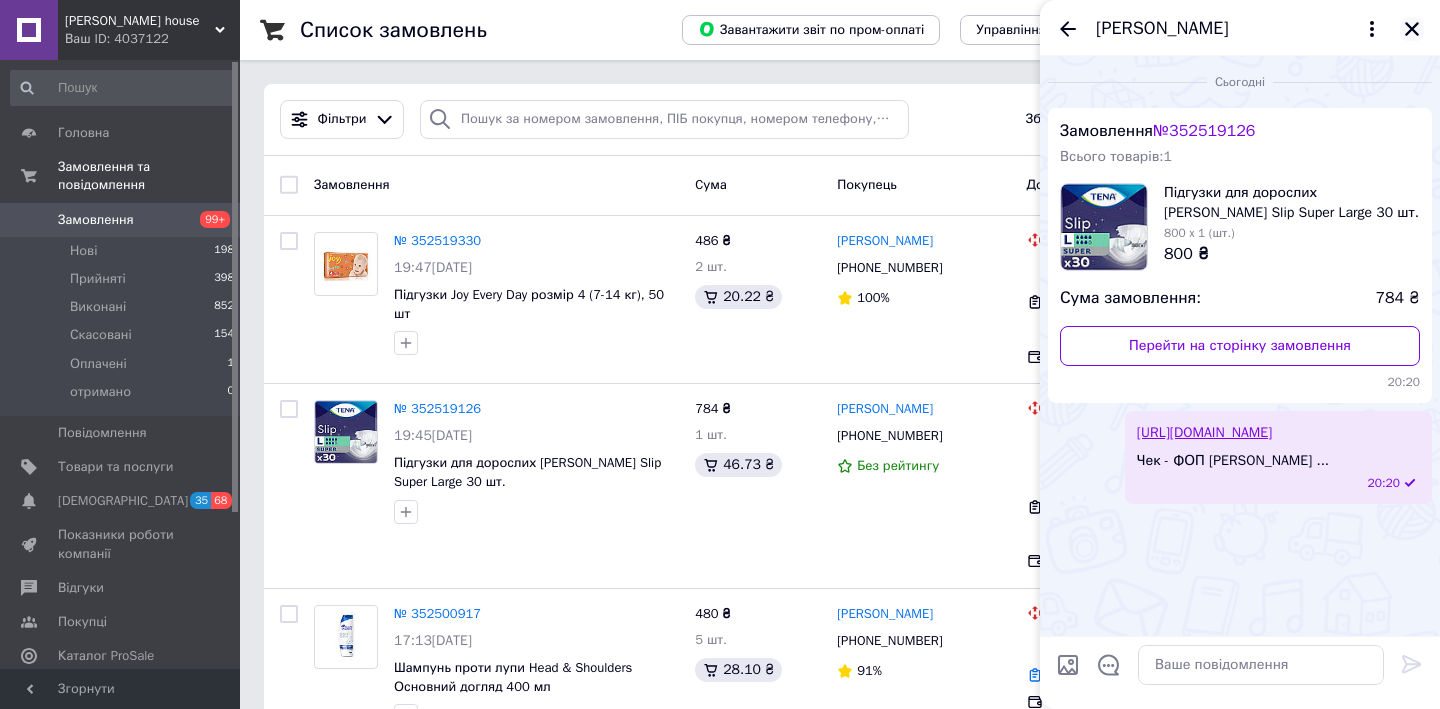 click 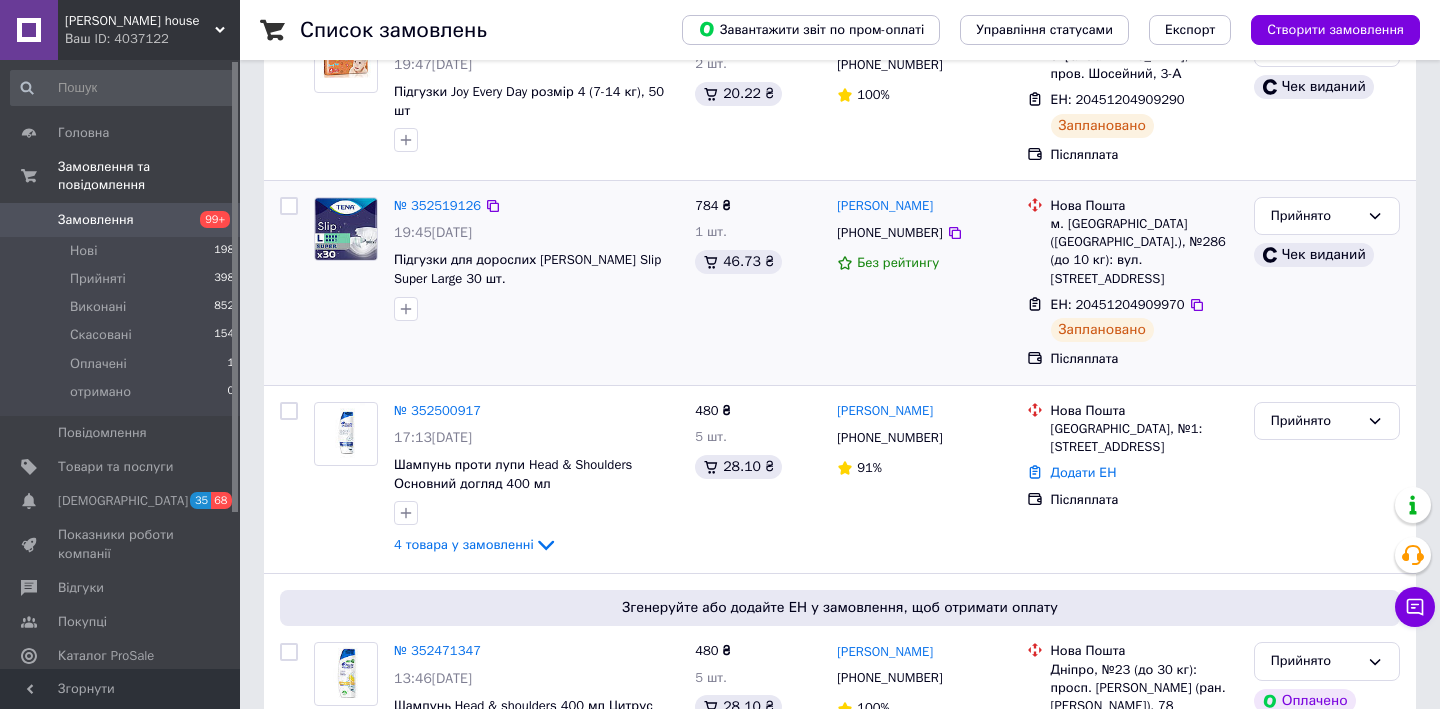 scroll, scrollTop: 204, scrollLeft: 0, axis: vertical 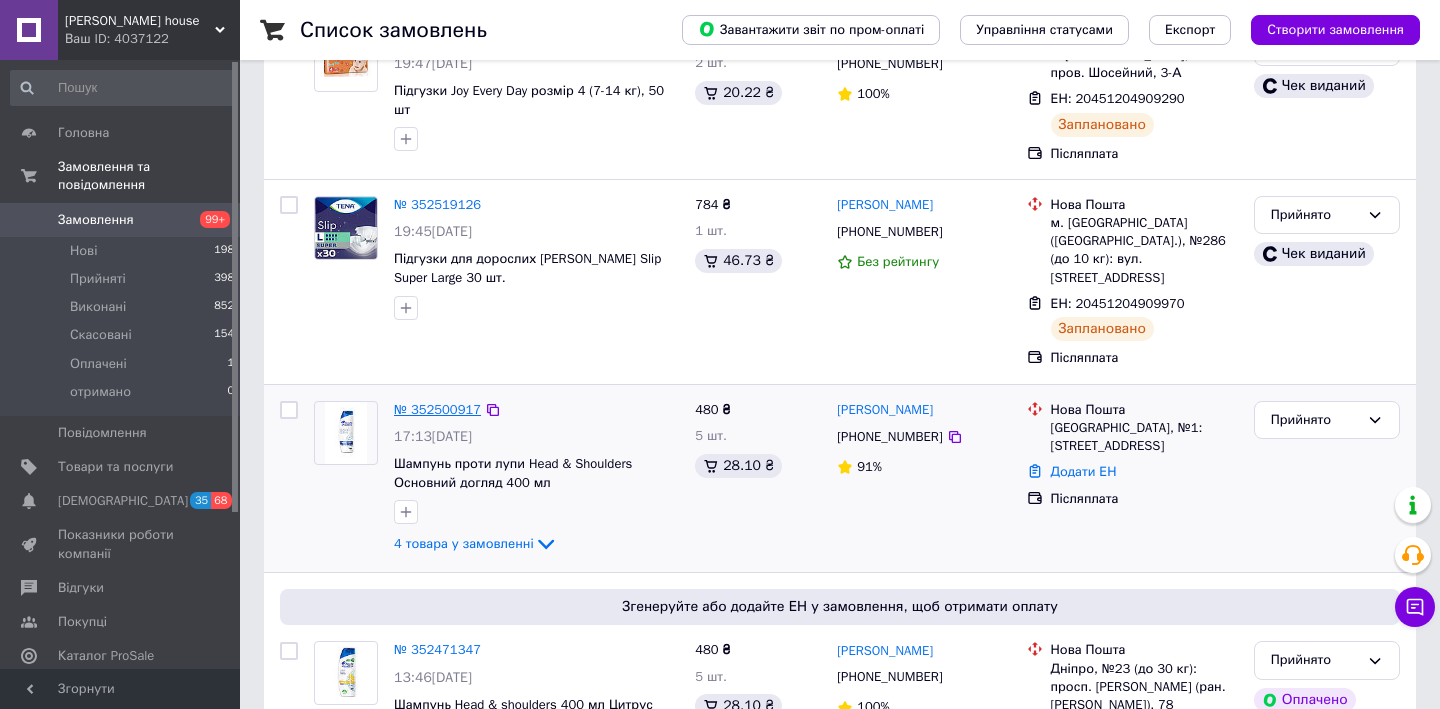 click on "№ 352500917" at bounding box center (437, 409) 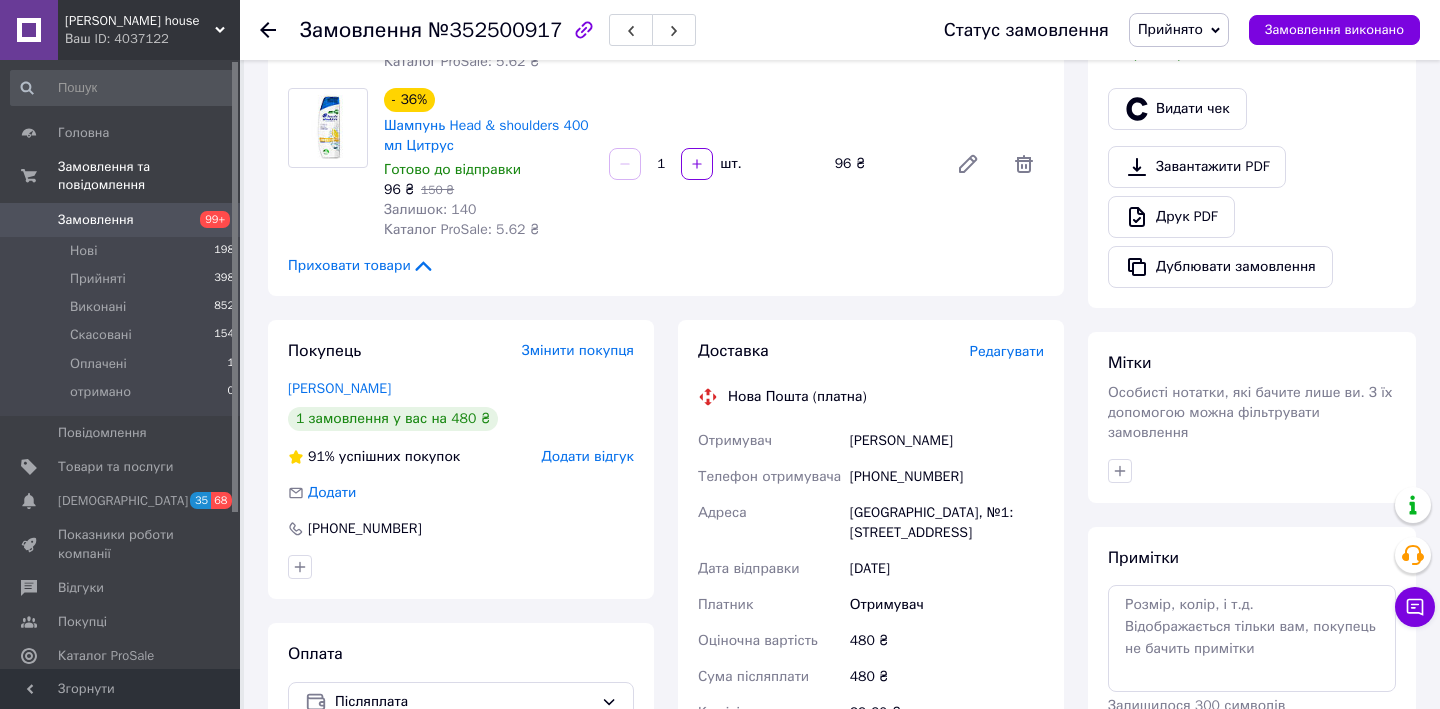 scroll, scrollTop: 659, scrollLeft: 0, axis: vertical 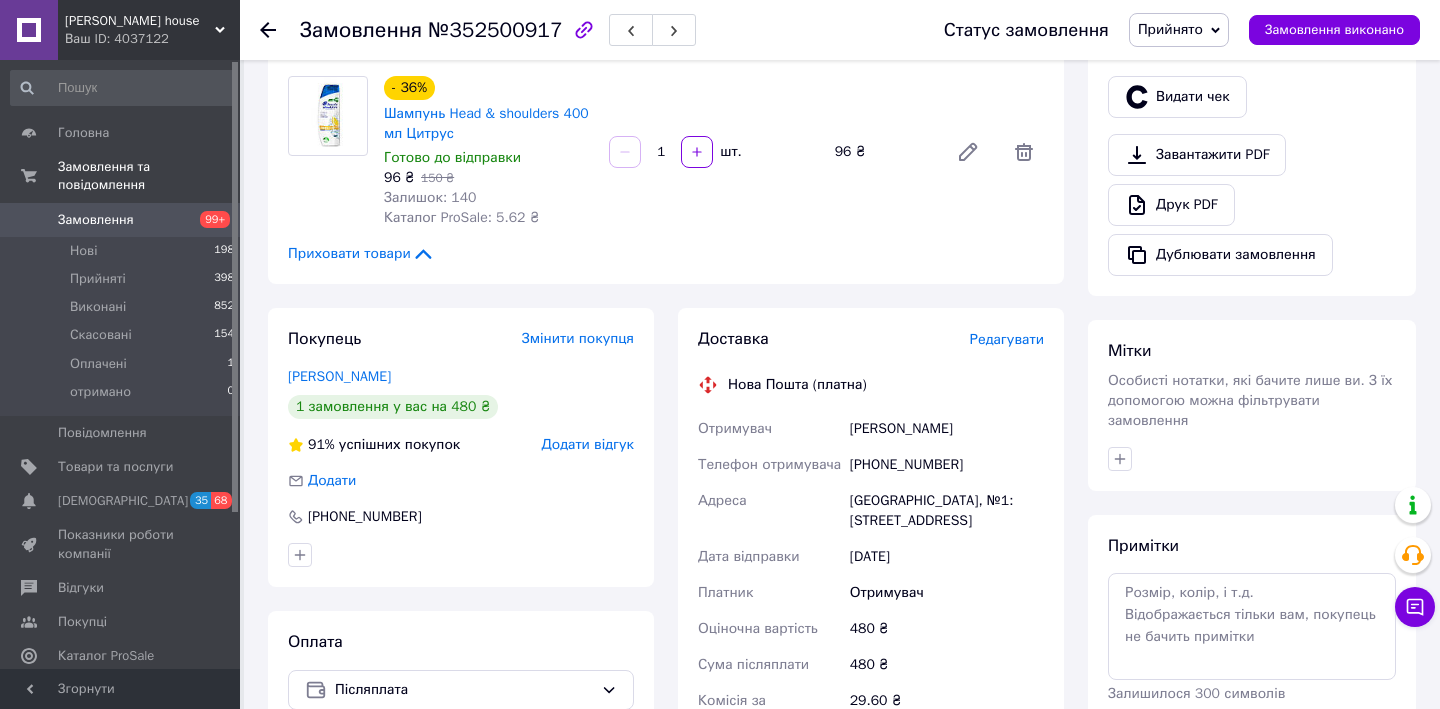 click on "Редагувати" at bounding box center (1007, 339) 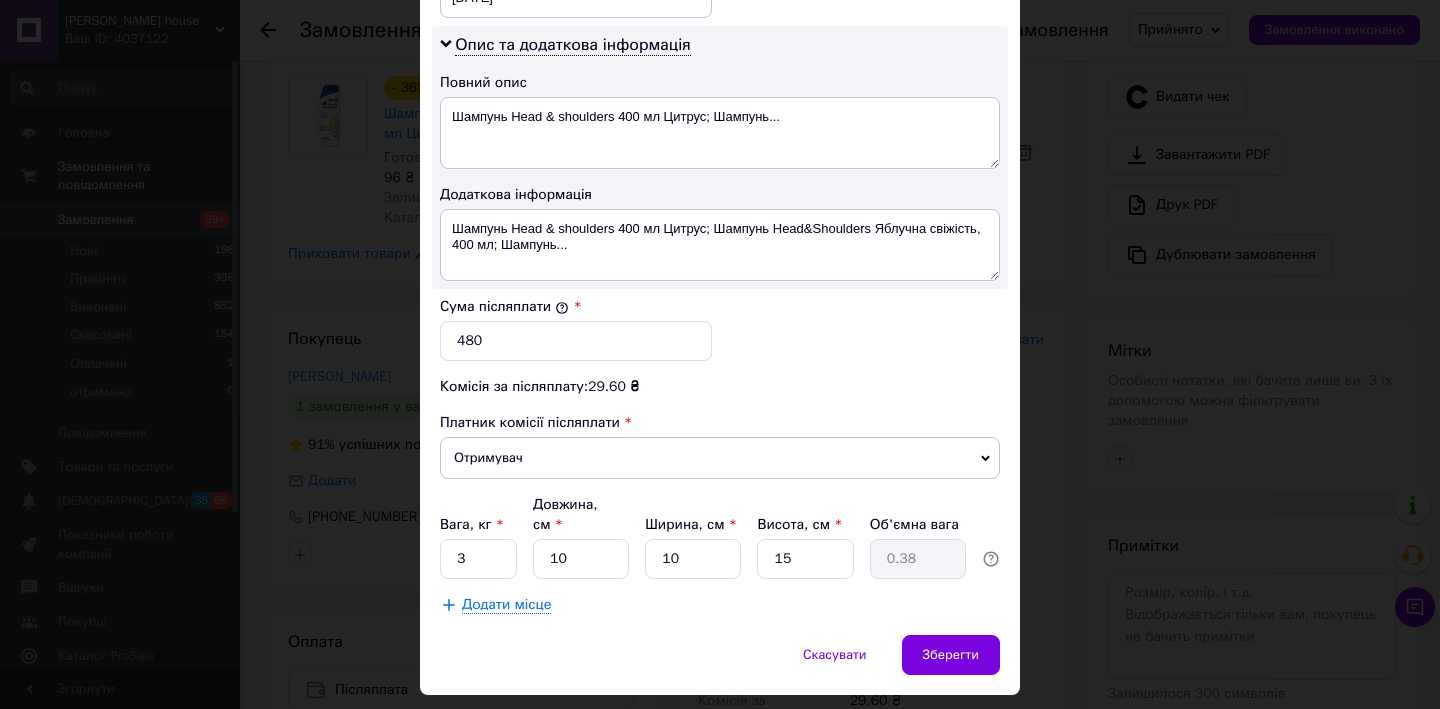 scroll, scrollTop: 1041, scrollLeft: 0, axis: vertical 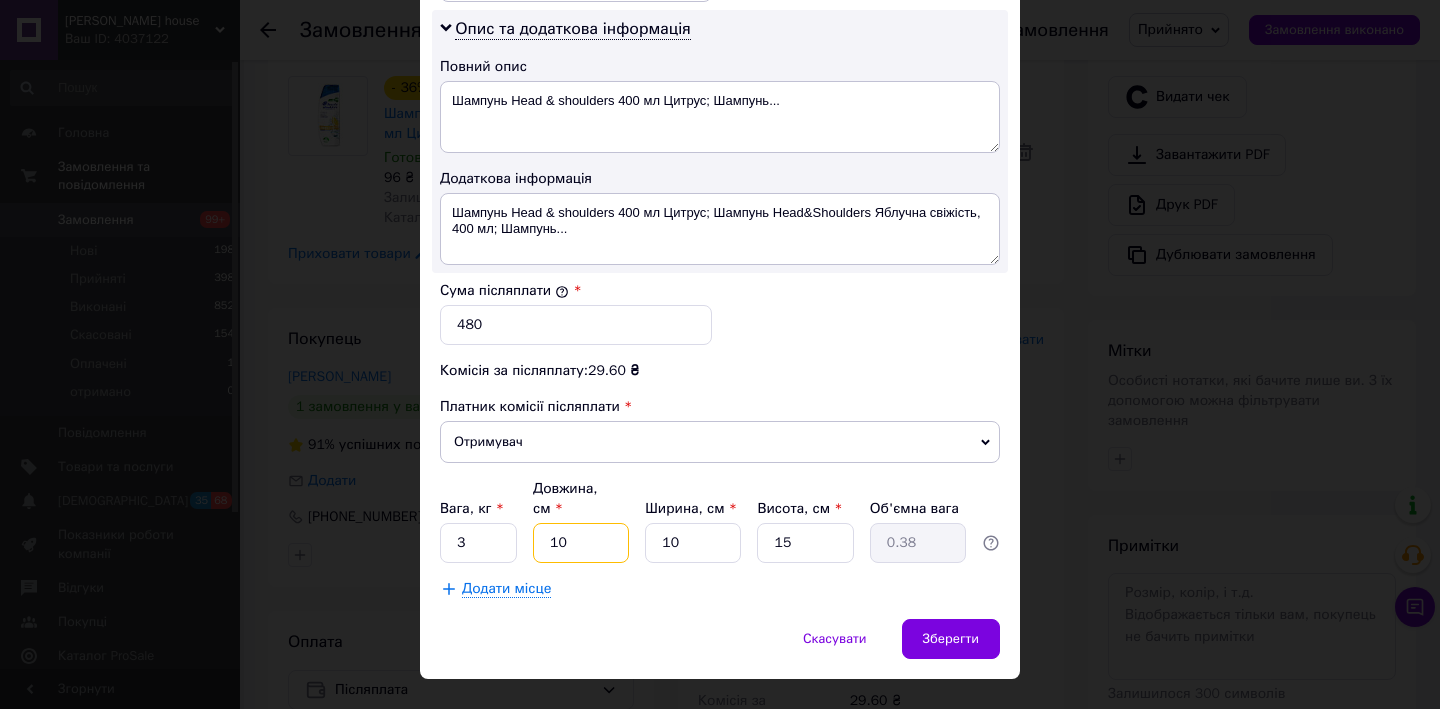 click on "10" at bounding box center [581, 543] 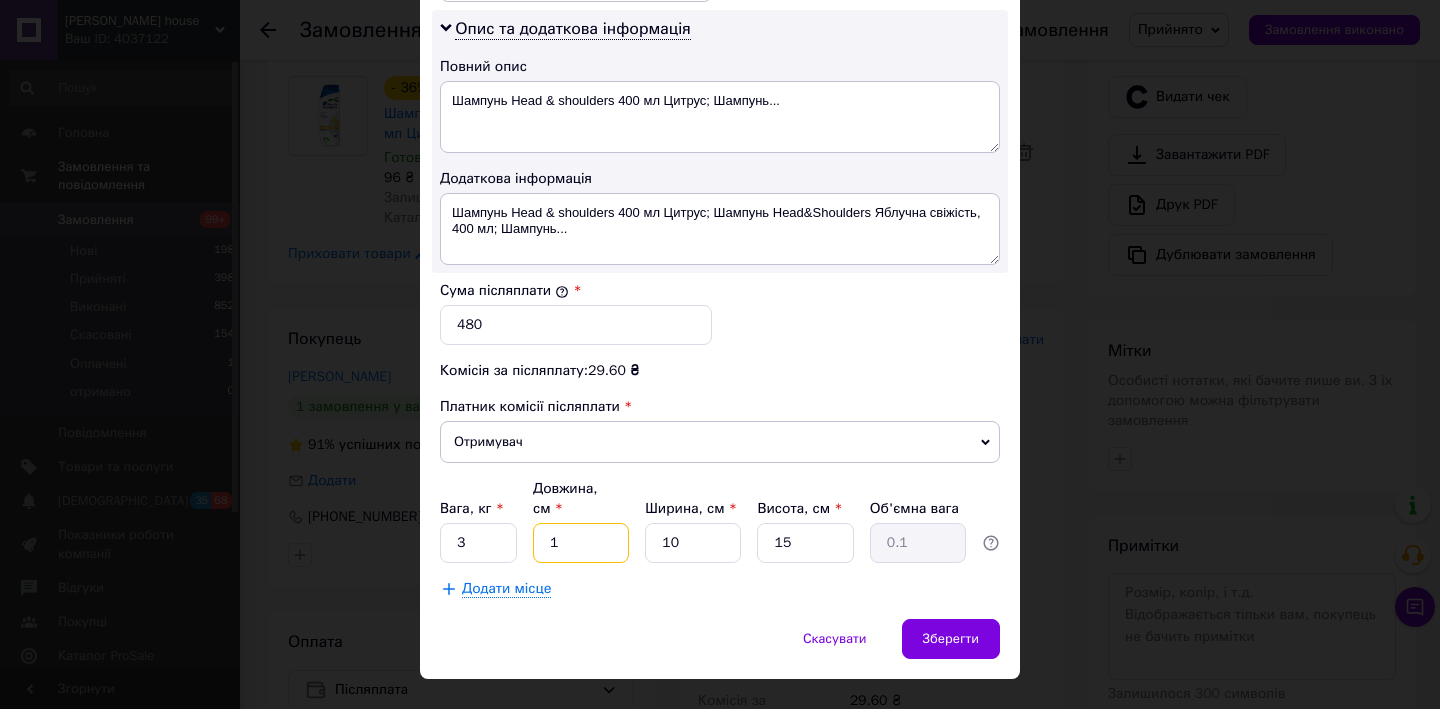 type 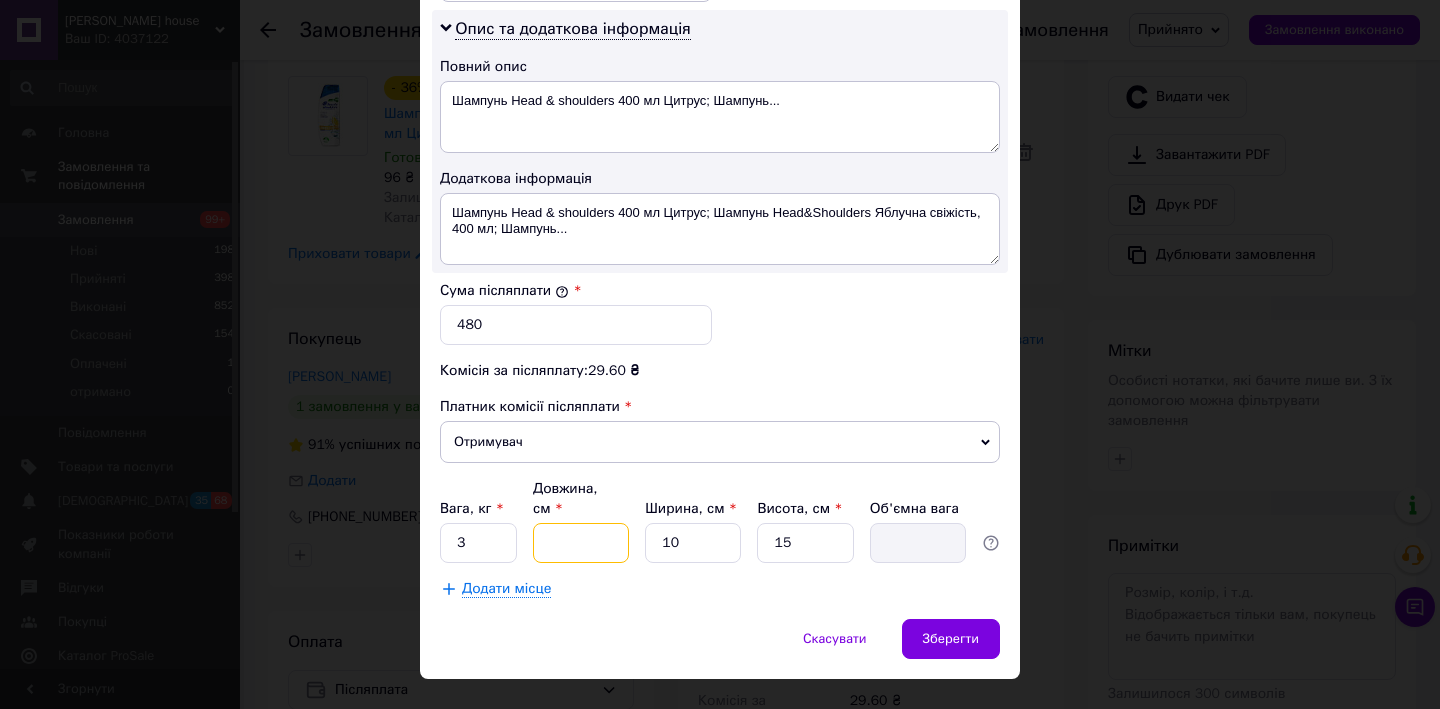 type on "3" 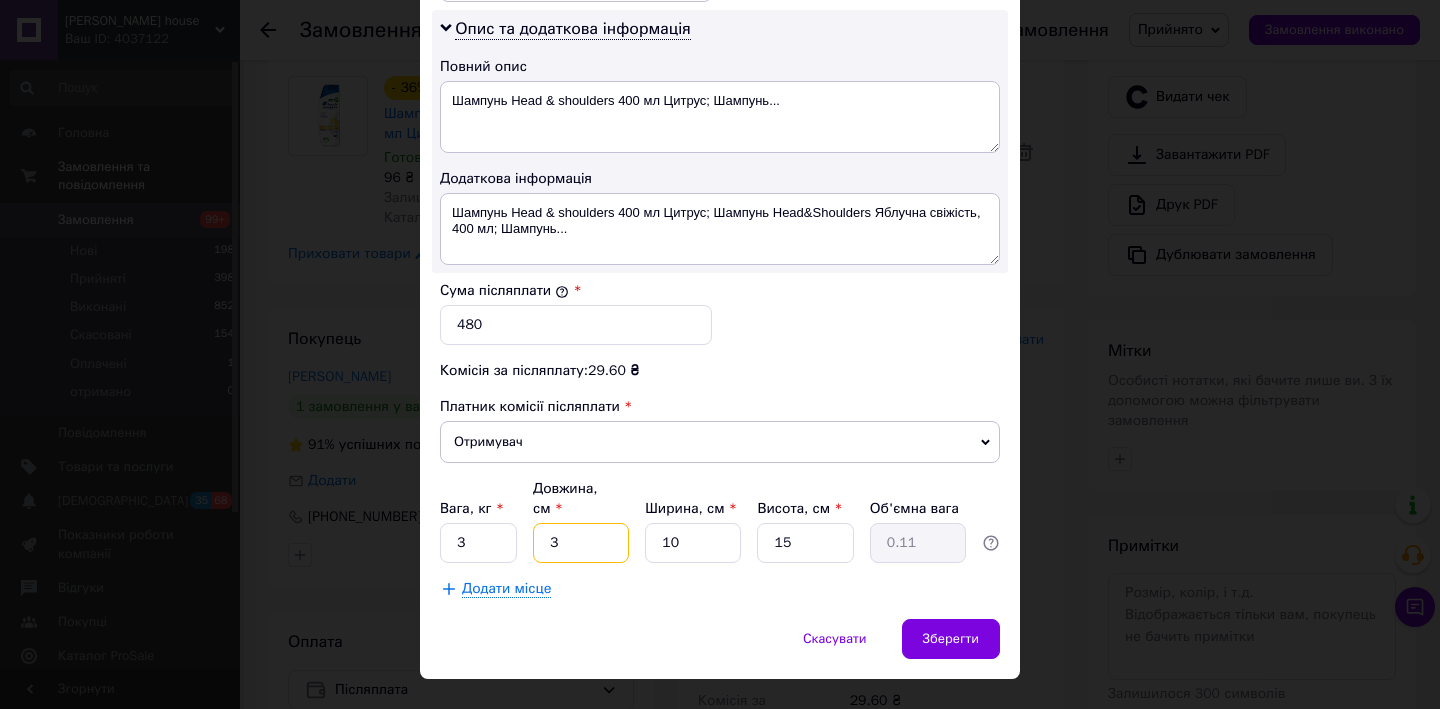 type on "30" 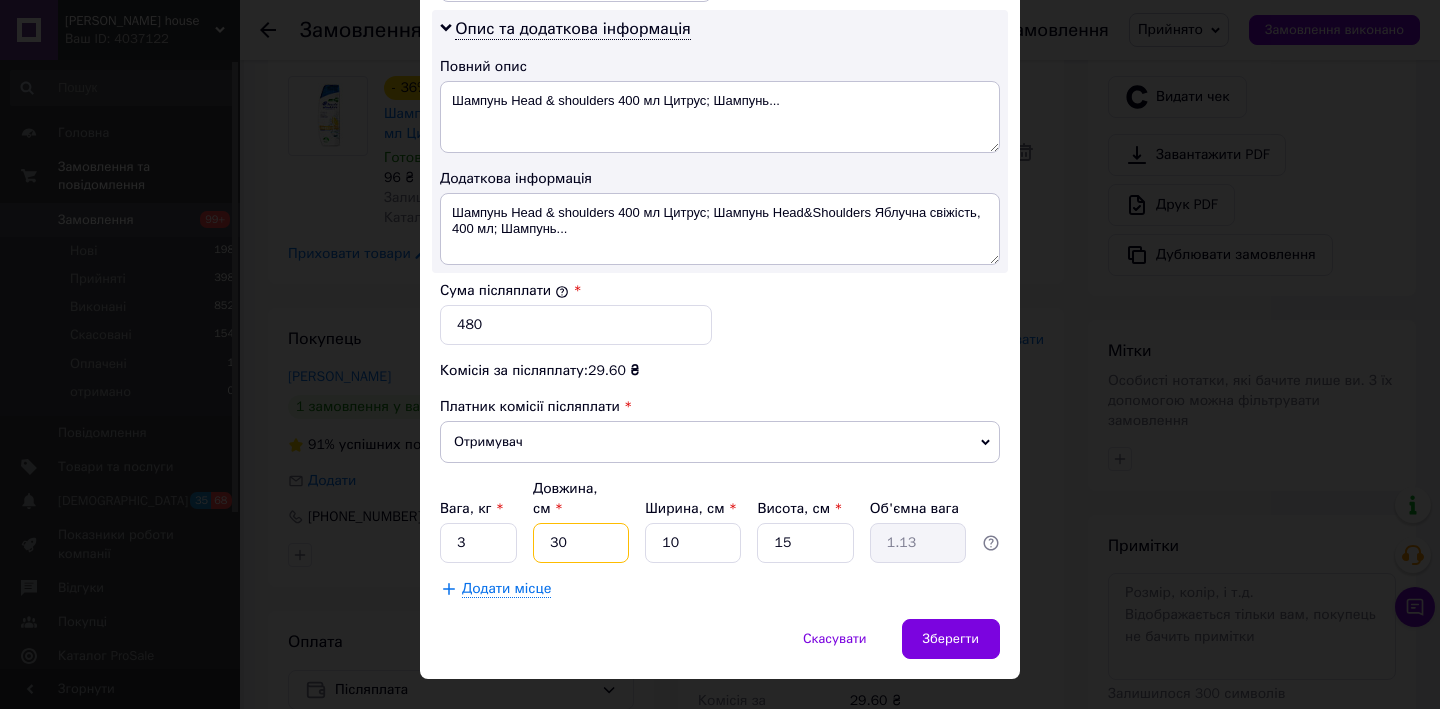 type on "30" 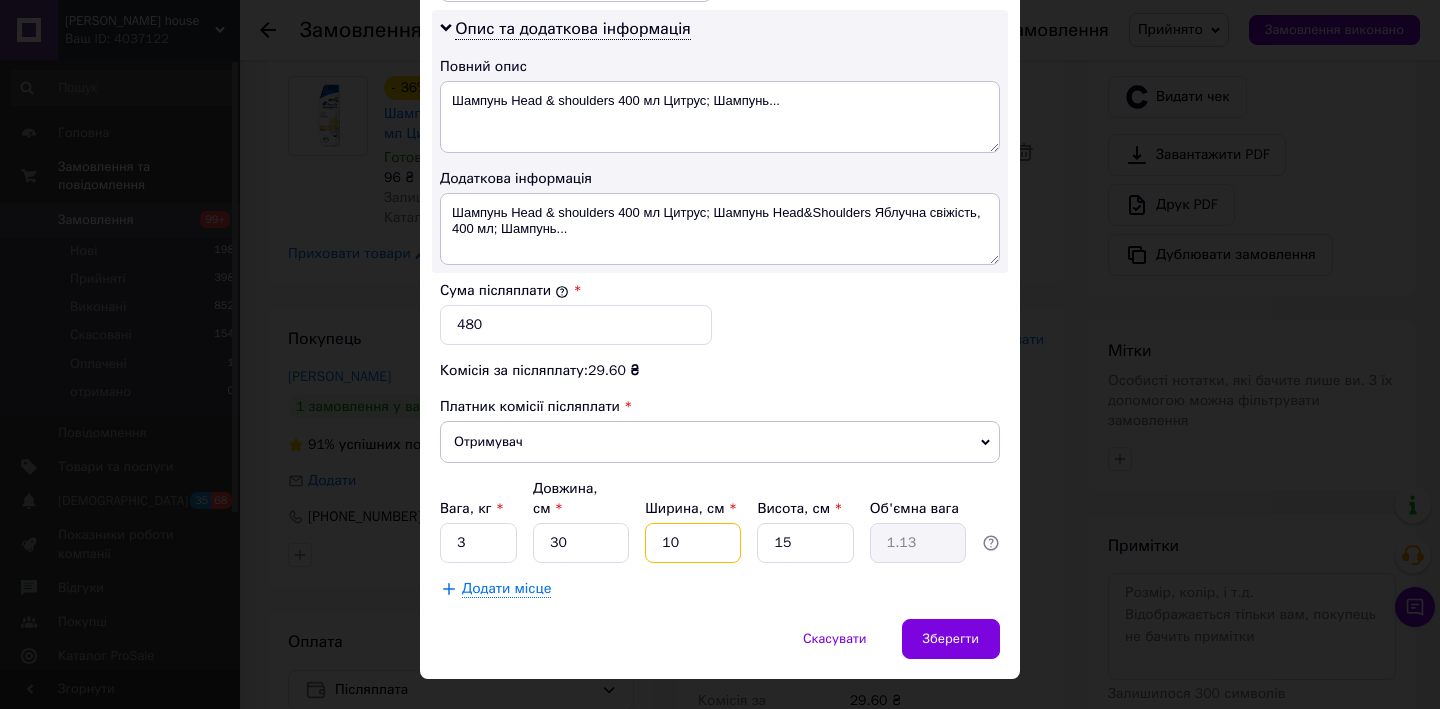 click on "10" at bounding box center (693, 543) 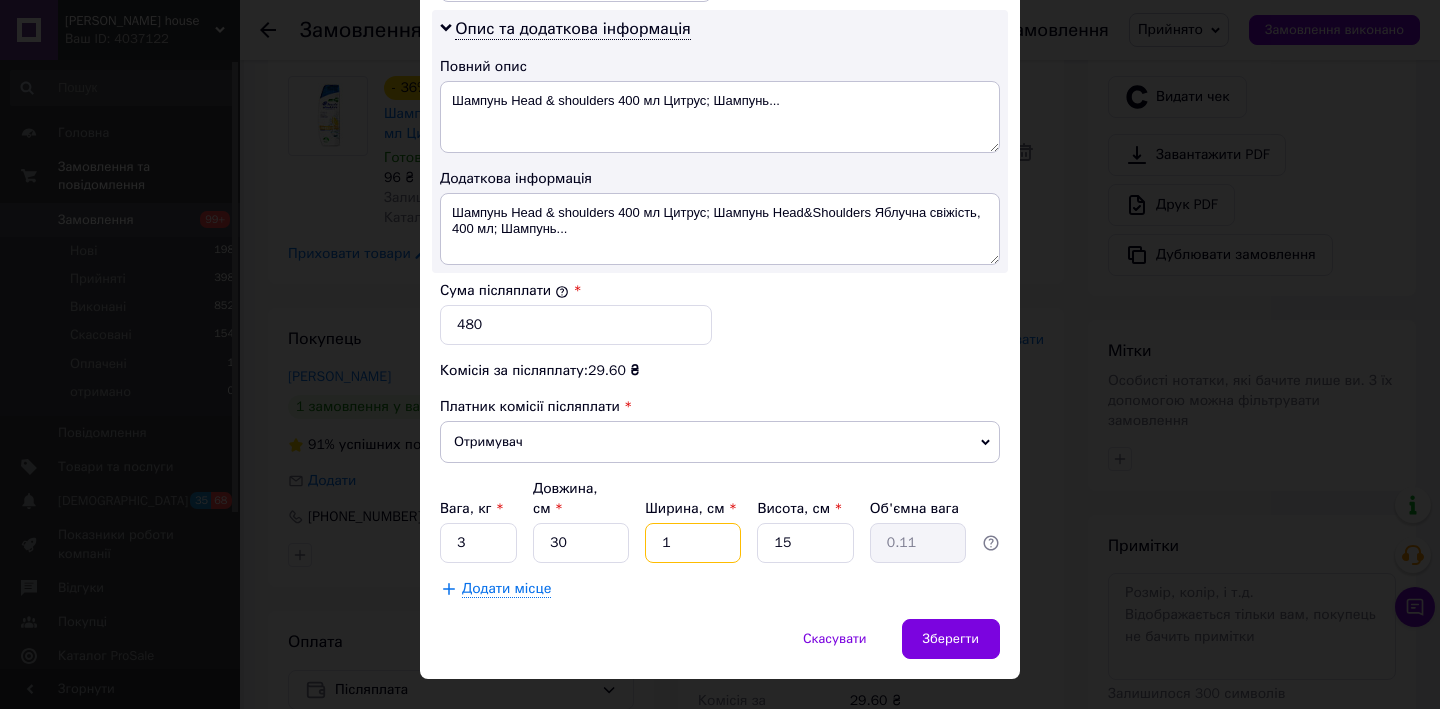 type 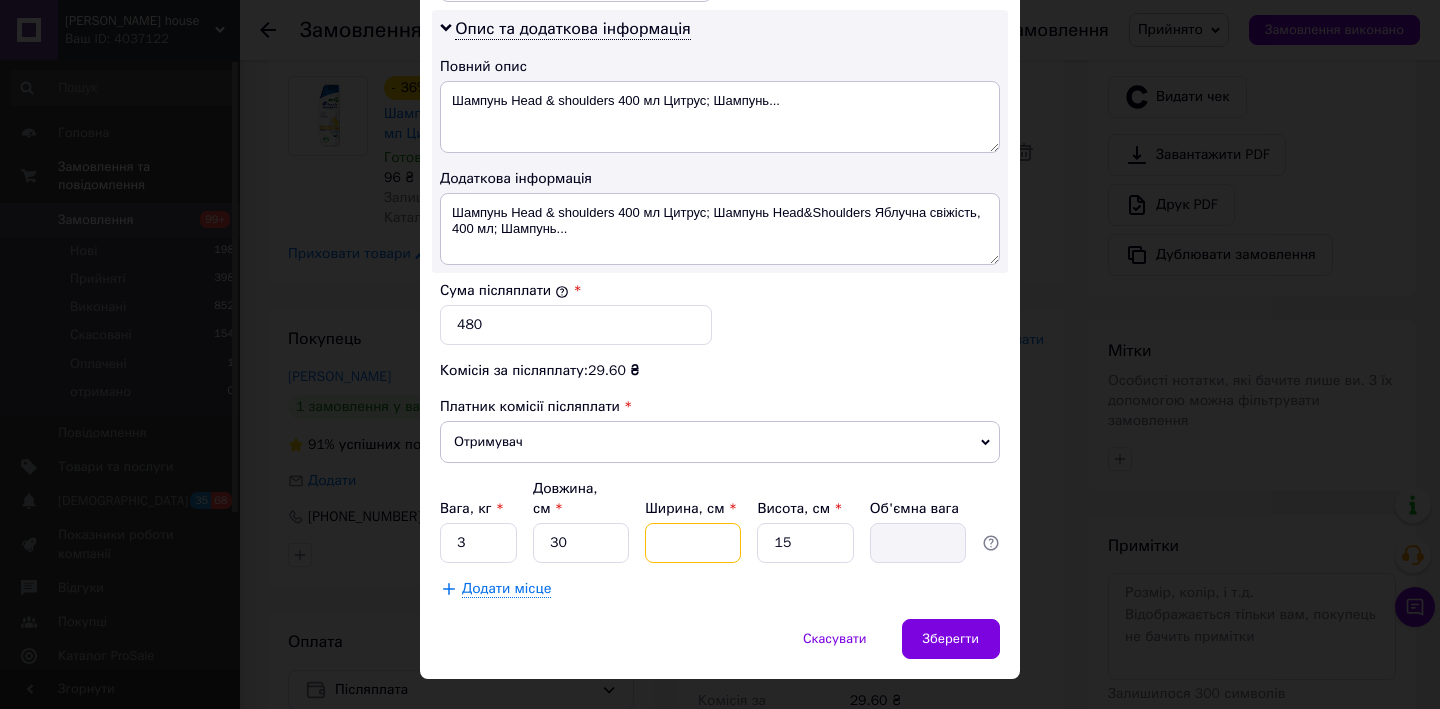 type on "2" 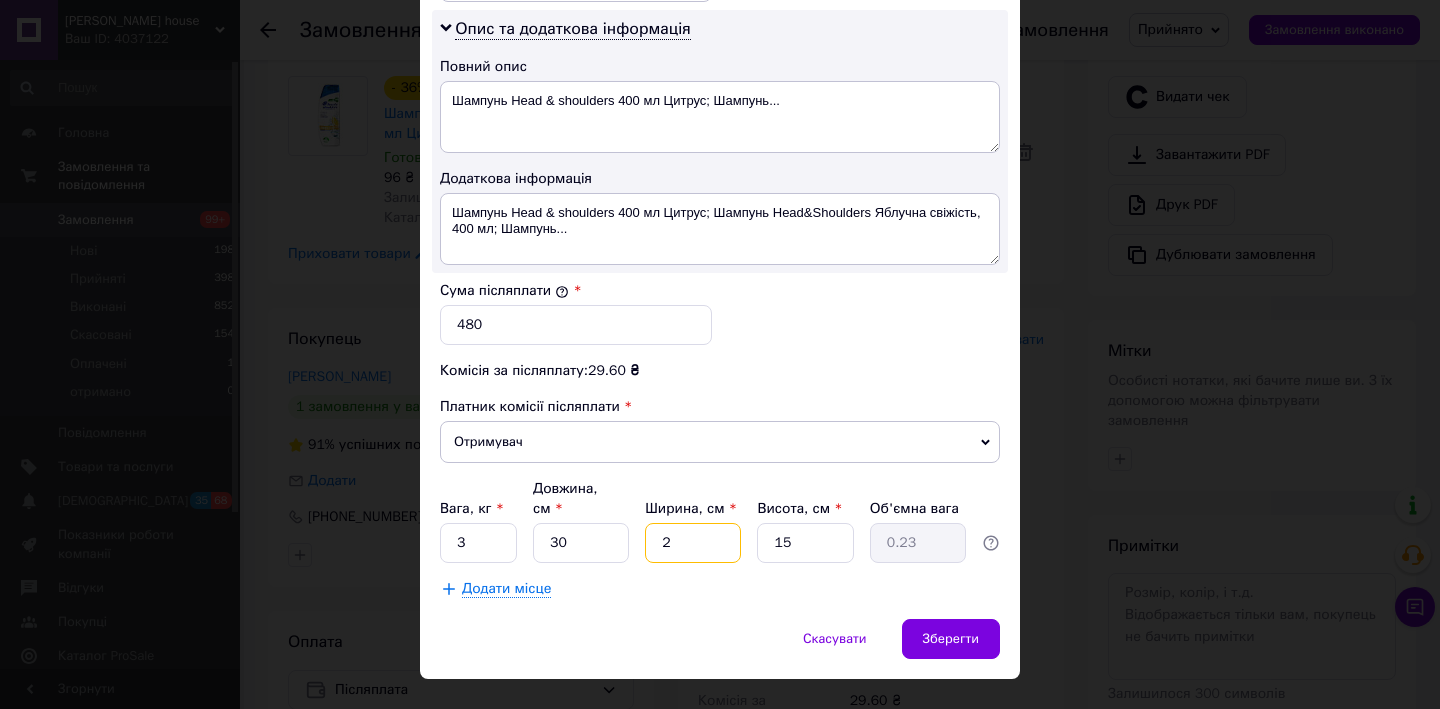 type on "20" 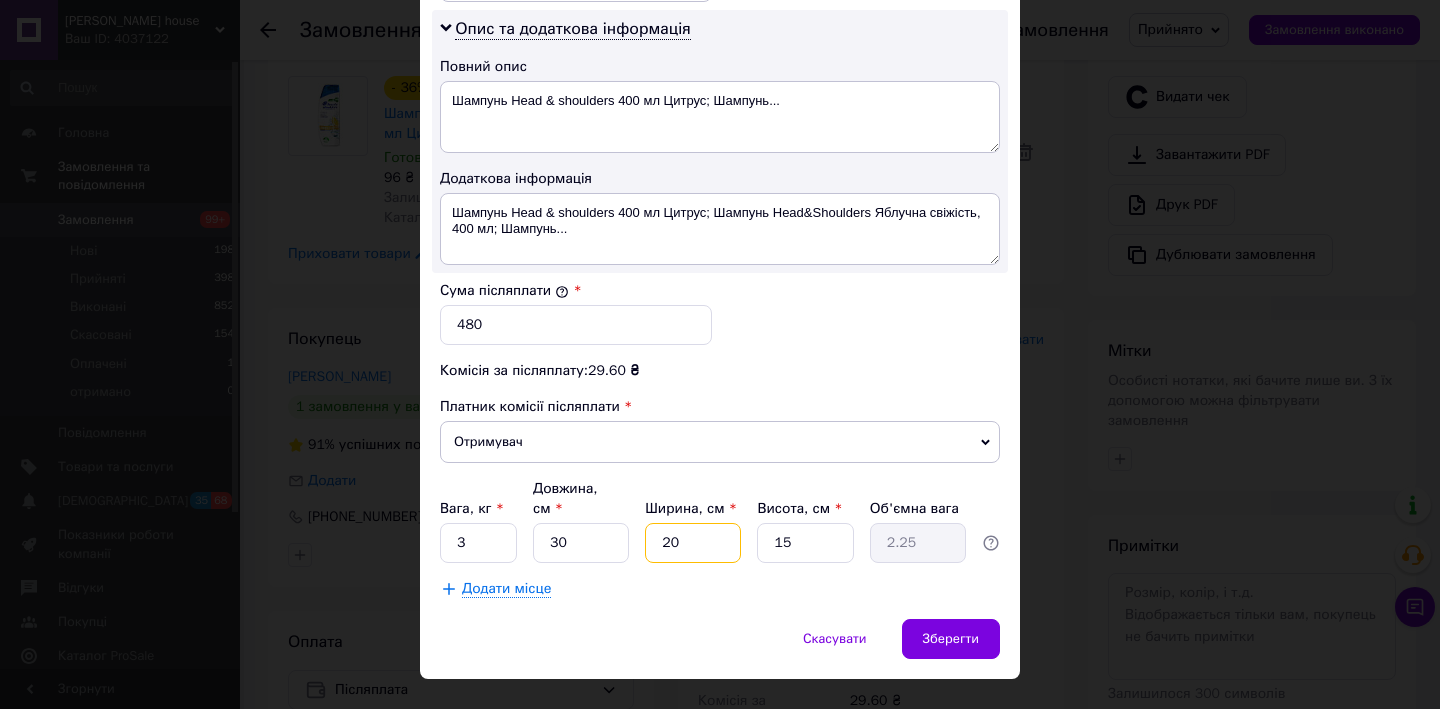 type on "20" 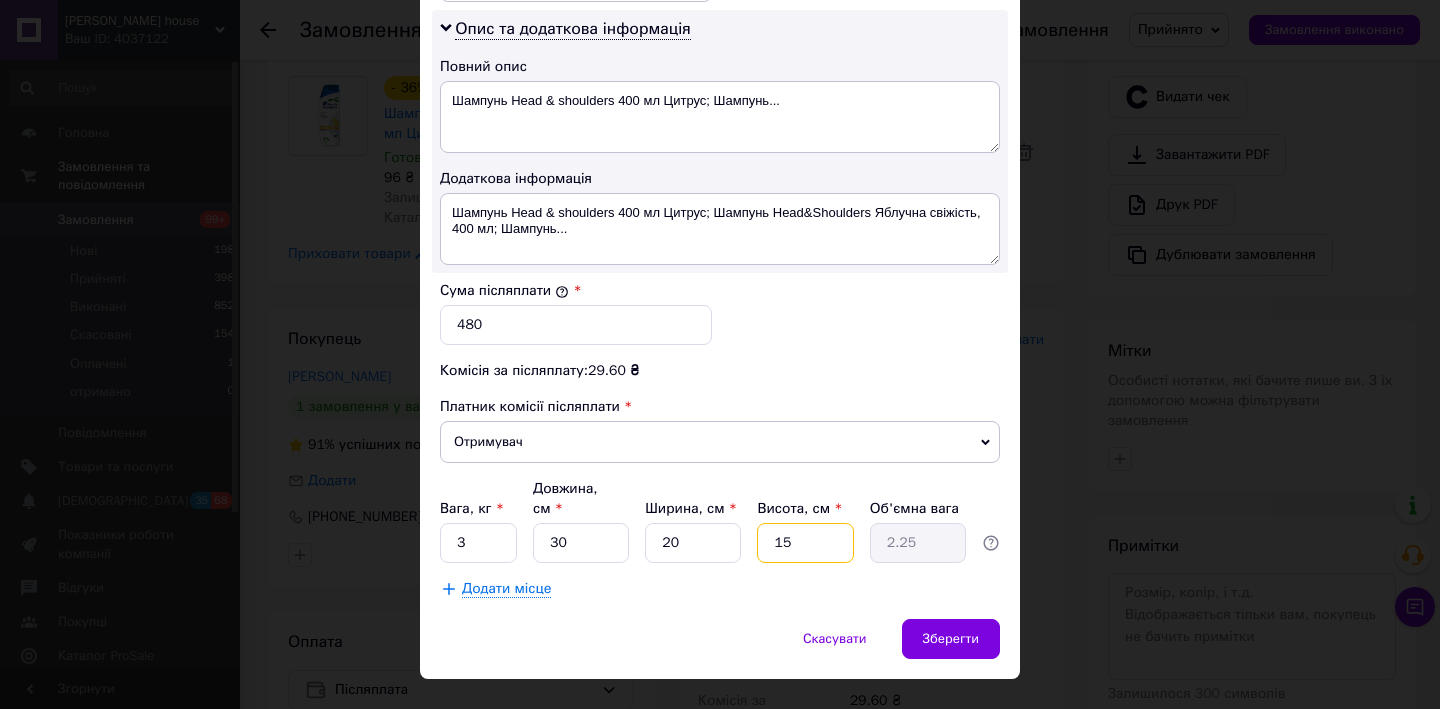 click on "15" at bounding box center (805, 543) 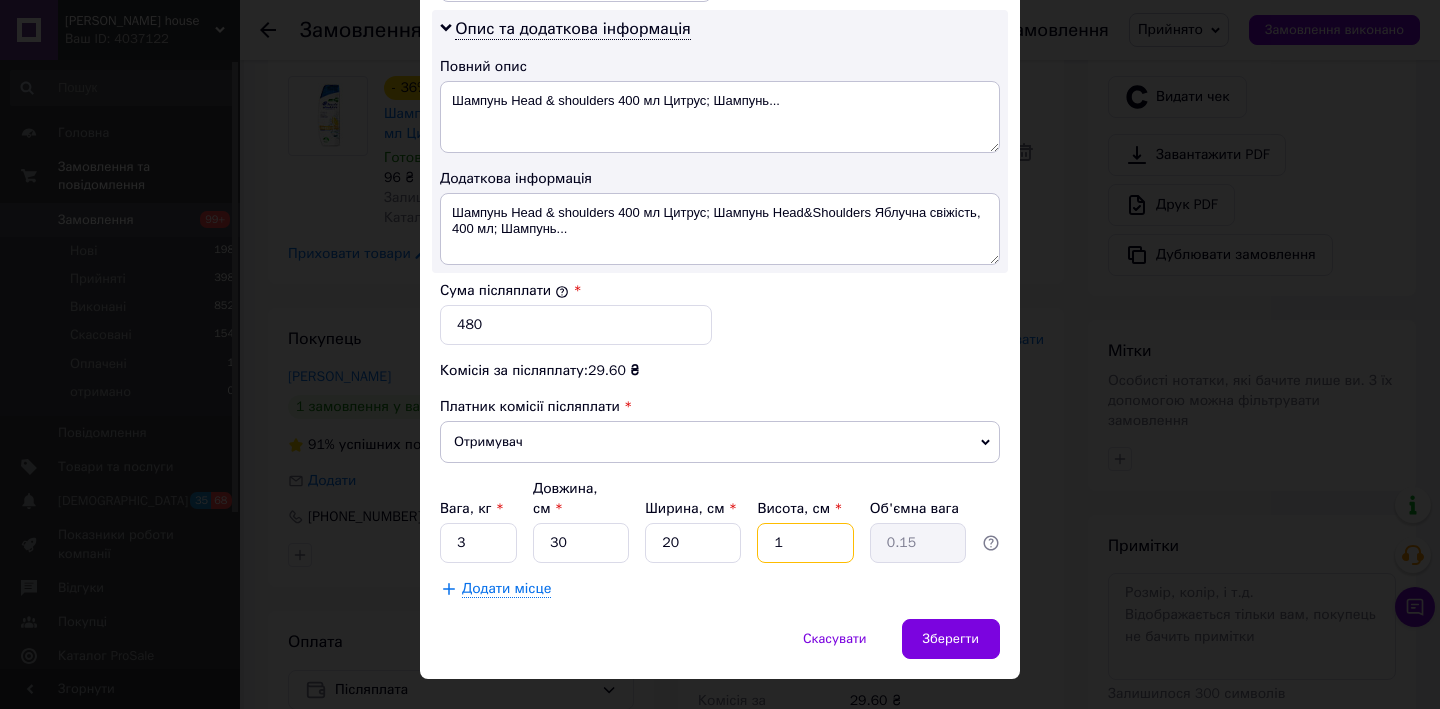 type 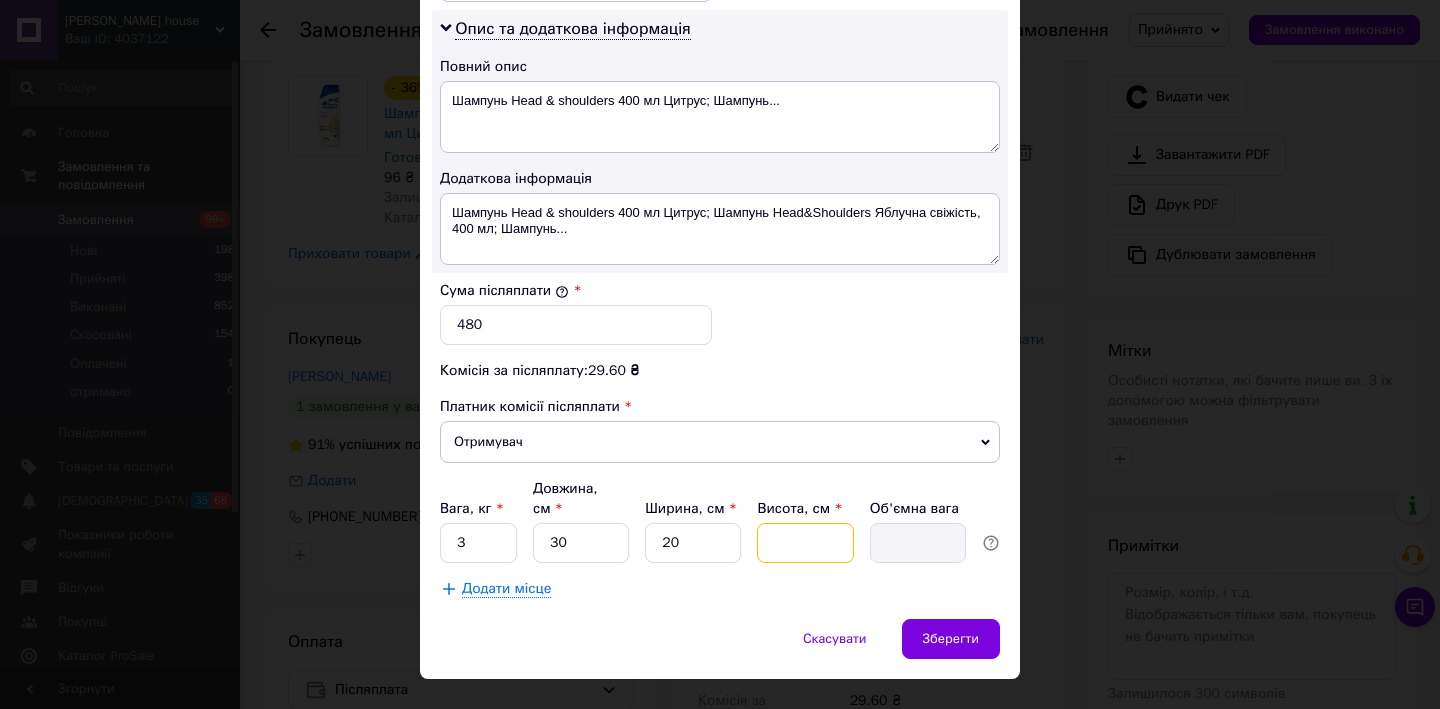 type on "3" 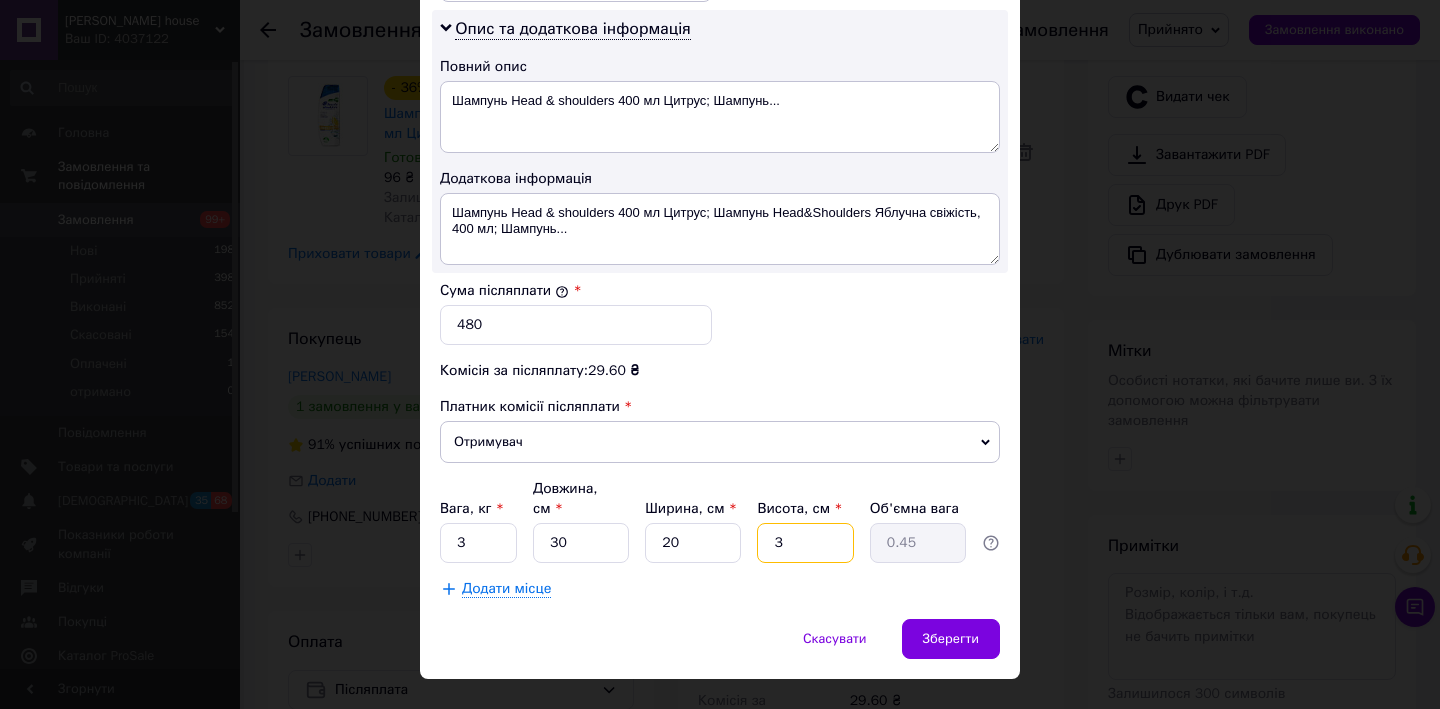 type on "30" 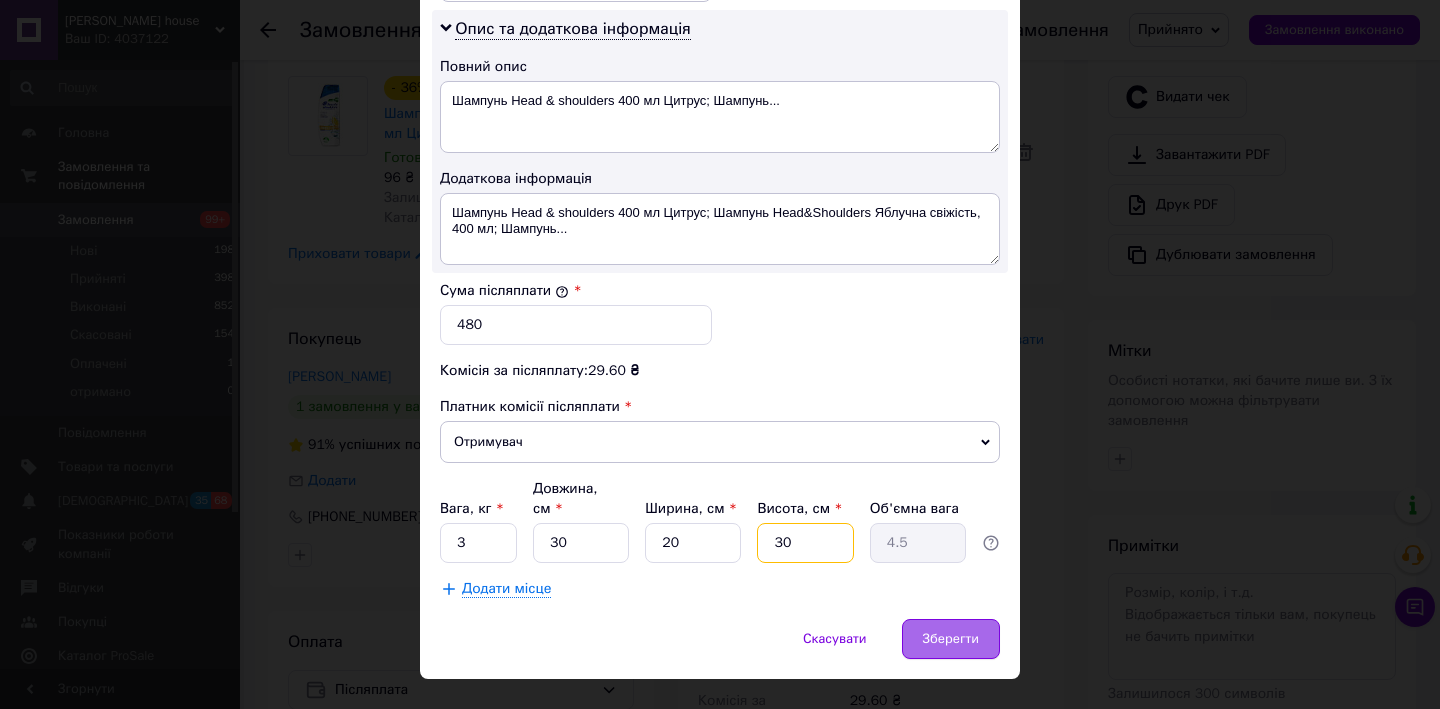 type on "30" 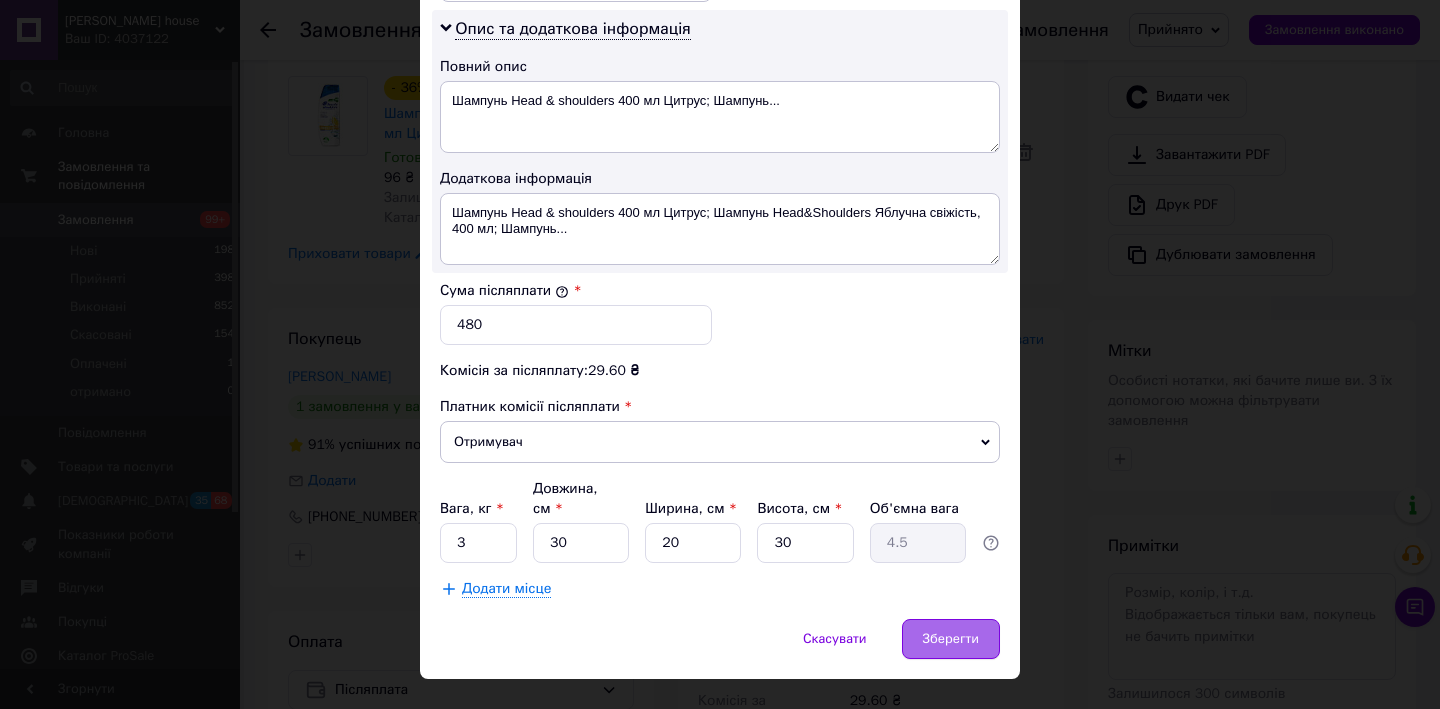 click on "Зберегти" at bounding box center [951, 639] 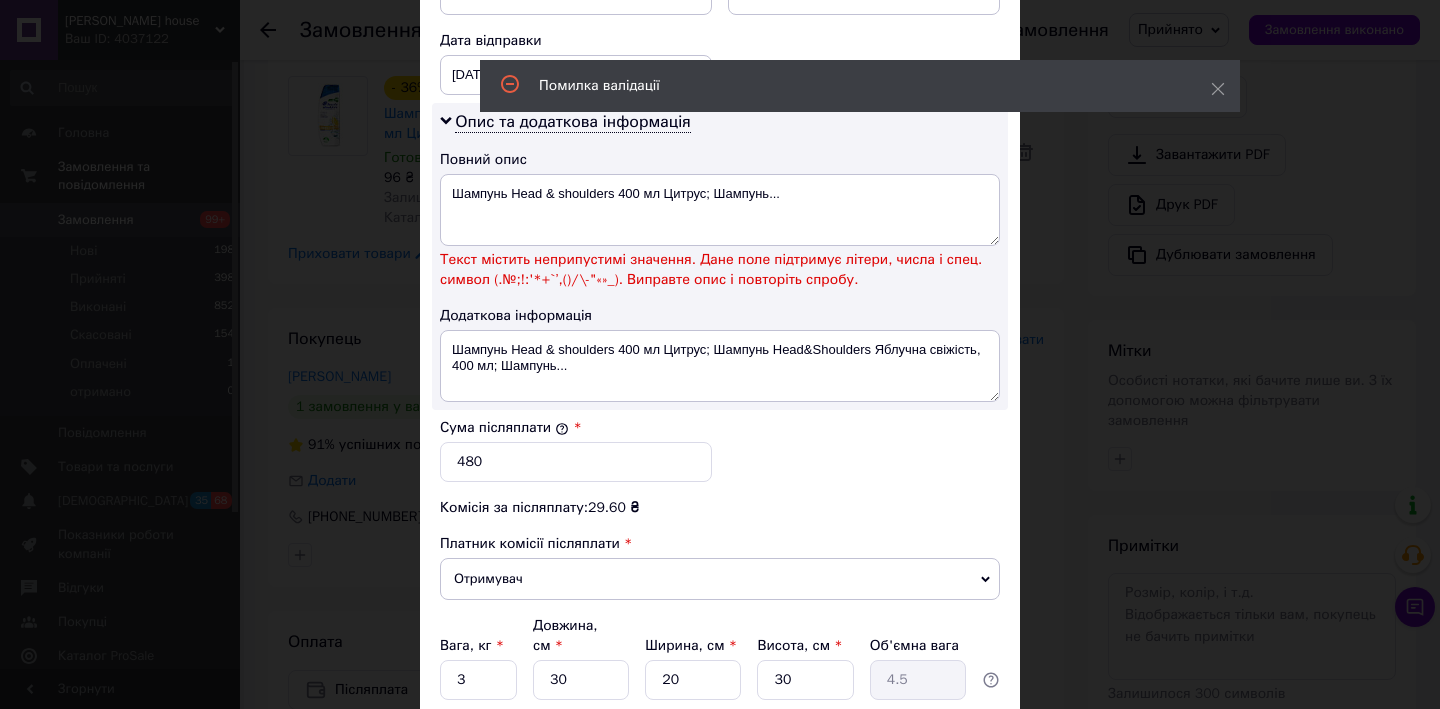 scroll, scrollTop: 921, scrollLeft: 0, axis: vertical 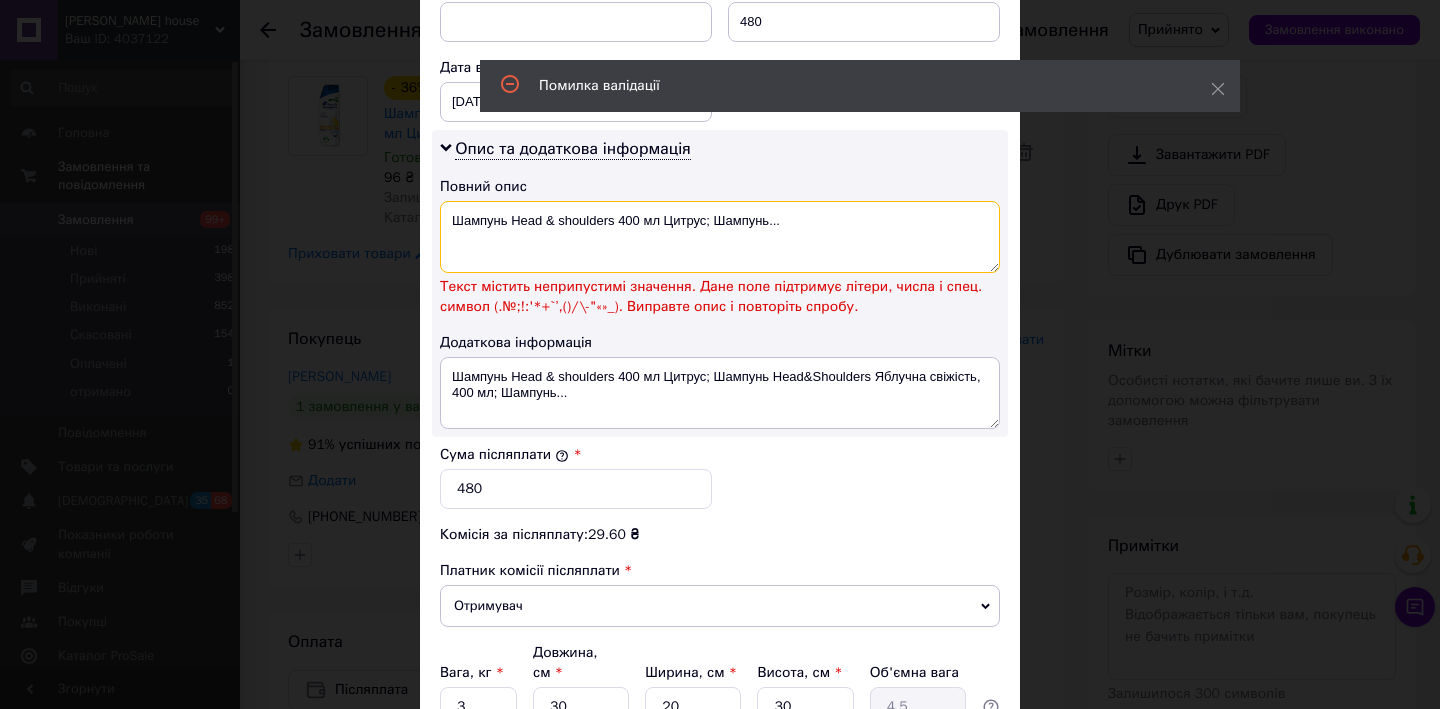 click on "Шампунь Head & shoulders 400 мл Цитрус; Шампунь..." at bounding box center [720, 237] 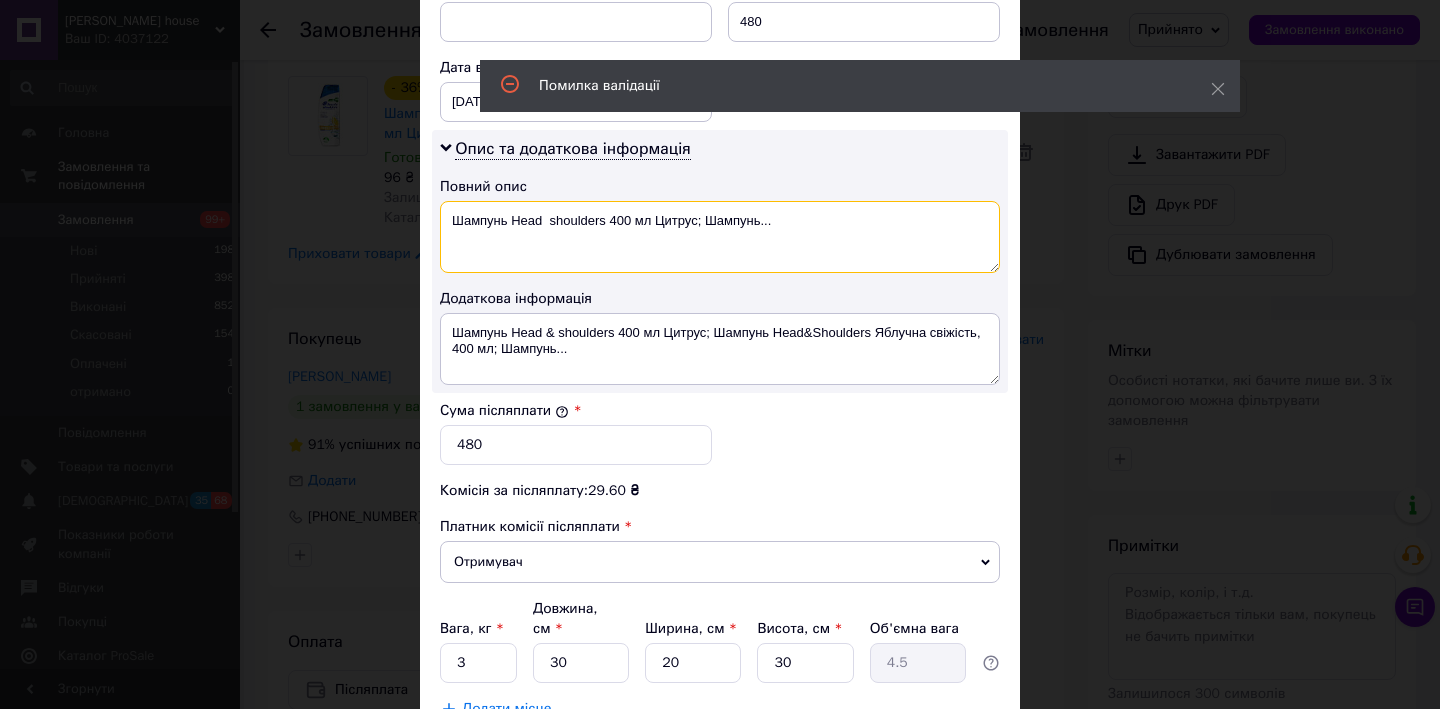 scroll, scrollTop: 1041, scrollLeft: 0, axis: vertical 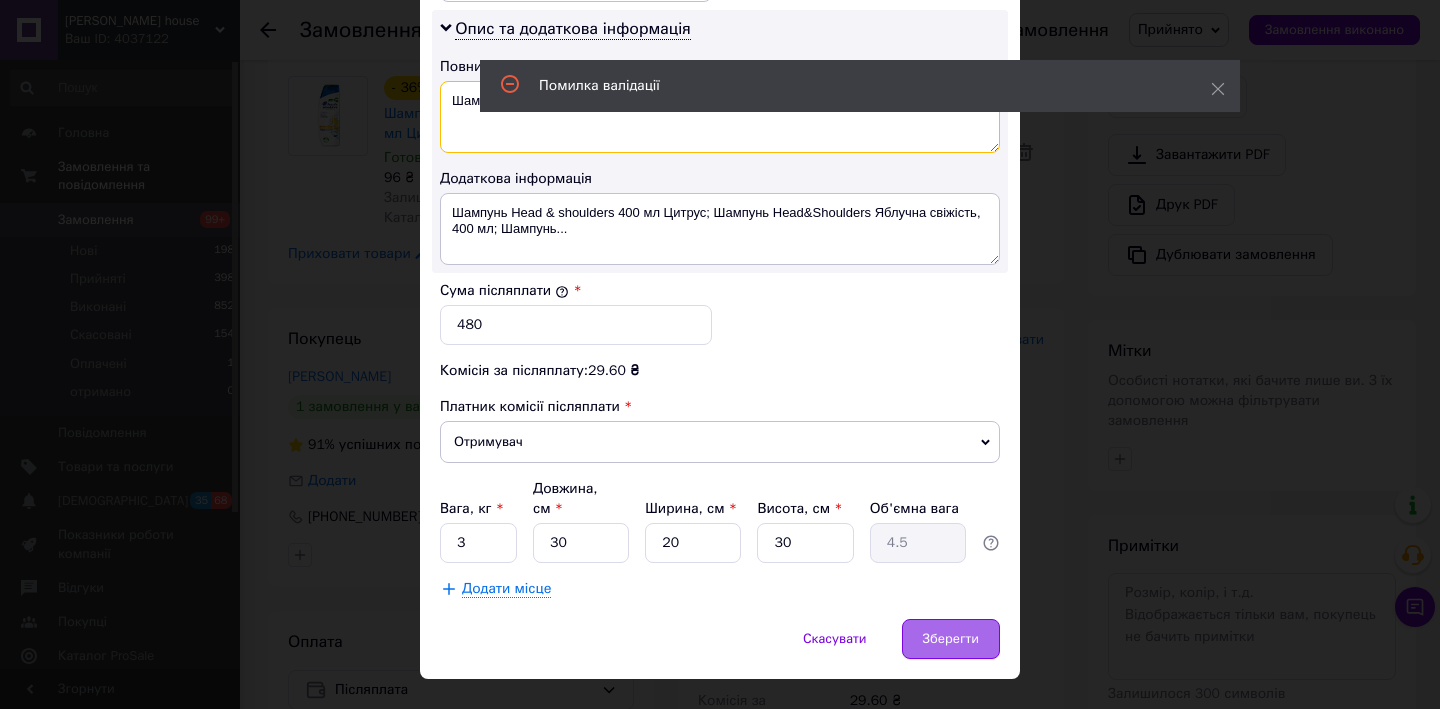 type on "Шампунь Head  shoulders 400 мл Цитрус; Шампунь..." 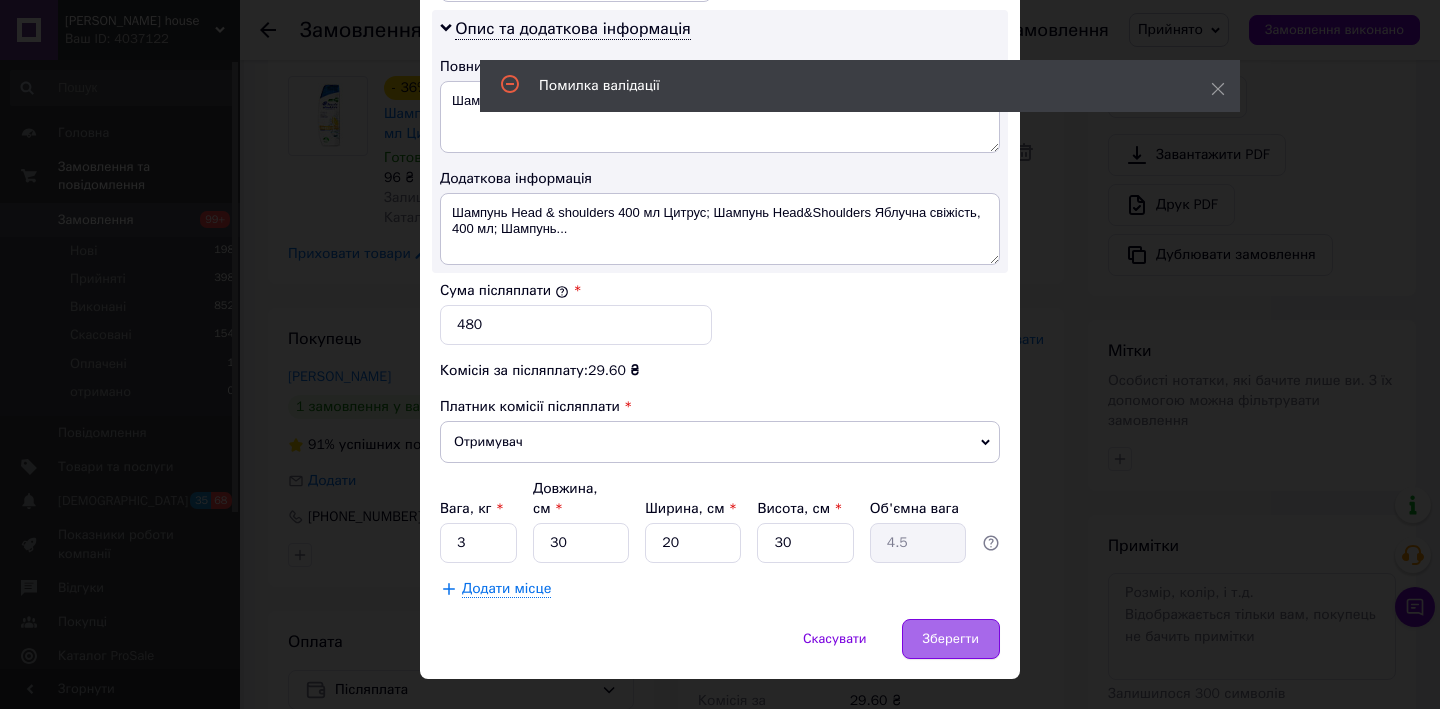 click on "Зберегти" at bounding box center [951, 639] 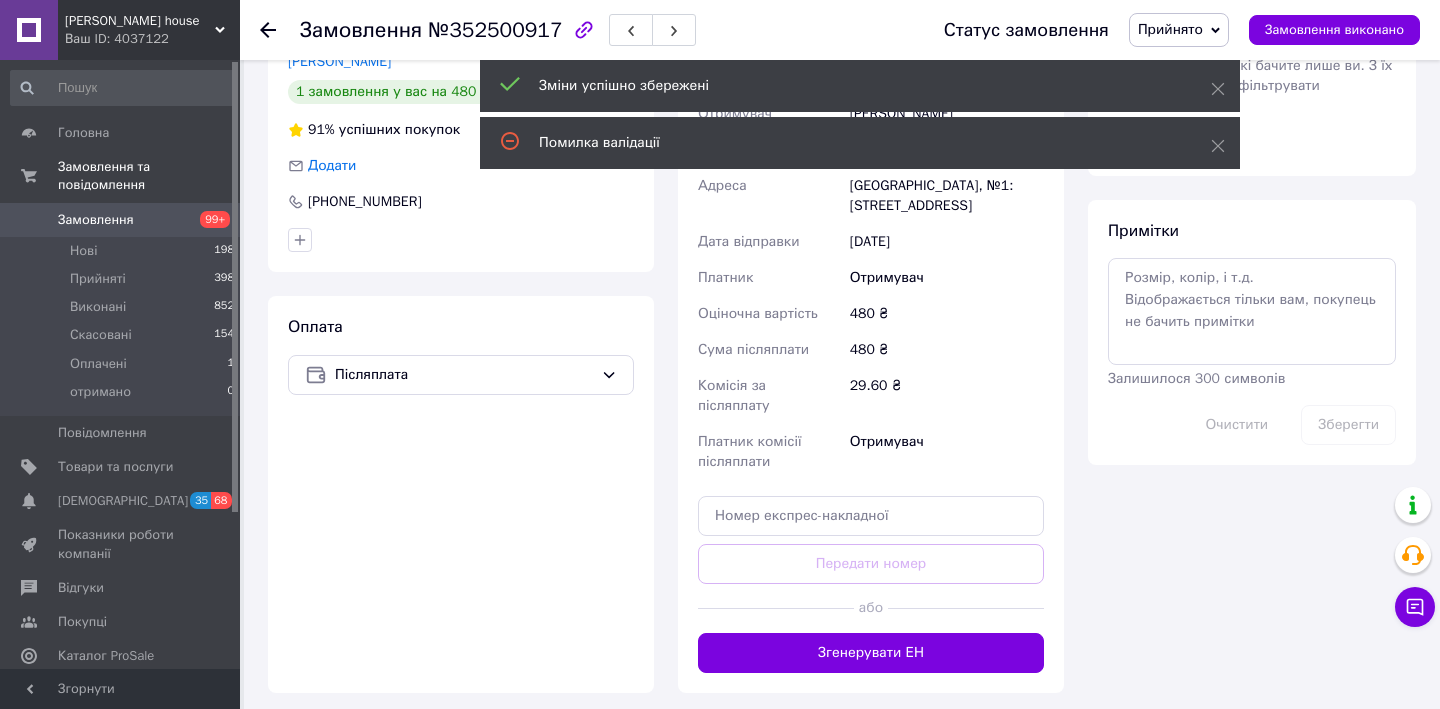 scroll, scrollTop: 982, scrollLeft: 0, axis: vertical 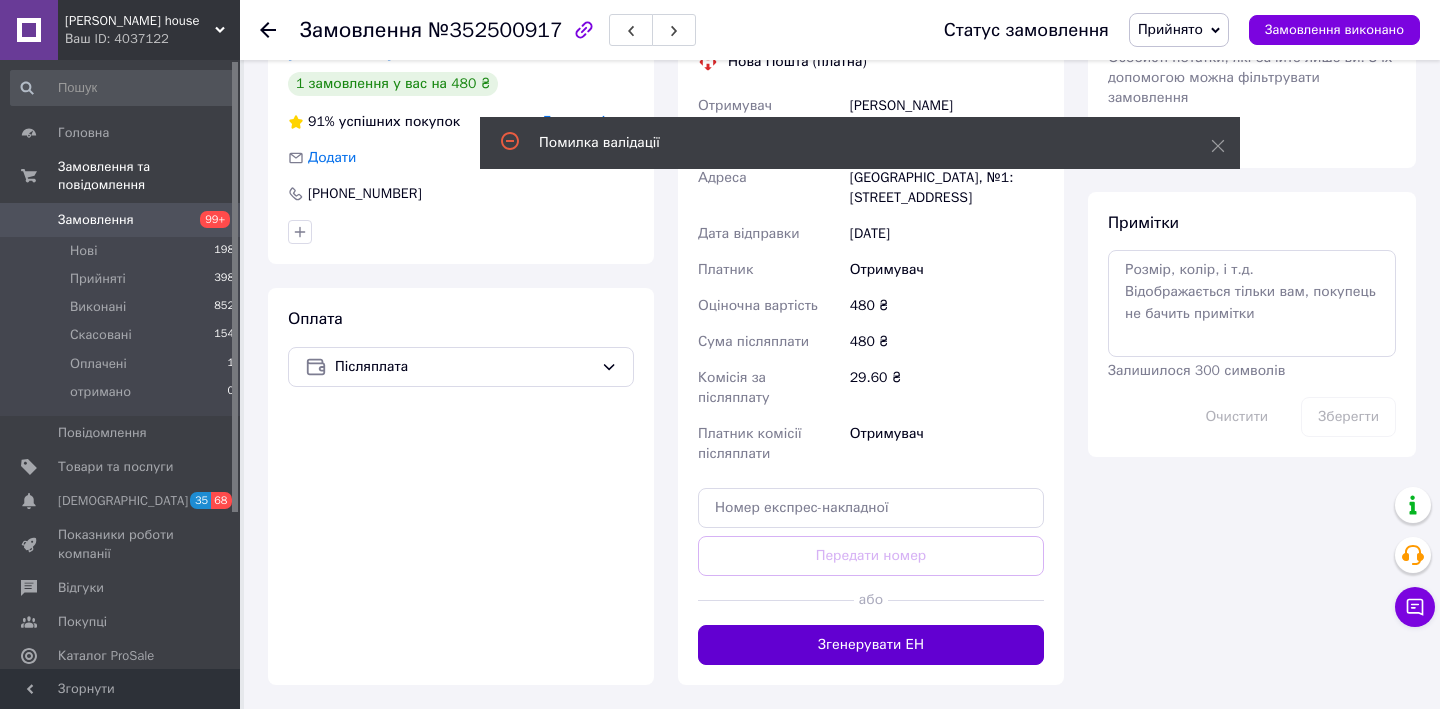 click on "Згенерувати ЕН" at bounding box center [871, 645] 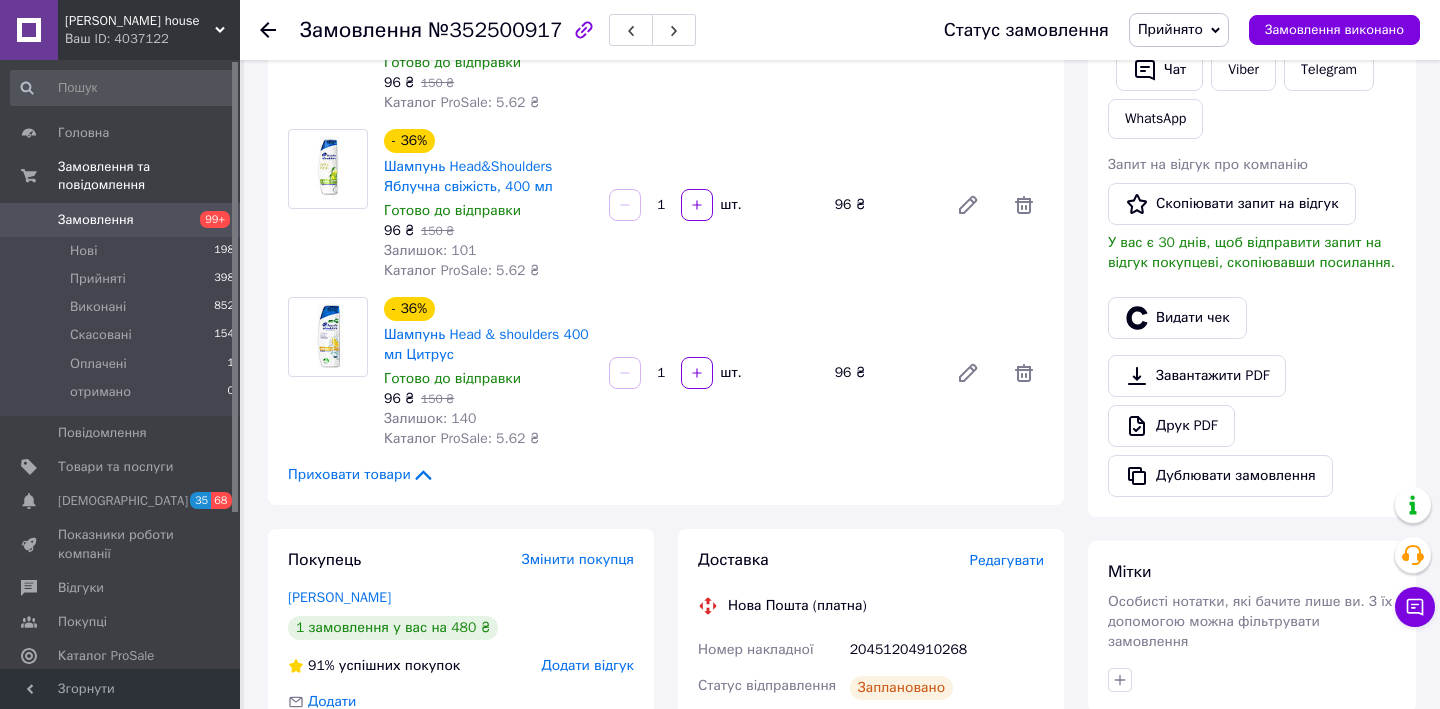 scroll, scrollTop: 426, scrollLeft: 0, axis: vertical 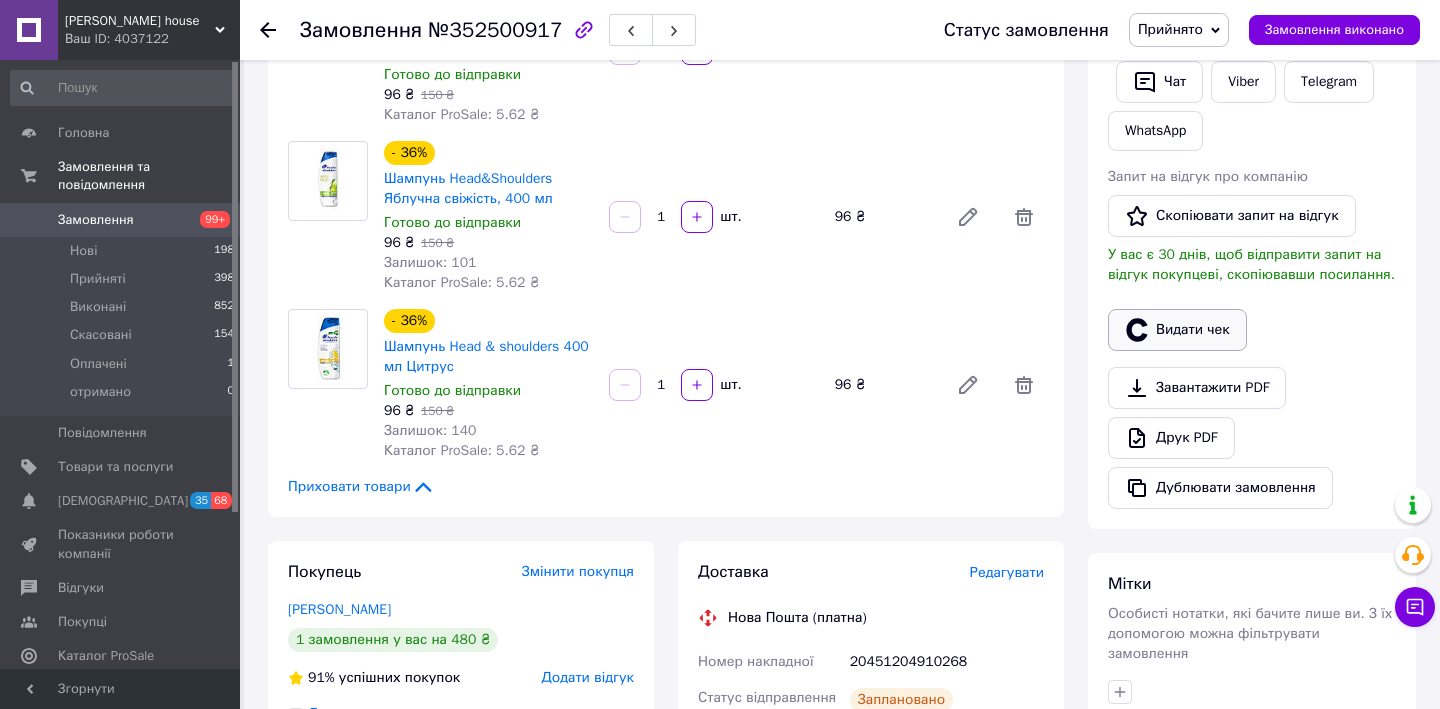click on "Видати чек" at bounding box center (1177, 330) 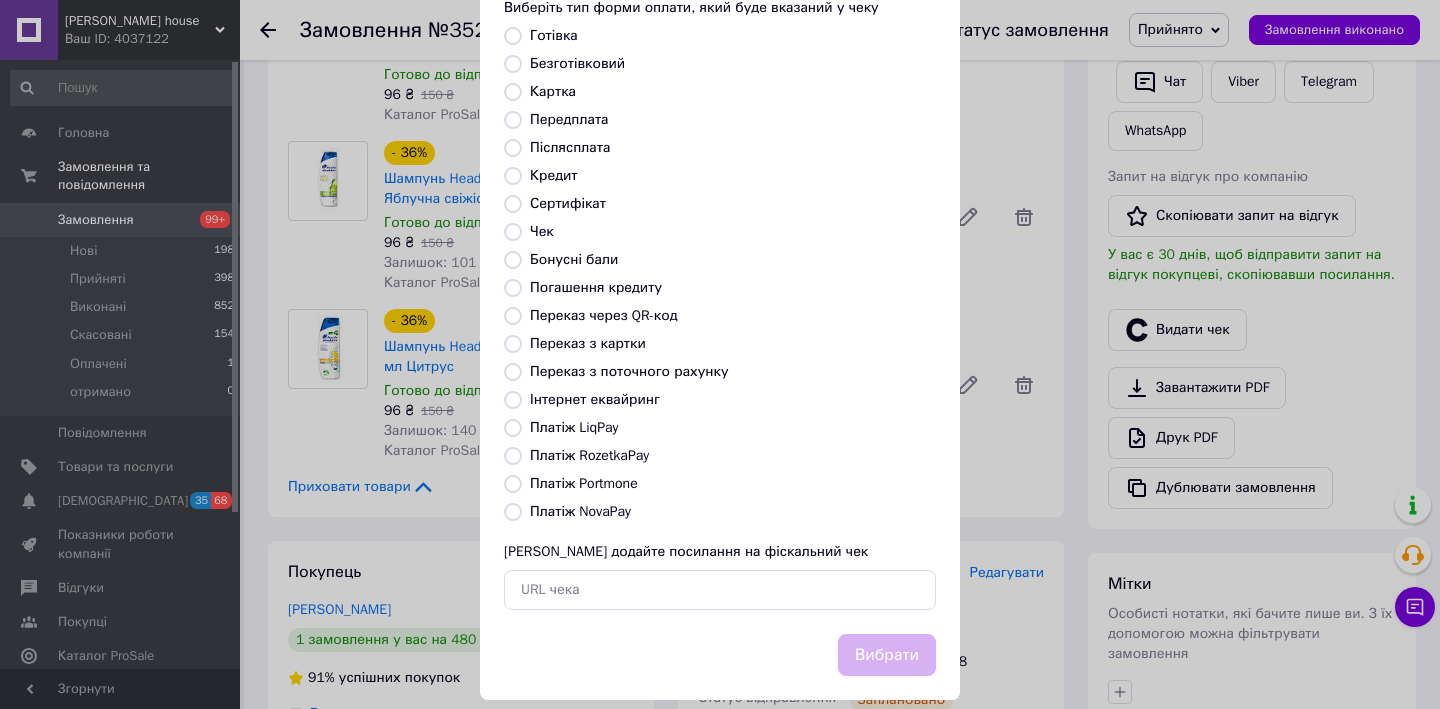 scroll, scrollTop: 150, scrollLeft: 0, axis: vertical 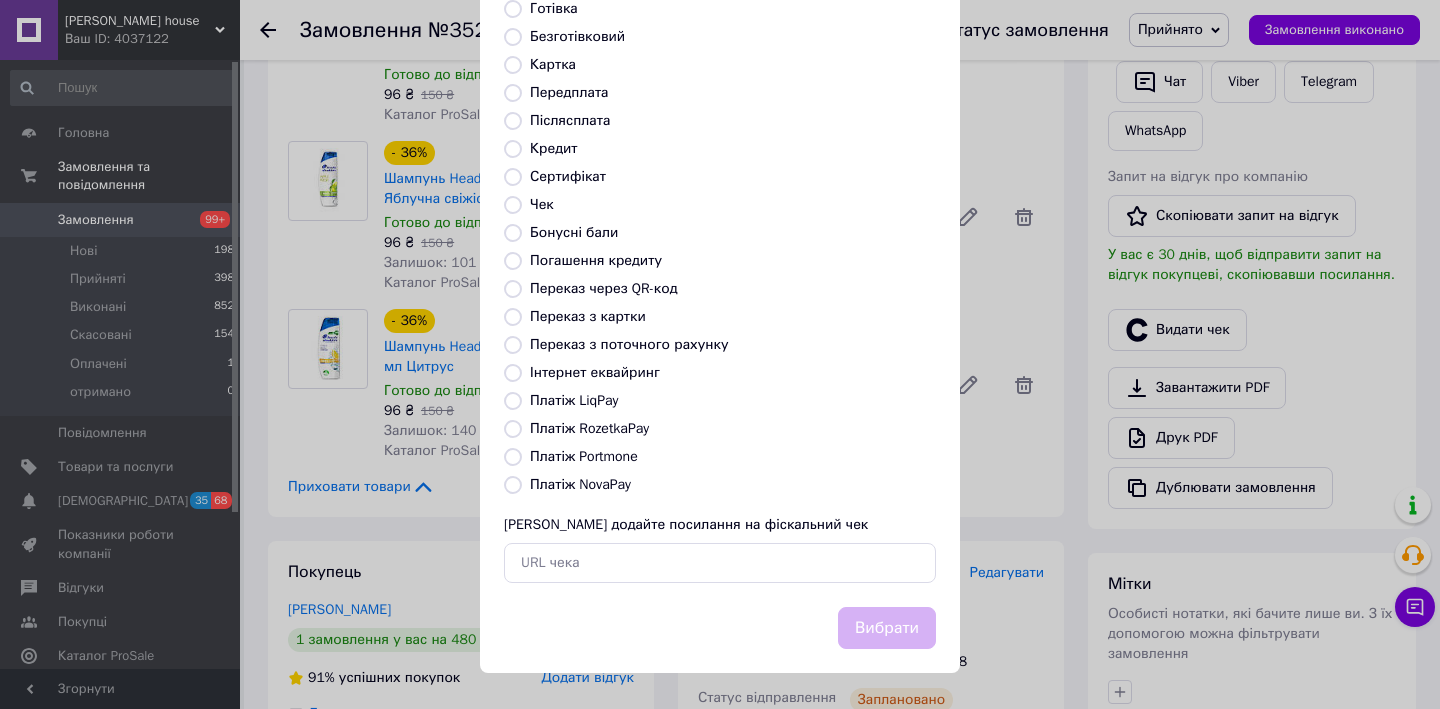 click on "Платіж NovaPay" at bounding box center (513, 485) 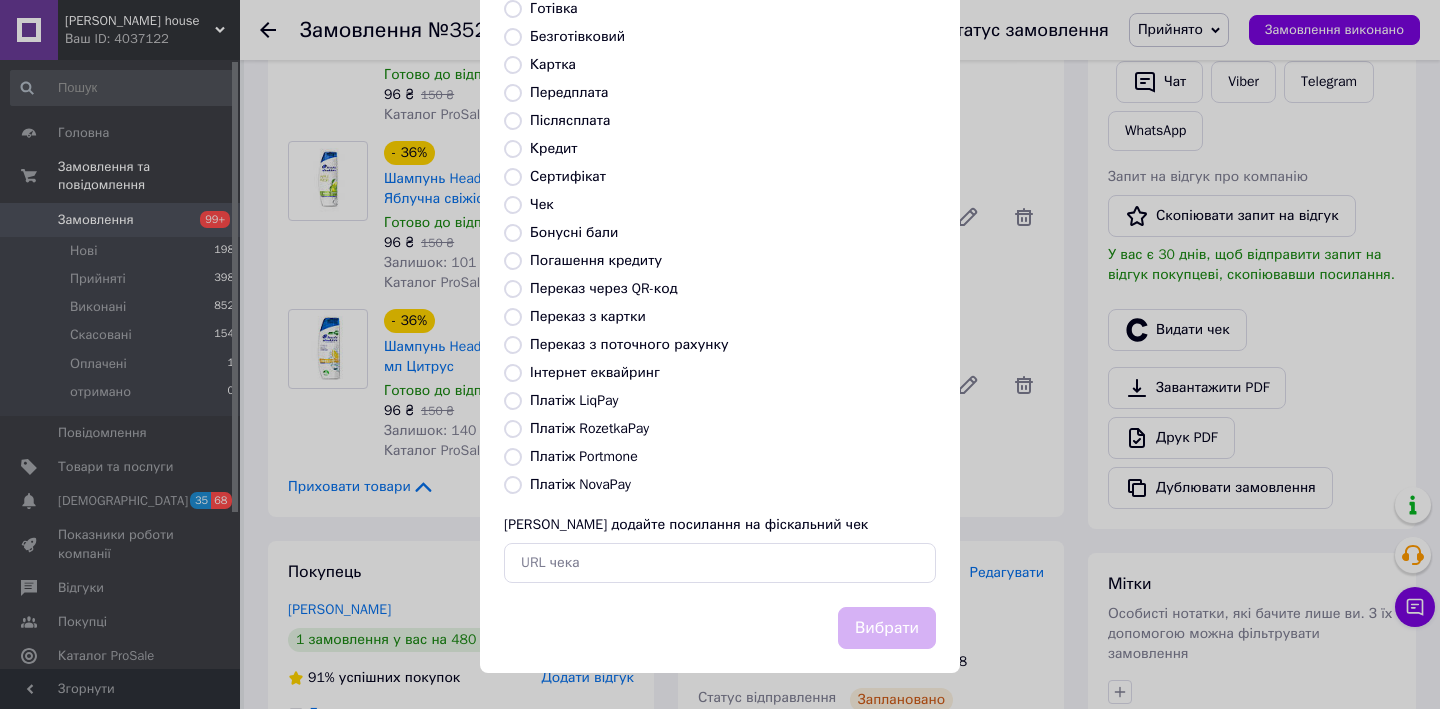 radio on "true" 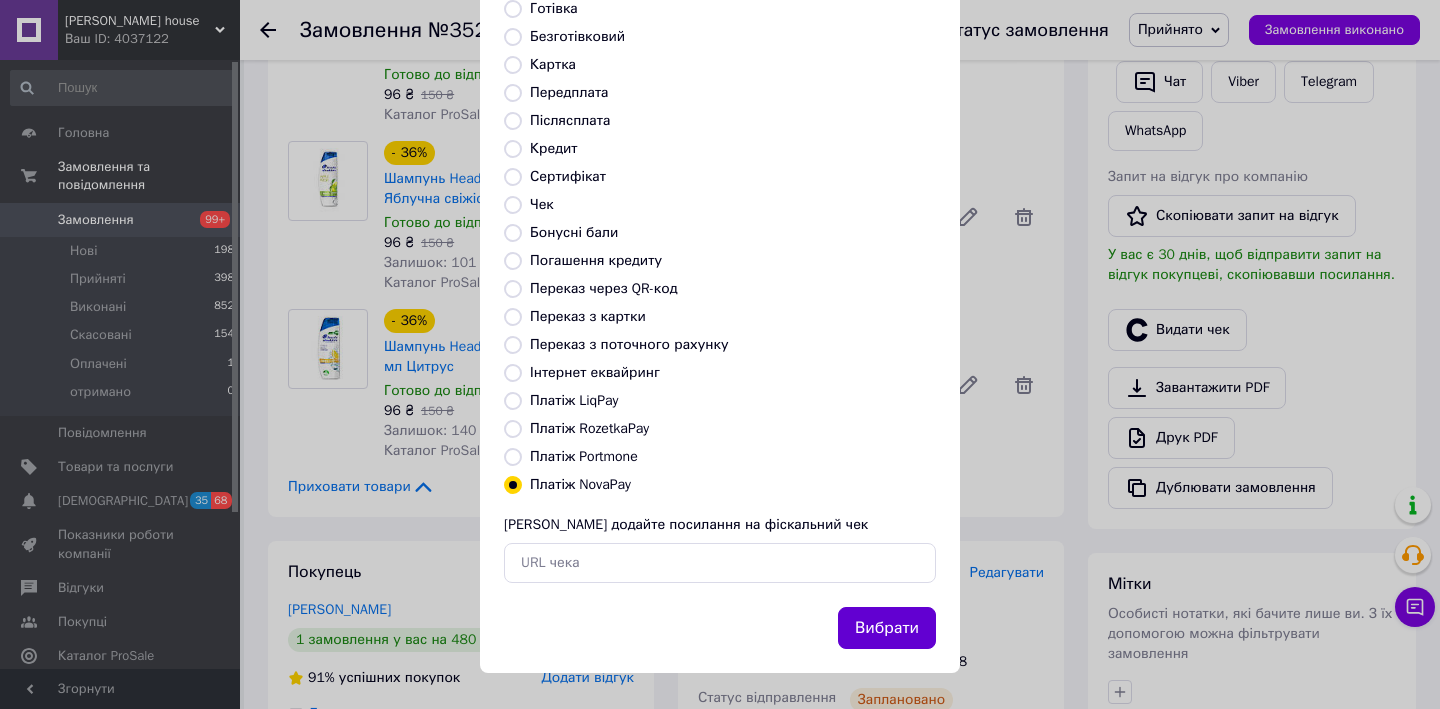 click on "Вибрати" at bounding box center (887, 628) 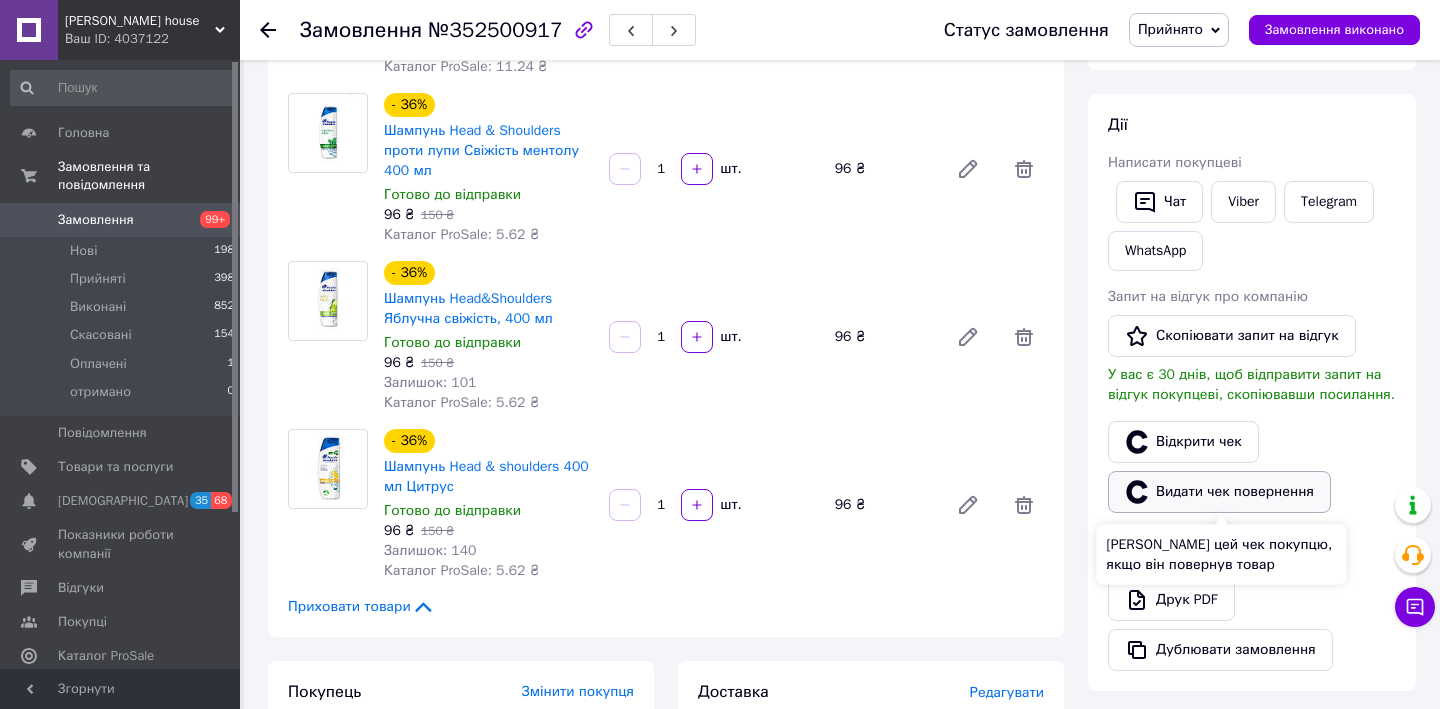 scroll, scrollTop: 303, scrollLeft: 0, axis: vertical 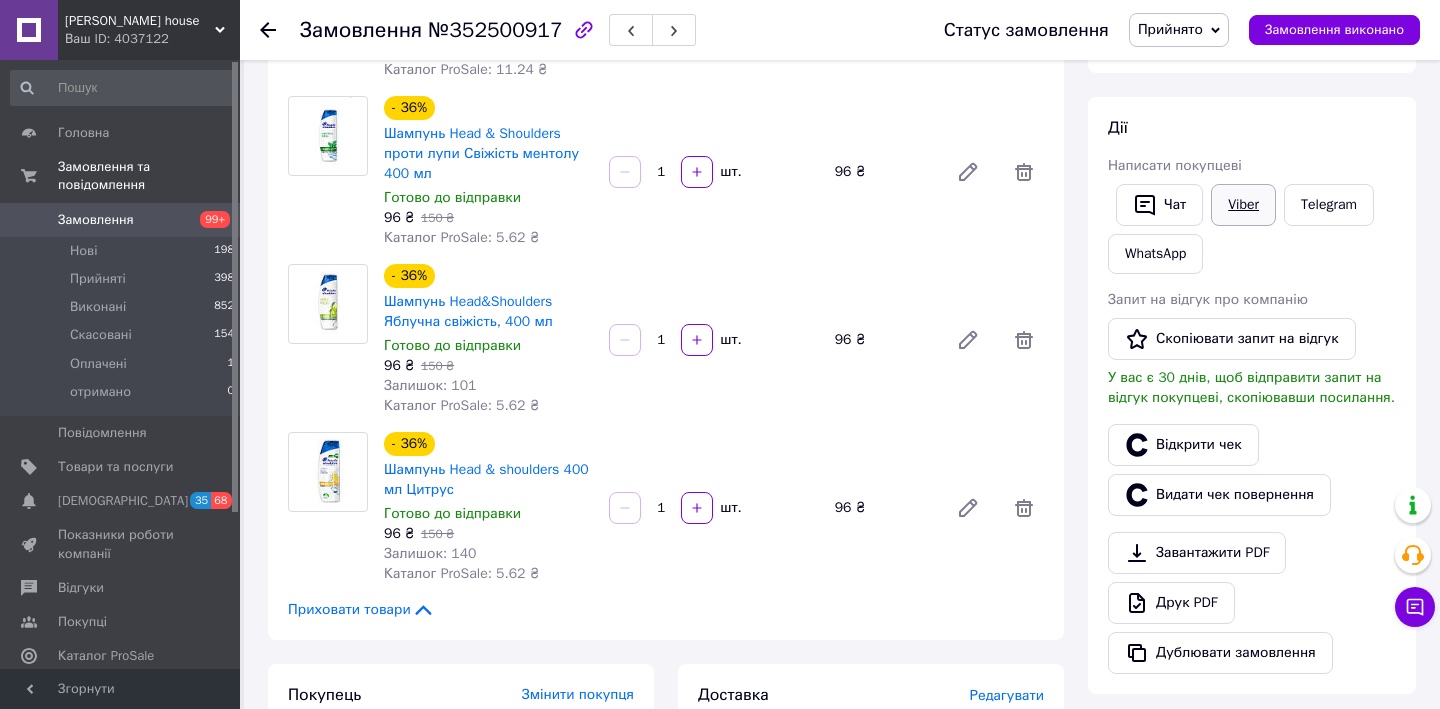 click on "Viber" at bounding box center (1243, 205) 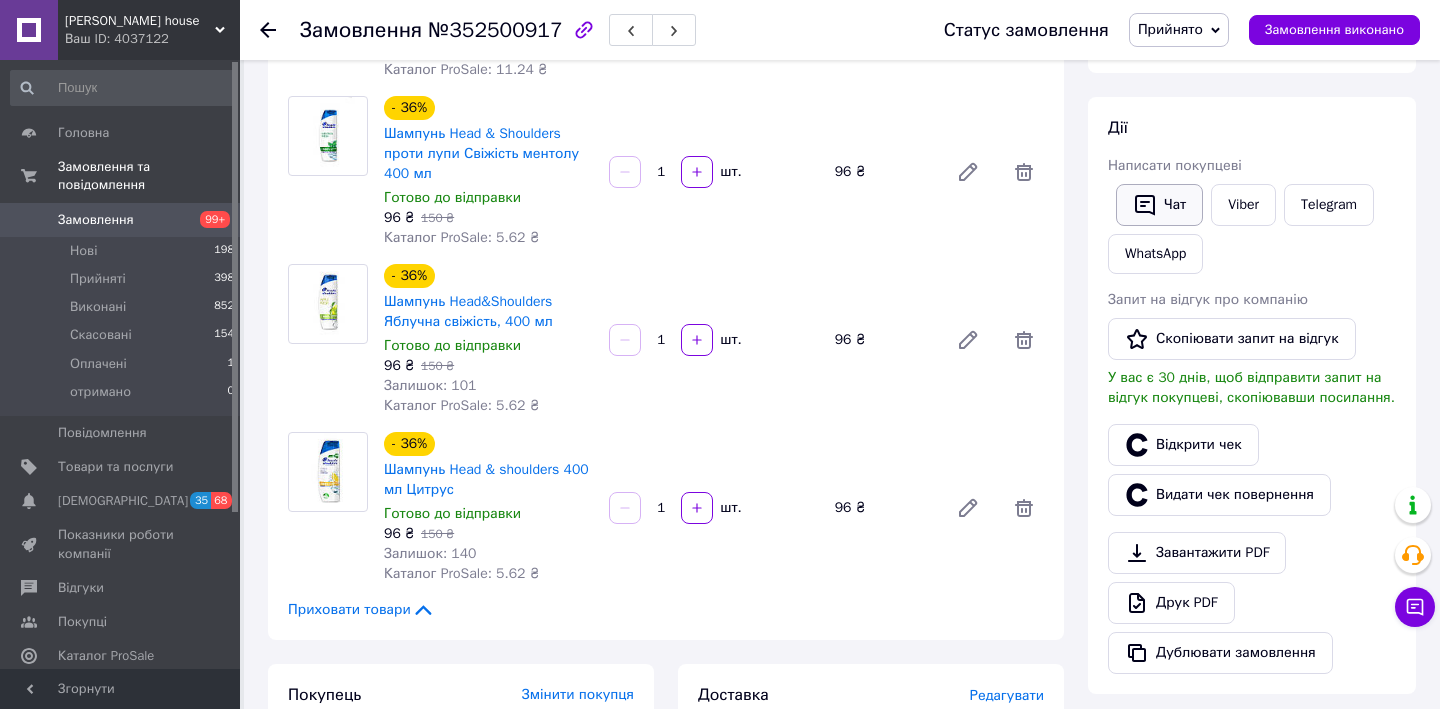 click on "Чат" at bounding box center (1159, 205) 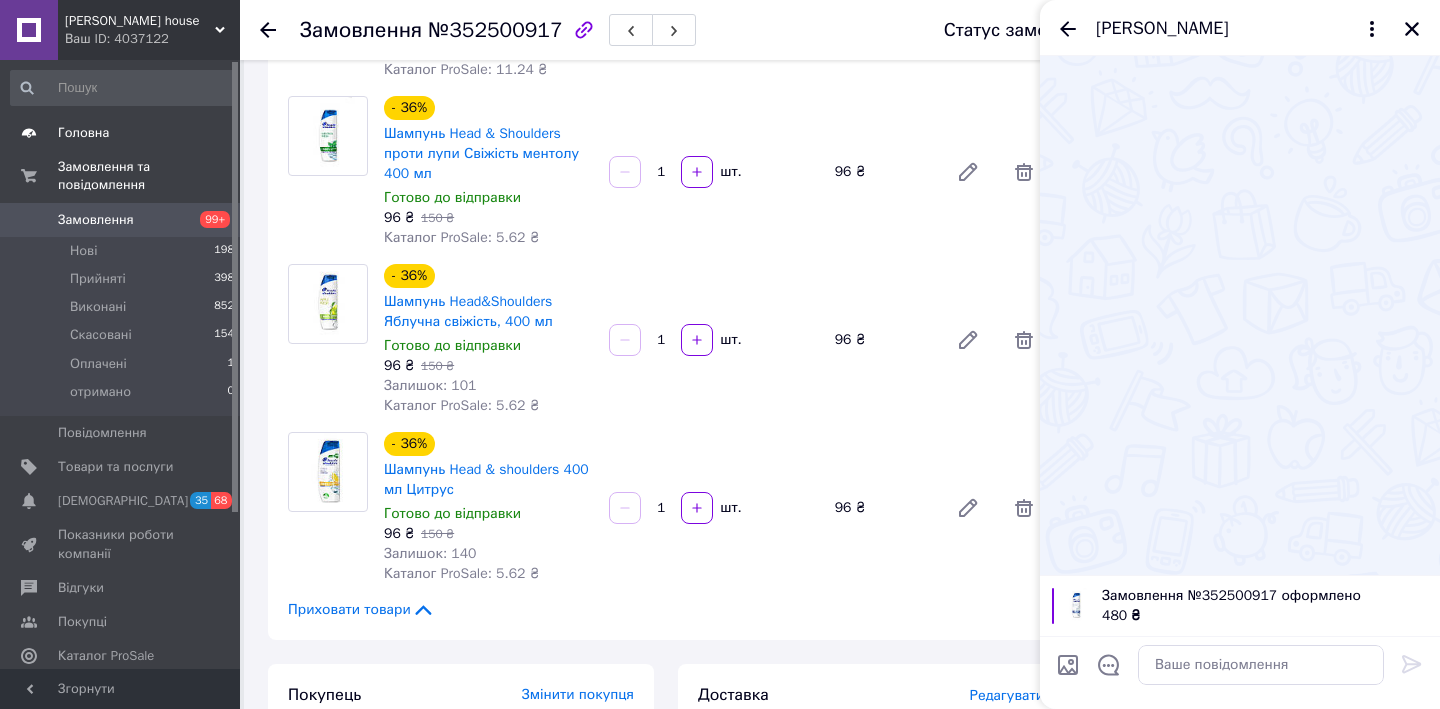 click on "Головна" at bounding box center (83, 133) 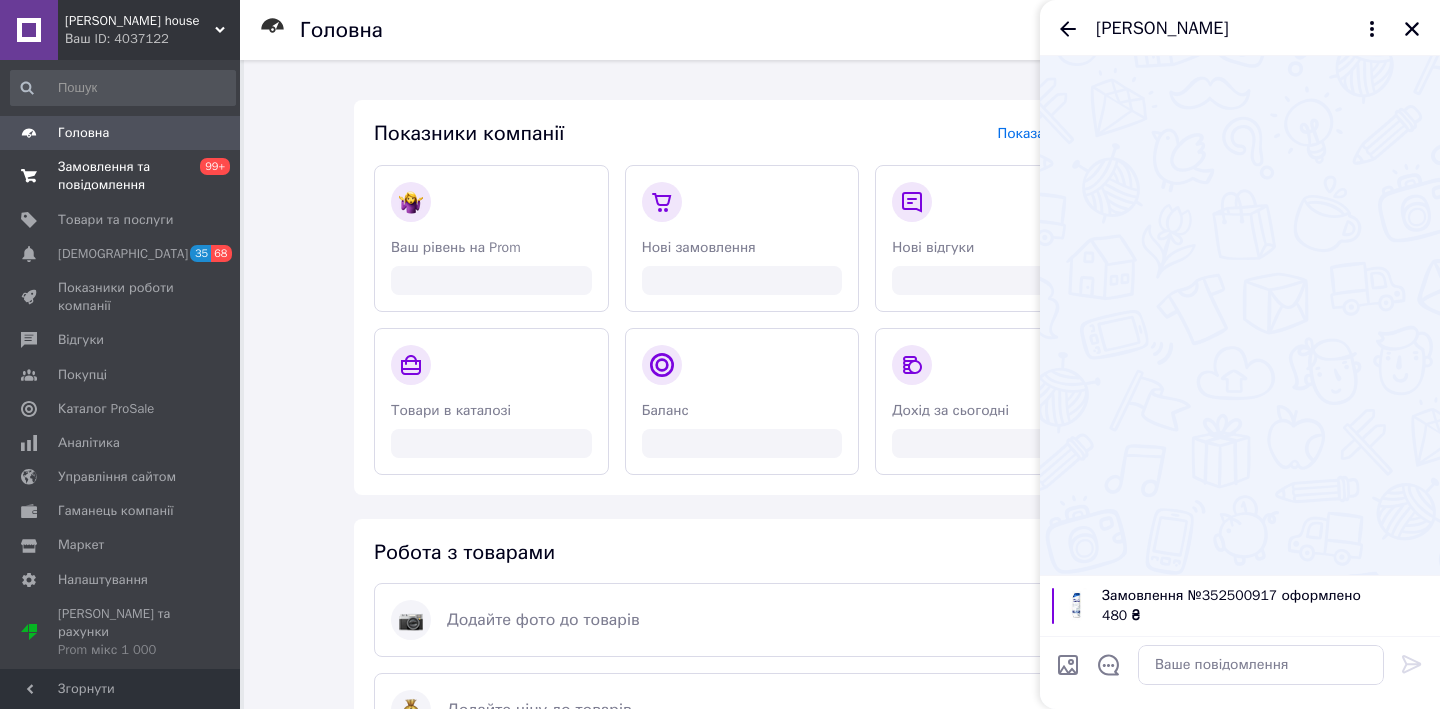click on "Замовлення та повідомлення" at bounding box center [121, 176] 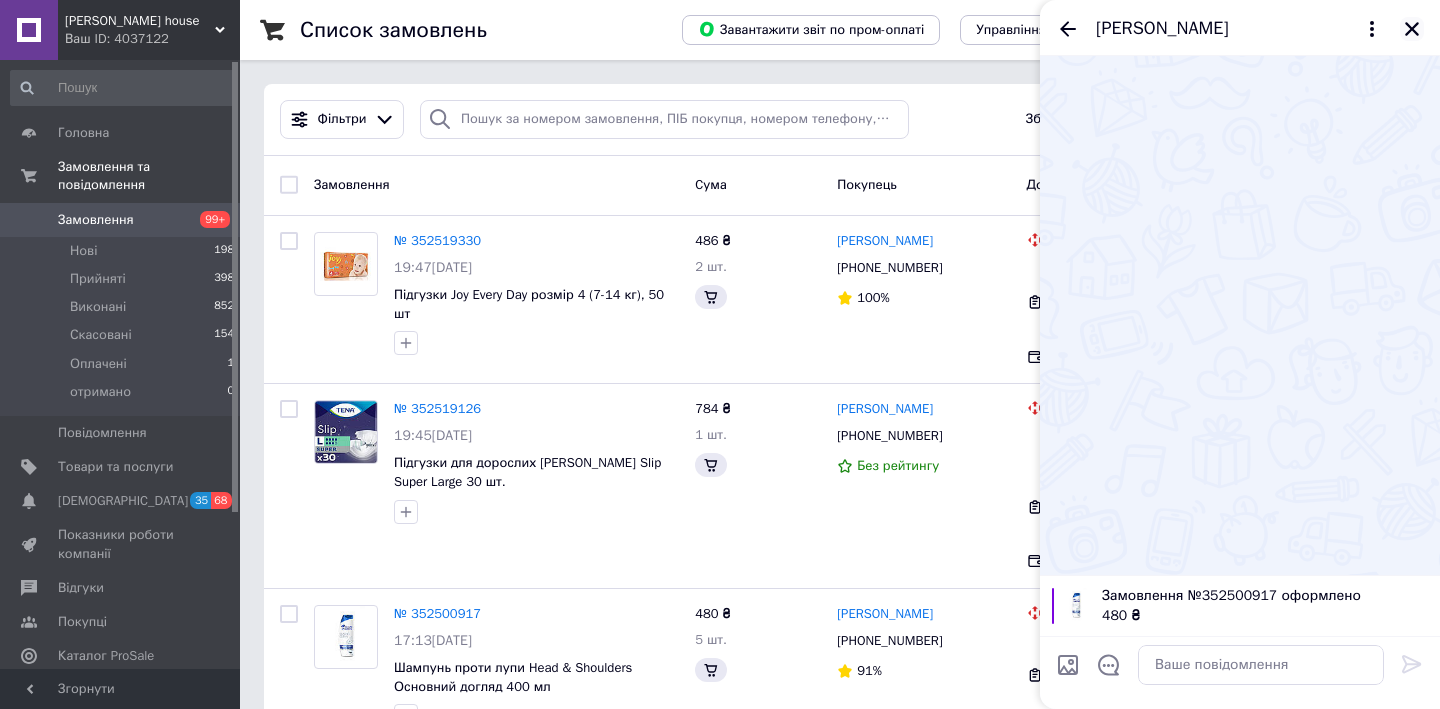 click 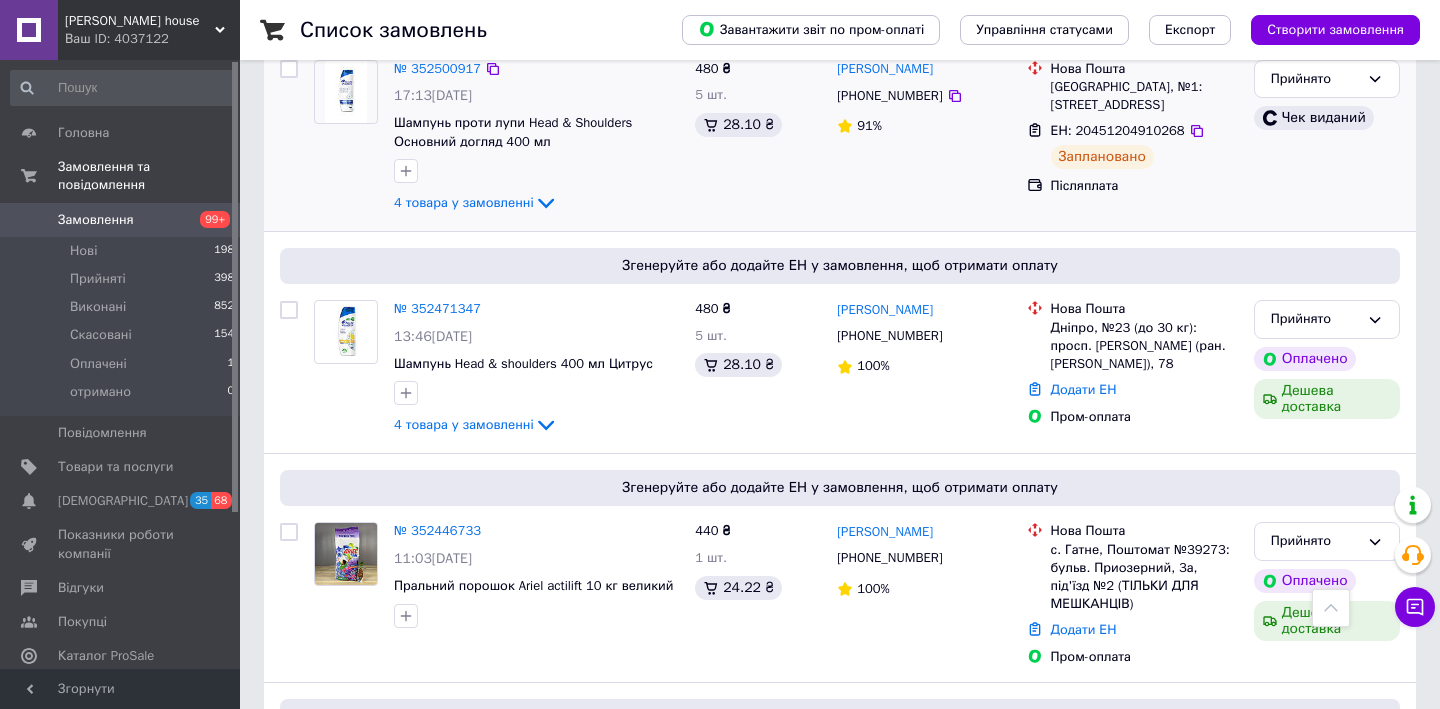 scroll, scrollTop: 555, scrollLeft: 0, axis: vertical 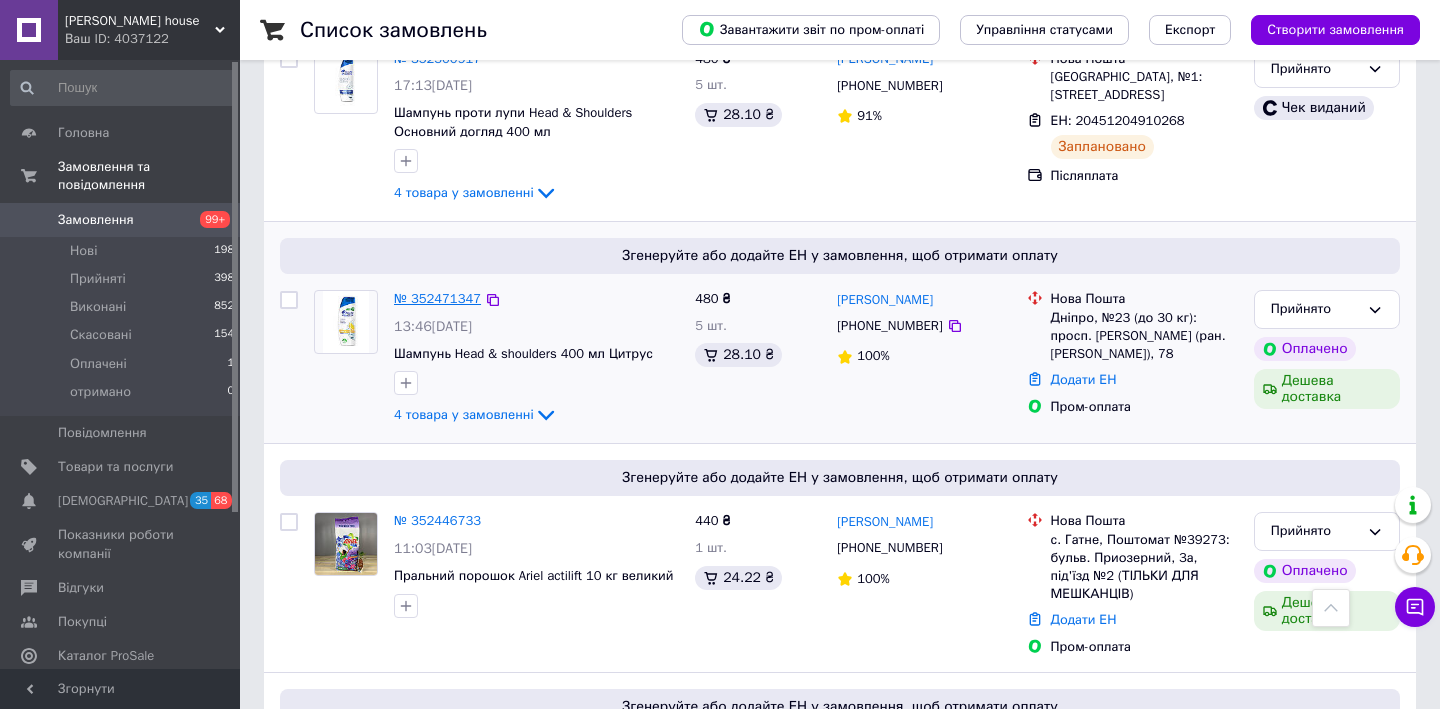 click on "№ 352471347" at bounding box center [437, 298] 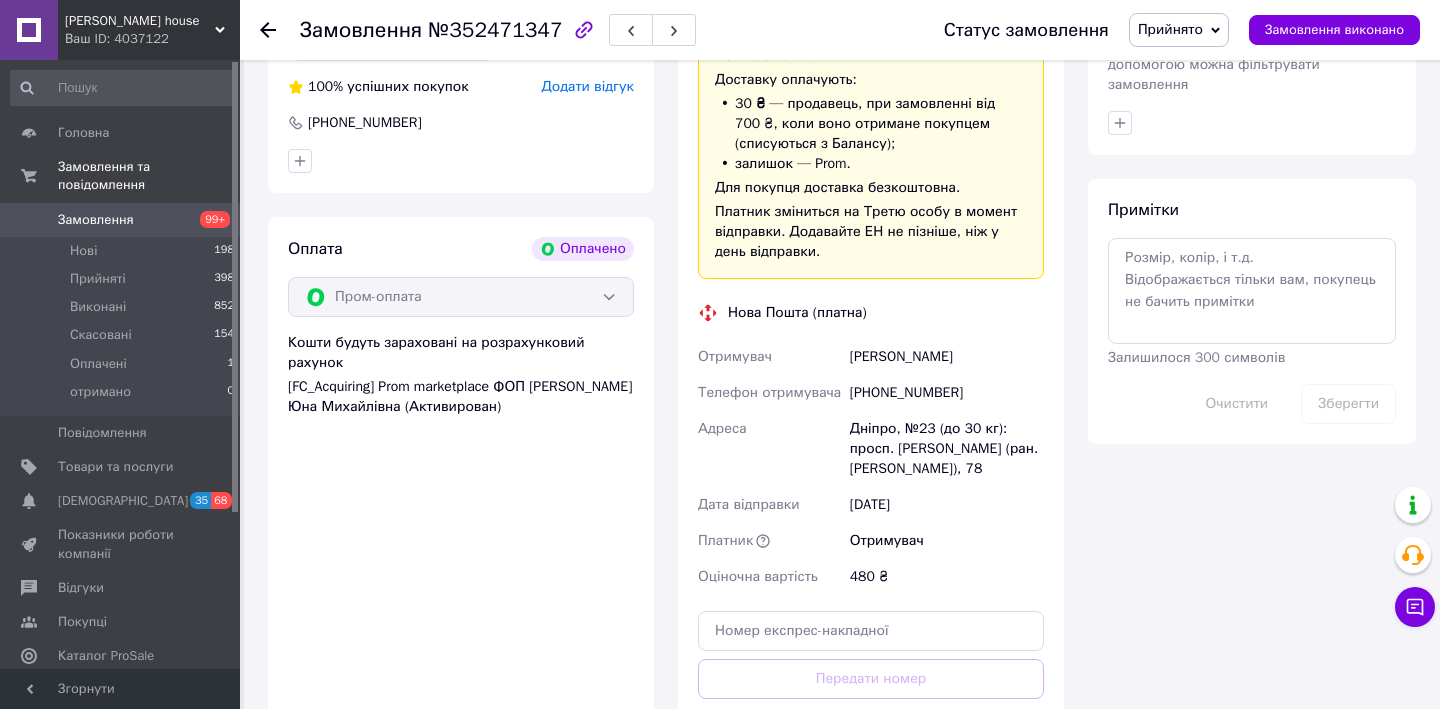 scroll, scrollTop: 841, scrollLeft: 0, axis: vertical 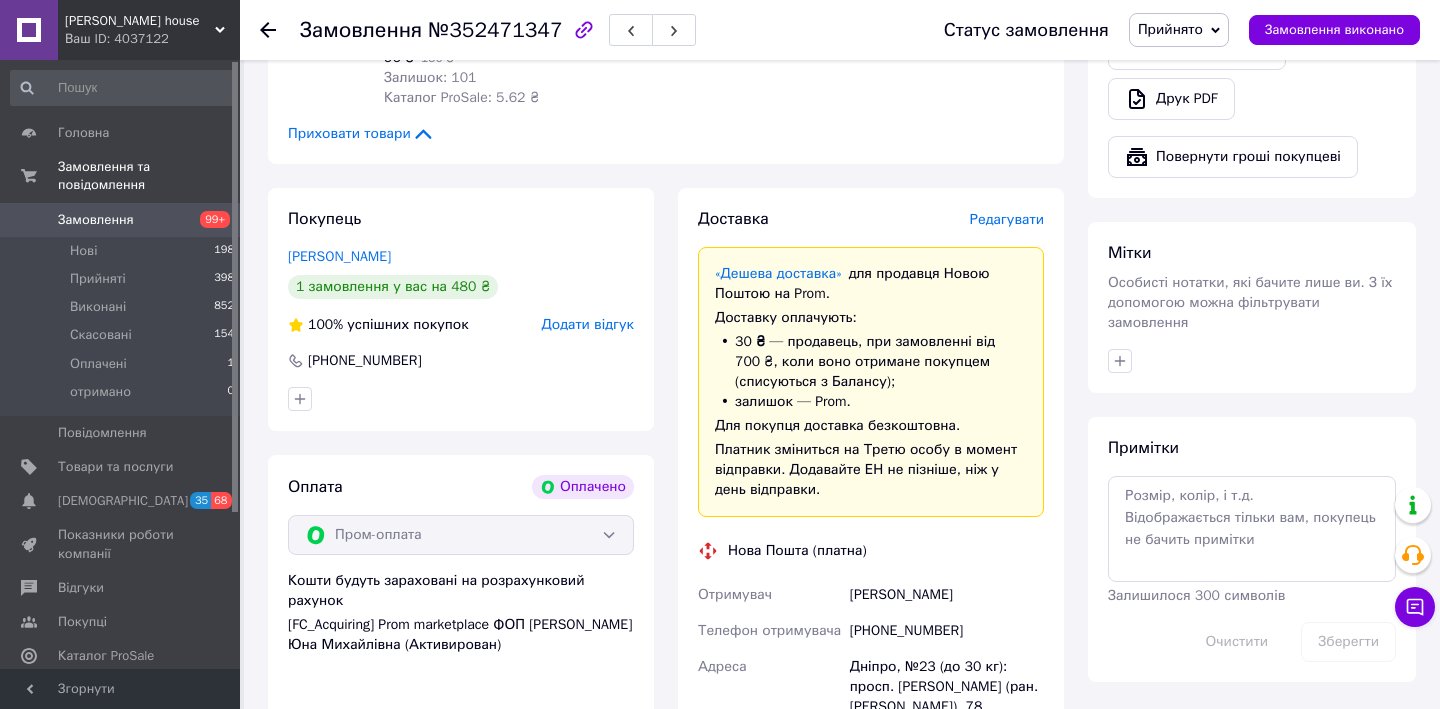 click on "Редагувати" at bounding box center (1007, 219) 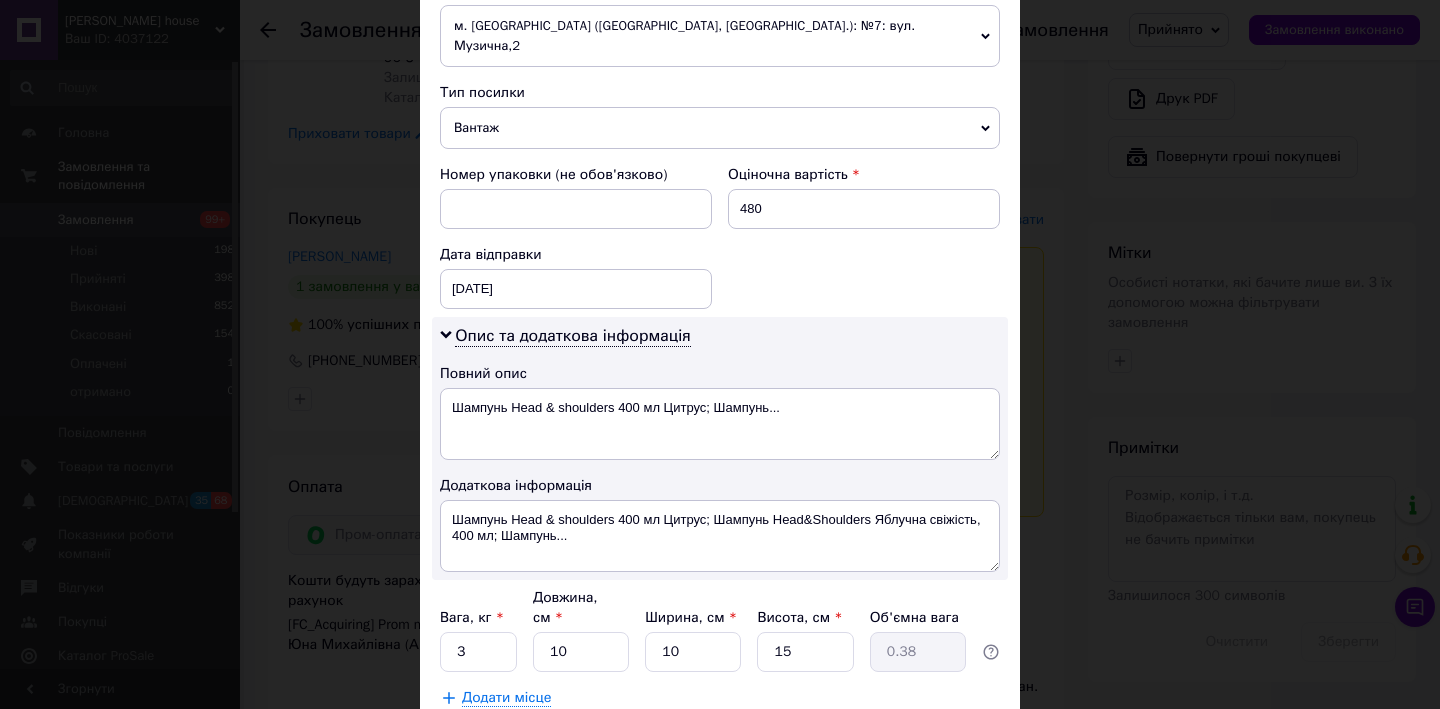 scroll, scrollTop: 843, scrollLeft: 0, axis: vertical 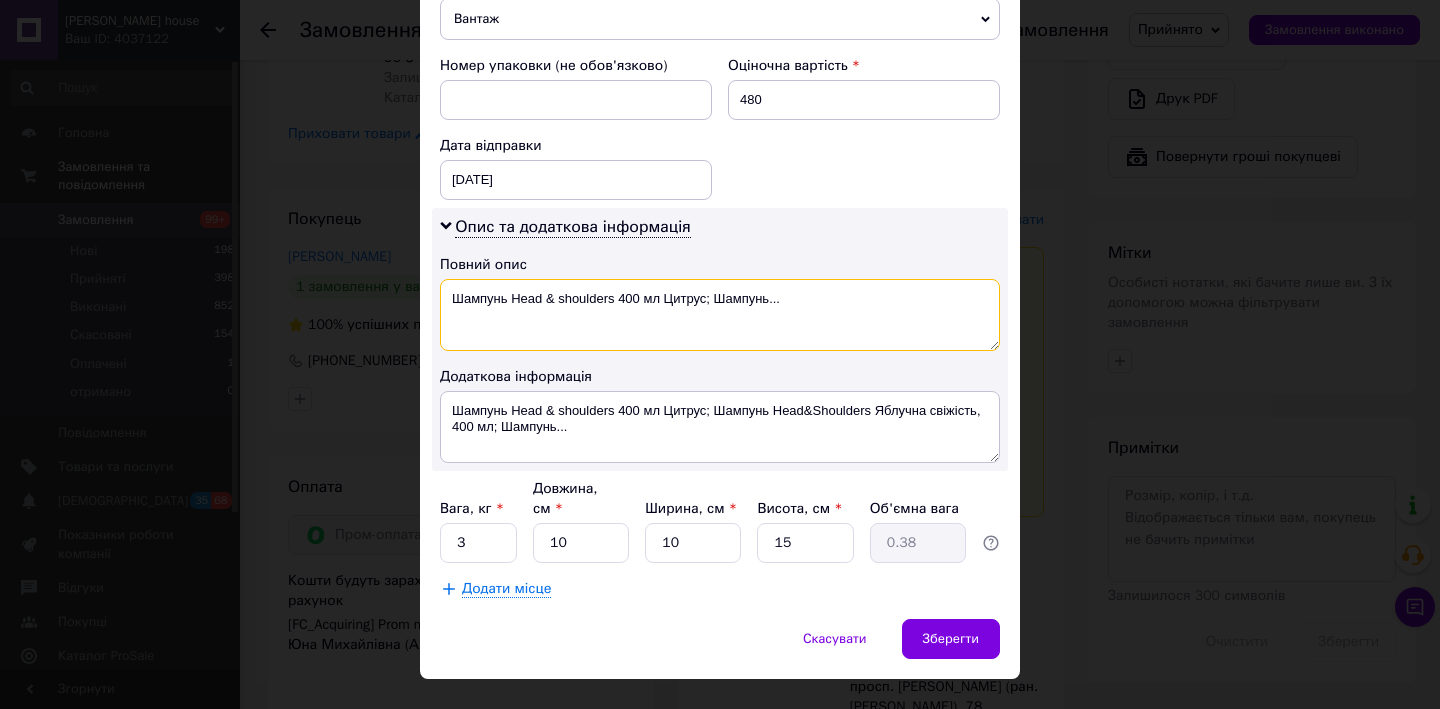 click on "Шампунь Head & shoulders 400 мл Цитрус; Шампунь..." at bounding box center (720, 315) 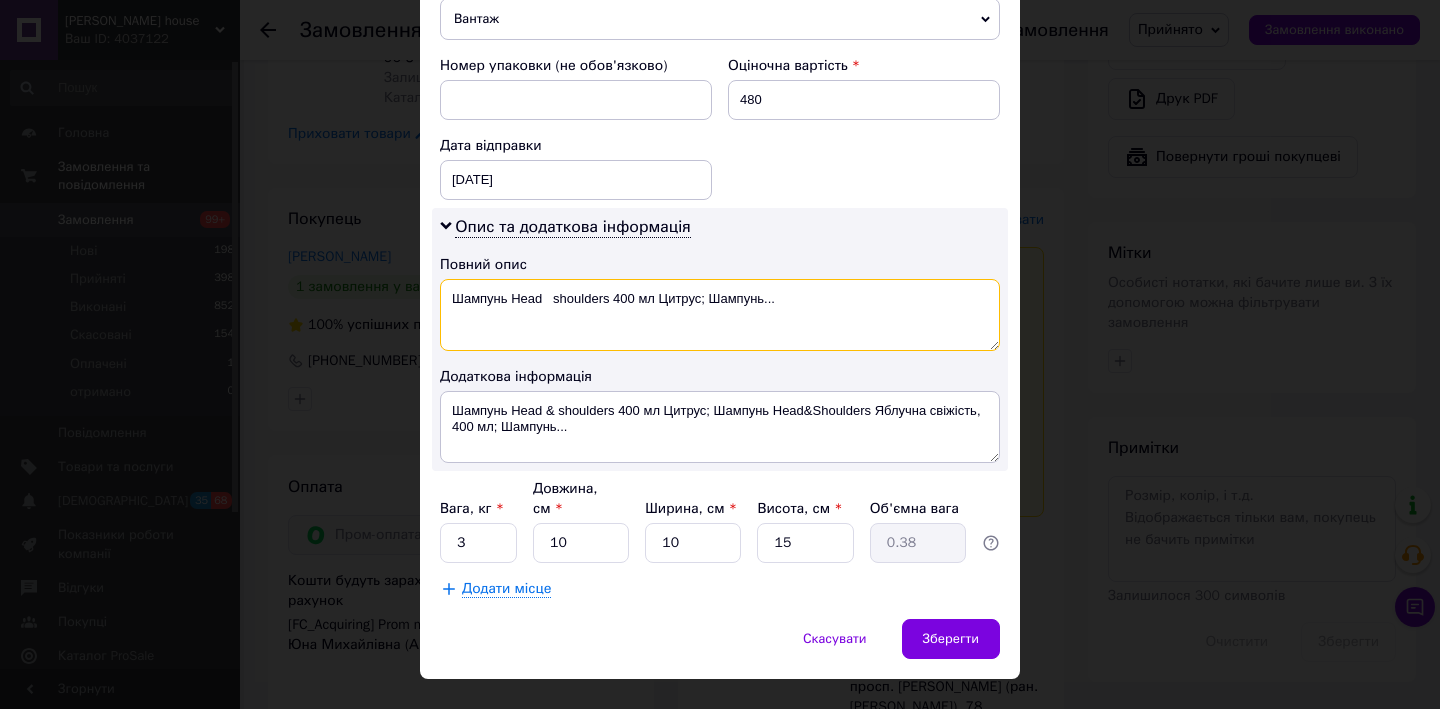 type on "Шампунь Head   shoulders 400 мл Цитрус; Шампунь..." 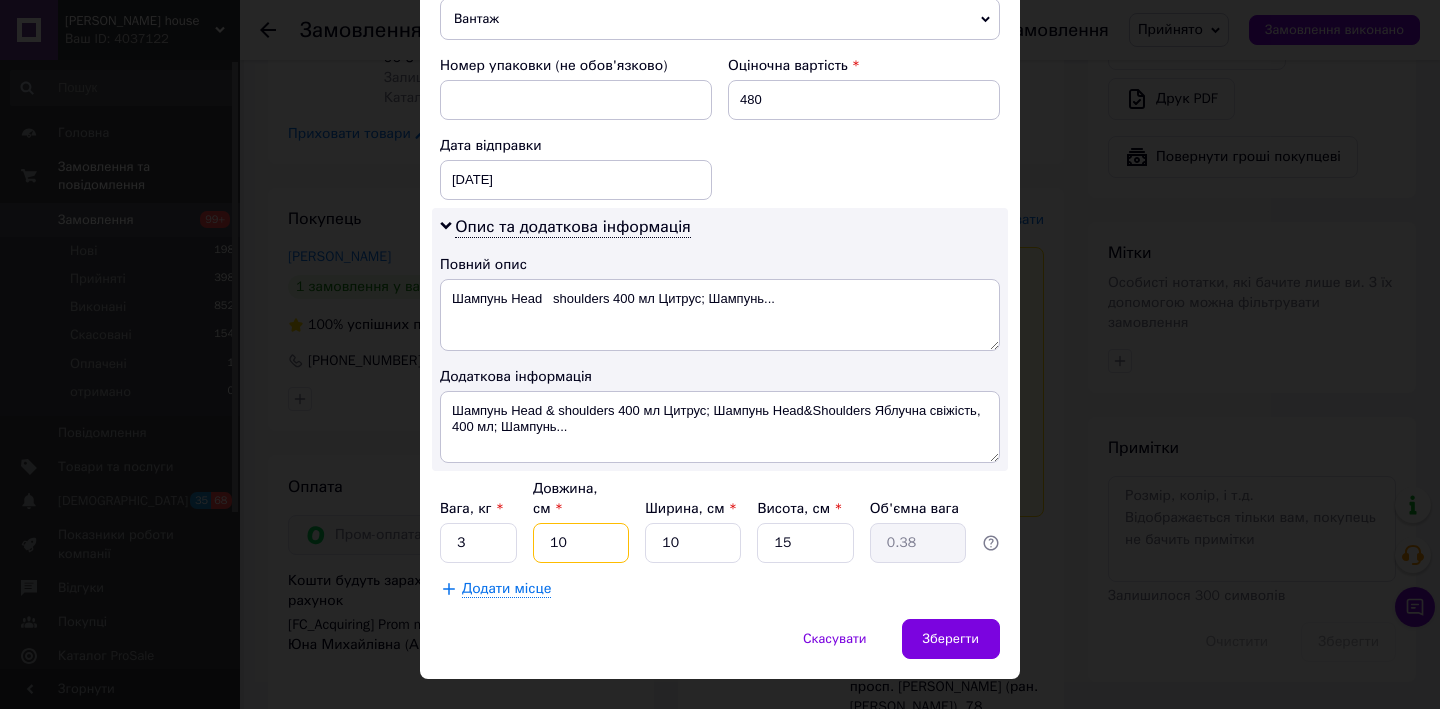 click on "10" at bounding box center [581, 543] 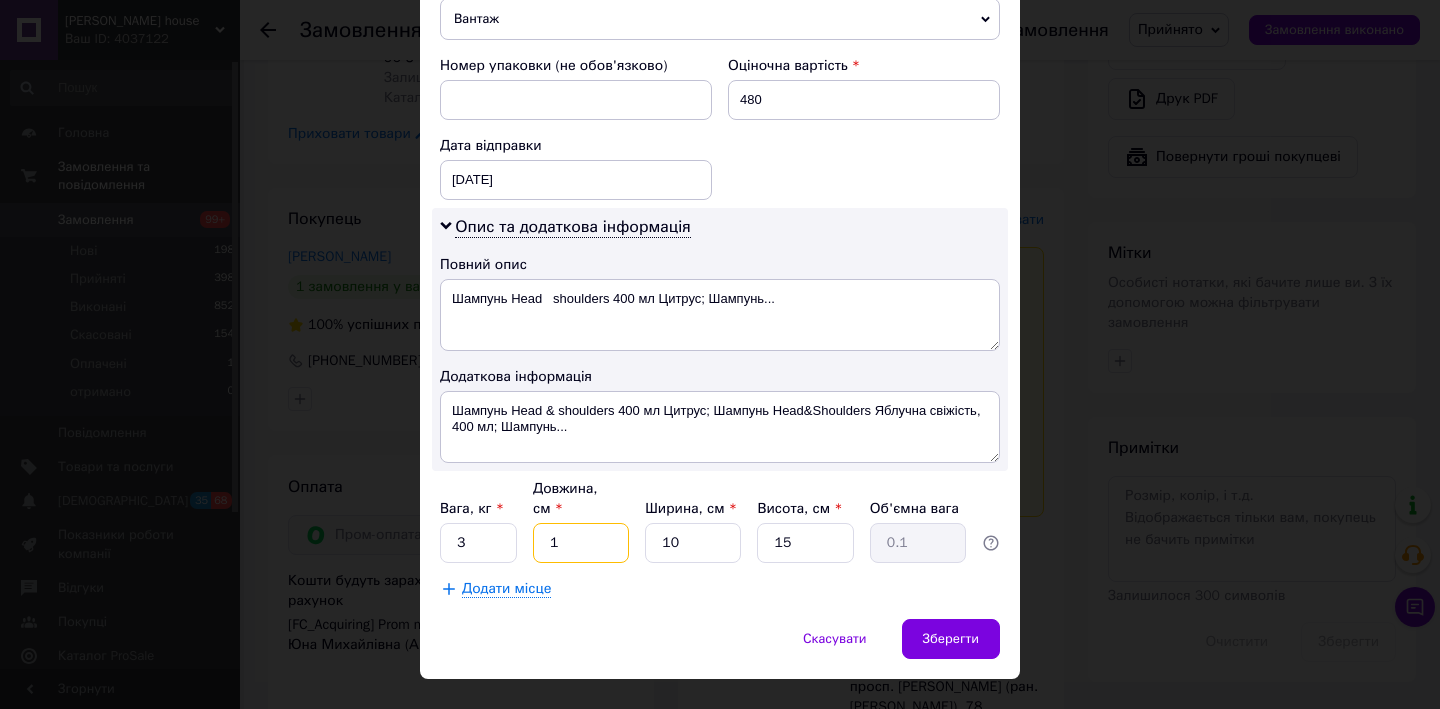 type 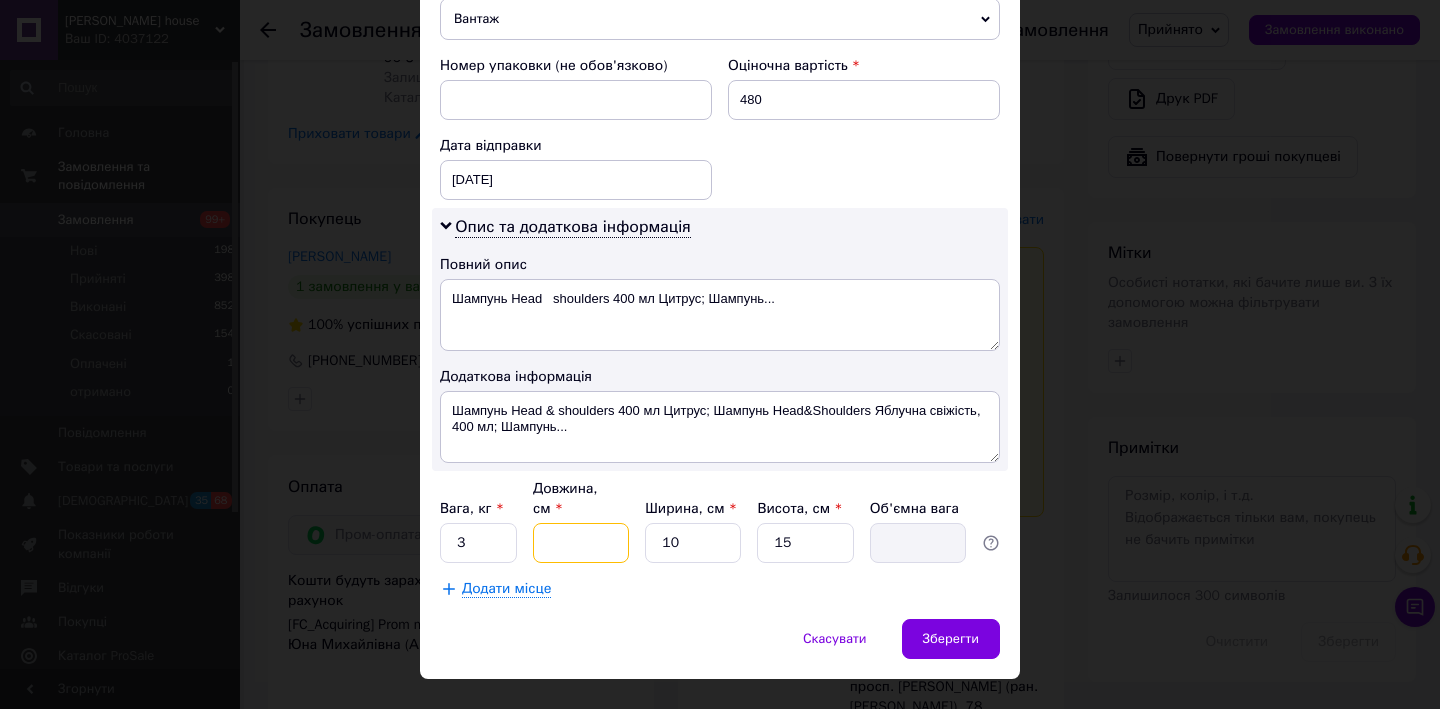 type on "3" 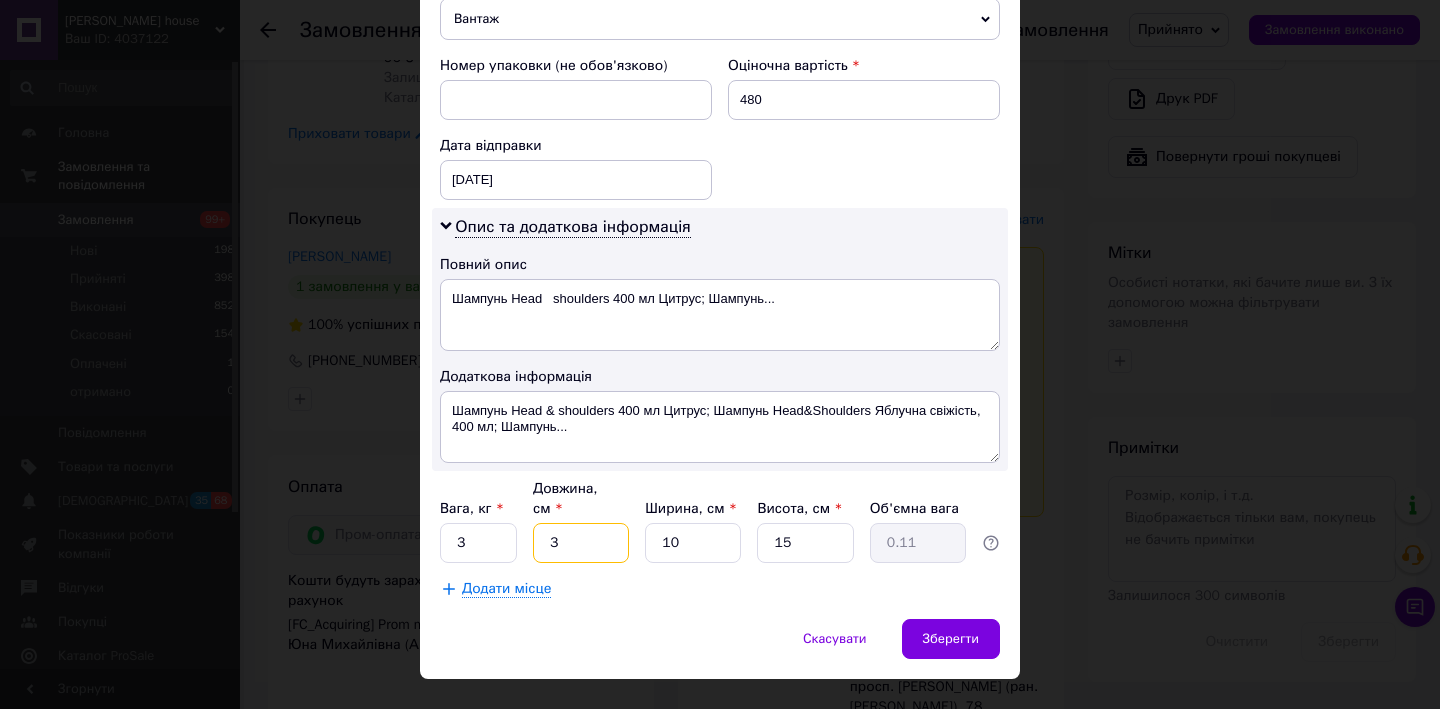 type on "30" 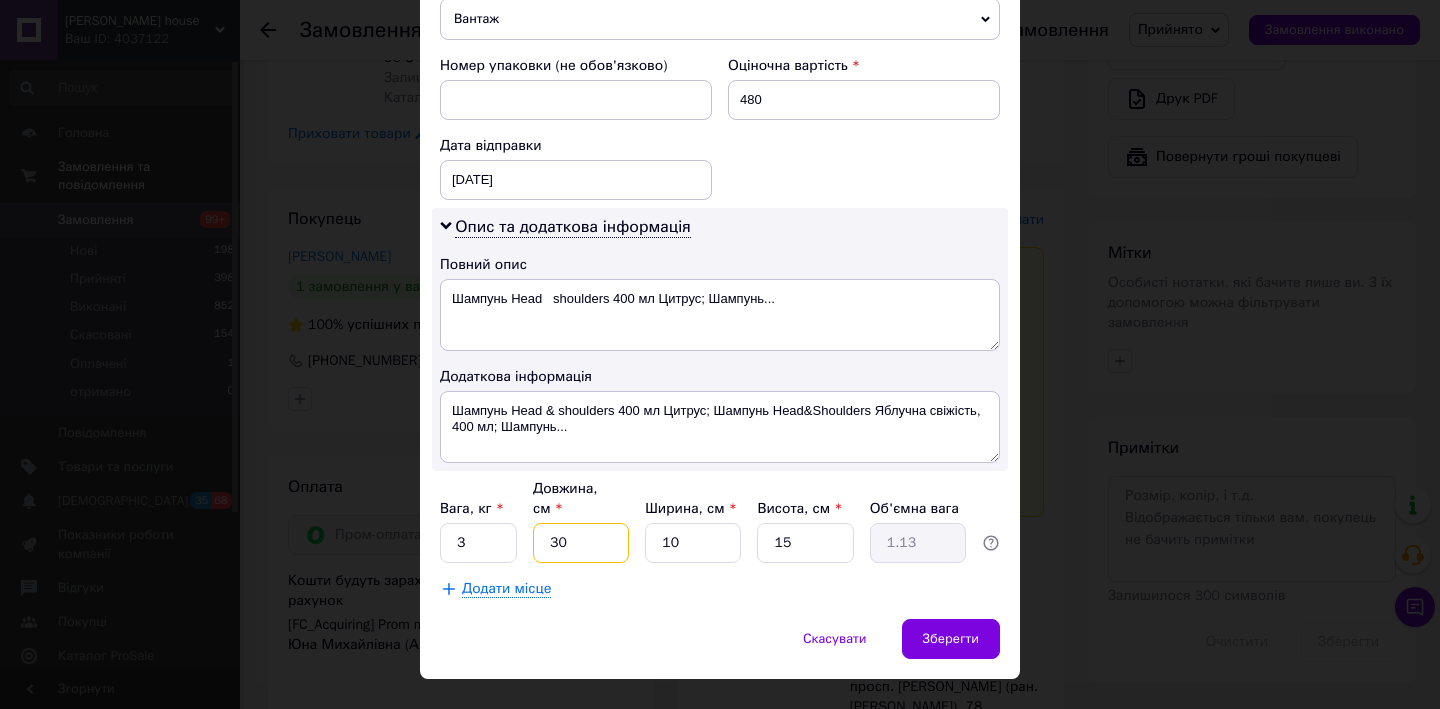 type on "30" 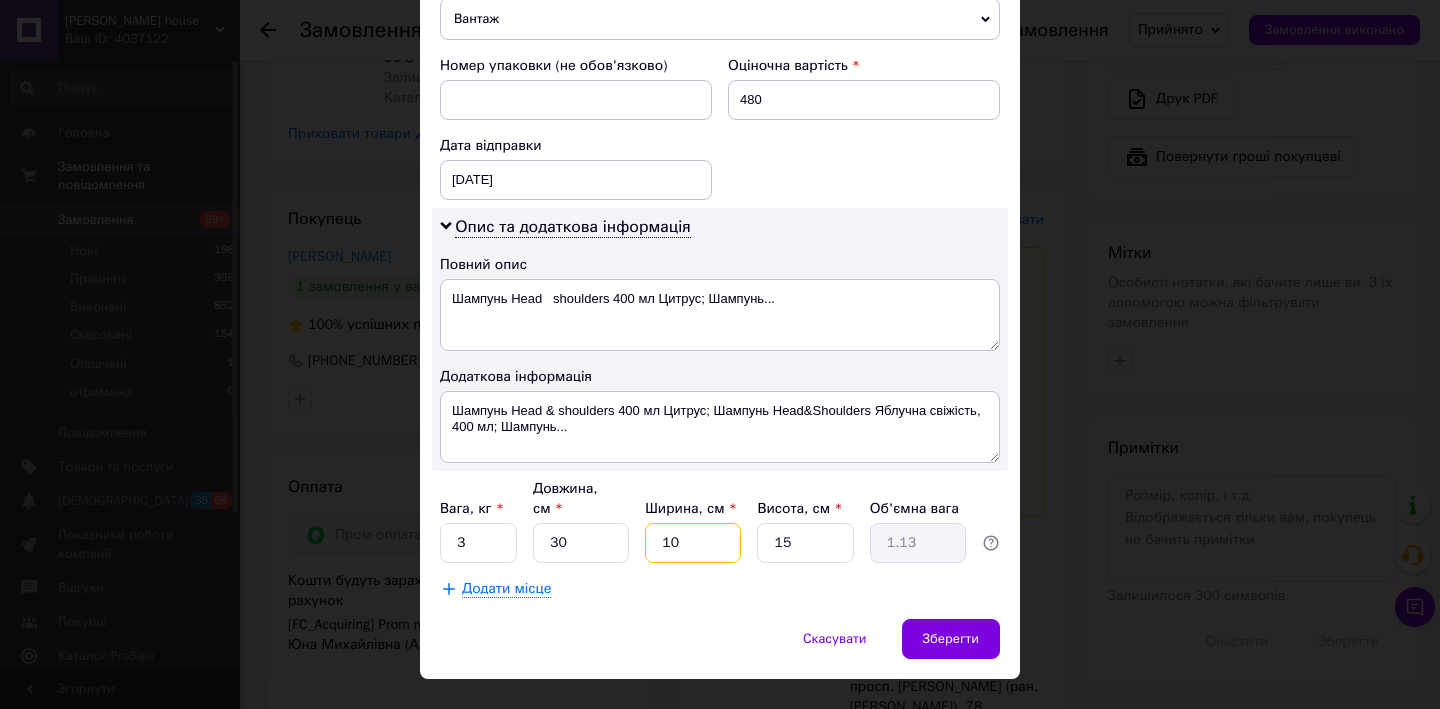 click on "10" at bounding box center [693, 543] 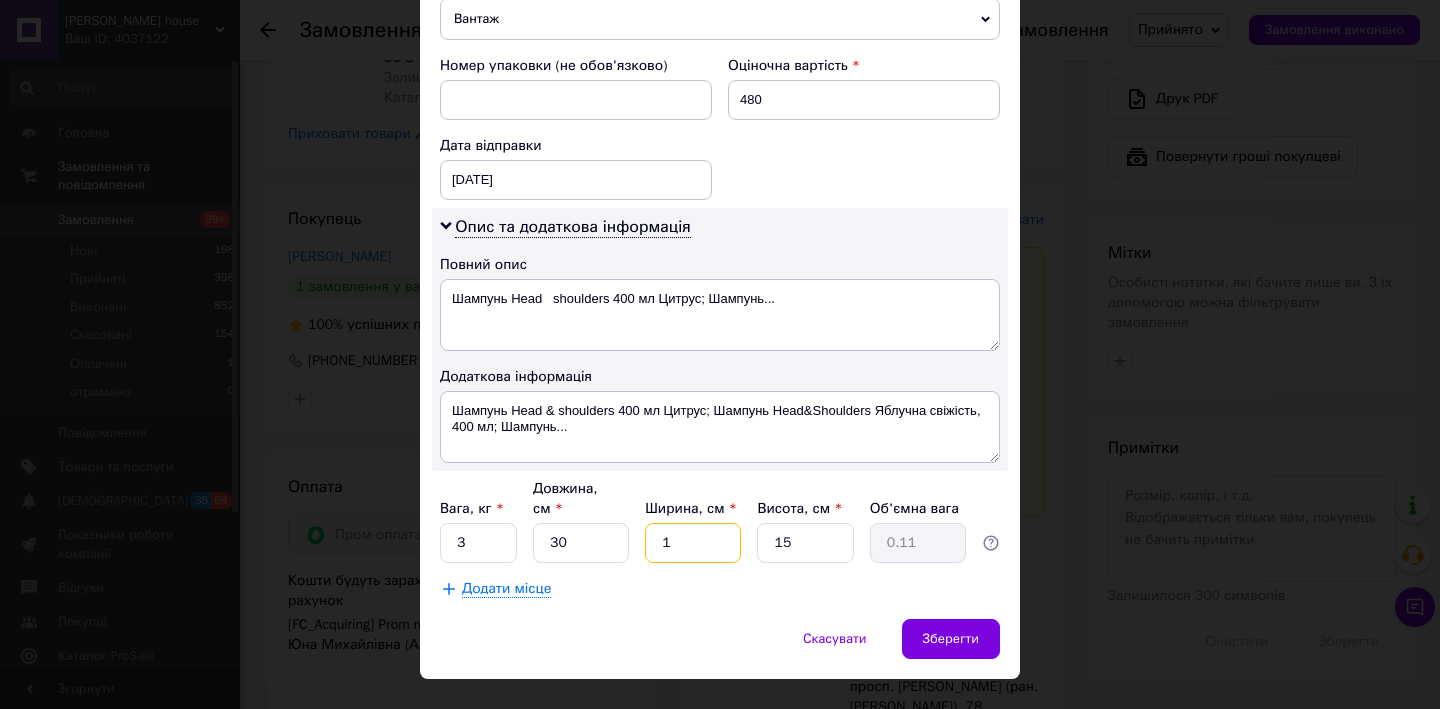 type 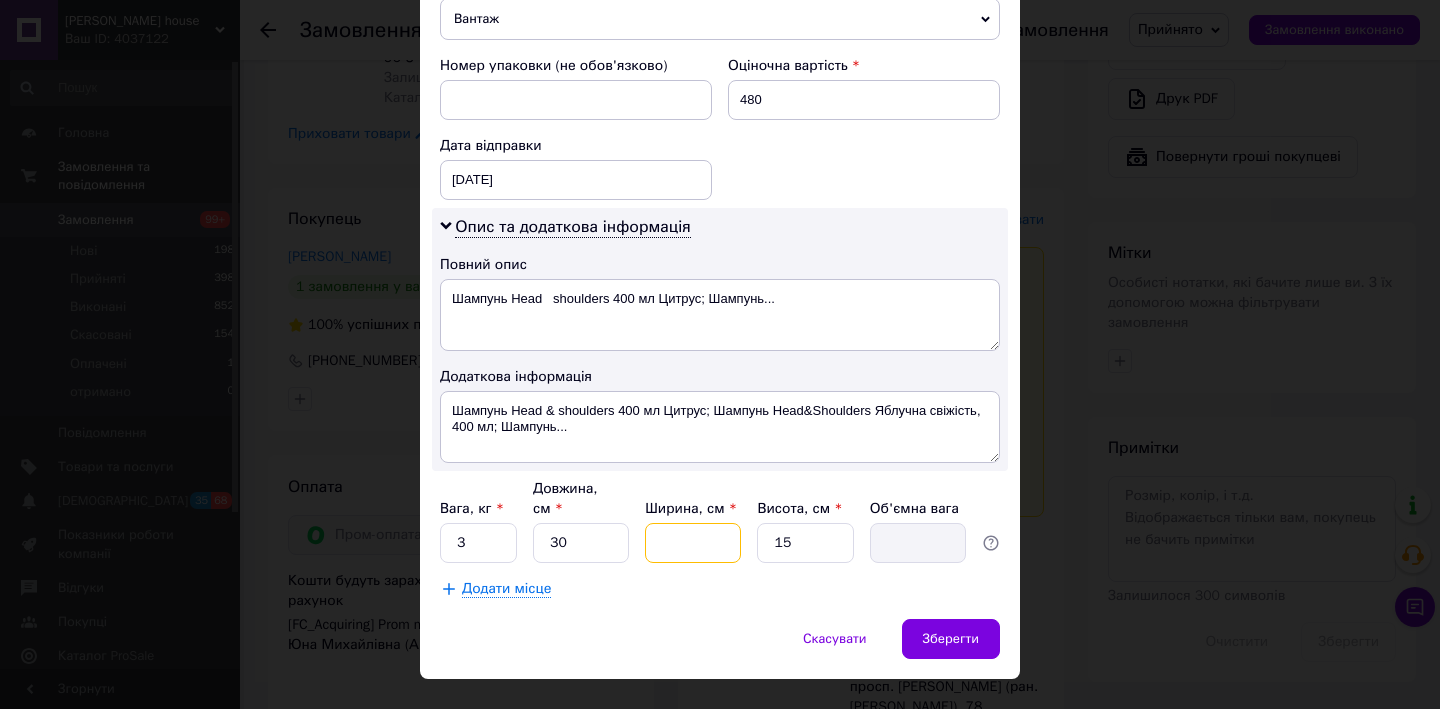 type on "4" 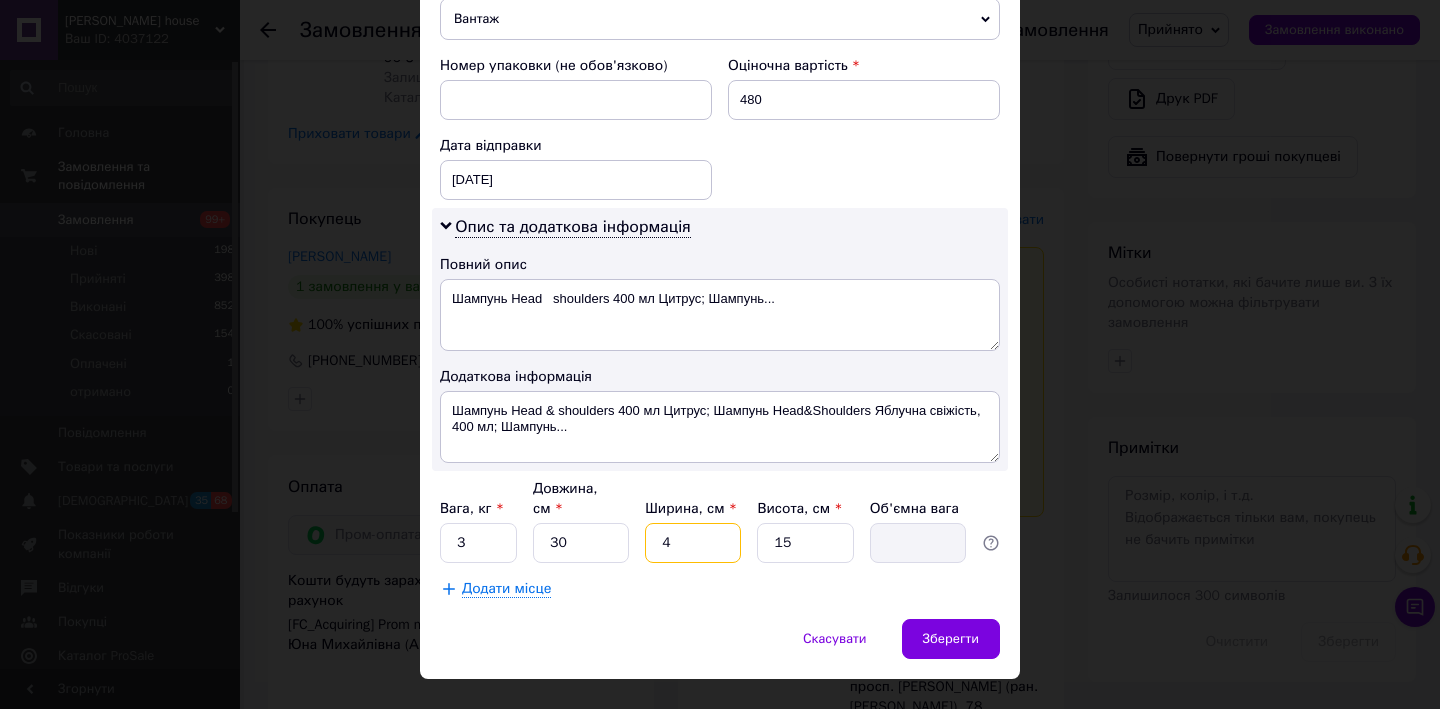 type on "0.45" 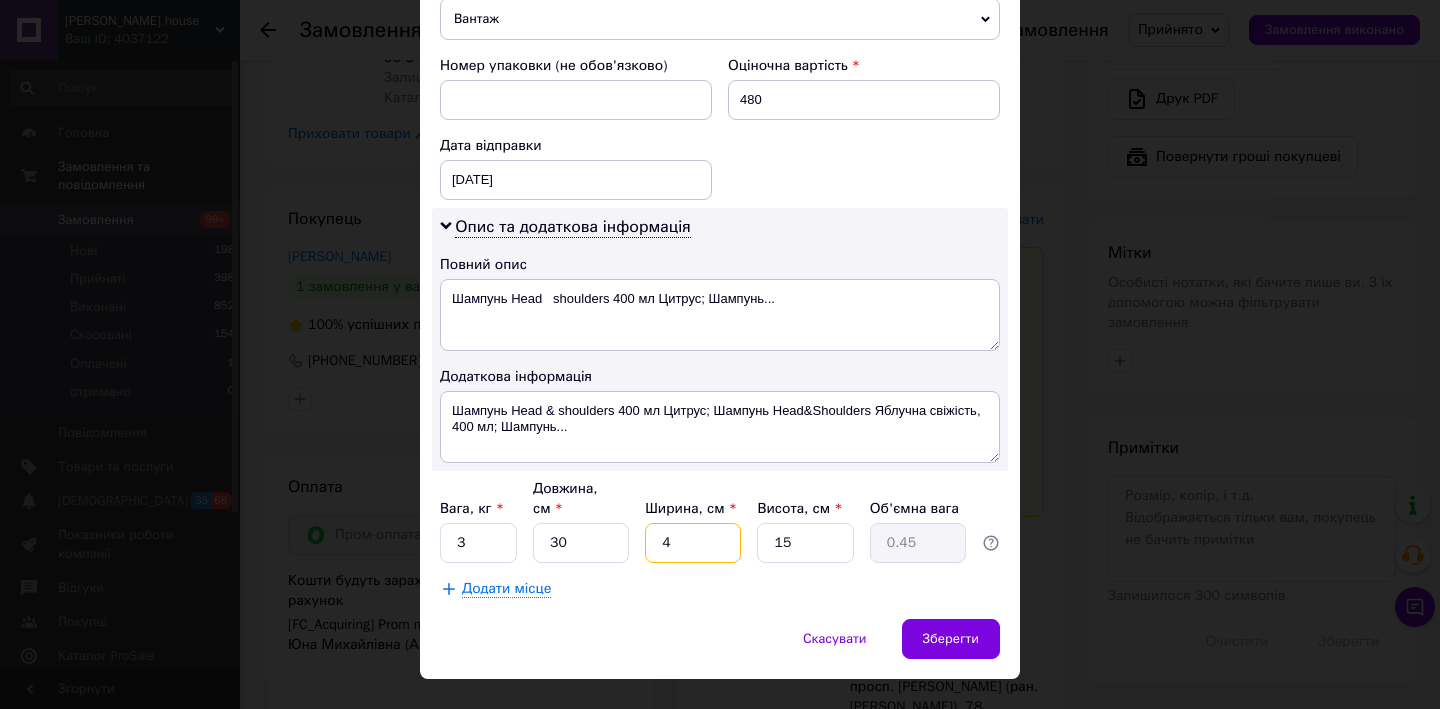 type on "40" 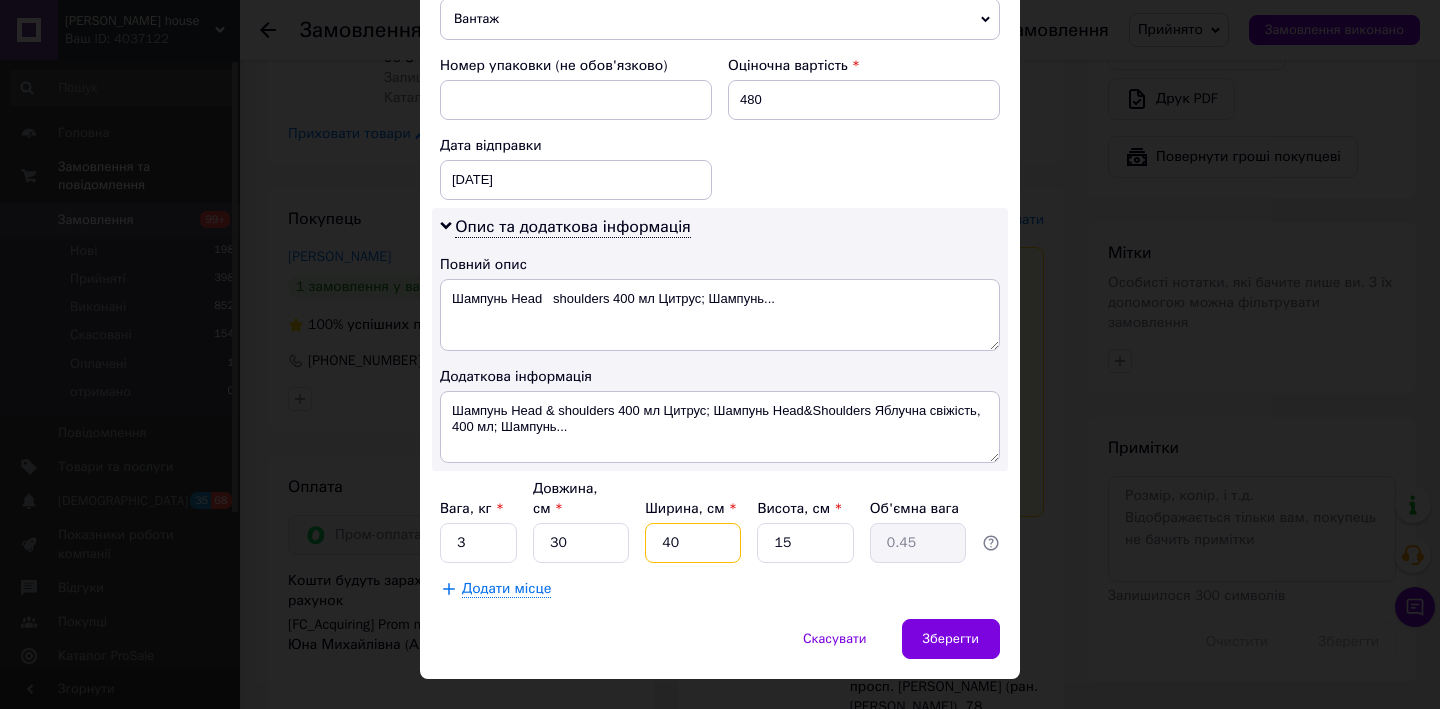 type on "4.5" 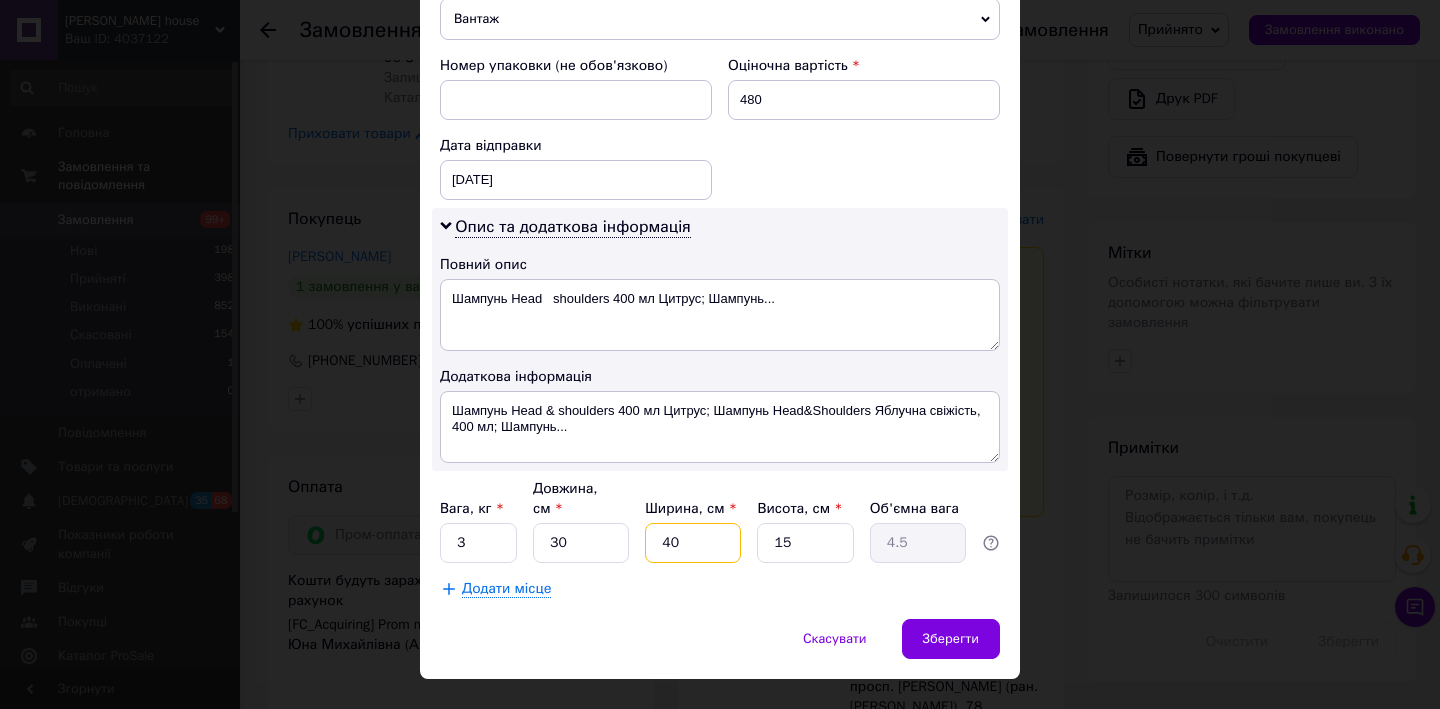 type on "40" 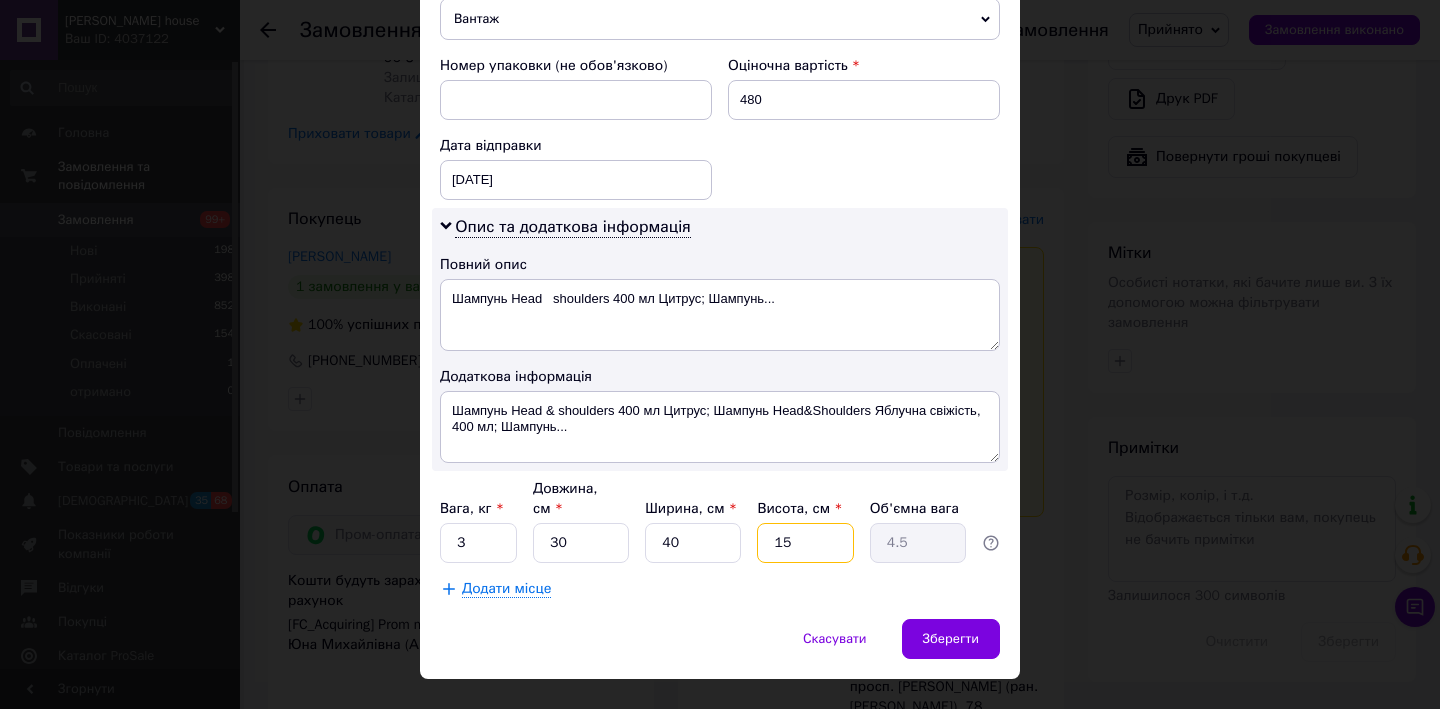 click on "15" at bounding box center [805, 543] 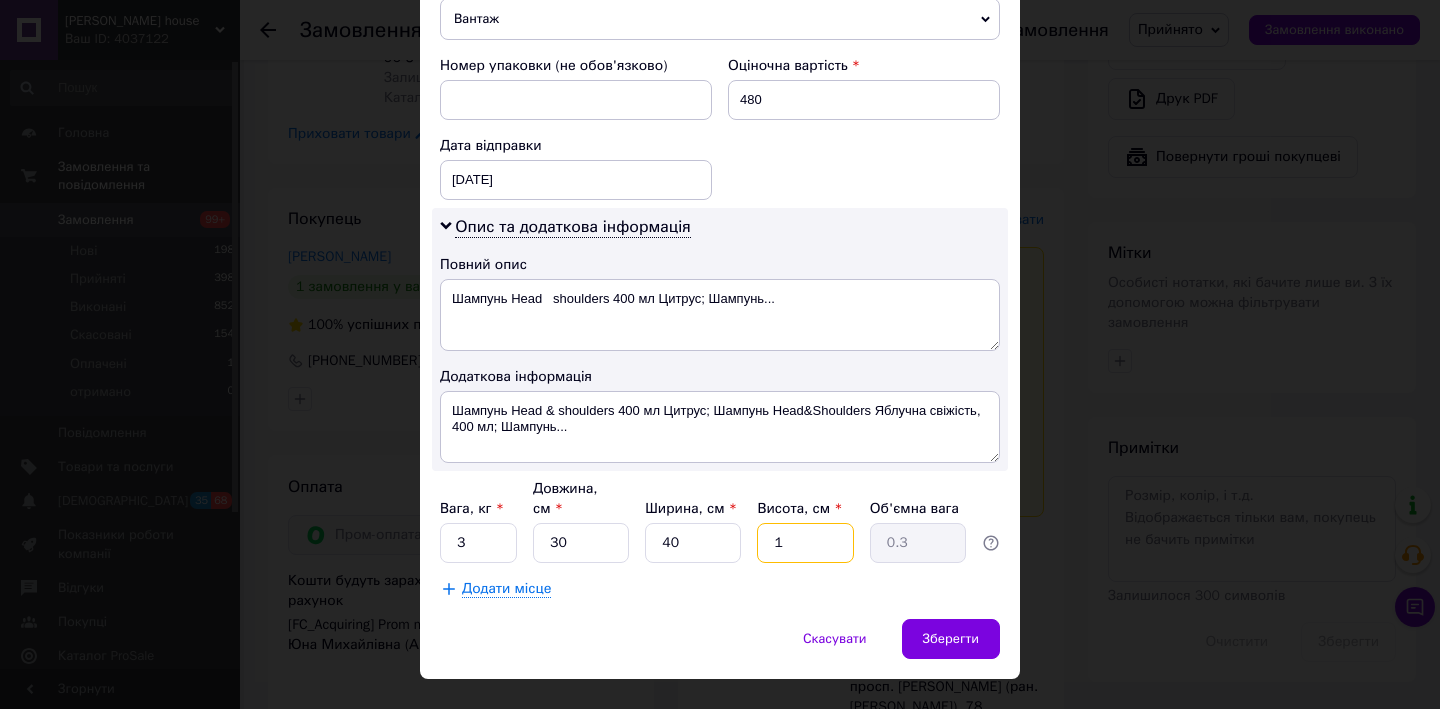 type 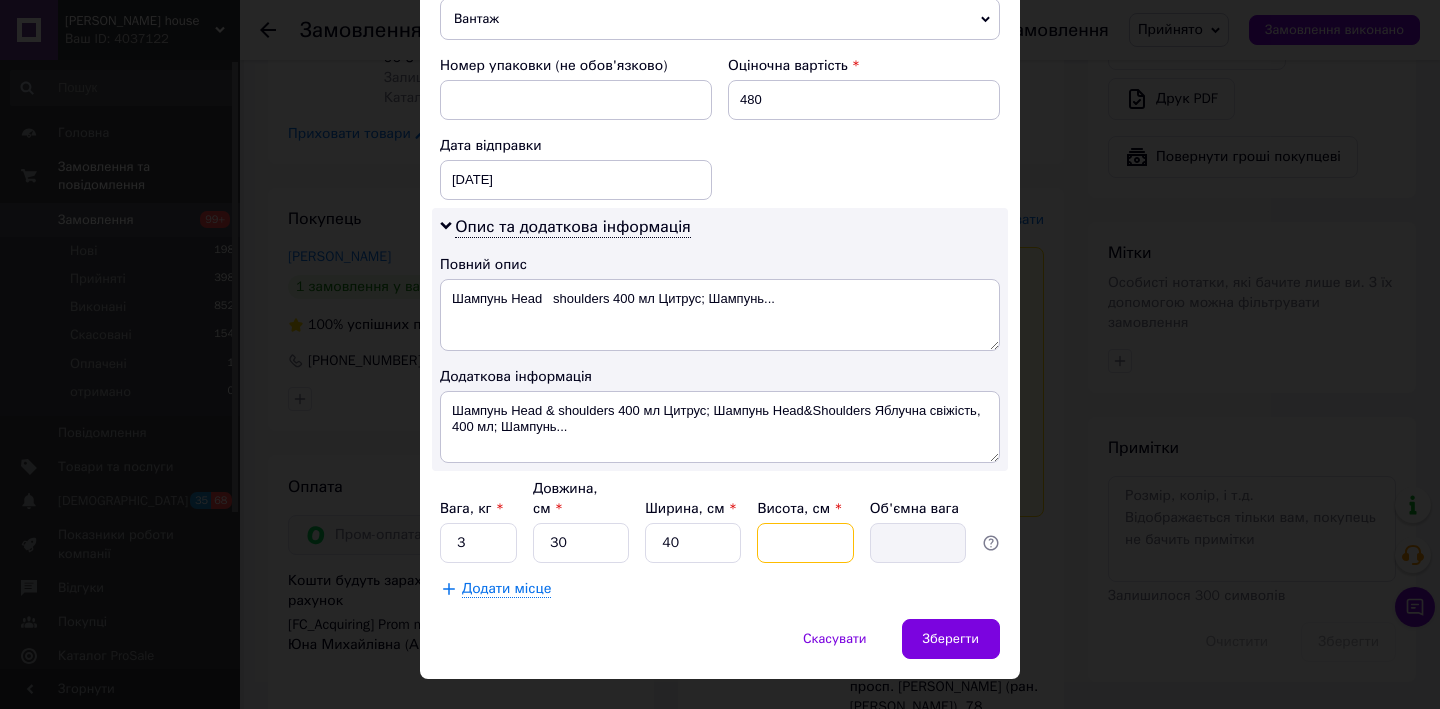 type on "3" 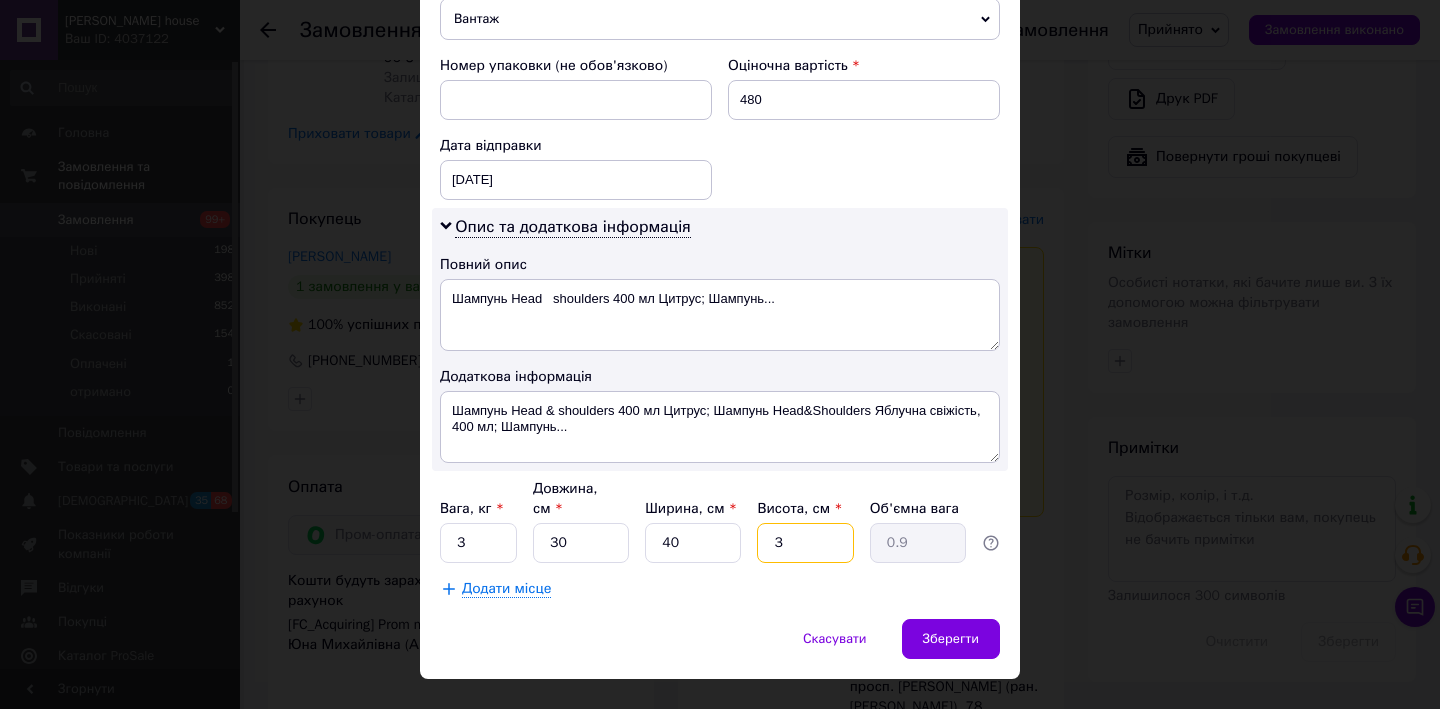 type on "30" 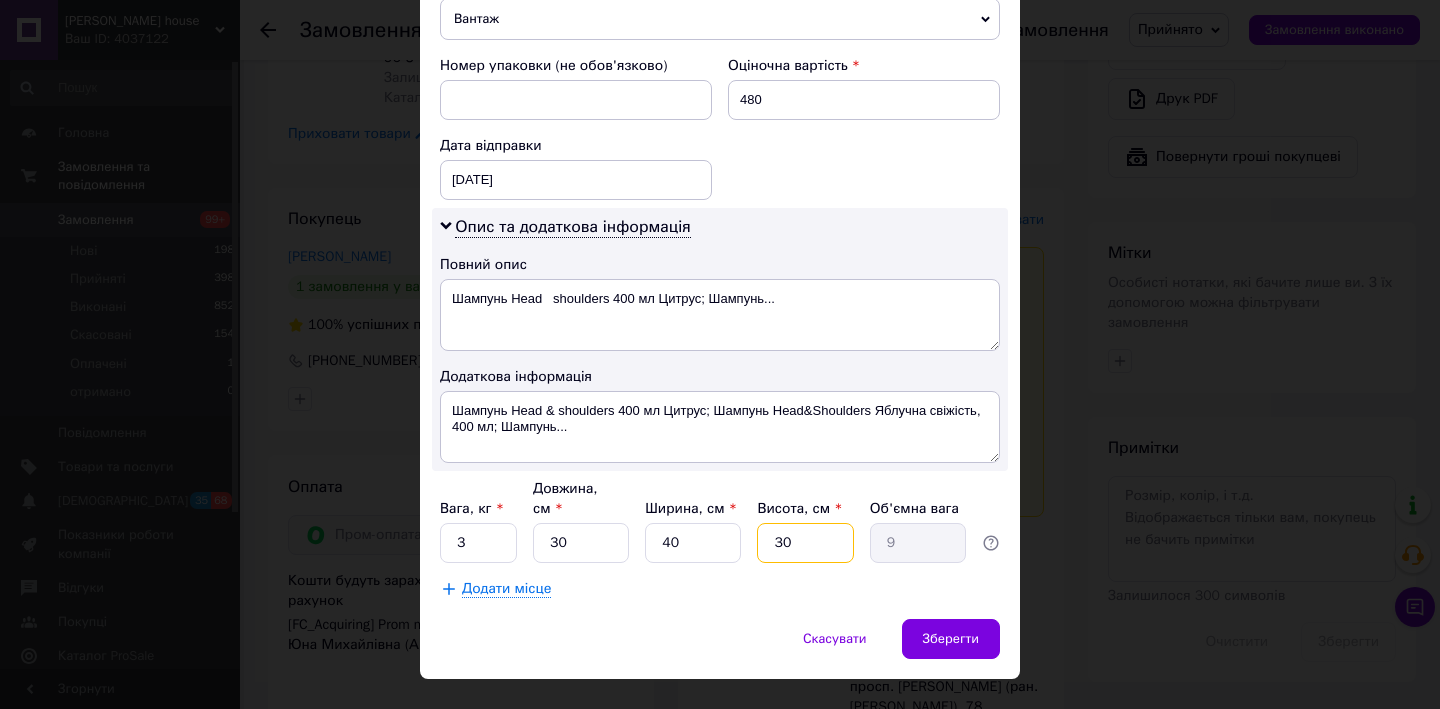 type on "3" 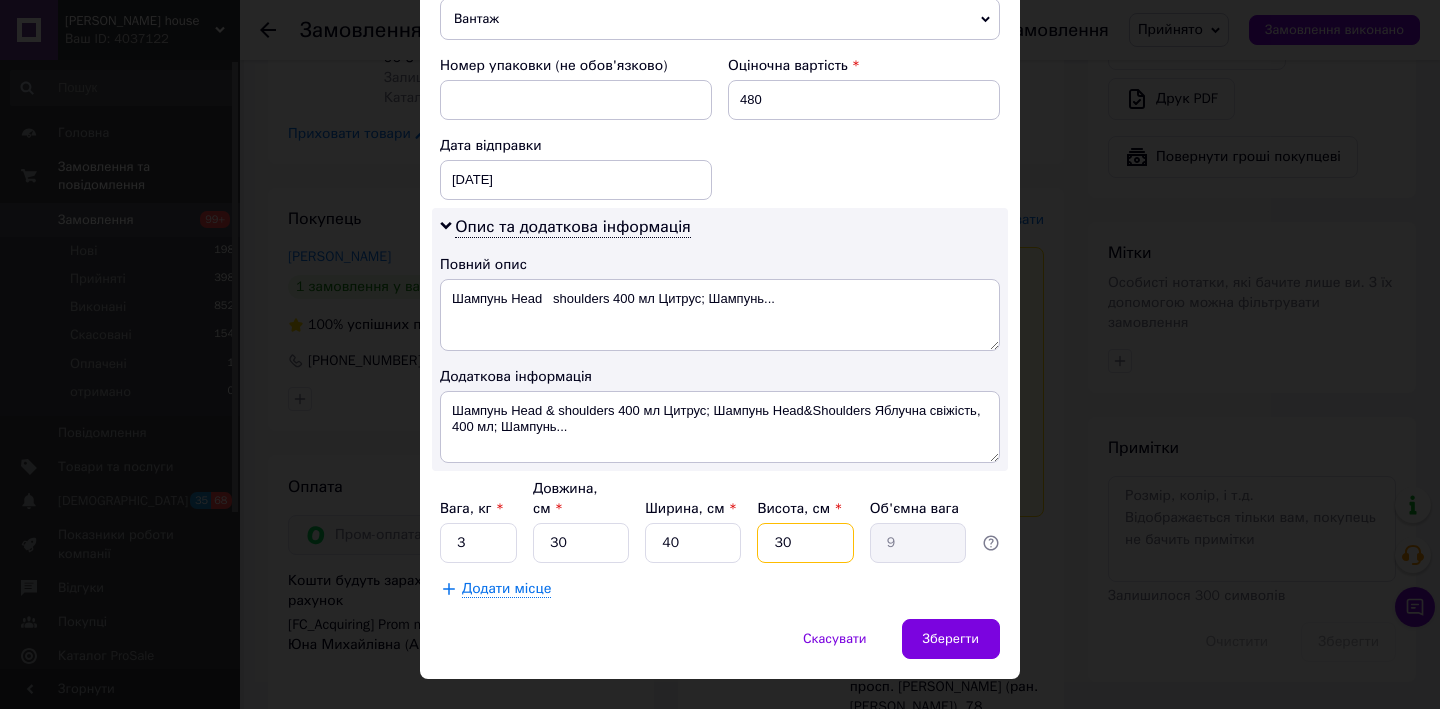 type on "0.9" 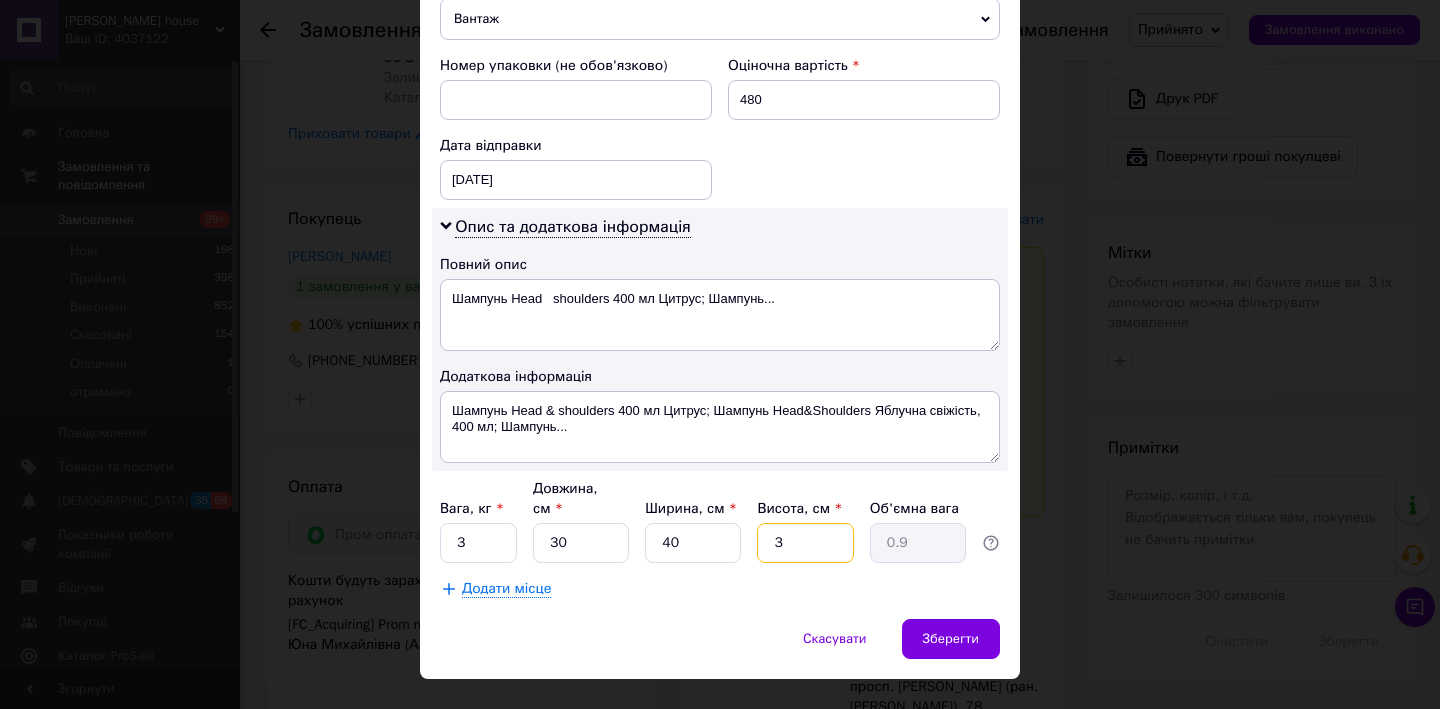 type 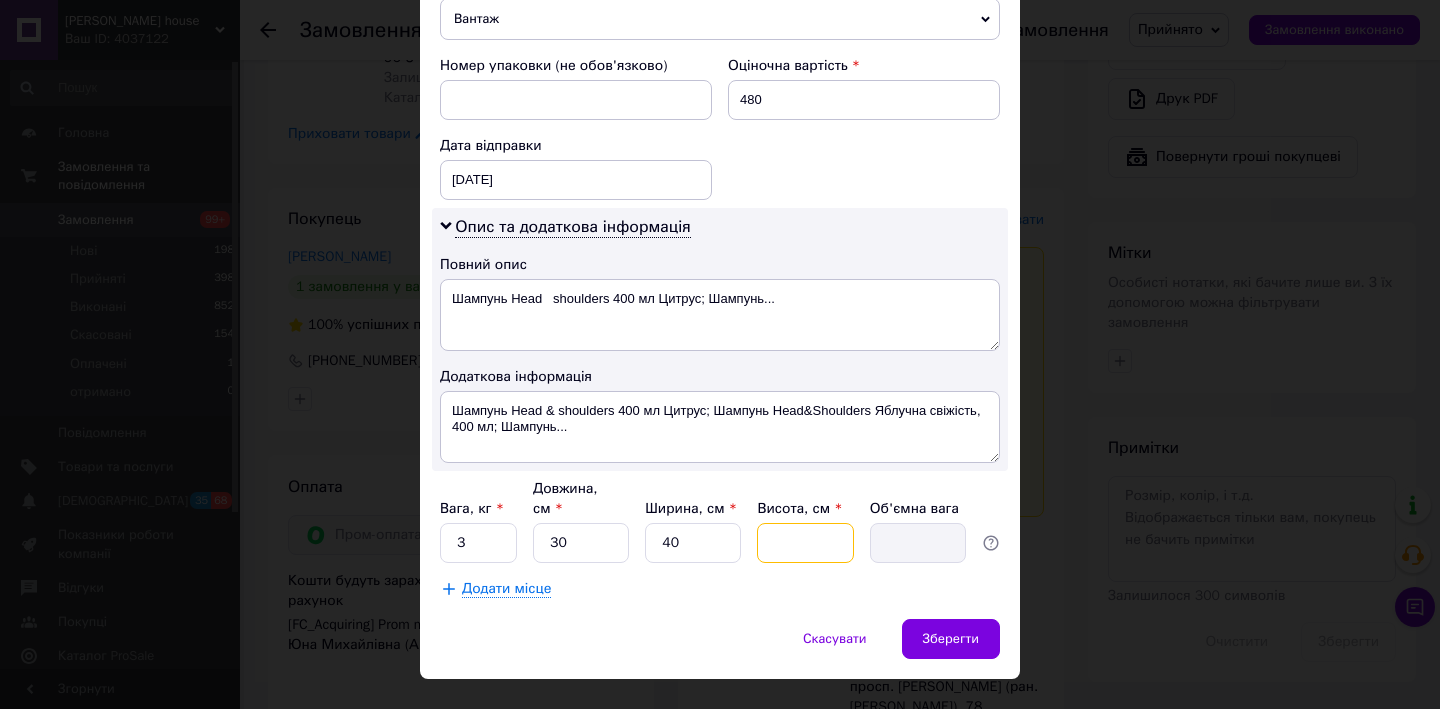 type on "2" 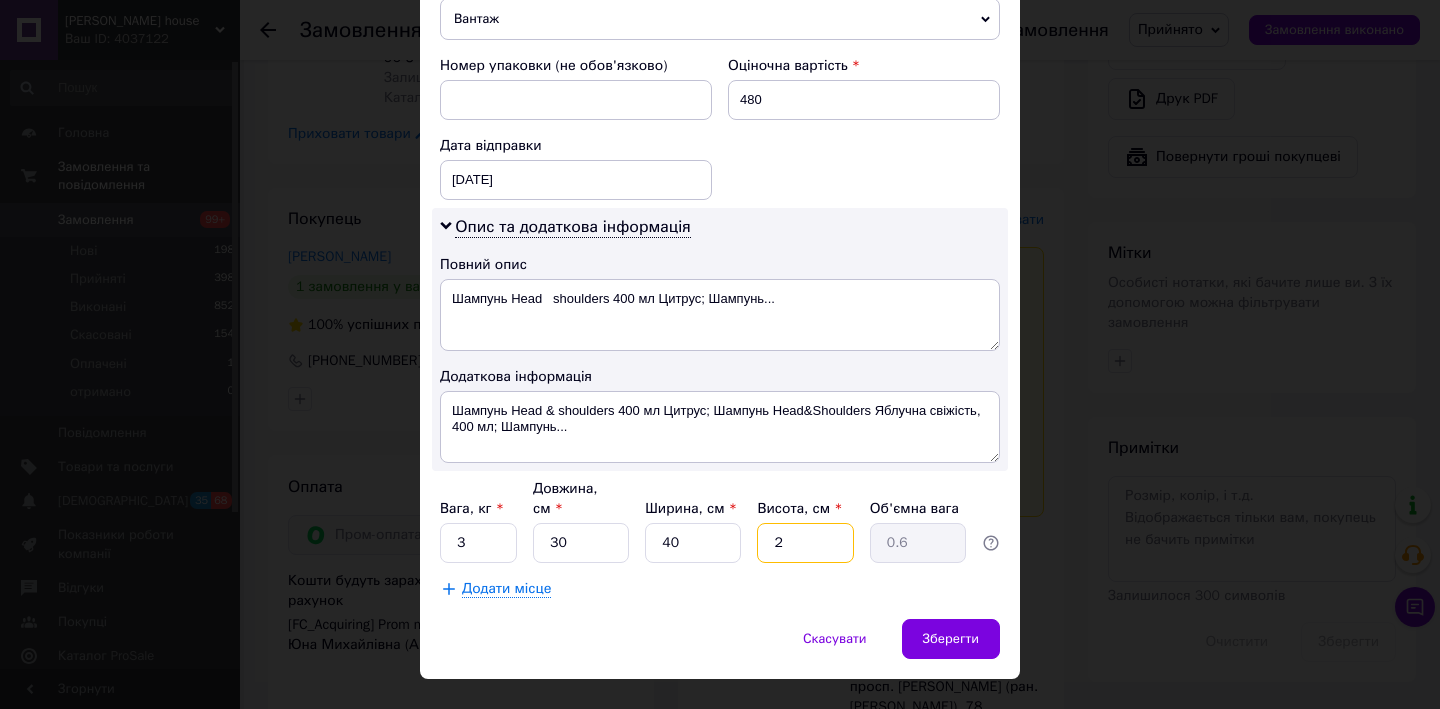 type on "20" 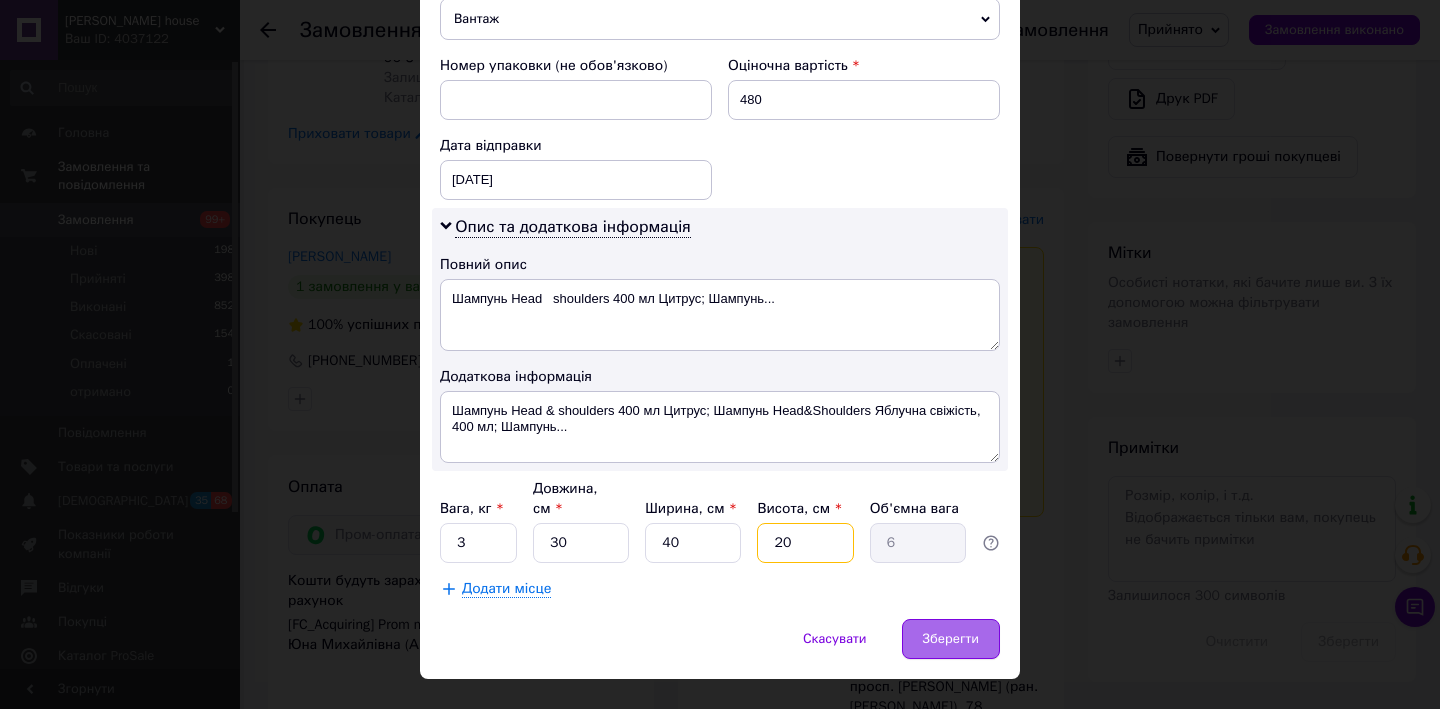type on "20" 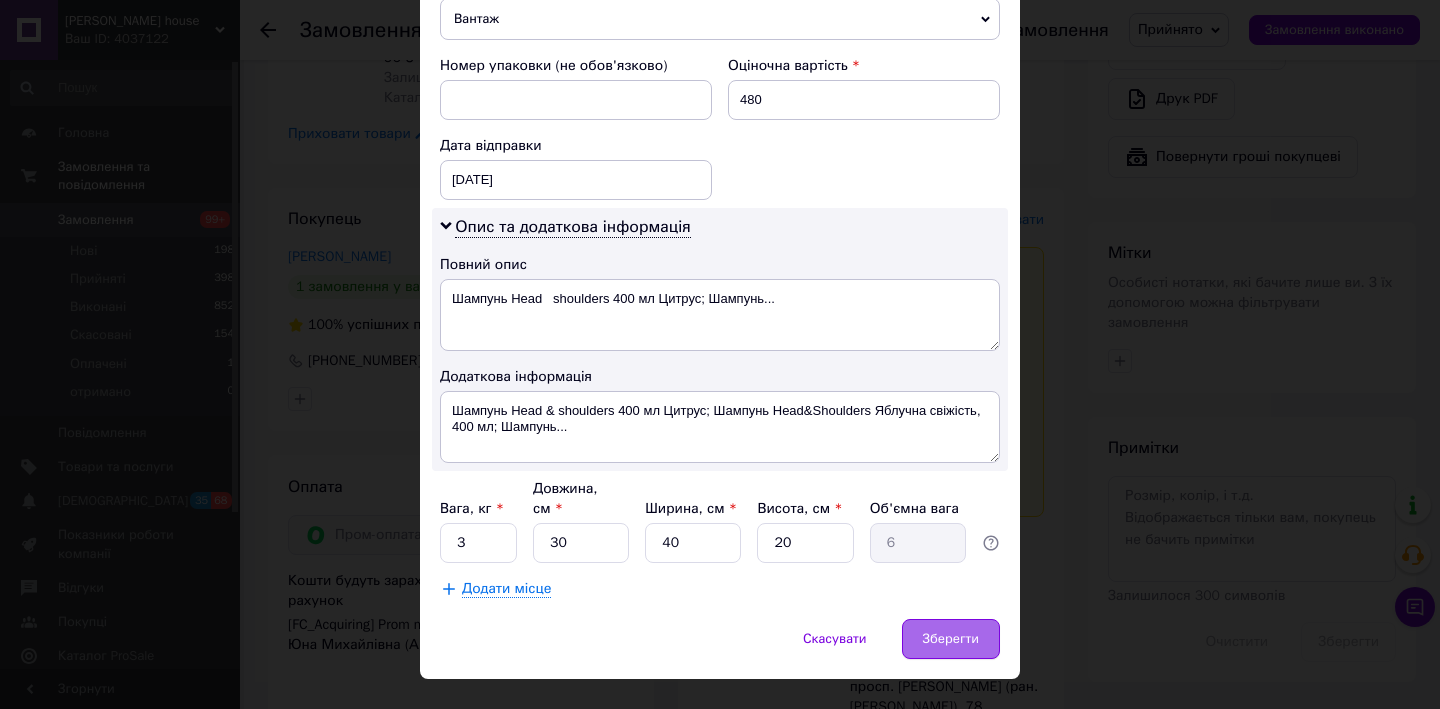 click on "Зберегти" at bounding box center (951, 639) 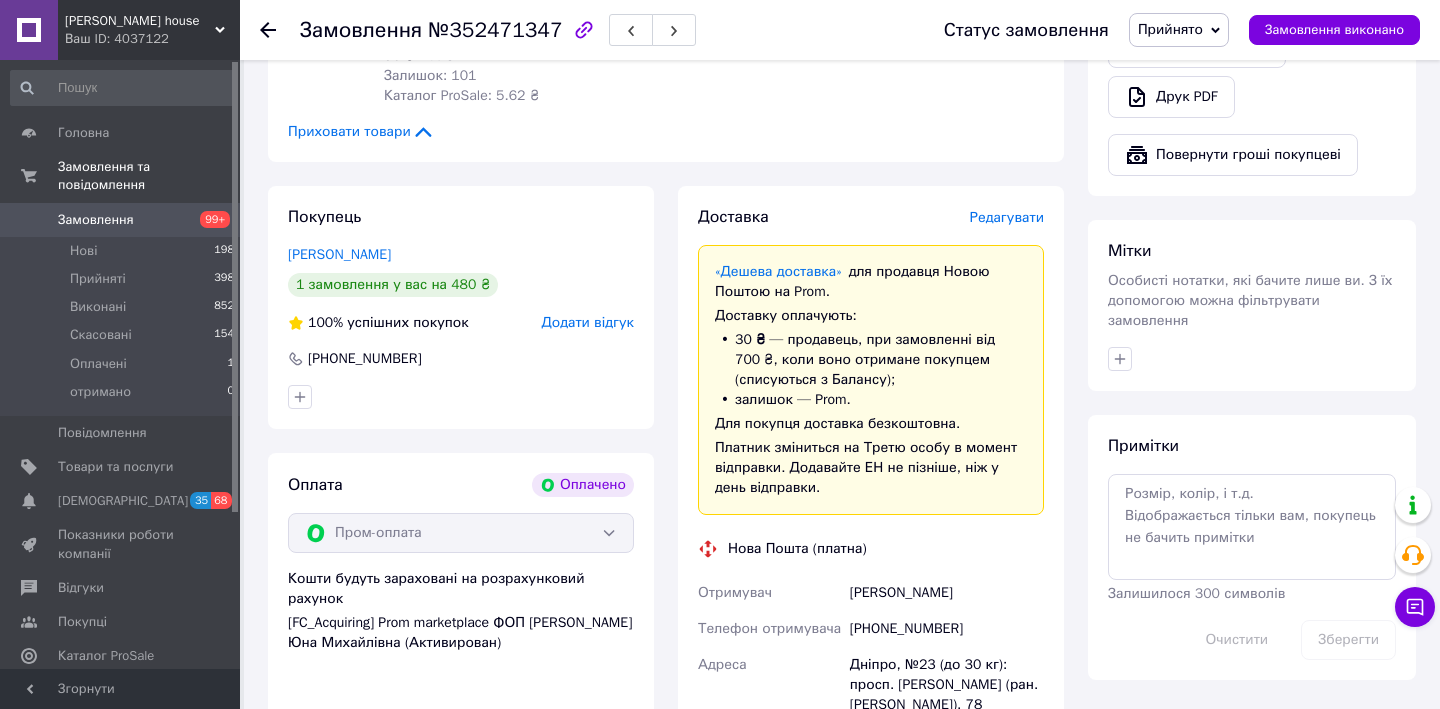 scroll, scrollTop: 832, scrollLeft: 0, axis: vertical 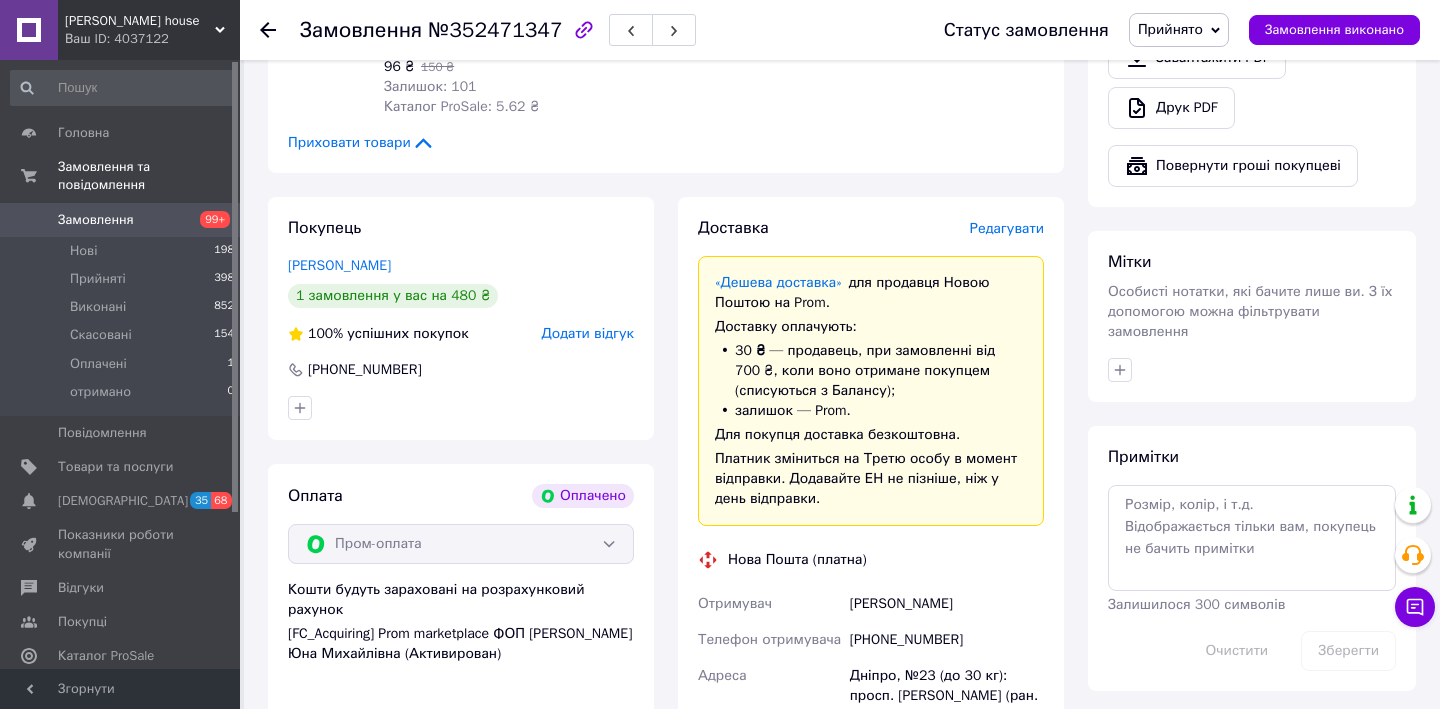 click on "Редагувати" at bounding box center [1007, 228] 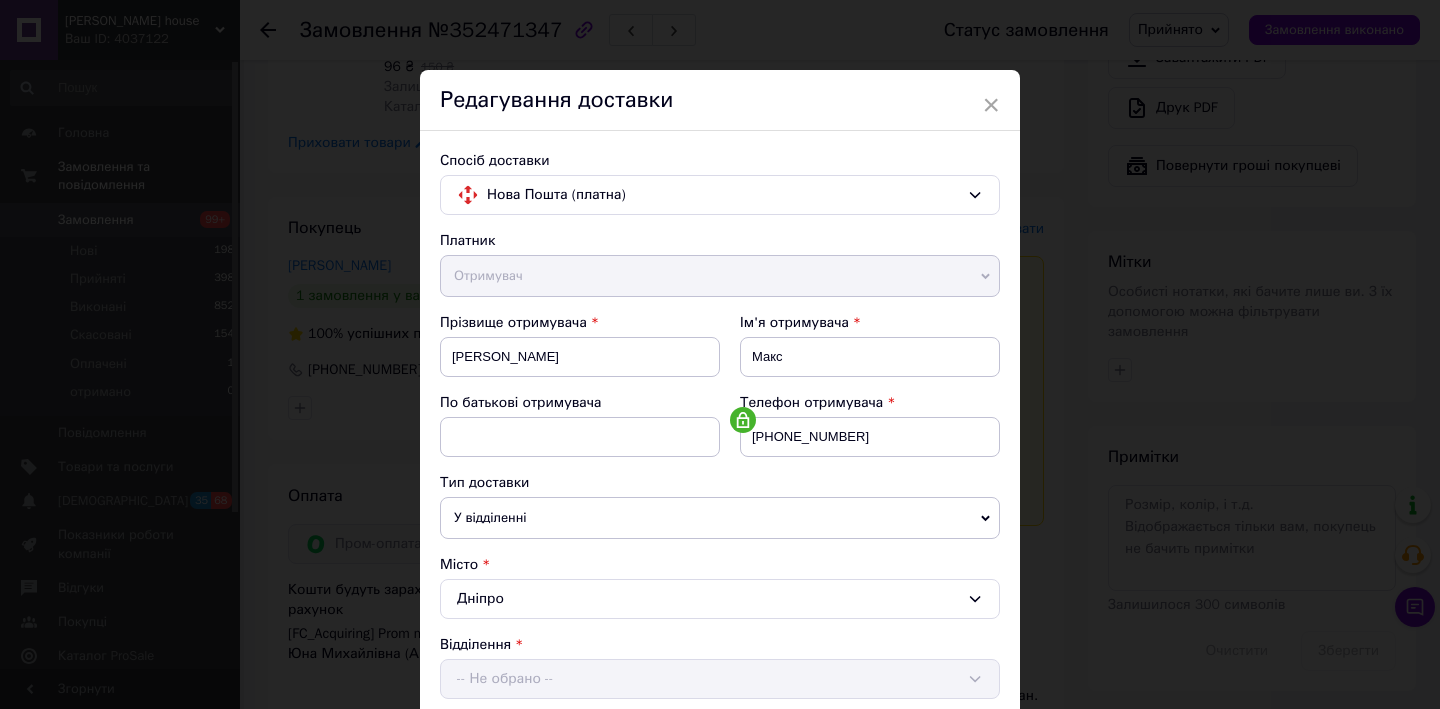scroll, scrollTop: 843, scrollLeft: 0, axis: vertical 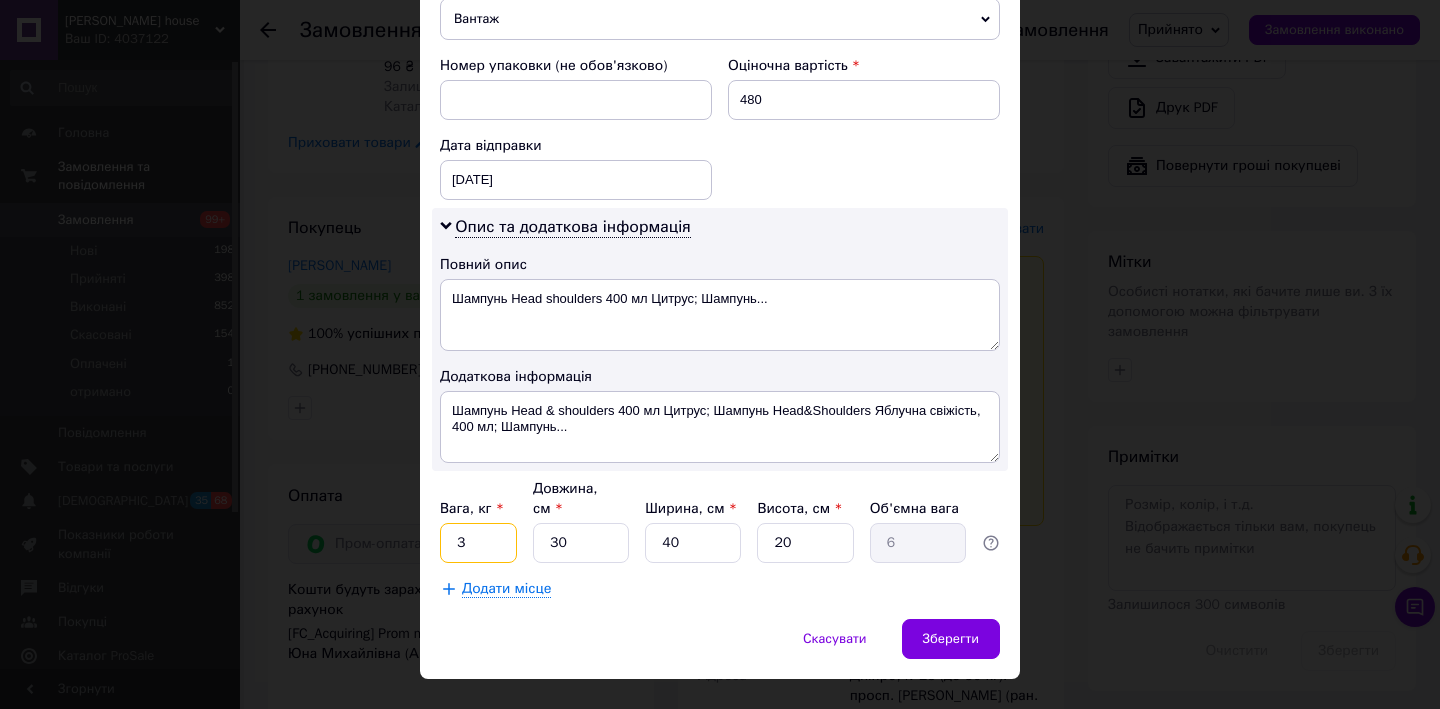 click on "3" at bounding box center (478, 543) 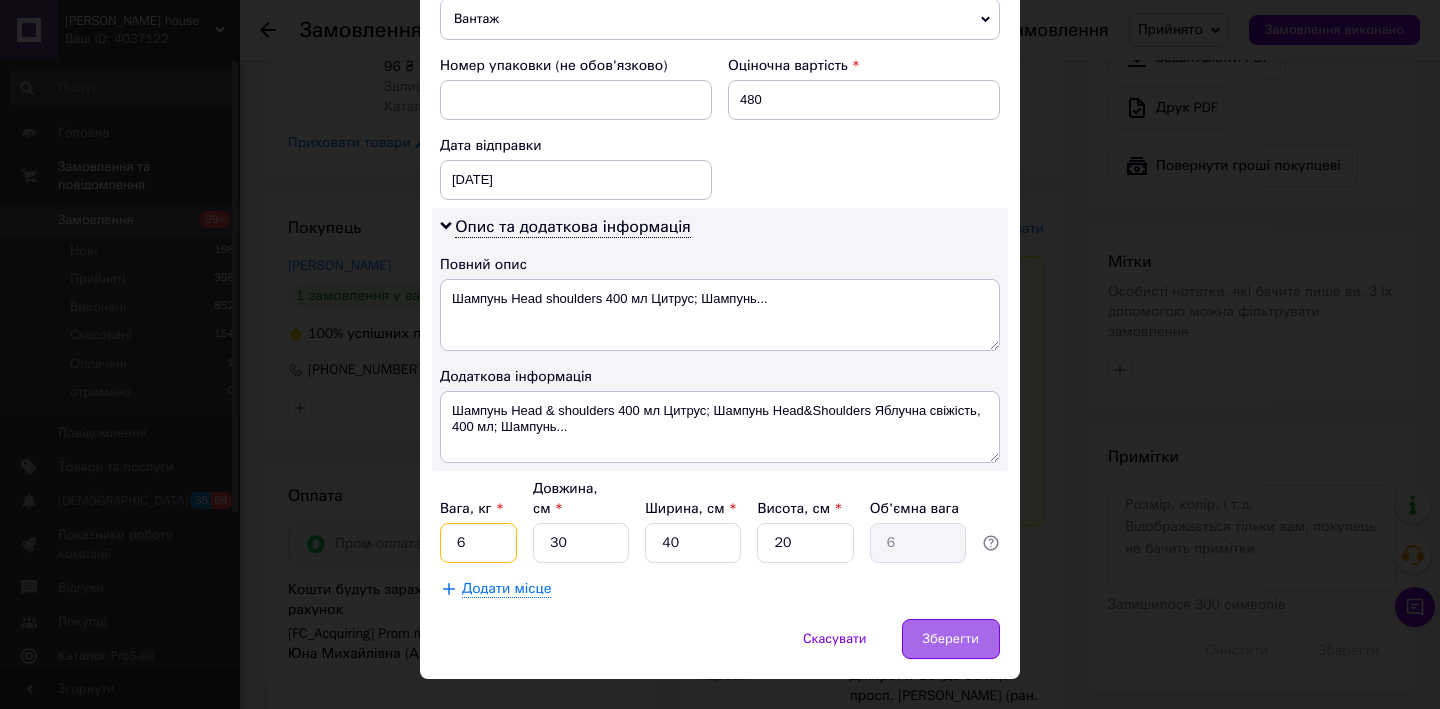 type on "6" 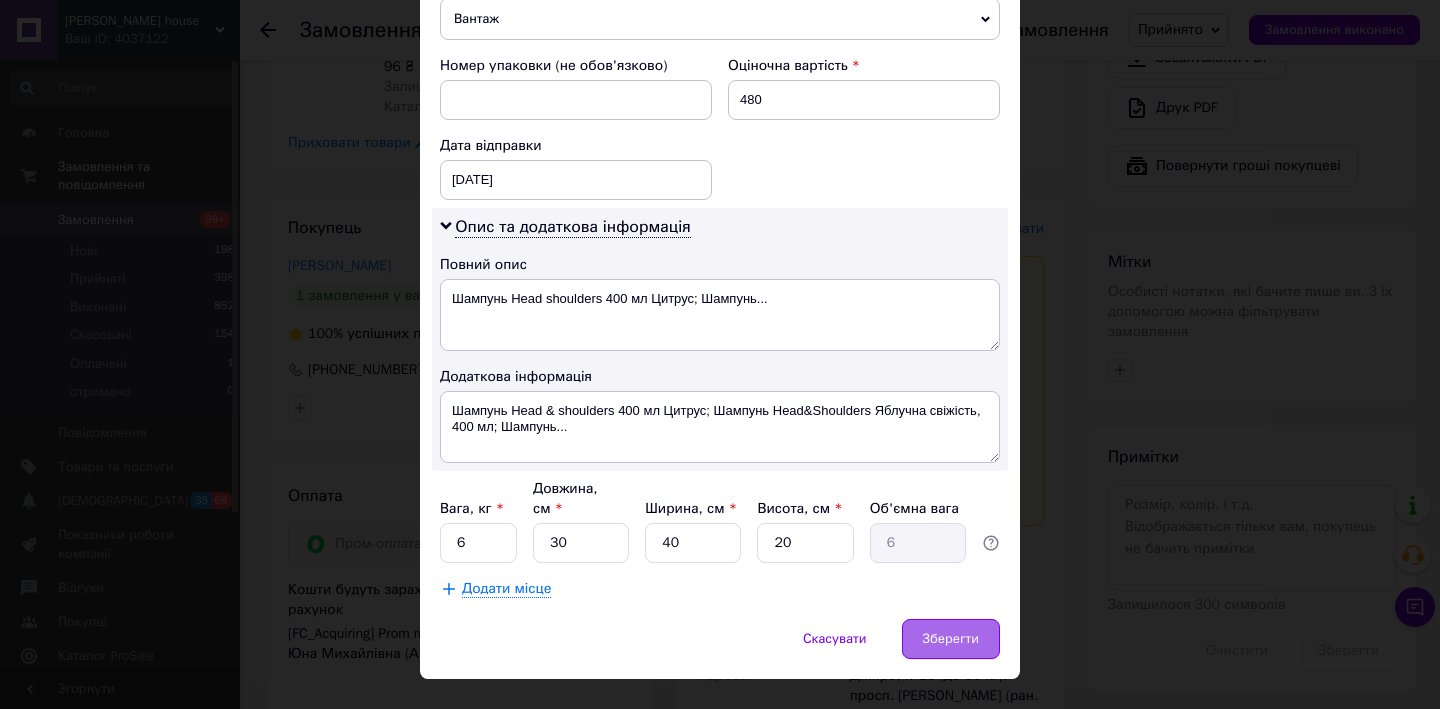 click on "Зберегти" at bounding box center (951, 639) 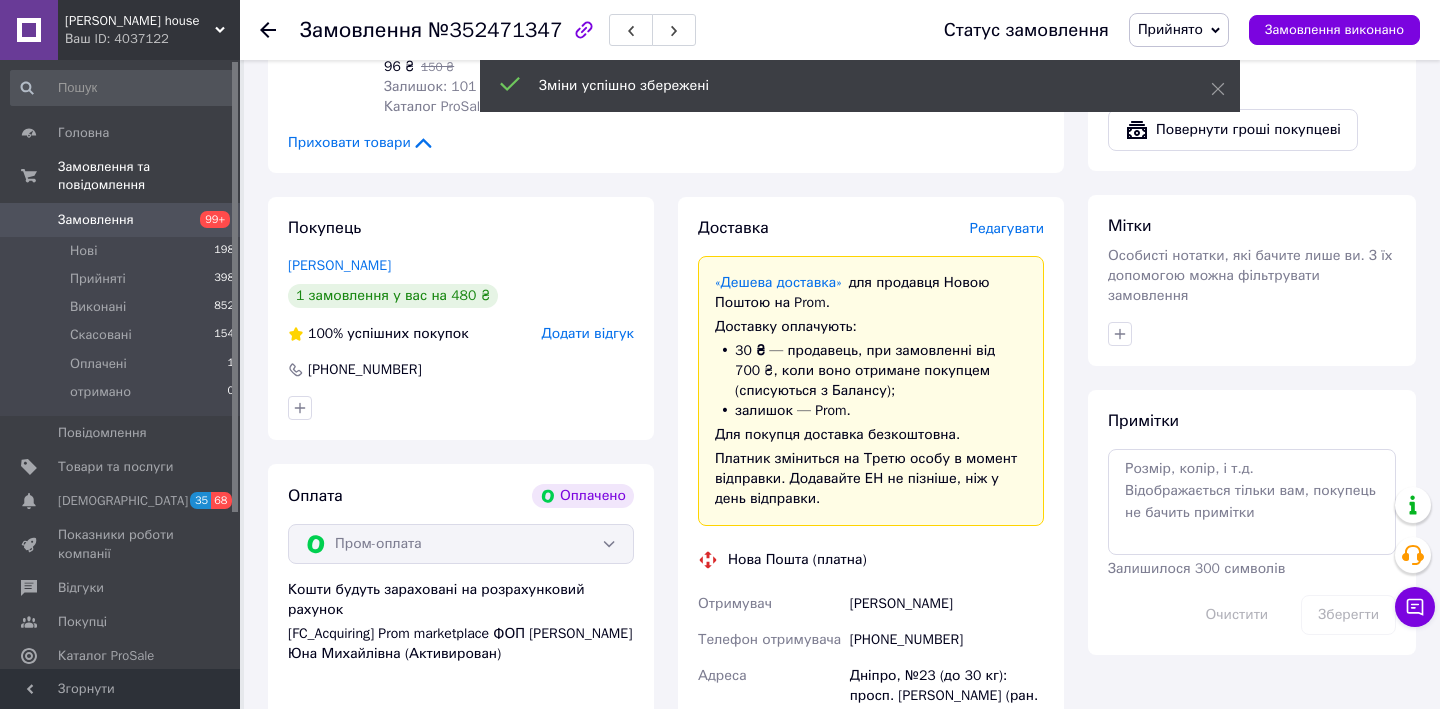 scroll, scrollTop: 1073, scrollLeft: 0, axis: vertical 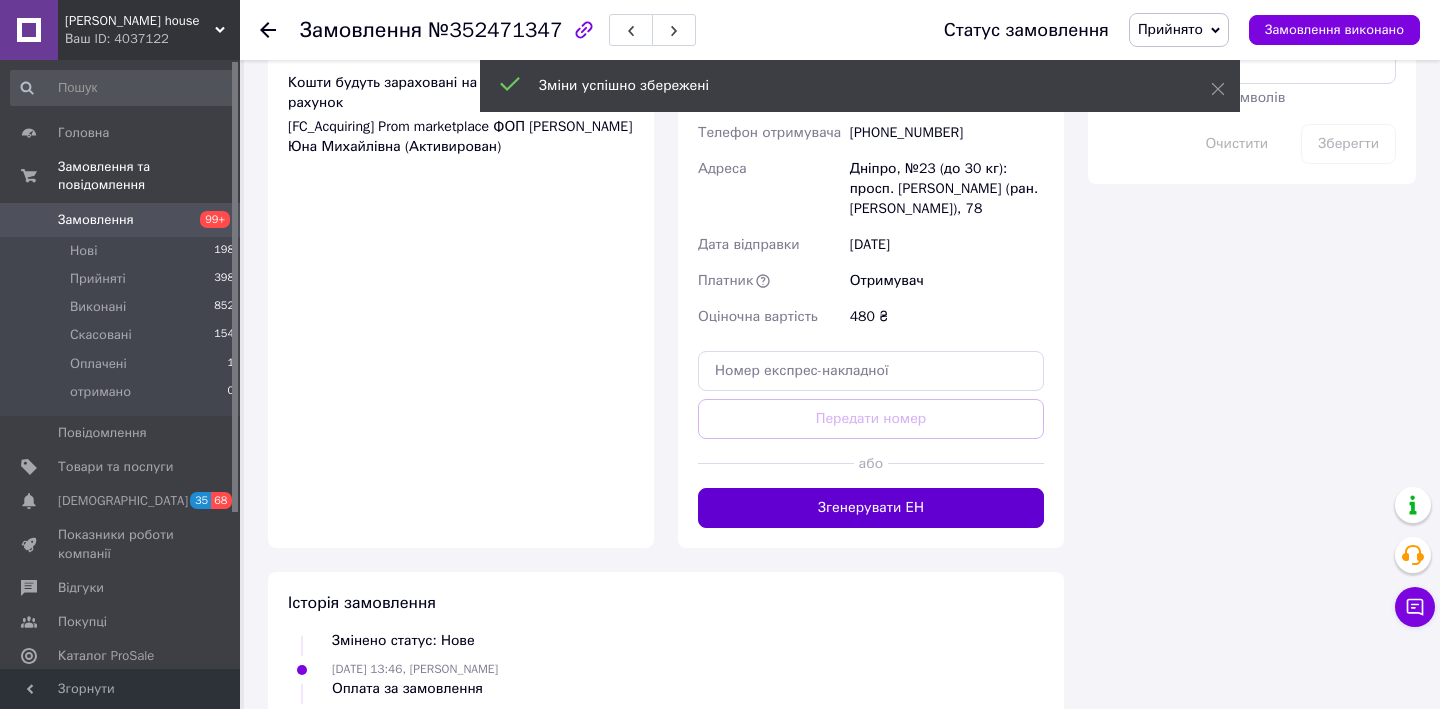 click on "Згенерувати ЕН" at bounding box center (871, 508) 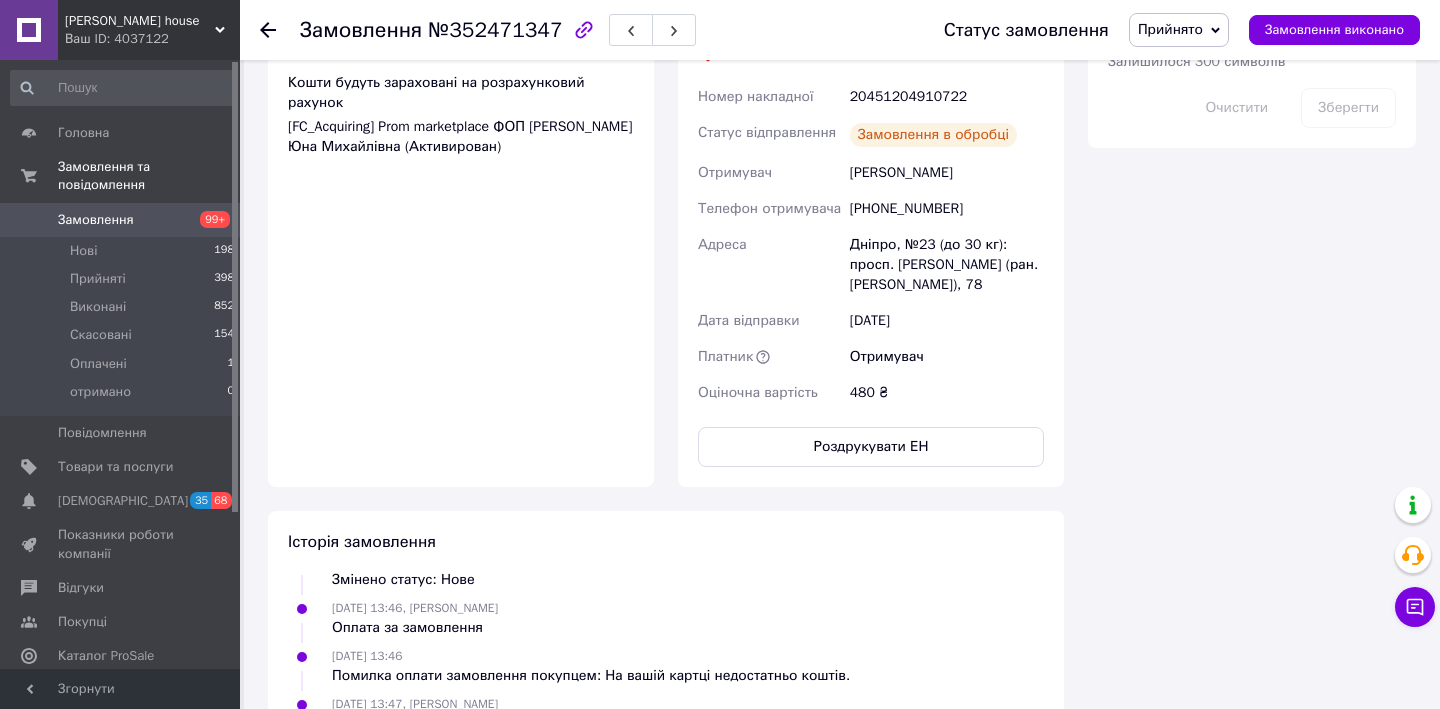 scroll, scrollTop: 116, scrollLeft: 0, axis: vertical 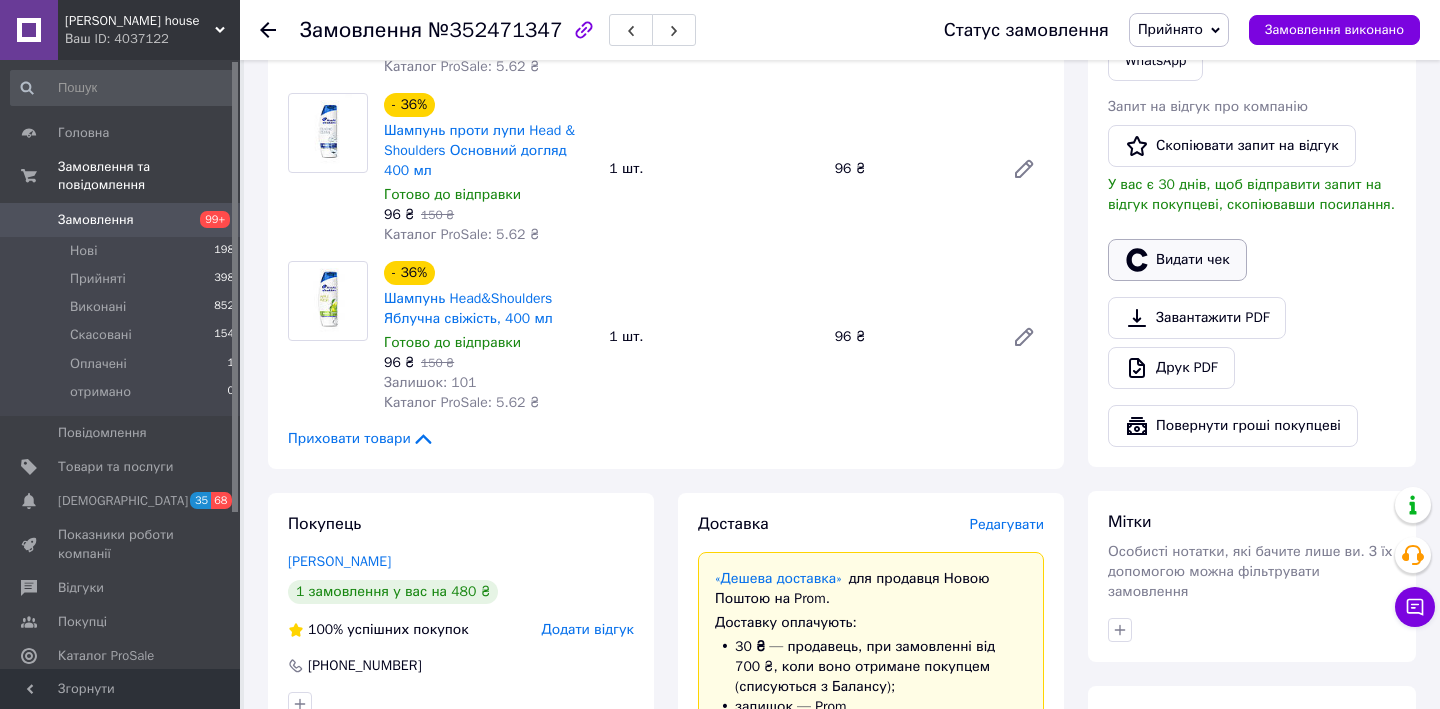 click on "Видати чек" at bounding box center [1177, 260] 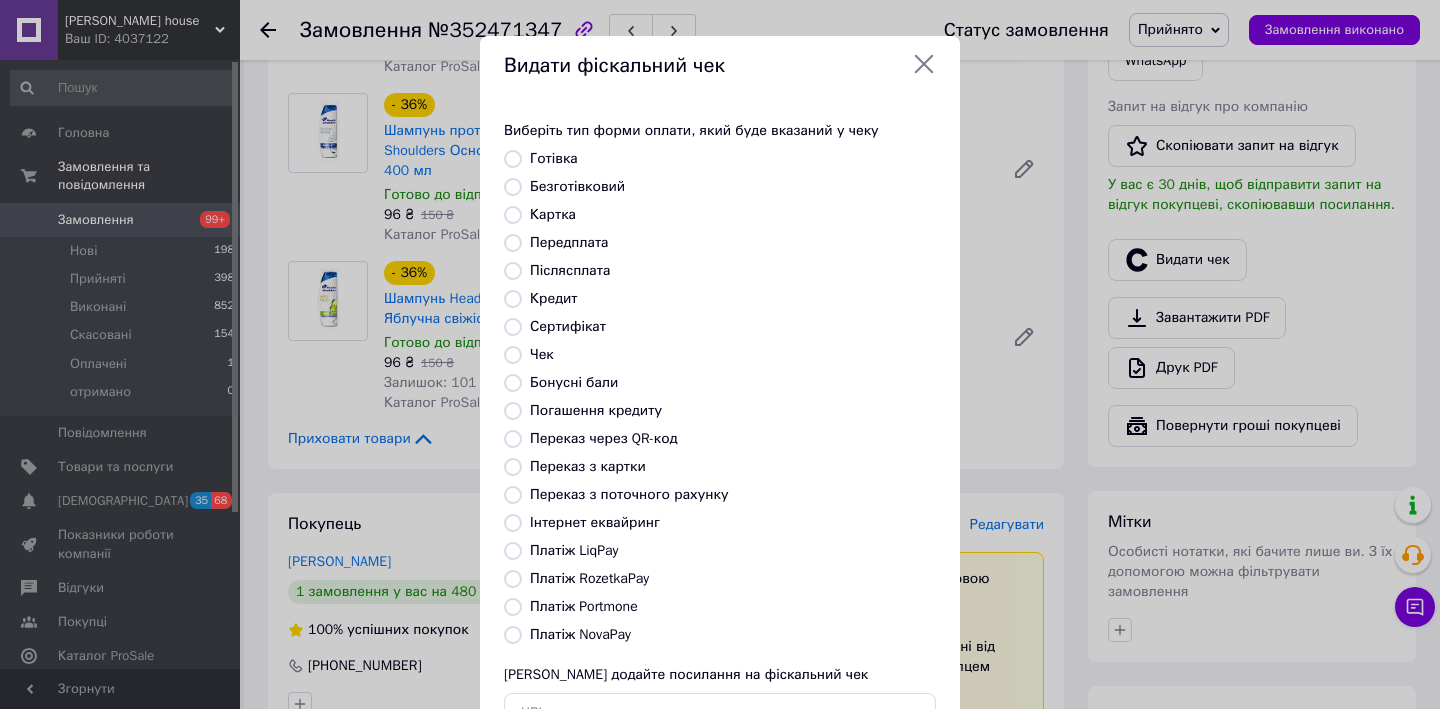 click on "Платіж RozetkaPay" at bounding box center [513, 579] 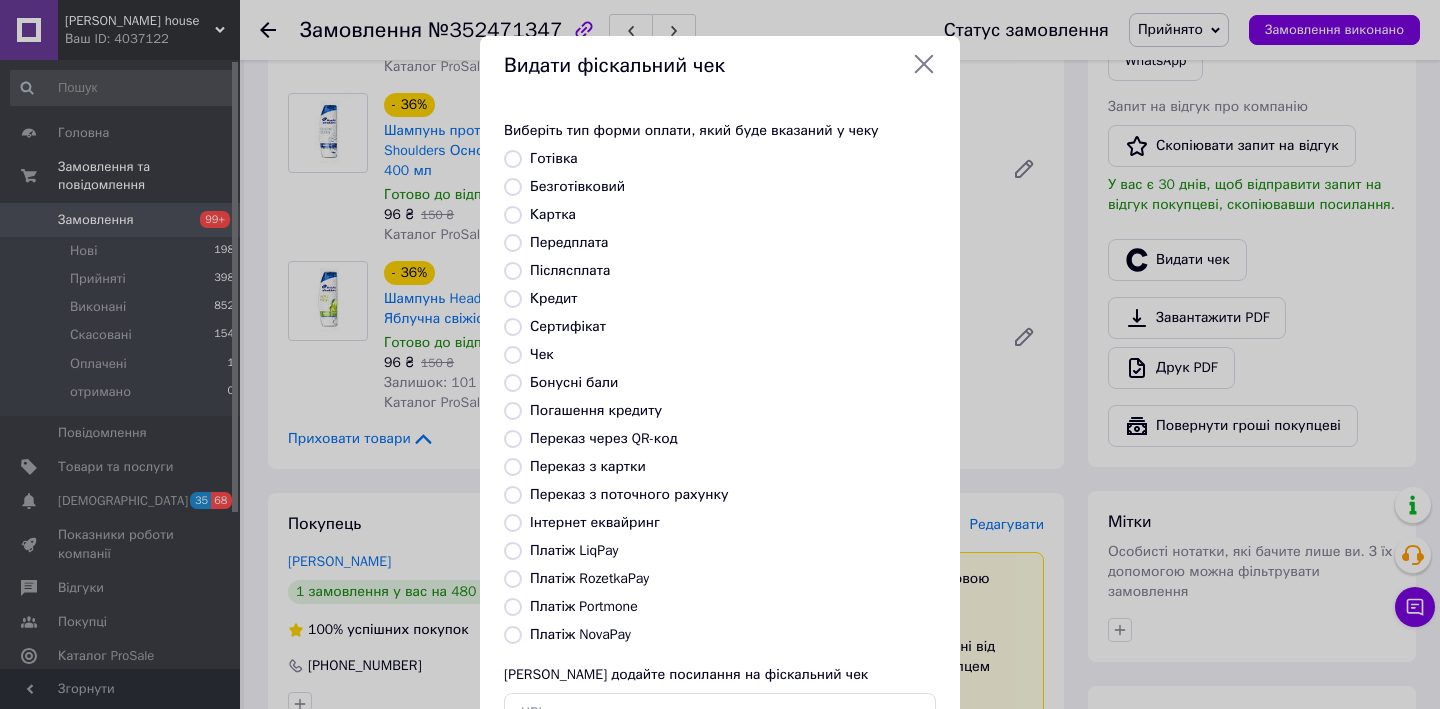 radio on "true" 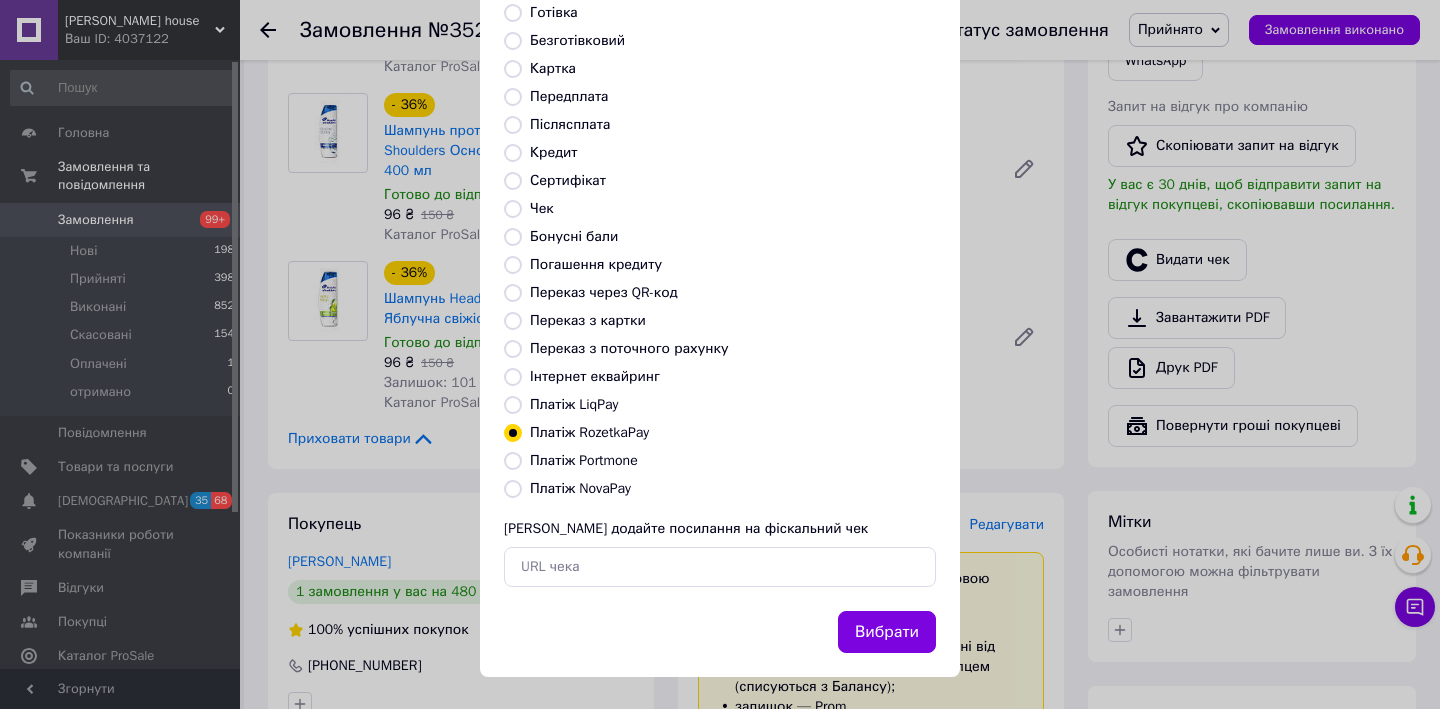 scroll, scrollTop: 150, scrollLeft: 0, axis: vertical 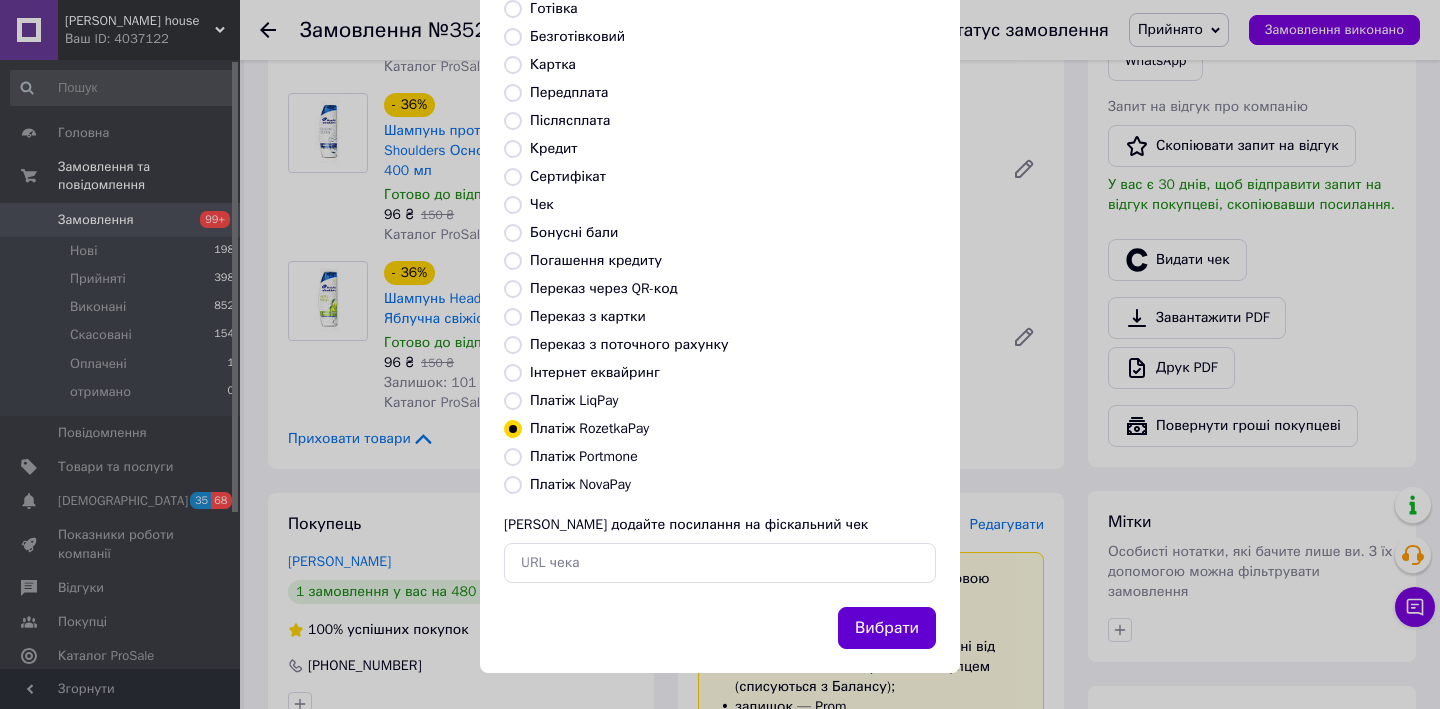 click on "Вибрати" at bounding box center [887, 628] 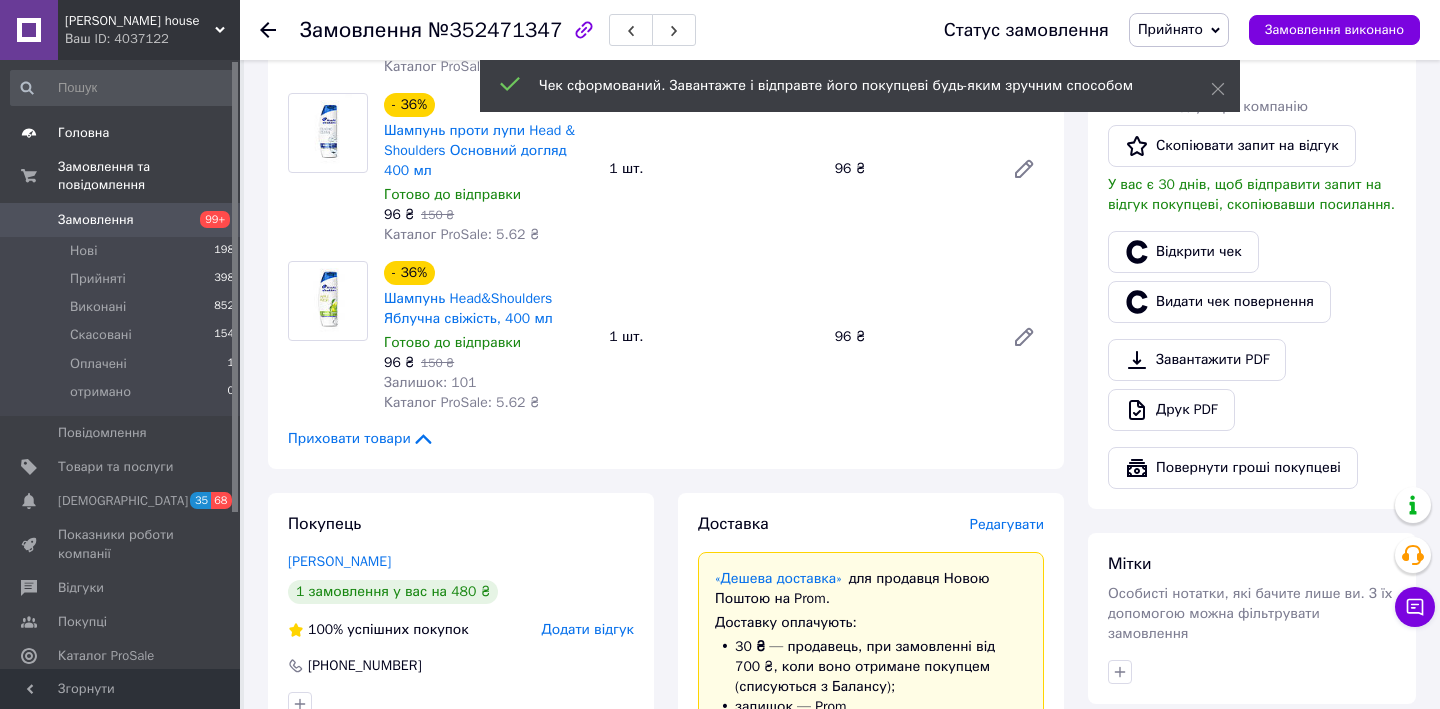 click on "Головна" at bounding box center [121, 133] 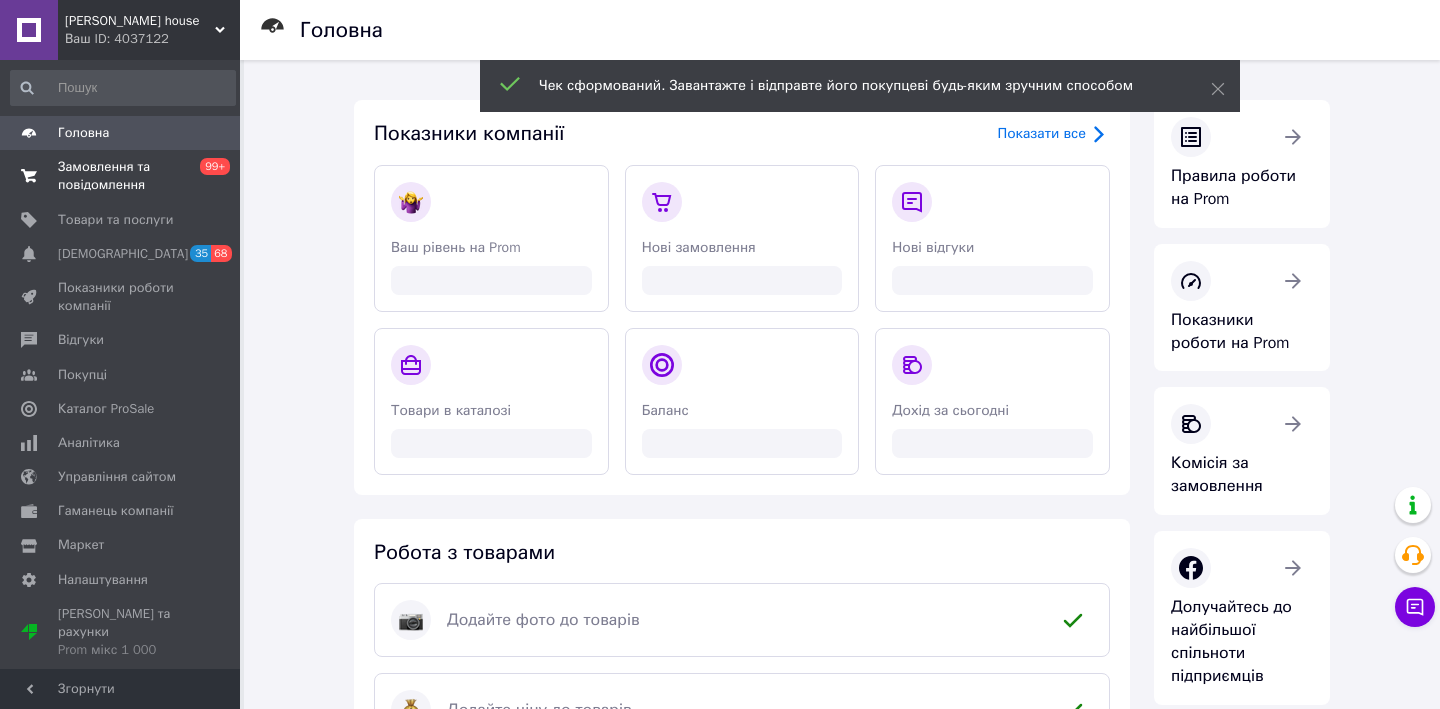 click on "Замовлення та повідомлення" at bounding box center [121, 176] 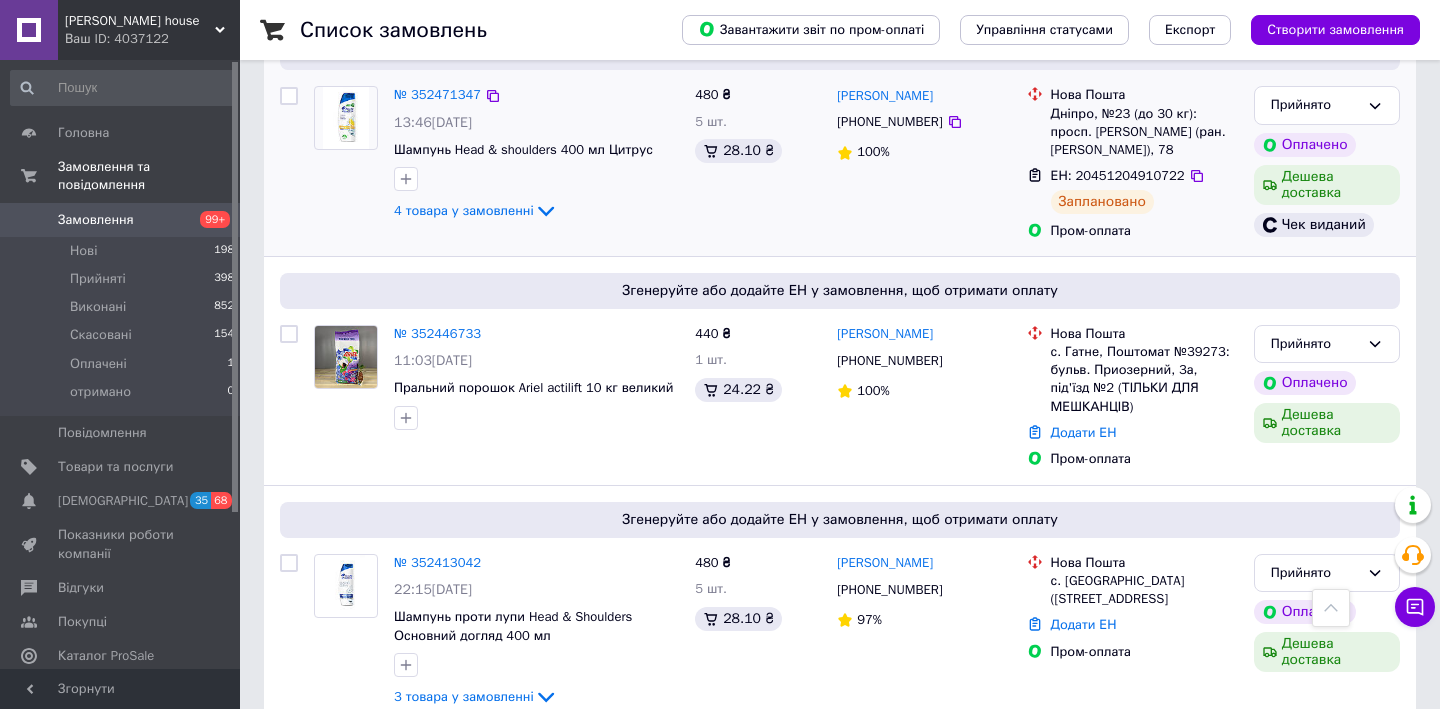 scroll, scrollTop: 776, scrollLeft: 0, axis: vertical 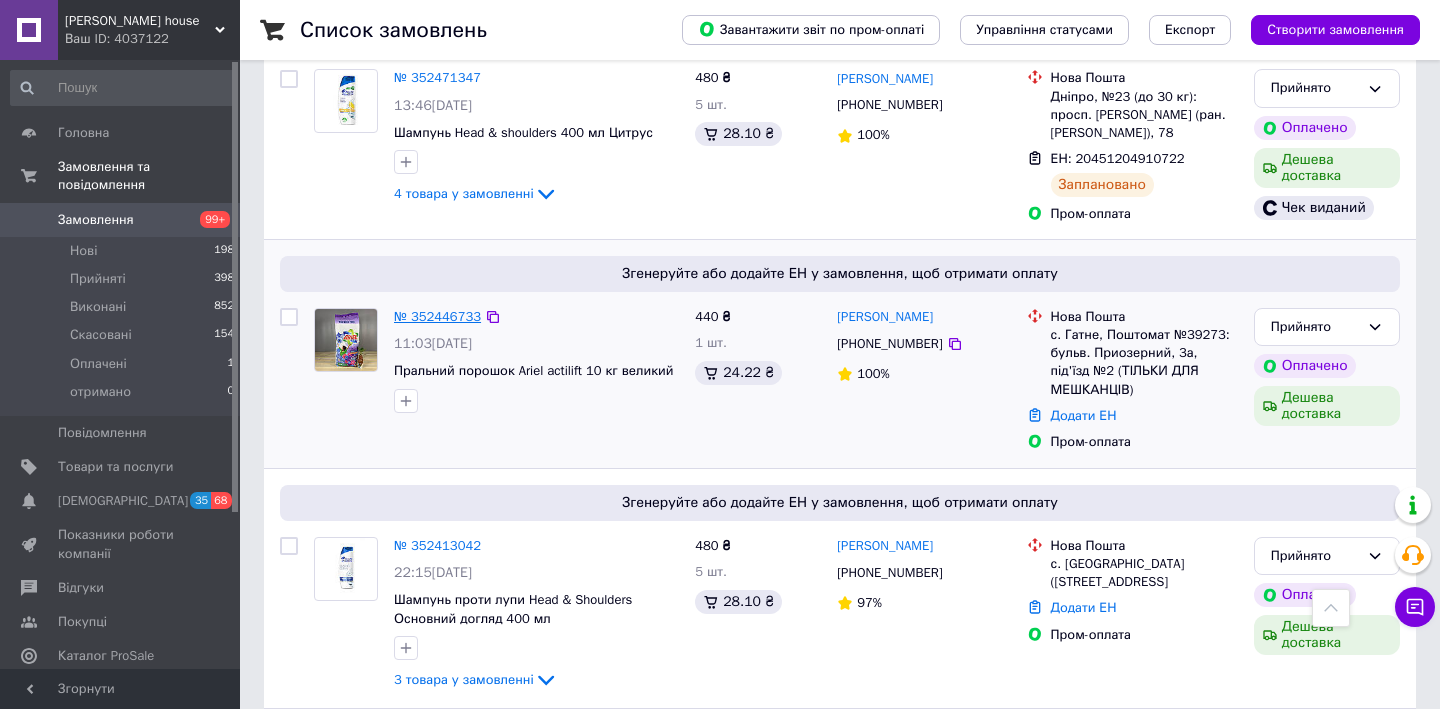 click on "№ 352446733" at bounding box center [437, 316] 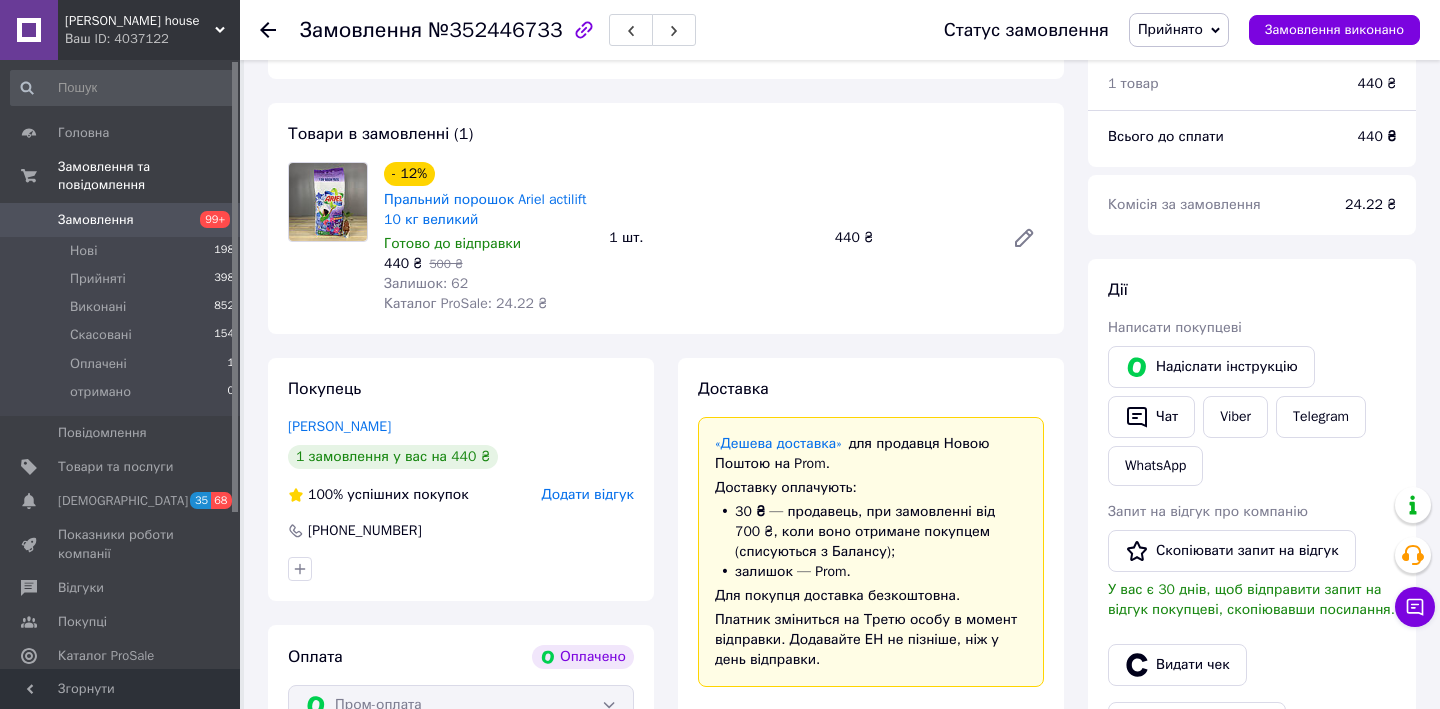 scroll, scrollTop: 0, scrollLeft: 0, axis: both 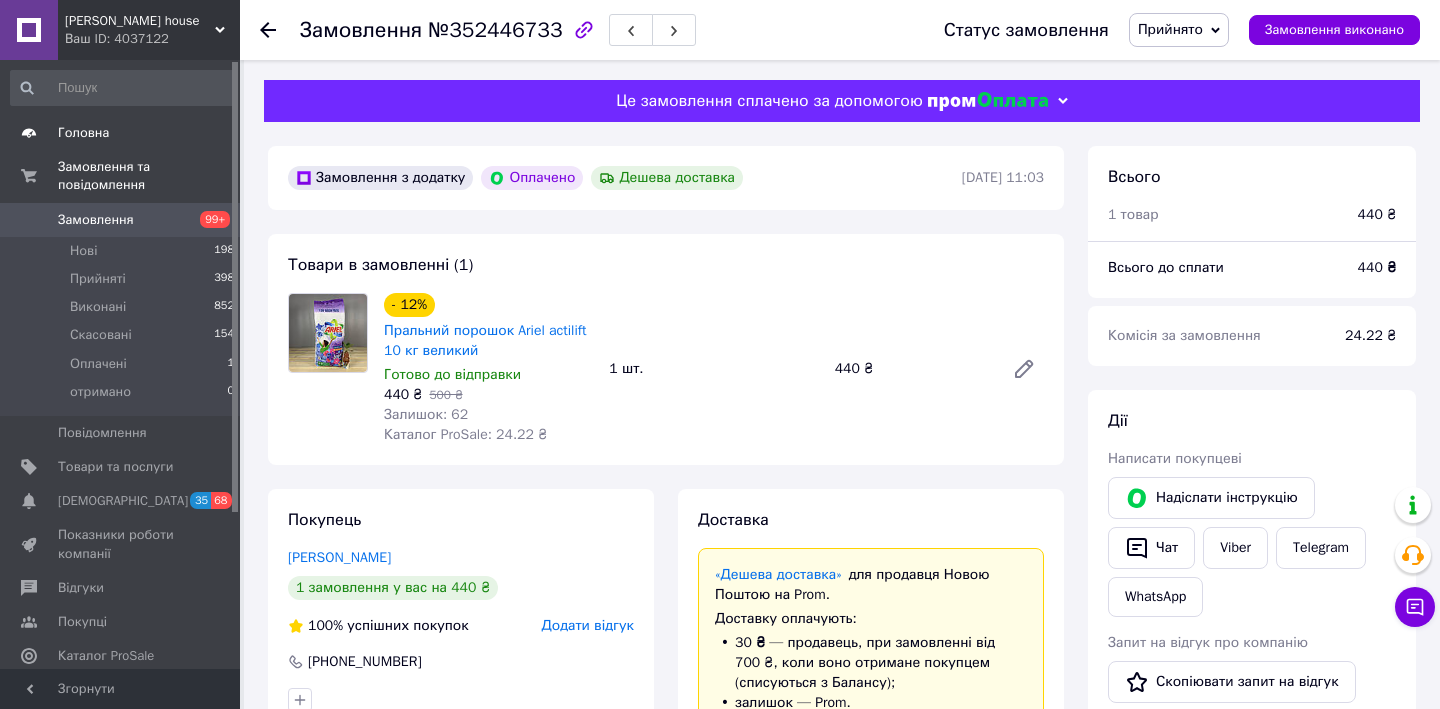 click on "Головна" at bounding box center [123, 133] 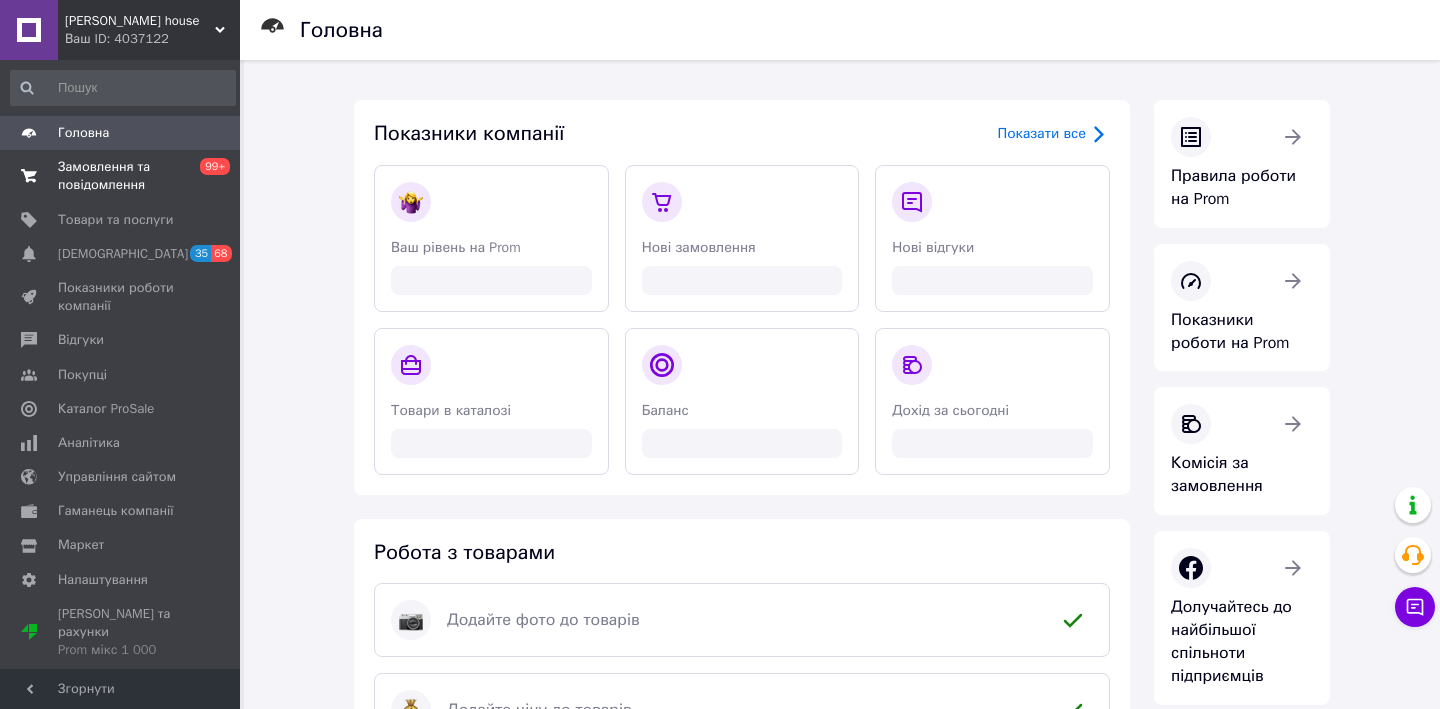 click on "Замовлення та повідомлення" at bounding box center [121, 176] 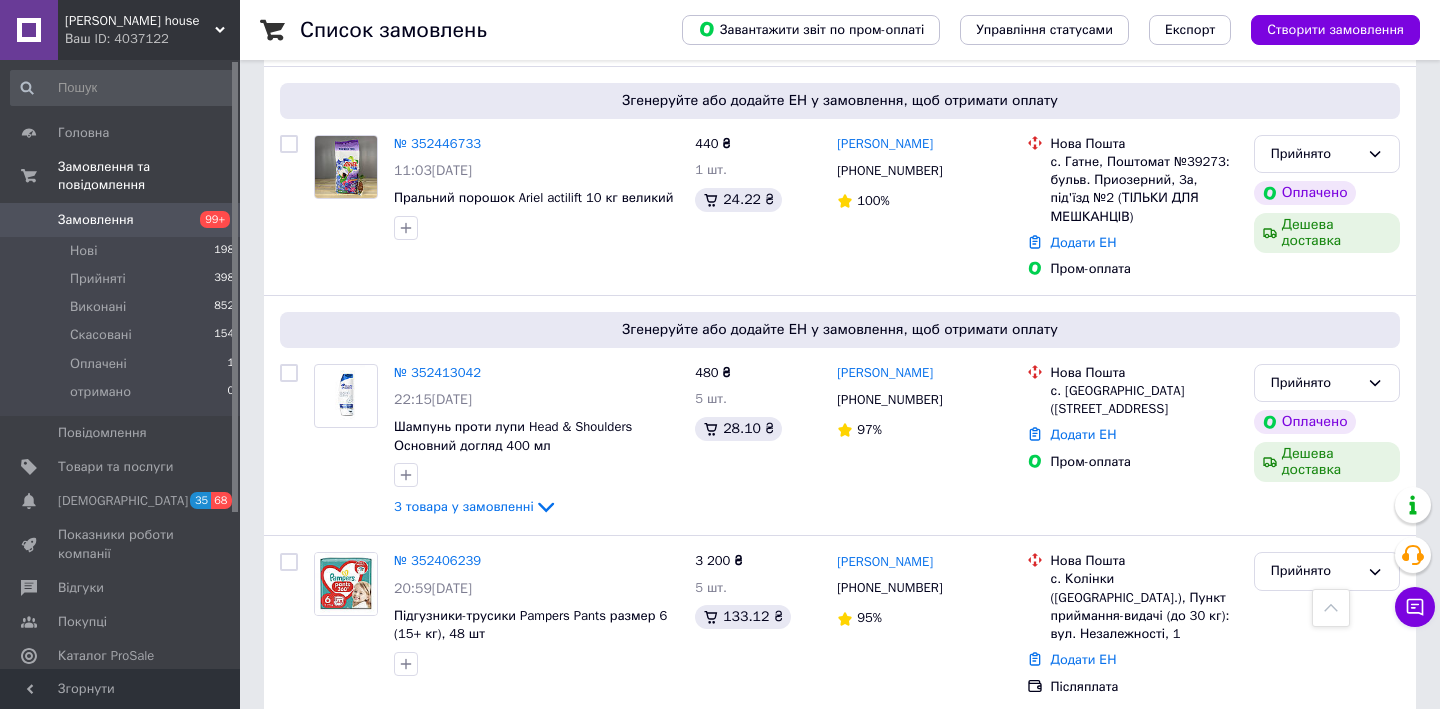 scroll, scrollTop: 961, scrollLeft: 0, axis: vertical 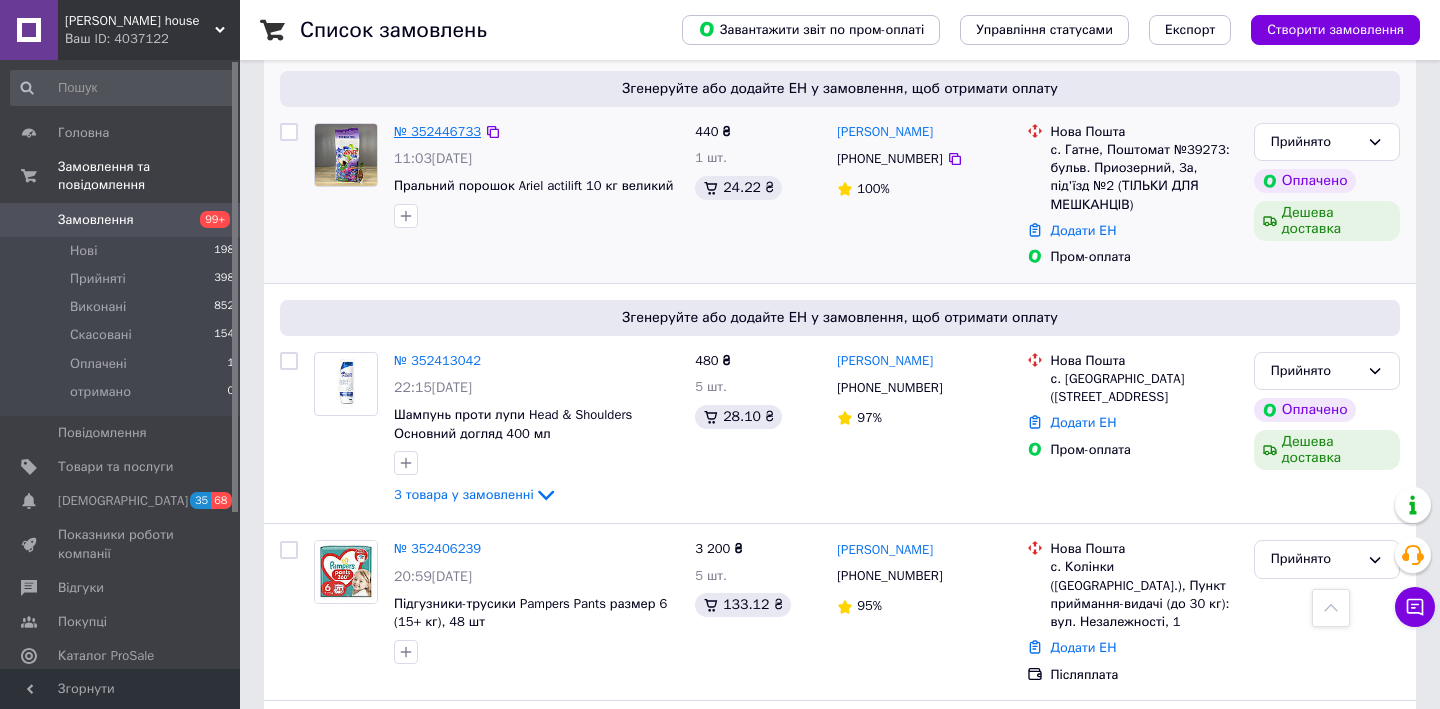 click on "№ 352446733" at bounding box center [437, 131] 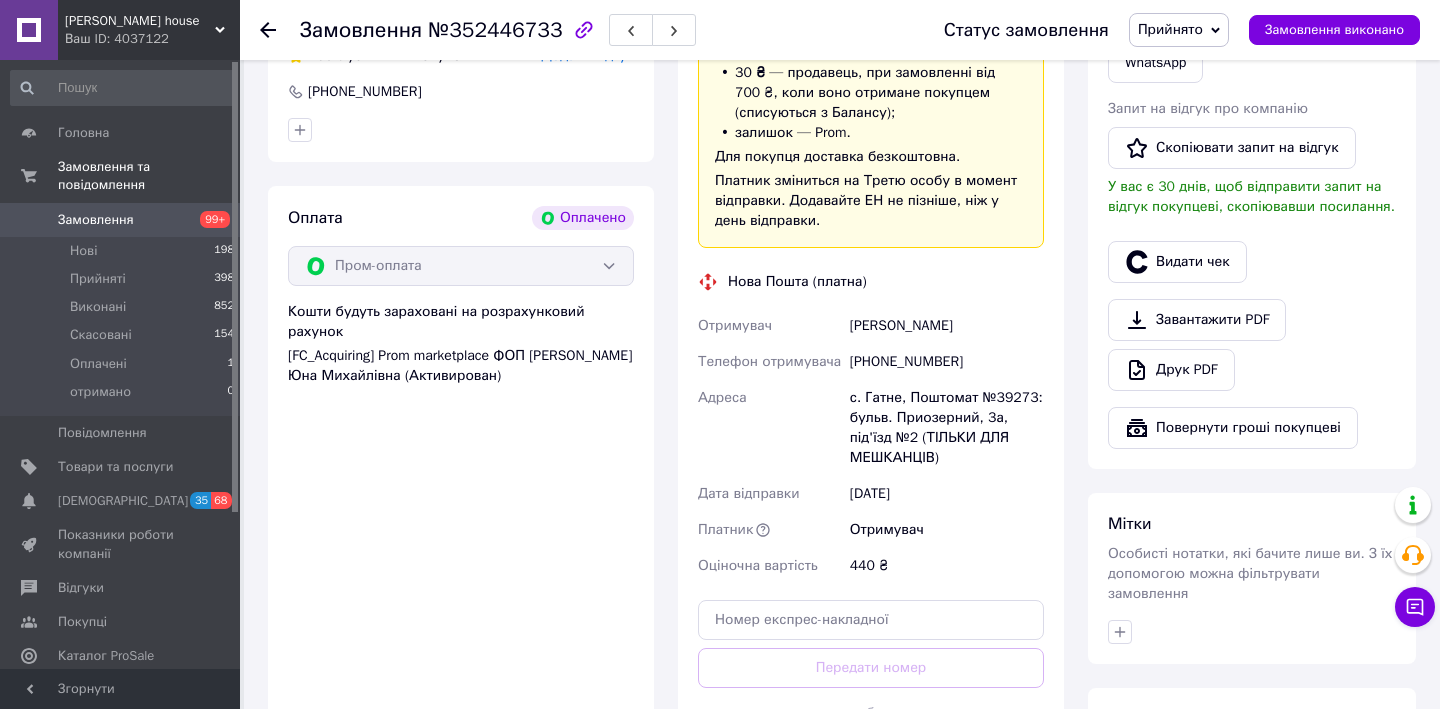 scroll, scrollTop: 310, scrollLeft: 0, axis: vertical 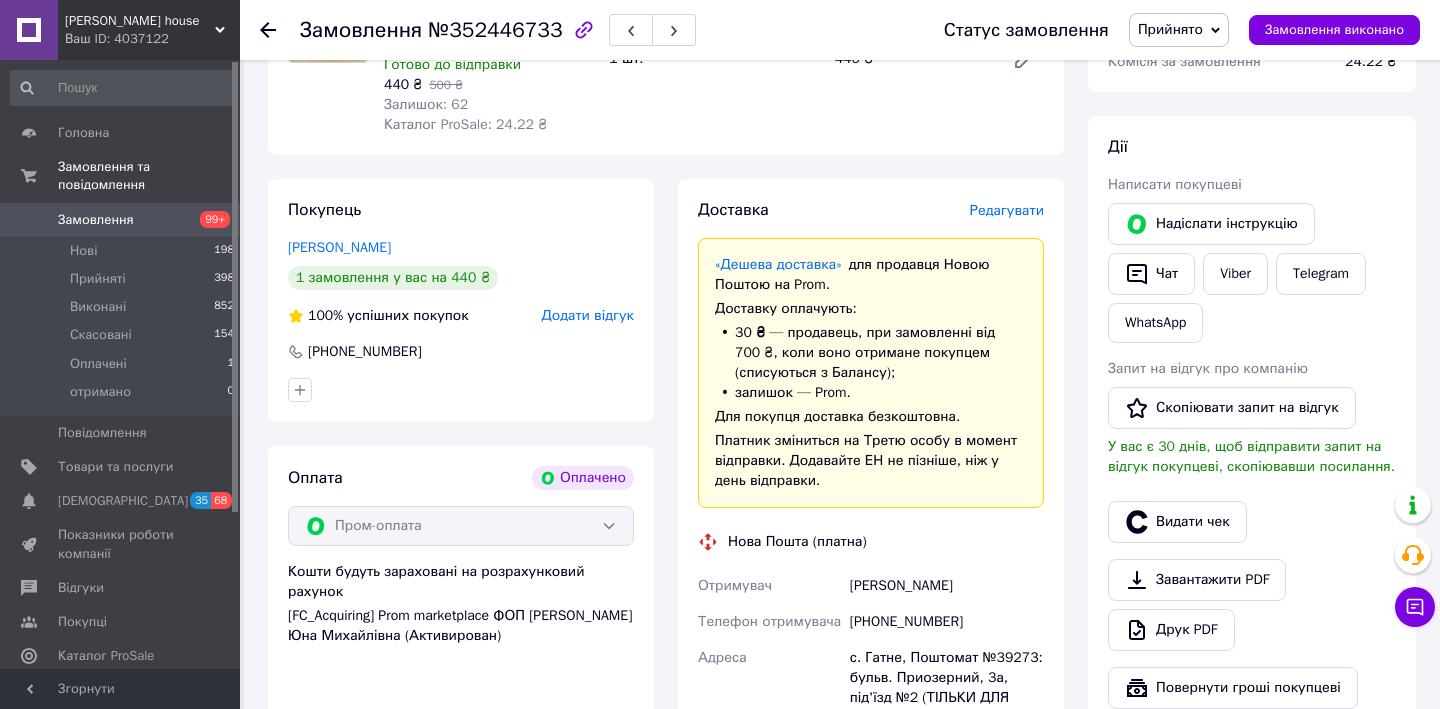 click on "Редагувати" at bounding box center [1007, 210] 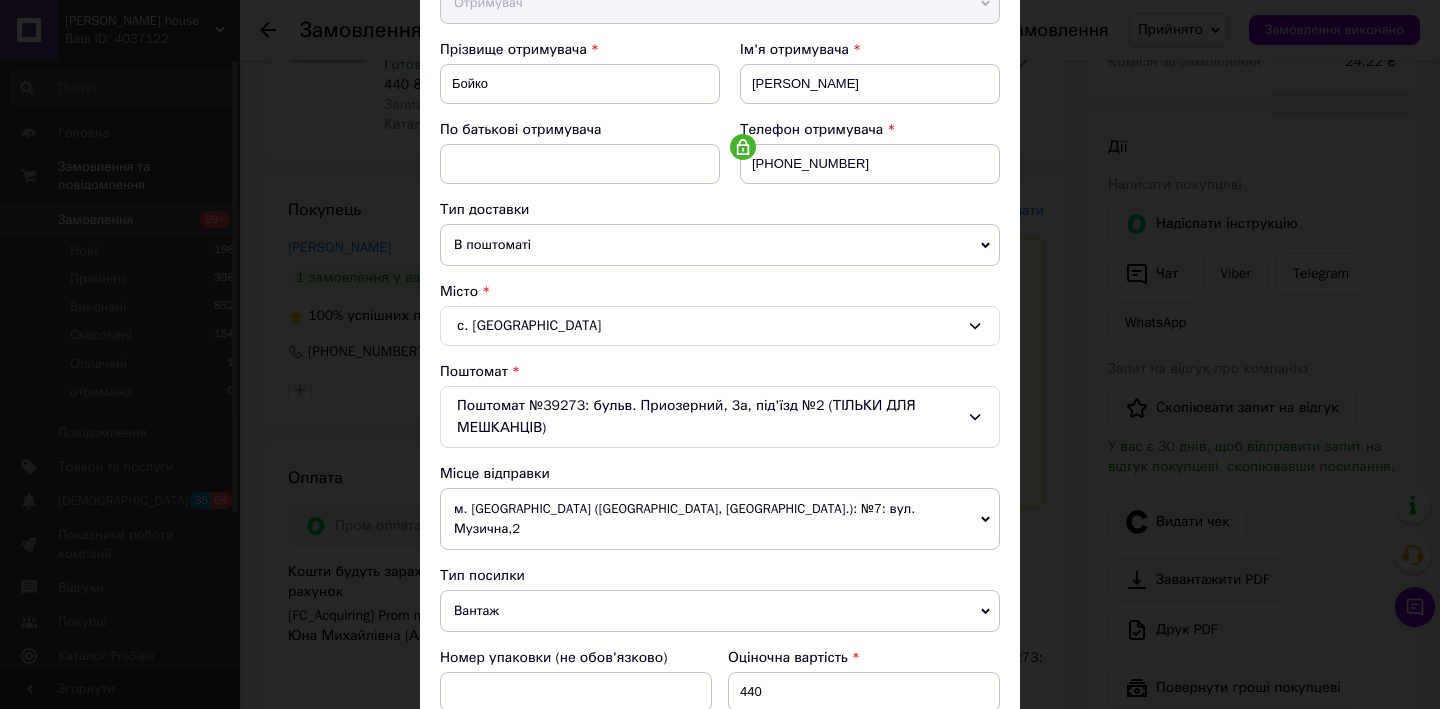 scroll, scrollTop: 641, scrollLeft: 0, axis: vertical 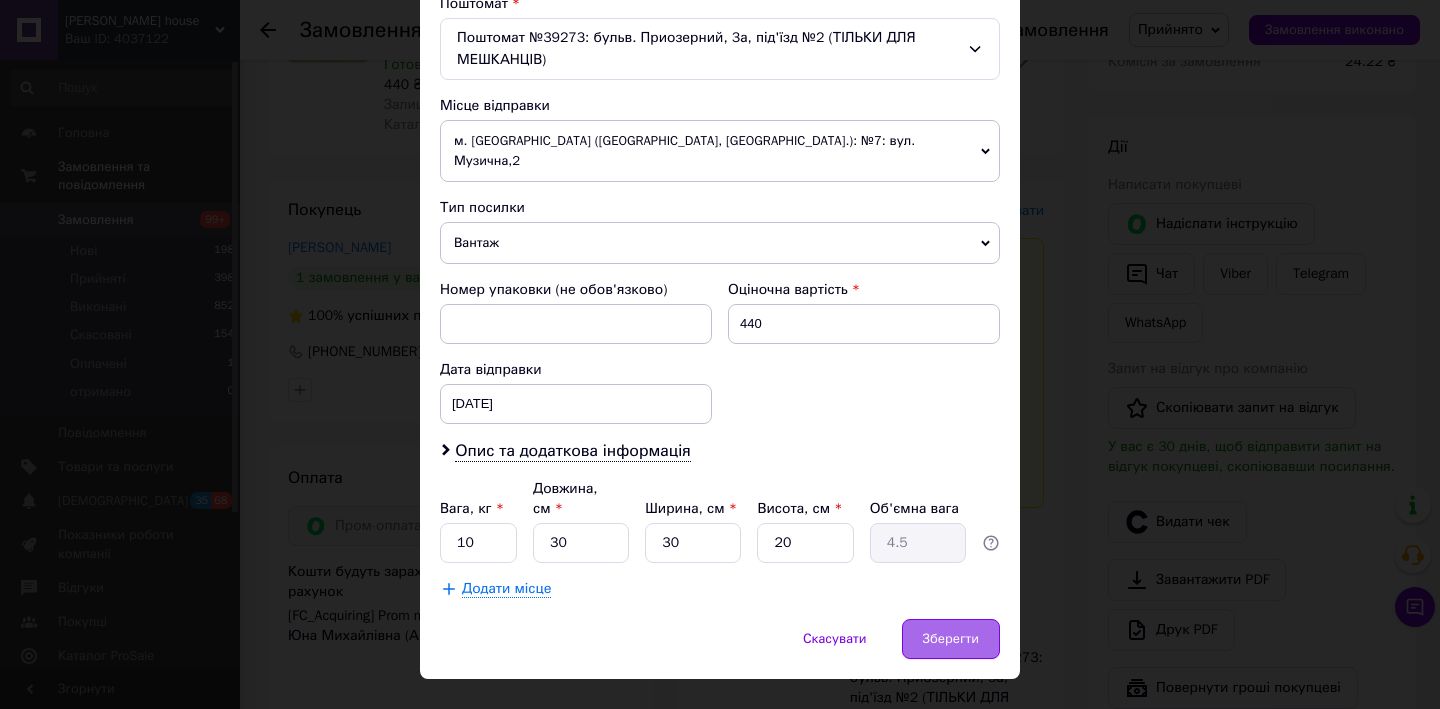 click on "Зберегти" at bounding box center [951, 639] 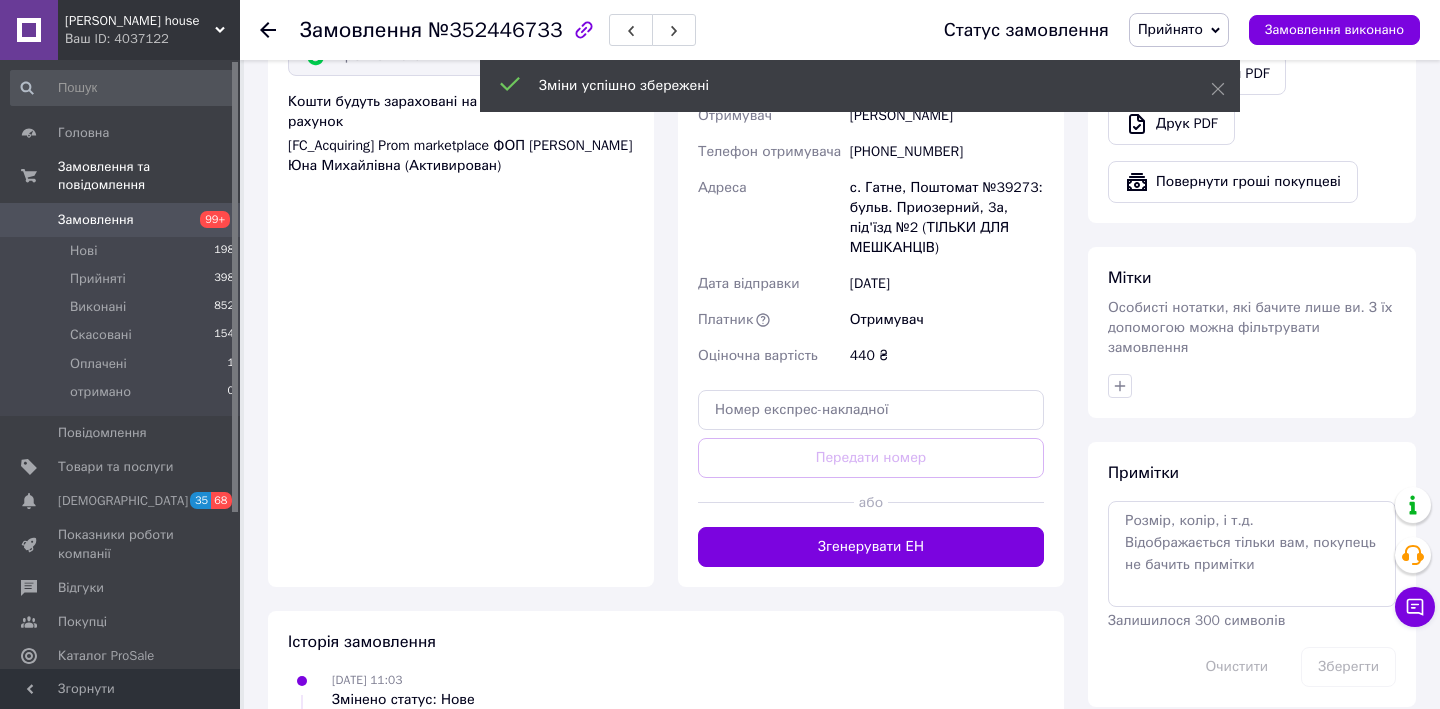 scroll, scrollTop: 783, scrollLeft: 0, axis: vertical 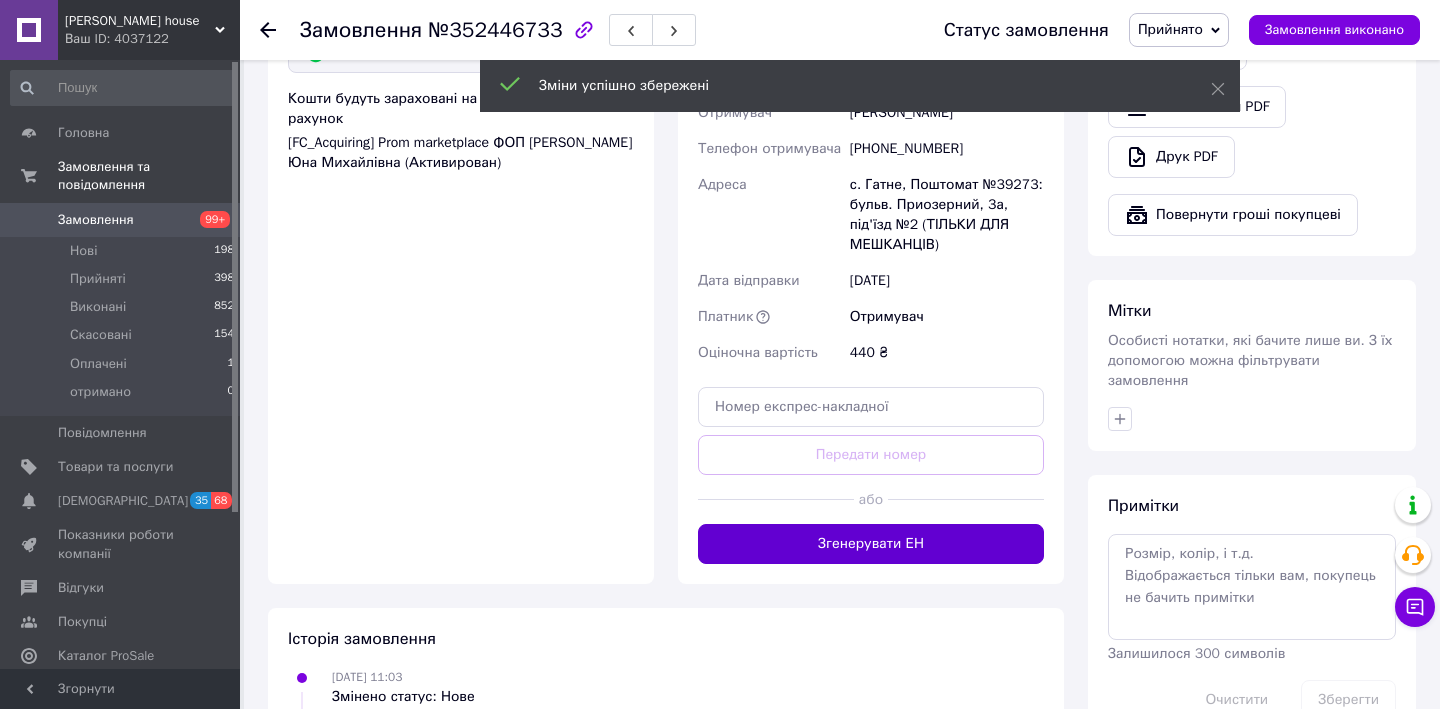 click on "Згенерувати ЕН" at bounding box center (871, 544) 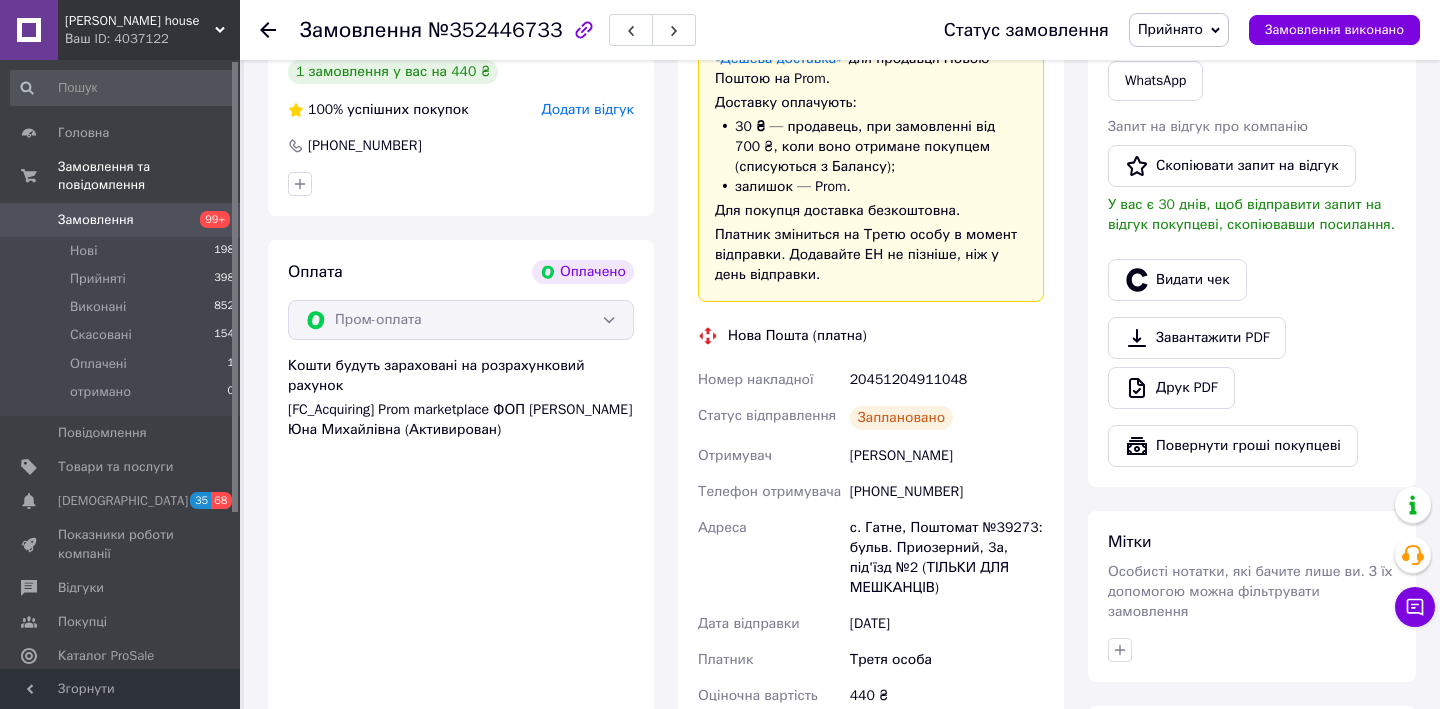 scroll, scrollTop: 287, scrollLeft: 0, axis: vertical 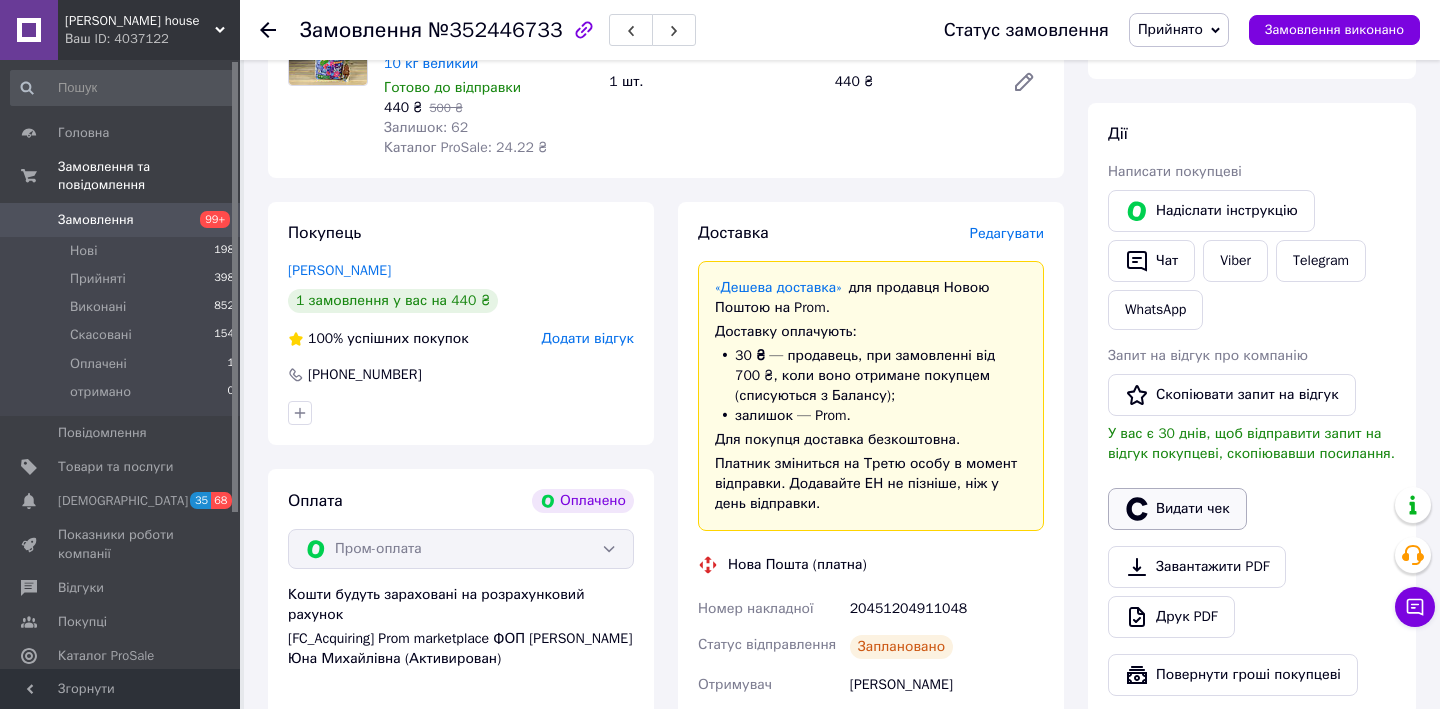 click on "Видати чек" at bounding box center [1177, 509] 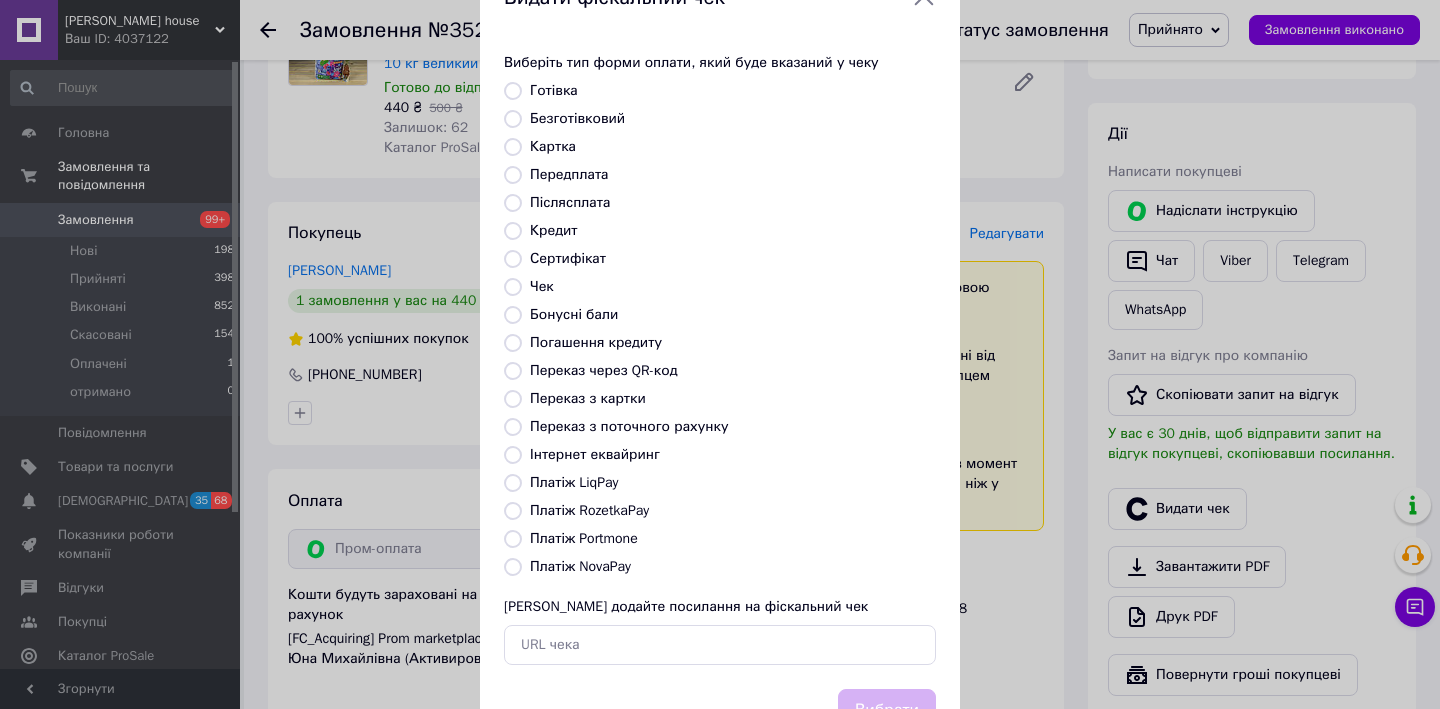 scroll, scrollTop: 82, scrollLeft: 0, axis: vertical 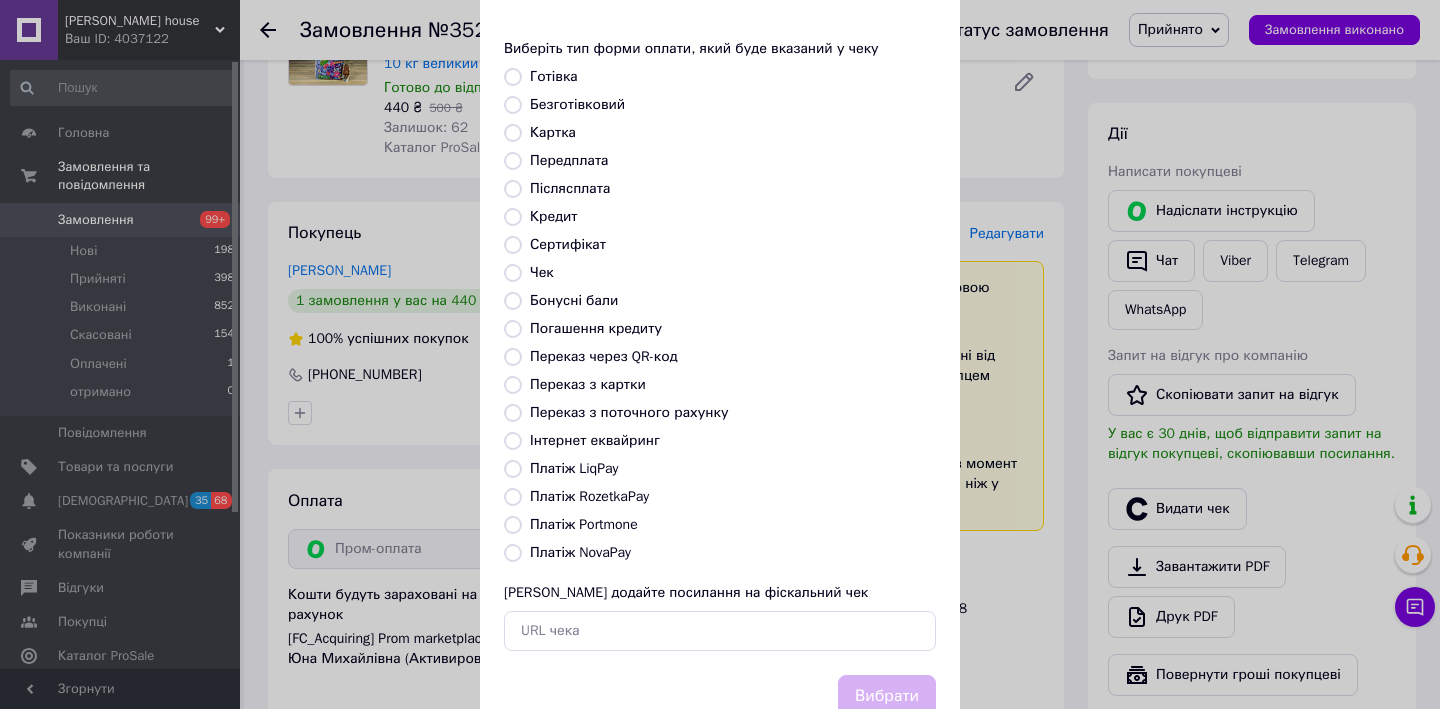 click on "Платіж RozetkaPay" at bounding box center (513, 497) 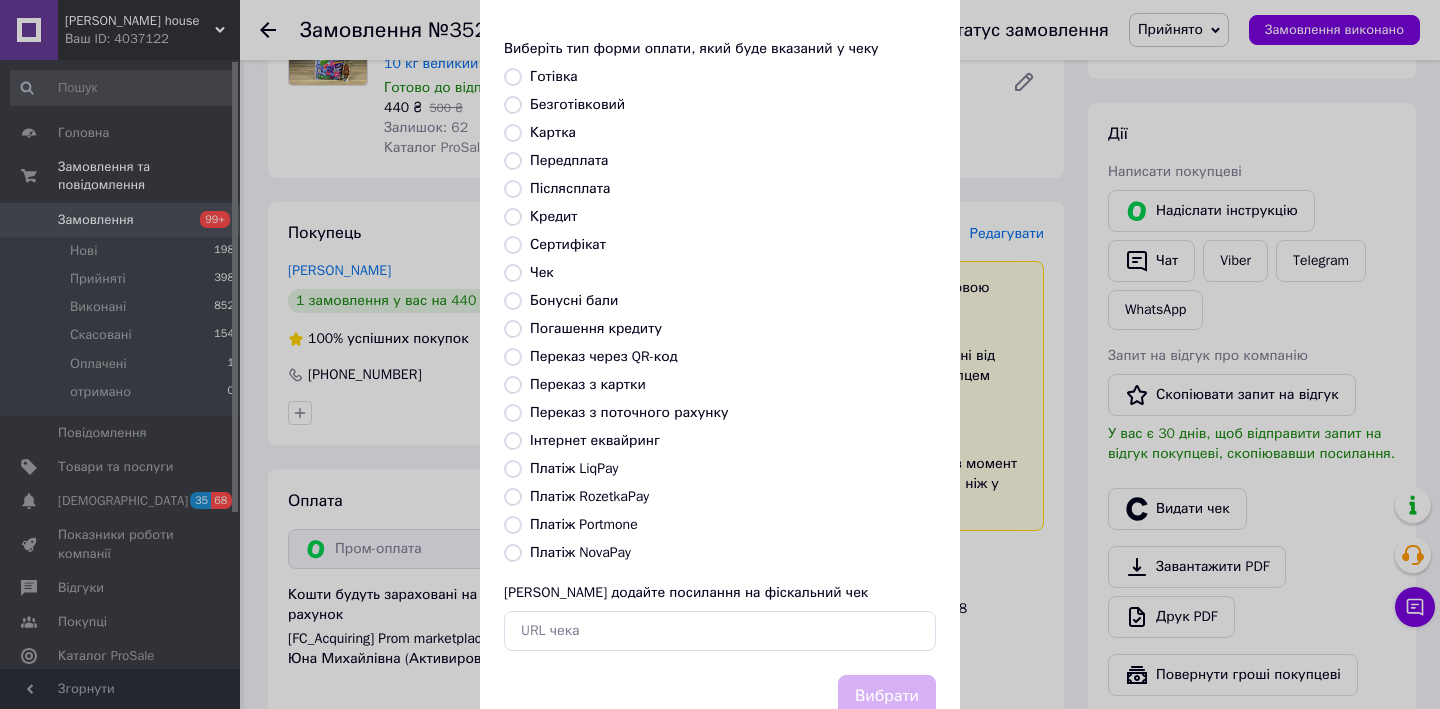 radio on "true" 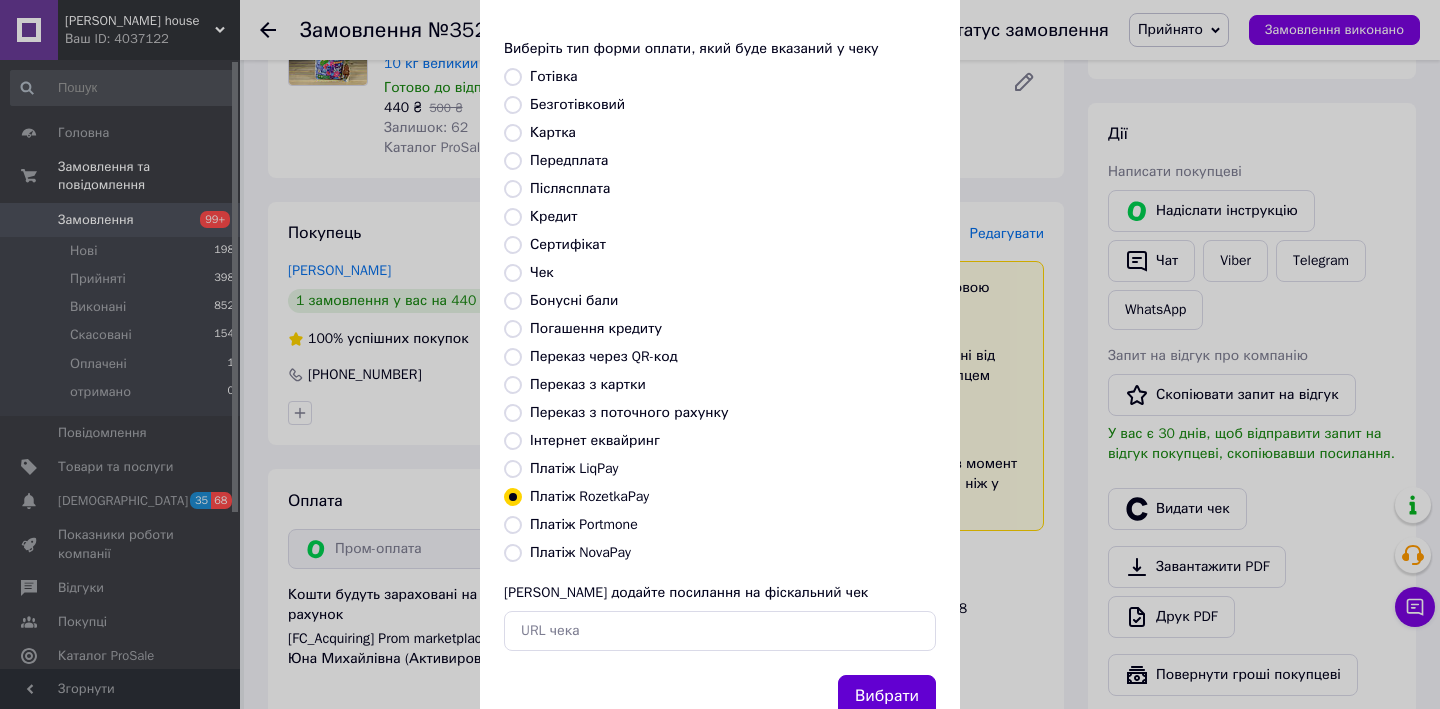 click on "Вибрати" at bounding box center [887, 696] 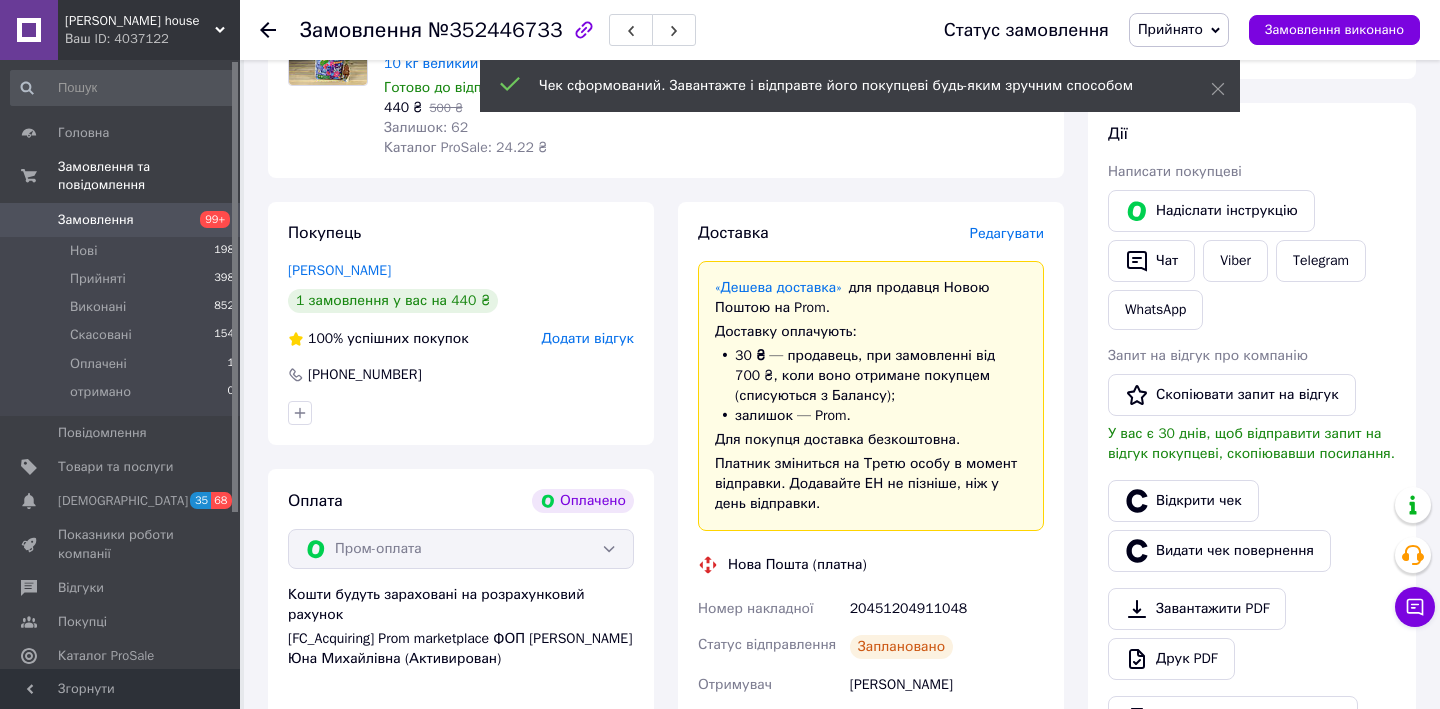 click on "Замовлення" at bounding box center (121, 220) 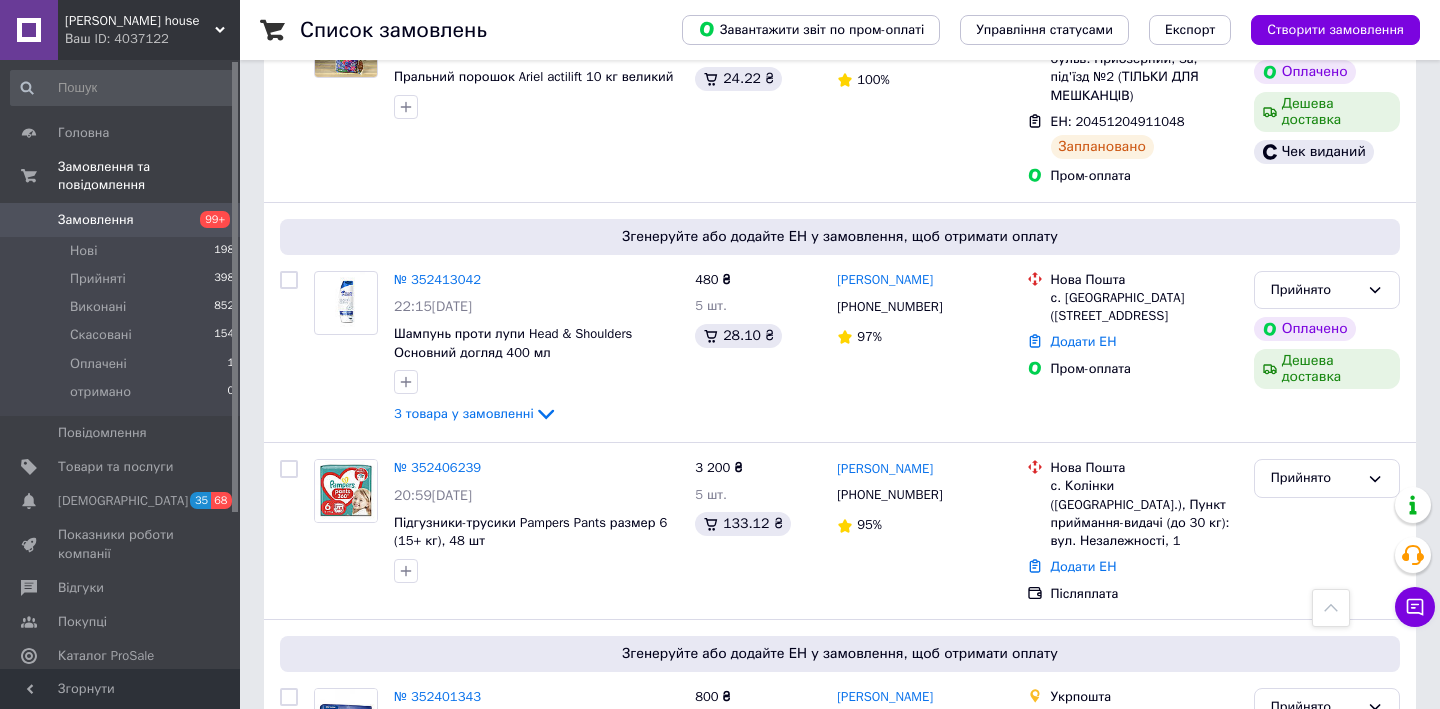 scroll, scrollTop: 1078, scrollLeft: 0, axis: vertical 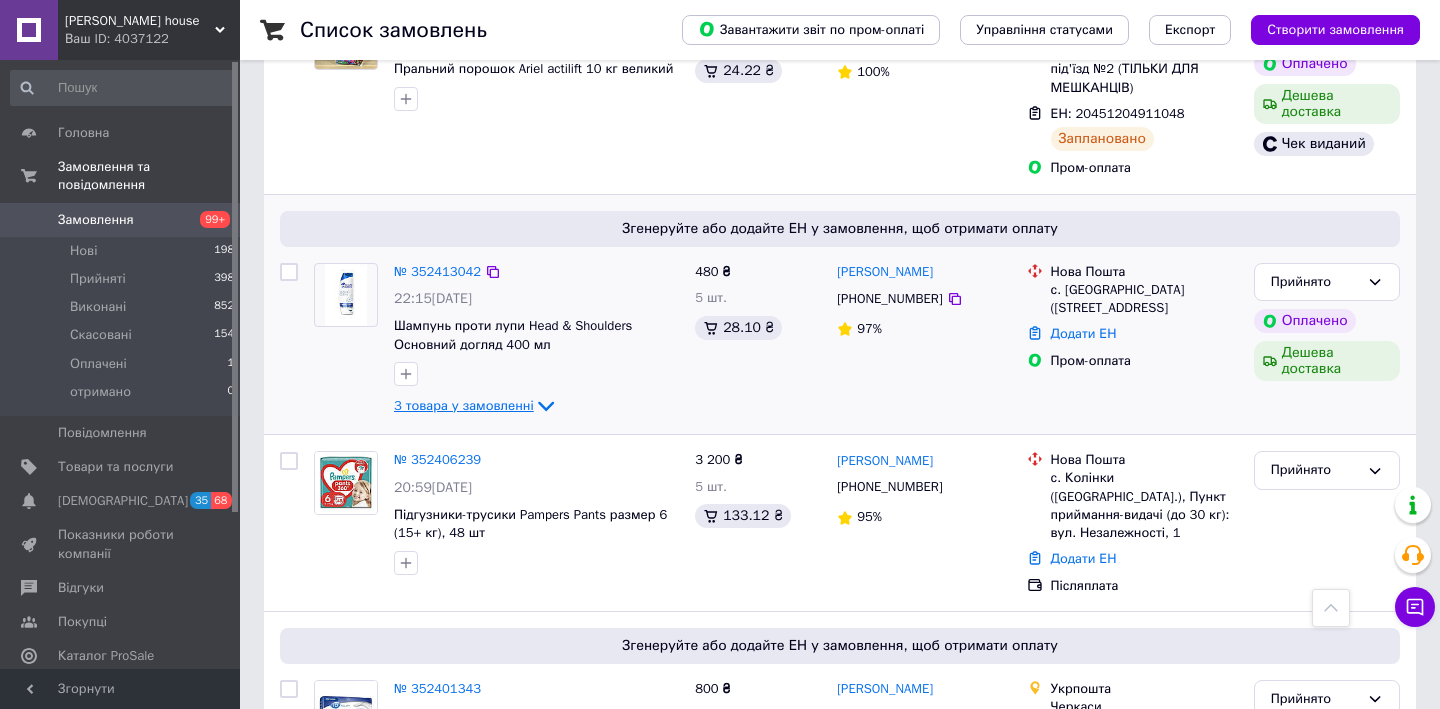 click 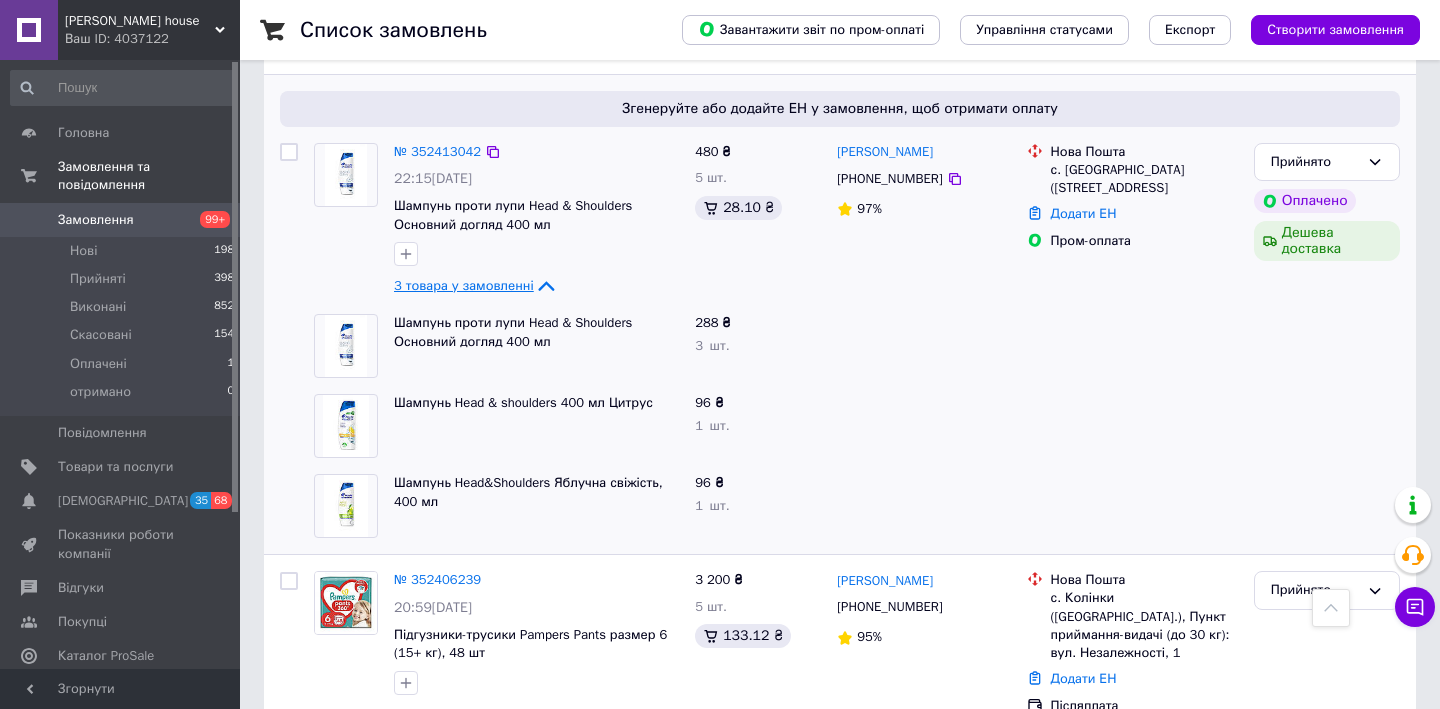 scroll, scrollTop: 1194, scrollLeft: 0, axis: vertical 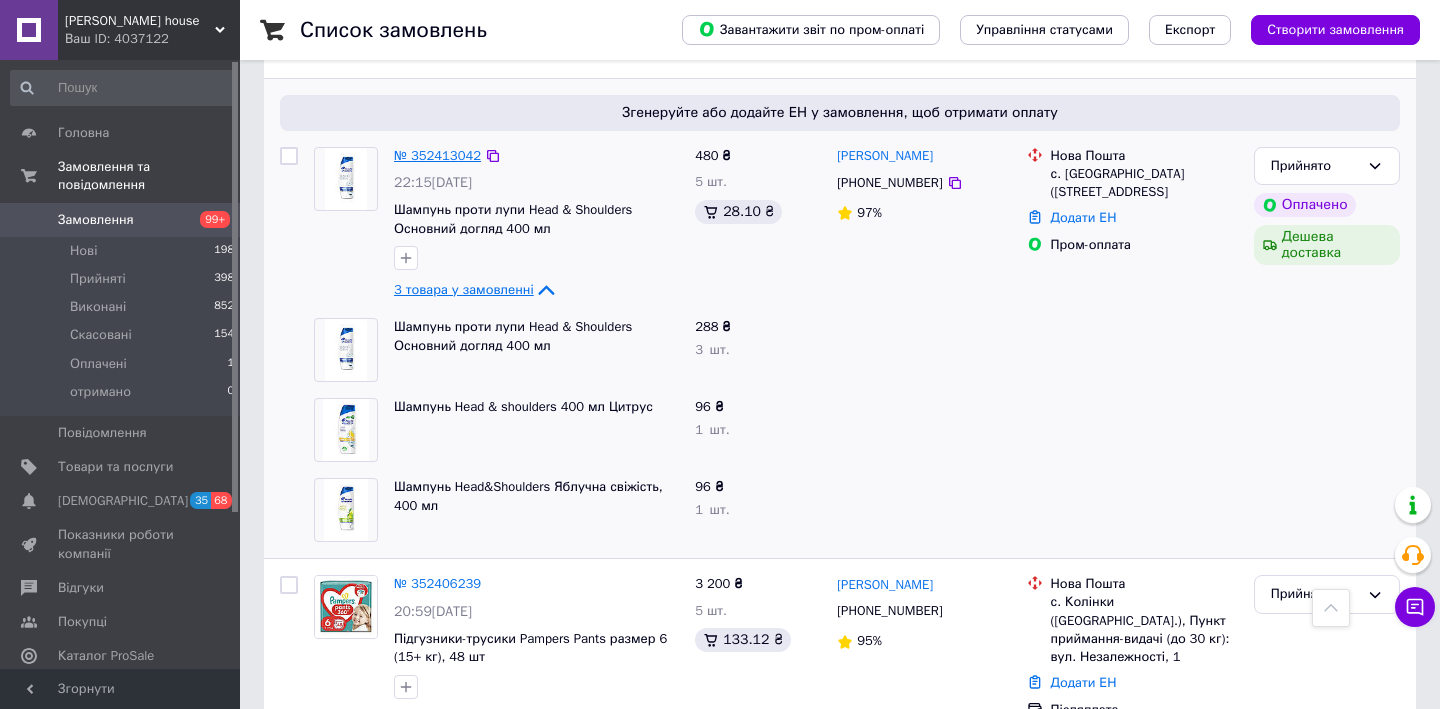 click on "№ 352413042" at bounding box center [437, 155] 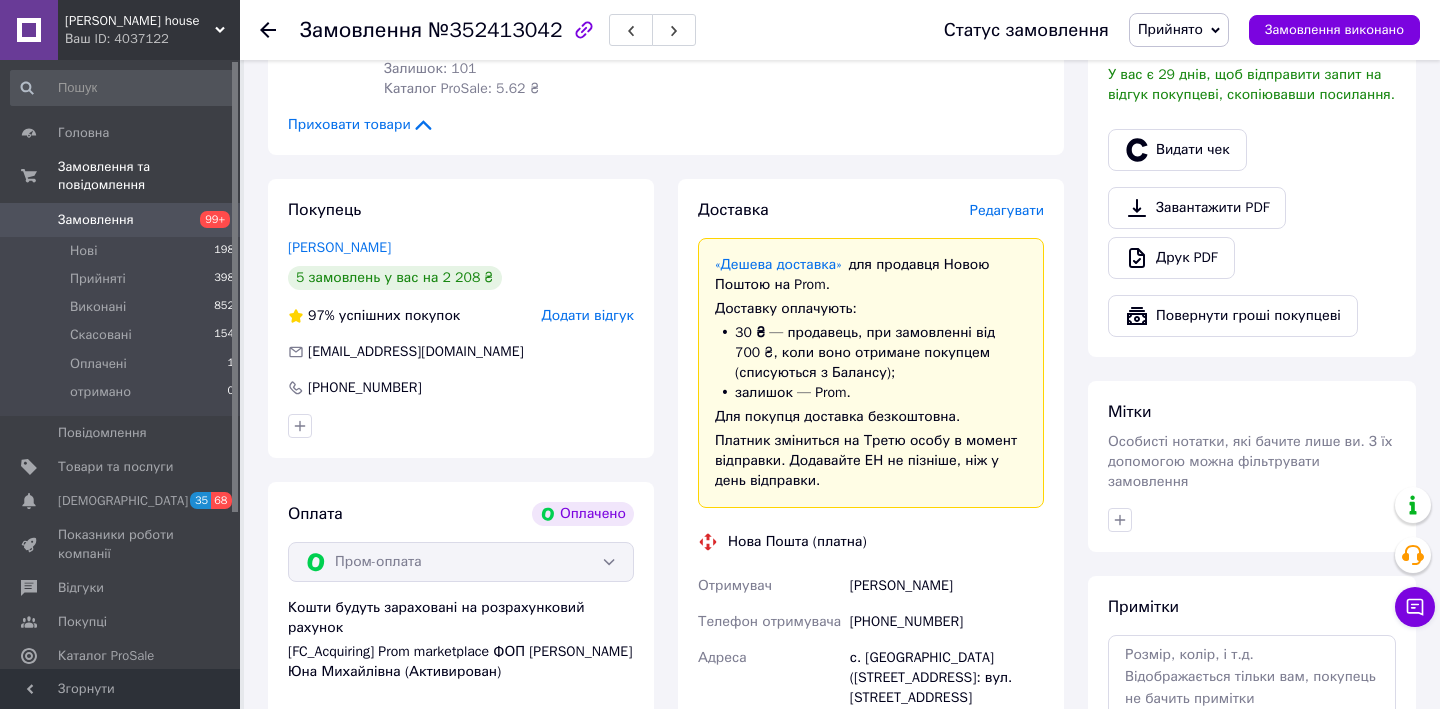 scroll, scrollTop: 677, scrollLeft: 0, axis: vertical 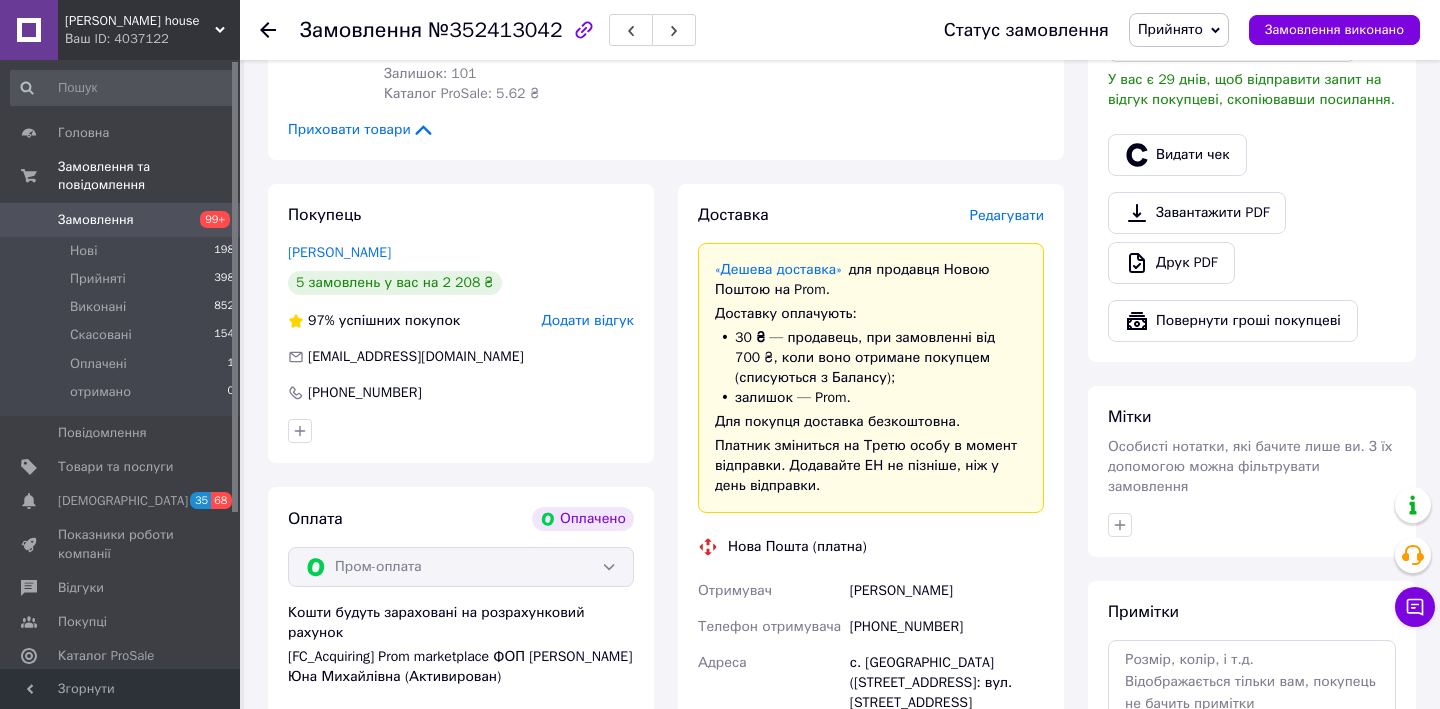 click on "Редагувати" at bounding box center [1007, 215] 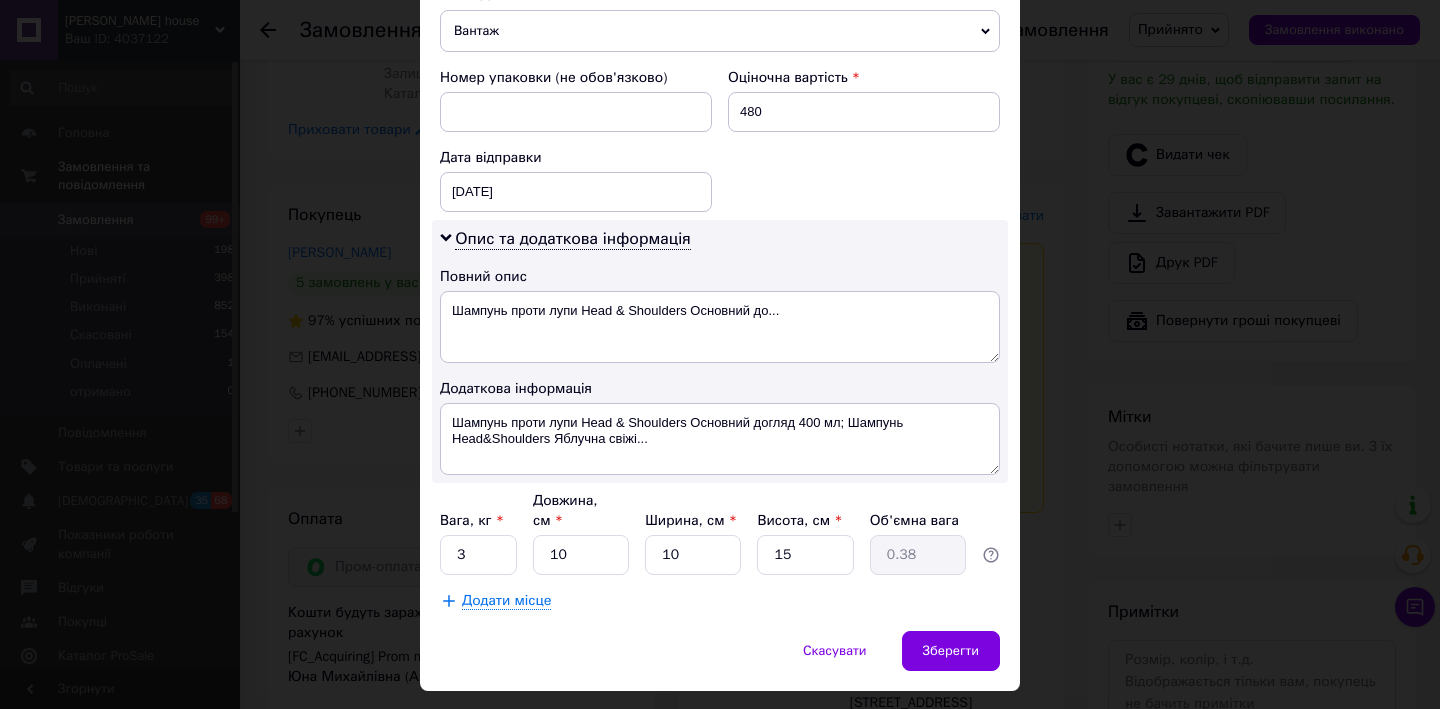 scroll, scrollTop: 843, scrollLeft: 0, axis: vertical 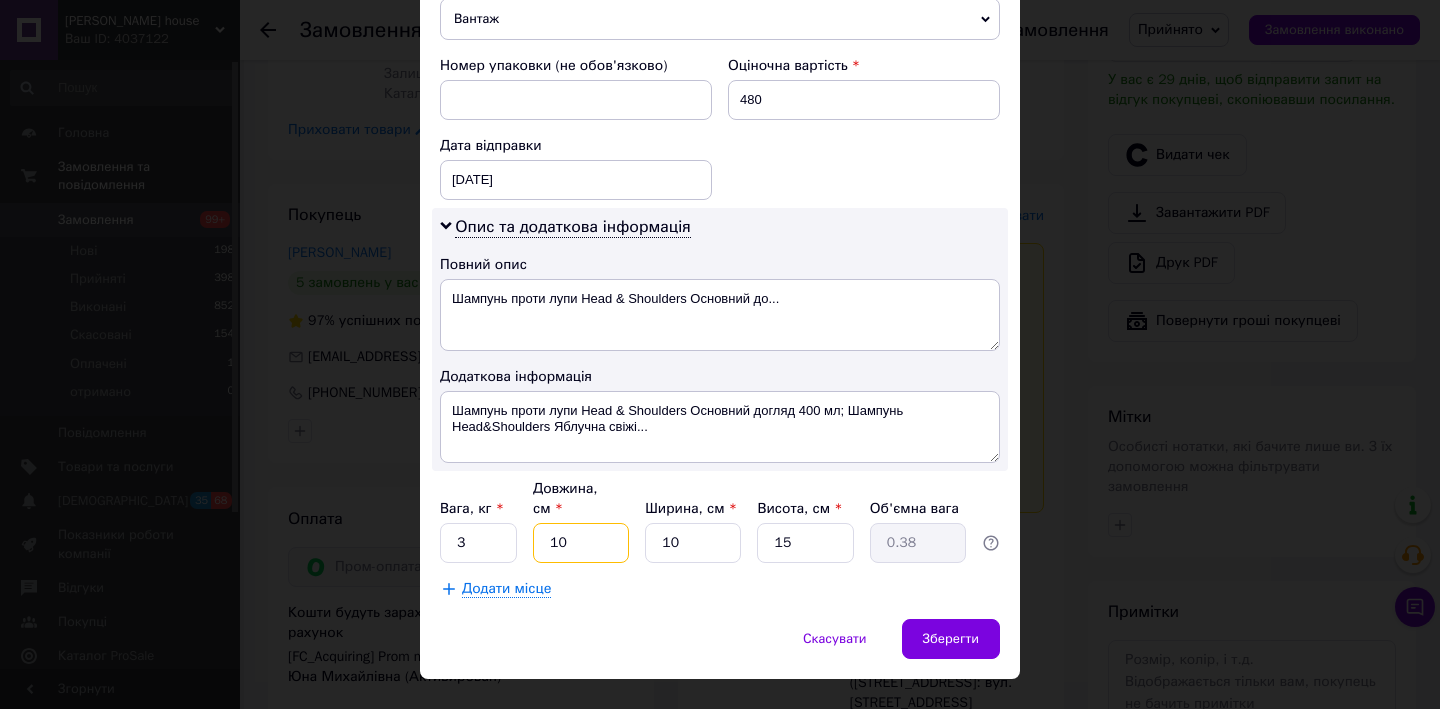 click on "10" at bounding box center [581, 543] 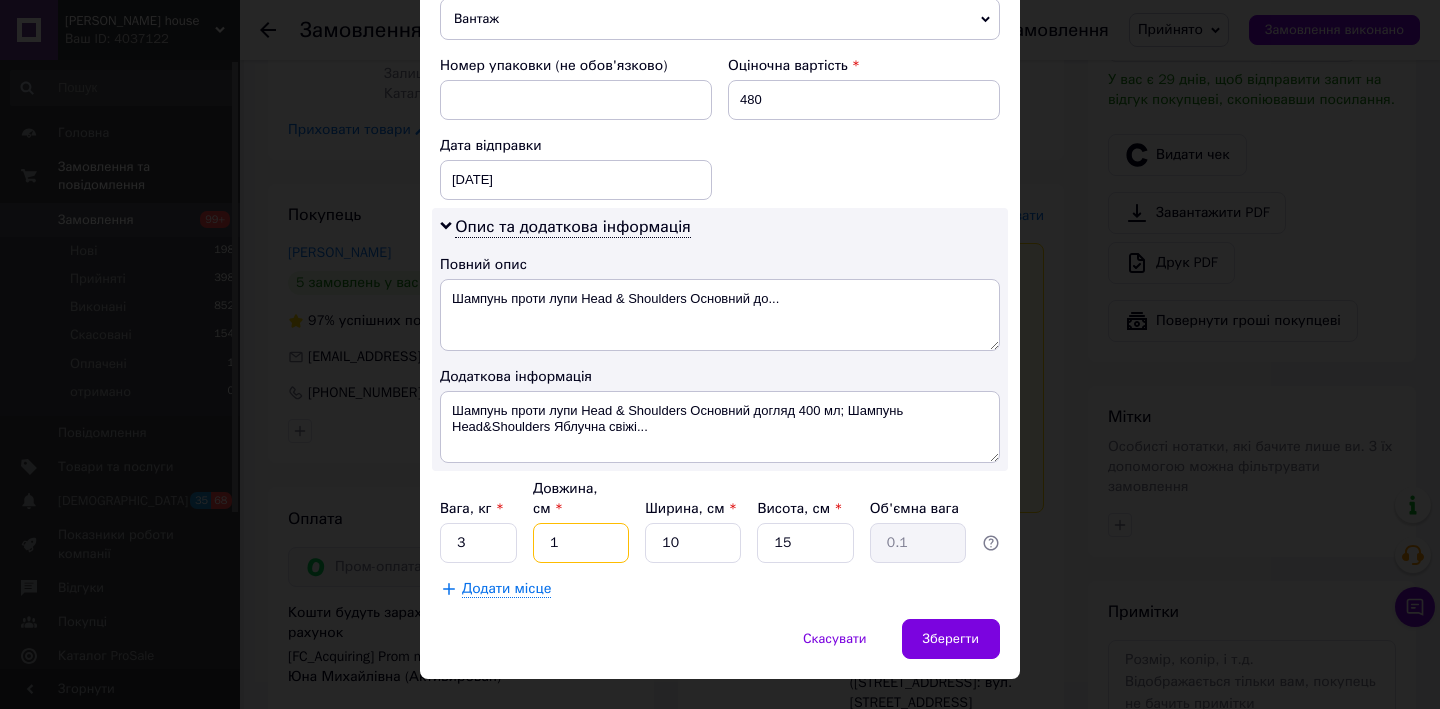 type 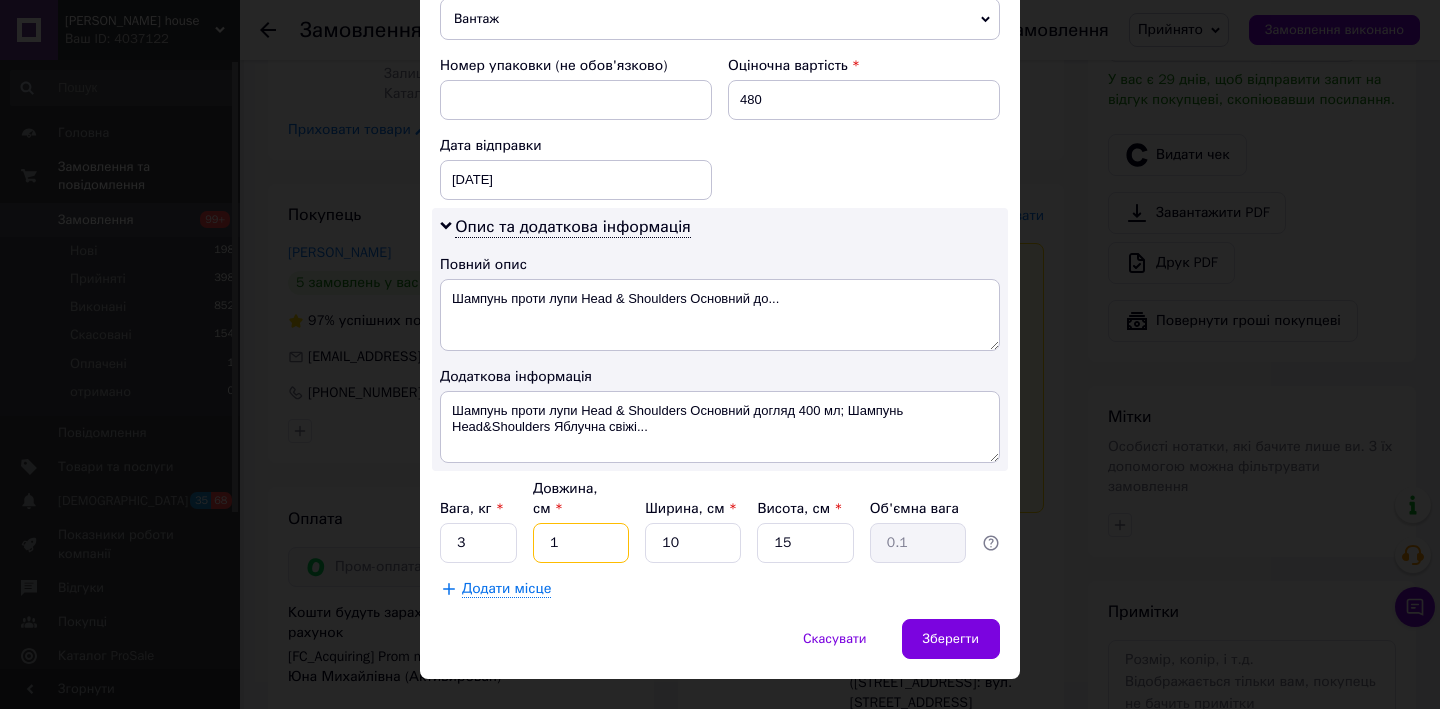 type 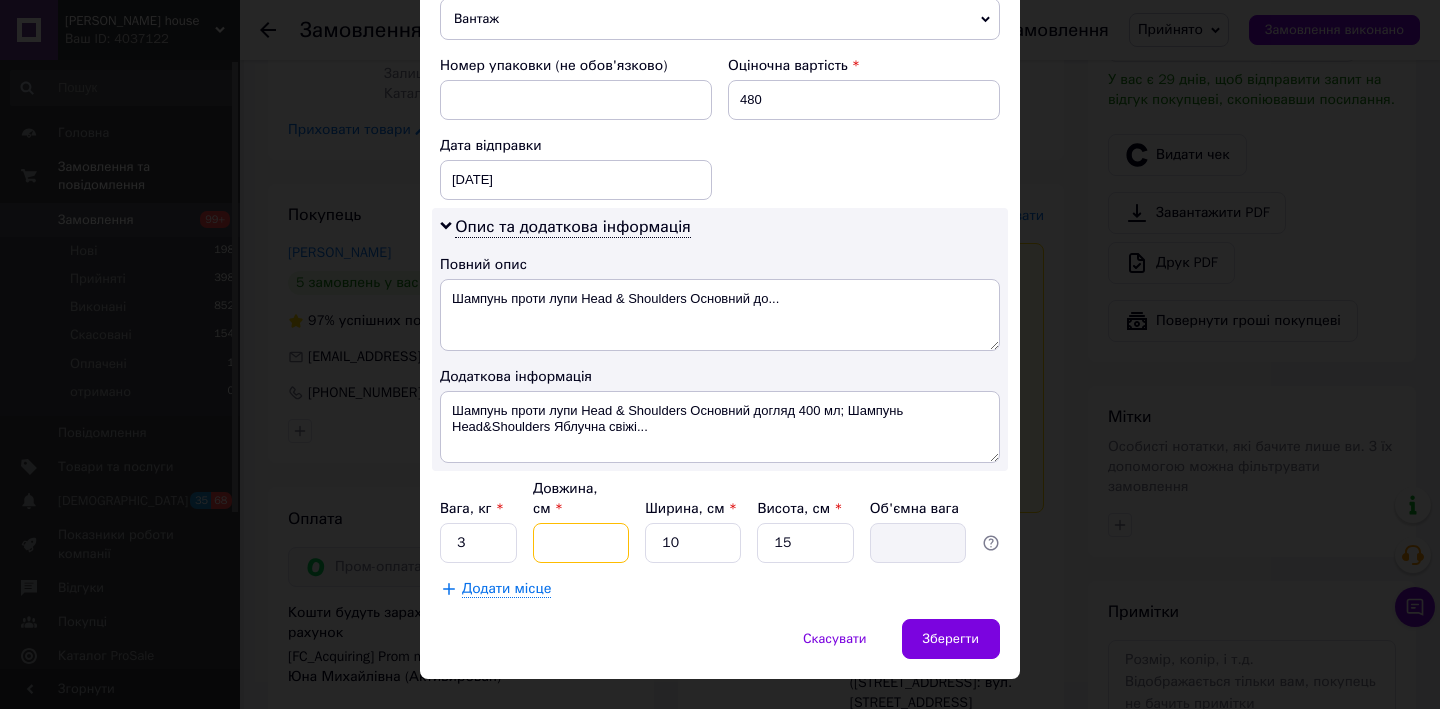 type on "3" 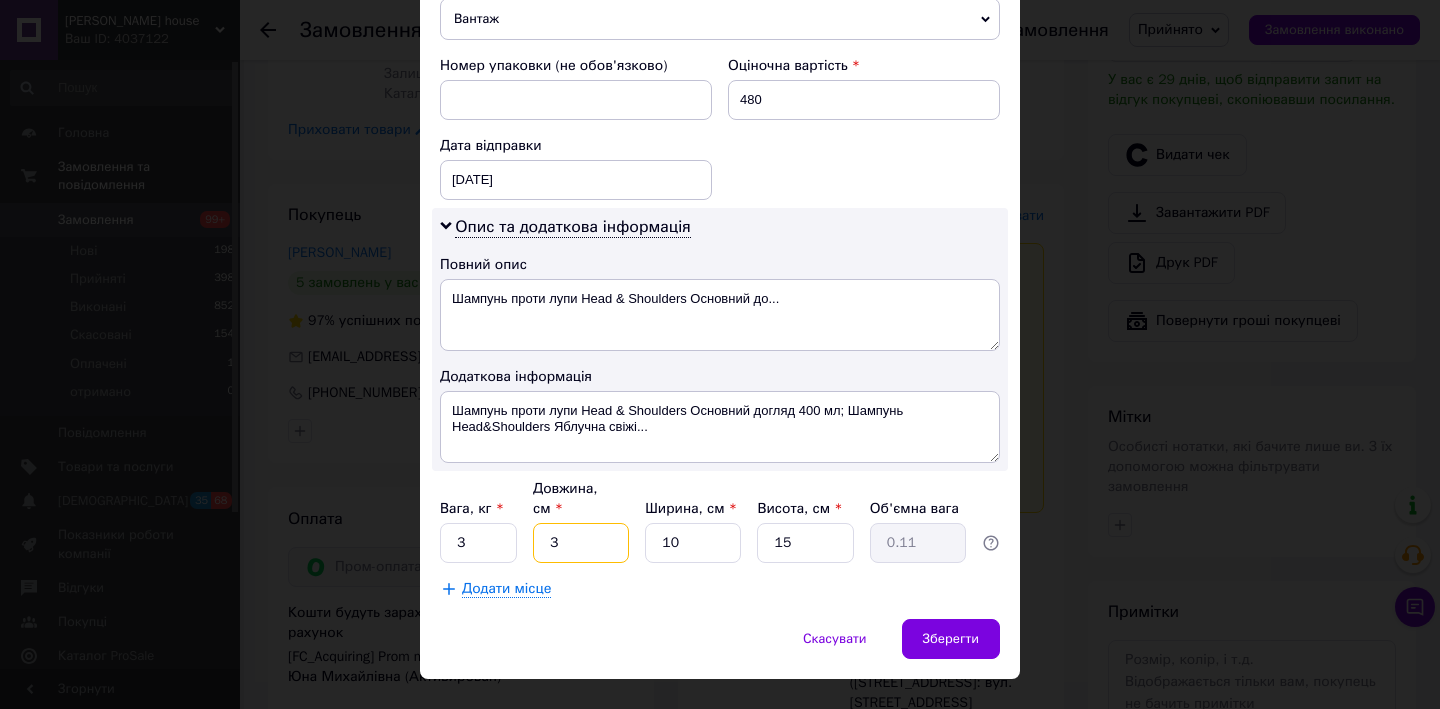 type on "30" 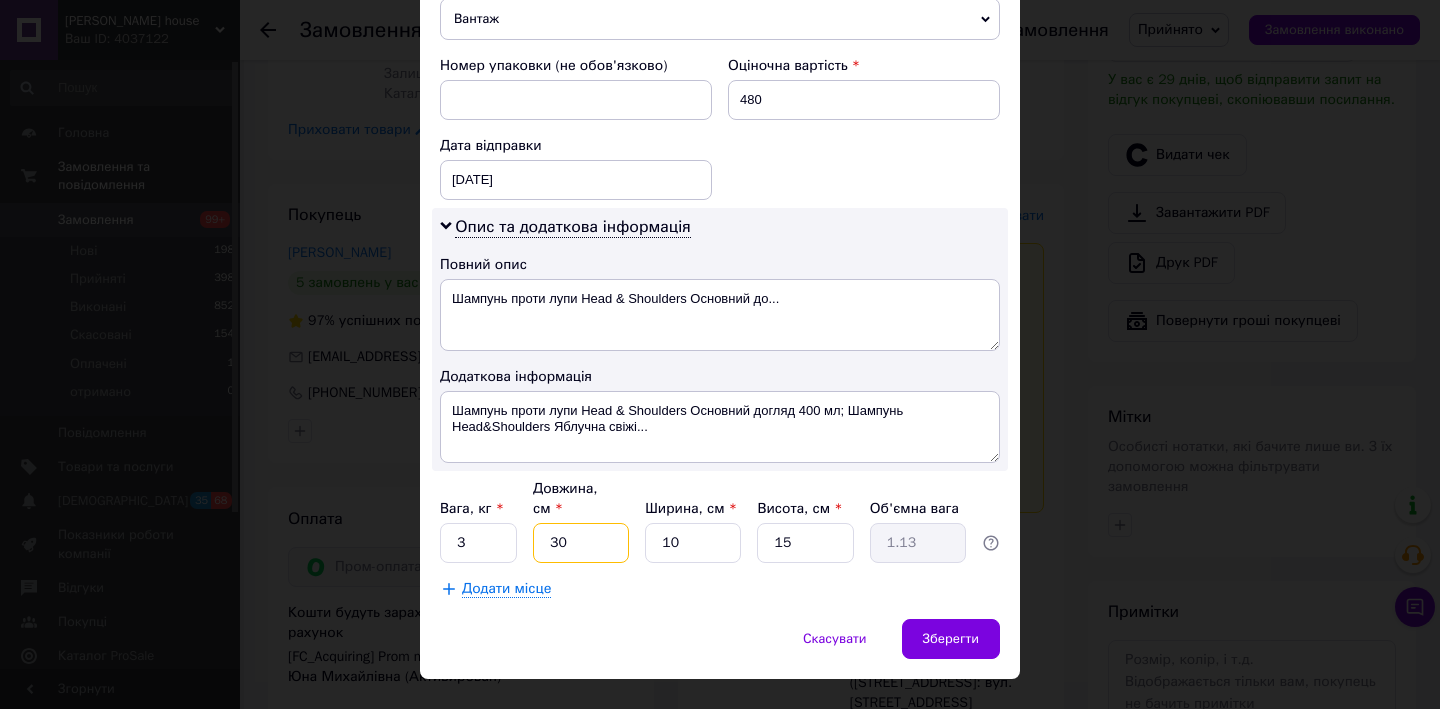 type on "30" 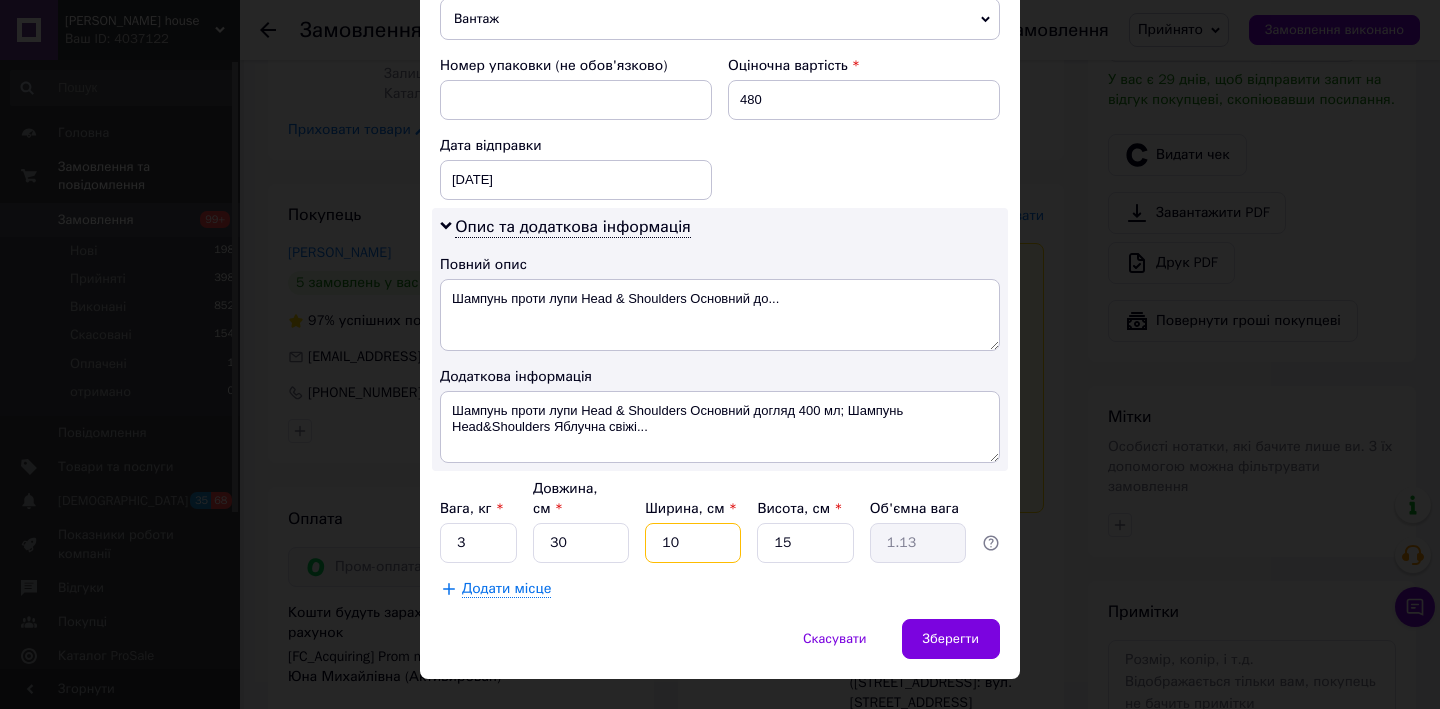 click on "10" at bounding box center (693, 543) 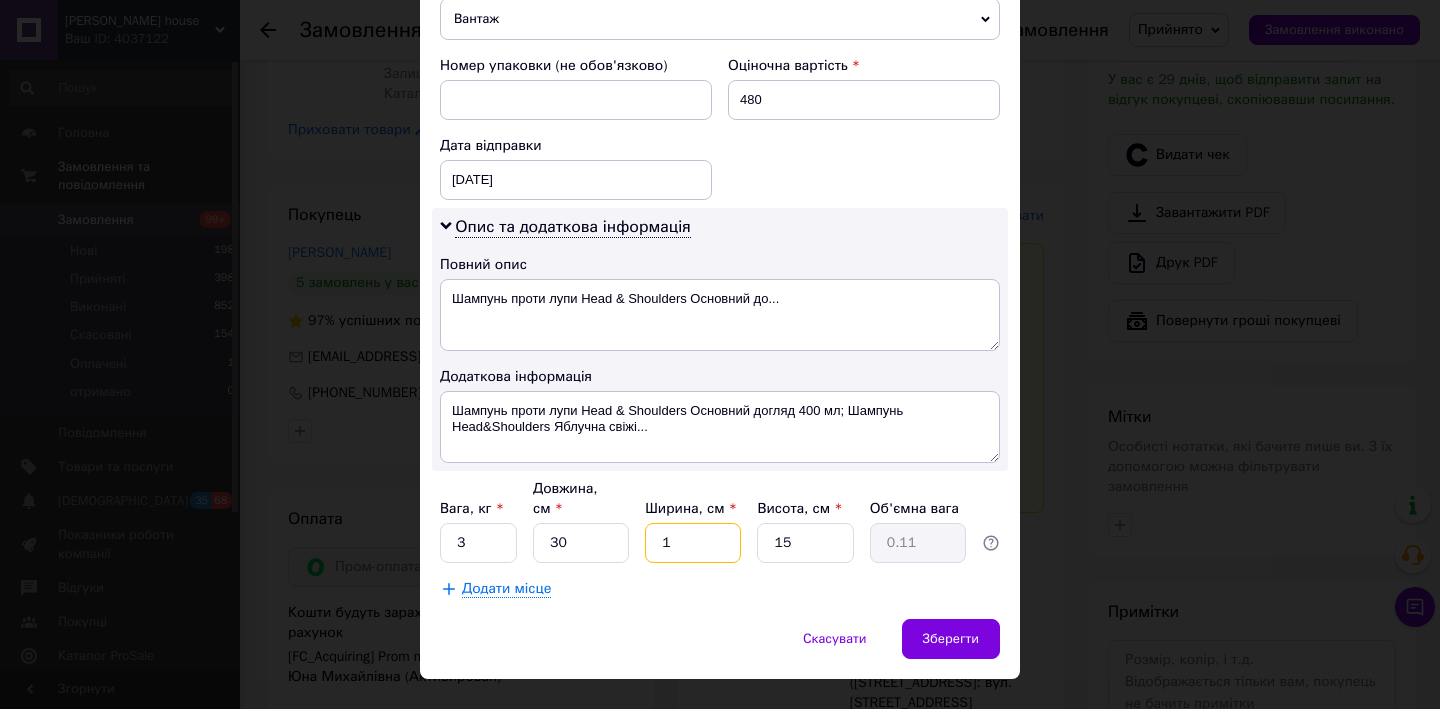 type 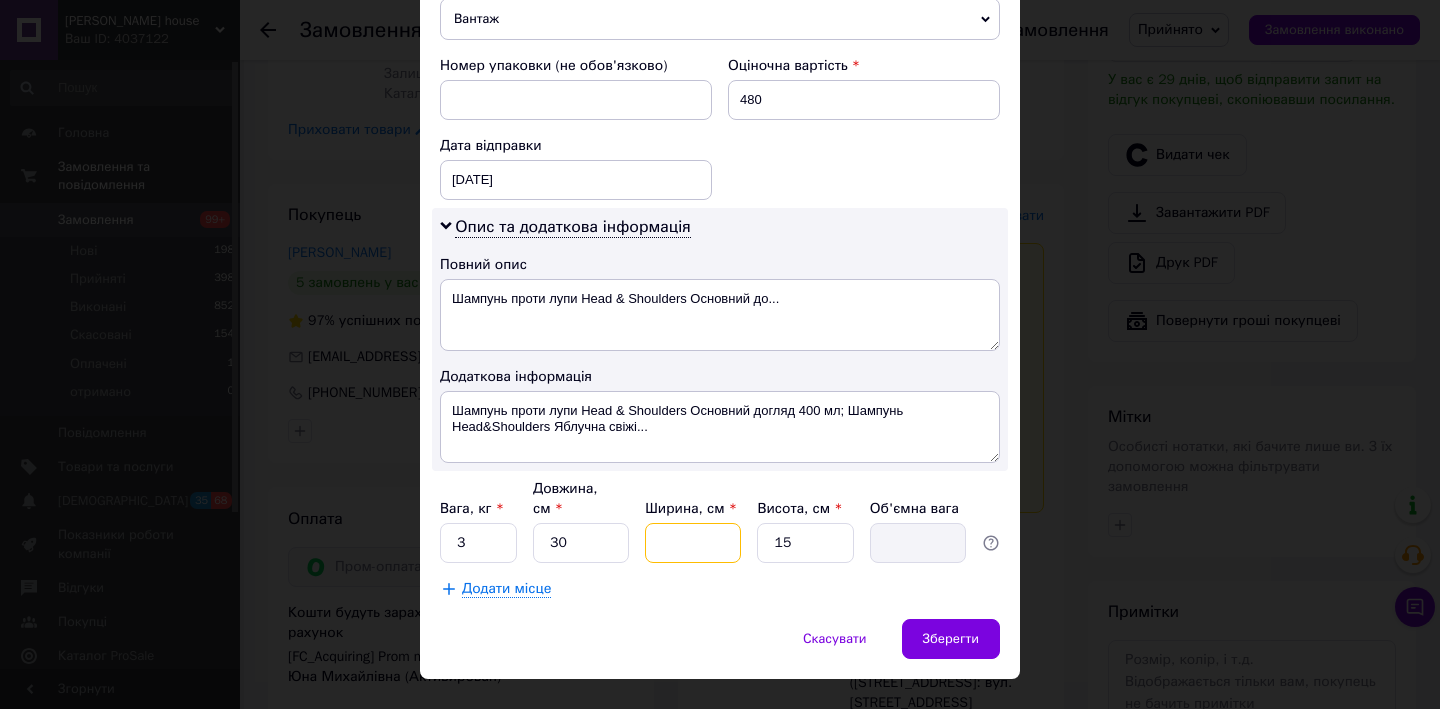 type on "3" 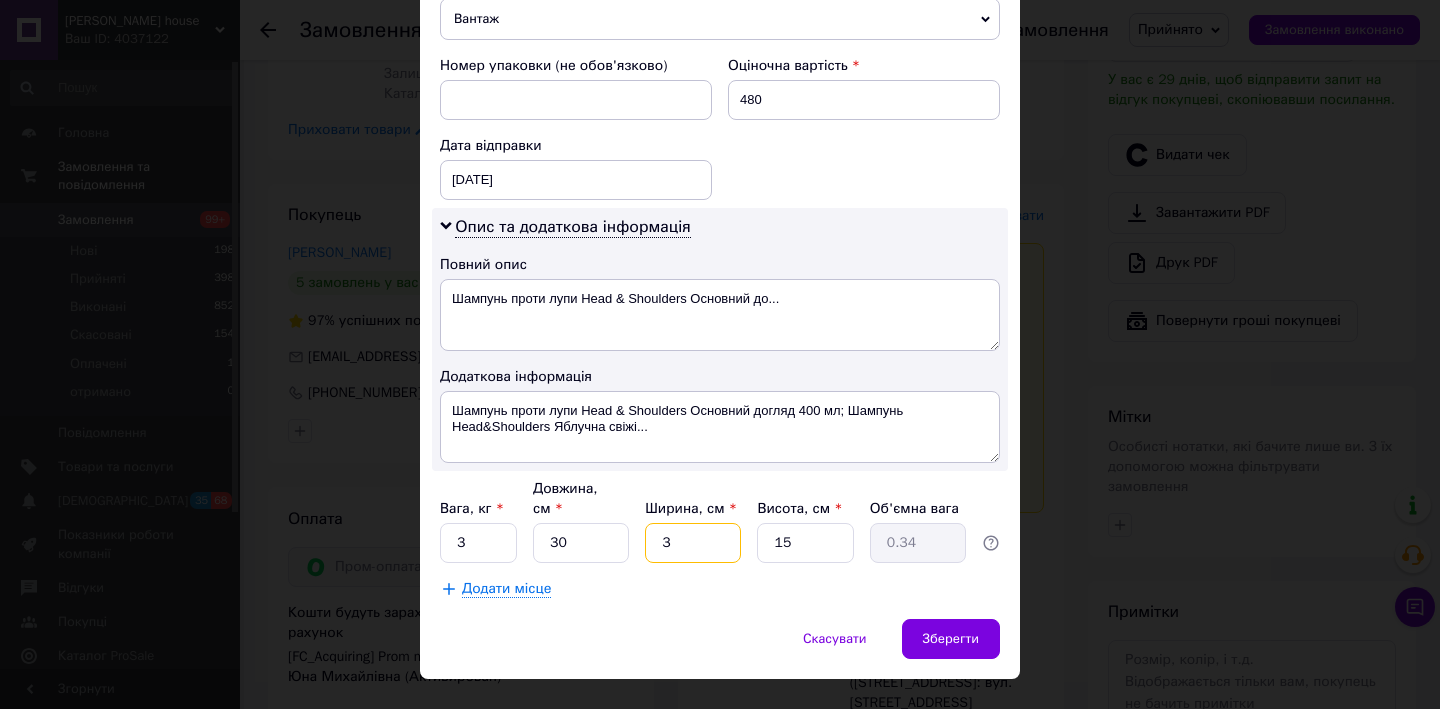 type on "30" 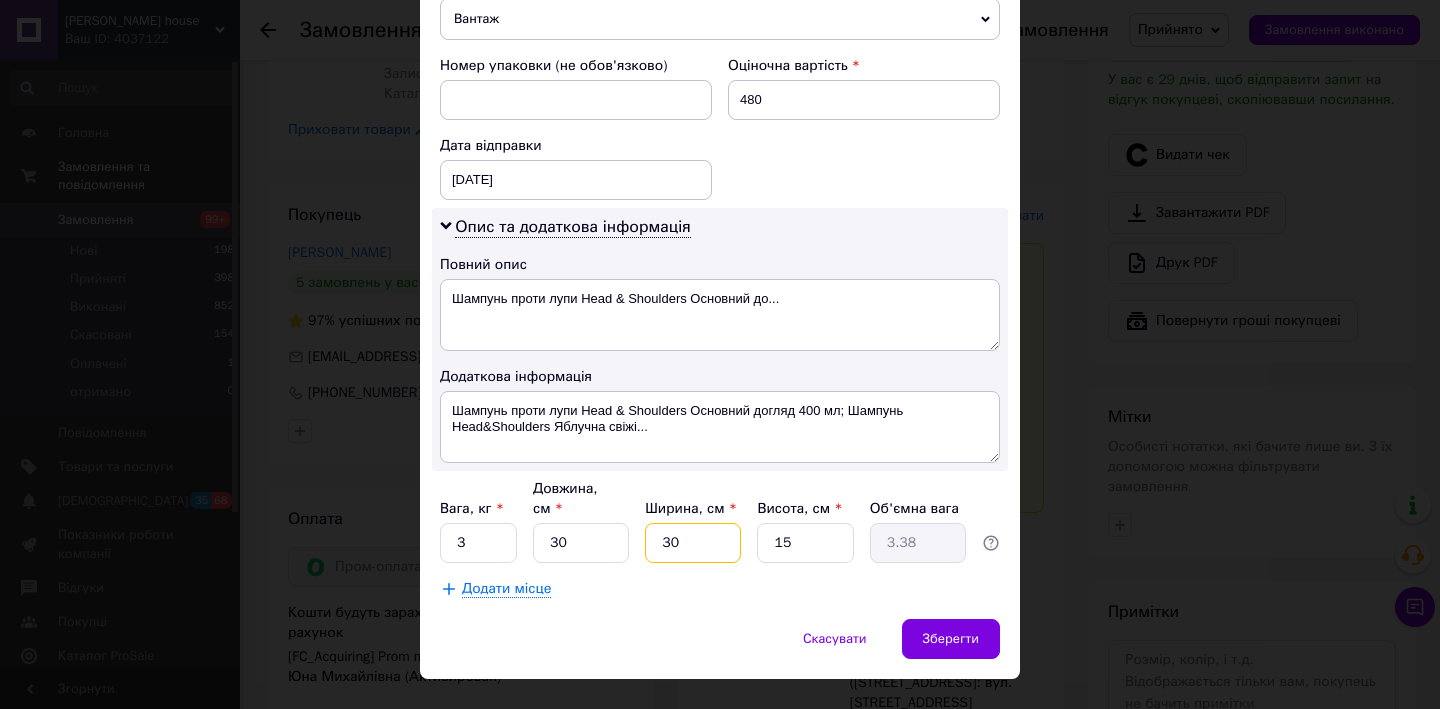 type on "30" 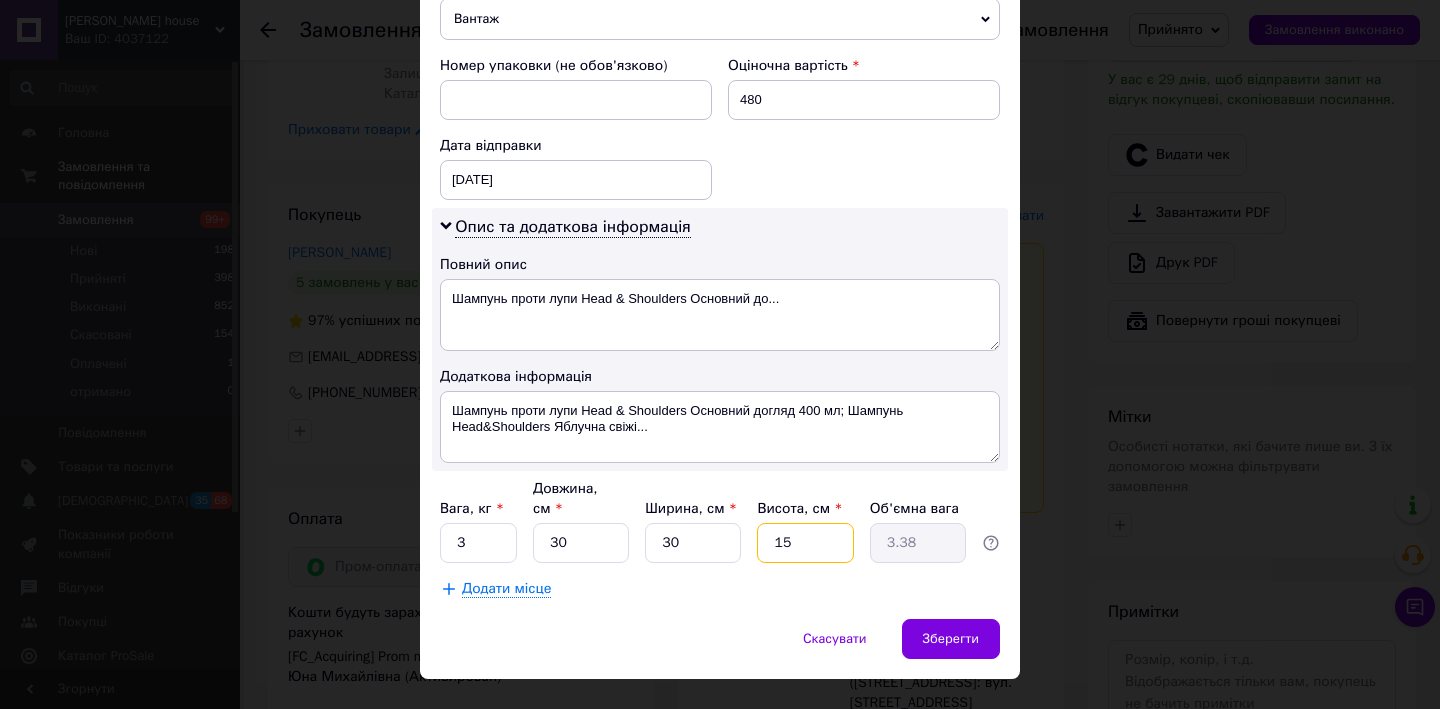 click on "15" at bounding box center [805, 543] 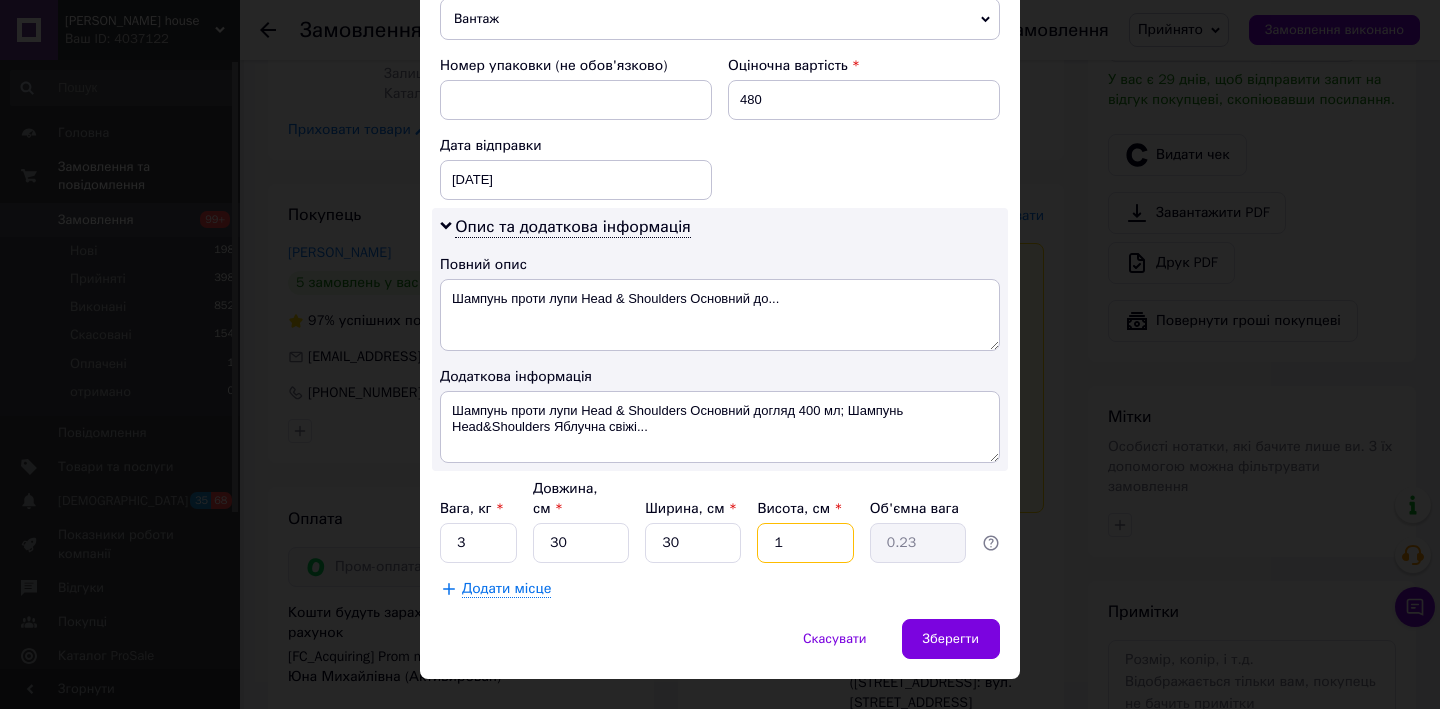 type 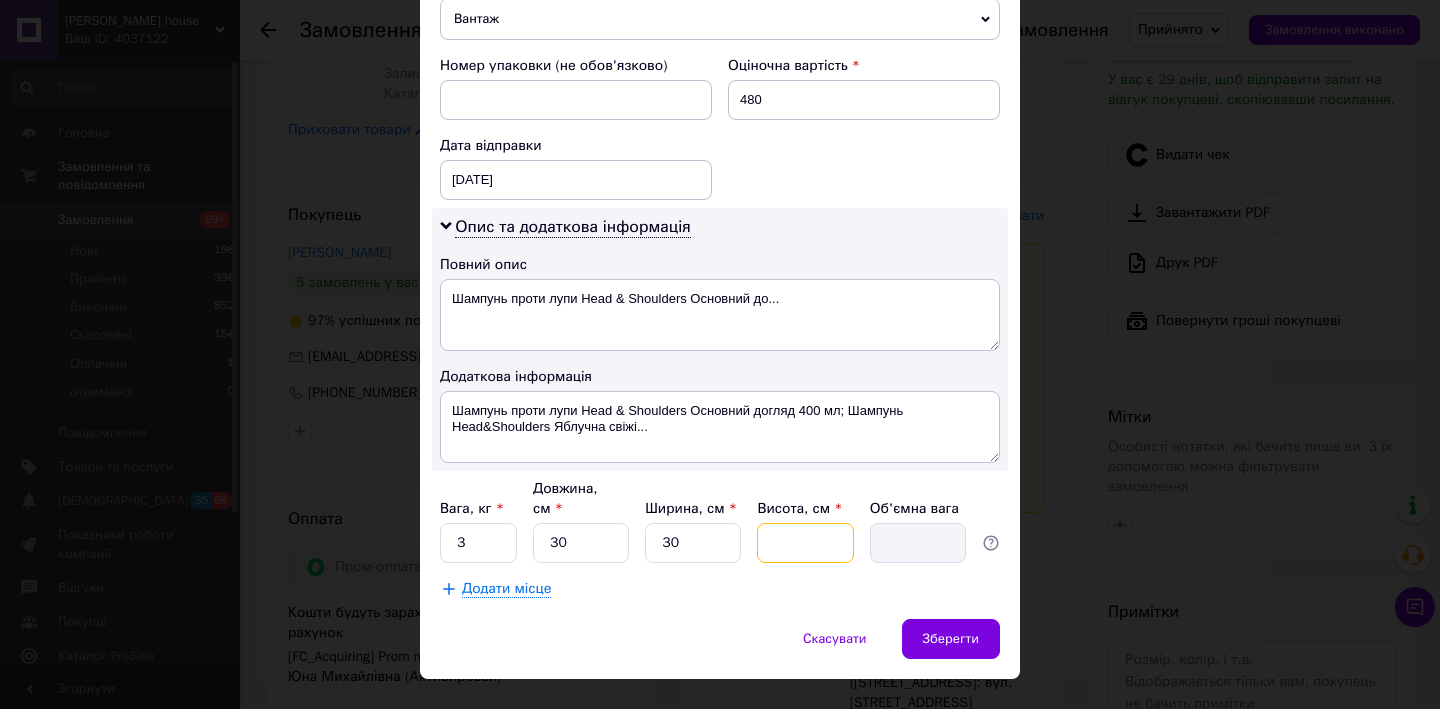 type on "3" 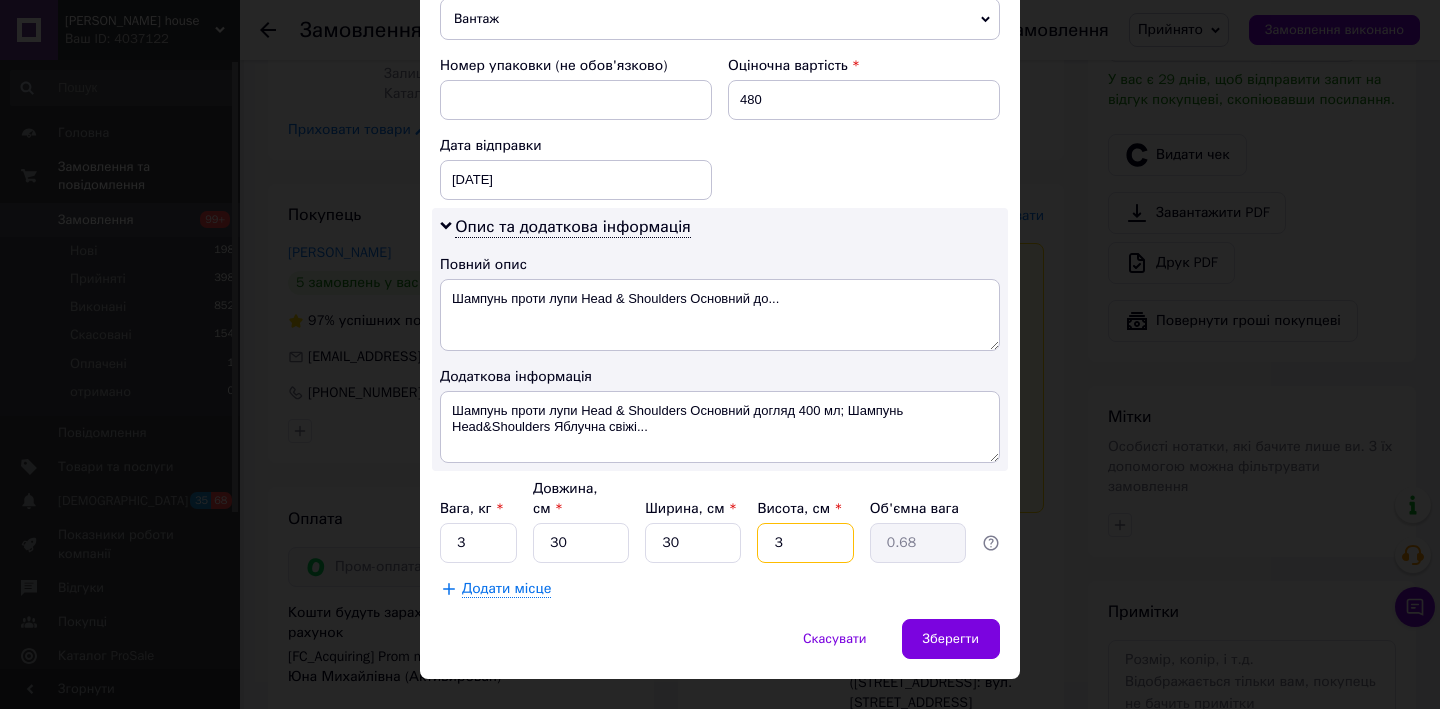 type on "30" 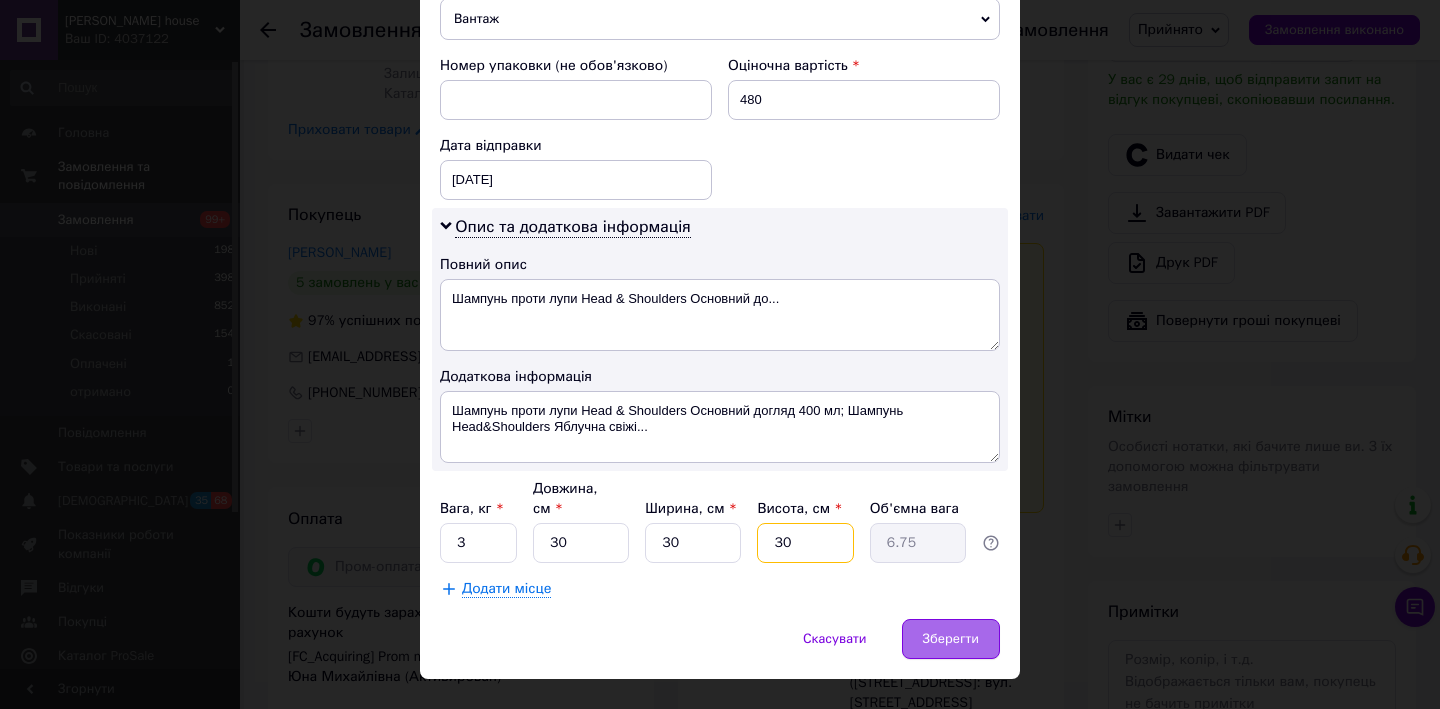 type on "30" 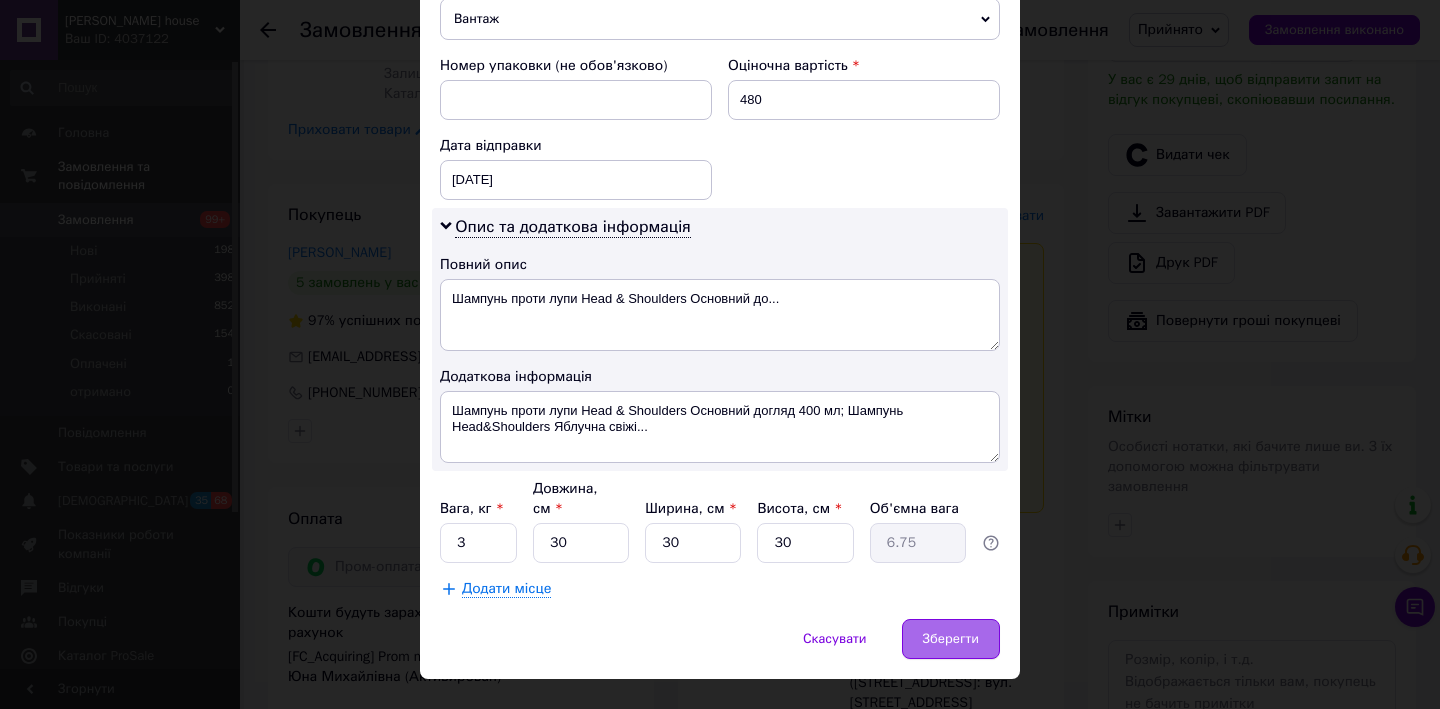 click on "Зберегти" at bounding box center [951, 639] 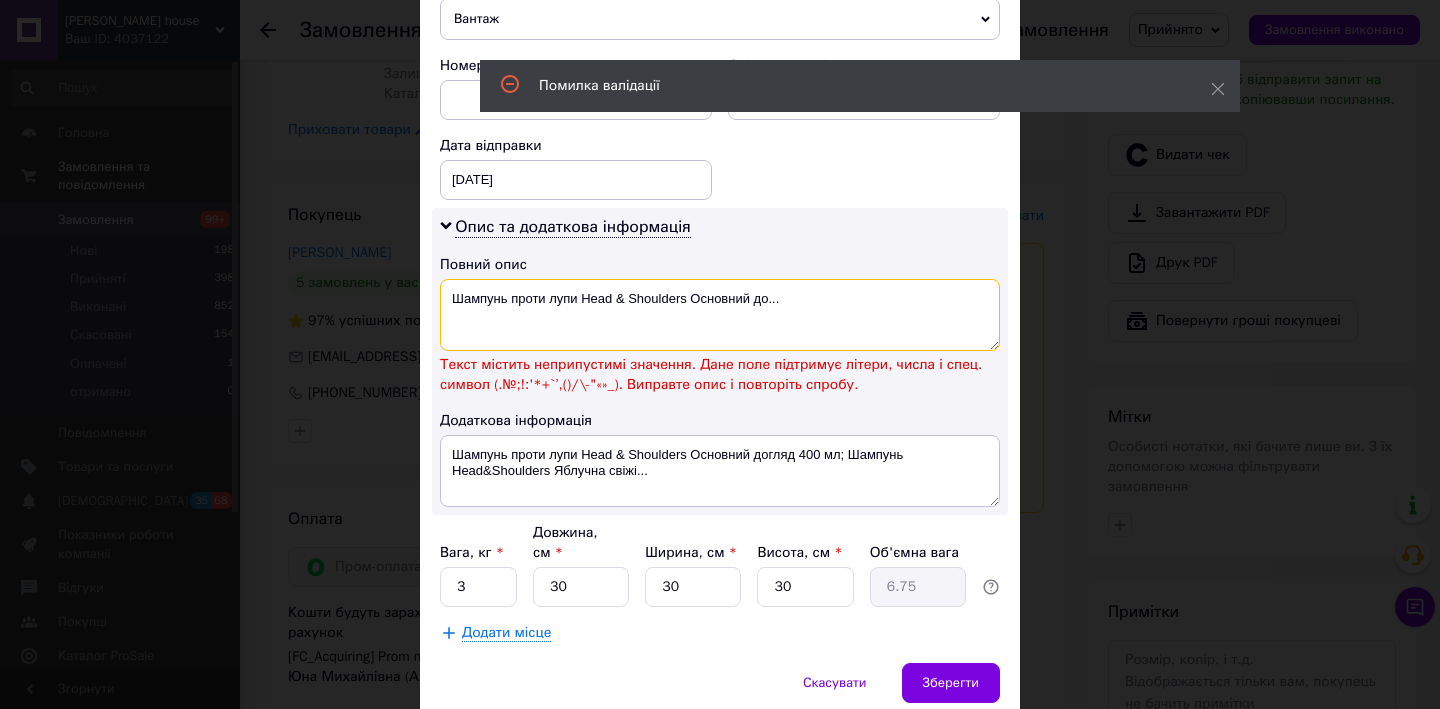 click on "Шампунь проти лупи Head & Shoulders Основний до..." at bounding box center [720, 315] 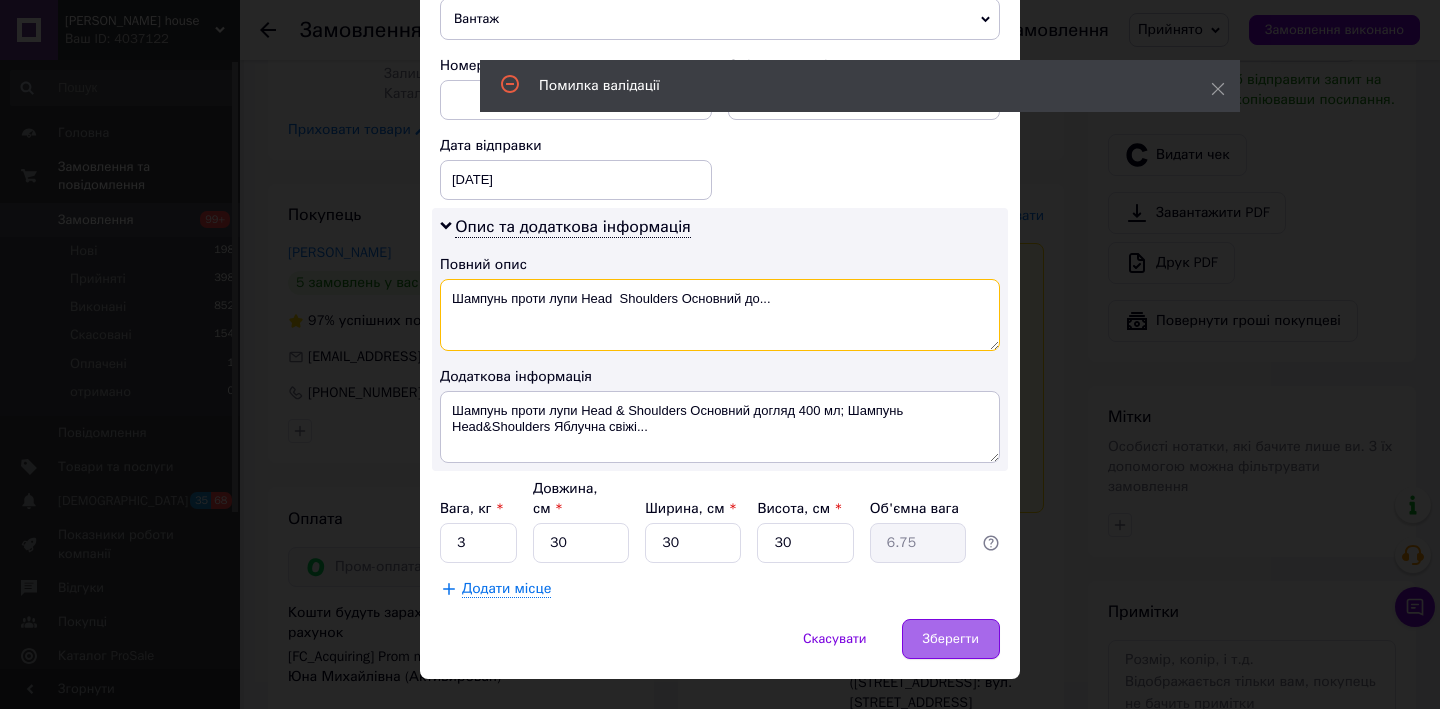 type on "Шампунь проти лупи Head  Shoulders Основний до..." 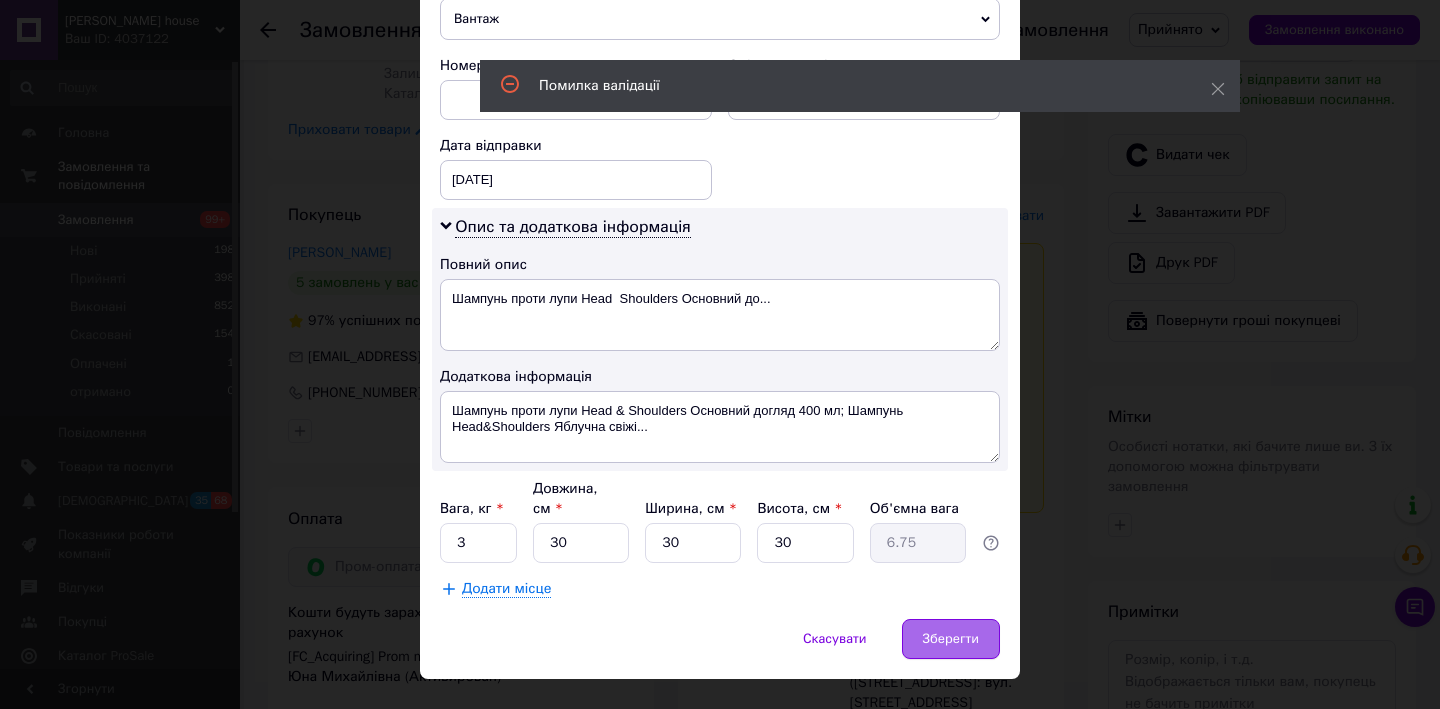 click on "Зберегти" at bounding box center [951, 639] 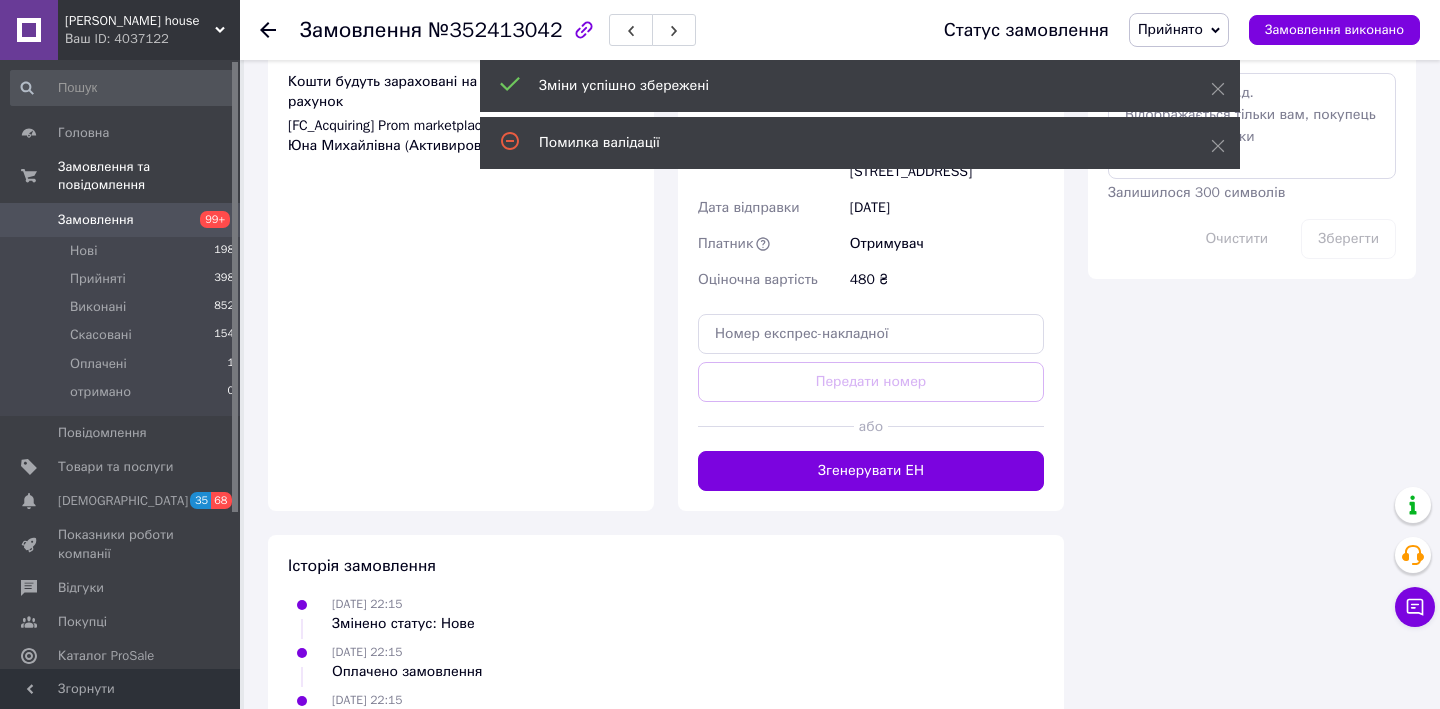 scroll, scrollTop: 1221, scrollLeft: 0, axis: vertical 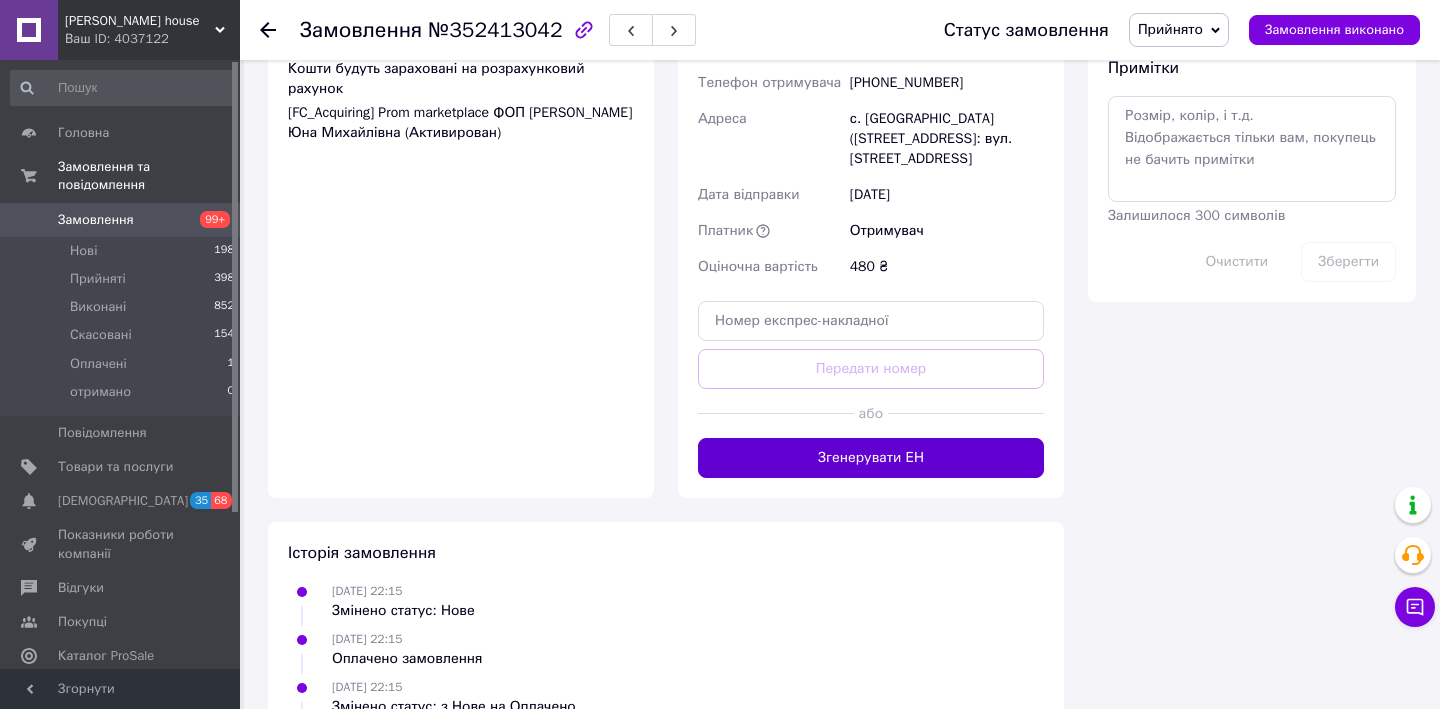 click on "Згенерувати ЕН" at bounding box center (871, 458) 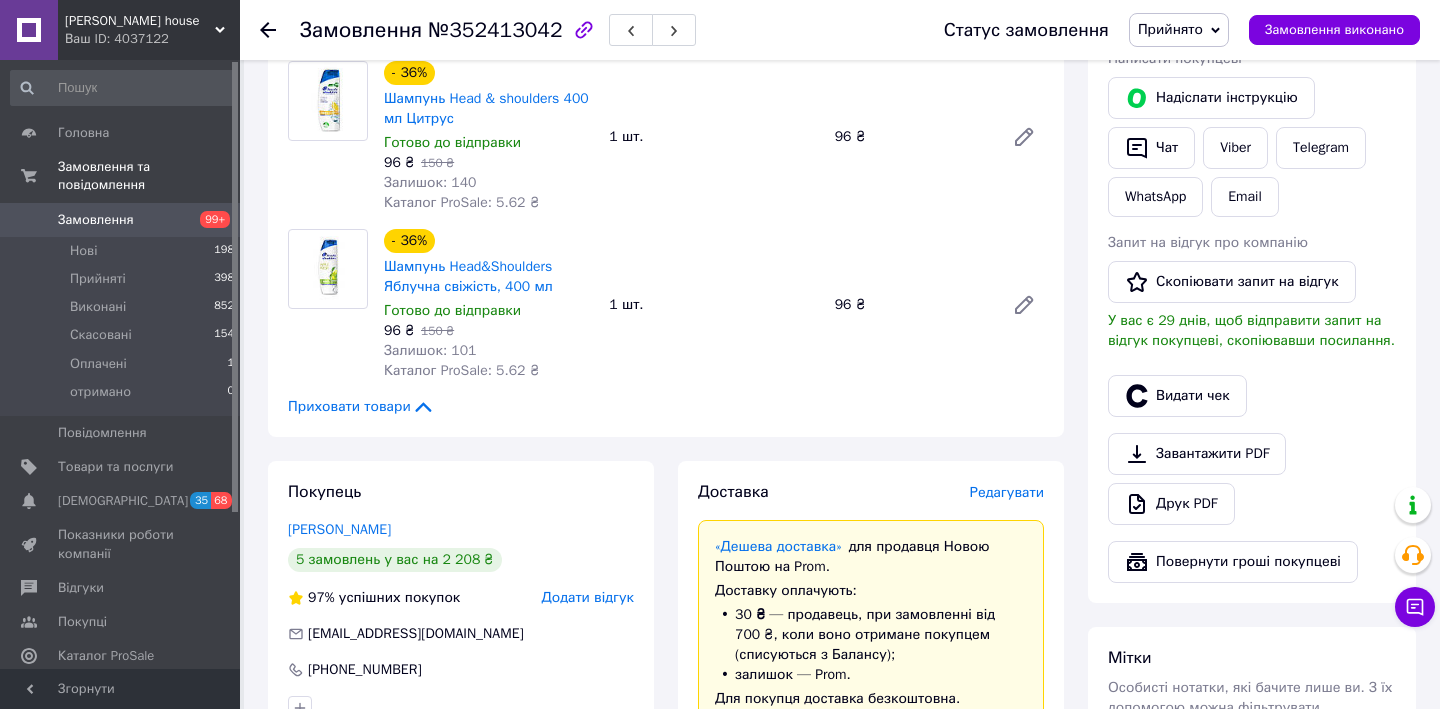 scroll, scrollTop: 369, scrollLeft: 0, axis: vertical 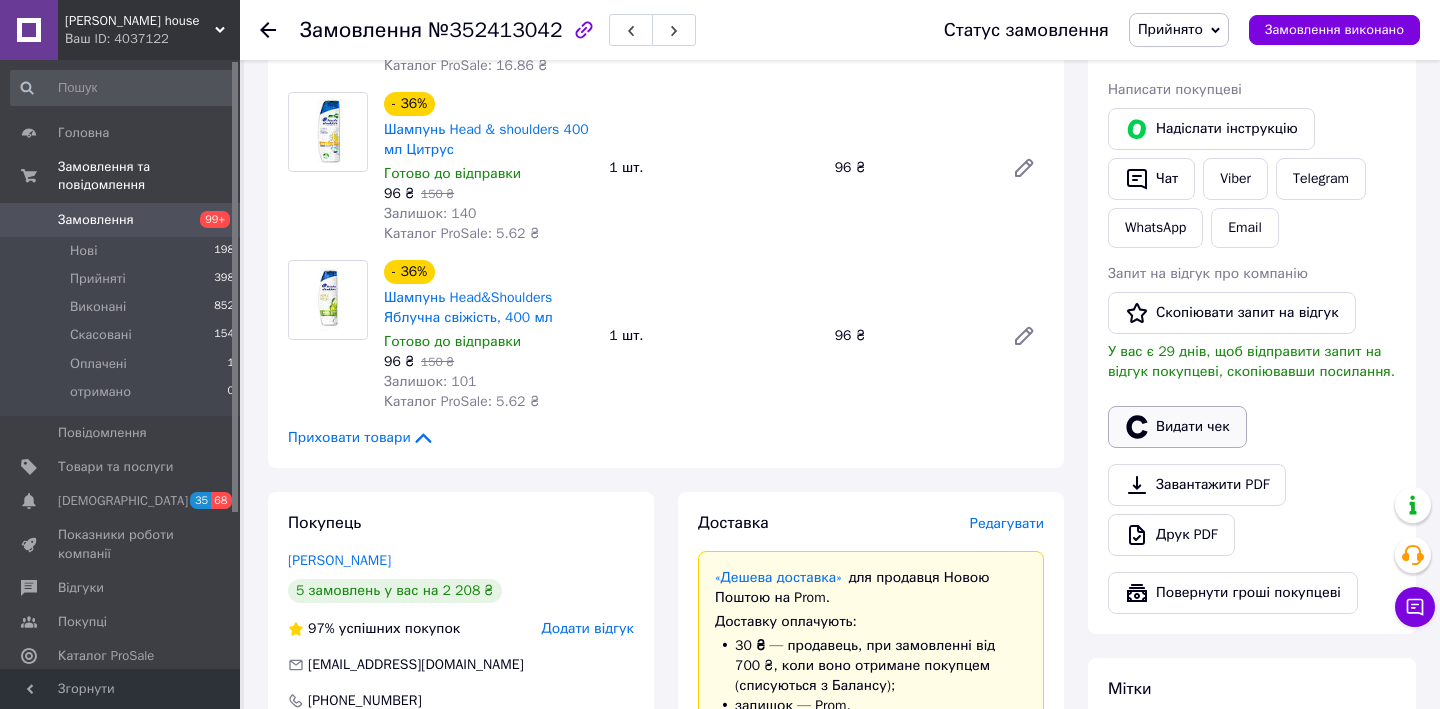 click on "Видати чек" at bounding box center [1177, 427] 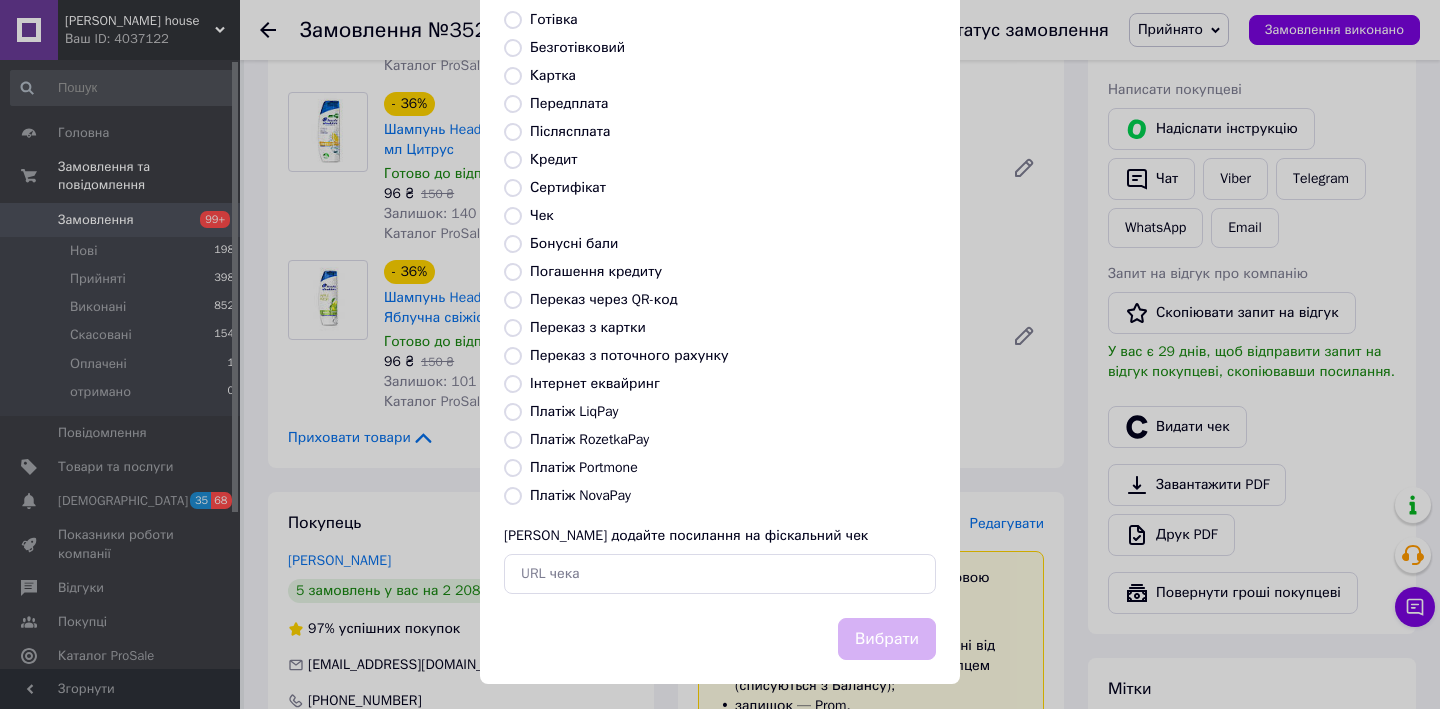 scroll, scrollTop: 150, scrollLeft: 0, axis: vertical 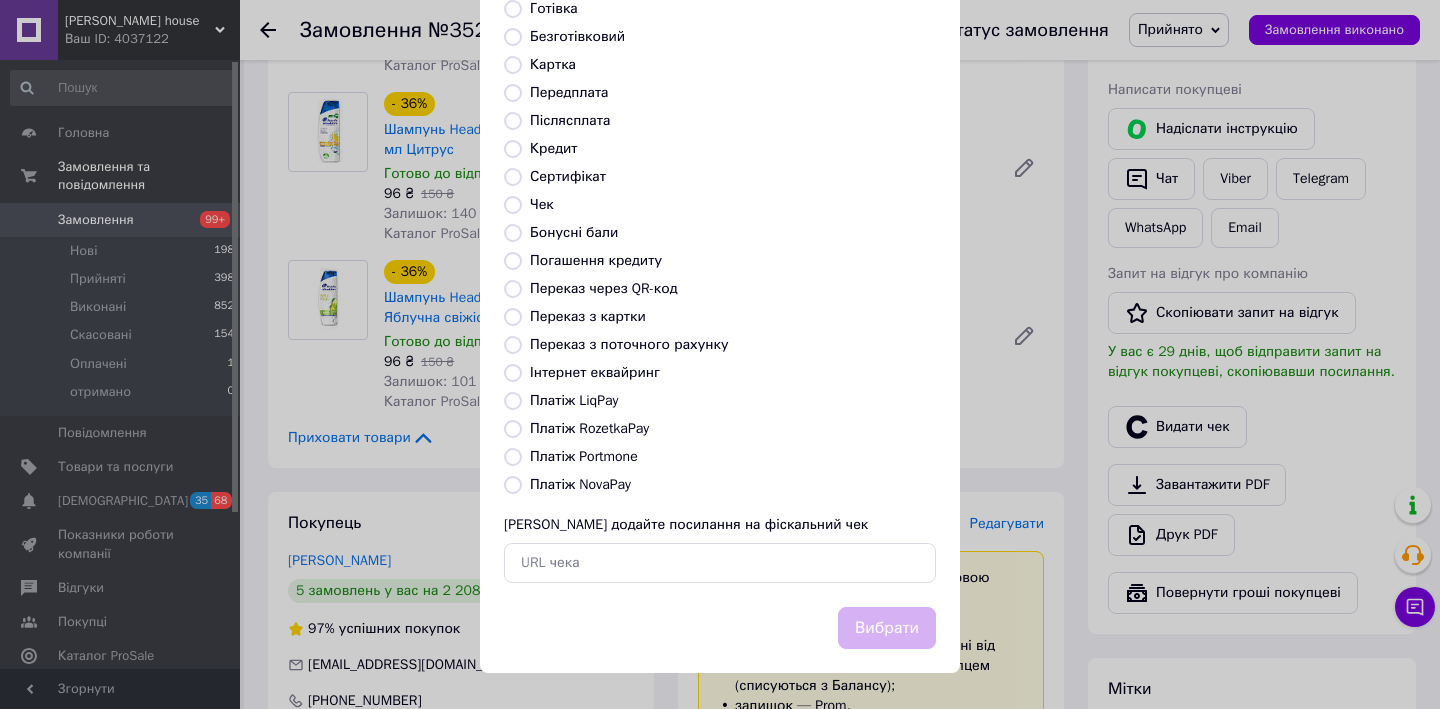 click on "Видати фіскальний чек Виберіть тип форми оплати, який буде вказаний у чеку Готівка Безготівковий Картка Передплата Післясплата Кредит Сертифікат Чек Бонусні бали Погашення кредиту Переказ через QR-код [GEOGRAPHIC_DATA] з картки Переказ з поточного рахунку Інтернет еквайринг Платіж LiqPay Платіж RozetkaPay Платіж Portmone Платіж NovaPay Або додайте посилання на фіскальний чек Вибрати" at bounding box center [720, 279] 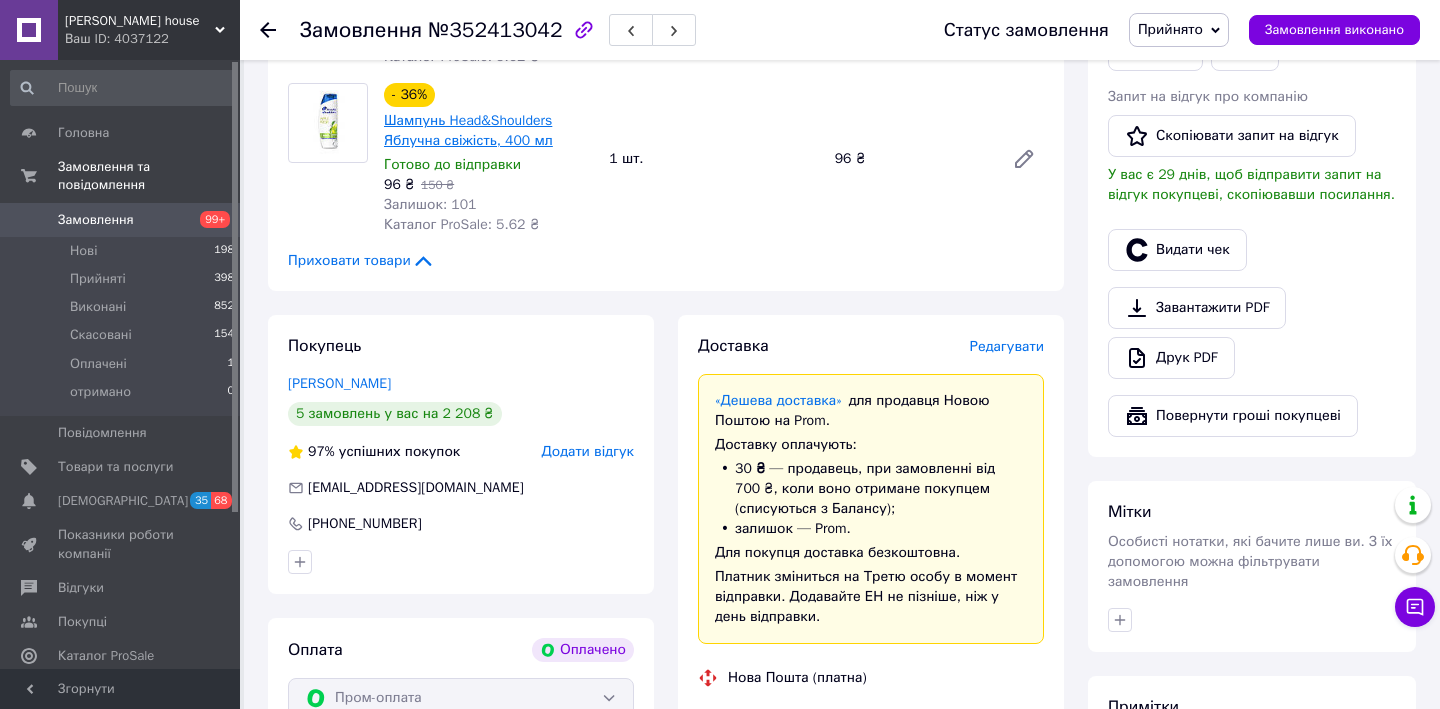 scroll, scrollTop: 526, scrollLeft: 0, axis: vertical 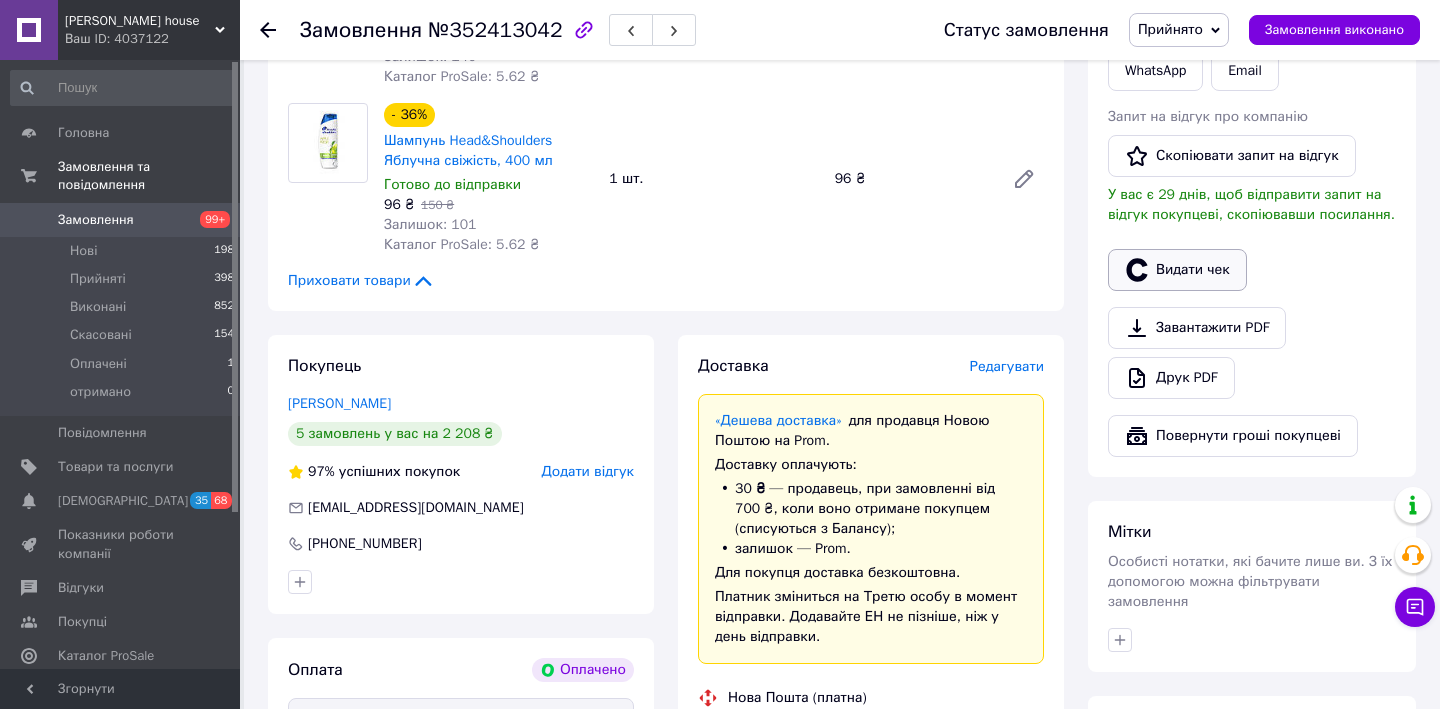 click on "Видати чек" at bounding box center [1177, 270] 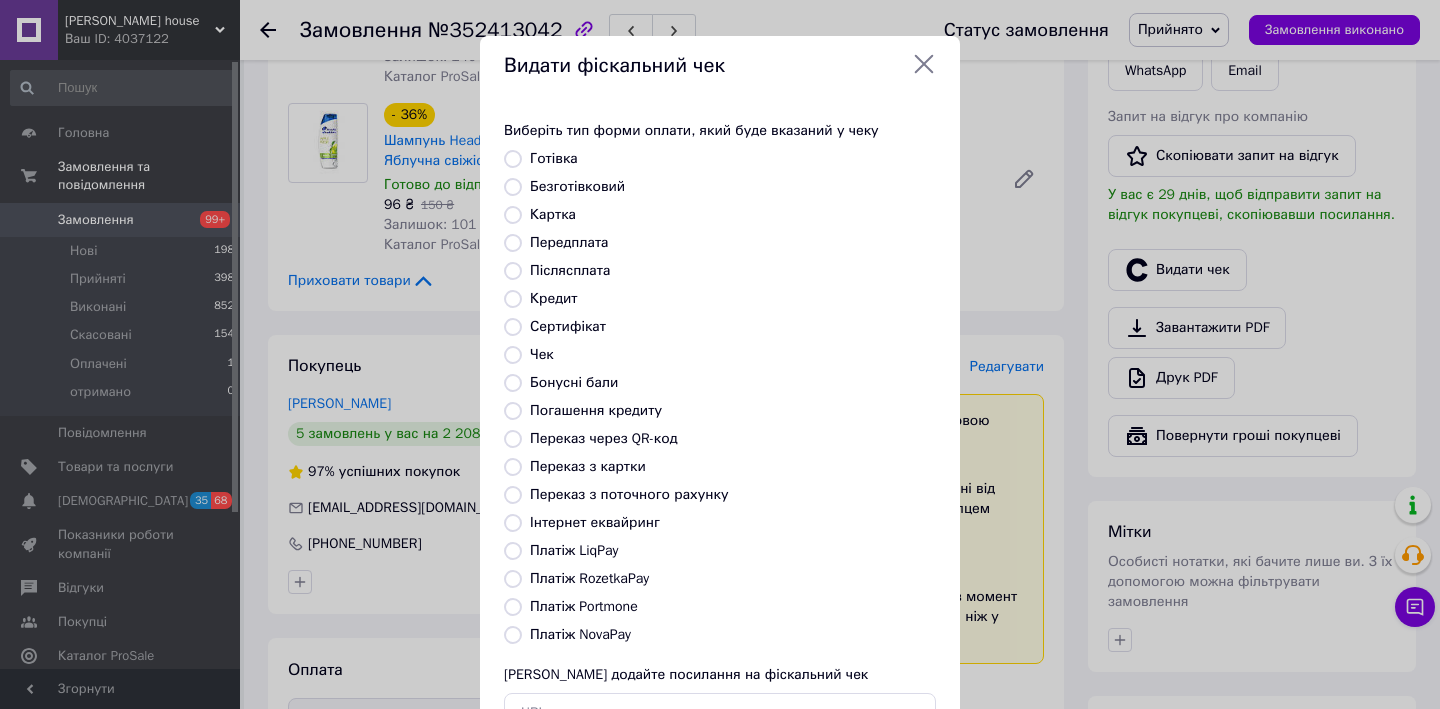 scroll, scrollTop: 150, scrollLeft: 0, axis: vertical 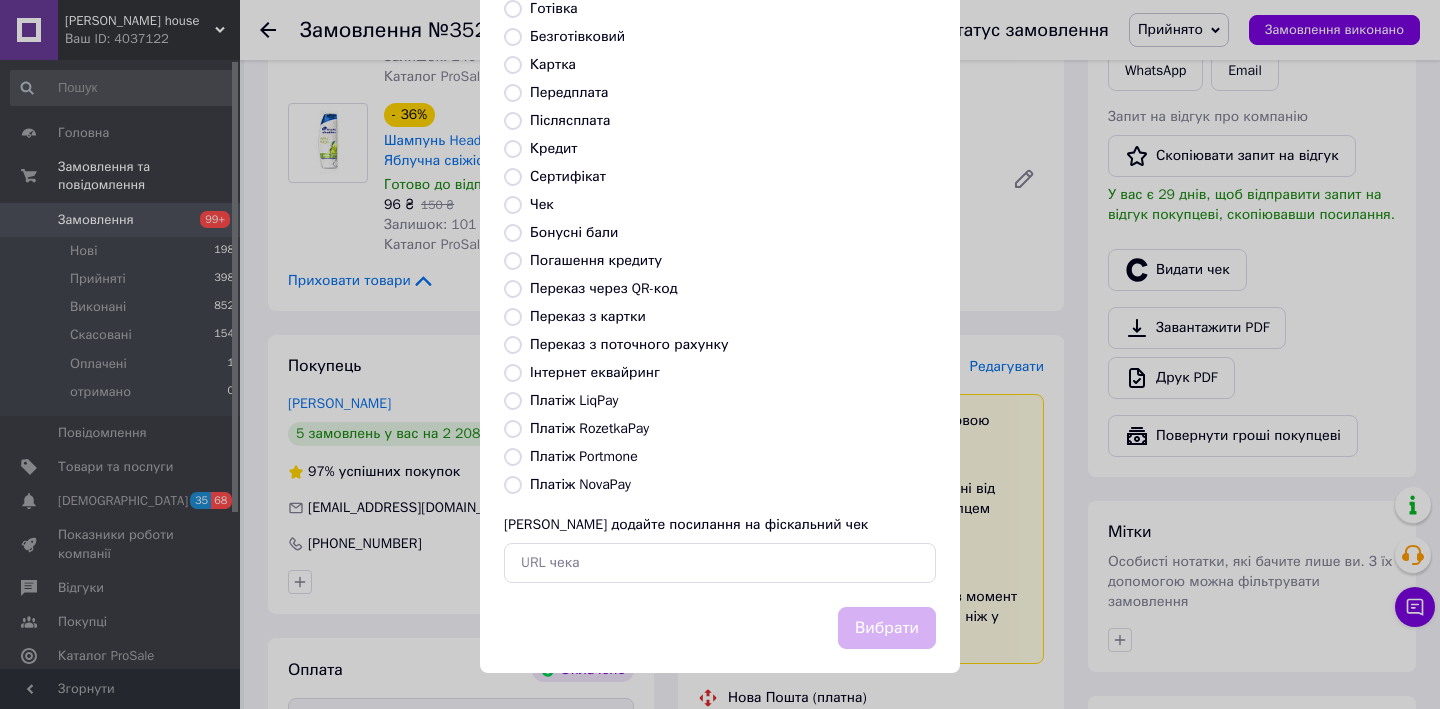 click on "Платіж RozetkaPay" at bounding box center (513, 429) 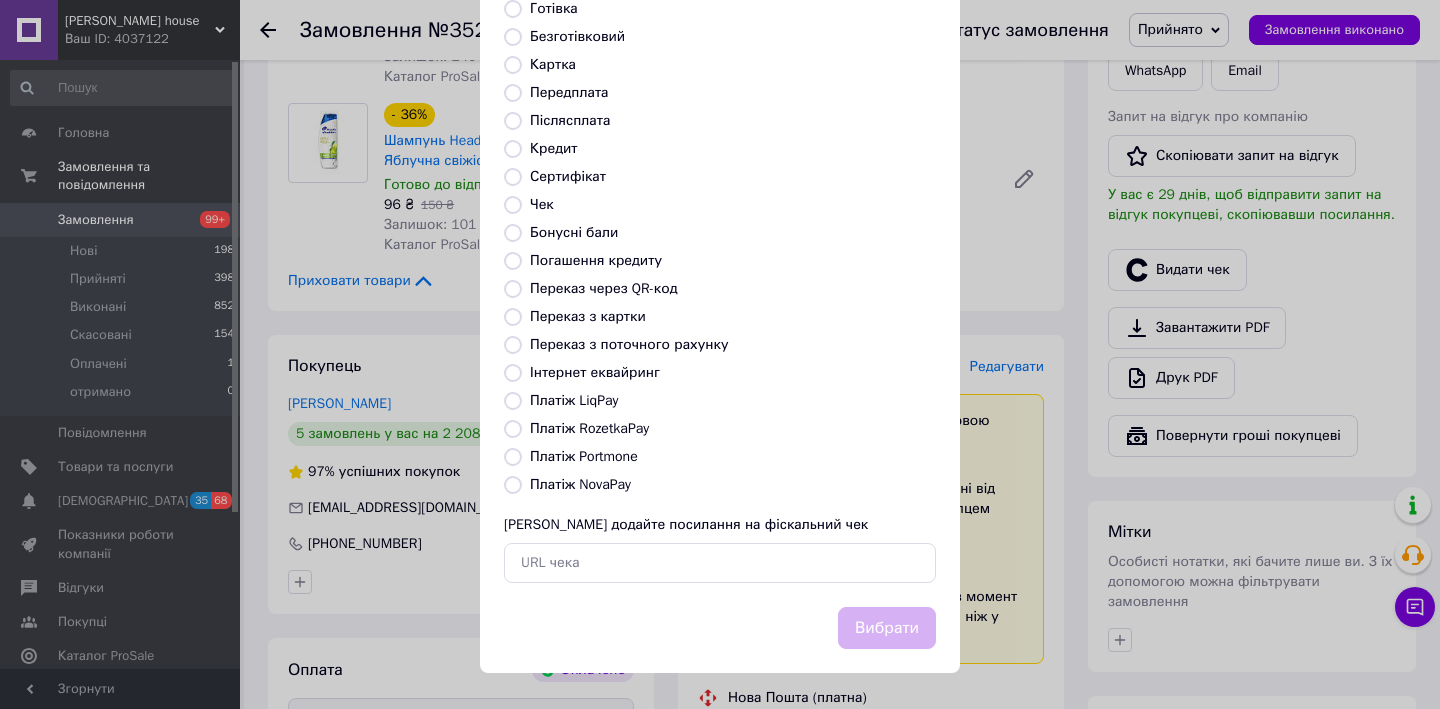 radio on "true" 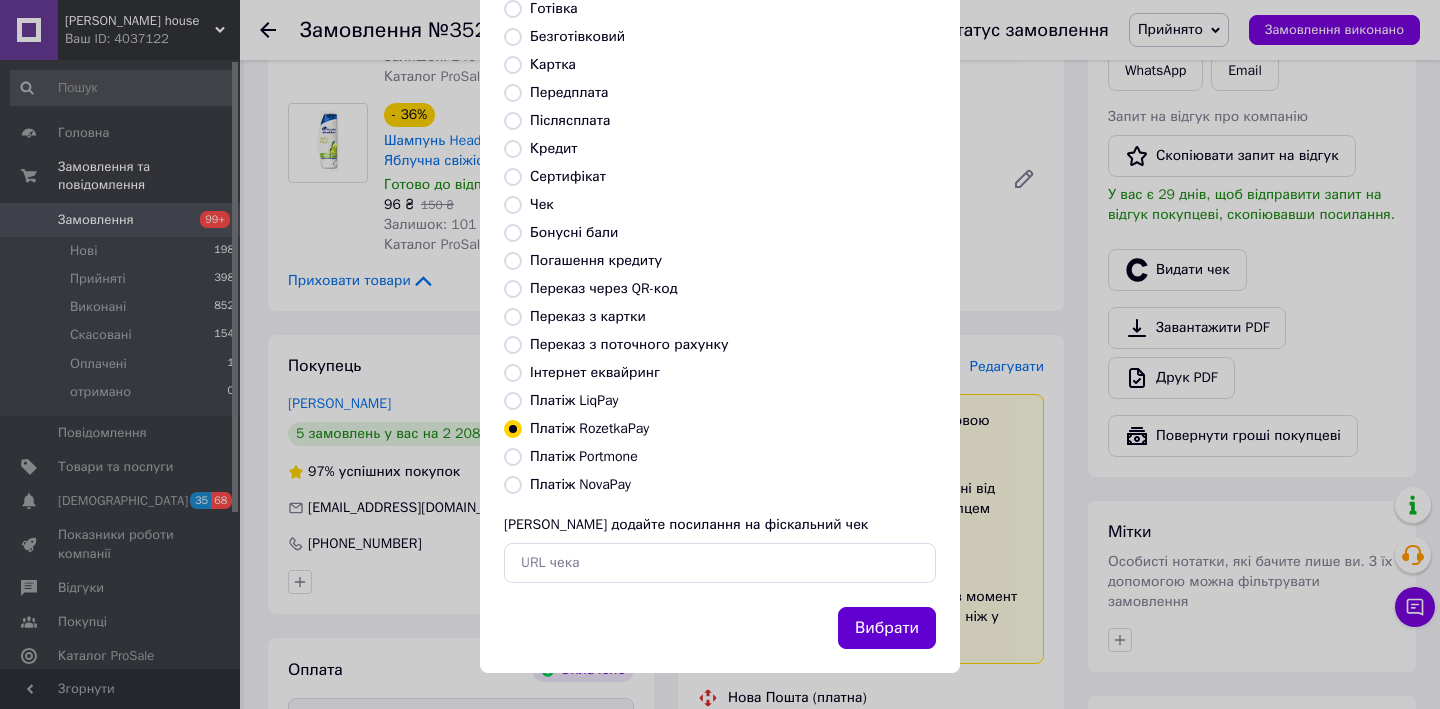 click on "Вибрати" at bounding box center (887, 628) 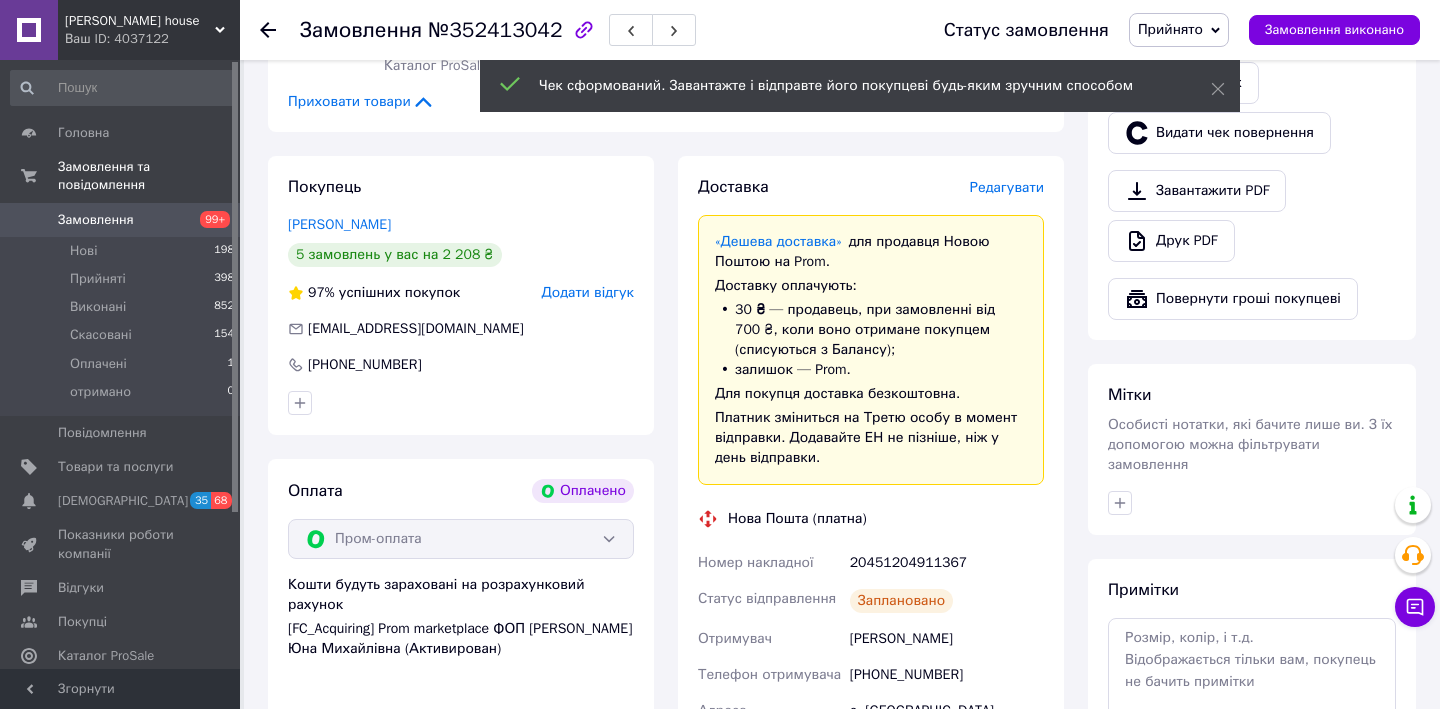 scroll, scrollTop: 672, scrollLeft: 0, axis: vertical 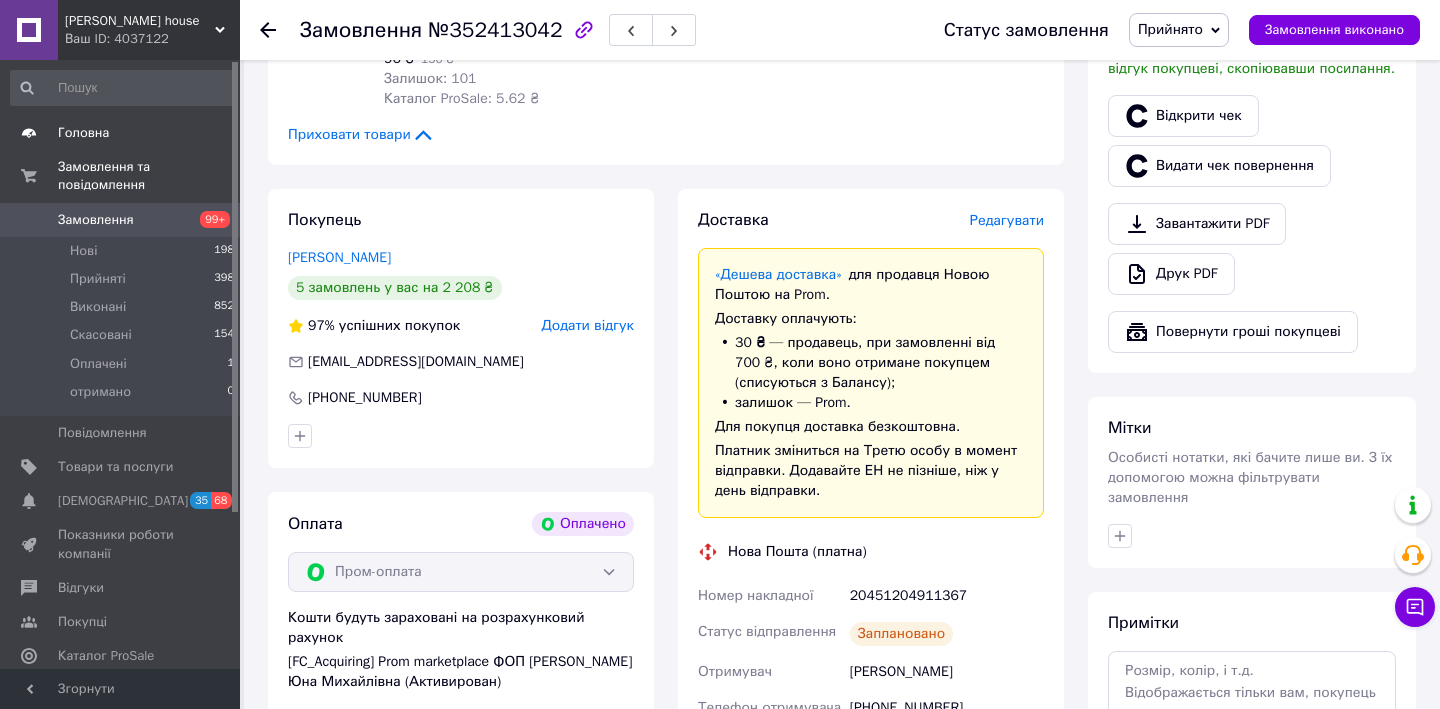 click on "Головна" at bounding box center (121, 133) 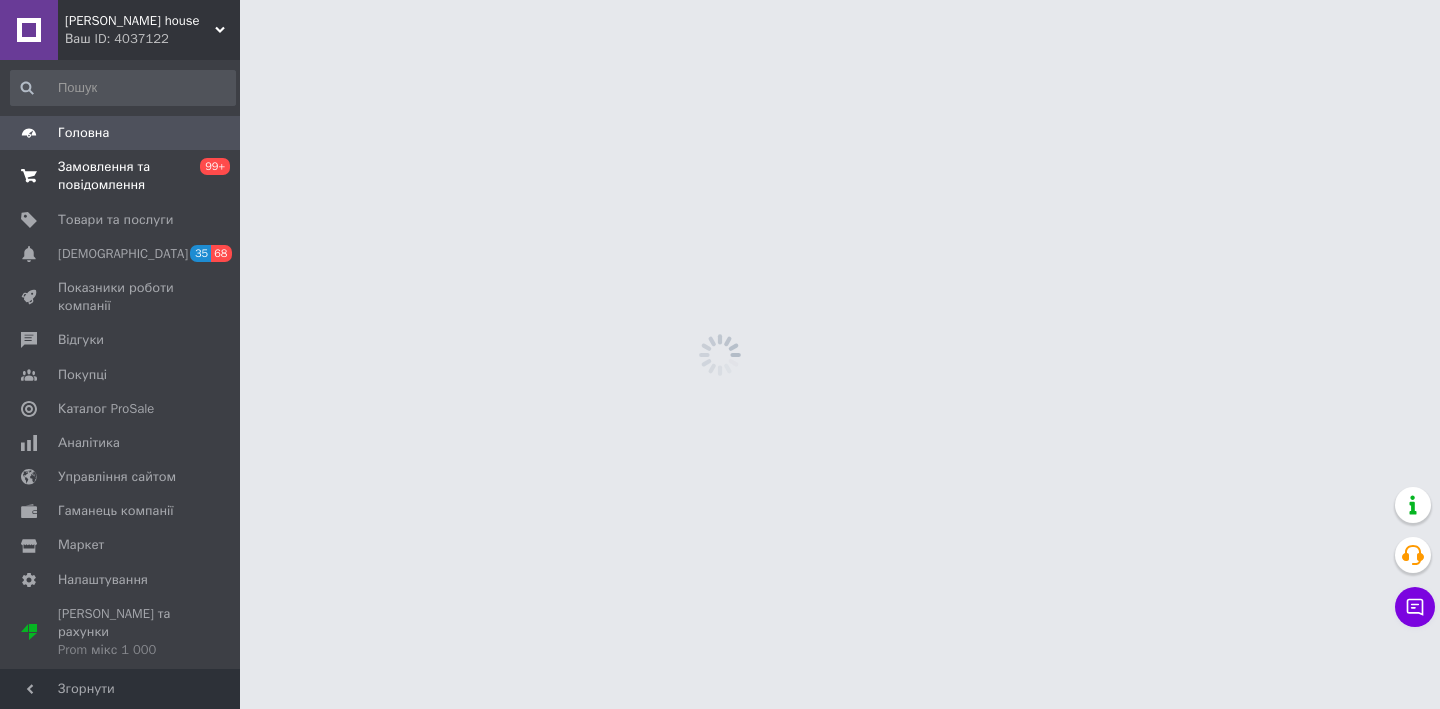 click on "Замовлення та повідомлення" at bounding box center [121, 176] 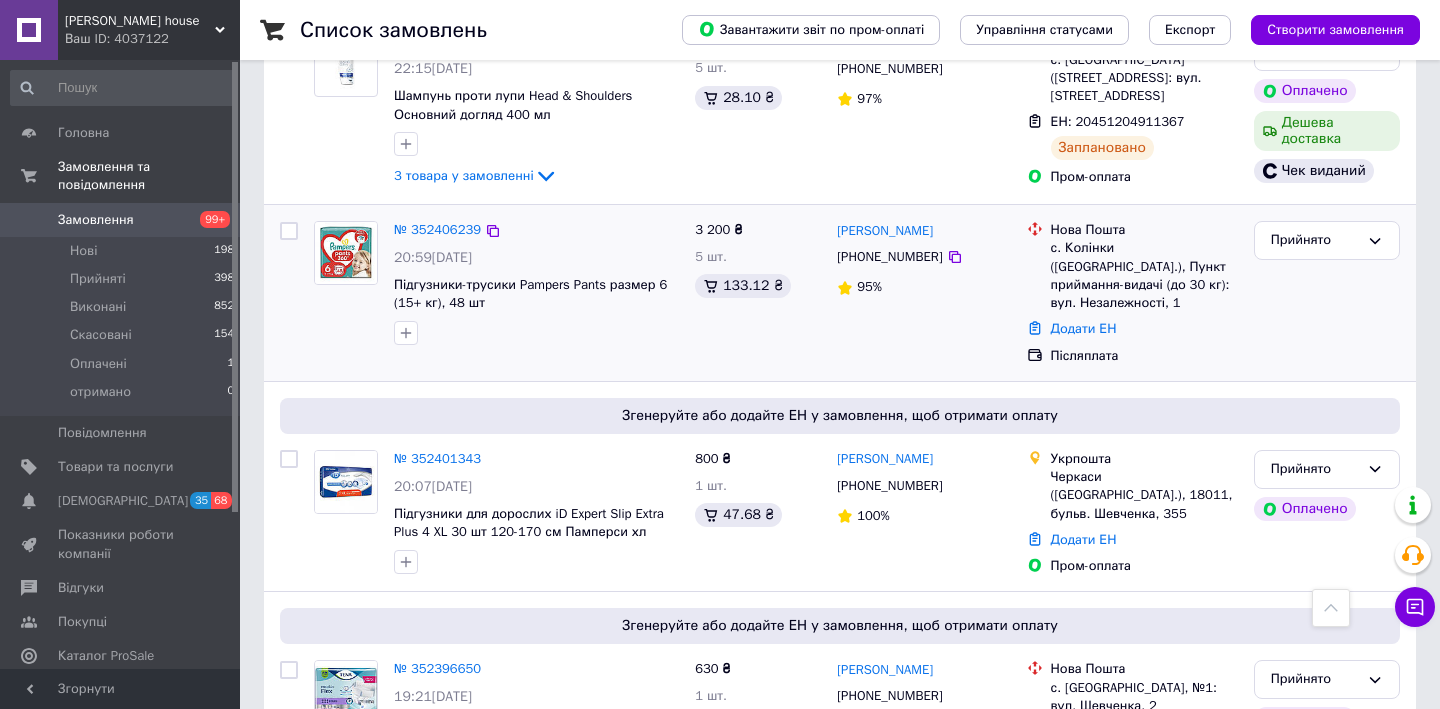 scroll, scrollTop: 1304, scrollLeft: 0, axis: vertical 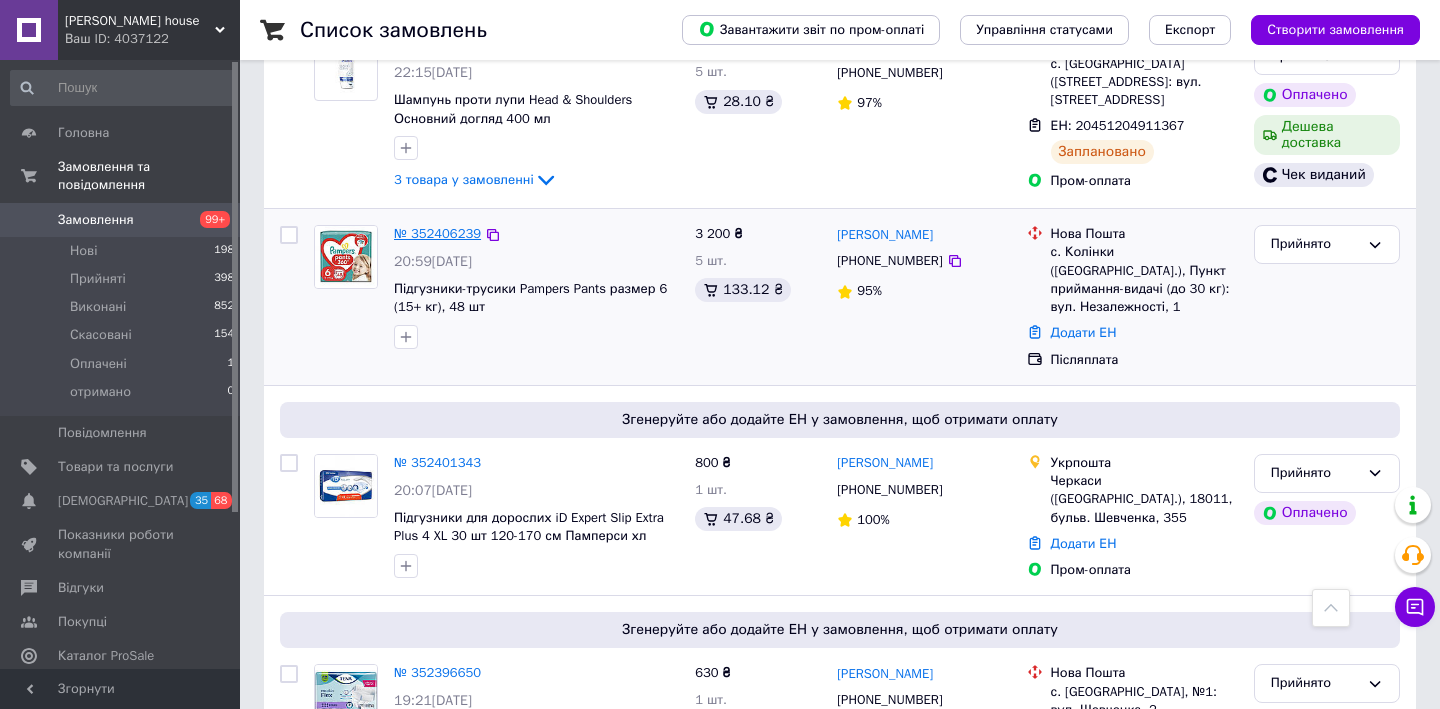 click on "№ 352406239" at bounding box center (437, 233) 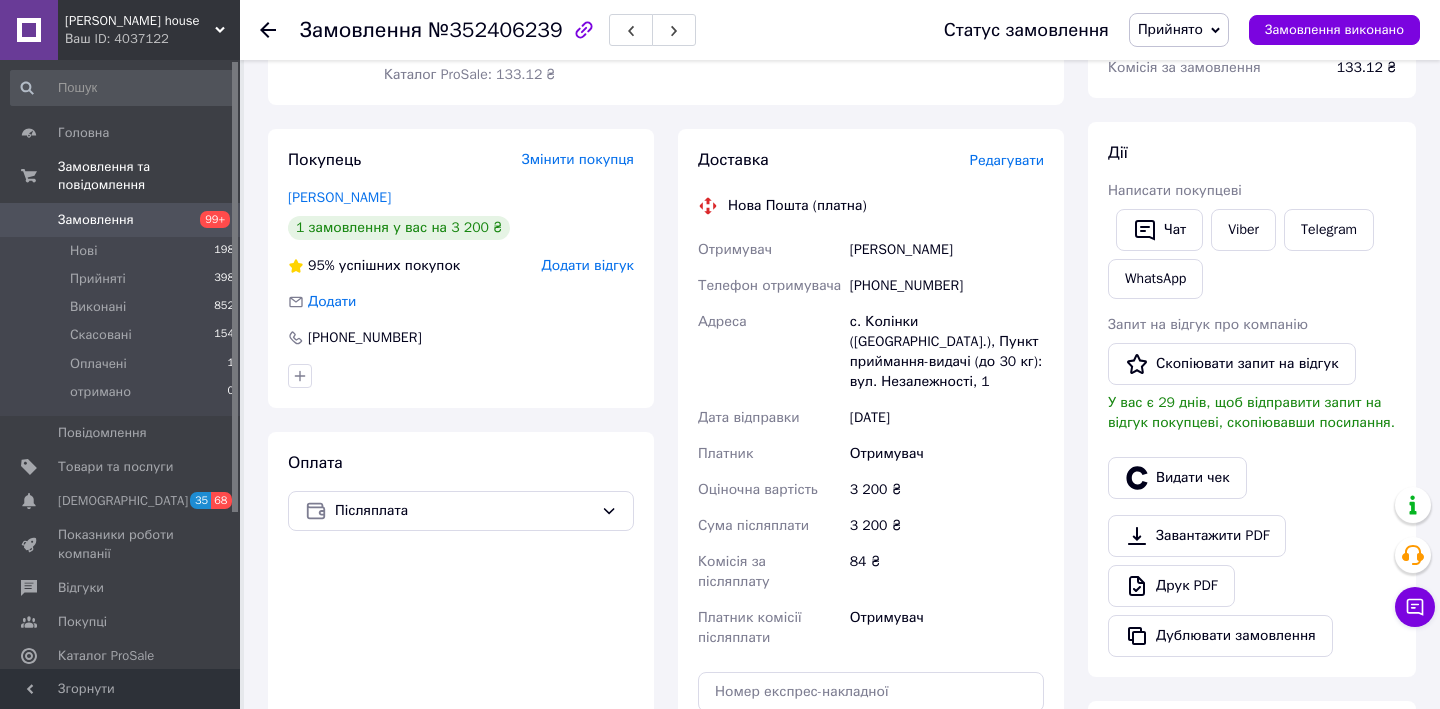 scroll, scrollTop: 160, scrollLeft: 0, axis: vertical 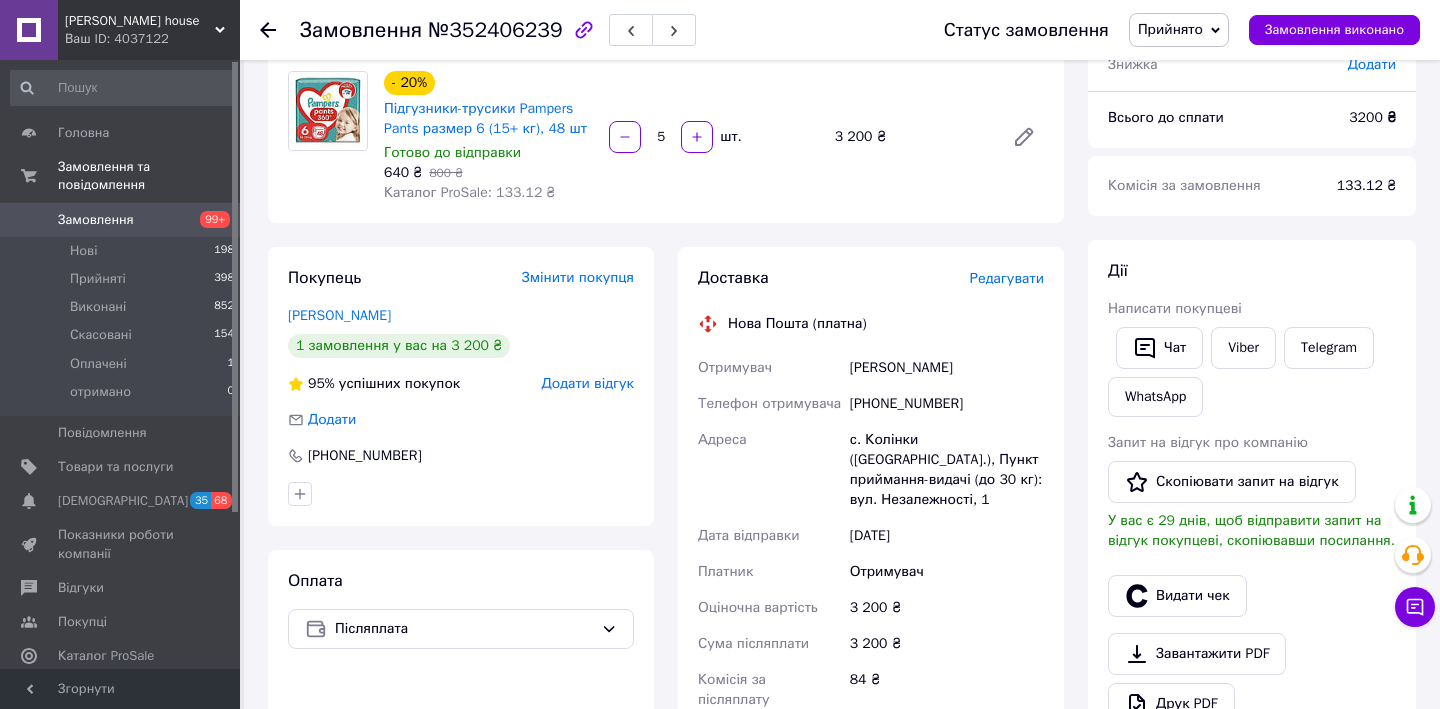 click on "Редагувати" at bounding box center (1007, 278) 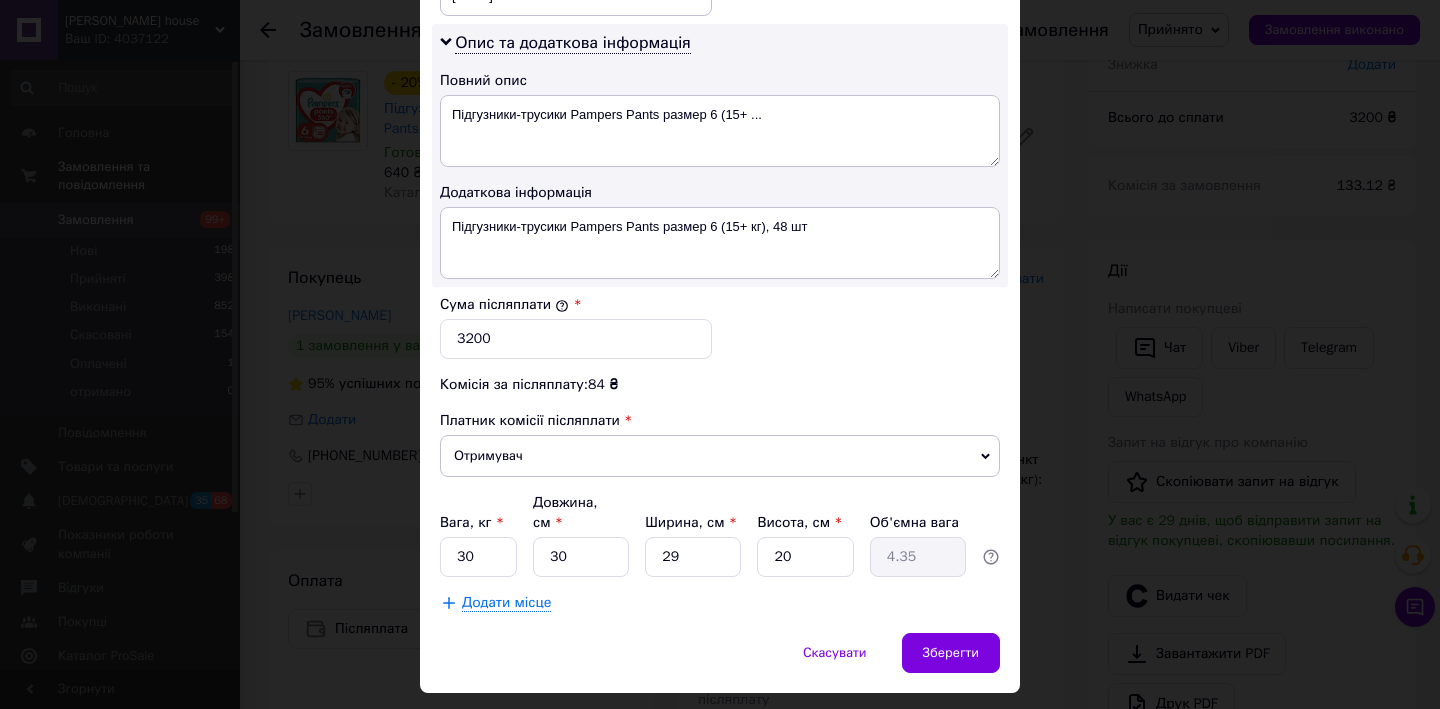 scroll, scrollTop: 1041, scrollLeft: 0, axis: vertical 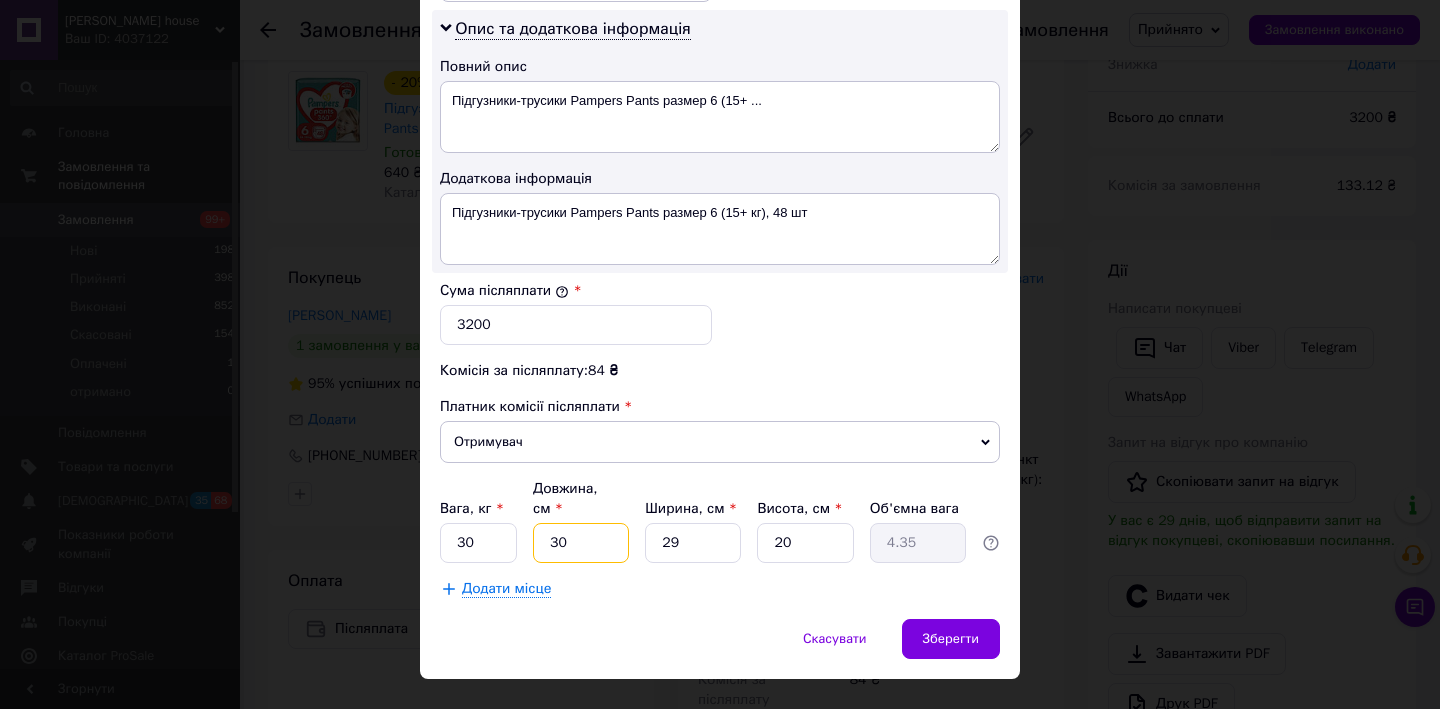 click on "30" at bounding box center [581, 543] 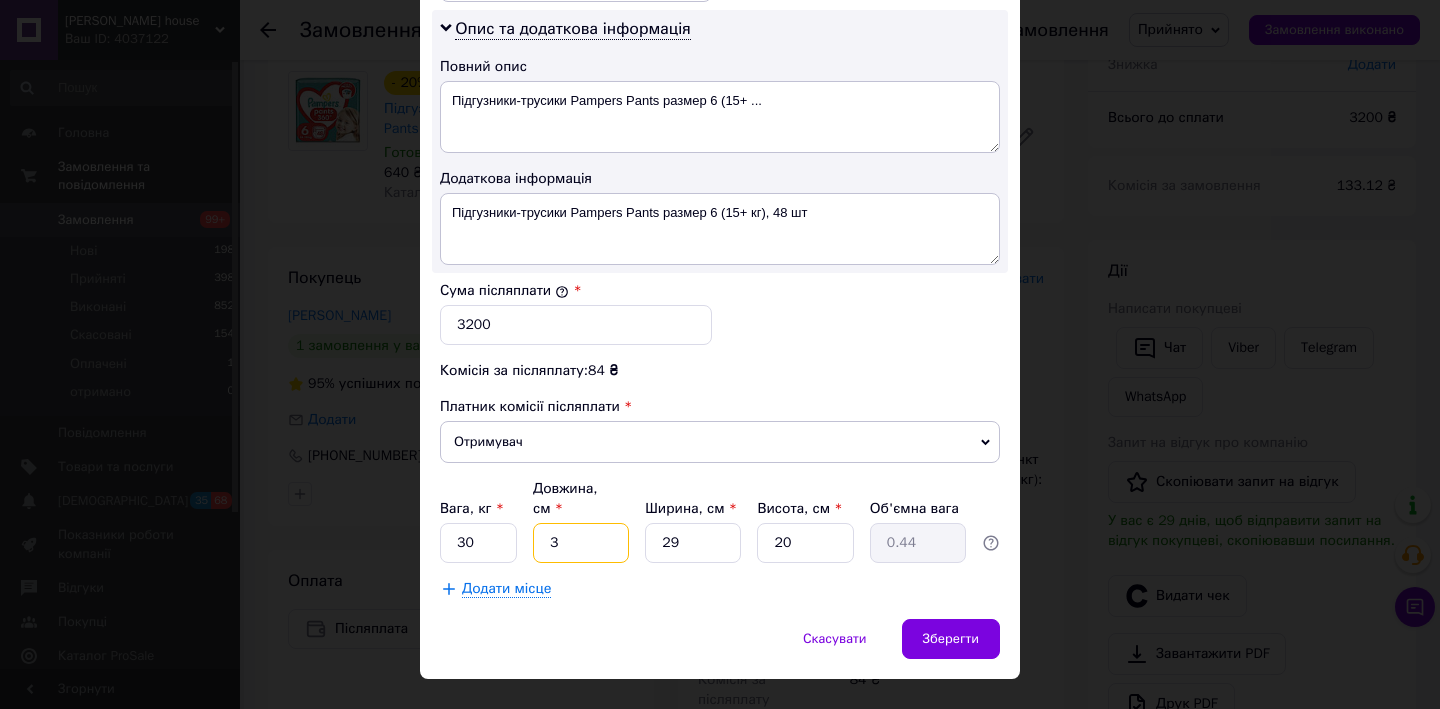 type 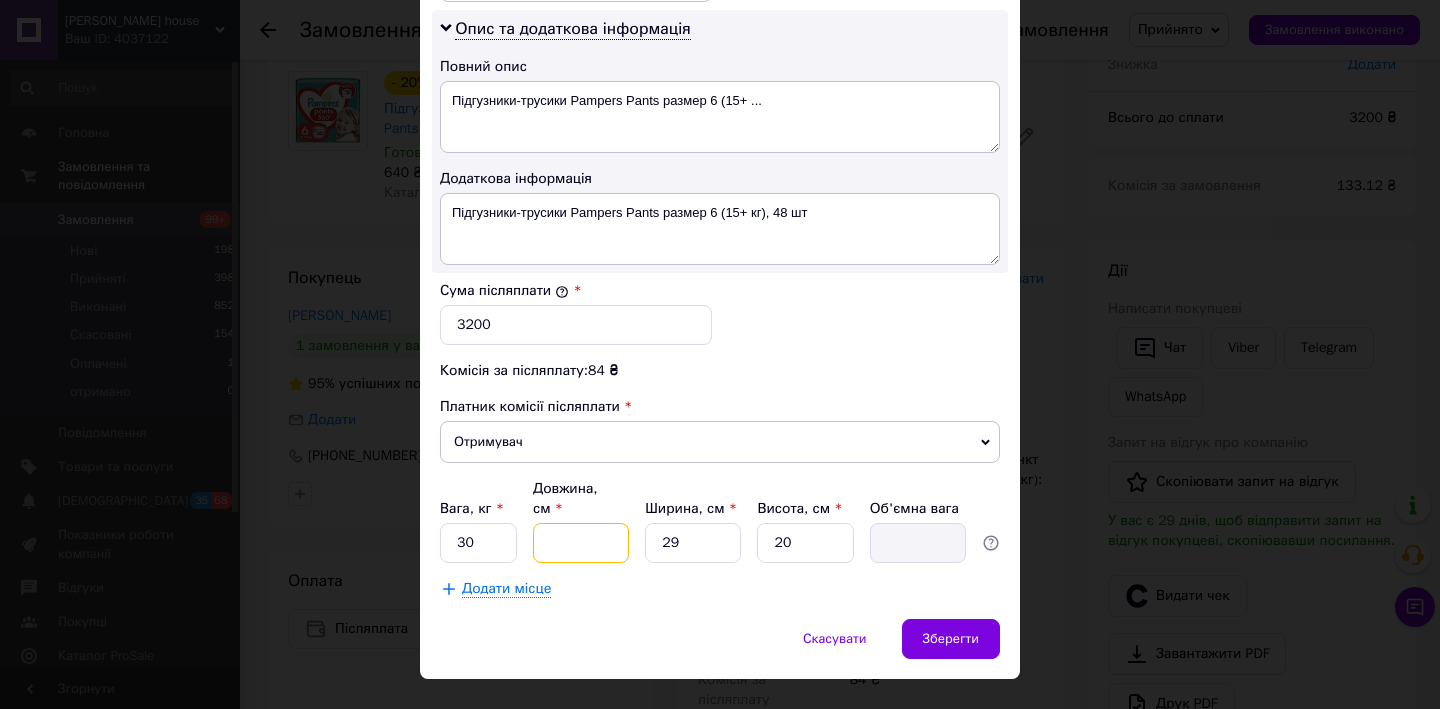 type on "6" 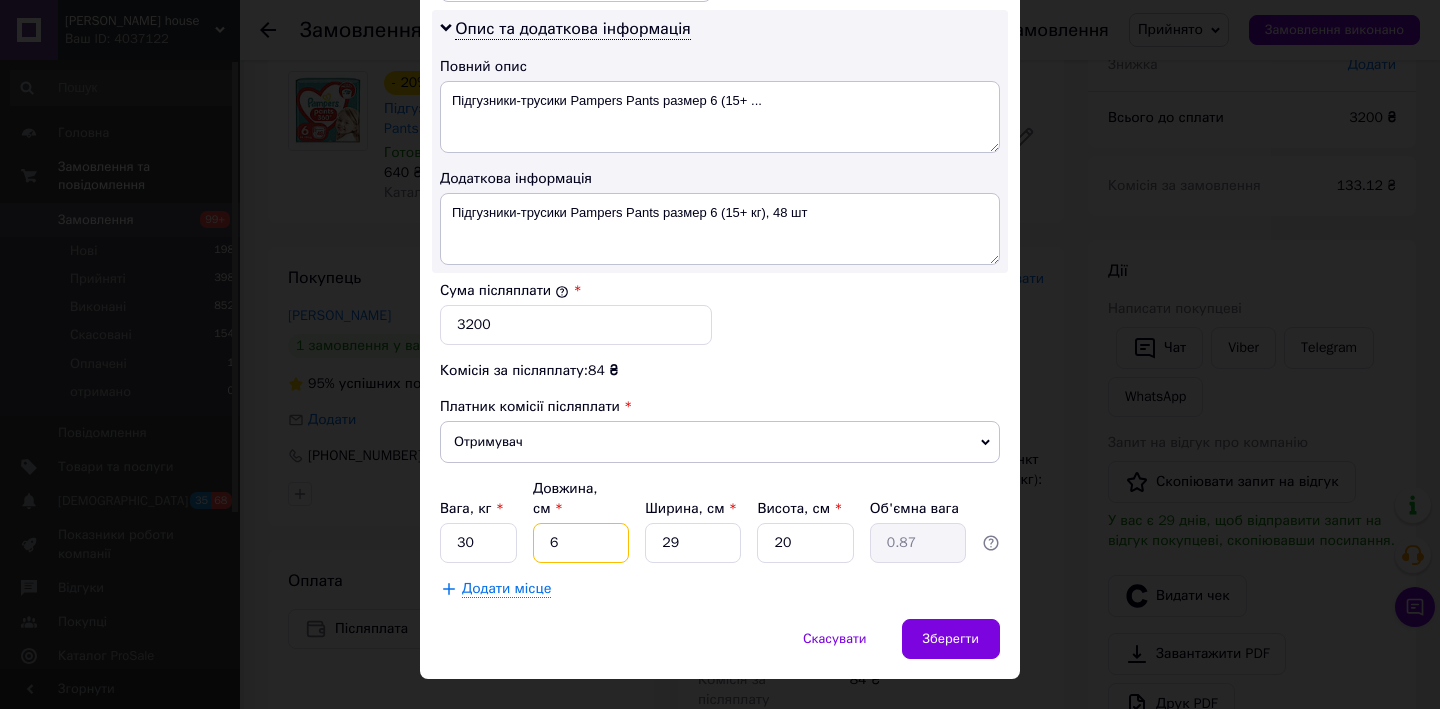 type on "60" 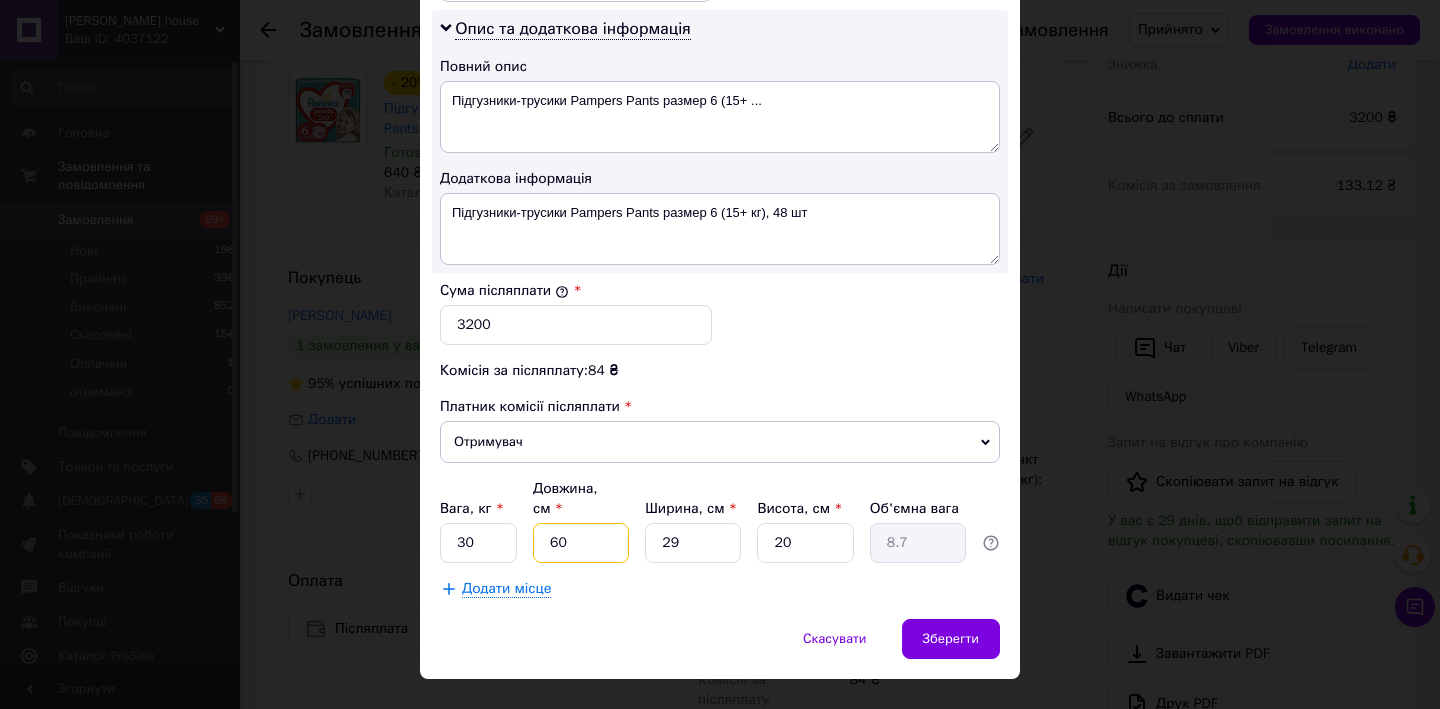 type on "60" 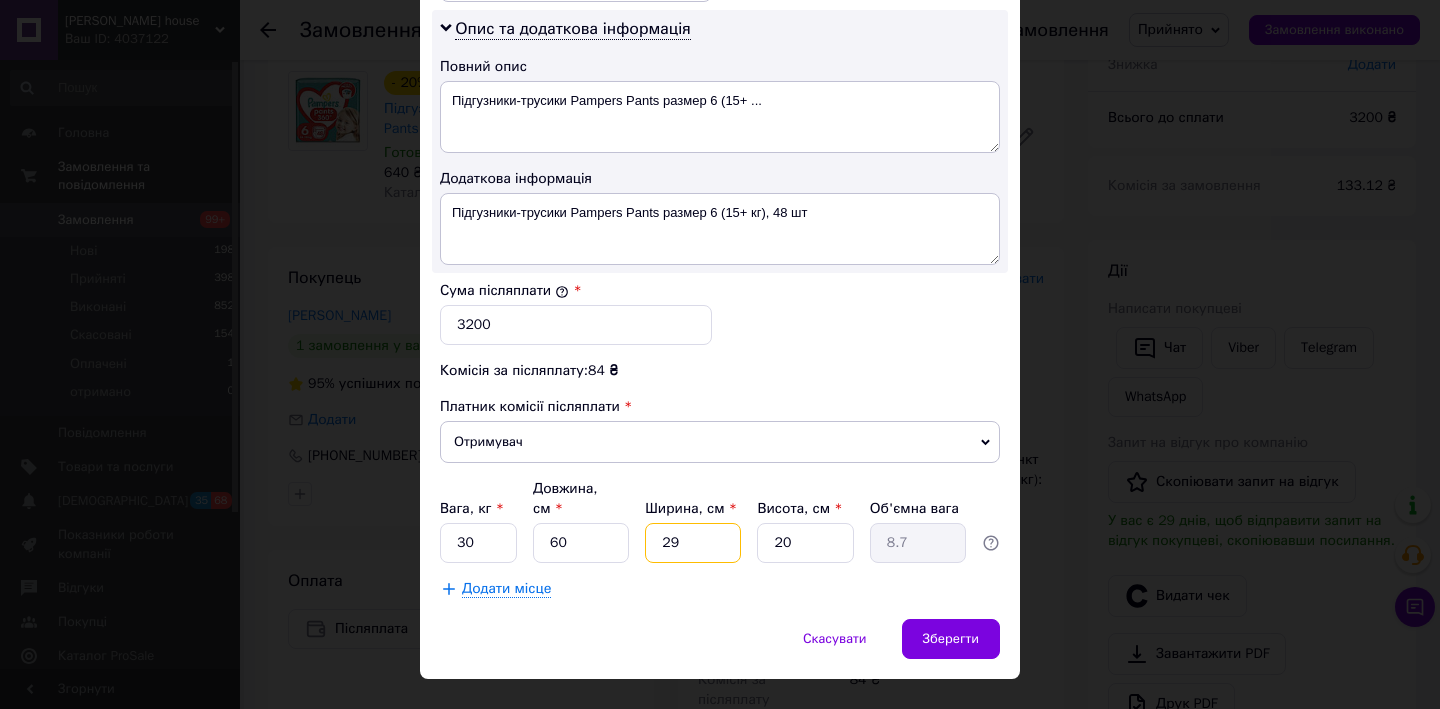 click on "29" at bounding box center [693, 543] 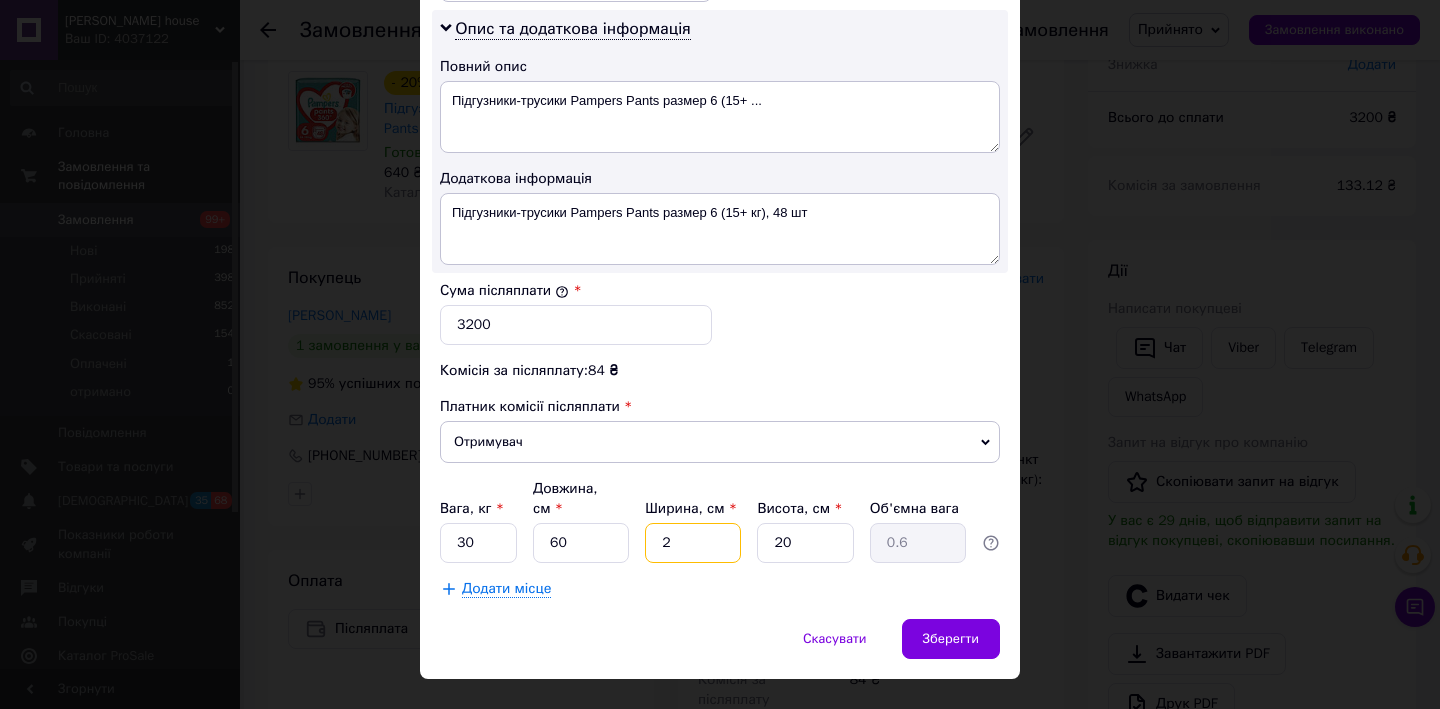 type 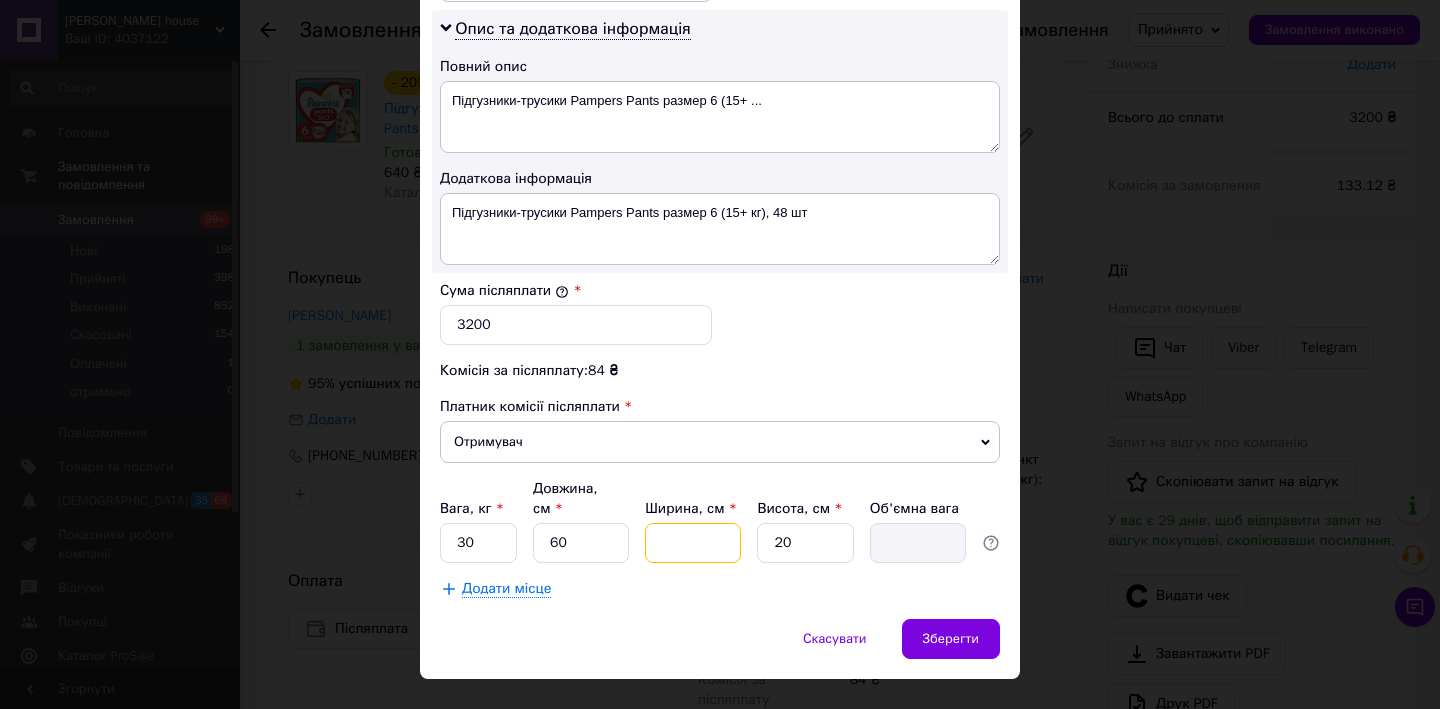 type on "4" 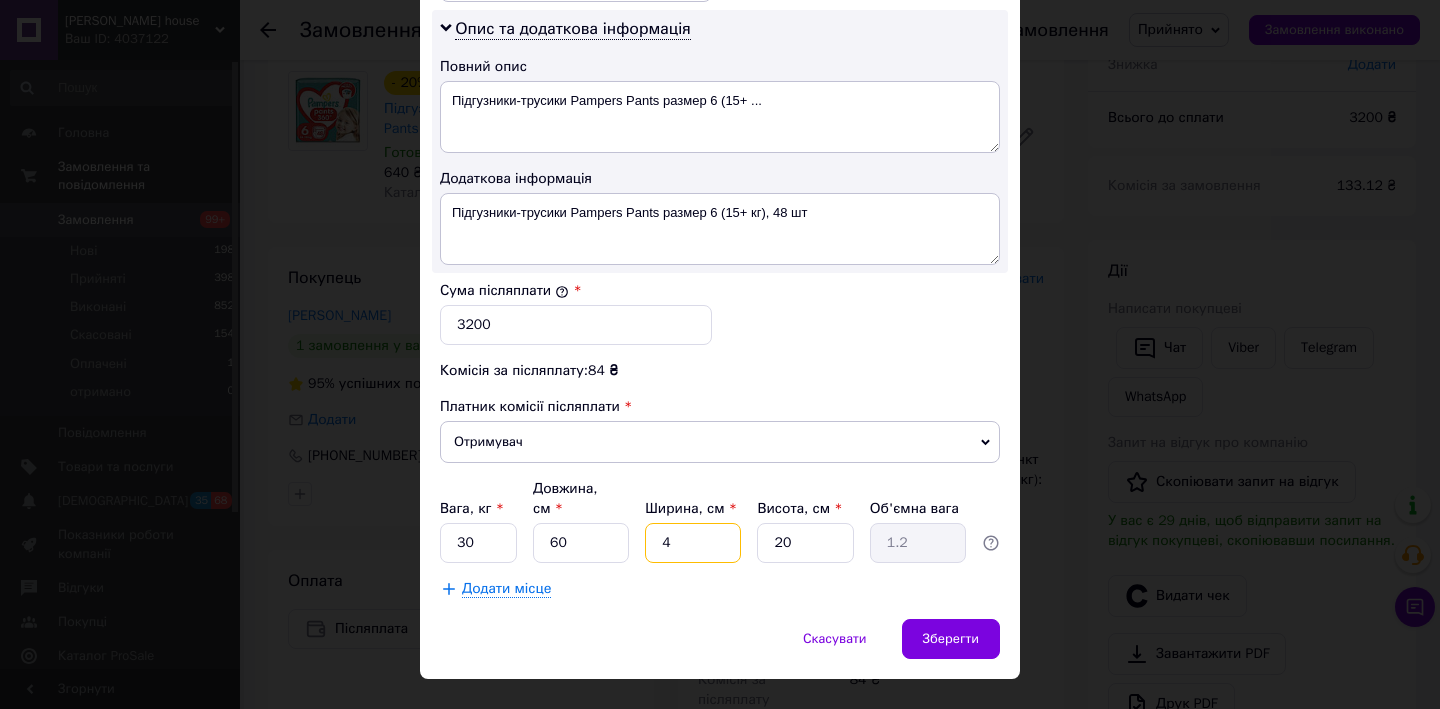 type on "40" 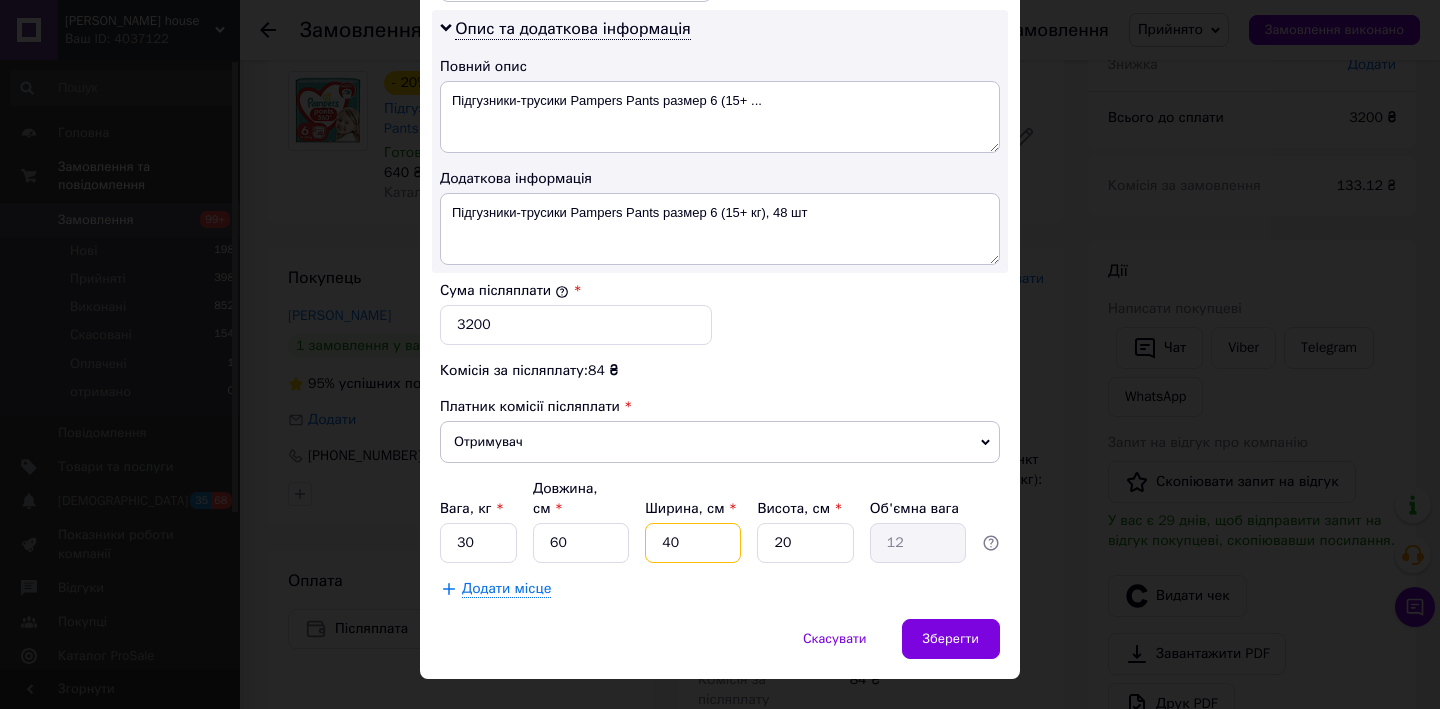 type on "40" 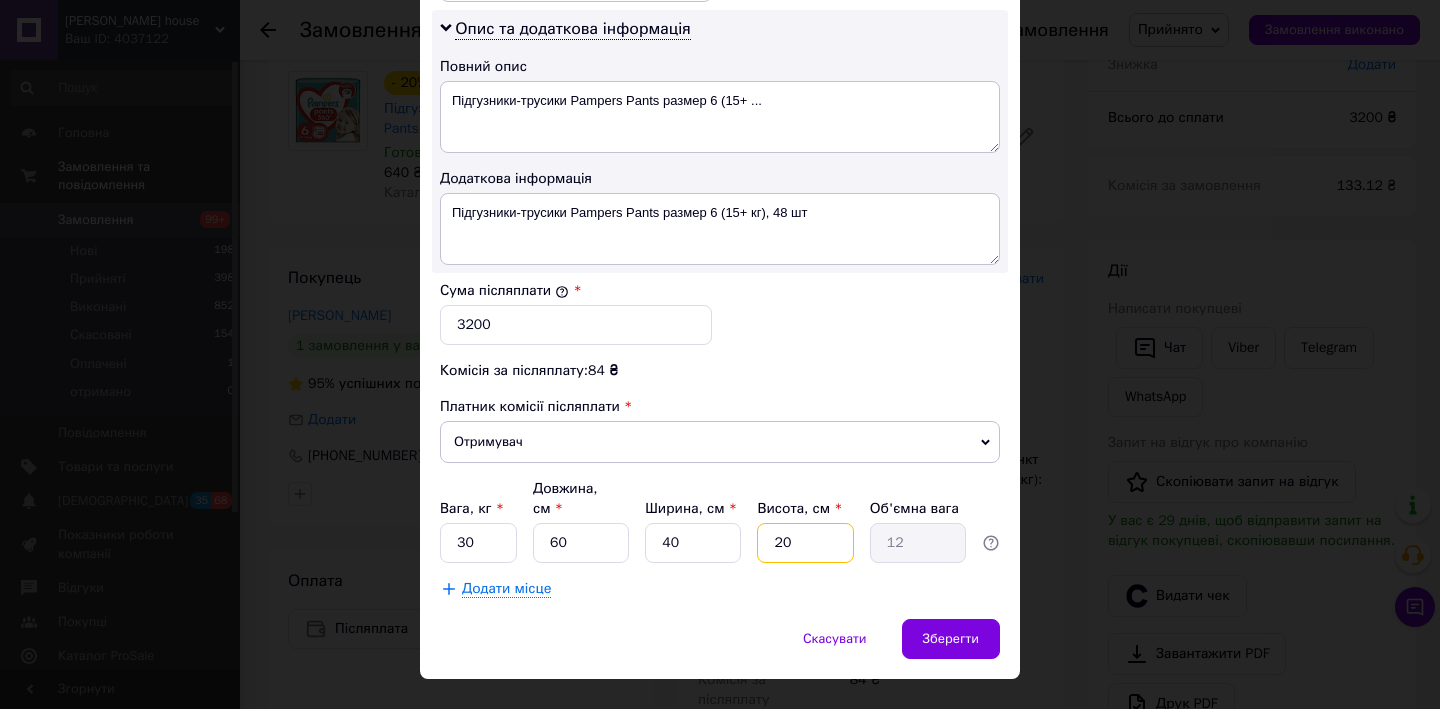 click on "20" at bounding box center [805, 543] 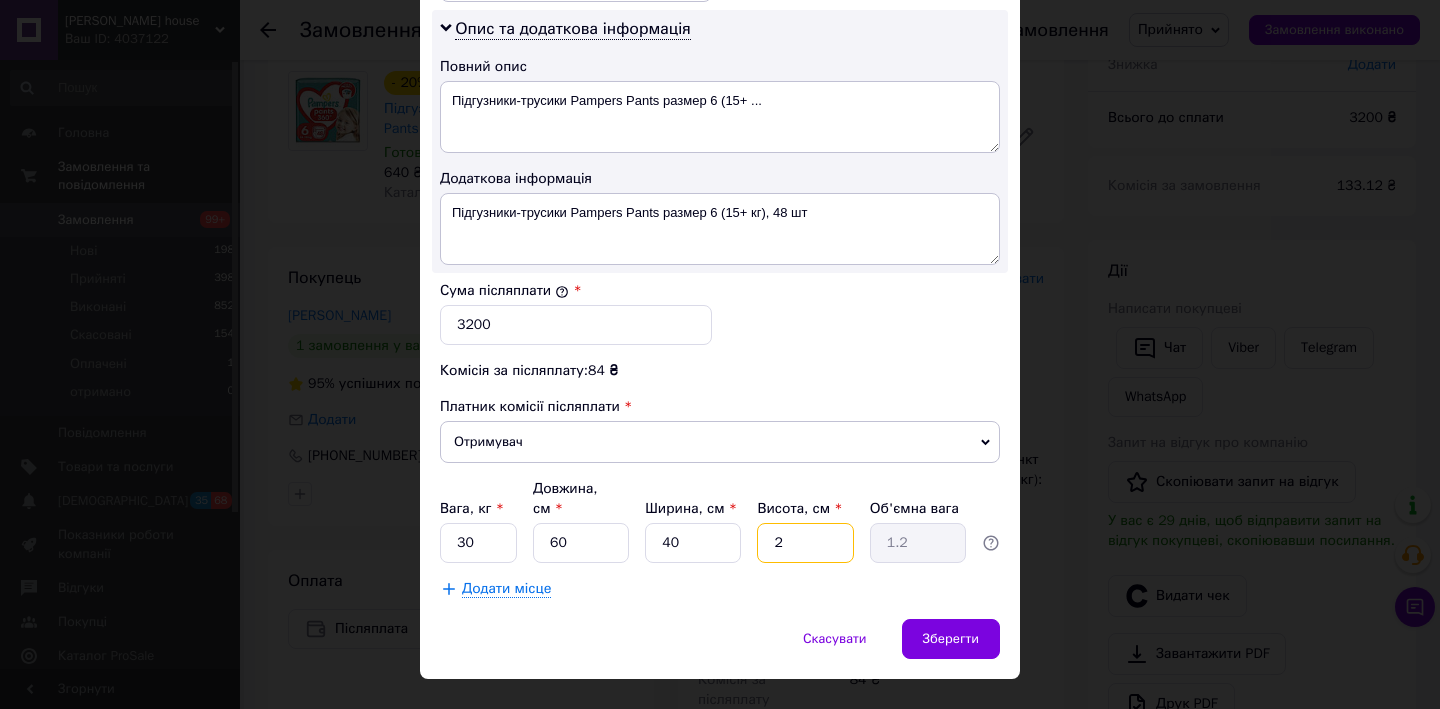 type 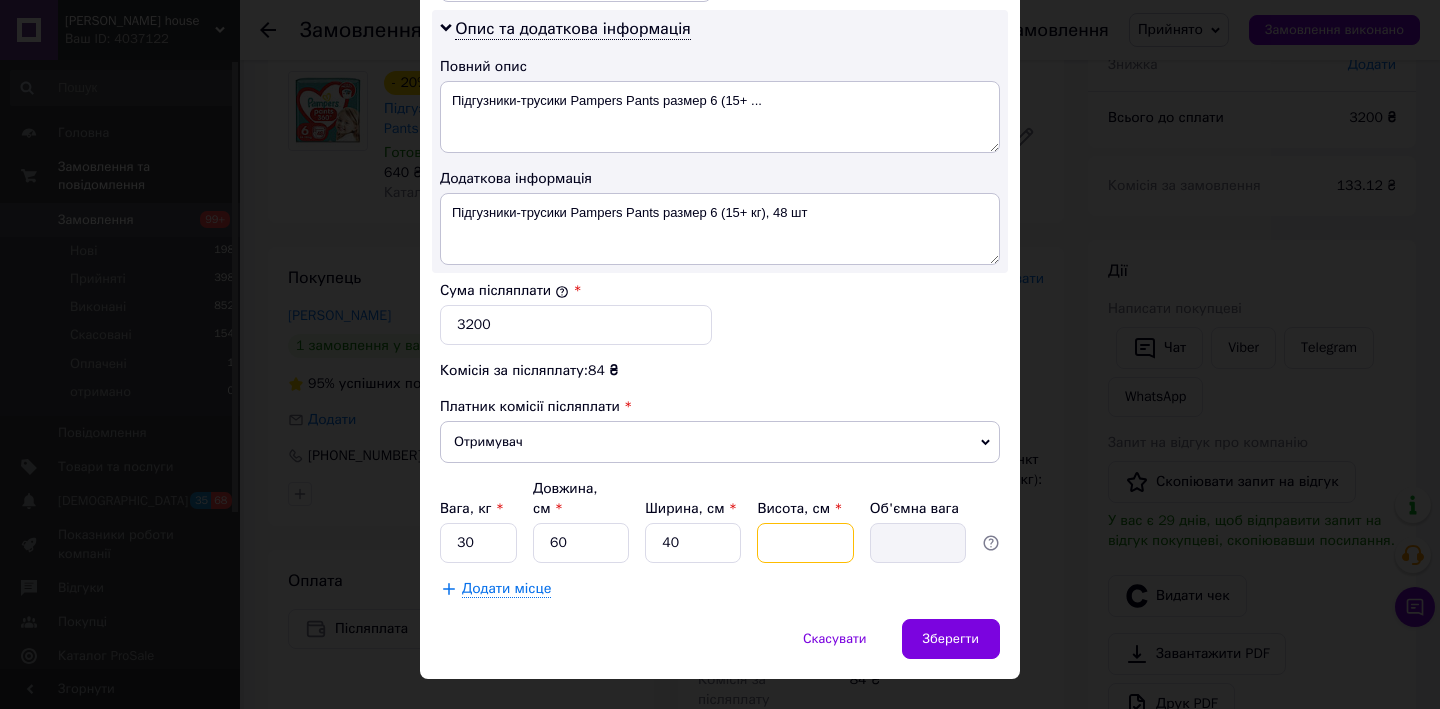 type on "4" 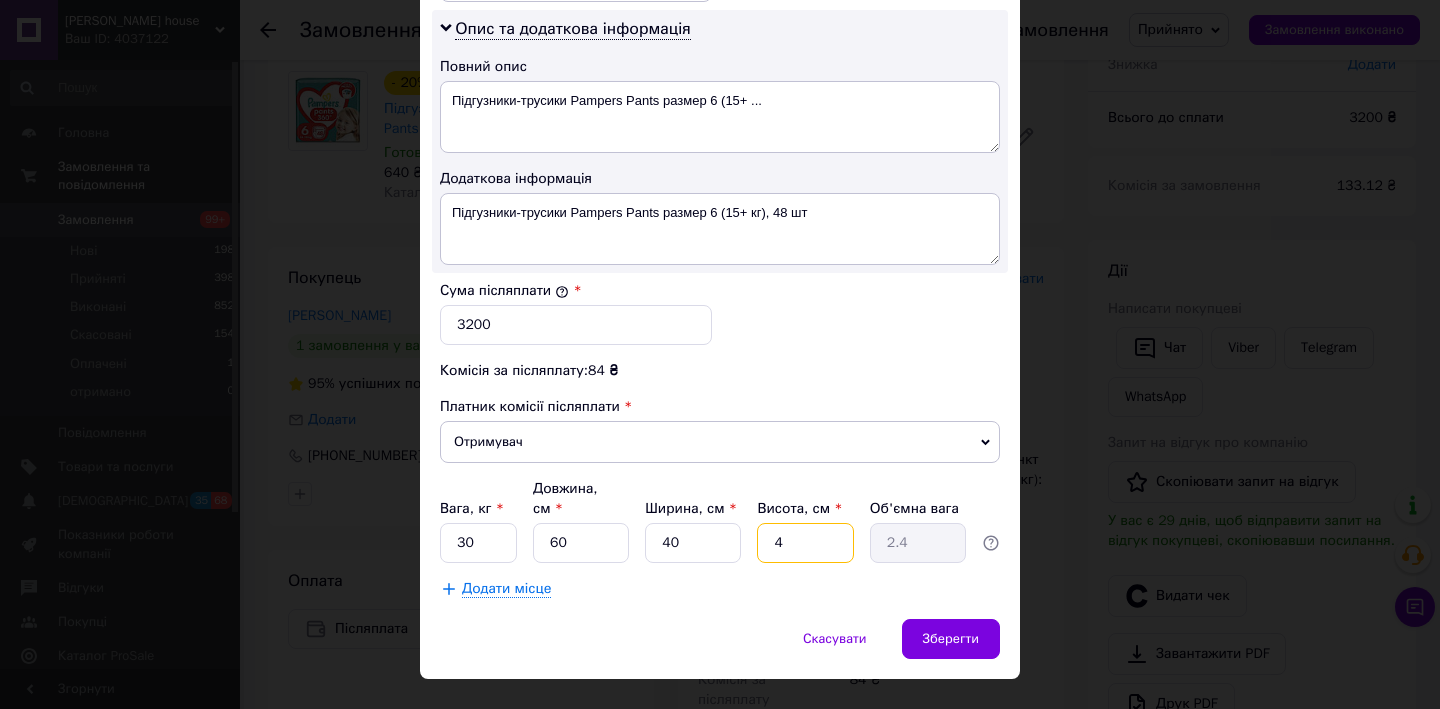 type on "40" 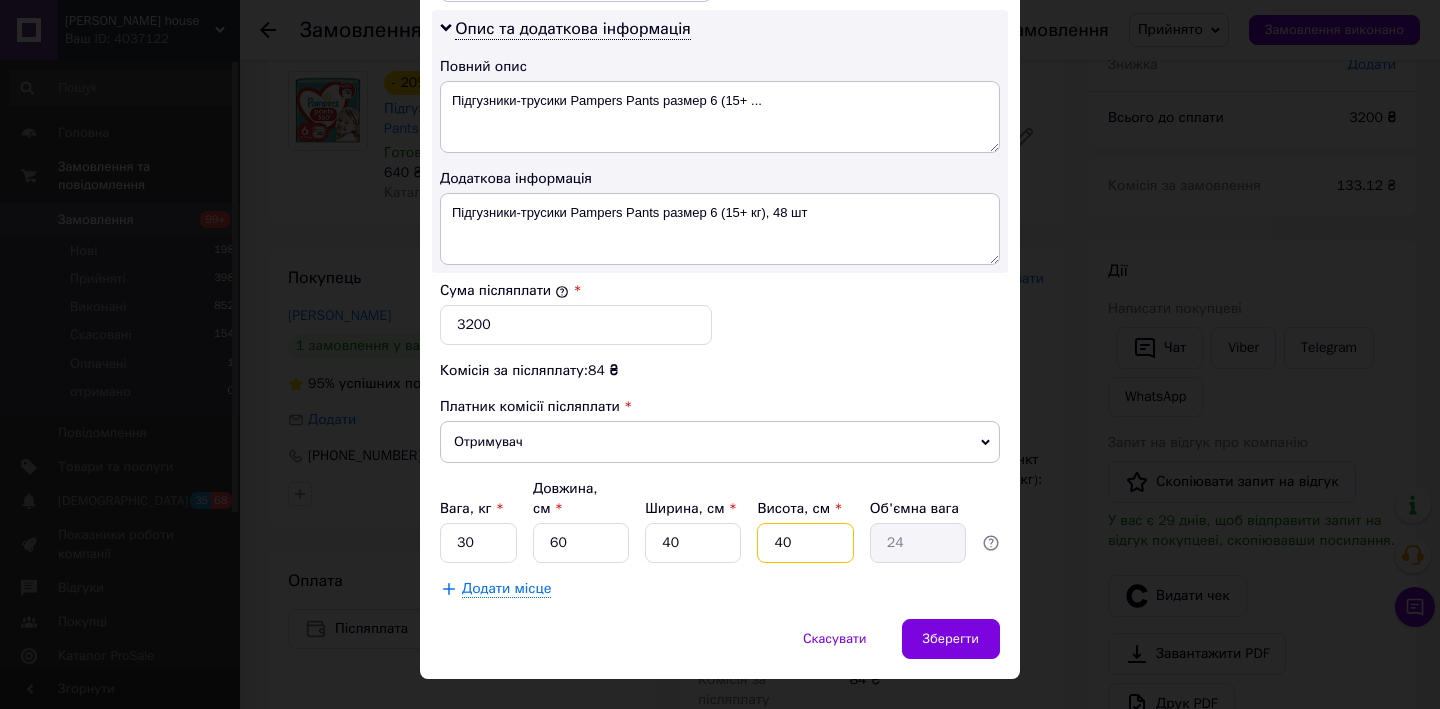 type on "4" 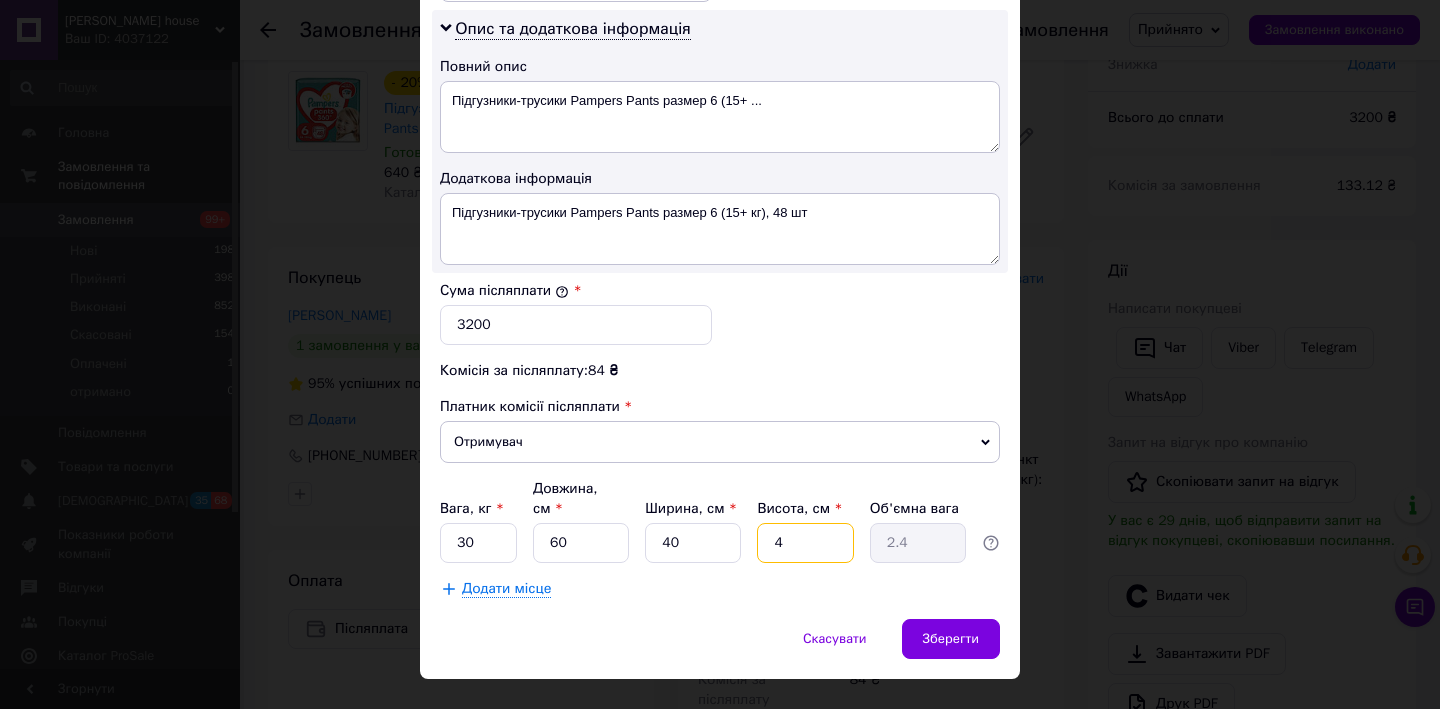 type 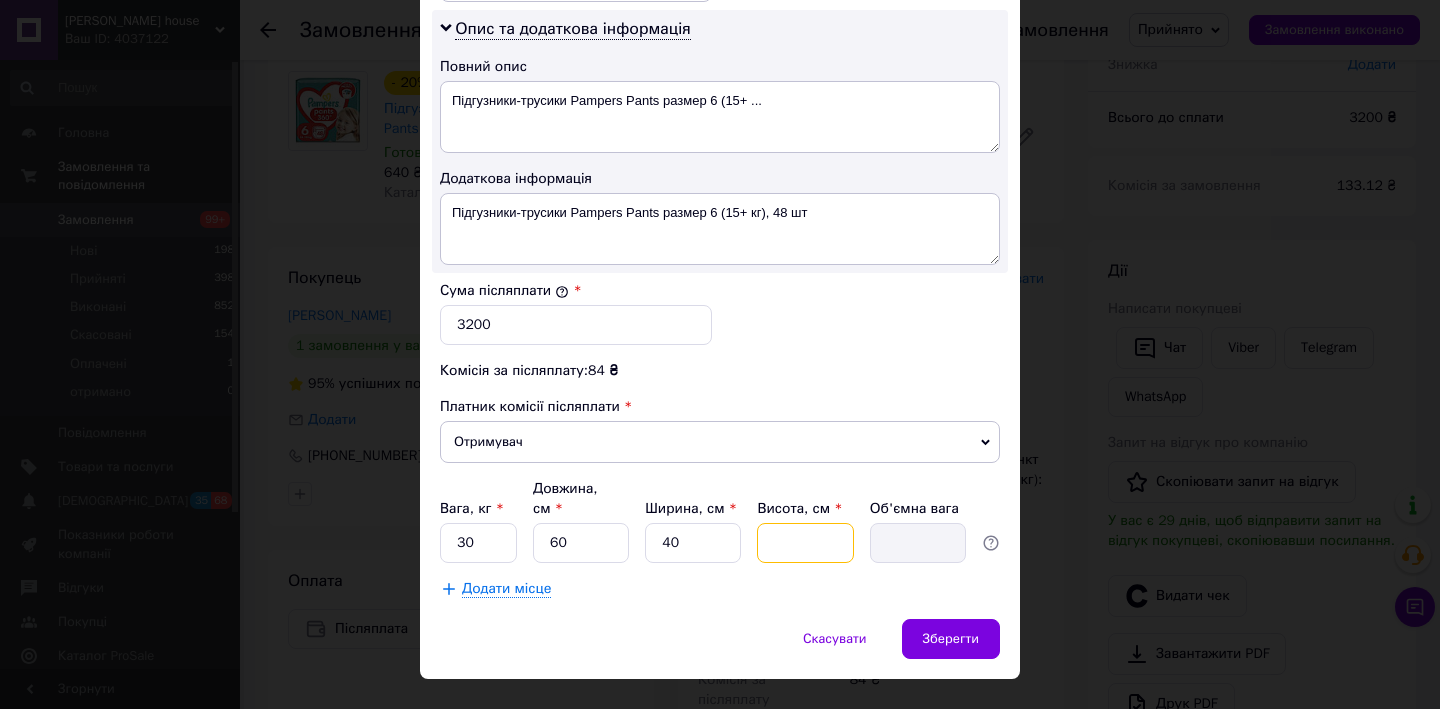 type on "3" 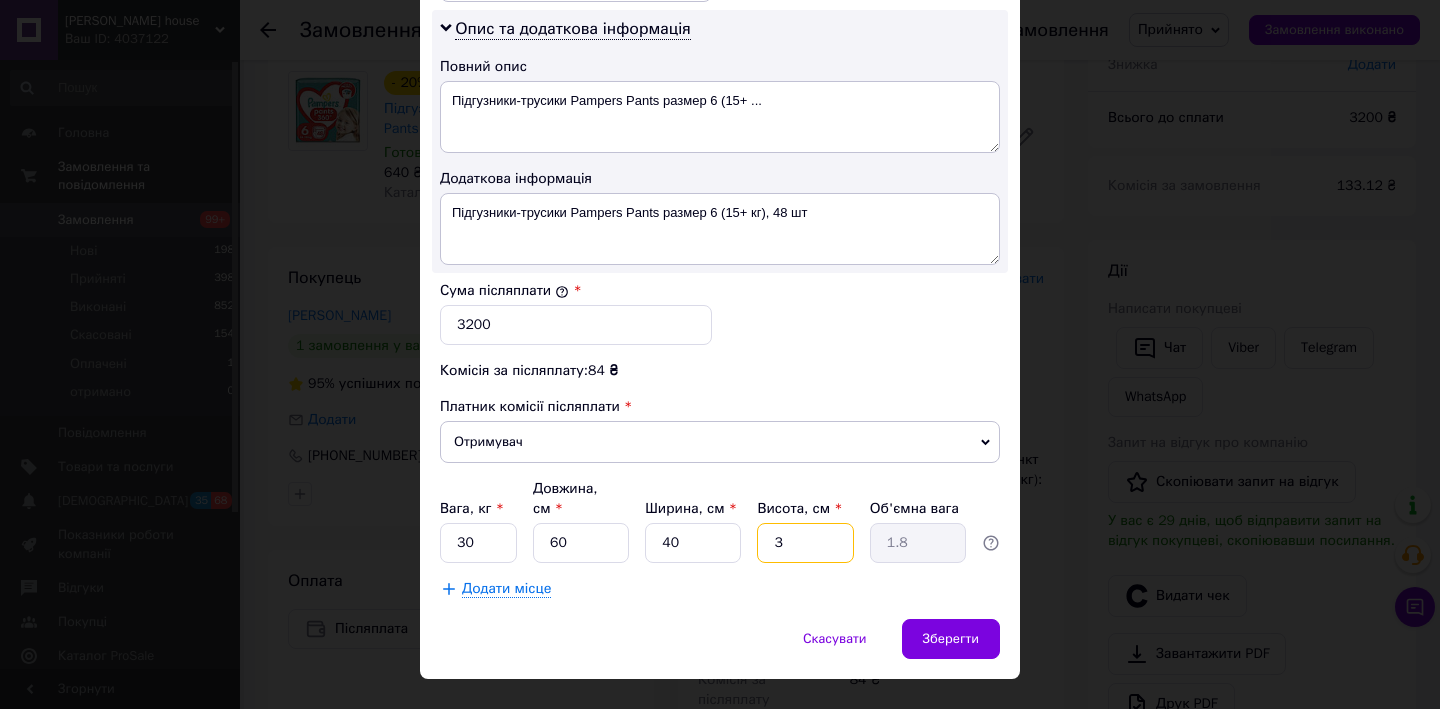 type on "35" 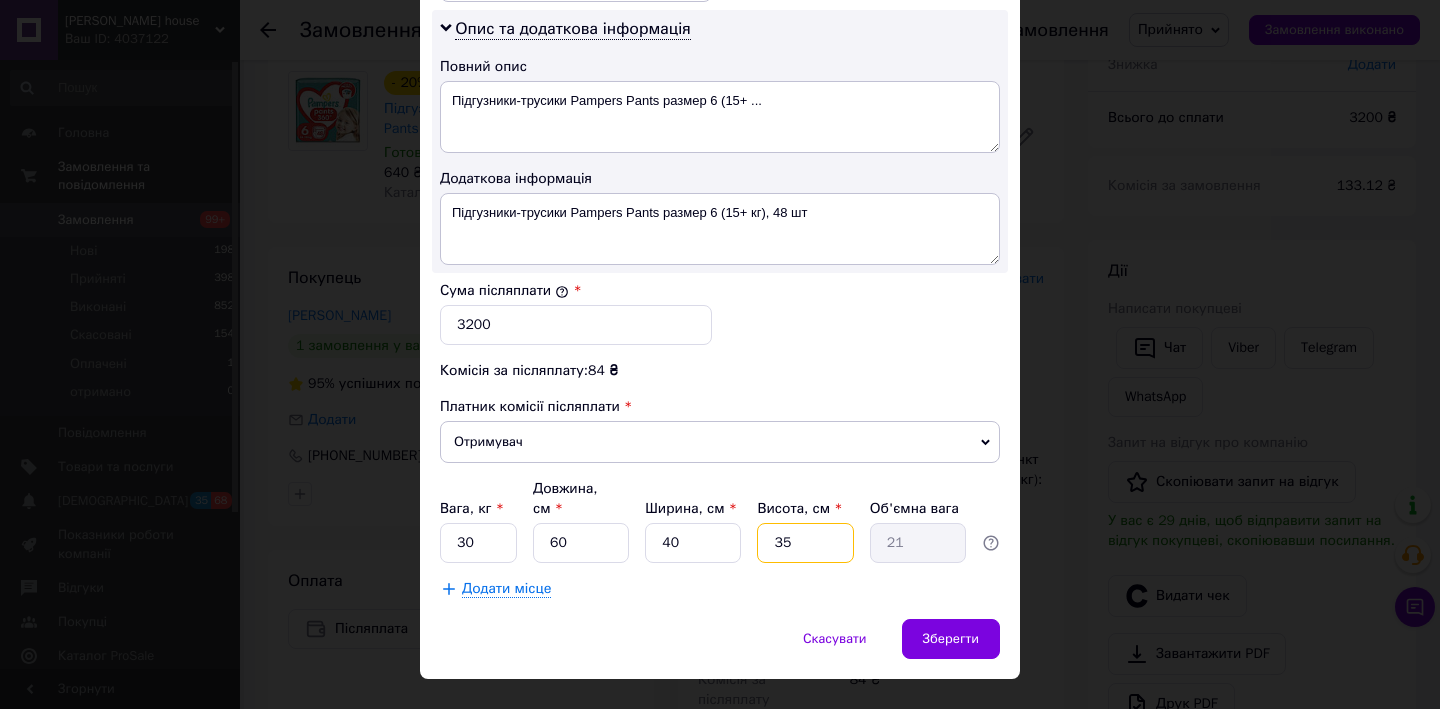 type on "3" 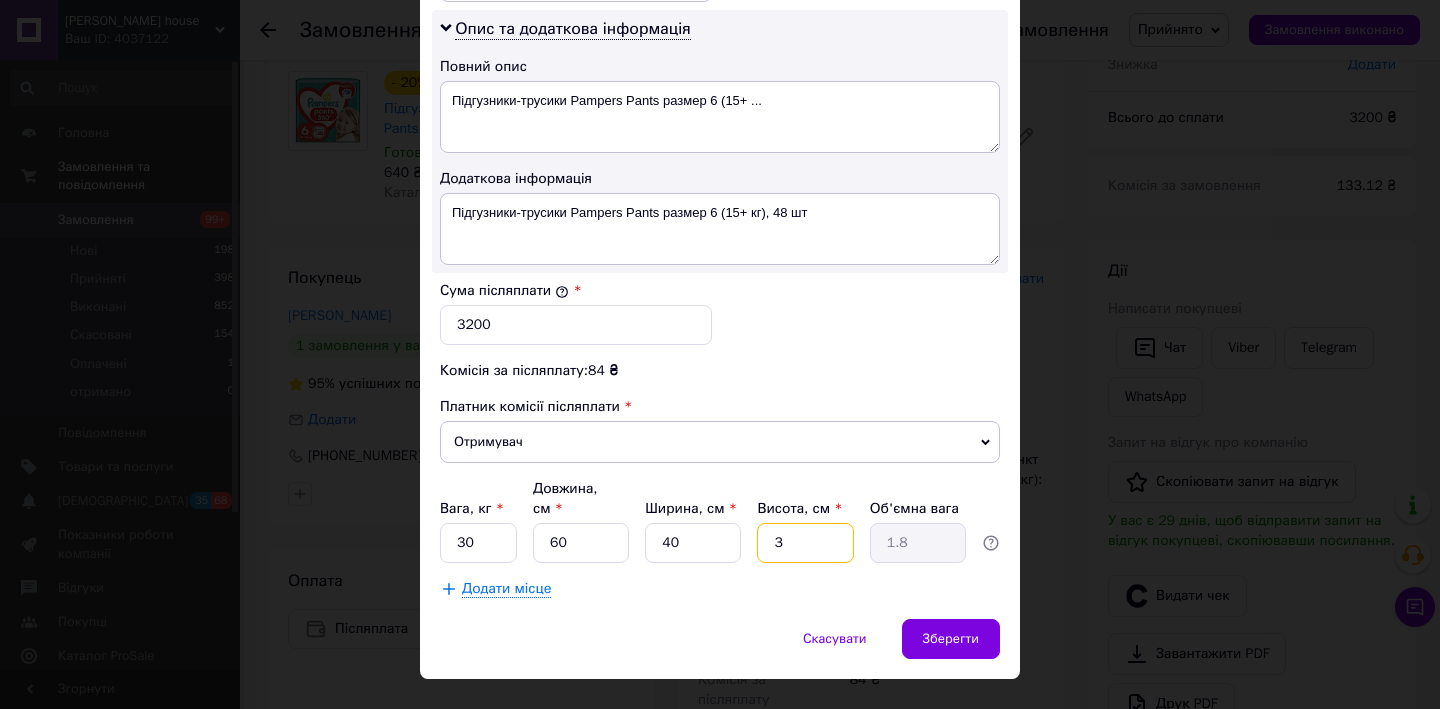 type on "30" 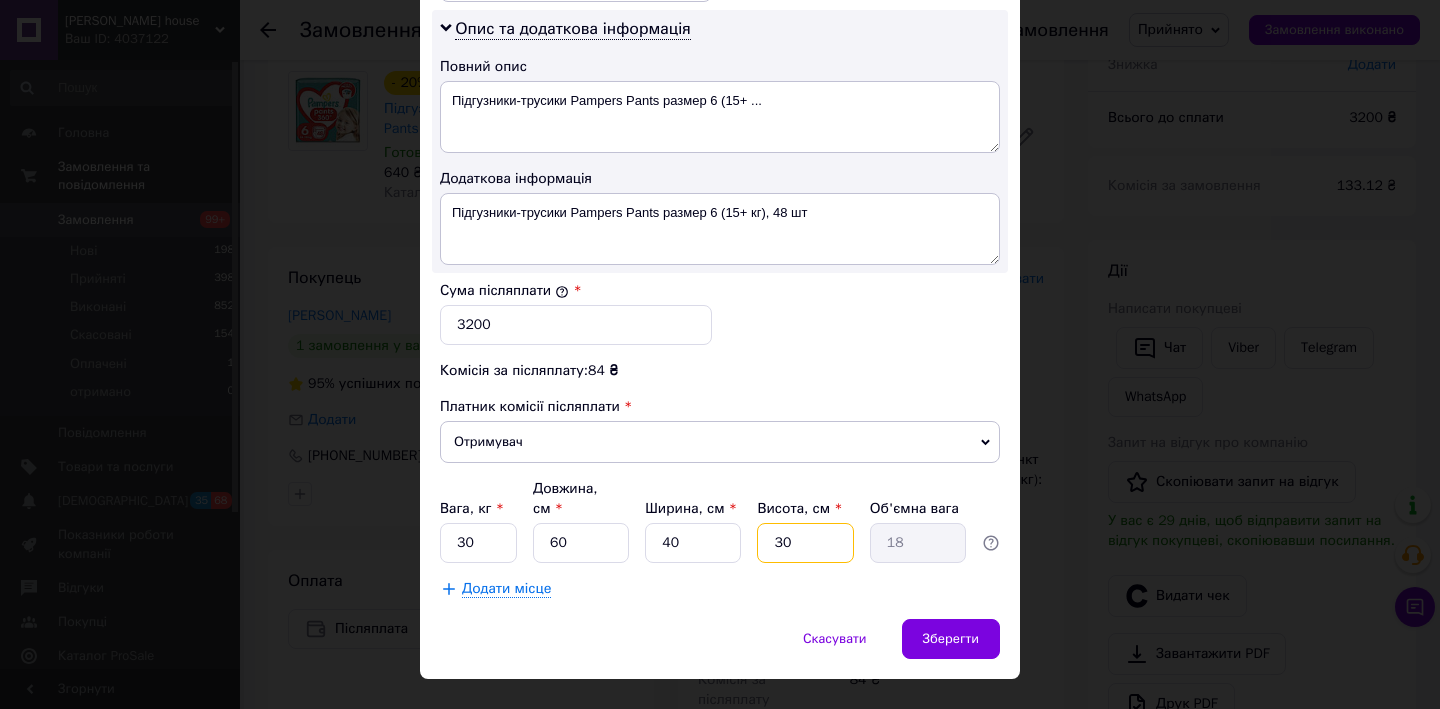 type on "3" 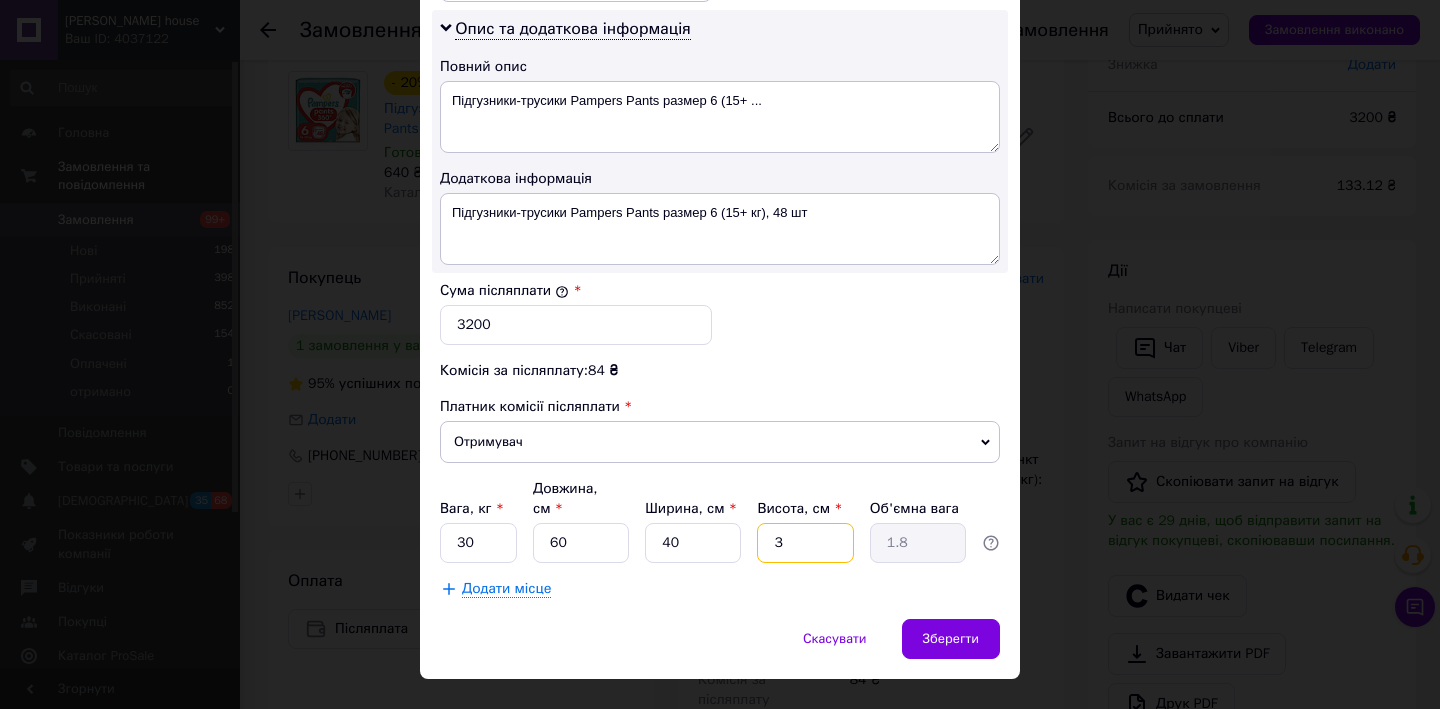 type on "32" 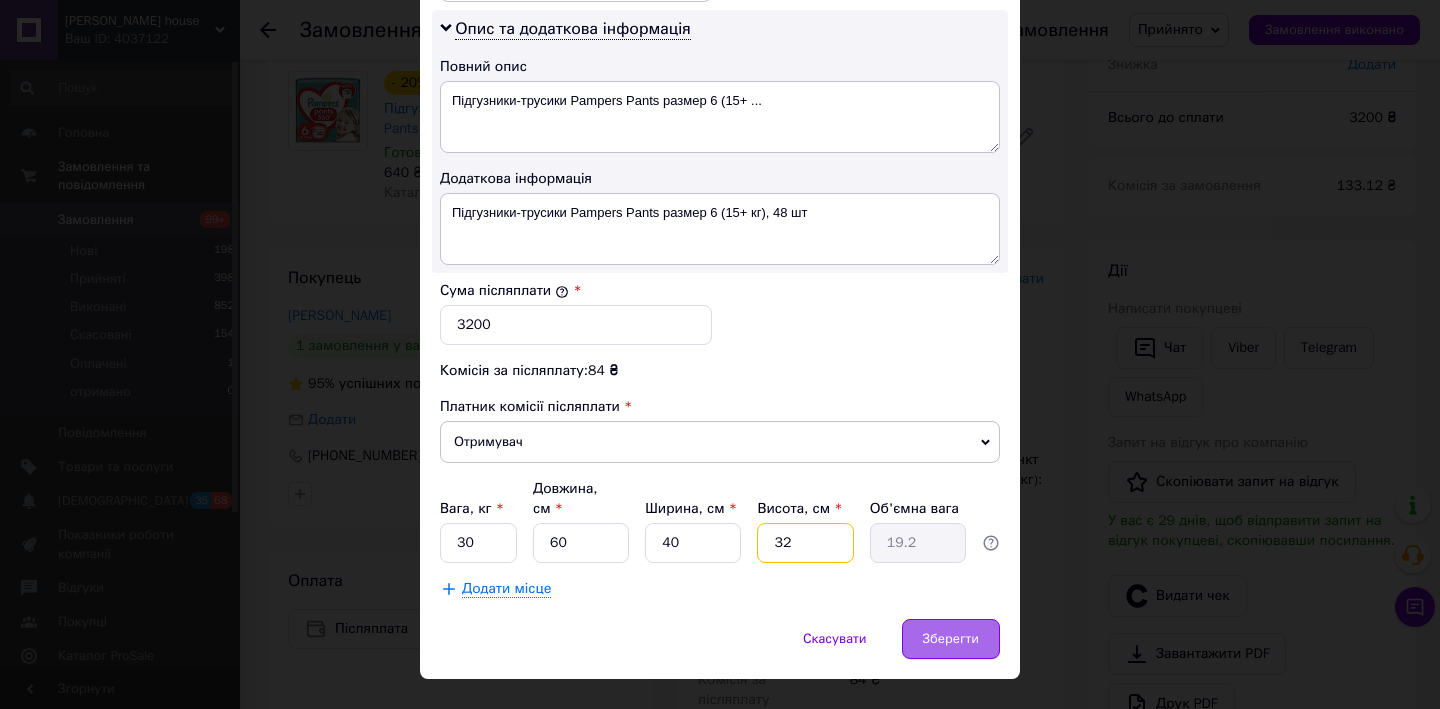 type on "32" 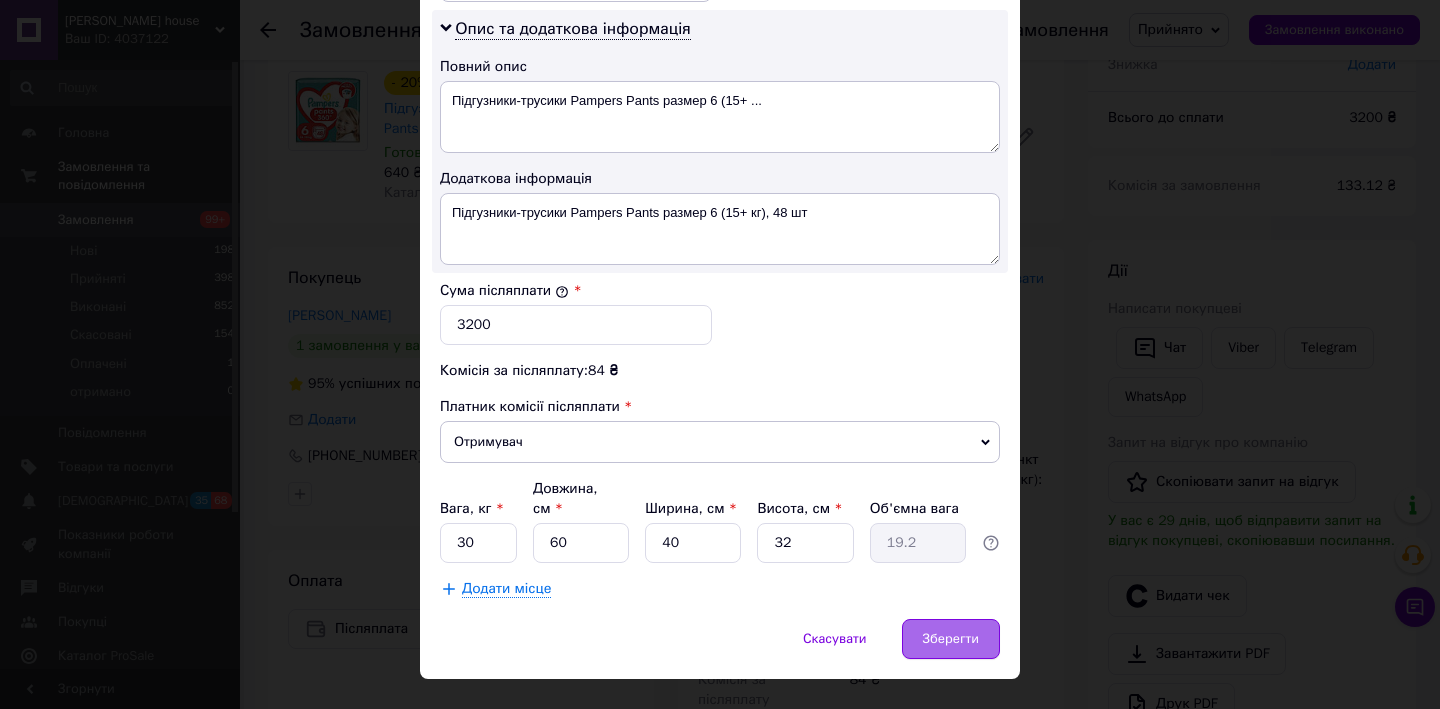 click on "Зберегти" at bounding box center (951, 639) 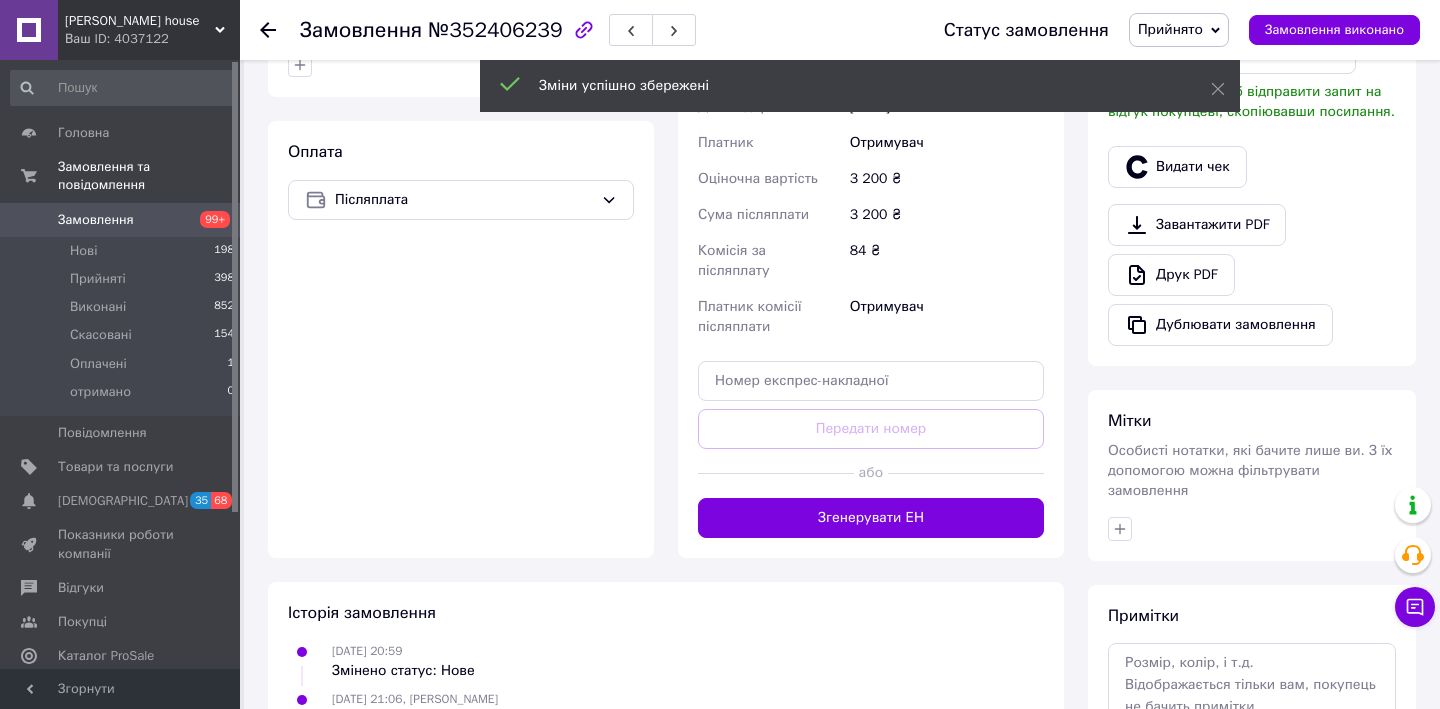 scroll, scrollTop: 622, scrollLeft: 0, axis: vertical 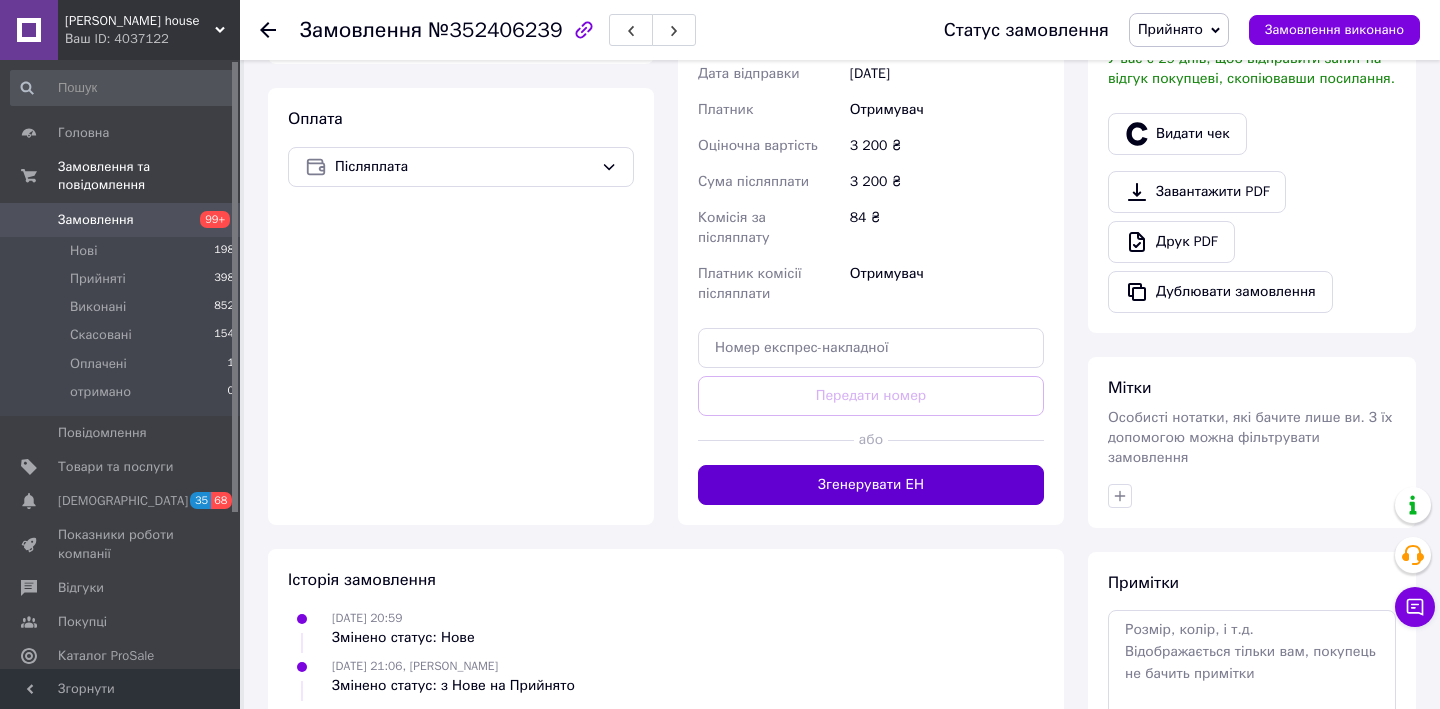 click on "Згенерувати ЕН" at bounding box center [871, 485] 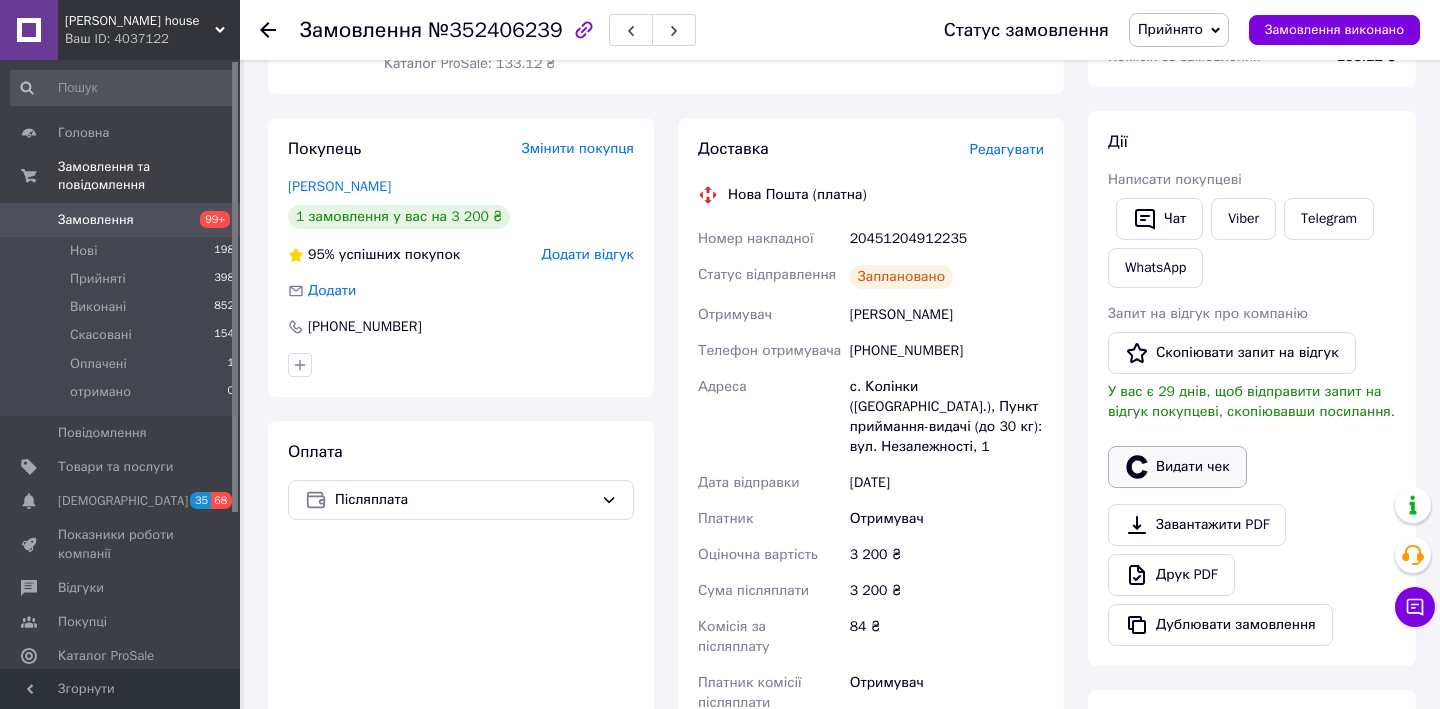 scroll, scrollTop: 298, scrollLeft: 0, axis: vertical 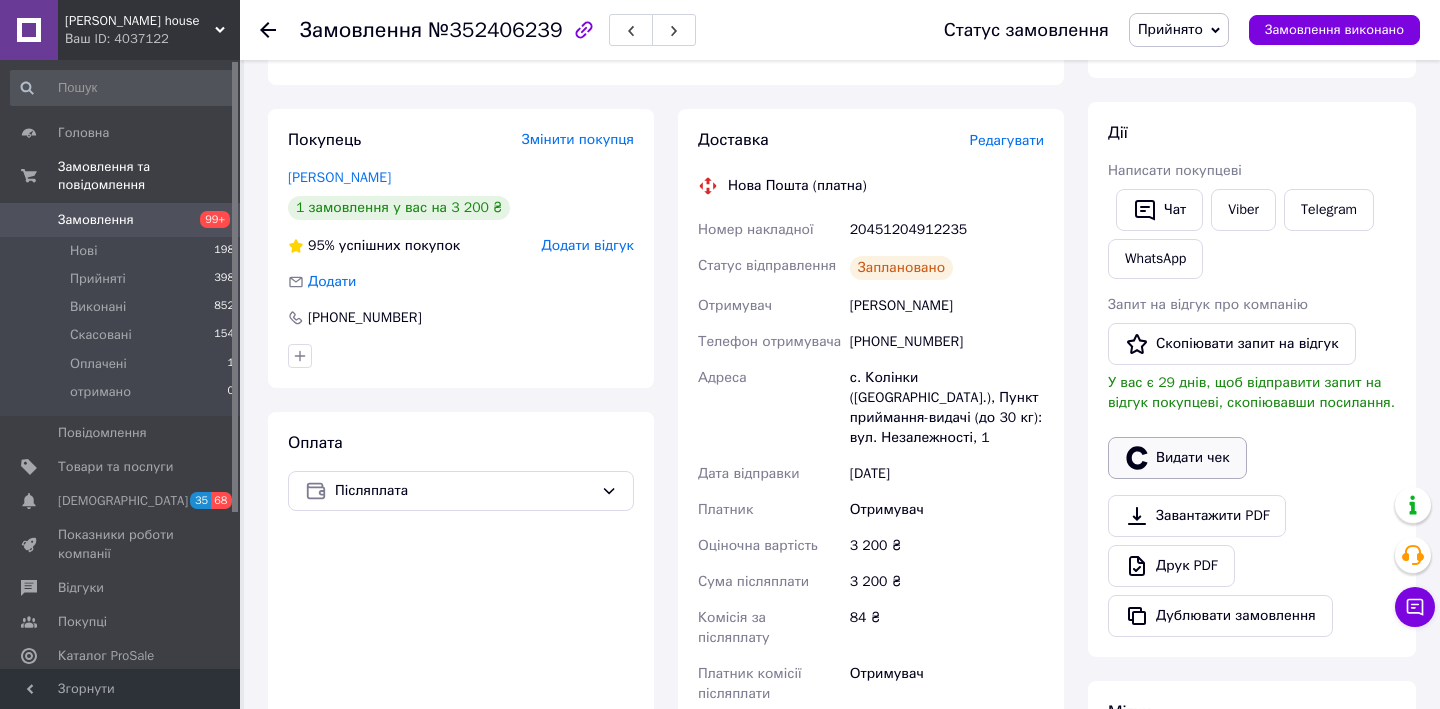 click on "Видати чек" at bounding box center [1177, 458] 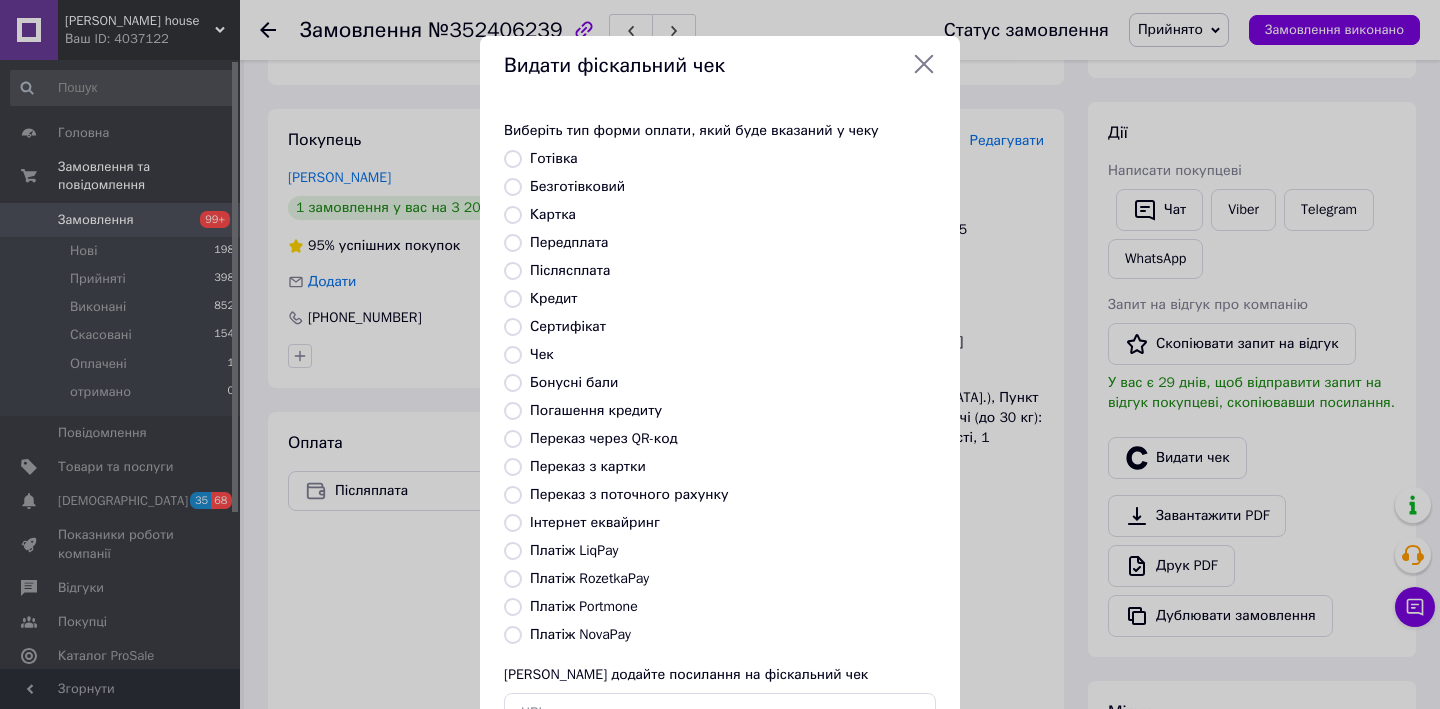 click on "Платіж NovaPay" at bounding box center [513, 635] 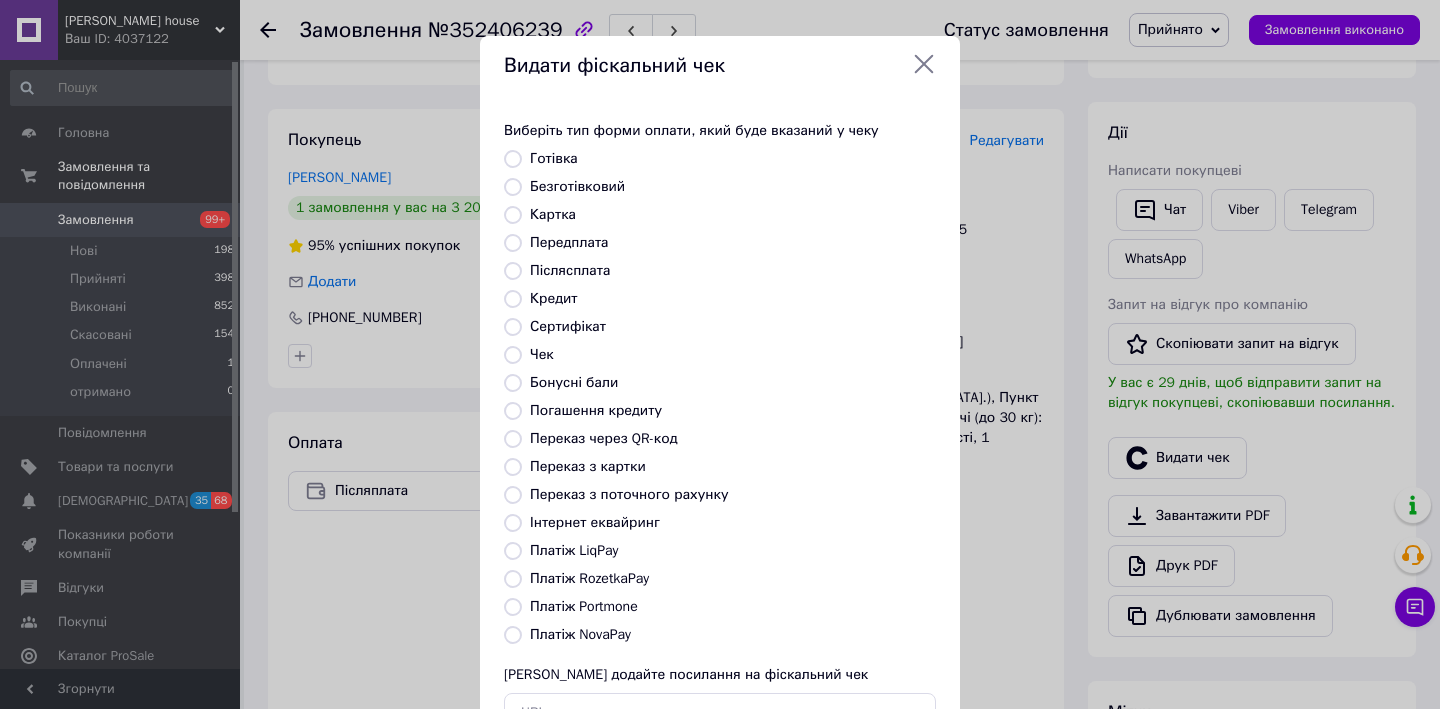 radio on "true" 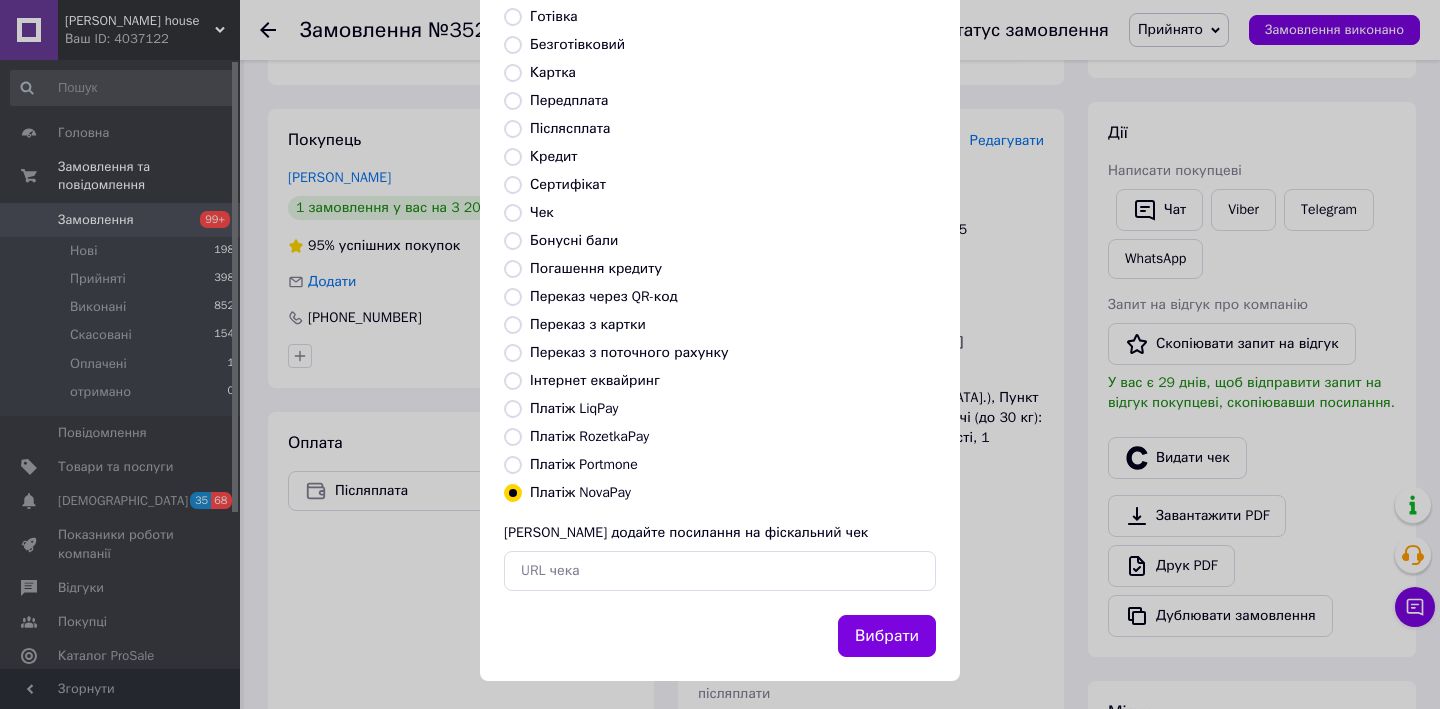scroll, scrollTop: 150, scrollLeft: 0, axis: vertical 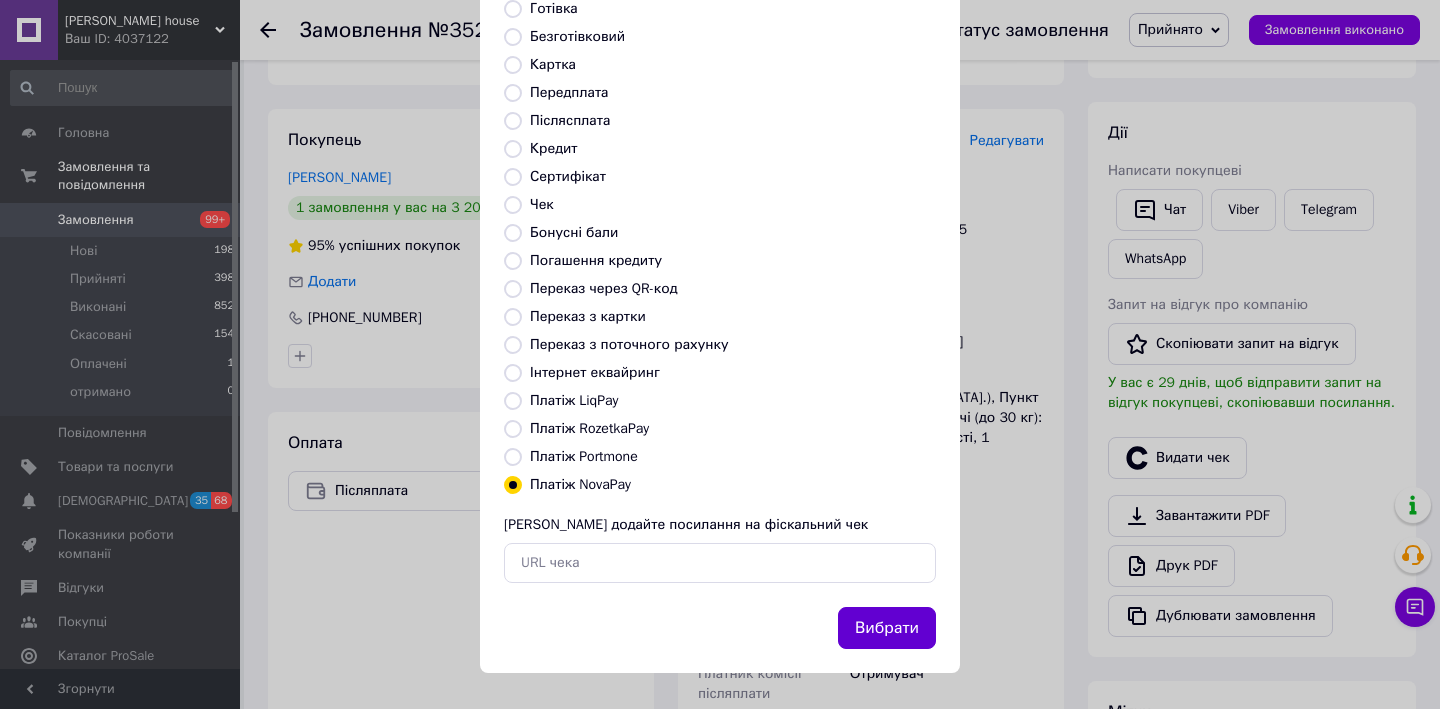 click on "Вибрати" at bounding box center (887, 628) 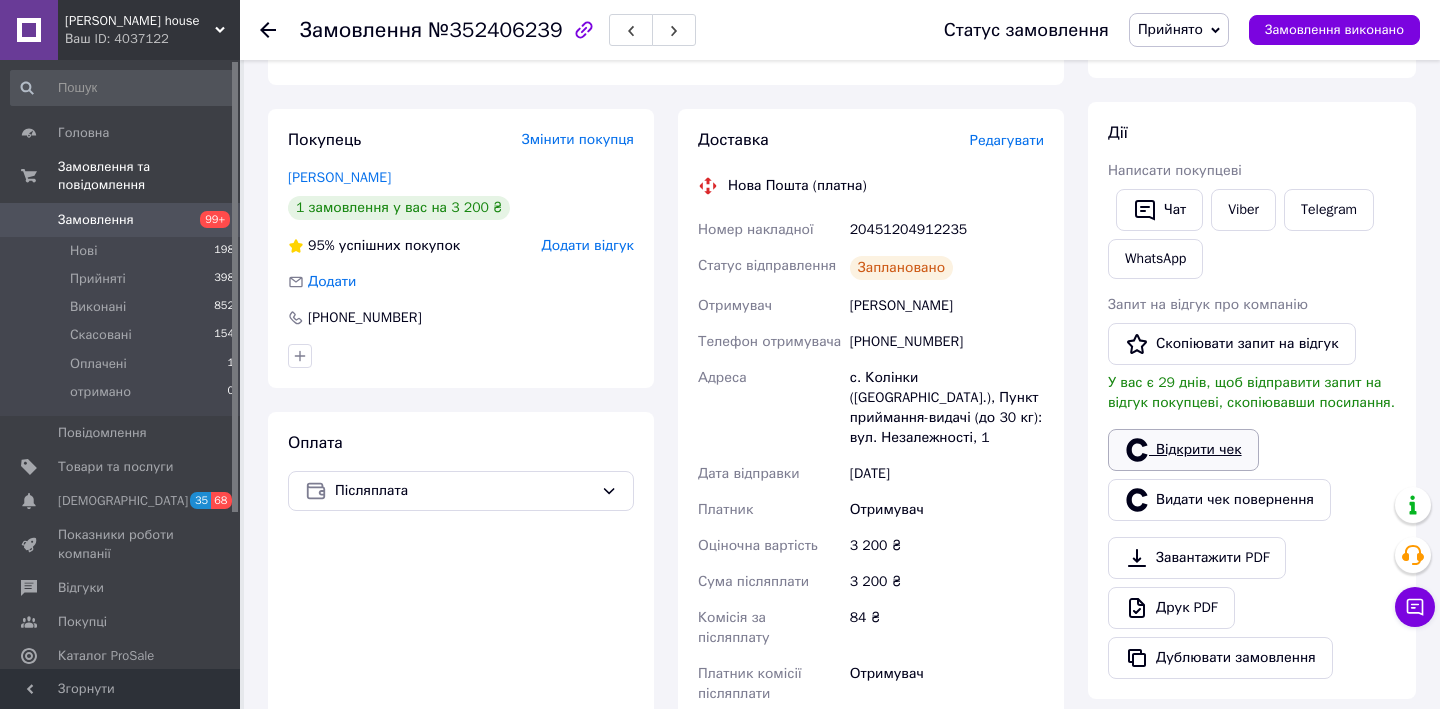 click on "Відкрити чек" at bounding box center [1183, 450] 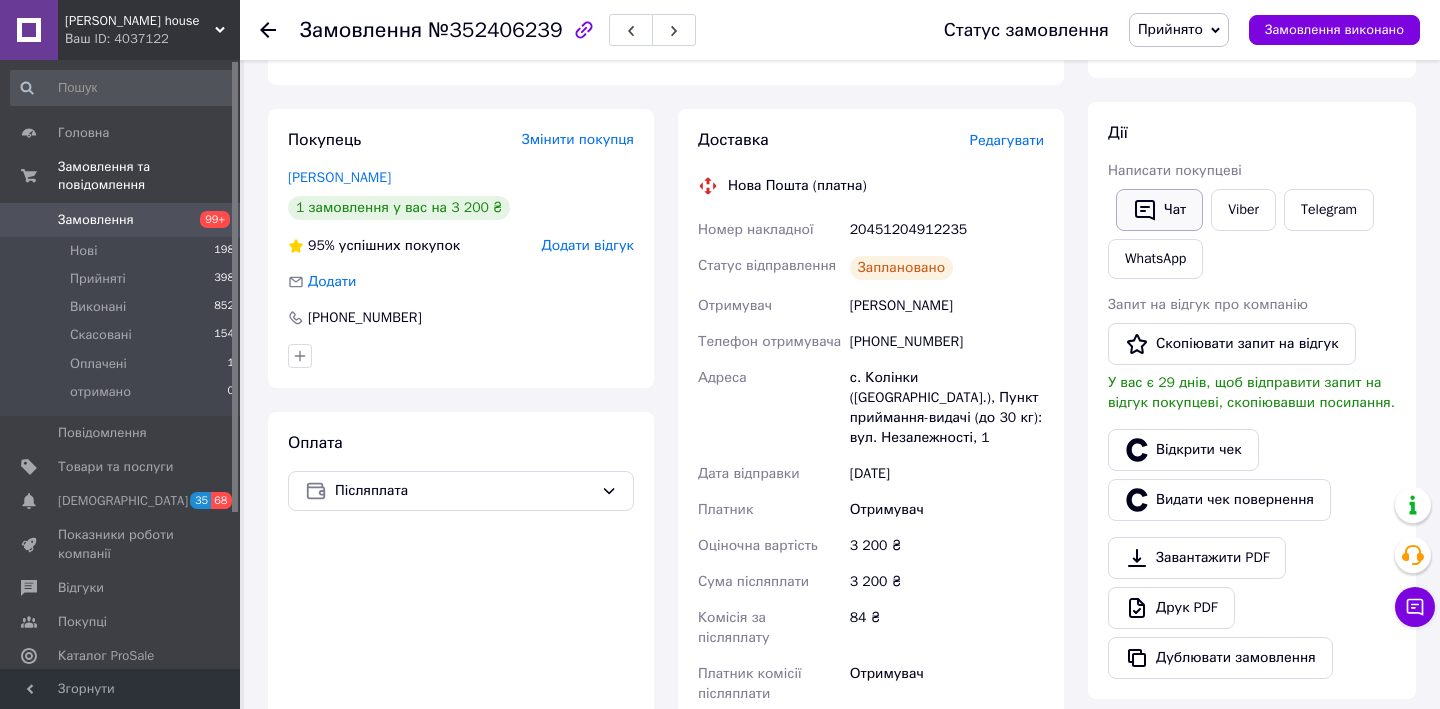 click 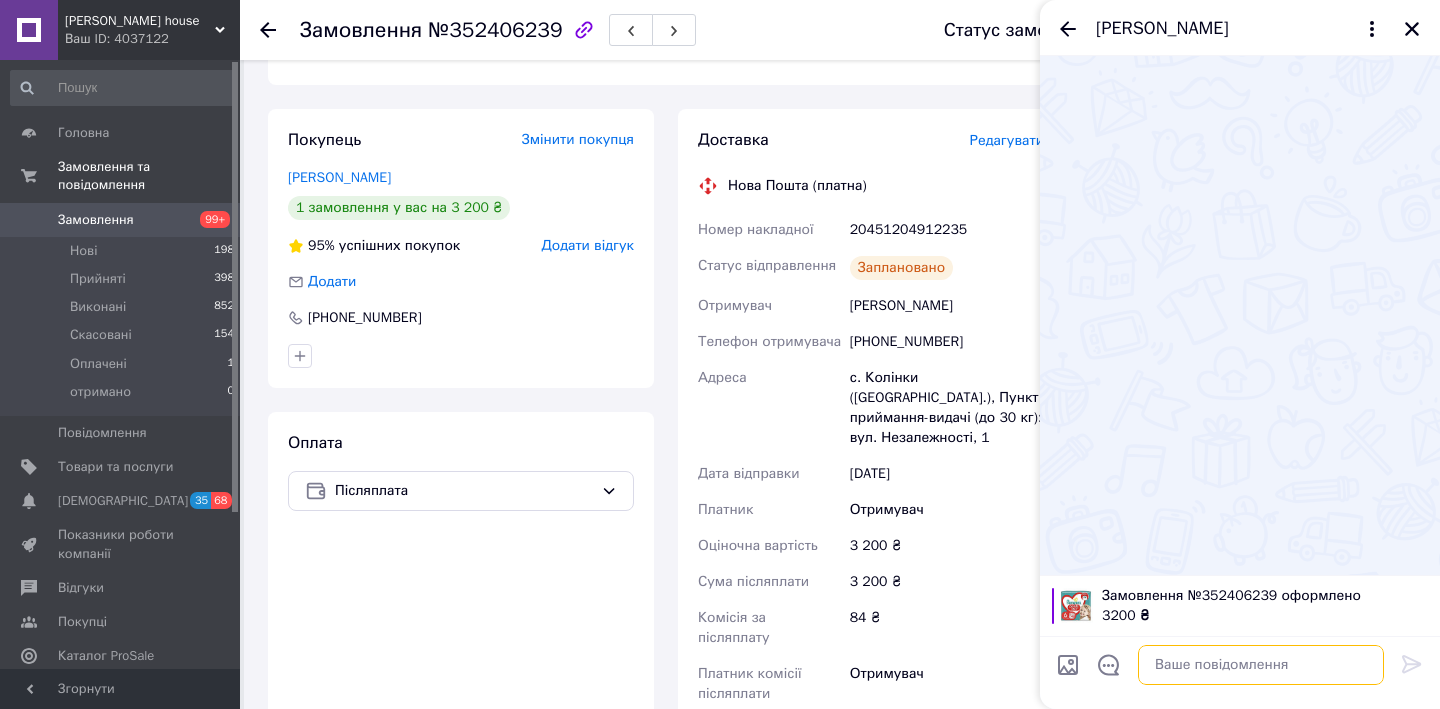 click at bounding box center (1261, 665) 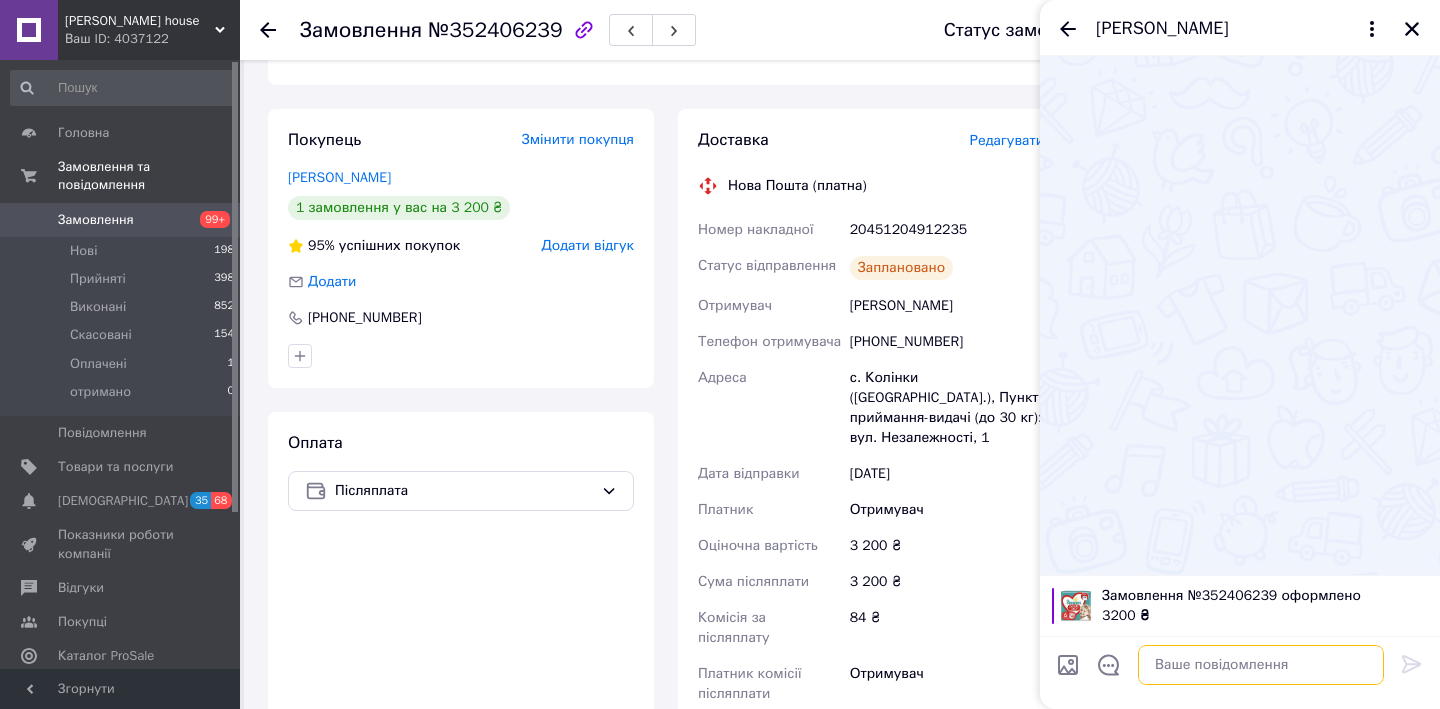 paste on "[URL][DOMAIN_NAME]" 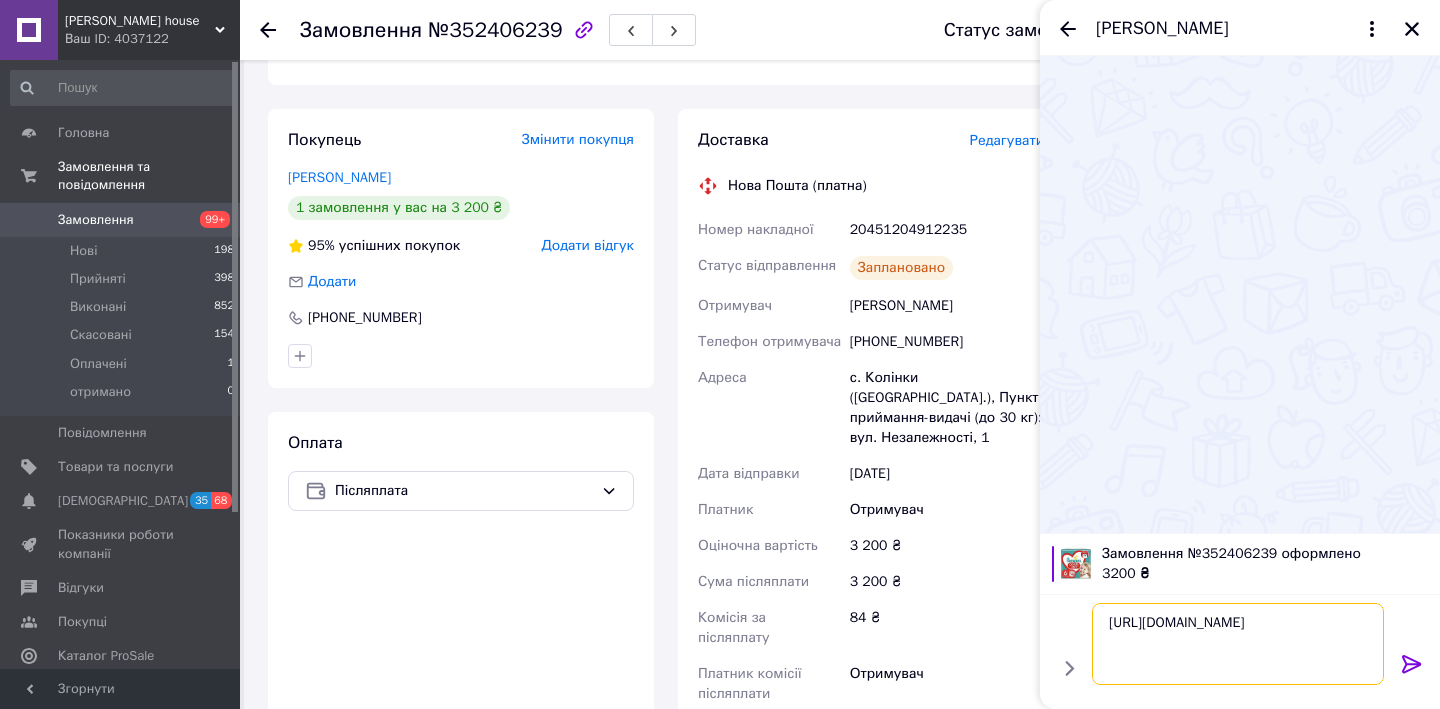 type on "[URL][DOMAIN_NAME]" 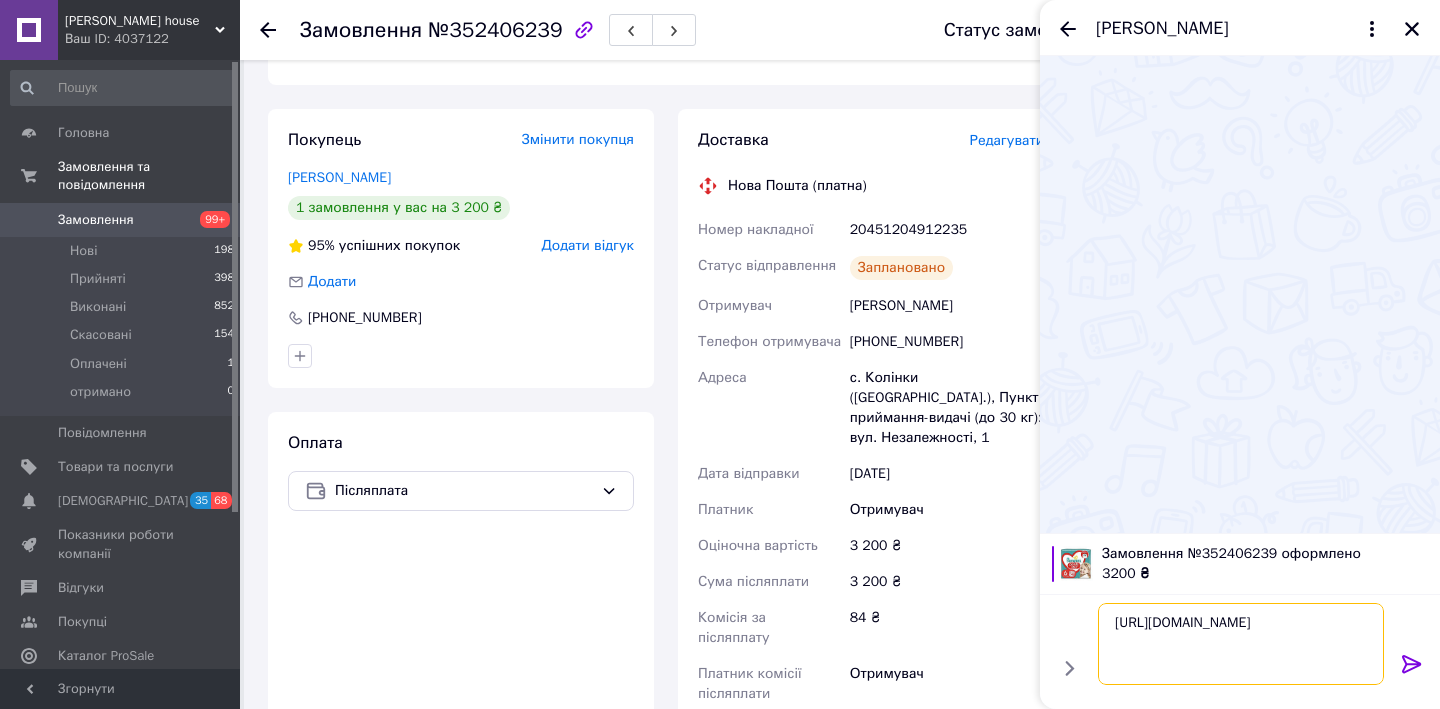 type 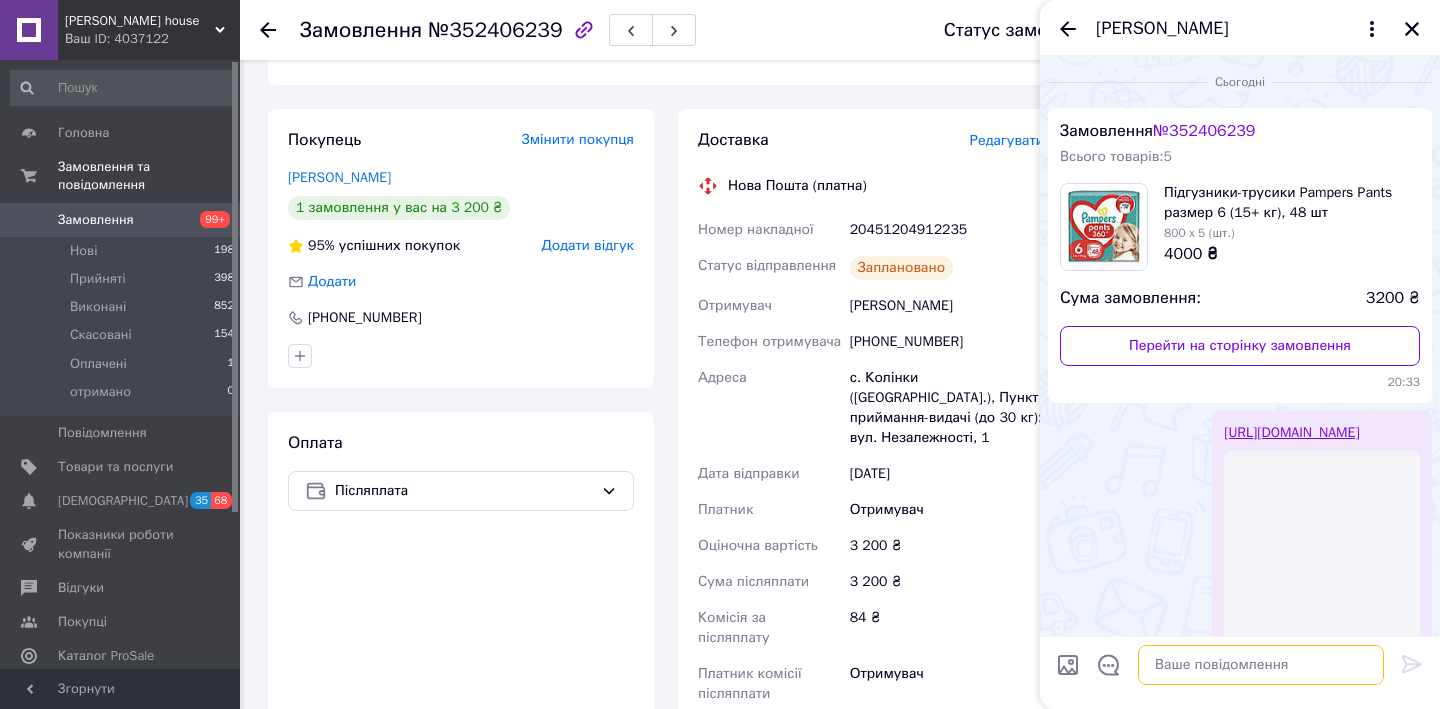 scroll, scrollTop: 116, scrollLeft: 0, axis: vertical 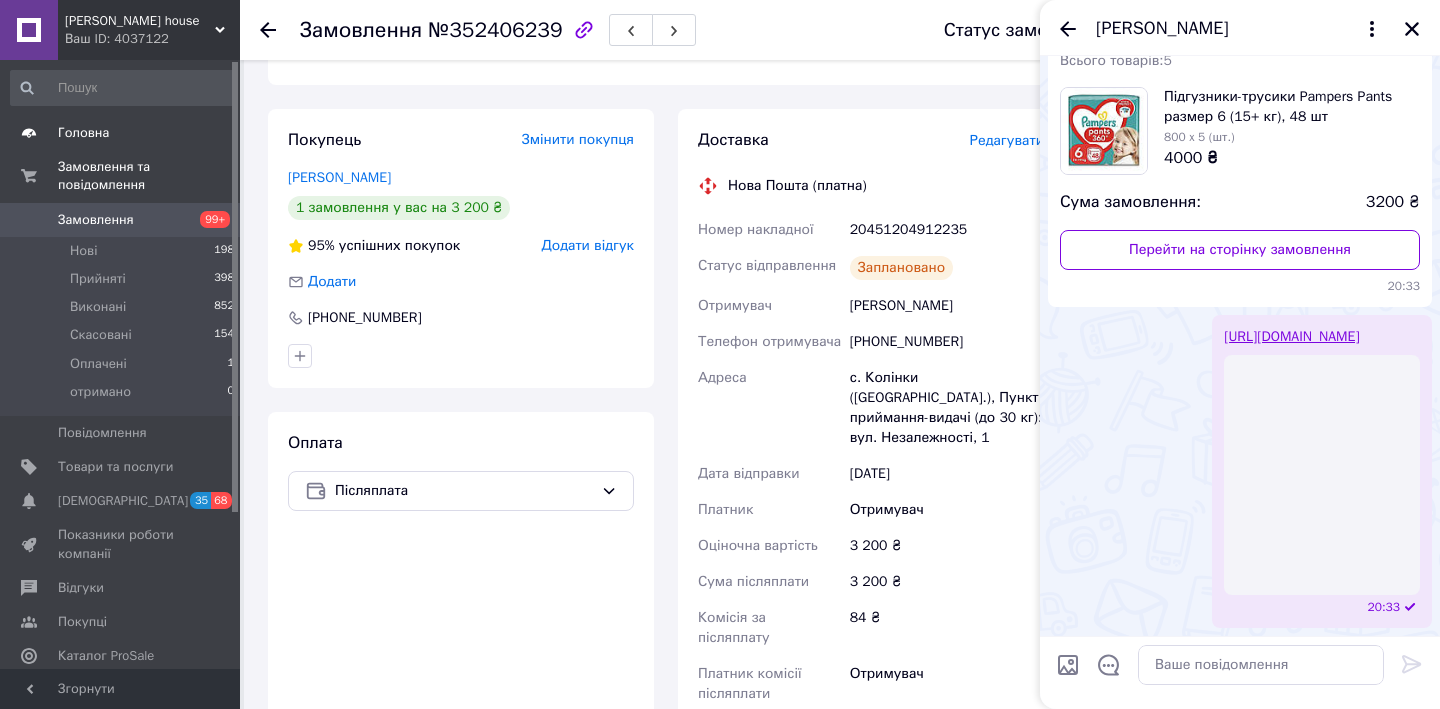click on "Головна" at bounding box center [121, 133] 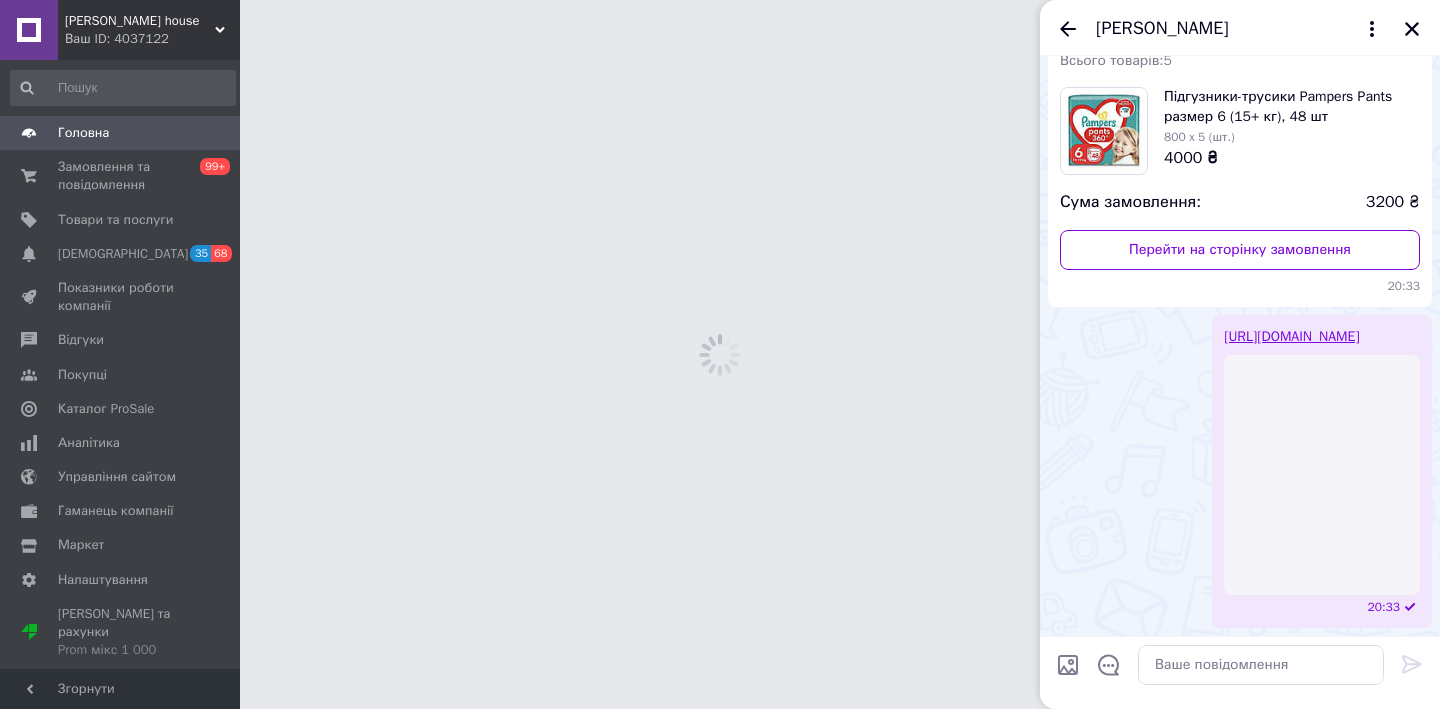 scroll, scrollTop: 0, scrollLeft: 0, axis: both 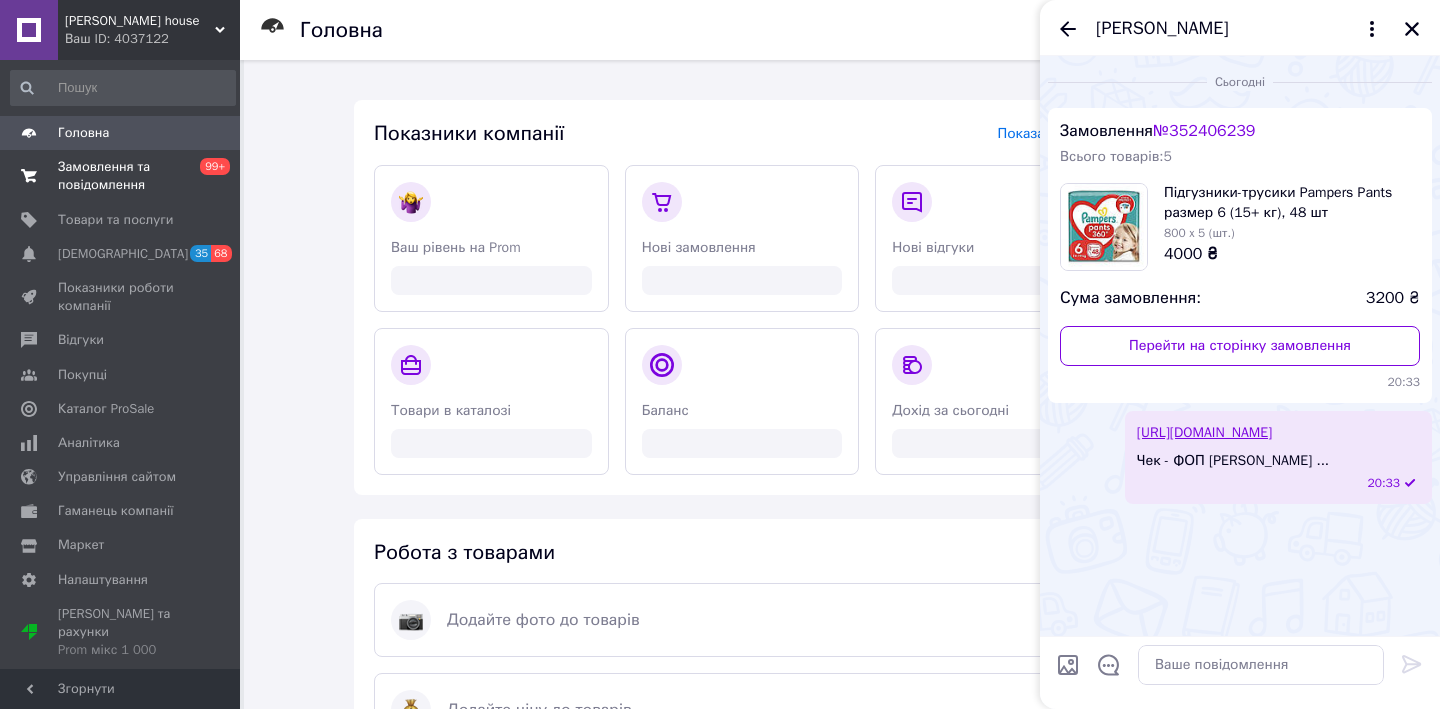 click on "Замовлення та повідомлення" at bounding box center [121, 176] 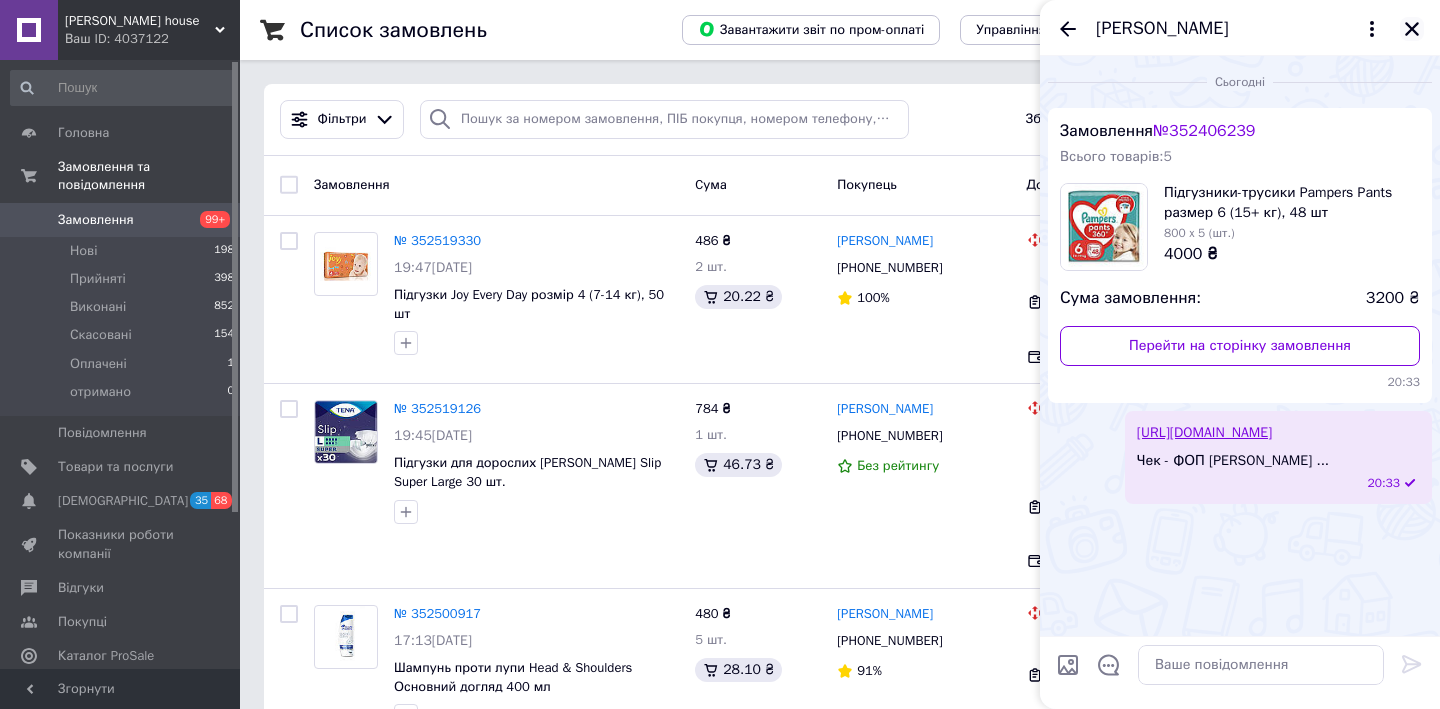click 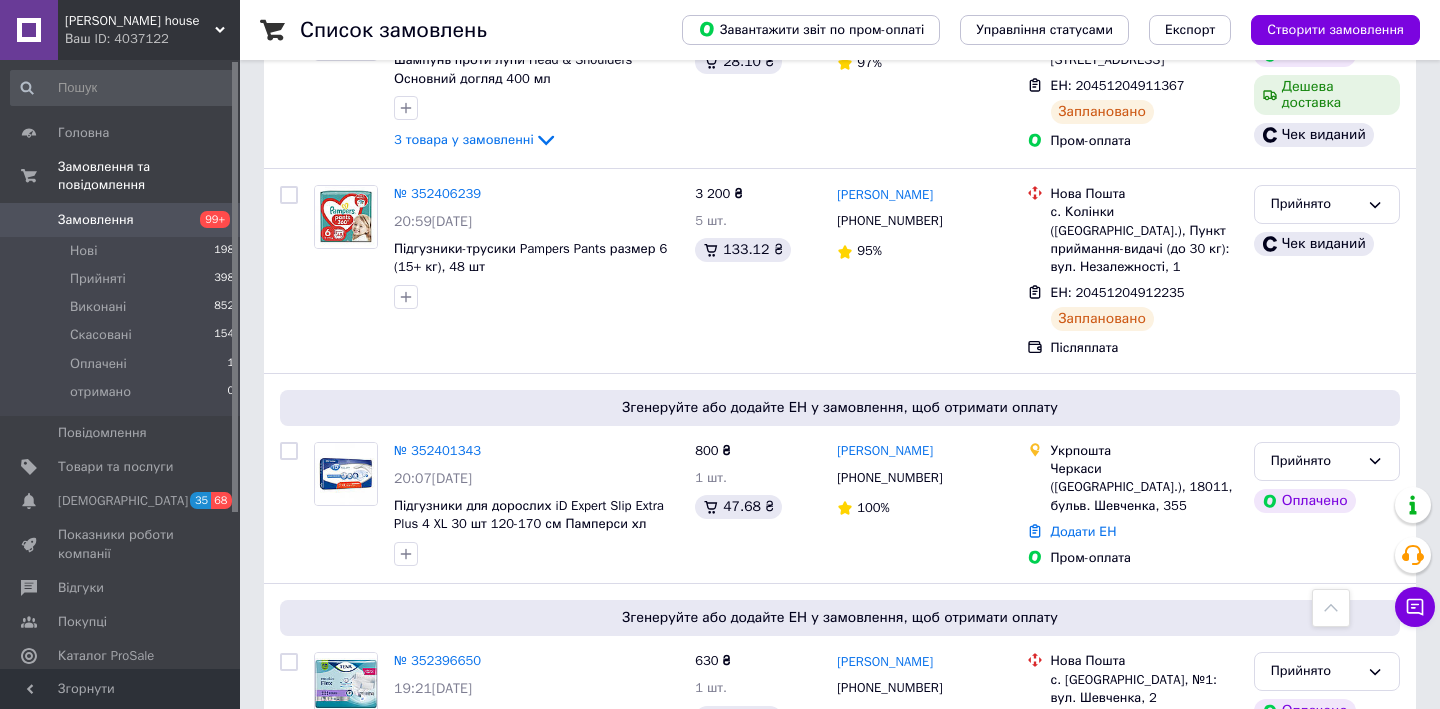 scroll, scrollTop: 1348, scrollLeft: 0, axis: vertical 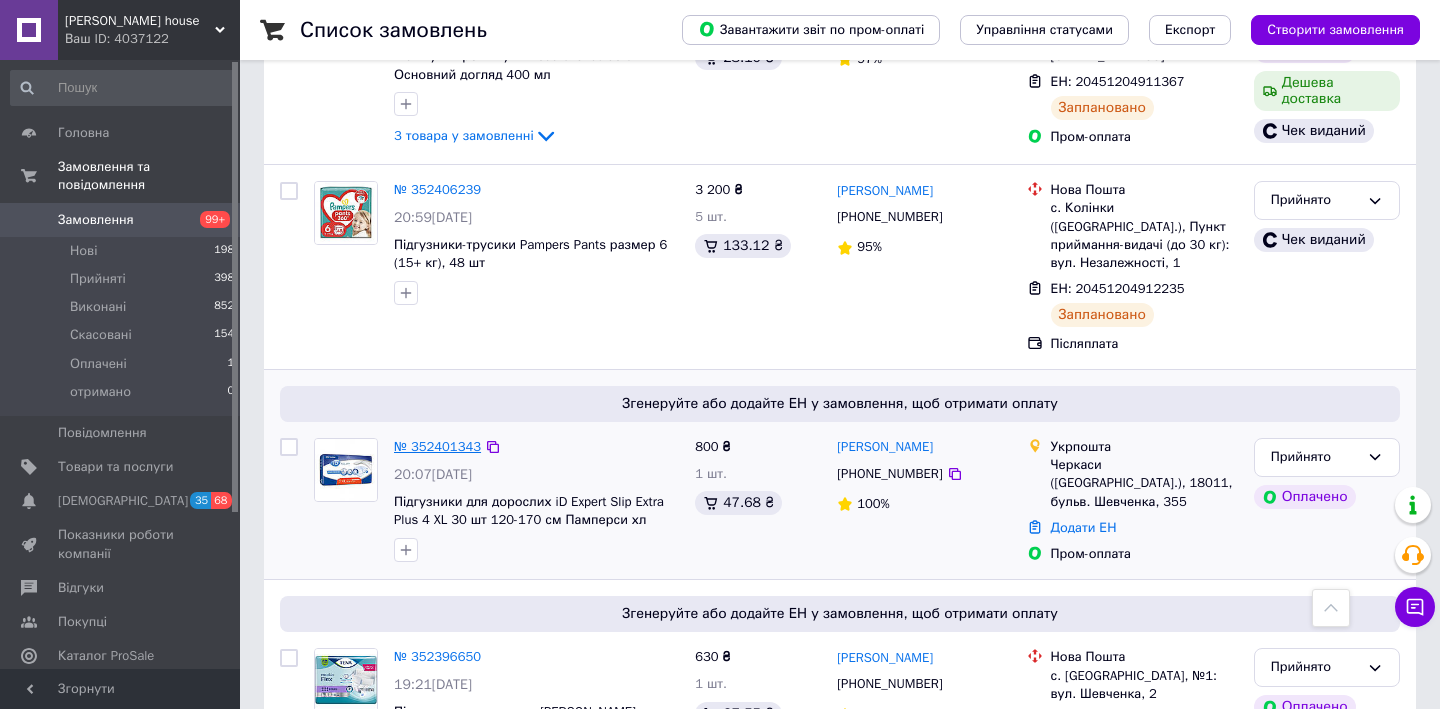 click on "№ 352401343" at bounding box center (437, 446) 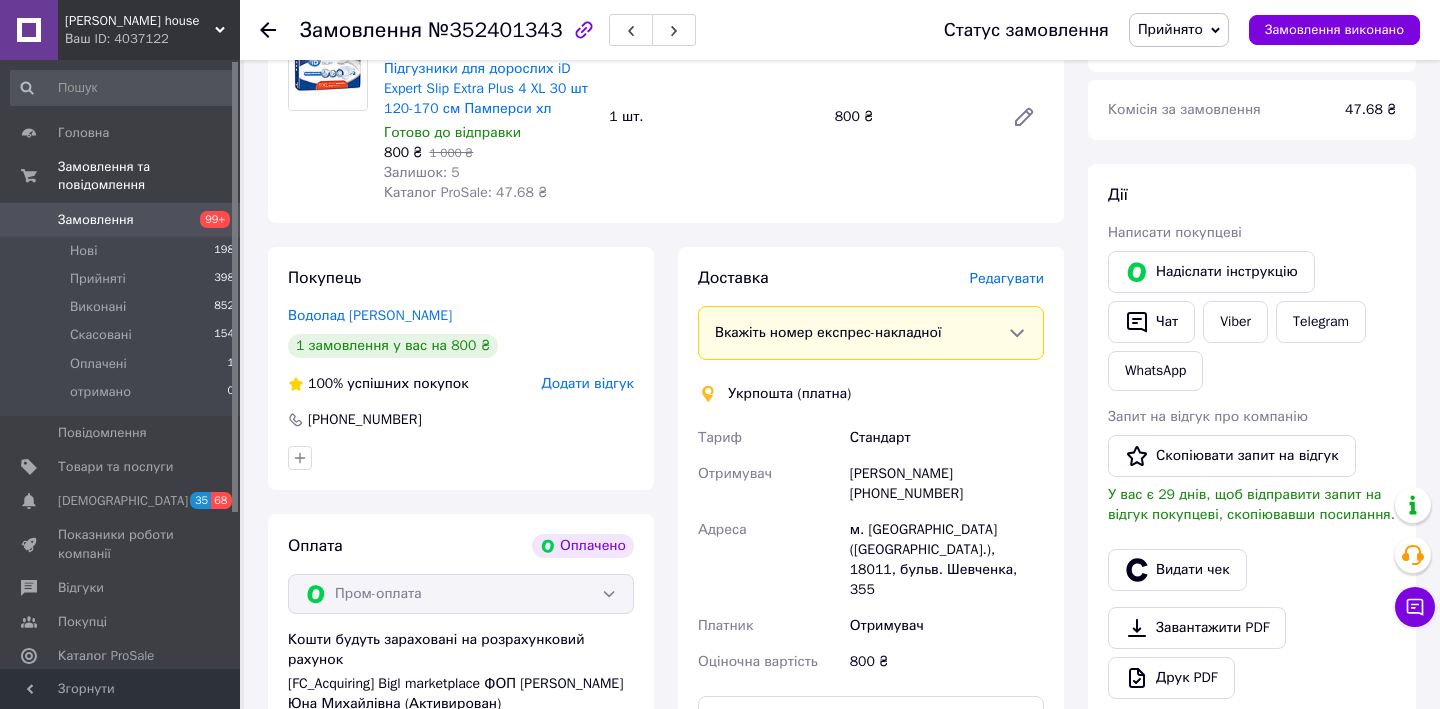scroll, scrollTop: 252, scrollLeft: 0, axis: vertical 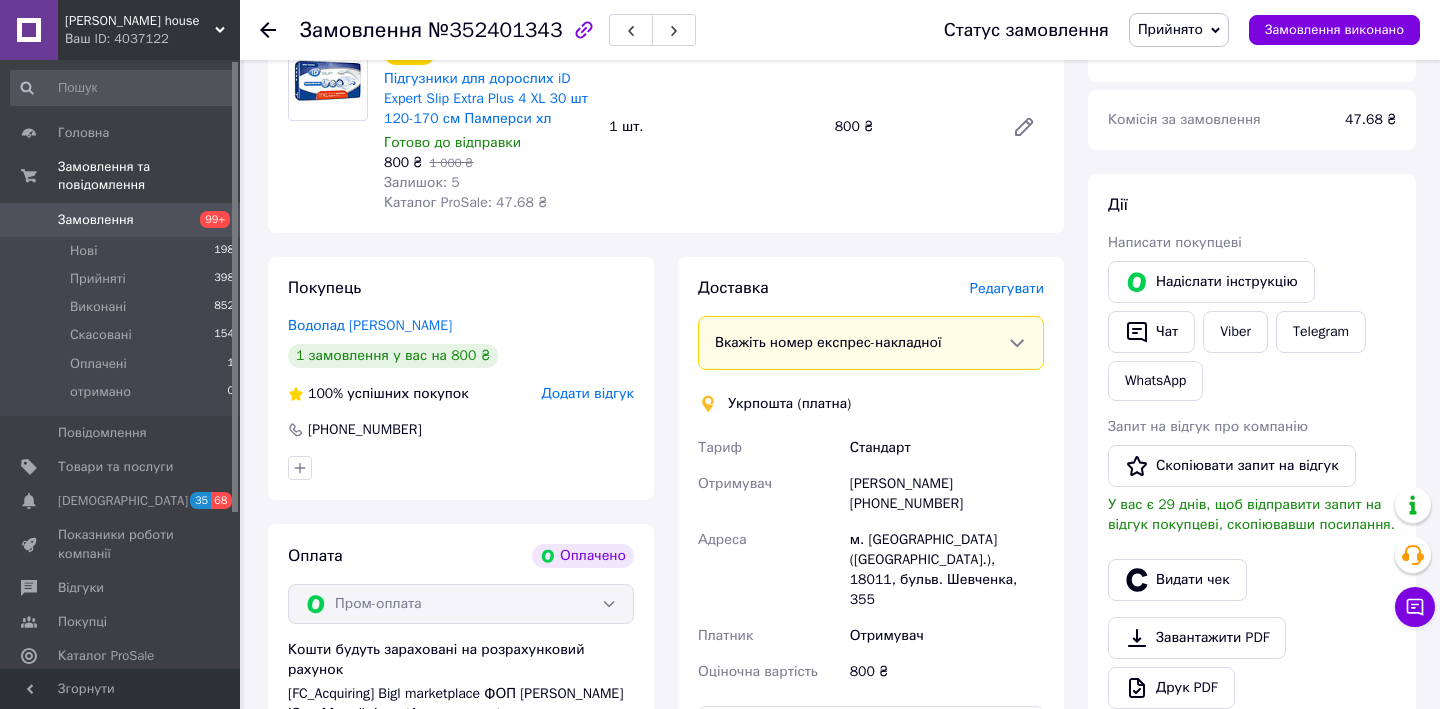 click on "Редагувати" at bounding box center (1007, 288) 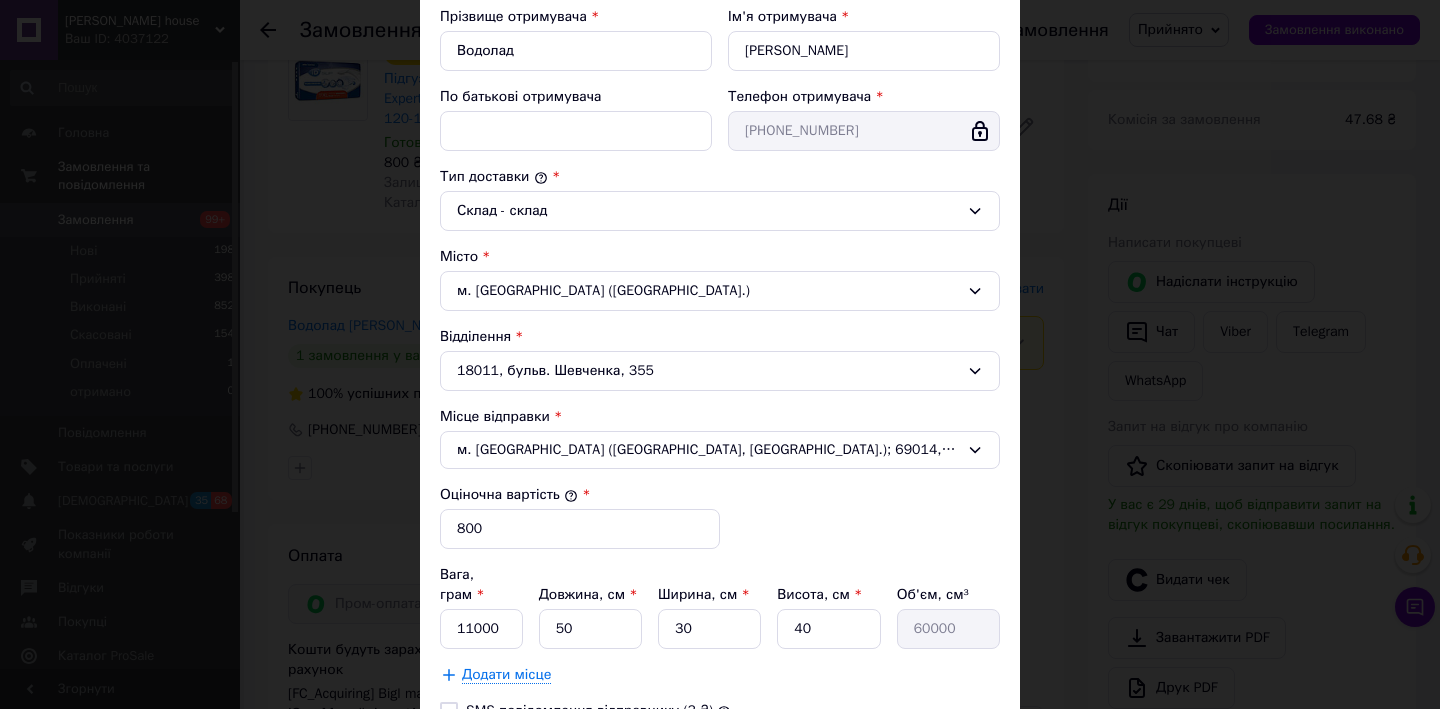 scroll, scrollTop: 542, scrollLeft: 0, axis: vertical 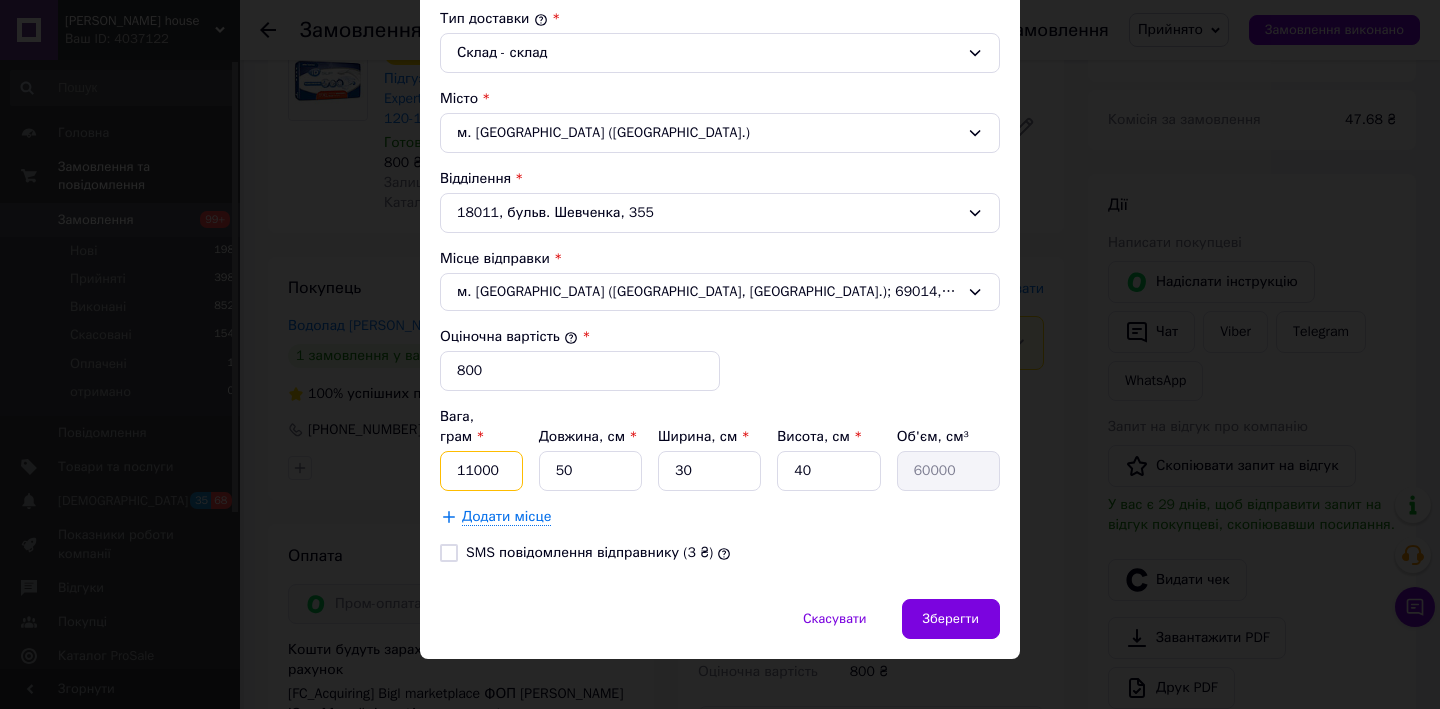 click on "11000" at bounding box center (481, 471) 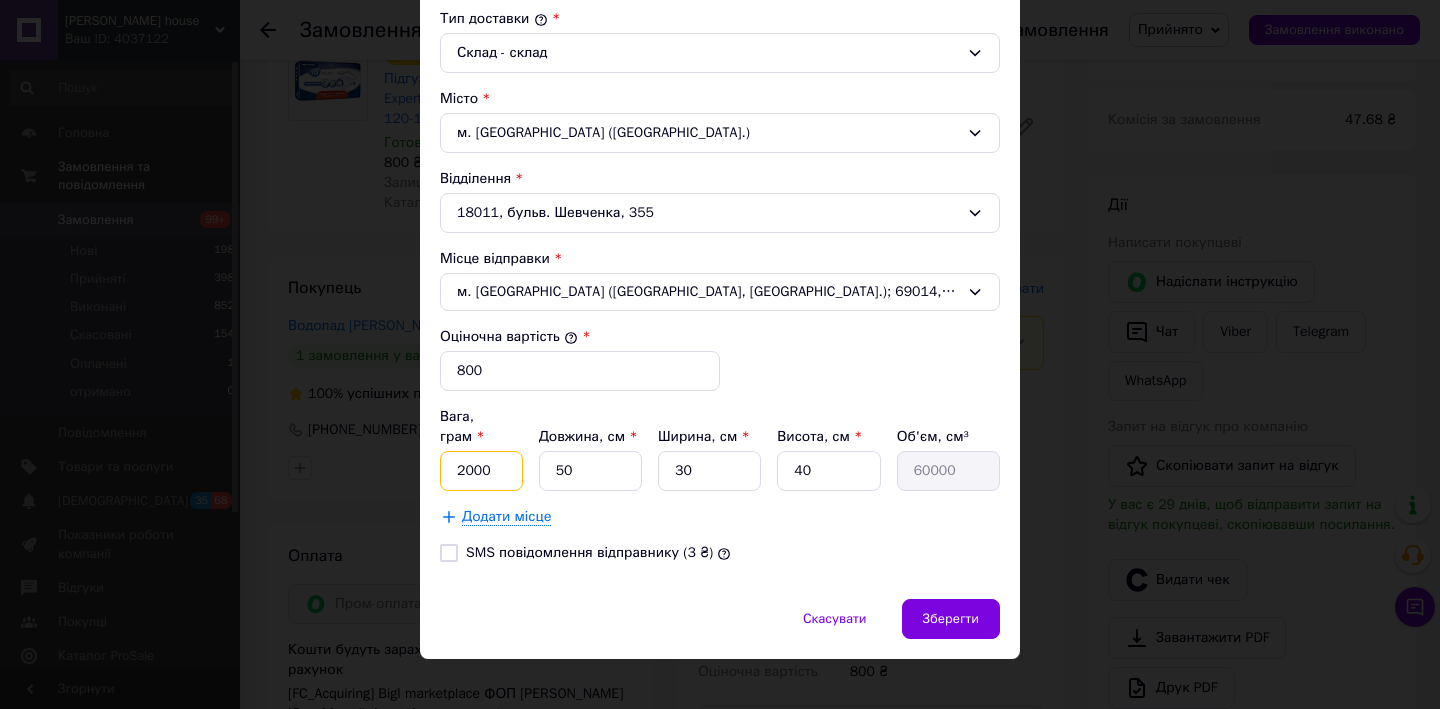 type on "2000" 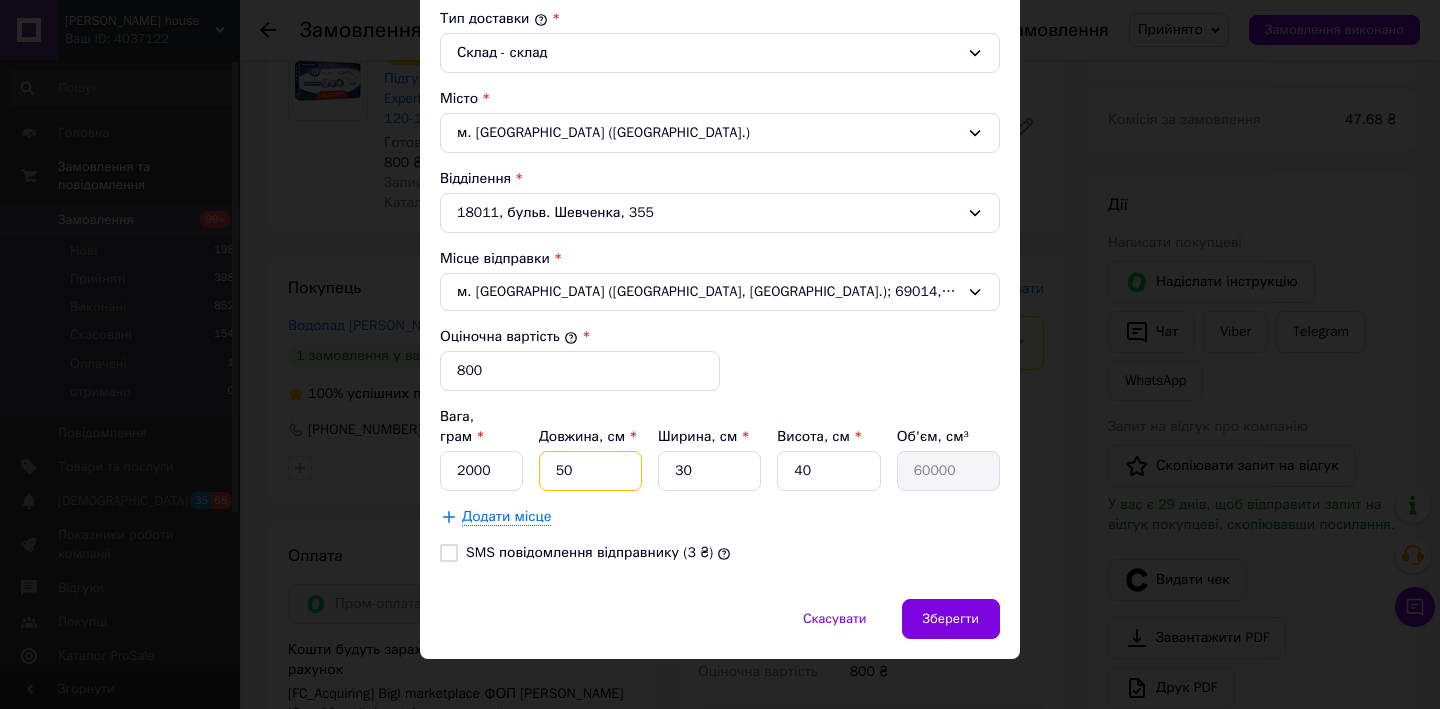 click on "50" at bounding box center (590, 471) 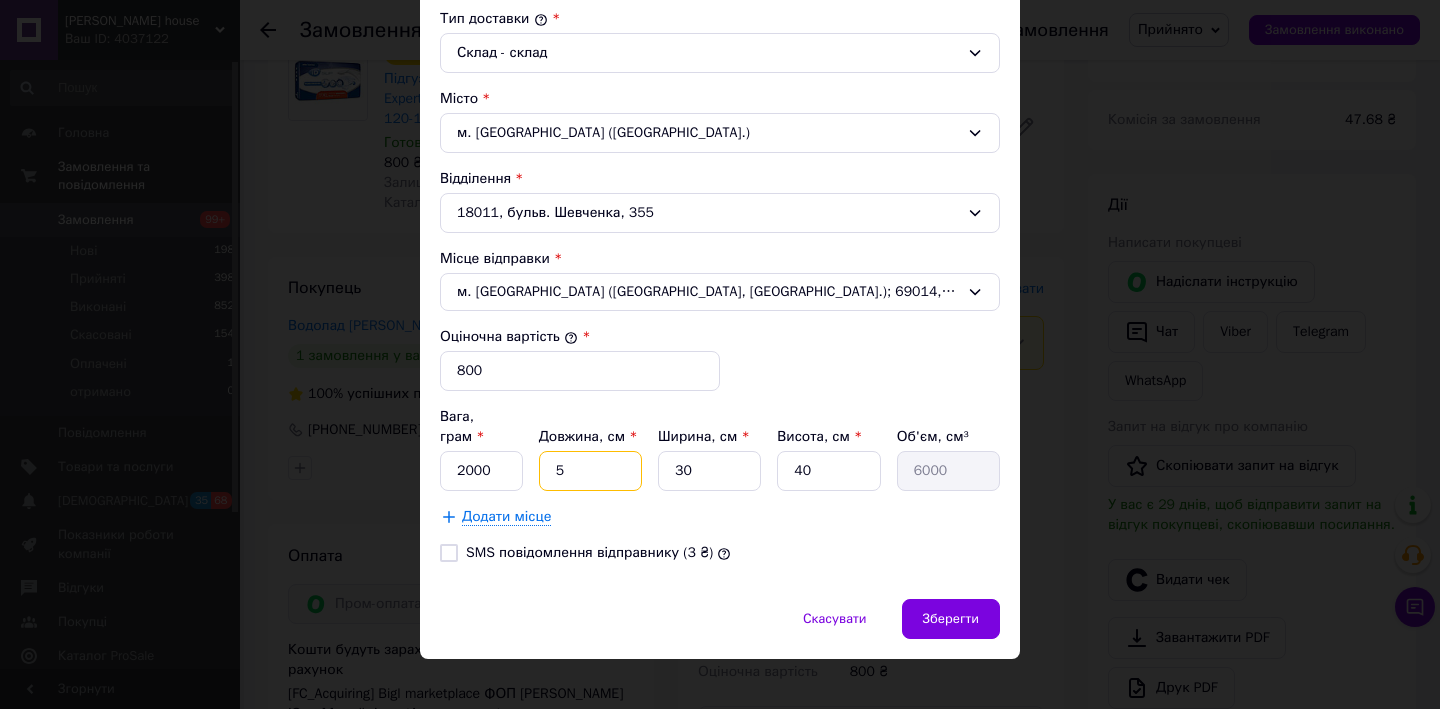 type 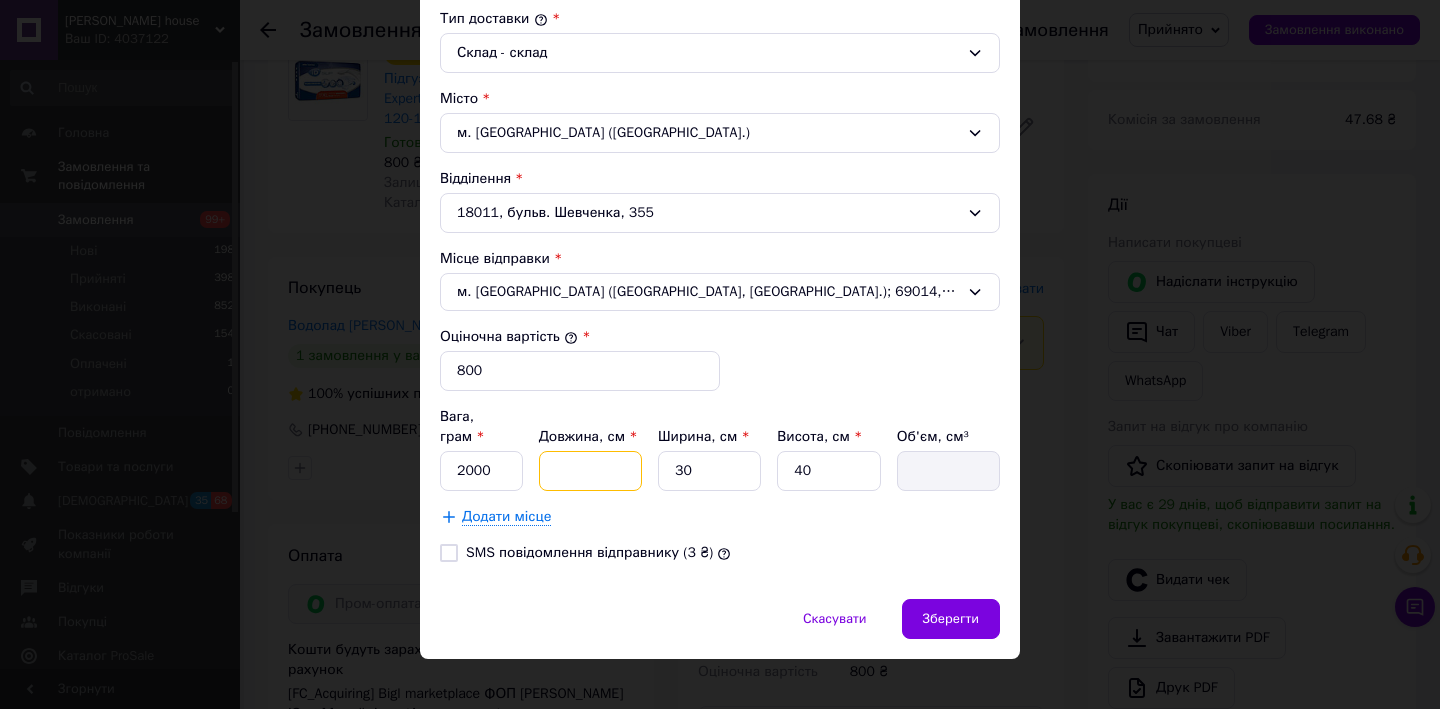 type on "3" 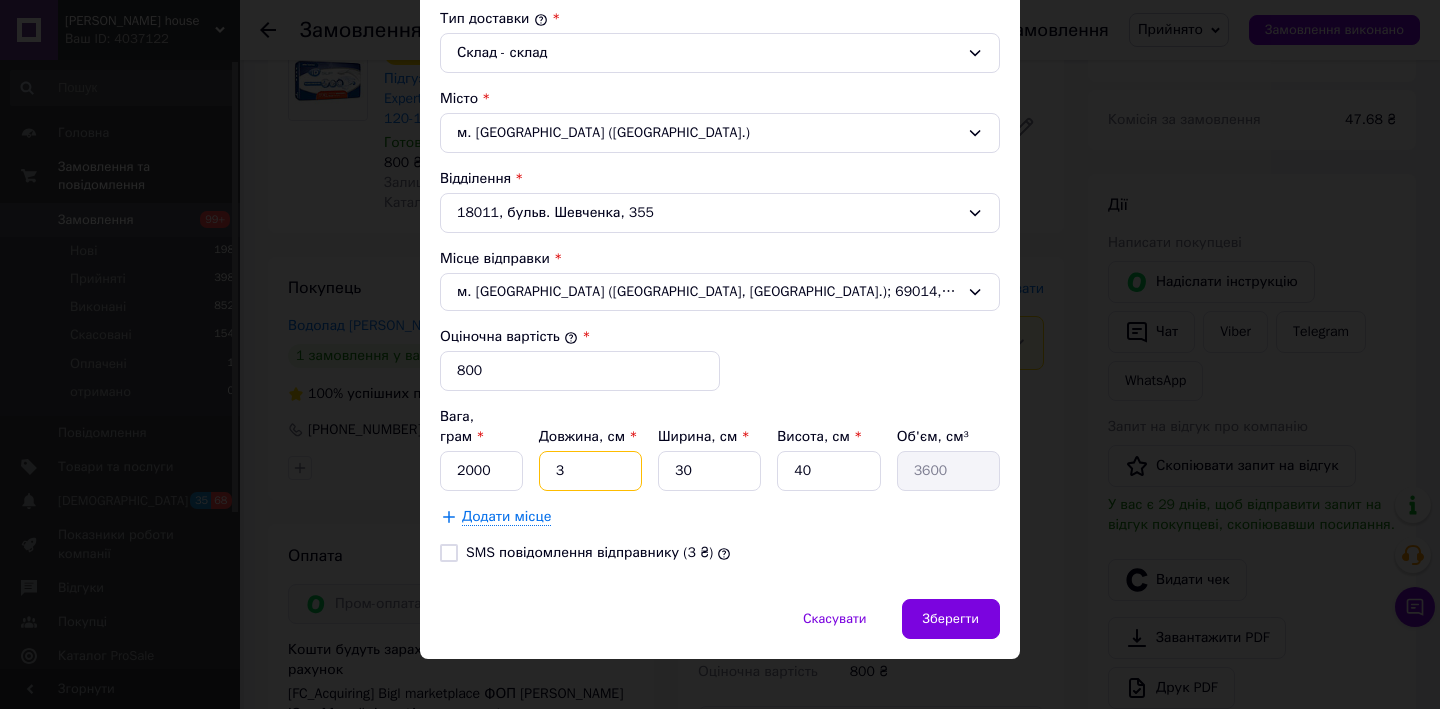 type on "30" 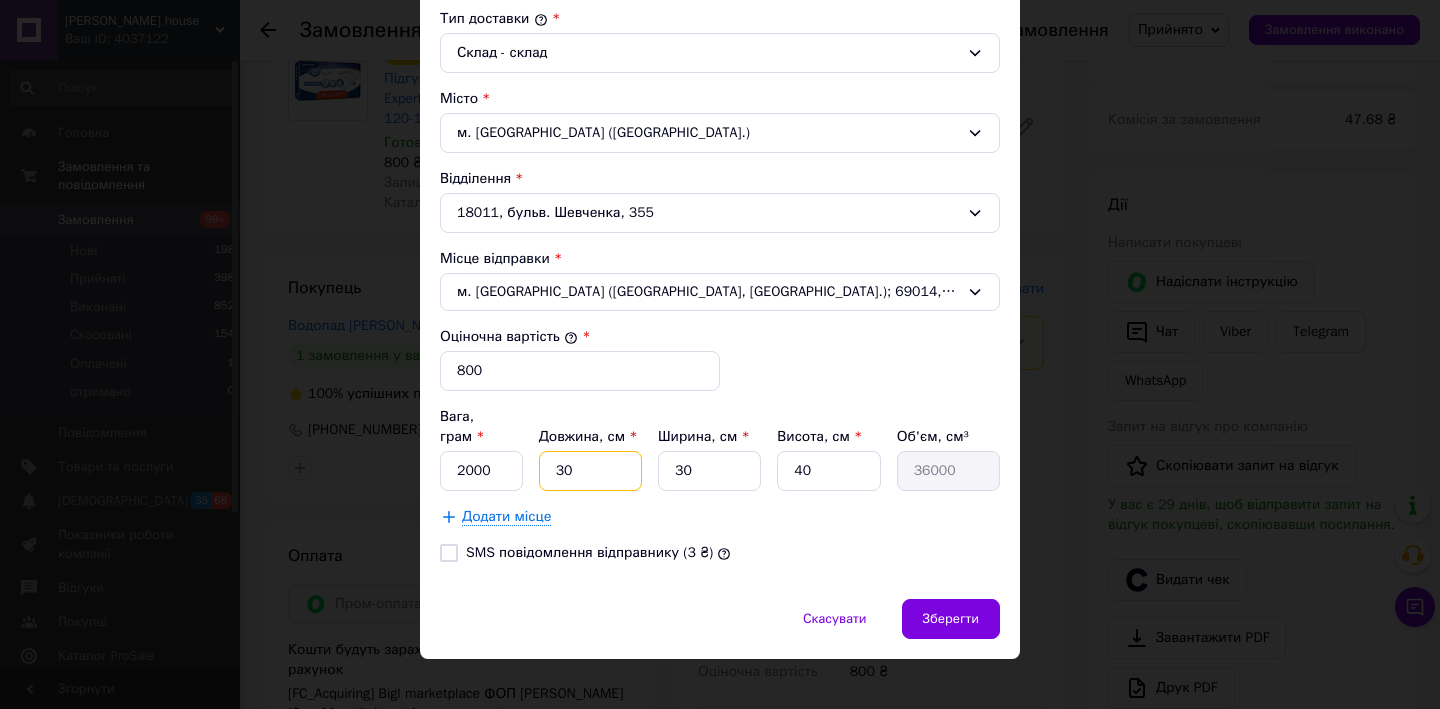 type on "30" 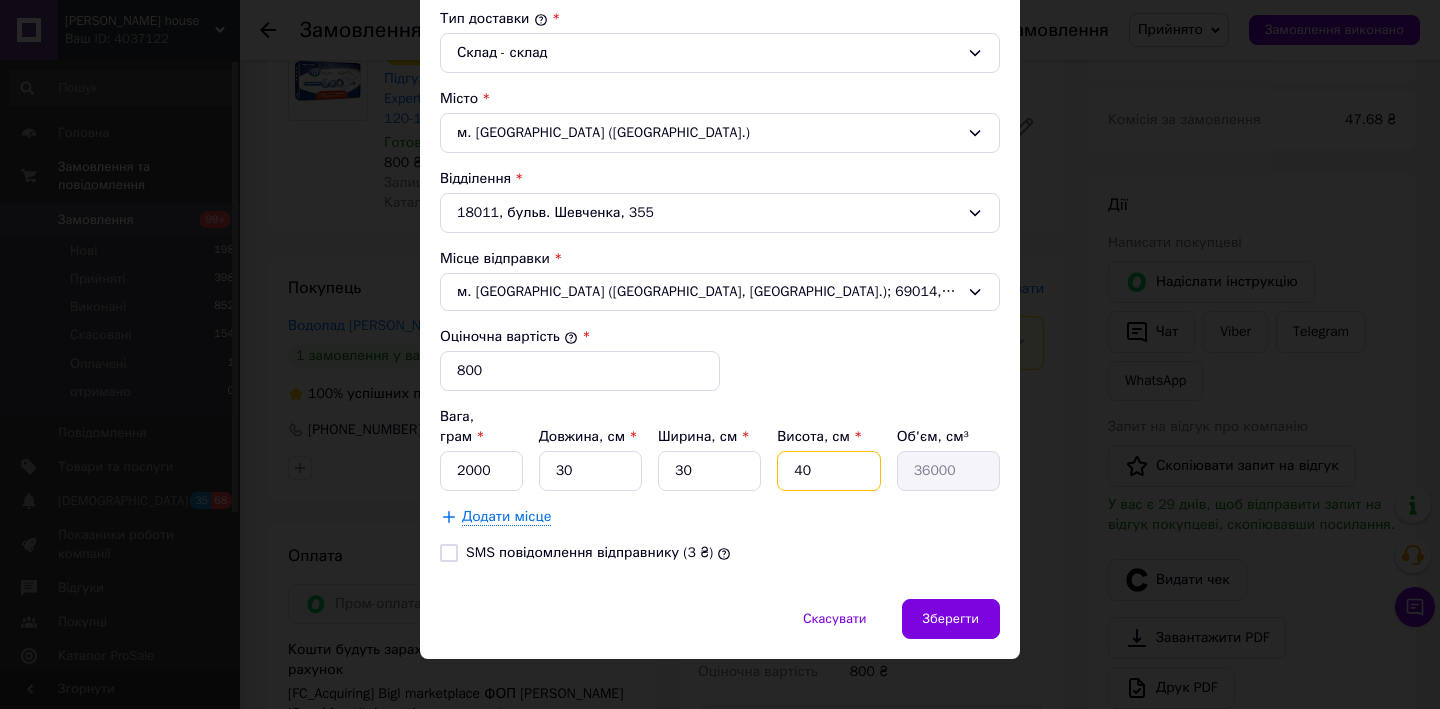 click on "40" at bounding box center [828, 471] 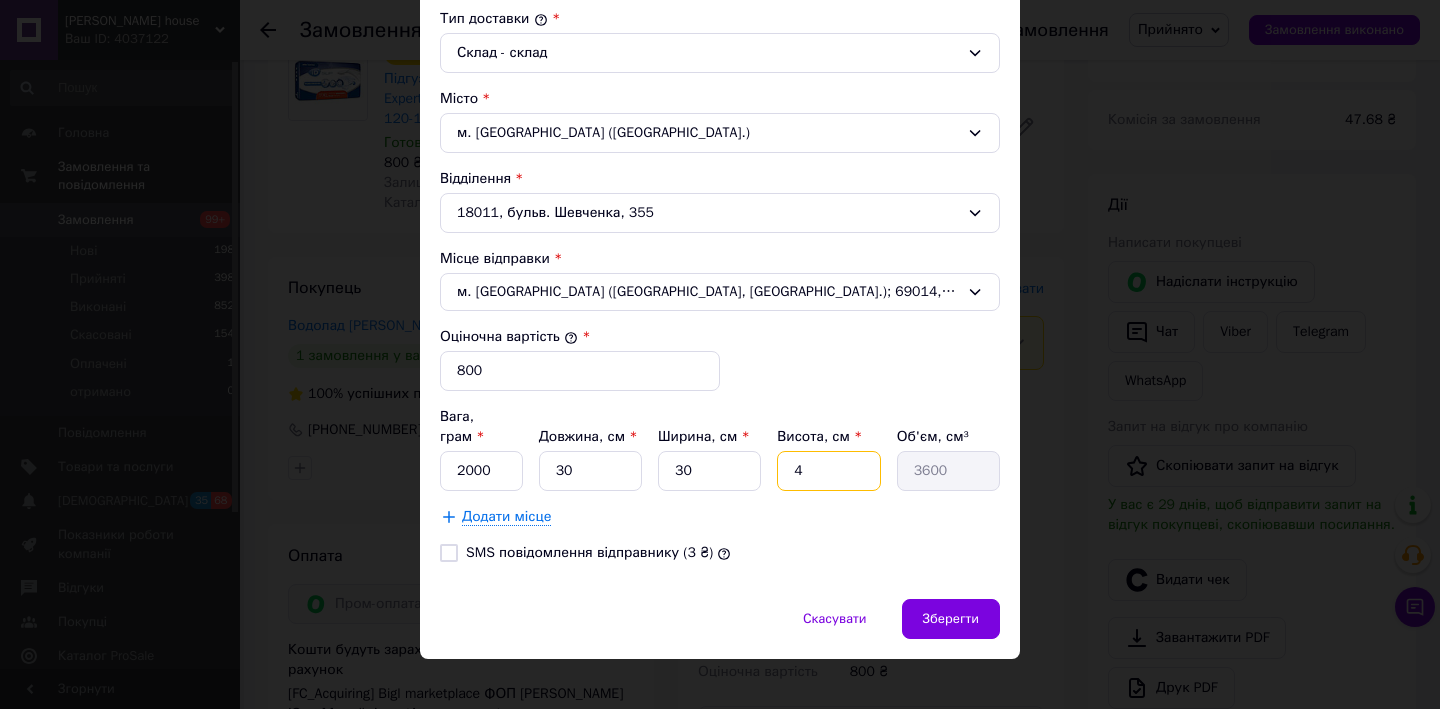 type 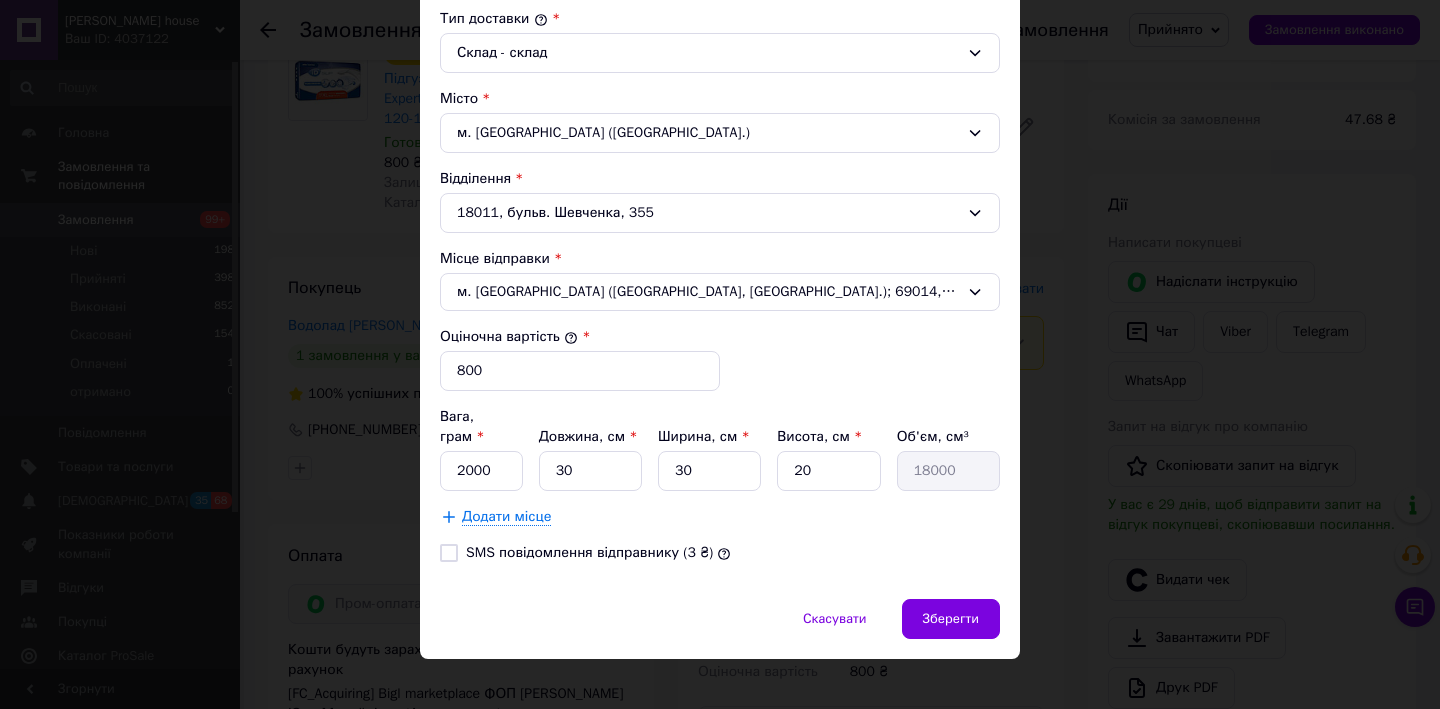 click on "SMS повідомлення відправнику (3 ₴)" at bounding box center [449, 553] 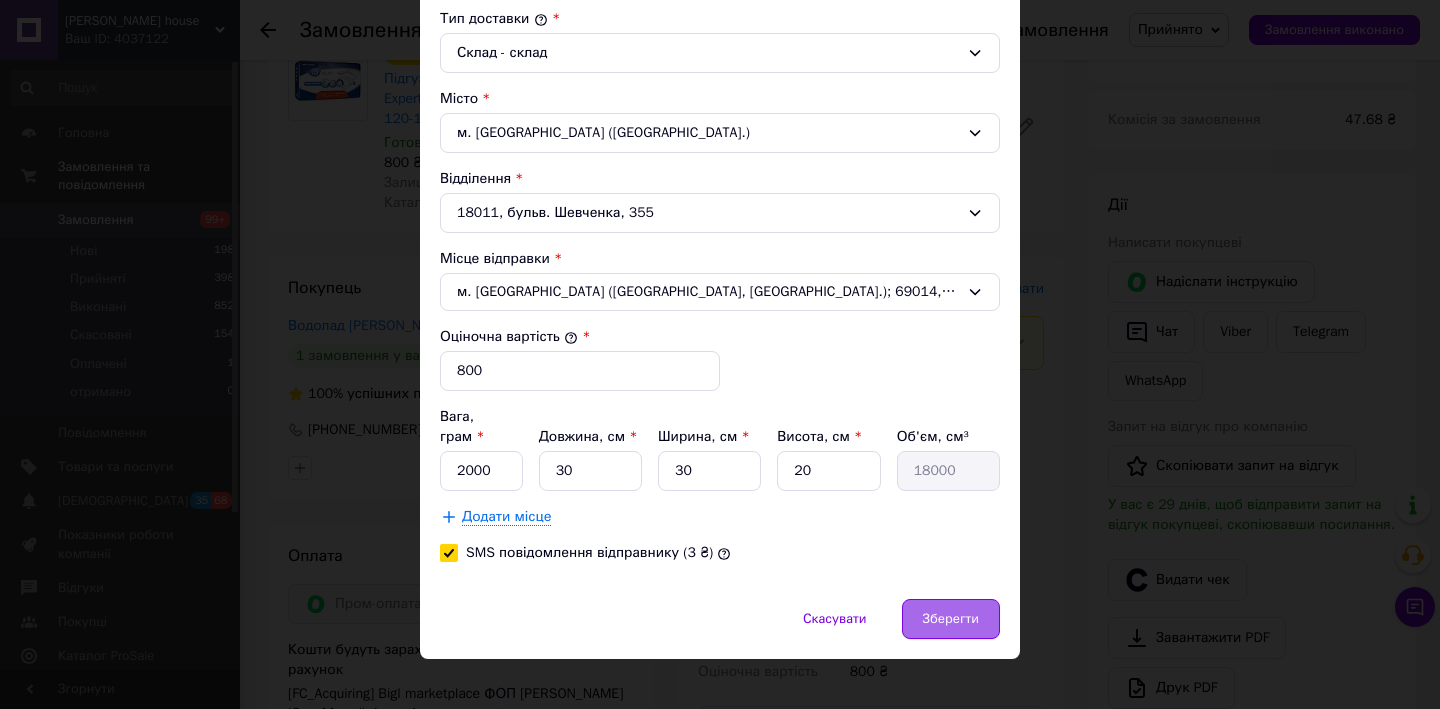 click on "Зберегти" at bounding box center [951, 619] 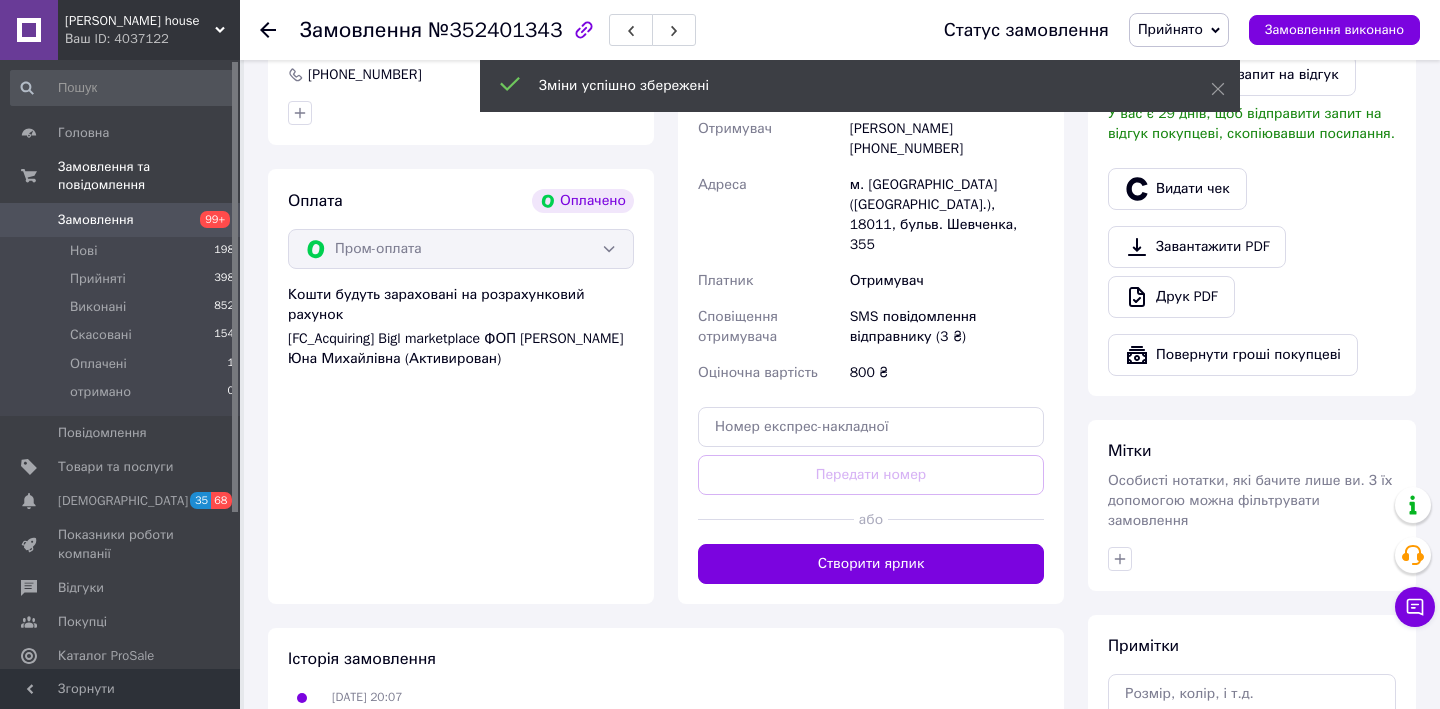 scroll, scrollTop: 605, scrollLeft: 0, axis: vertical 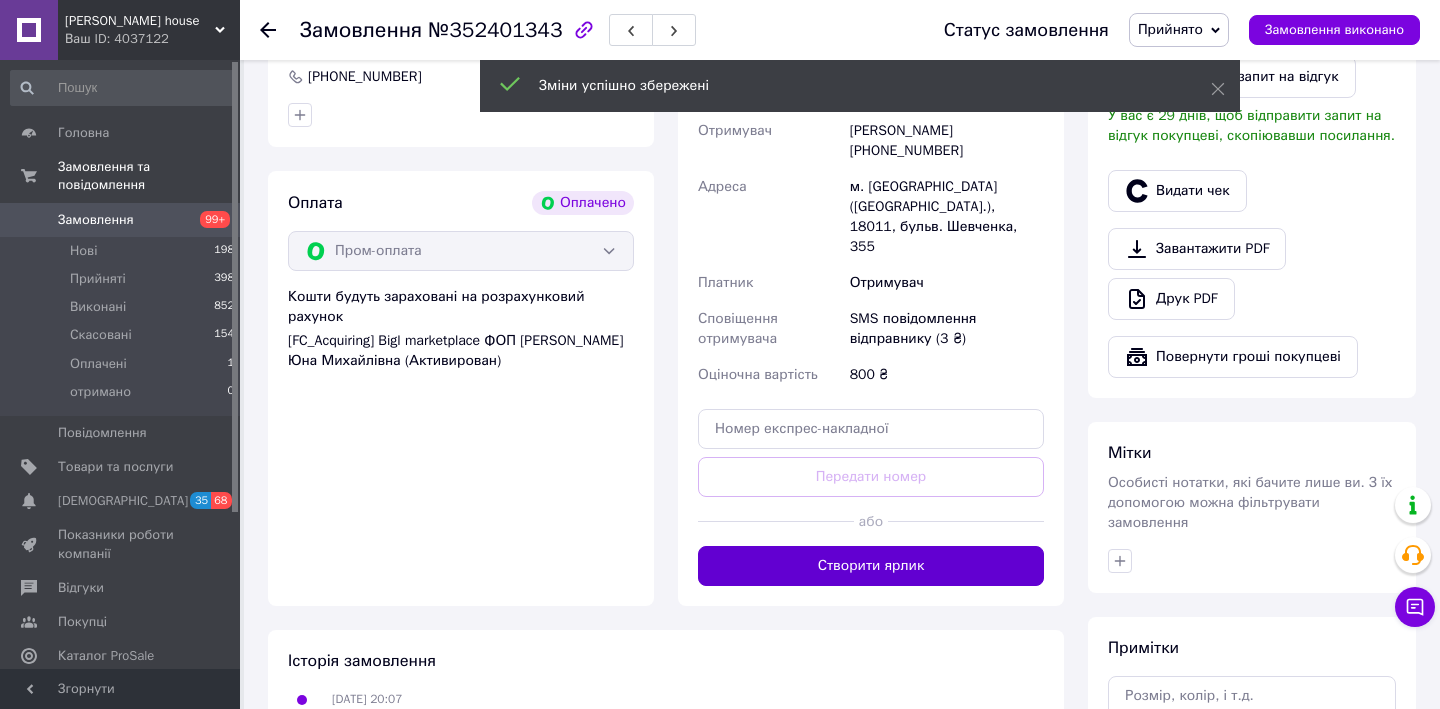 click on "Створити ярлик" at bounding box center [871, 566] 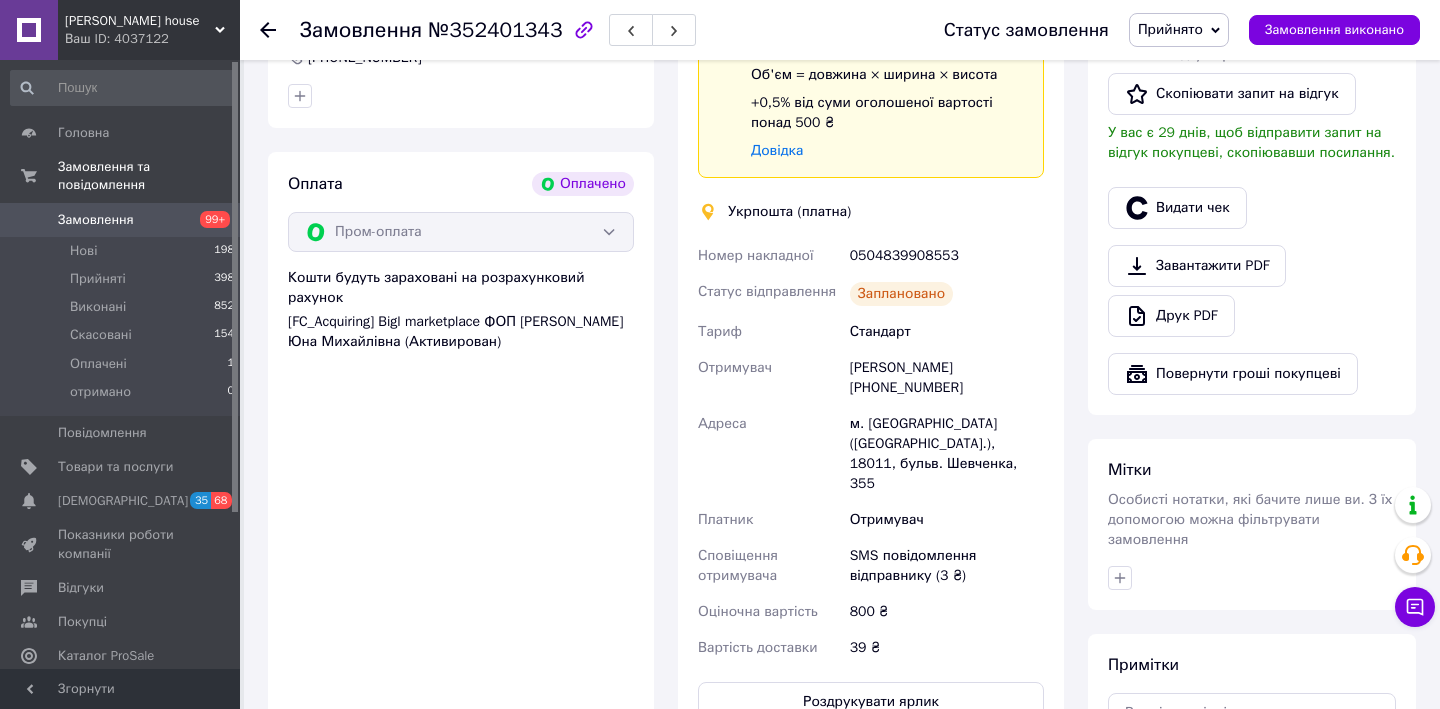 scroll, scrollTop: 625, scrollLeft: 0, axis: vertical 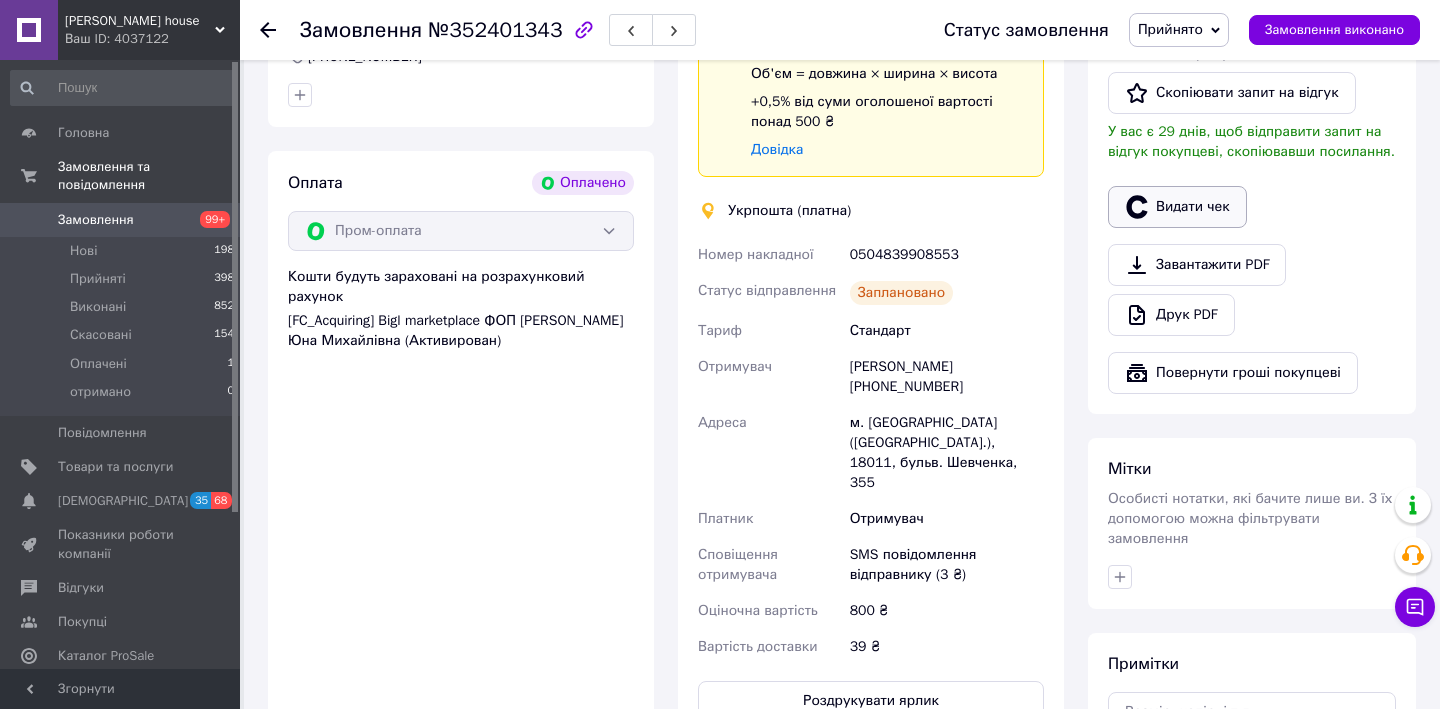 click on "Видати чек" at bounding box center [1177, 207] 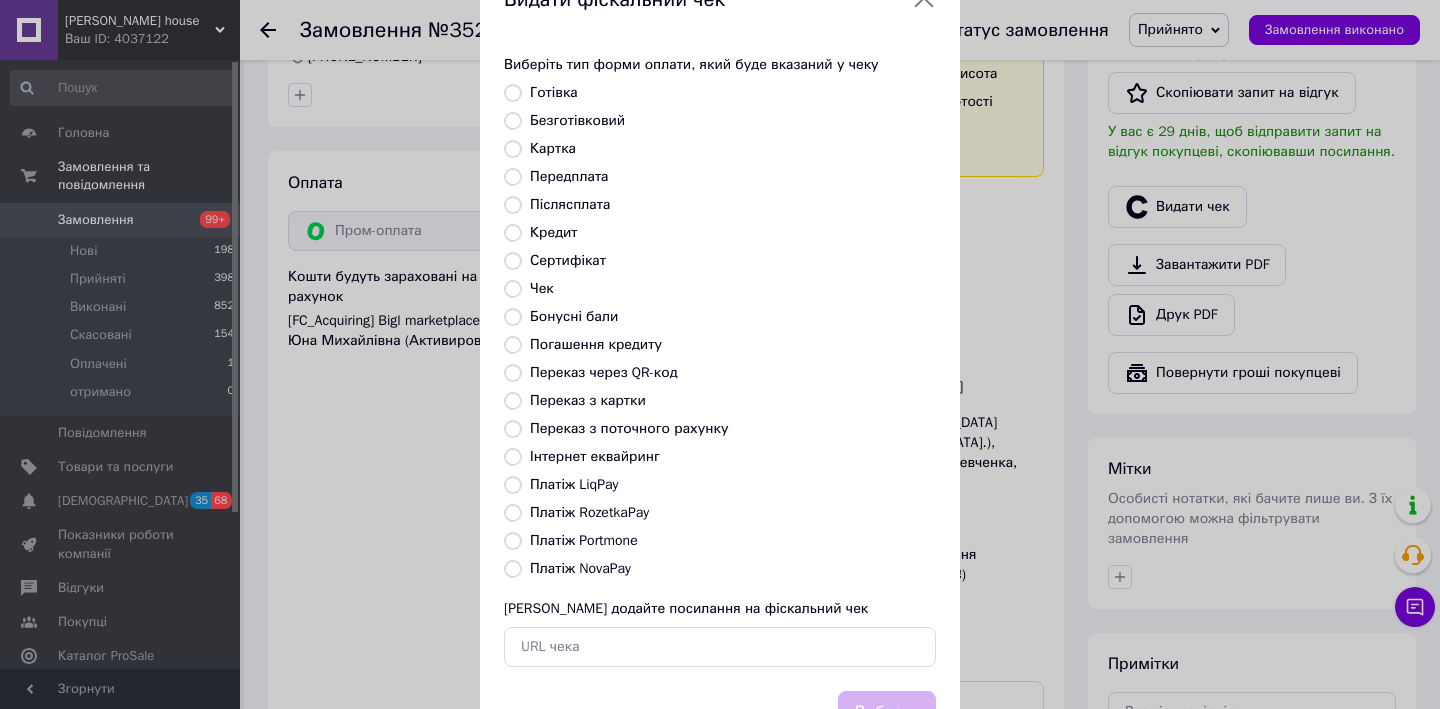scroll, scrollTop: 68, scrollLeft: 0, axis: vertical 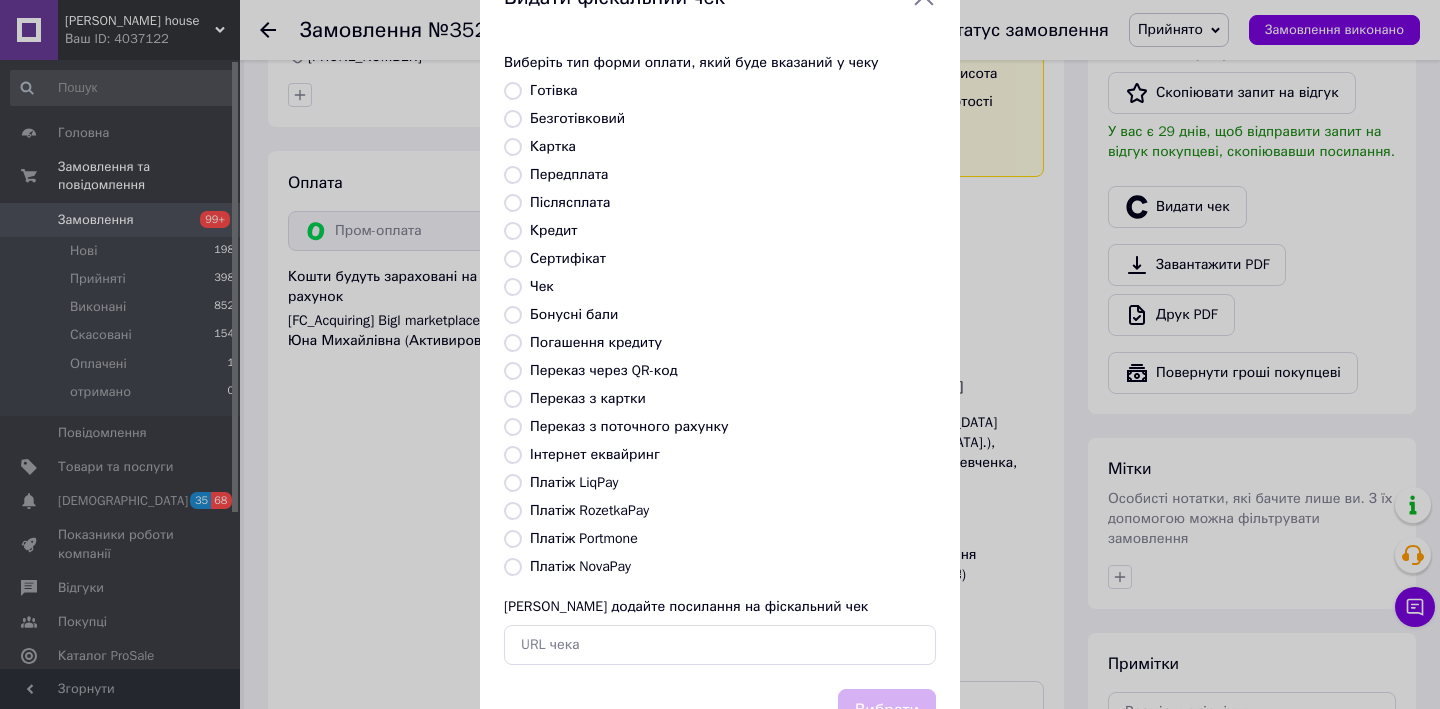 click on "Платіж RozetkaPay" at bounding box center [513, 511] 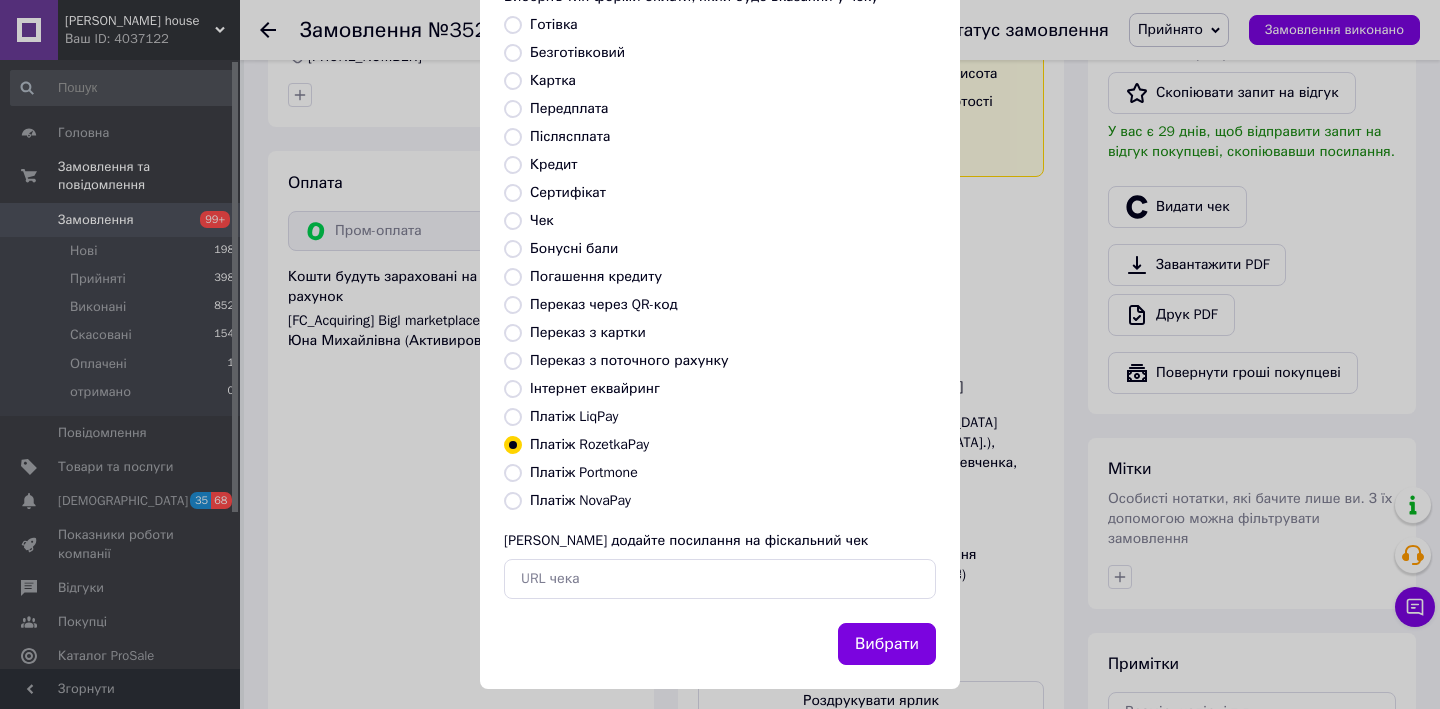 scroll, scrollTop: 139, scrollLeft: 0, axis: vertical 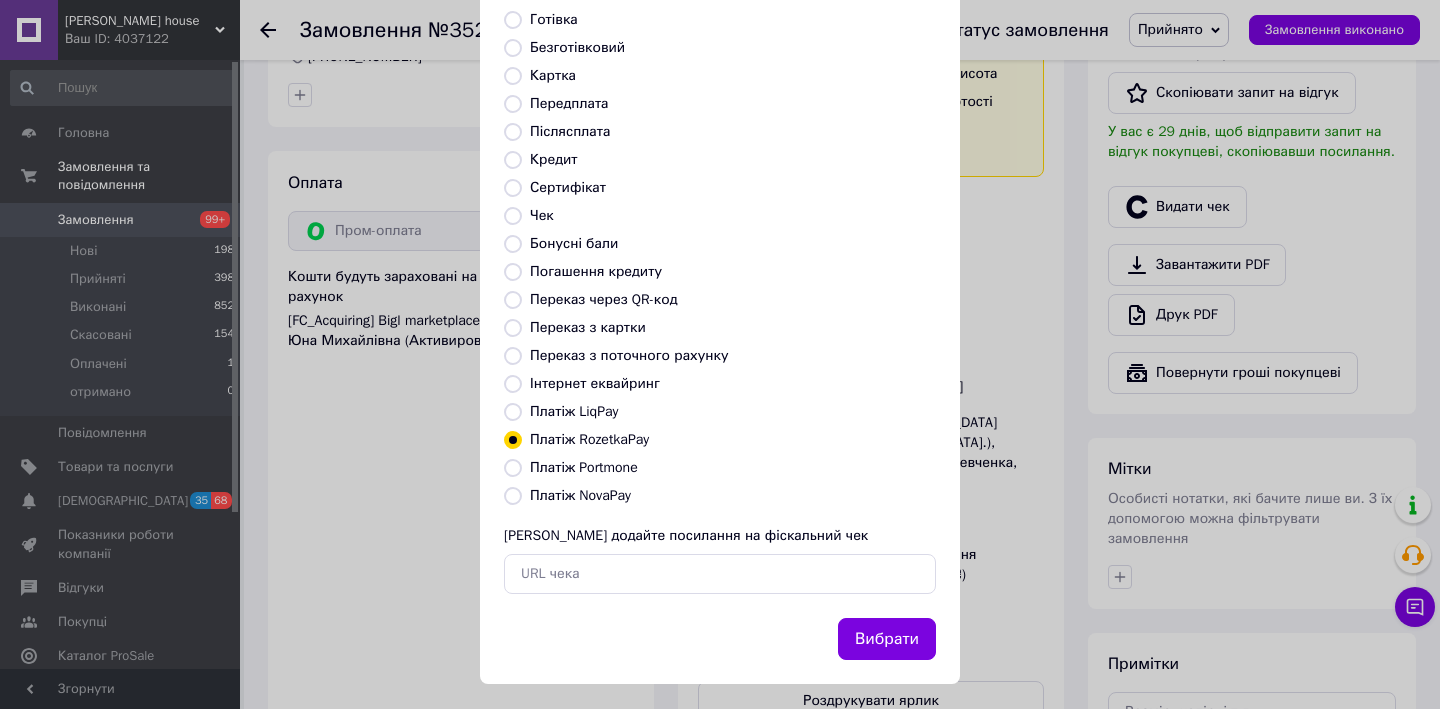 click on "Інтернет еквайринг" at bounding box center [513, 384] 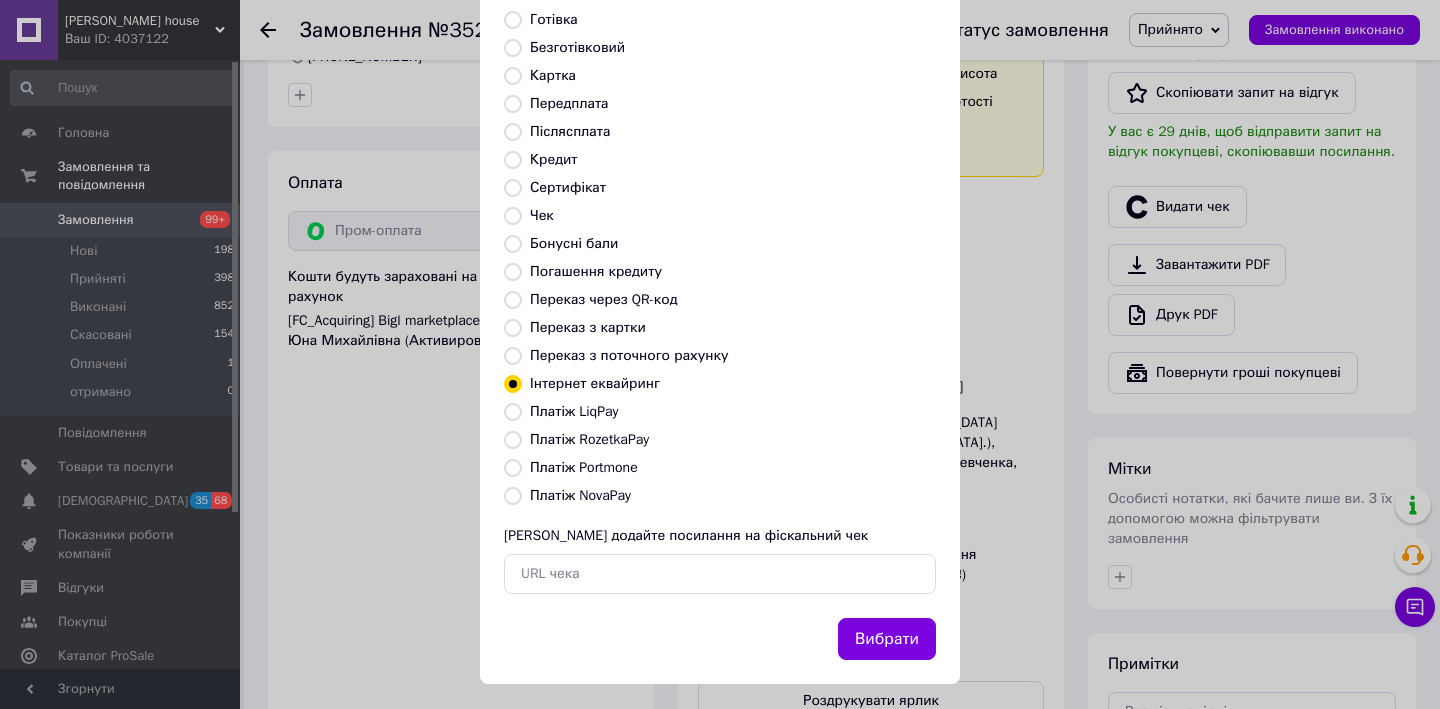 click on "Платіж RozetkaPay" at bounding box center (513, 440) 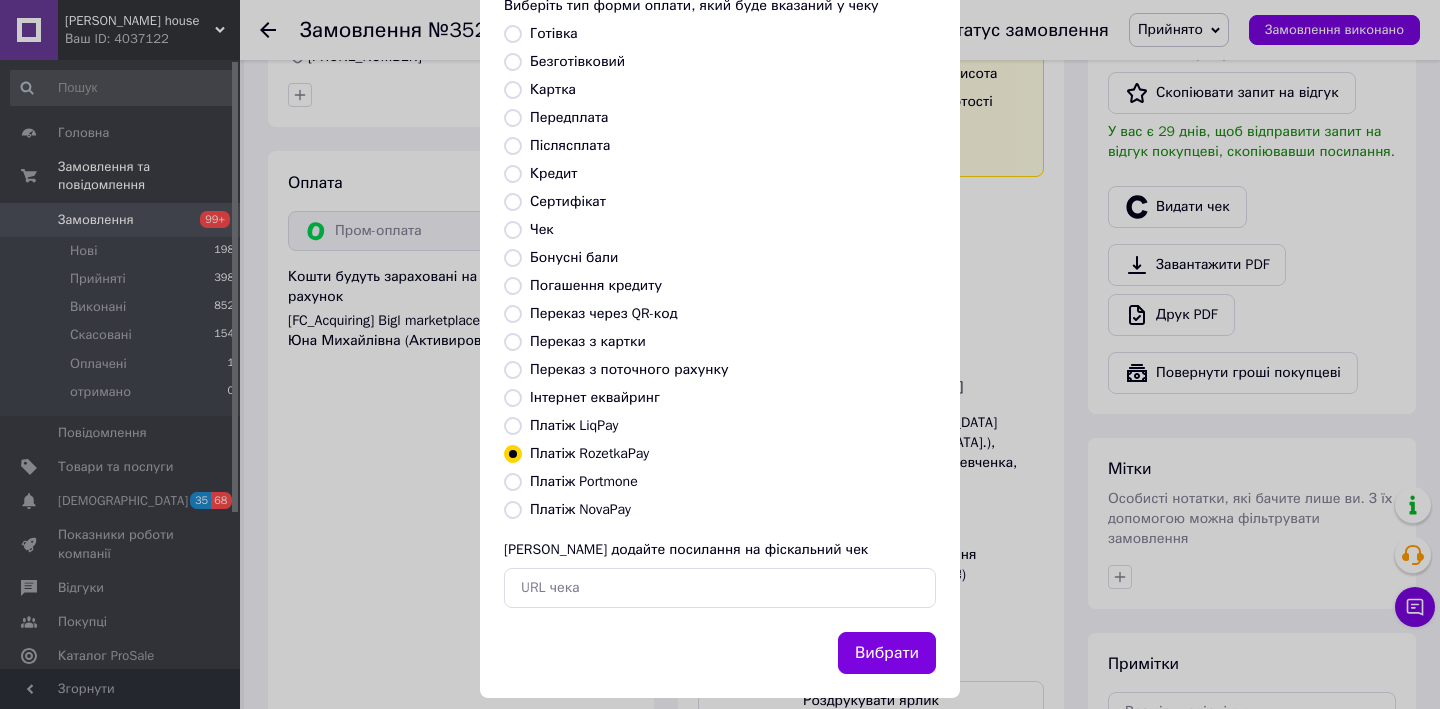 scroll, scrollTop: 150, scrollLeft: 0, axis: vertical 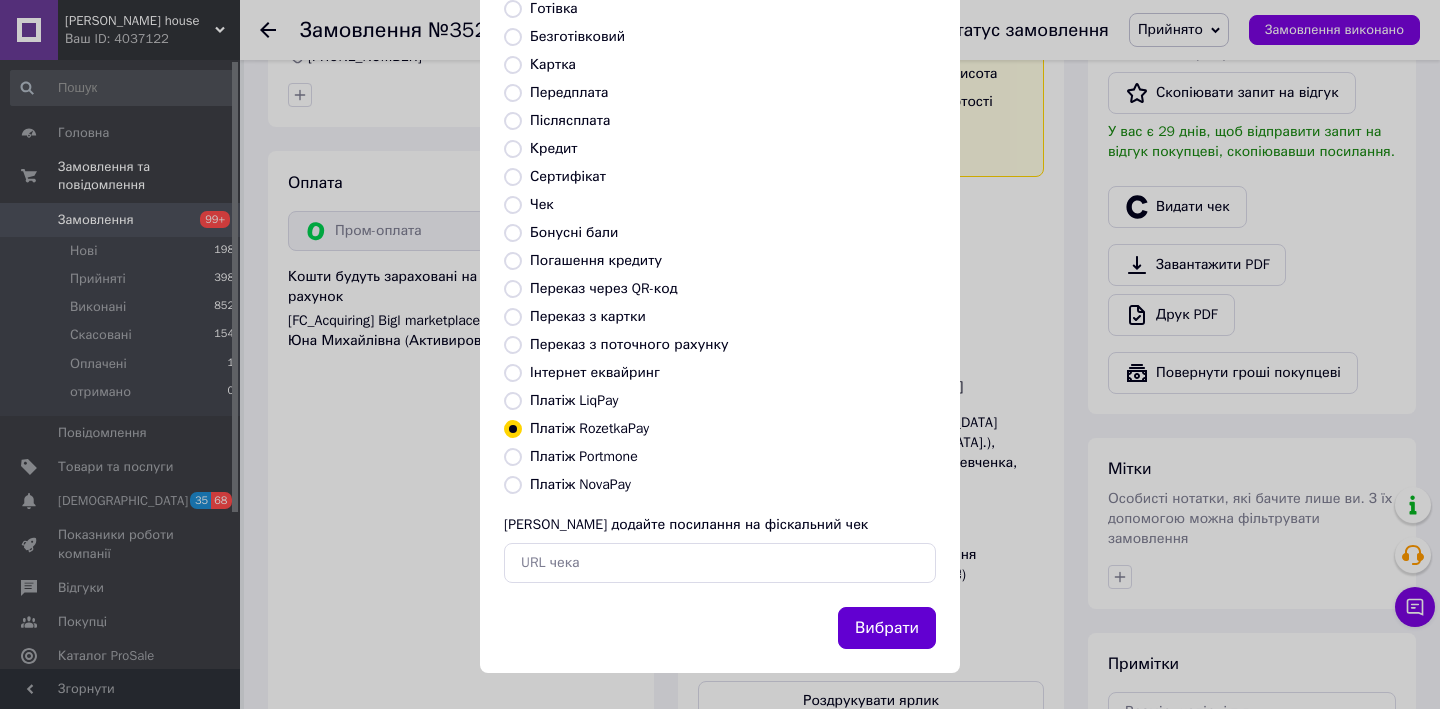 click on "Вибрати" at bounding box center (887, 628) 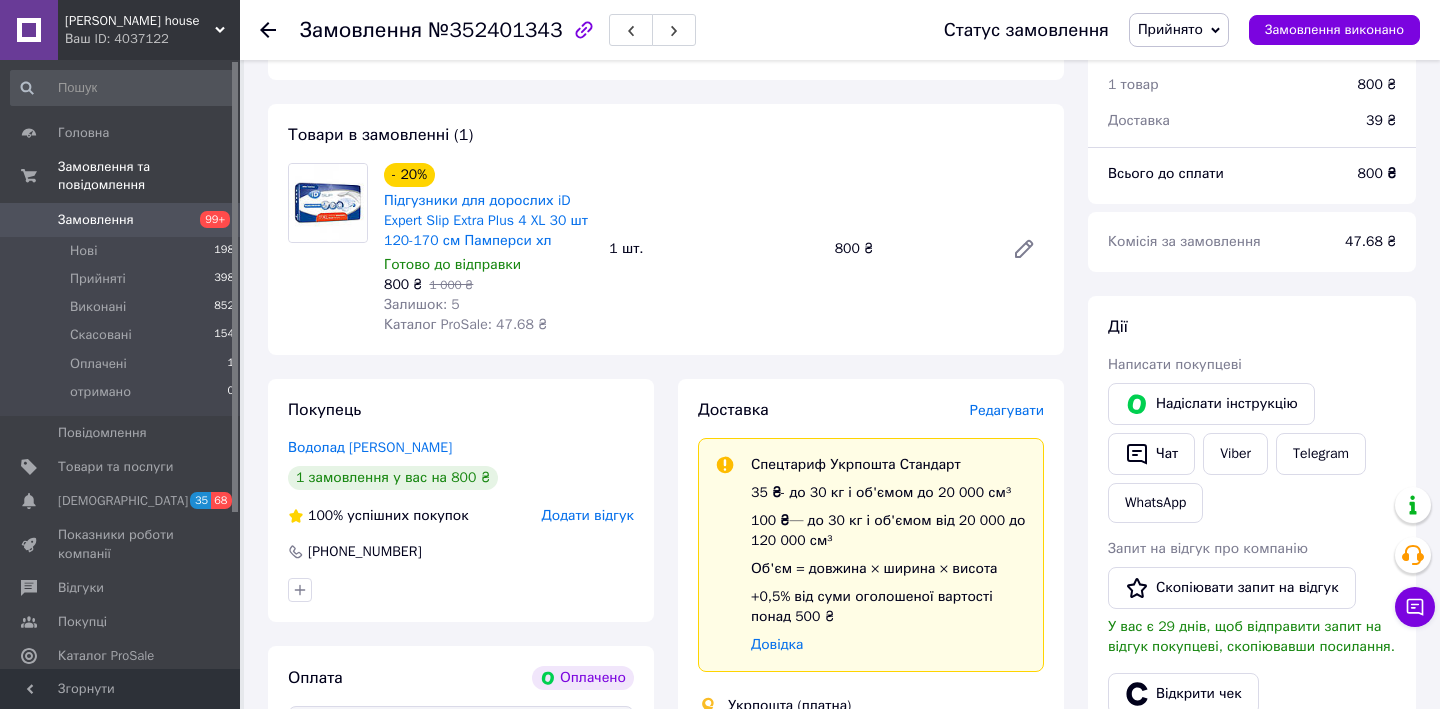 scroll, scrollTop: 128, scrollLeft: 0, axis: vertical 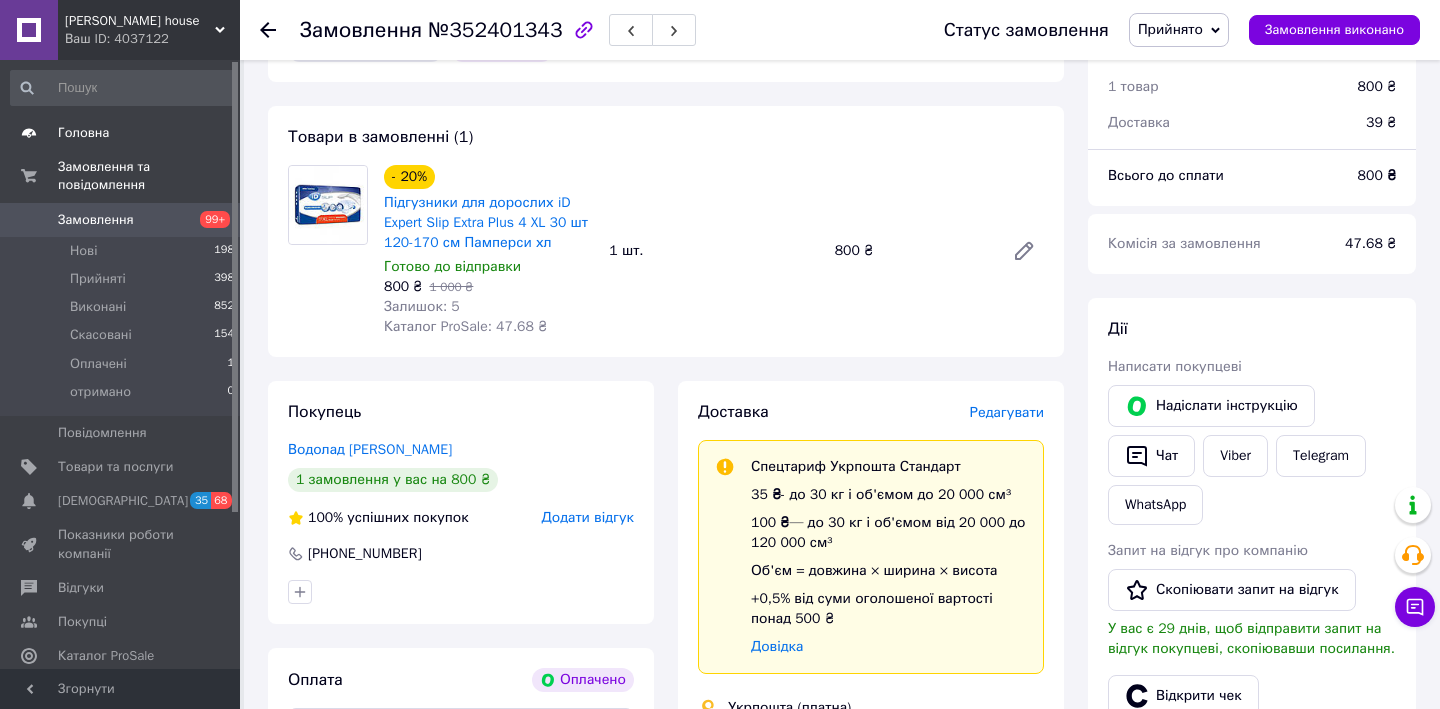 click on "Головна" at bounding box center (83, 133) 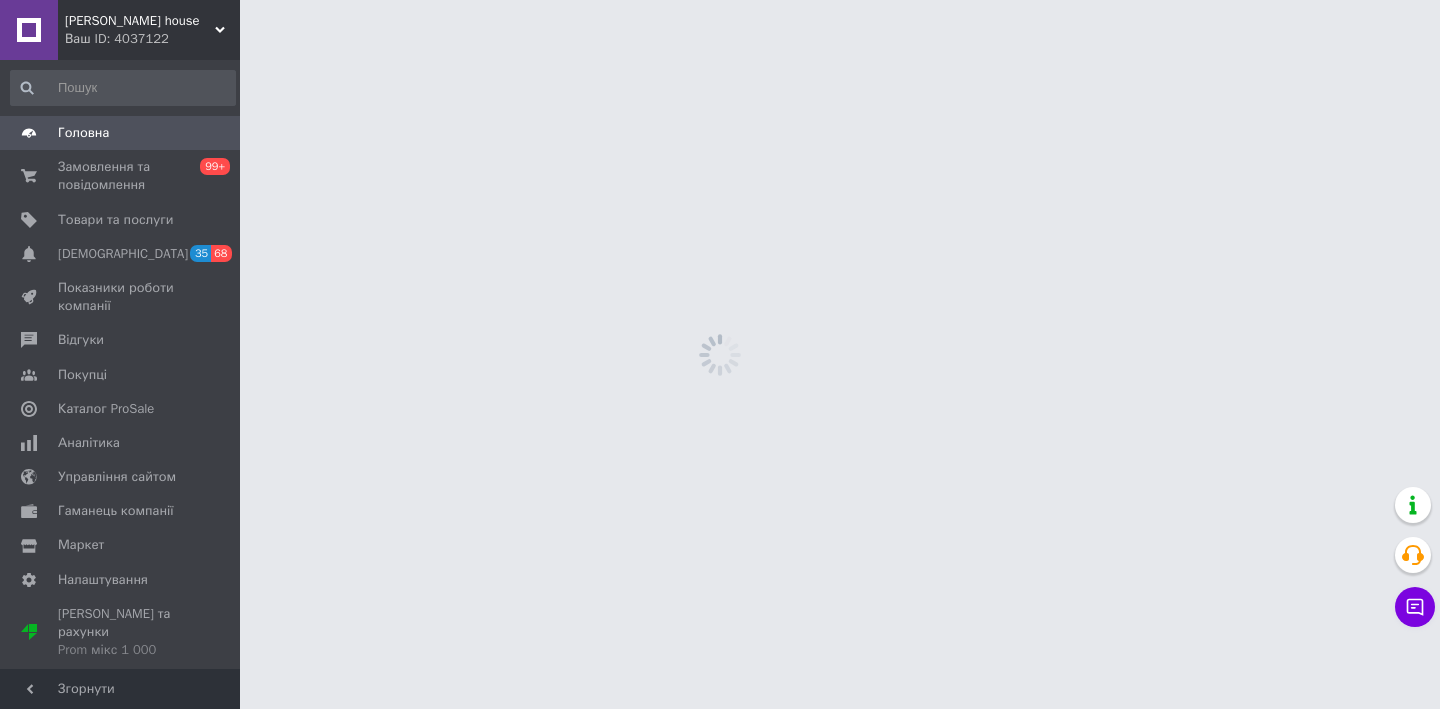 scroll, scrollTop: 0, scrollLeft: 0, axis: both 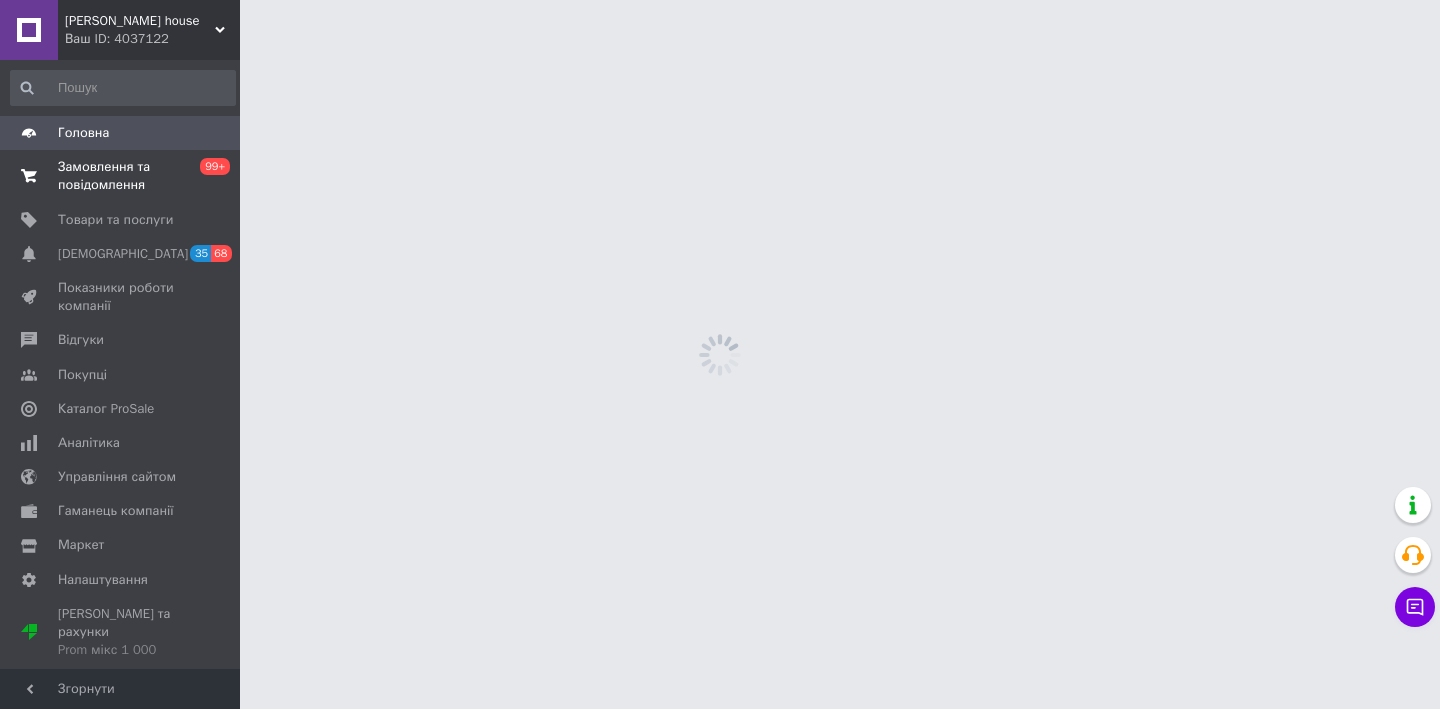 click on "Замовлення та повідомлення" at bounding box center (121, 176) 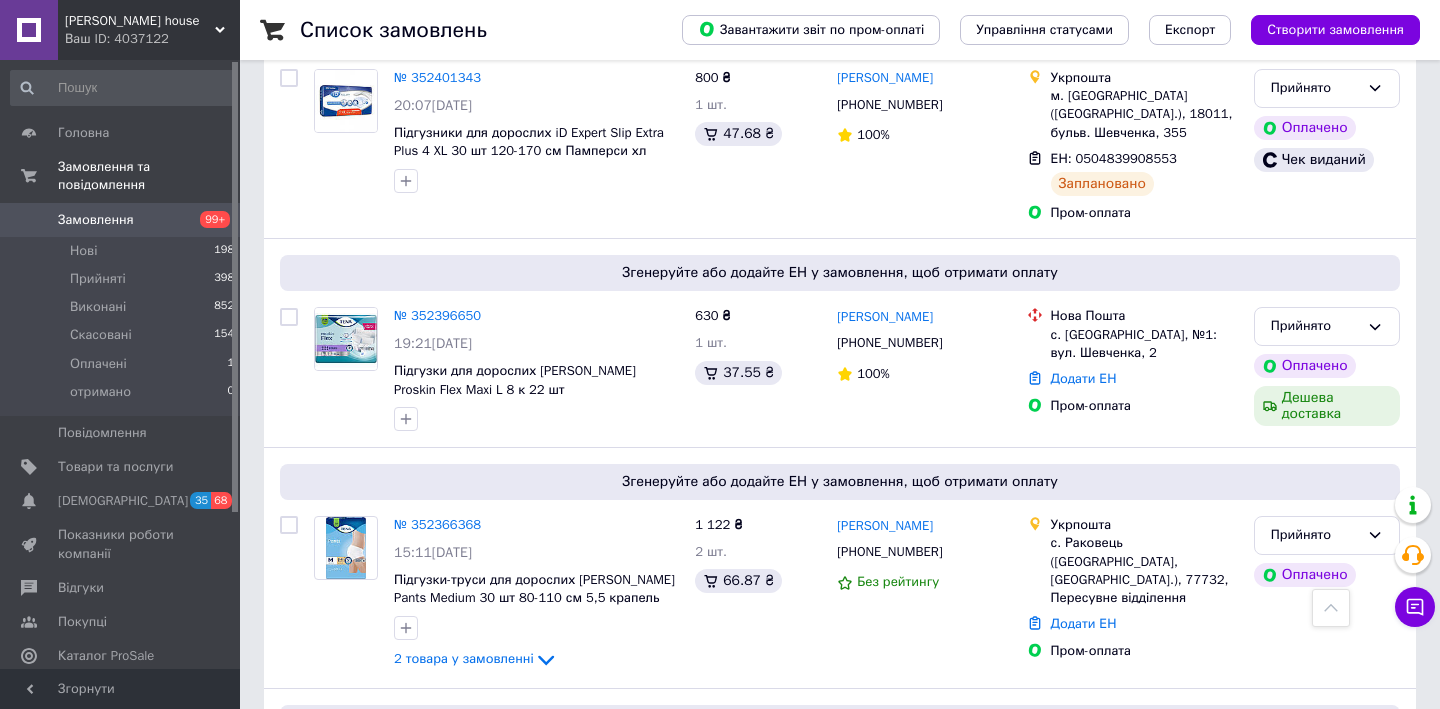 scroll, scrollTop: 1718, scrollLeft: 0, axis: vertical 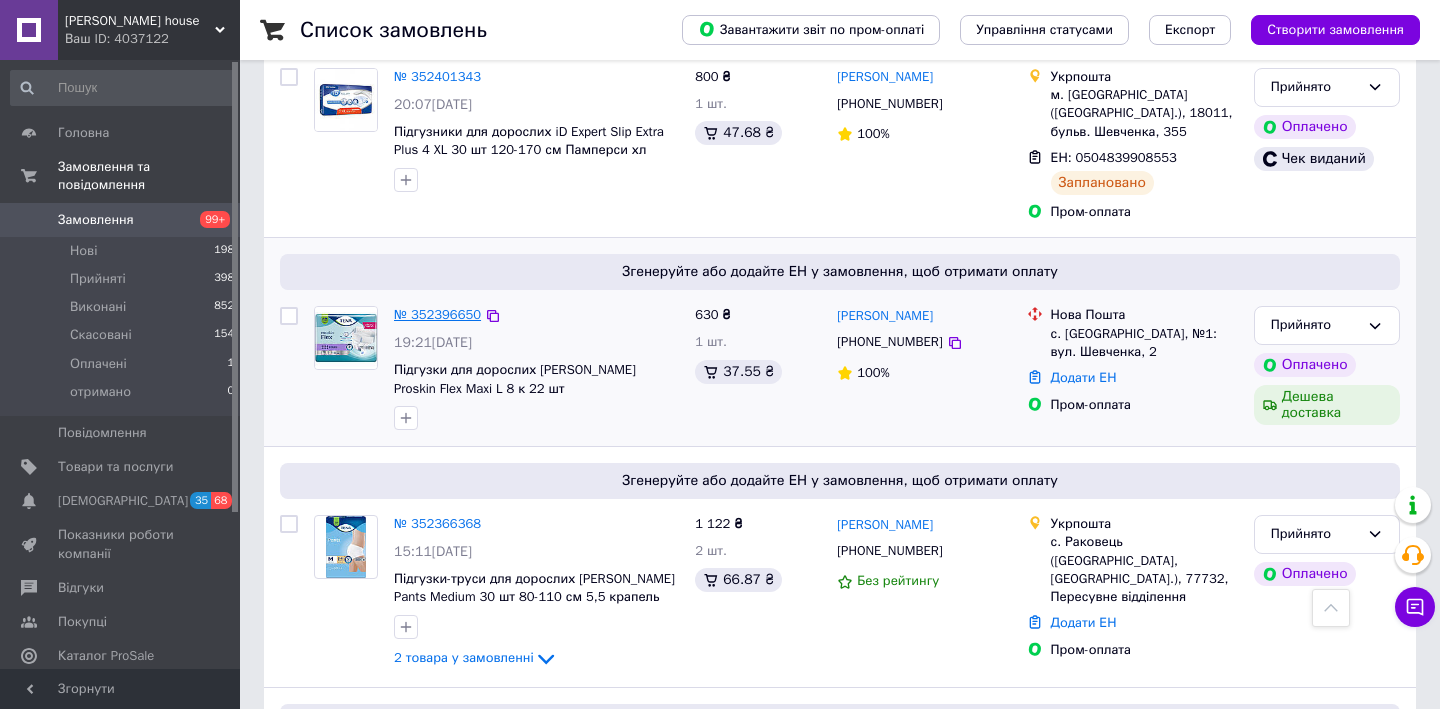 click on "№ 352396650" at bounding box center (437, 314) 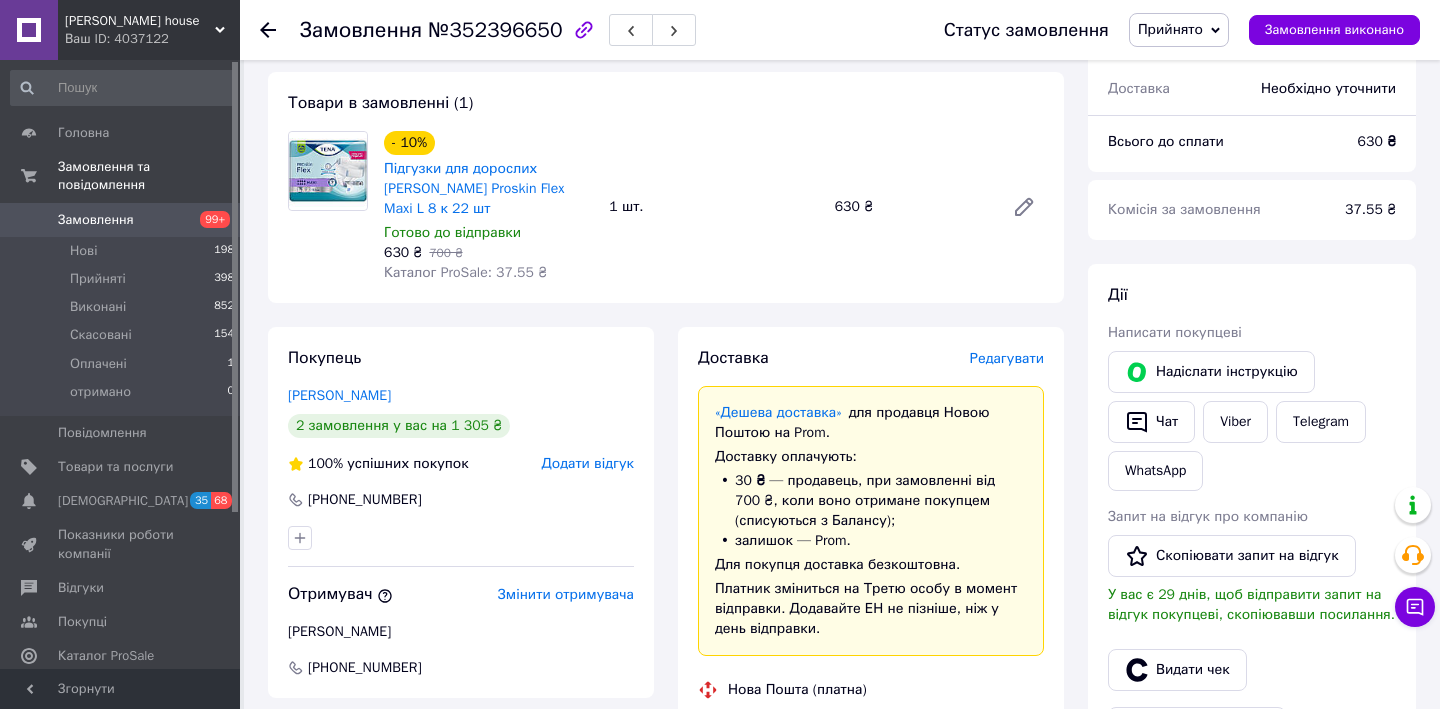scroll, scrollTop: 80, scrollLeft: 0, axis: vertical 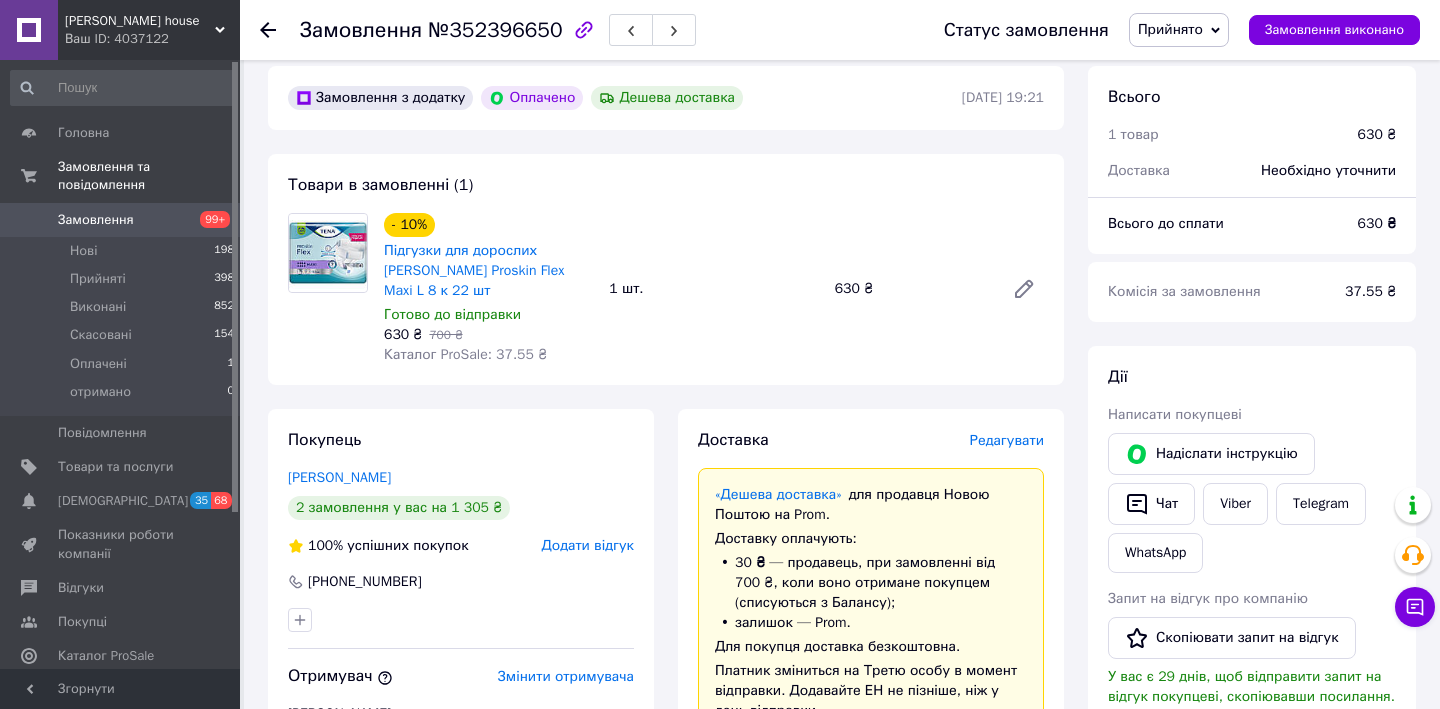 click on "Редагувати" at bounding box center (1007, 440) 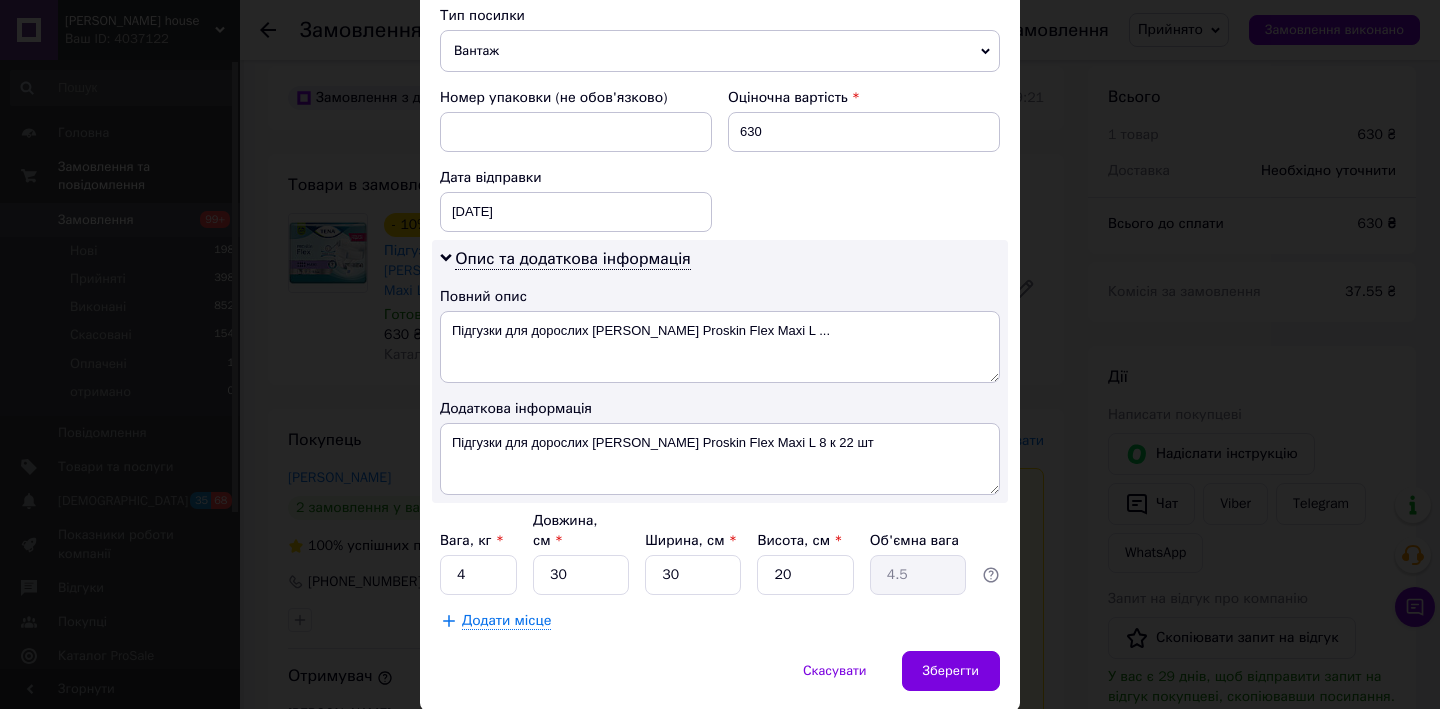 scroll, scrollTop: 814, scrollLeft: 0, axis: vertical 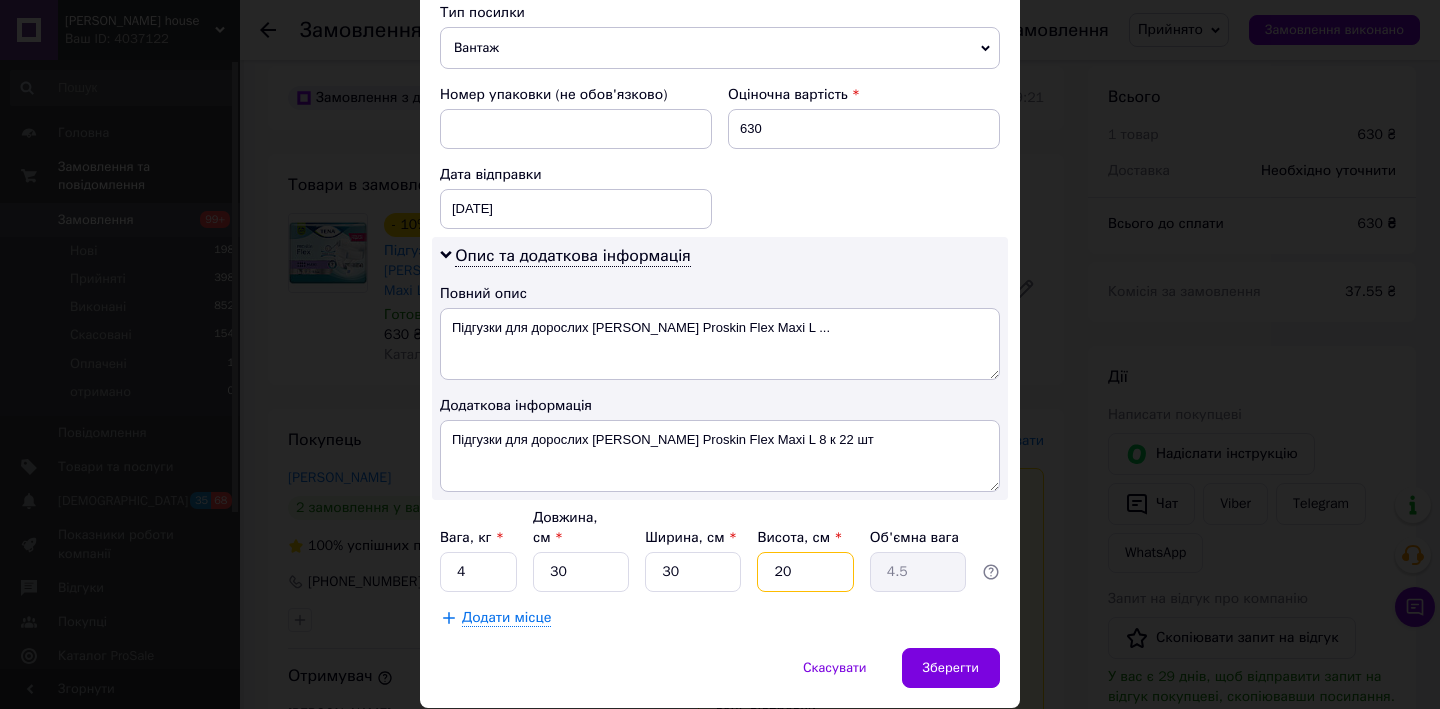 click on "20" at bounding box center (805, 572) 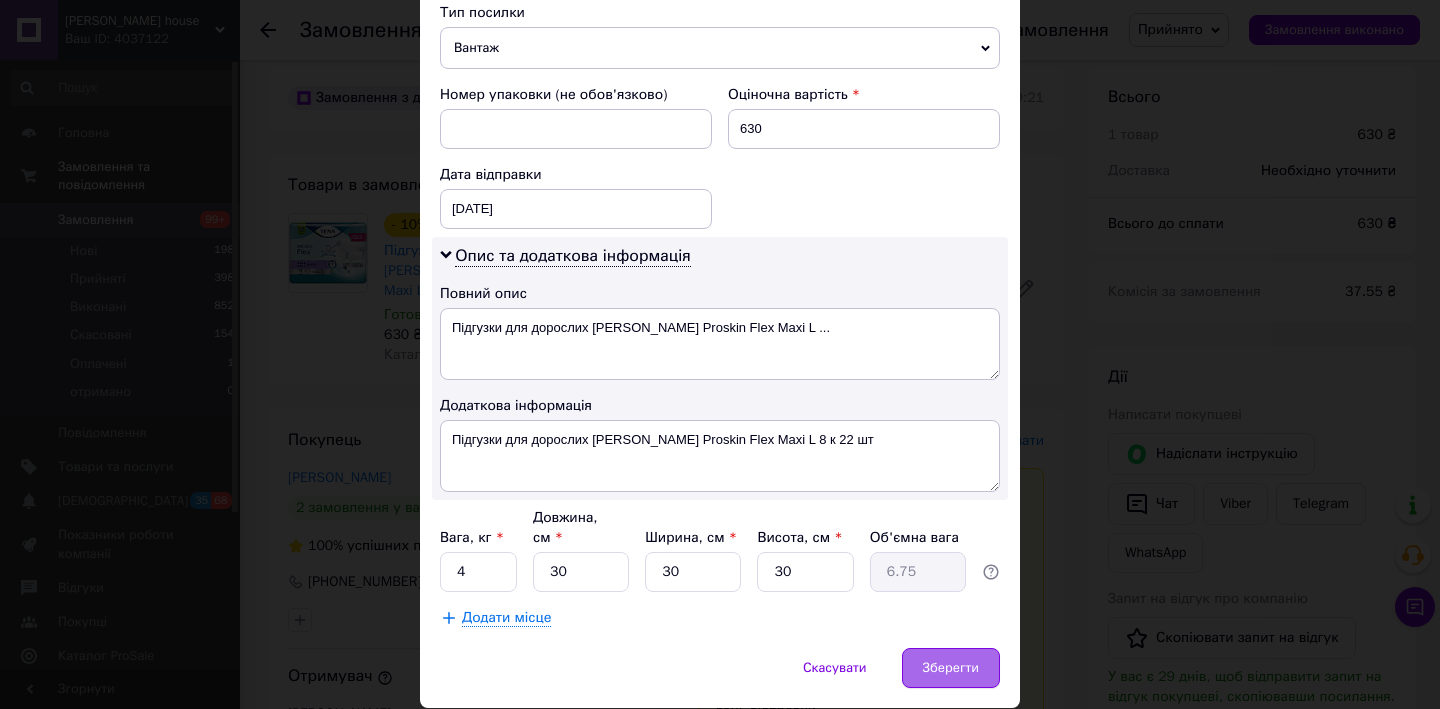 click on "Зберегти" at bounding box center (951, 668) 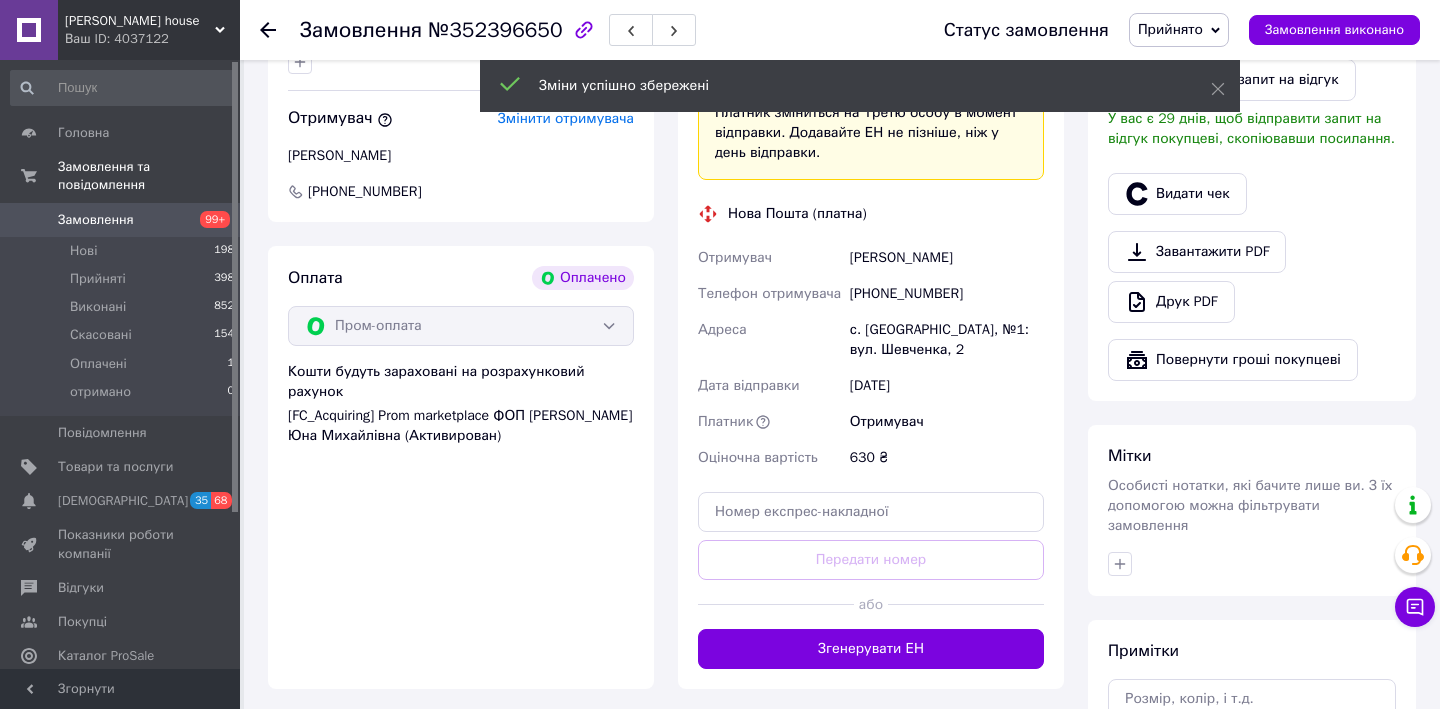 scroll, scrollTop: 637, scrollLeft: 0, axis: vertical 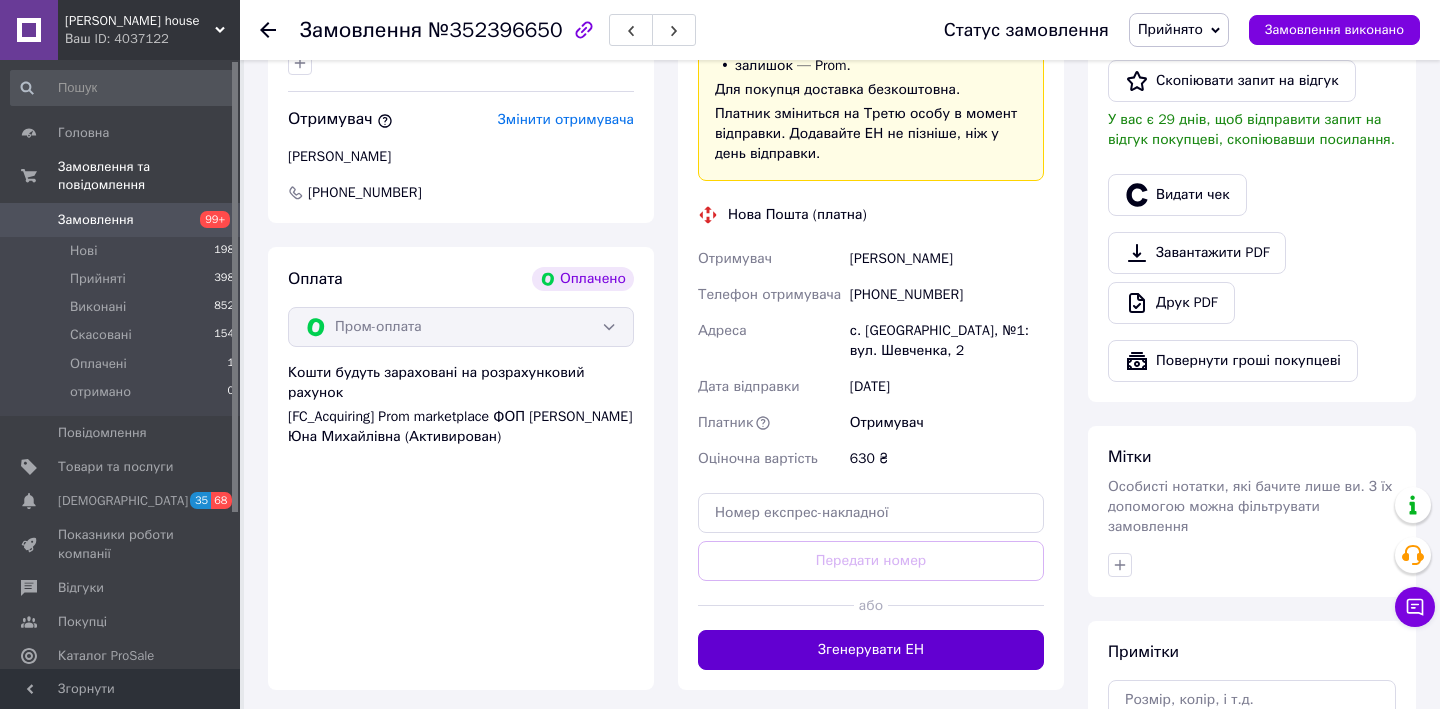 click on "Згенерувати ЕН" at bounding box center [871, 650] 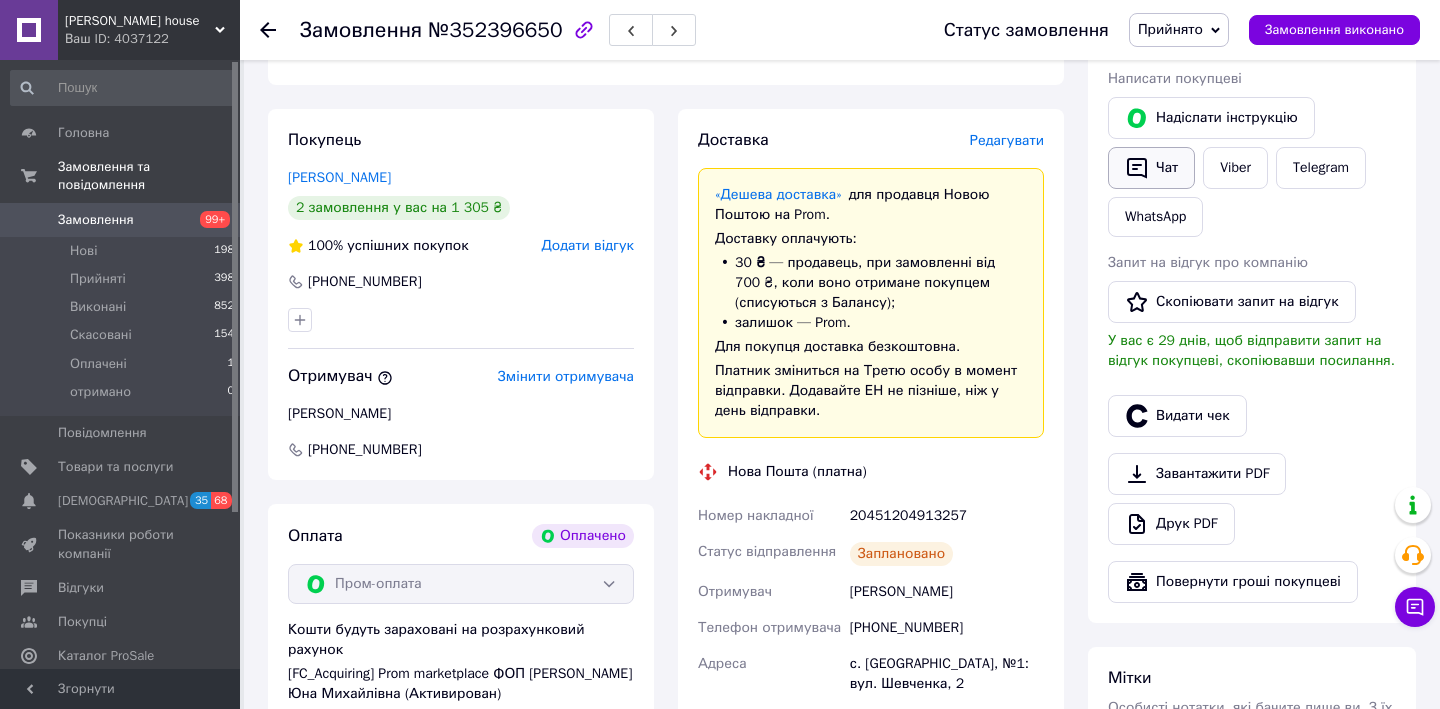 scroll, scrollTop: 364, scrollLeft: 0, axis: vertical 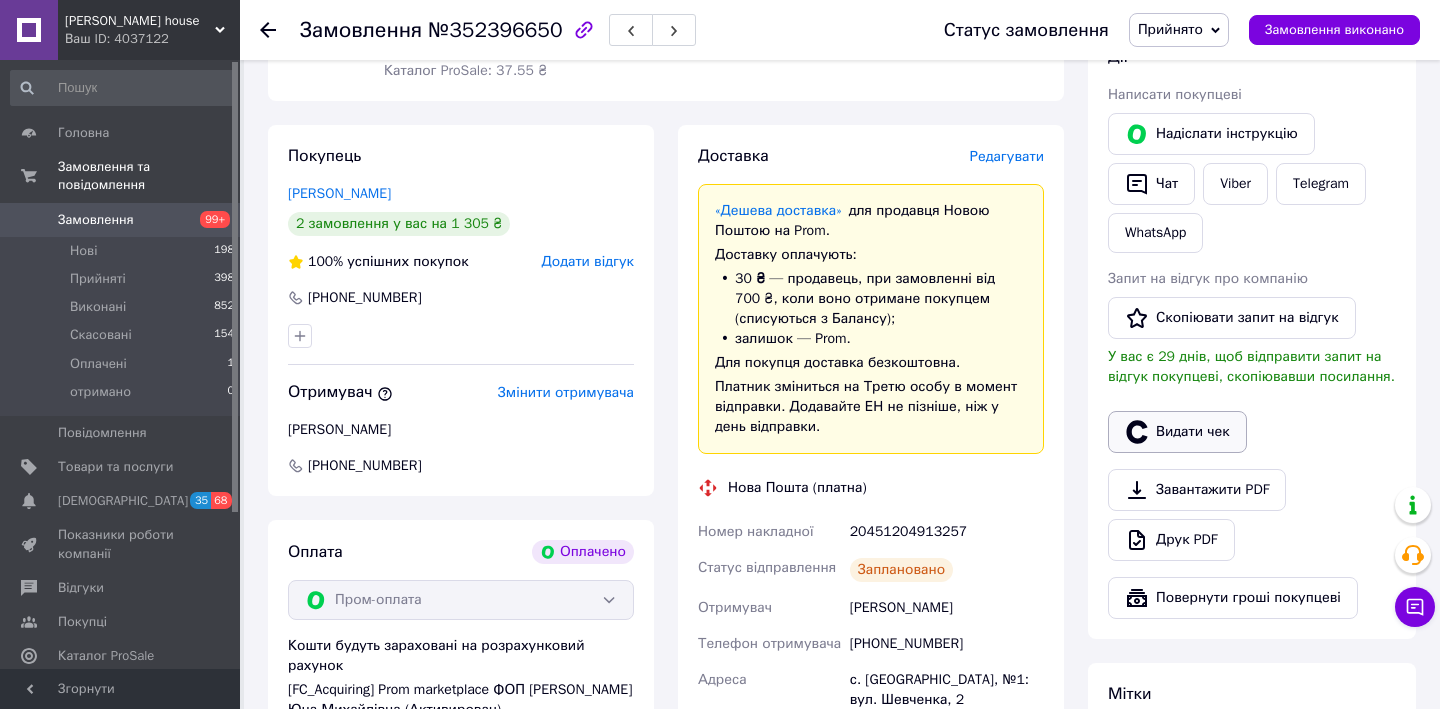 click on "Видати чек" at bounding box center (1177, 432) 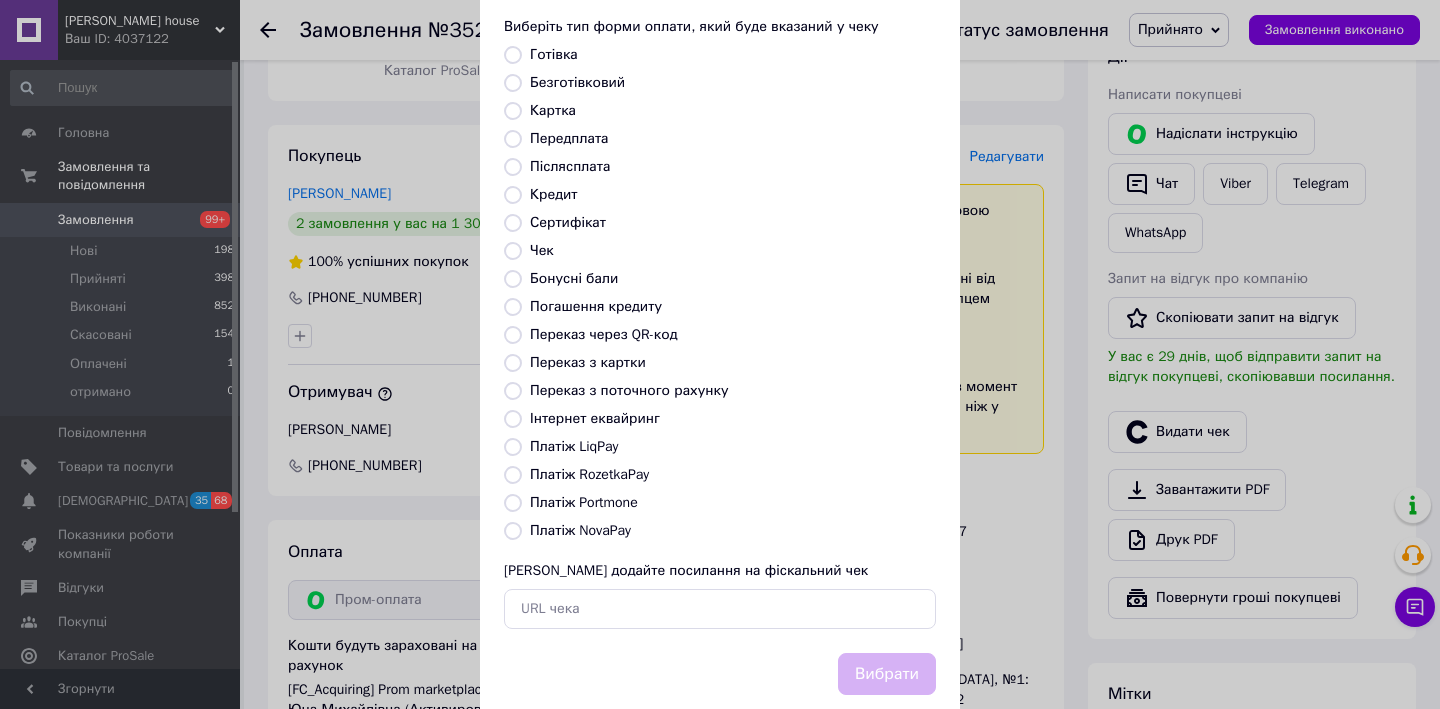 scroll, scrollTop: 132, scrollLeft: 0, axis: vertical 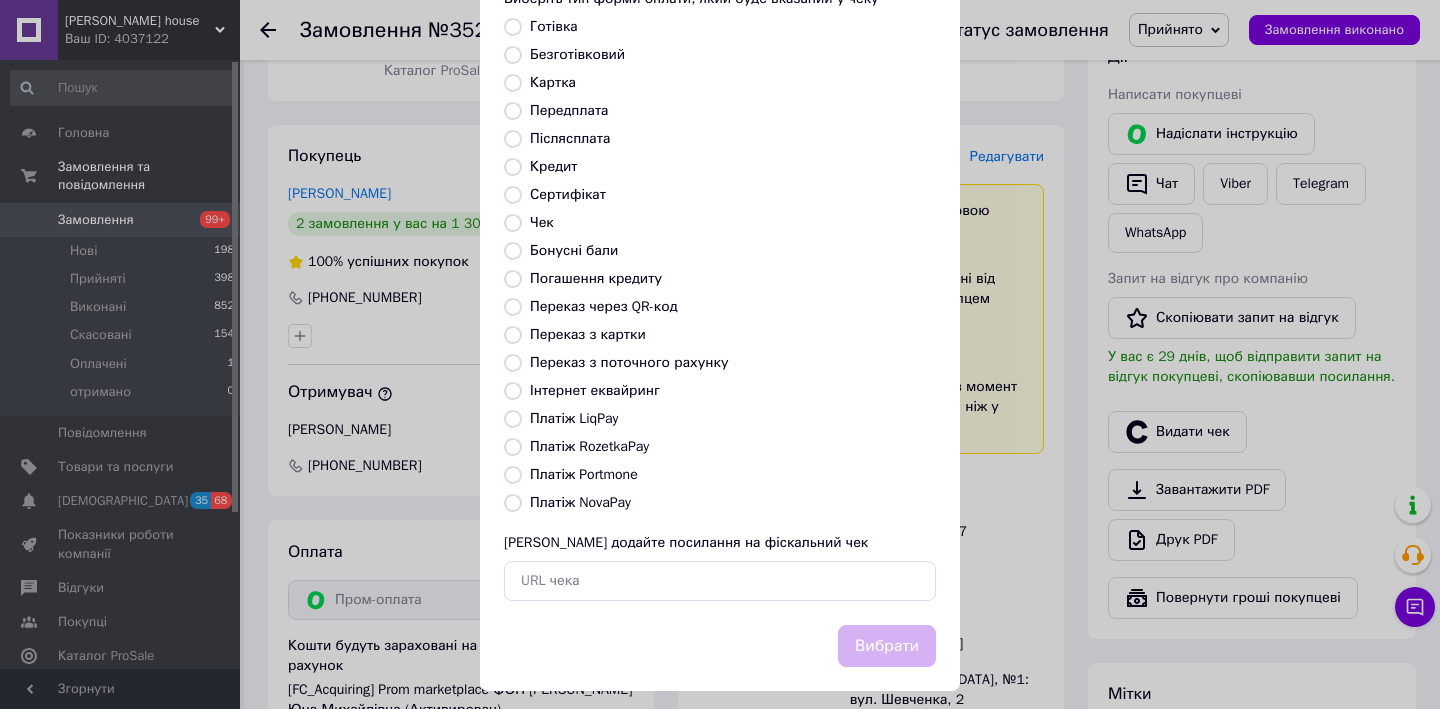 click on "Платіж RozetkaPay" at bounding box center [513, 447] 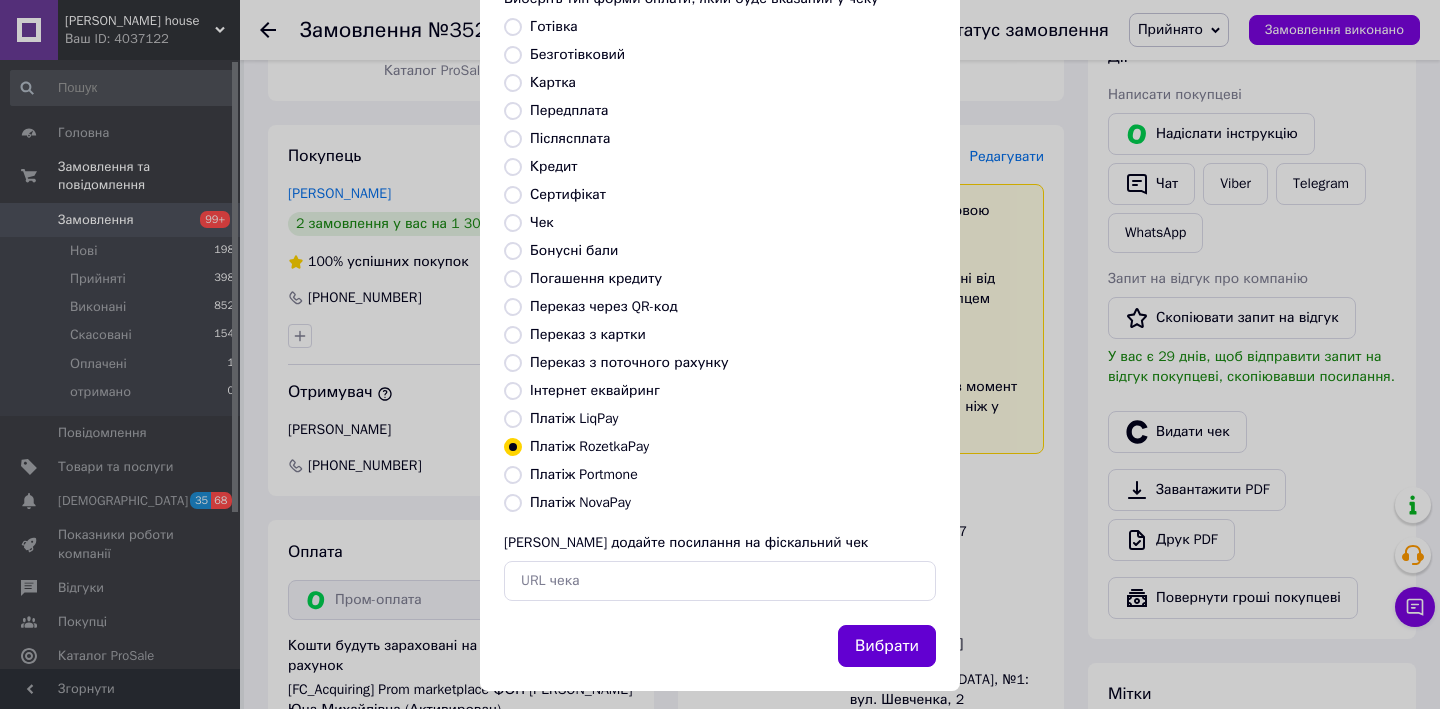 click on "Вибрати" at bounding box center [887, 646] 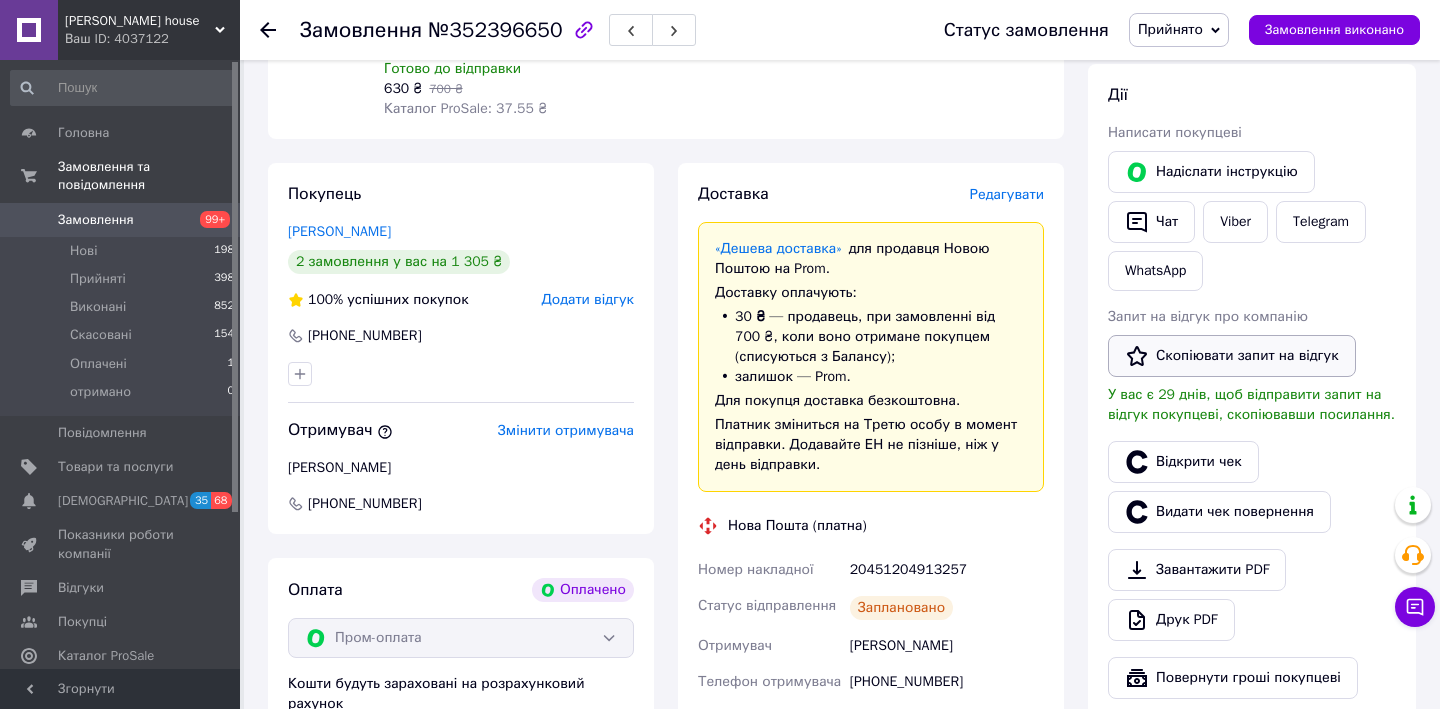 scroll, scrollTop: 321, scrollLeft: 0, axis: vertical 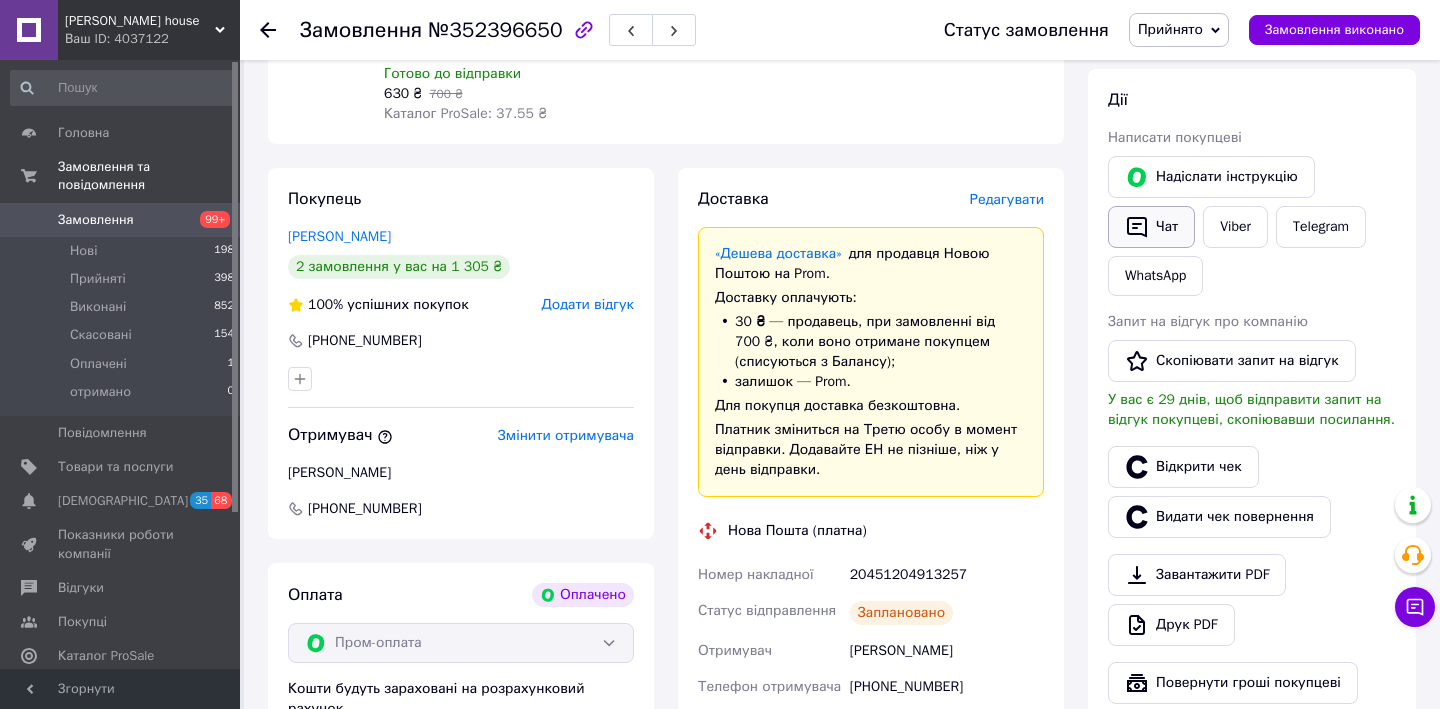 click on "Чат" at bounding box center (1151, 227) 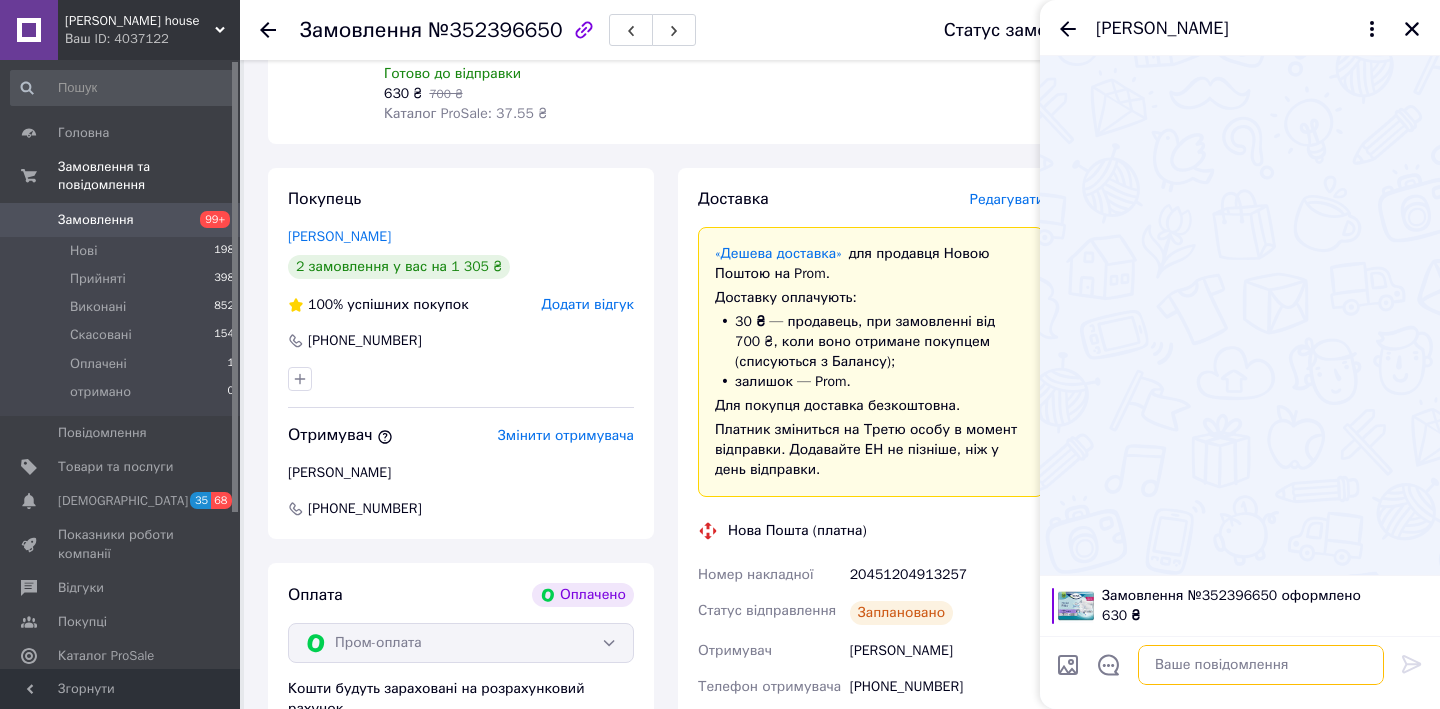 click at bounding box center (1261, 665) 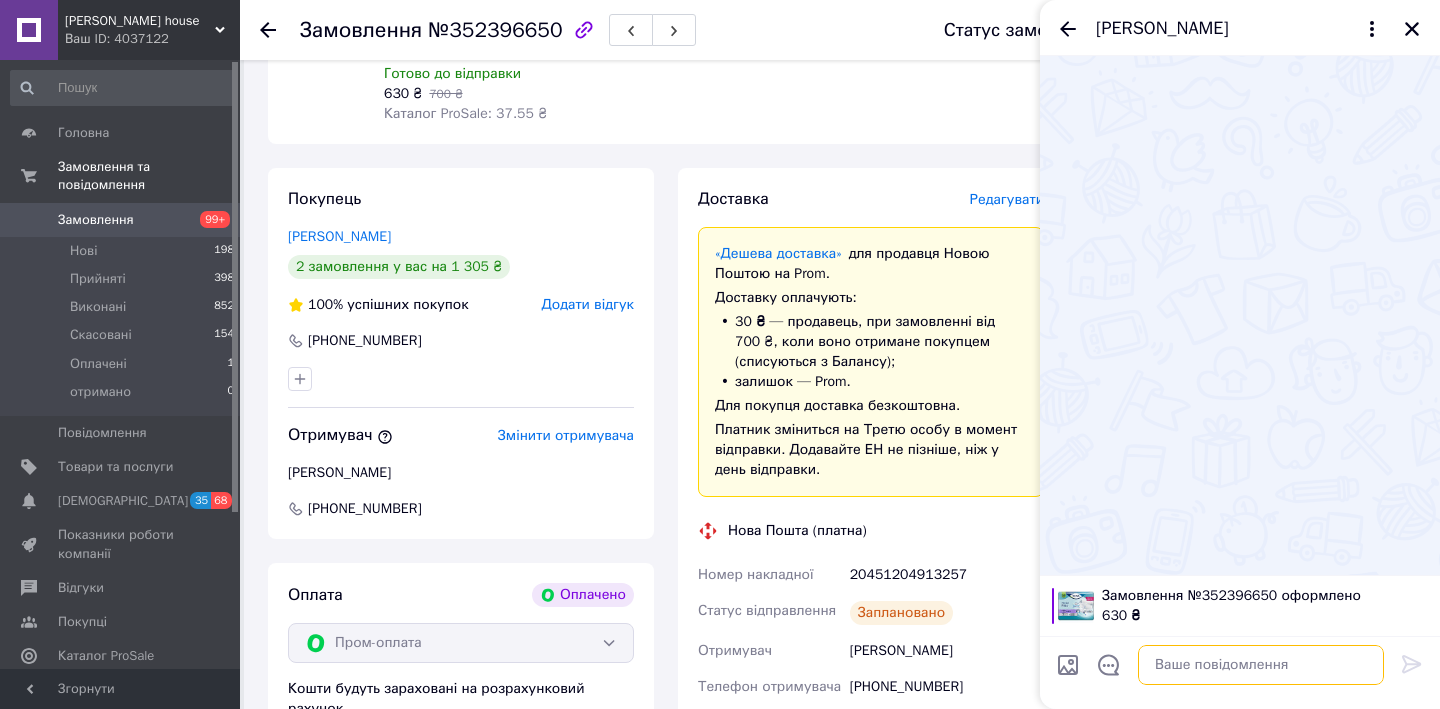 paste on "[URL][DOMAIN_NAME]" 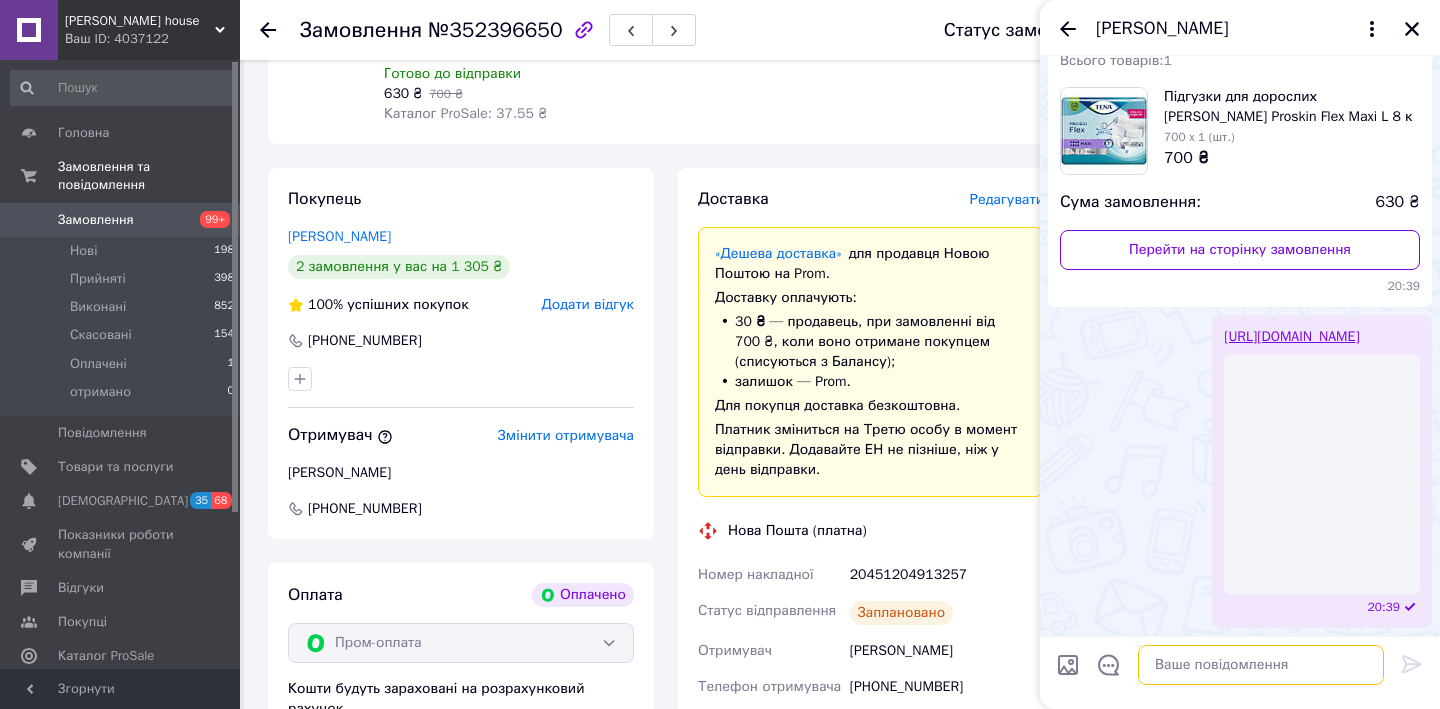 scroll, scrollTop: 0, scrollLeft: 0, axis: both 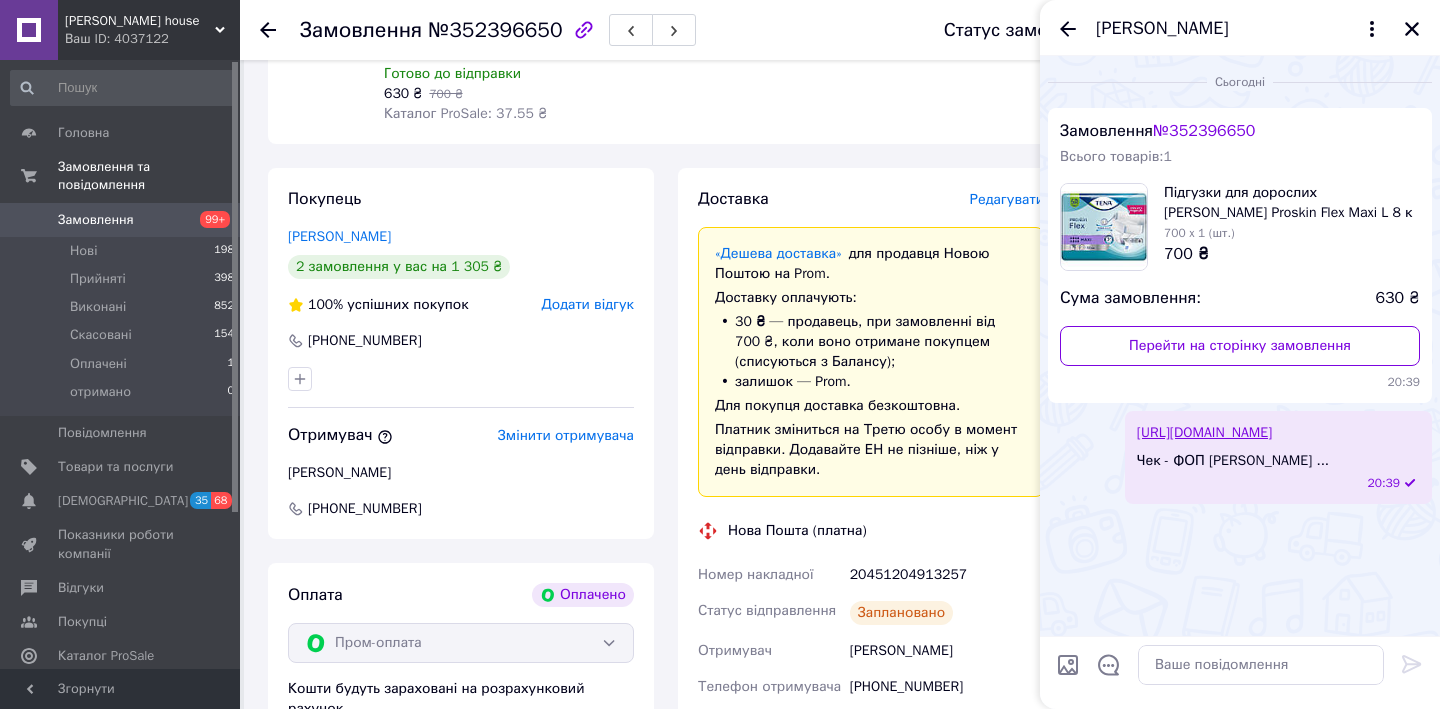 click on "Замовлення" at bounding box center (96, 220) 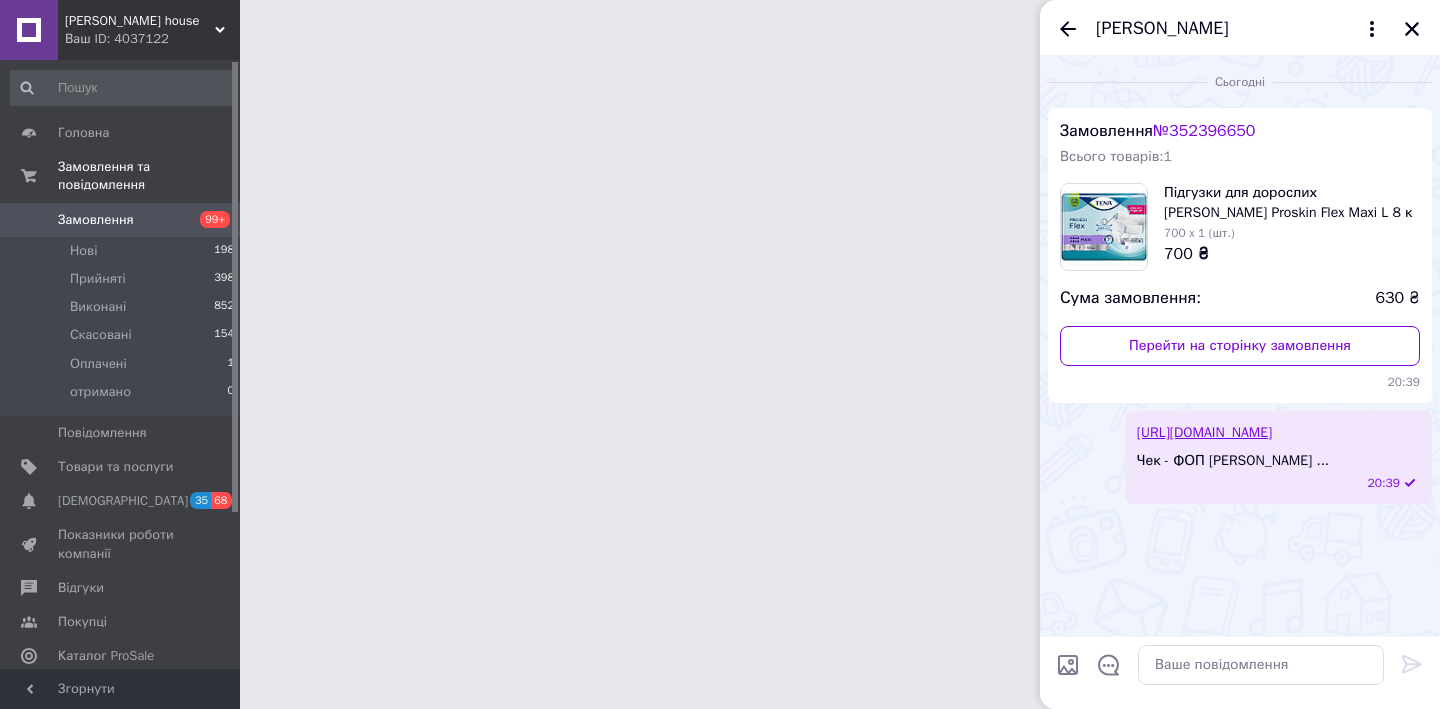 scroll, scrollTop: 0, scrollLeft: 0, axis: both 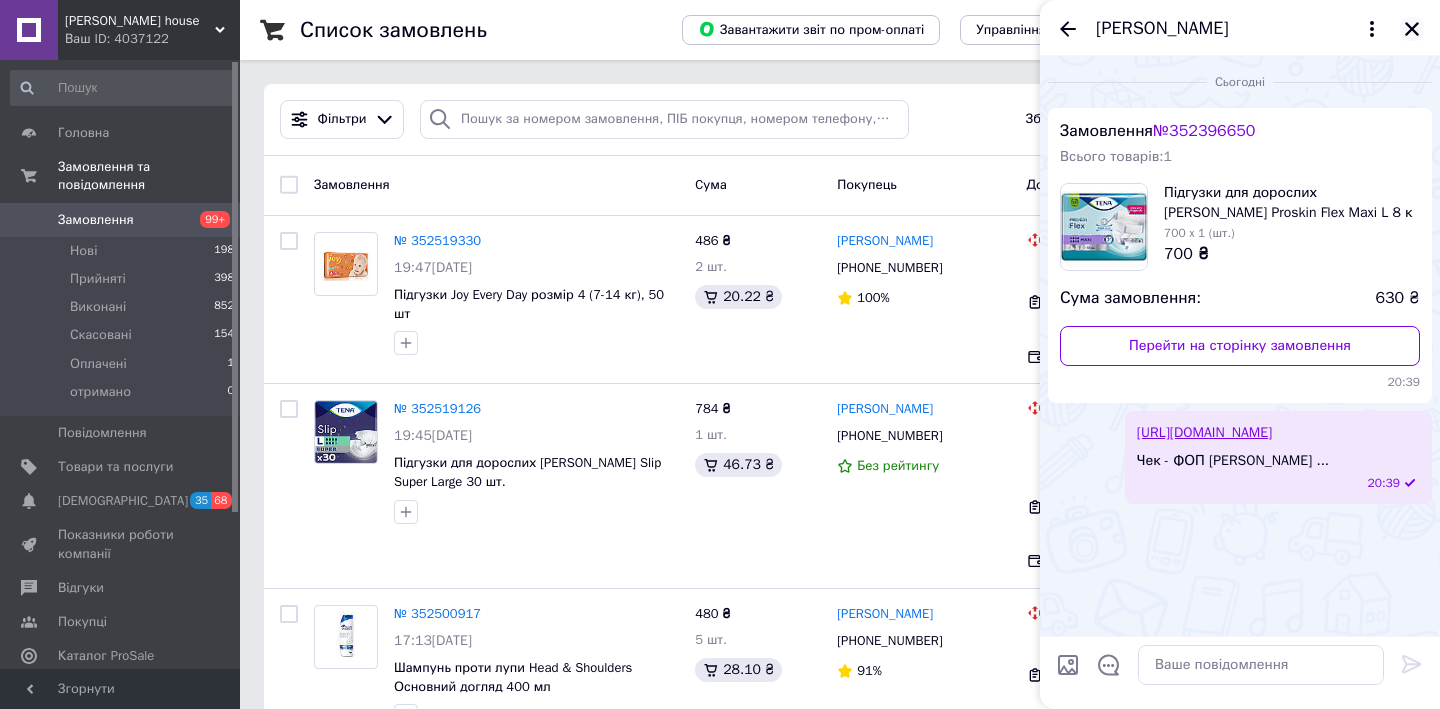 click 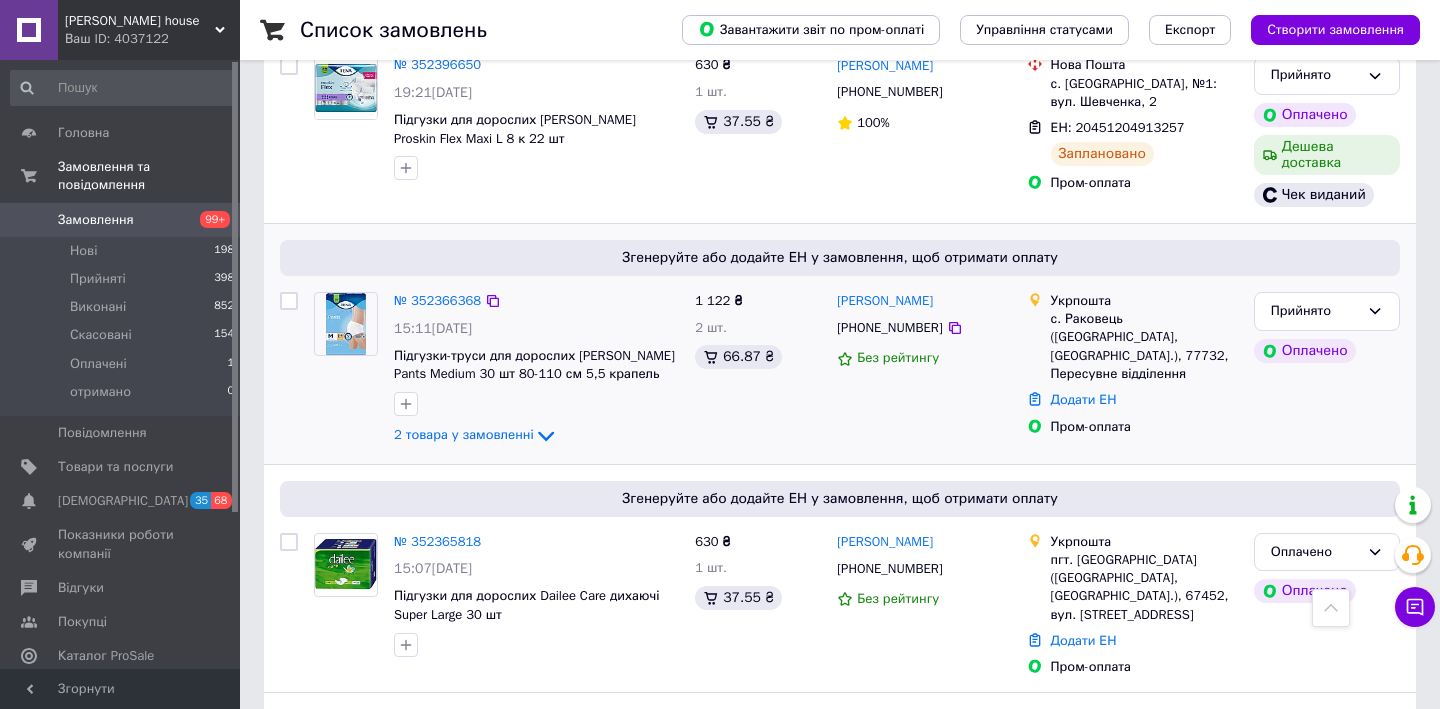 scroll, scrollTop: 1997, scrollLeft: 0, axis: vertical 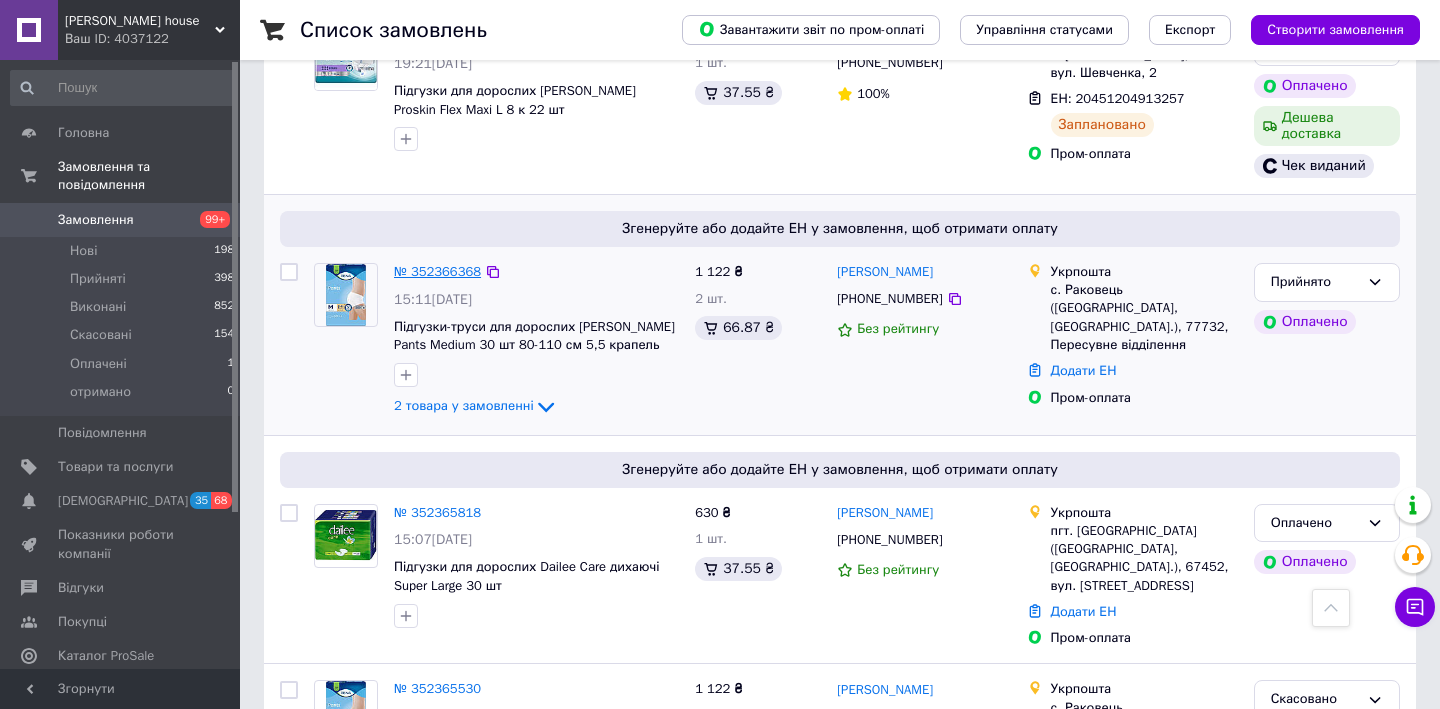 click on "№ 352366368" at bounding box center [437, 271] 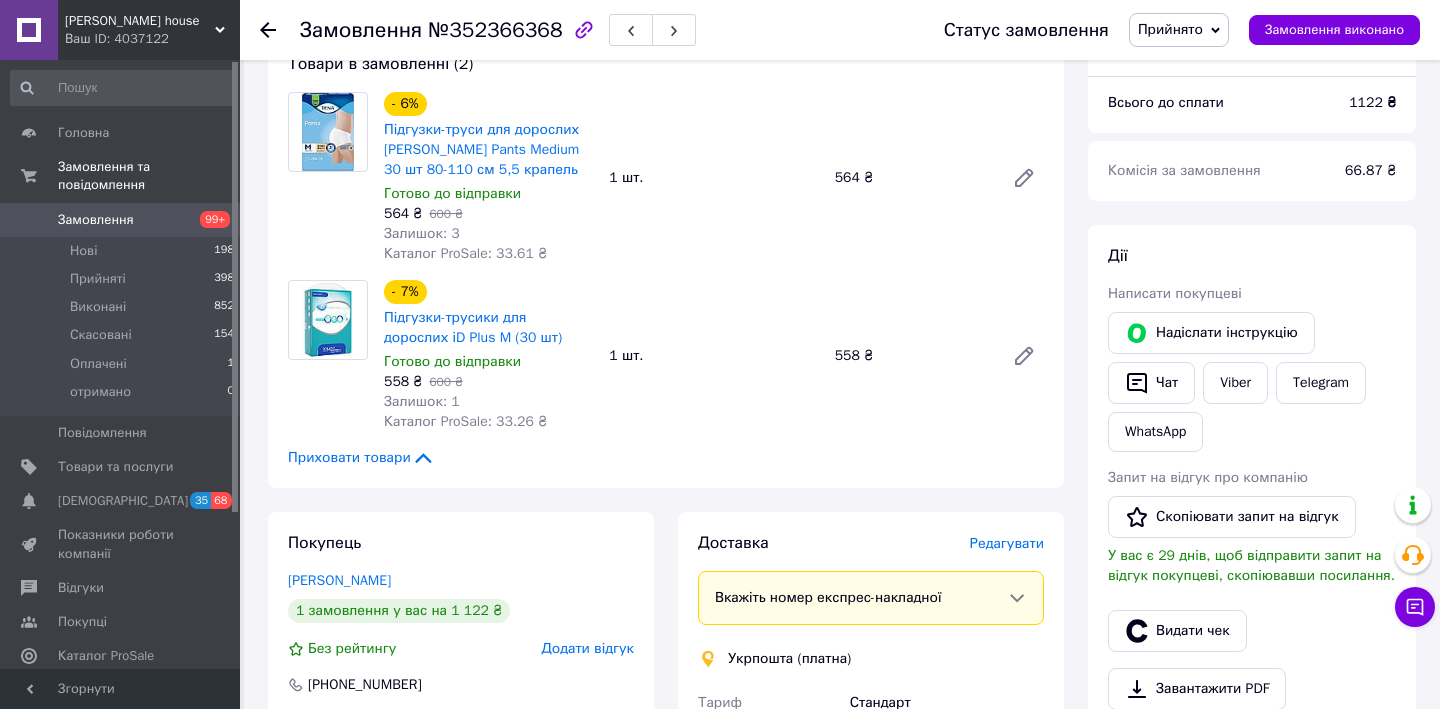 scroll, scrollTop: 195, scrollLeft: 0, axis: vertical 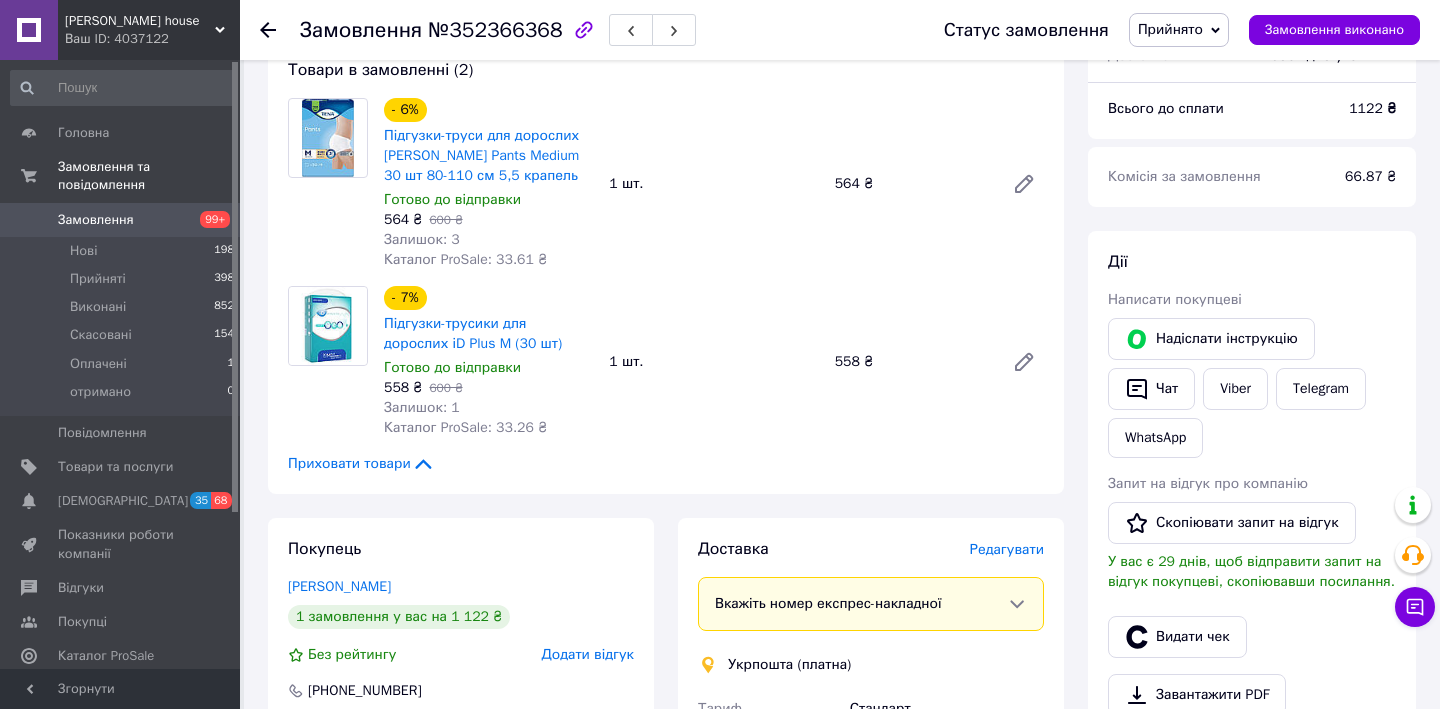 click on "Редагувати" at bounding box center (1007, 549) 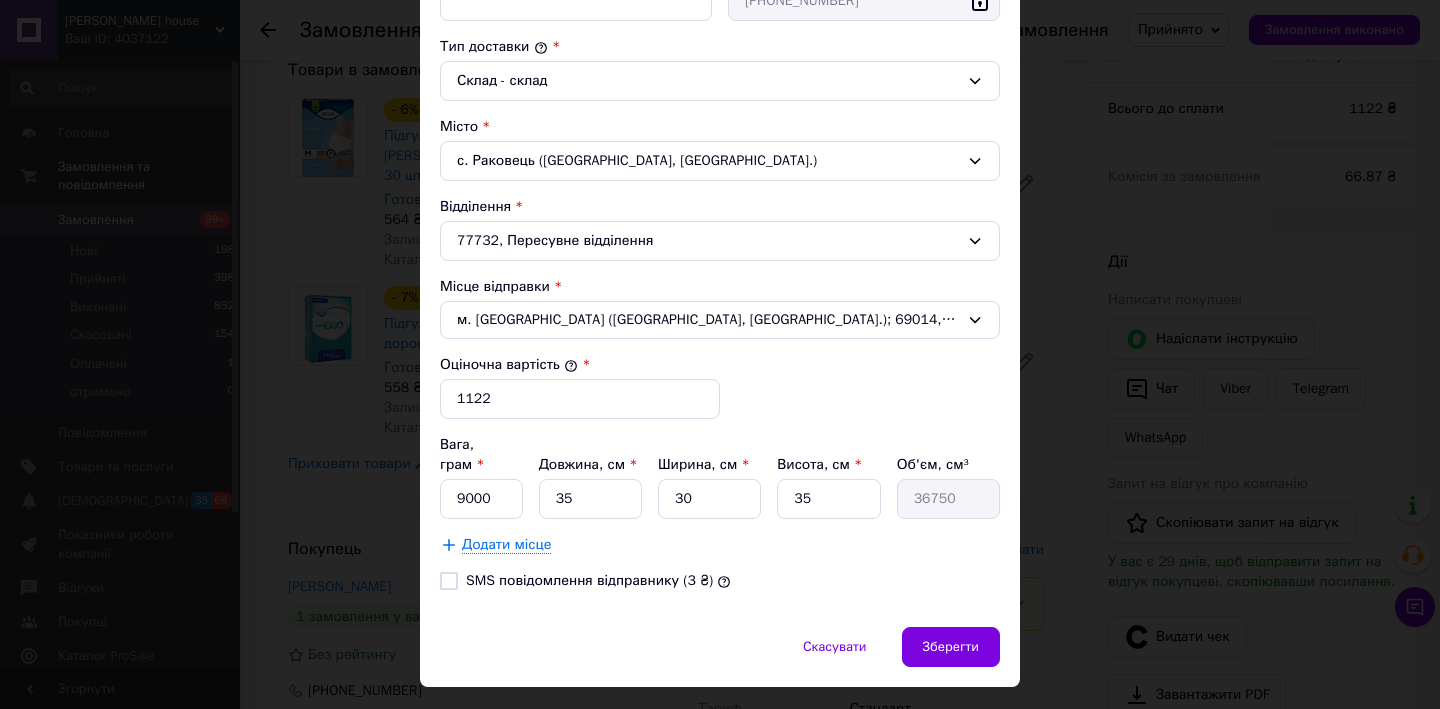 scroll, scrollTop: 542, scrollLeft: 0, axis: vertical 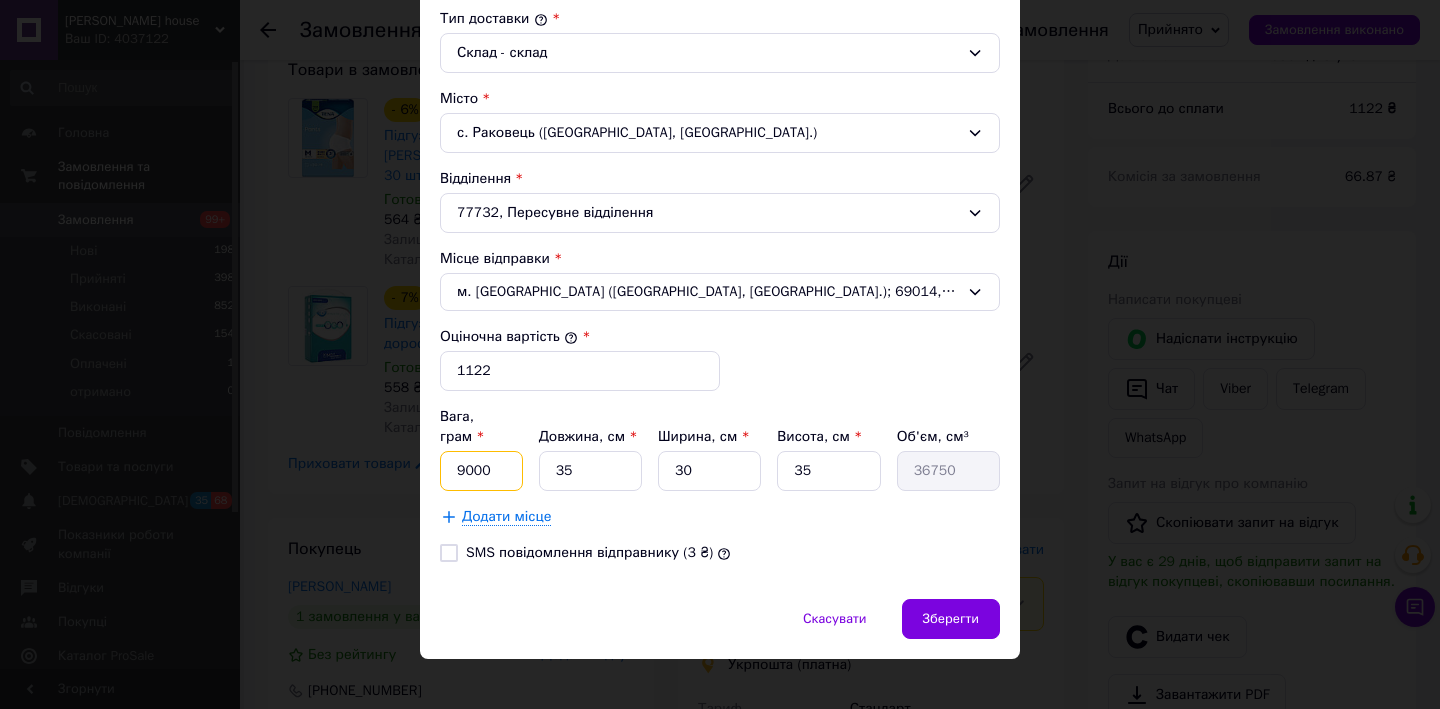 click on "9000" at bounding box center [481, 471] 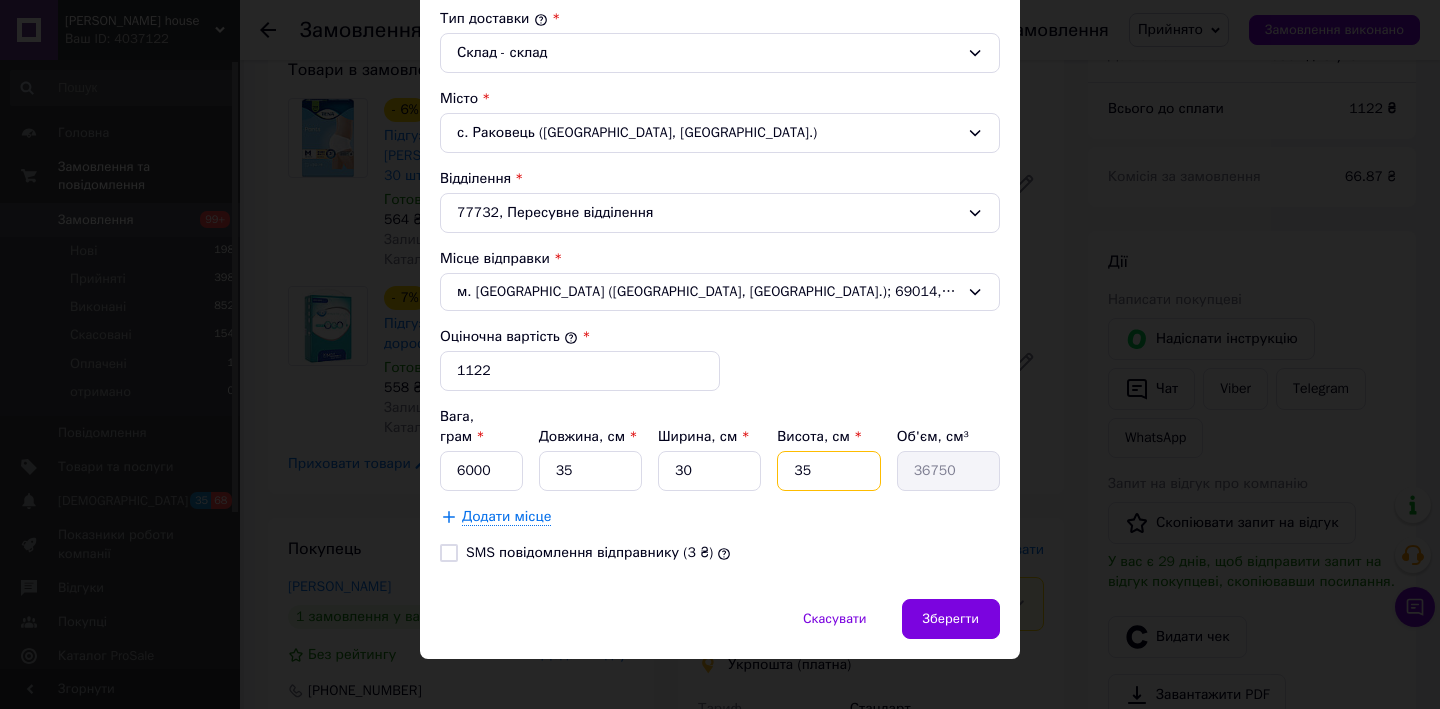 click on "35" at bounding box center [828, 471] 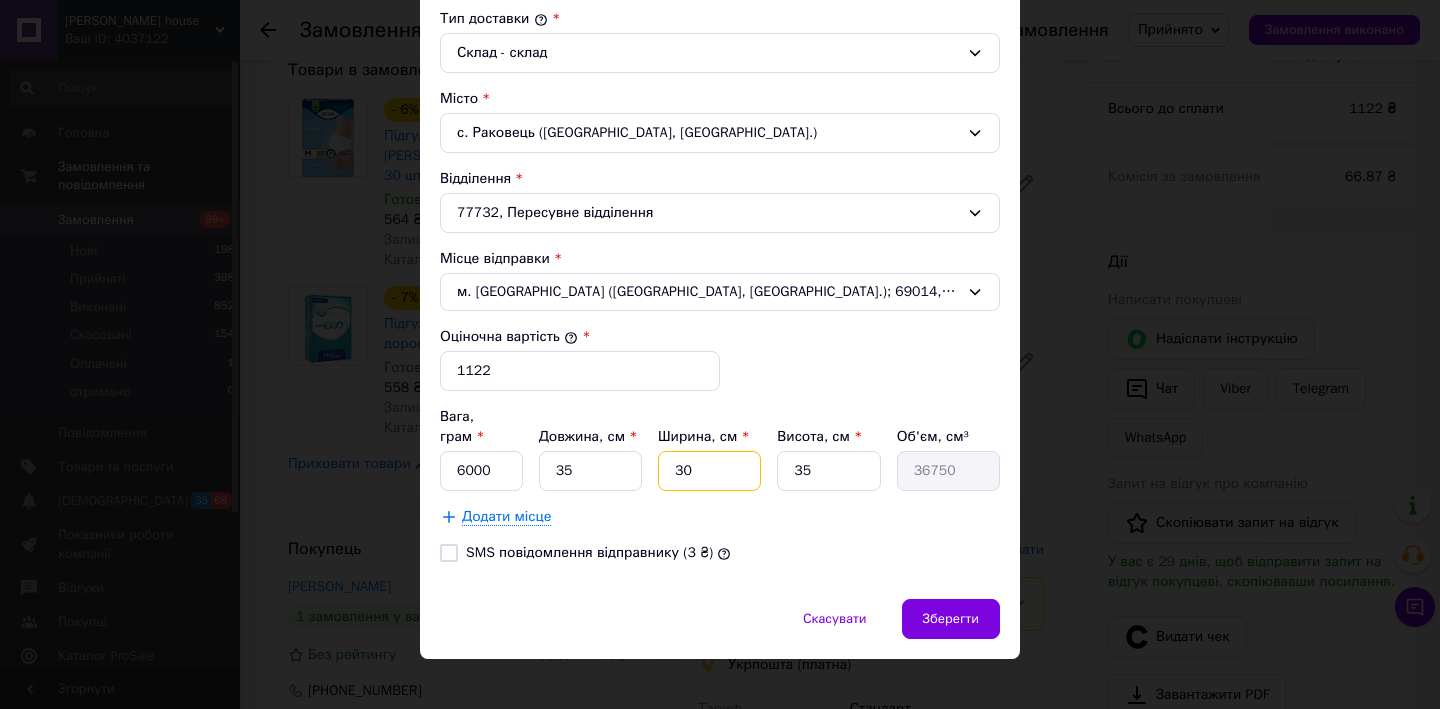 click on "30" at bounding box center [709, 471] 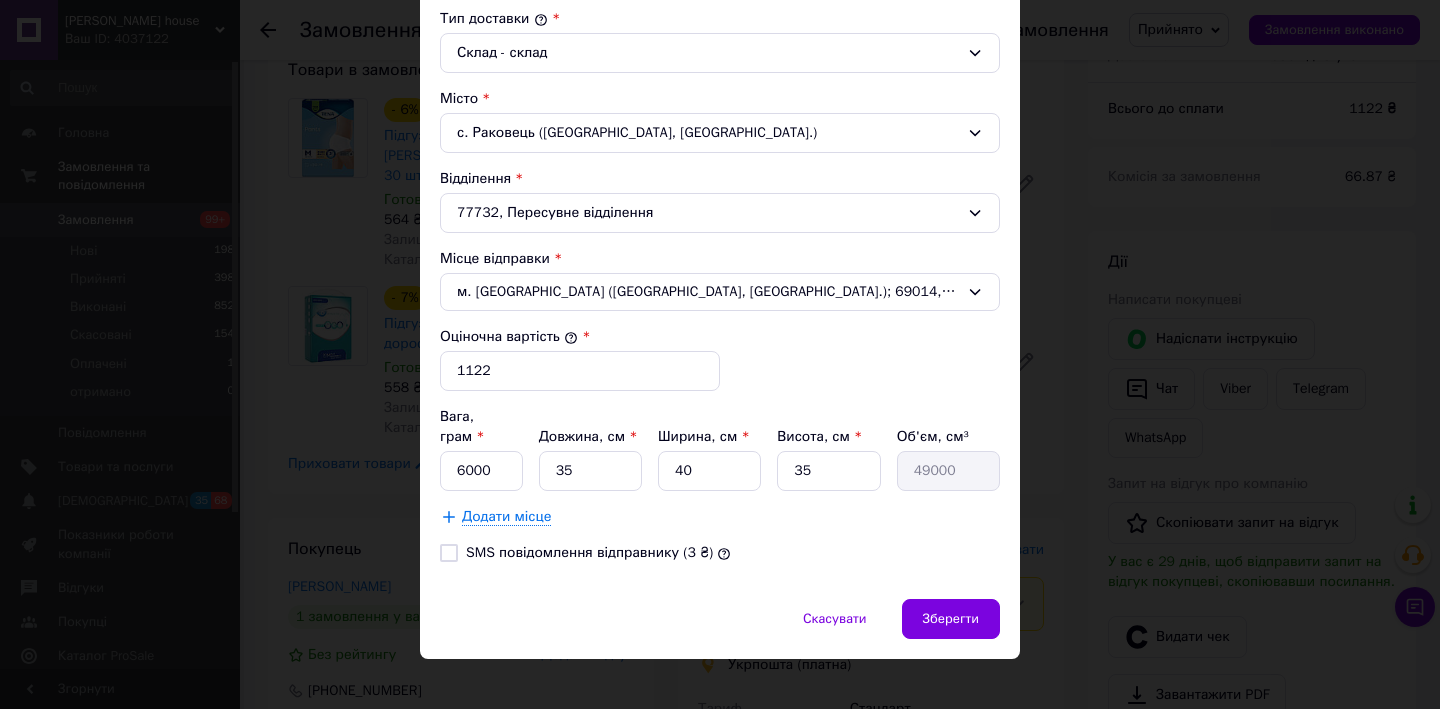 click on "SMS повідомлення відправнику (3 ₴)" at bounding box center (449, 553) 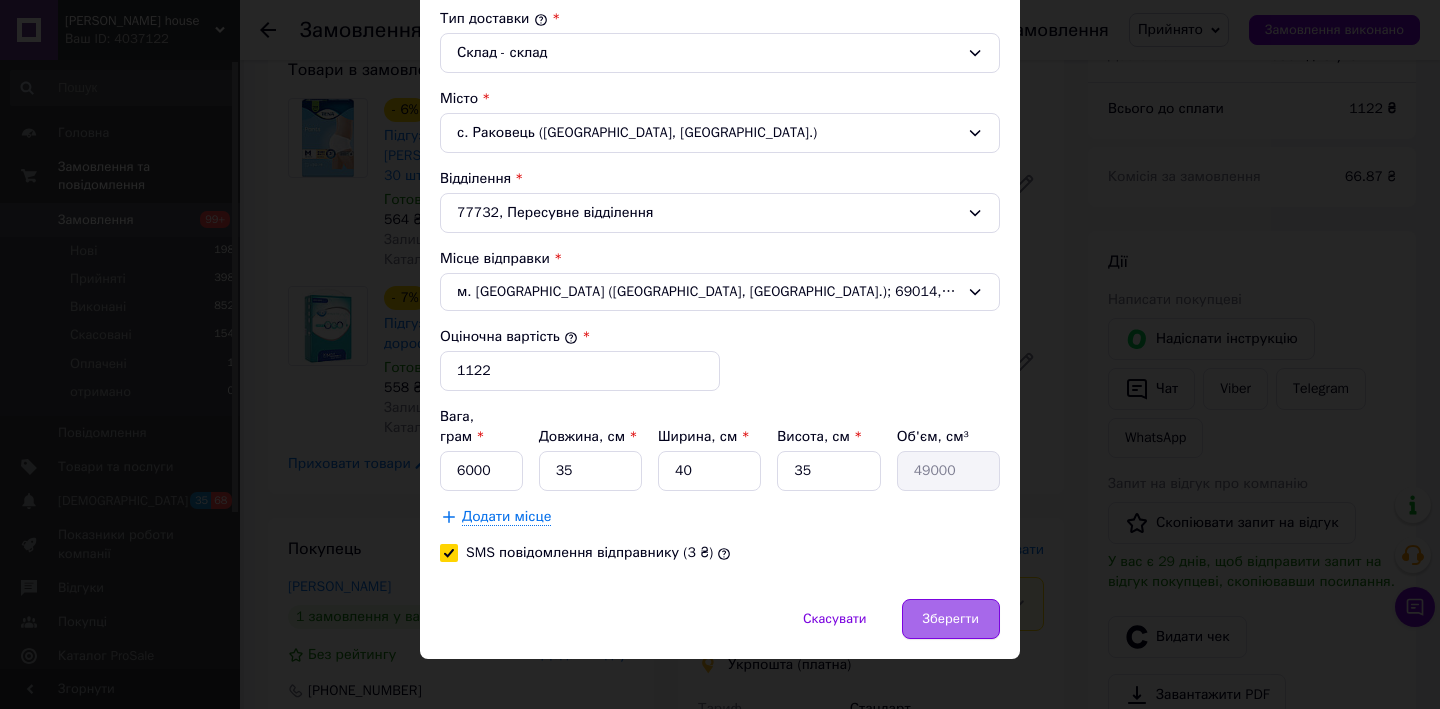 click on "Зберегти" at bounding box center (951, 619) 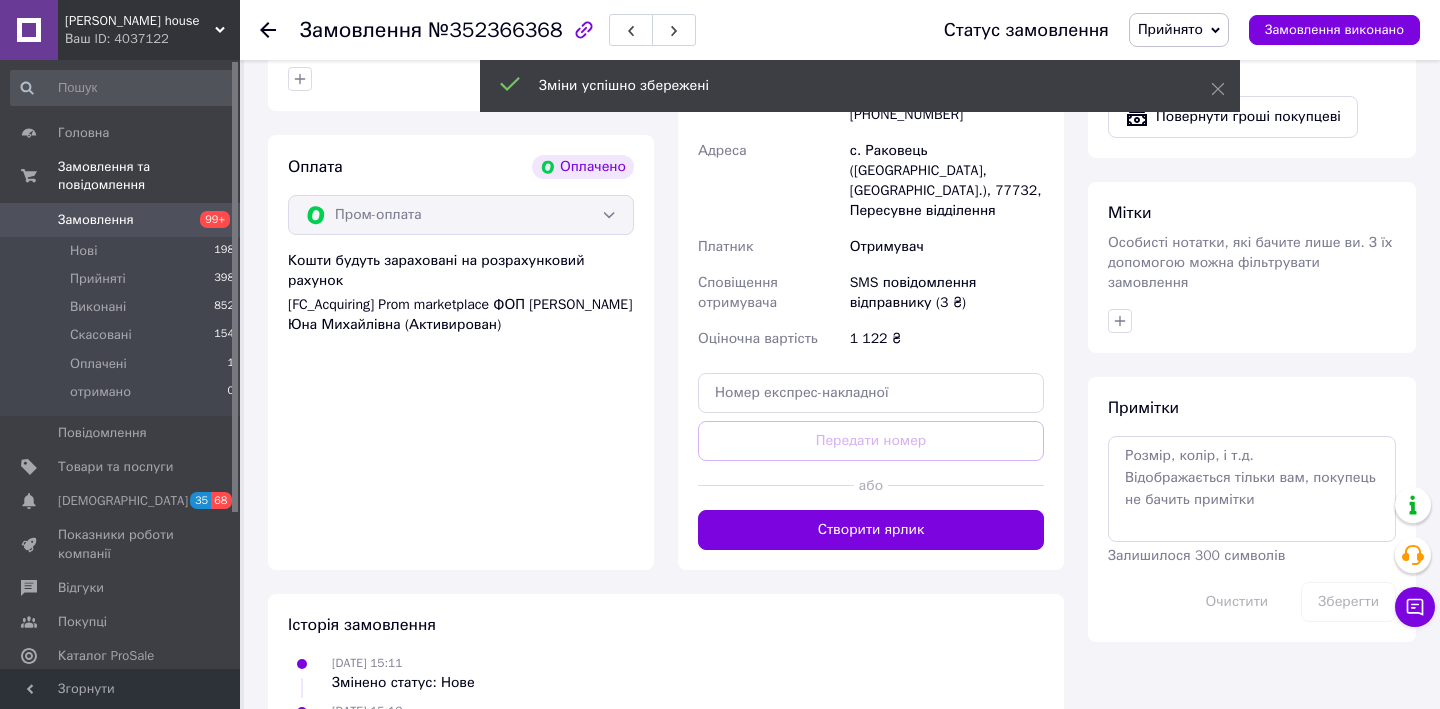 scroll, scrollTop: 841, scrollLeft: 0, axis: vertical 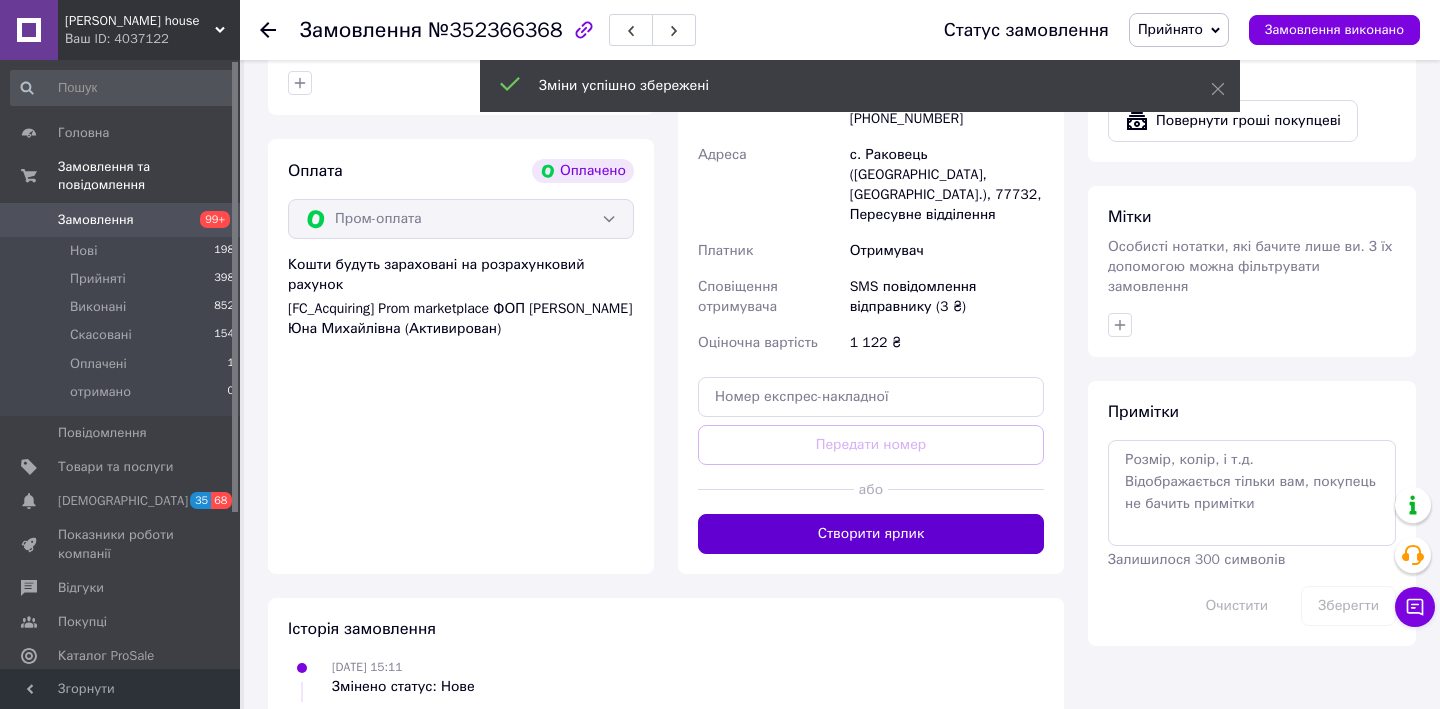 click on "Створити ярлик" at bounding box center (871, 534) 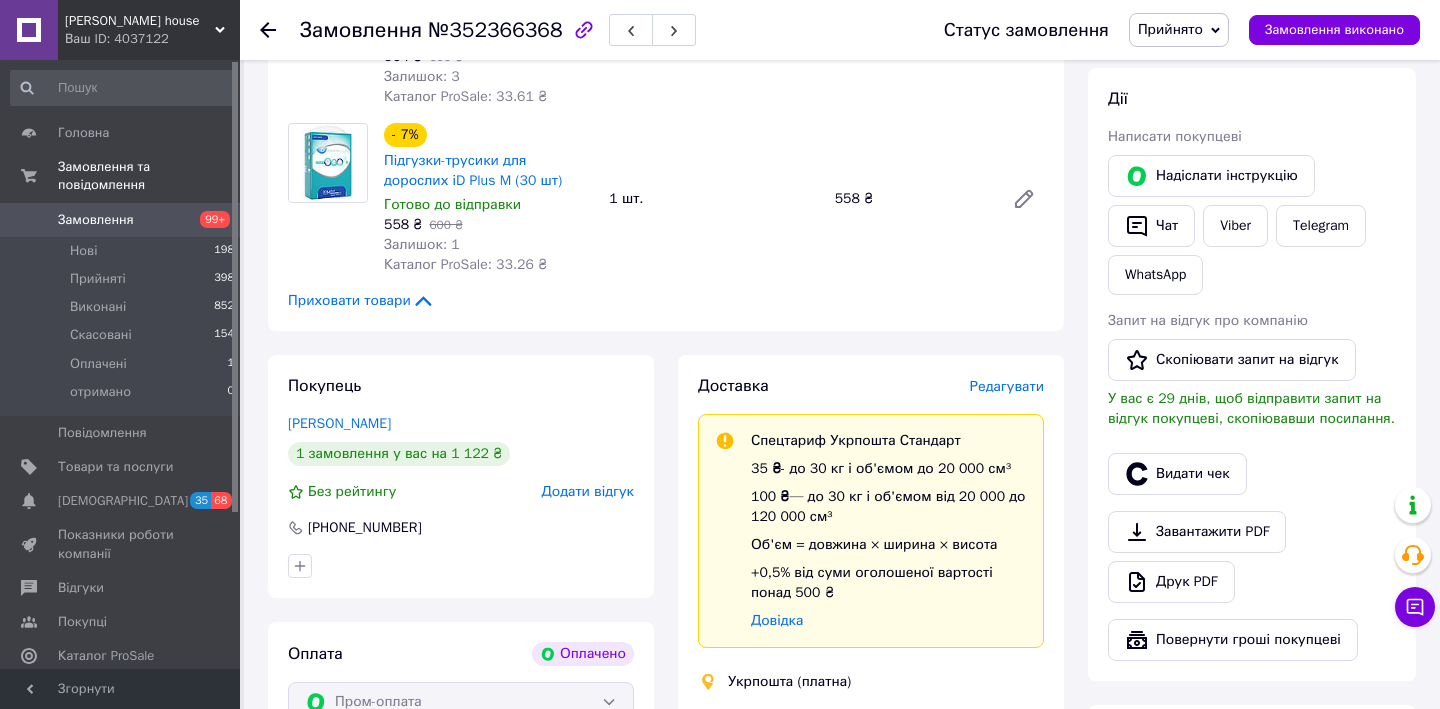 scroll, scrollTop: 365, scrollLeft: 0, axis: vertical 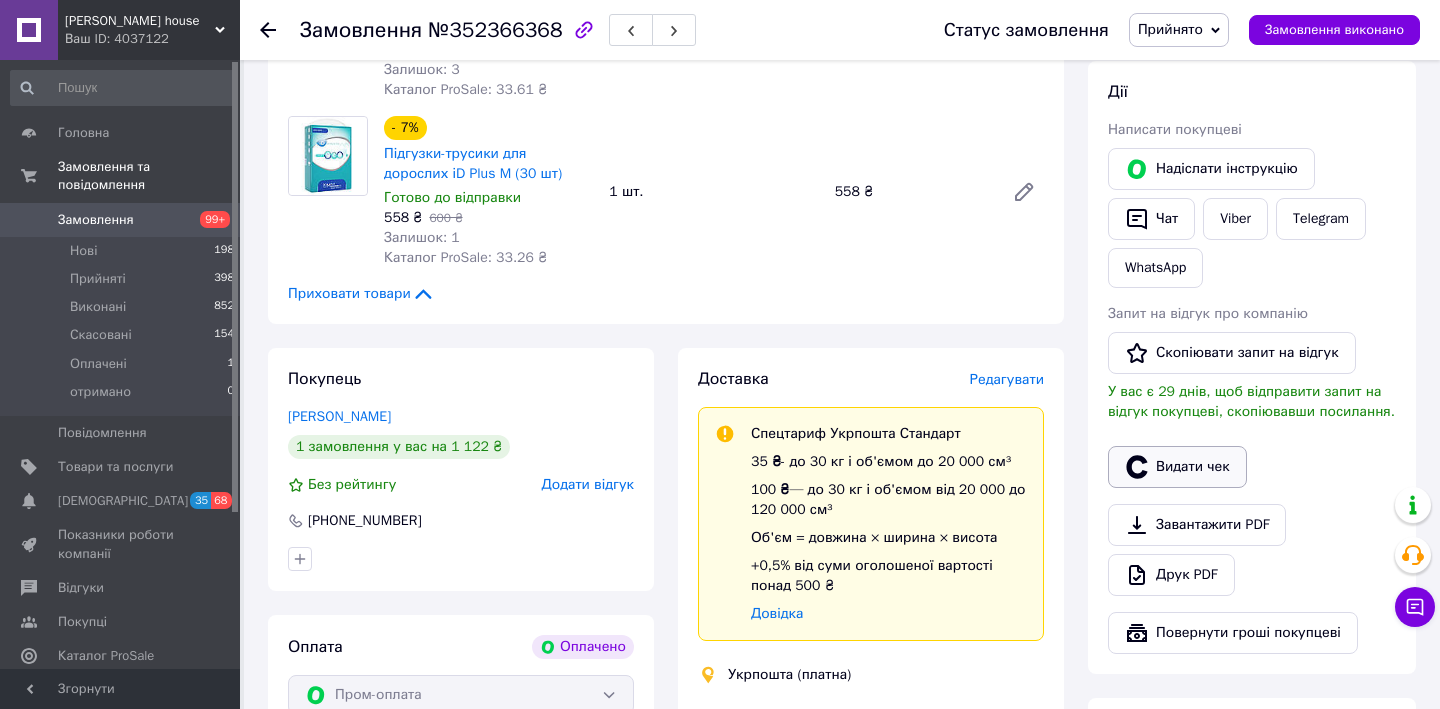 click on "Видати чек" at bounding box center (1177, 467) 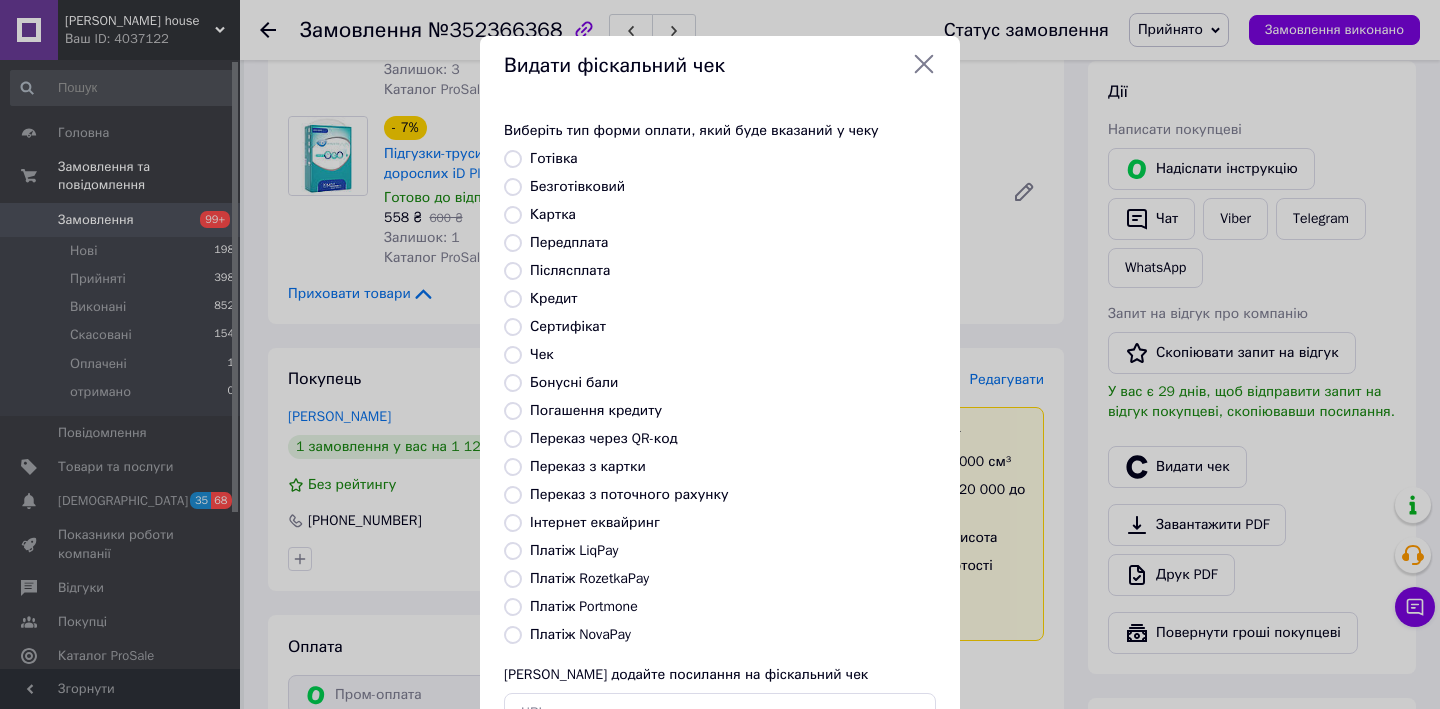 click on "Платіж RozetkaPay" at bounding box center [513, 579] 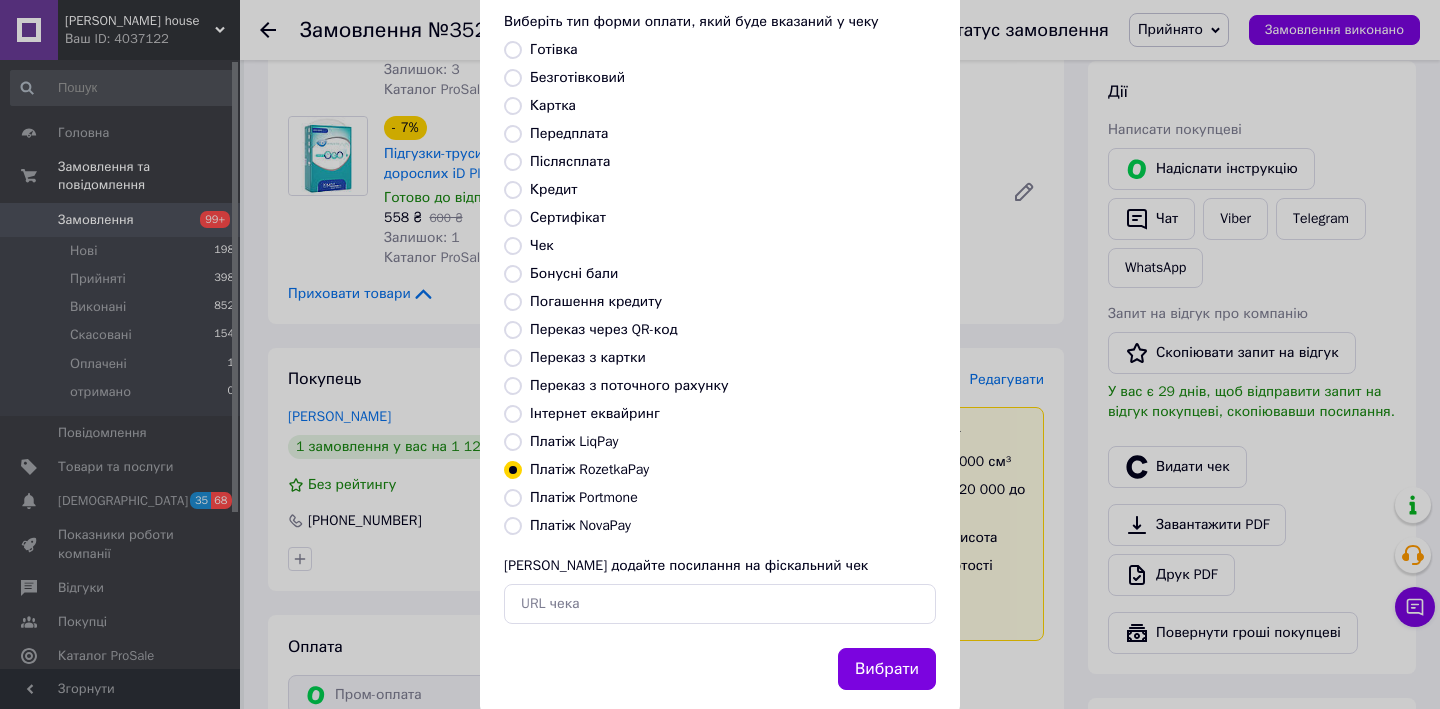 scroll, scrollTop: 150, scrollLeft: 0, axis: vertical 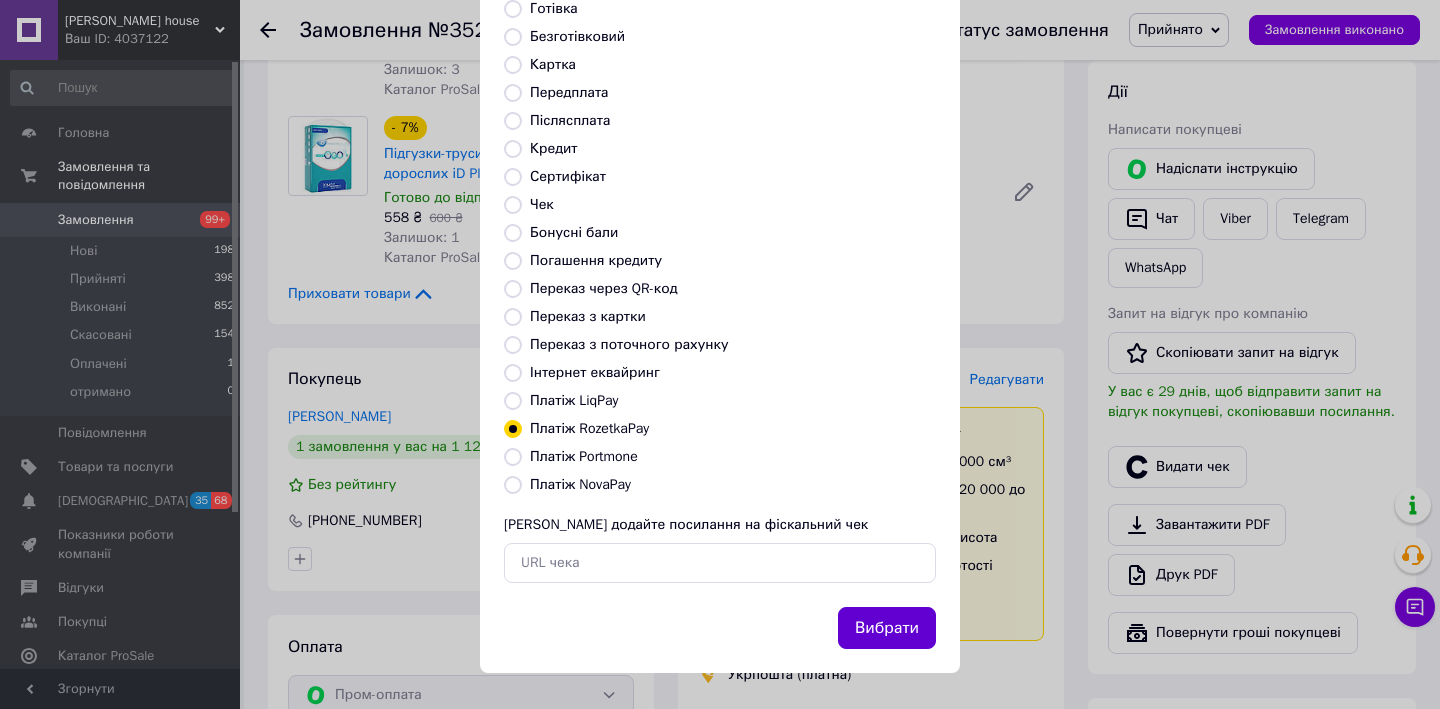 click on "Вибрати" at bounding box center (887, 628) 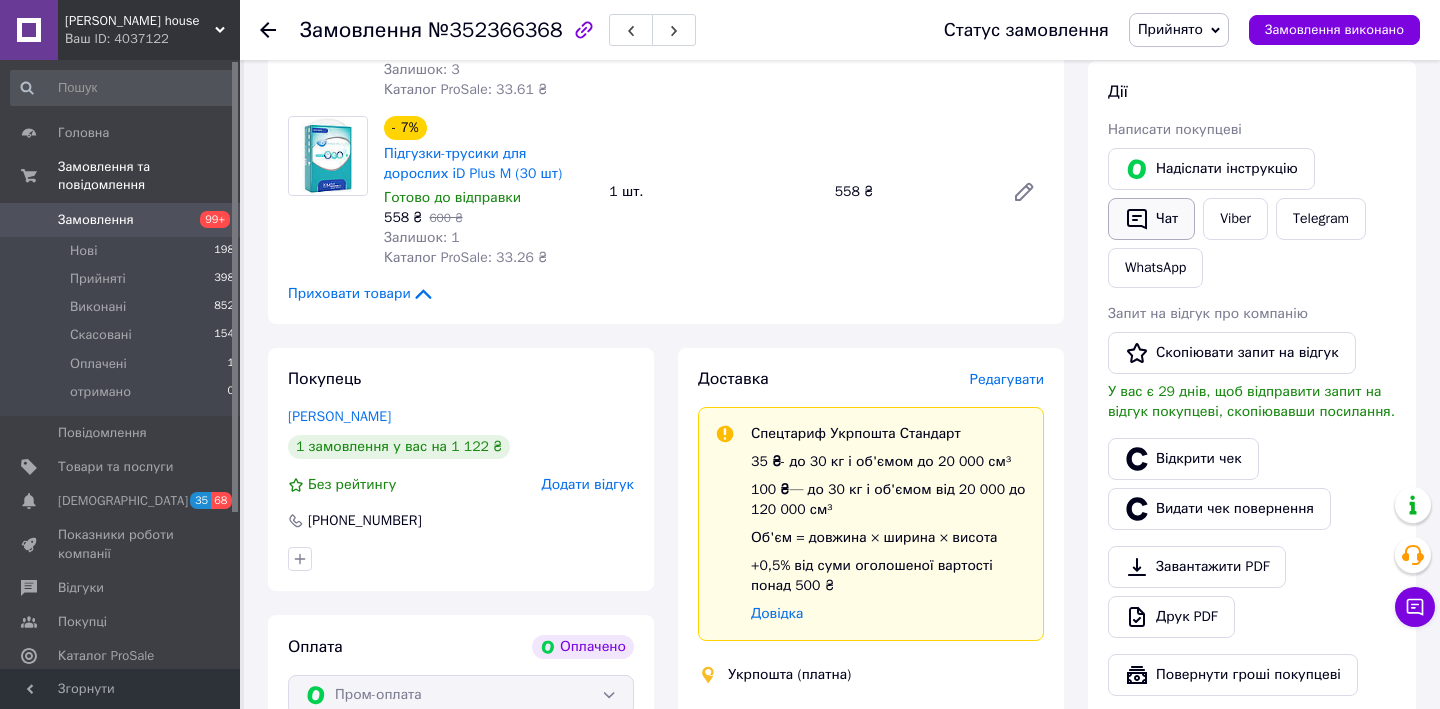 click 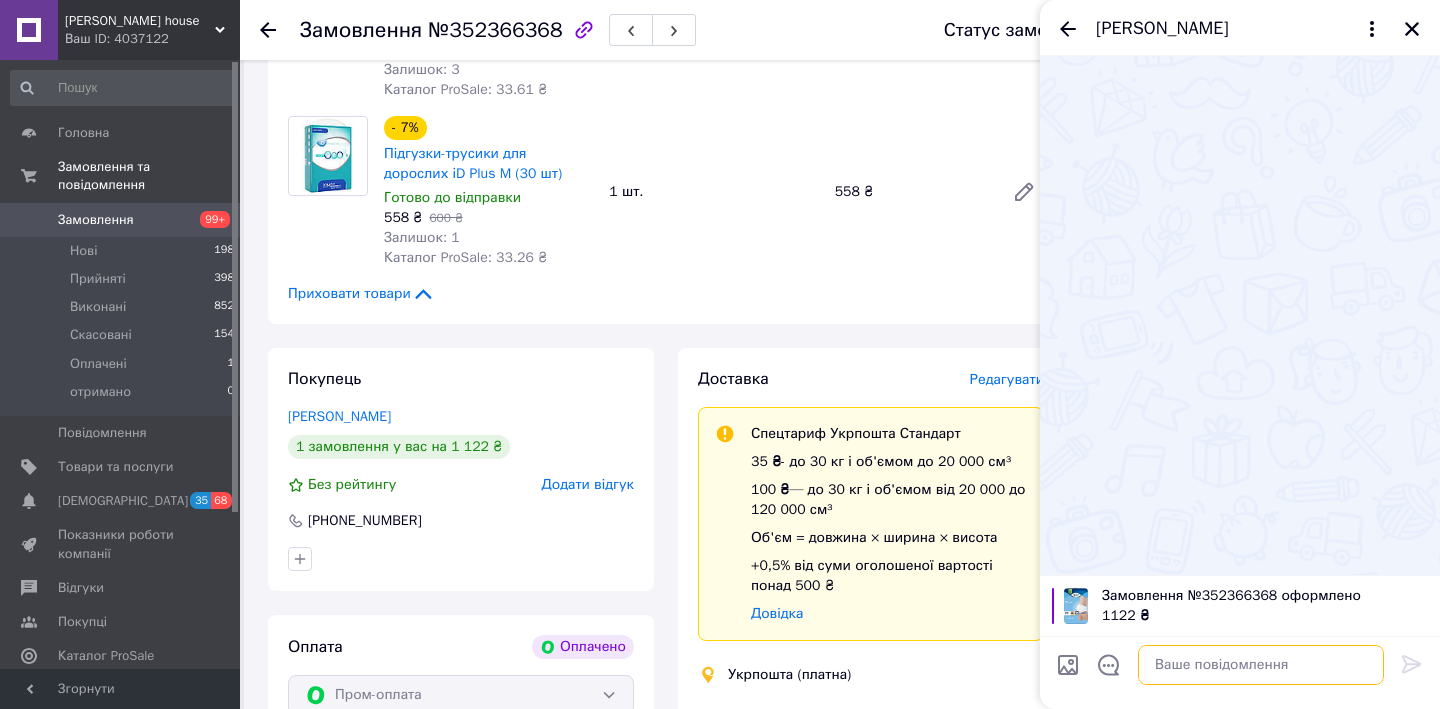 paste on "[URL][DOMAIN_NAME]" 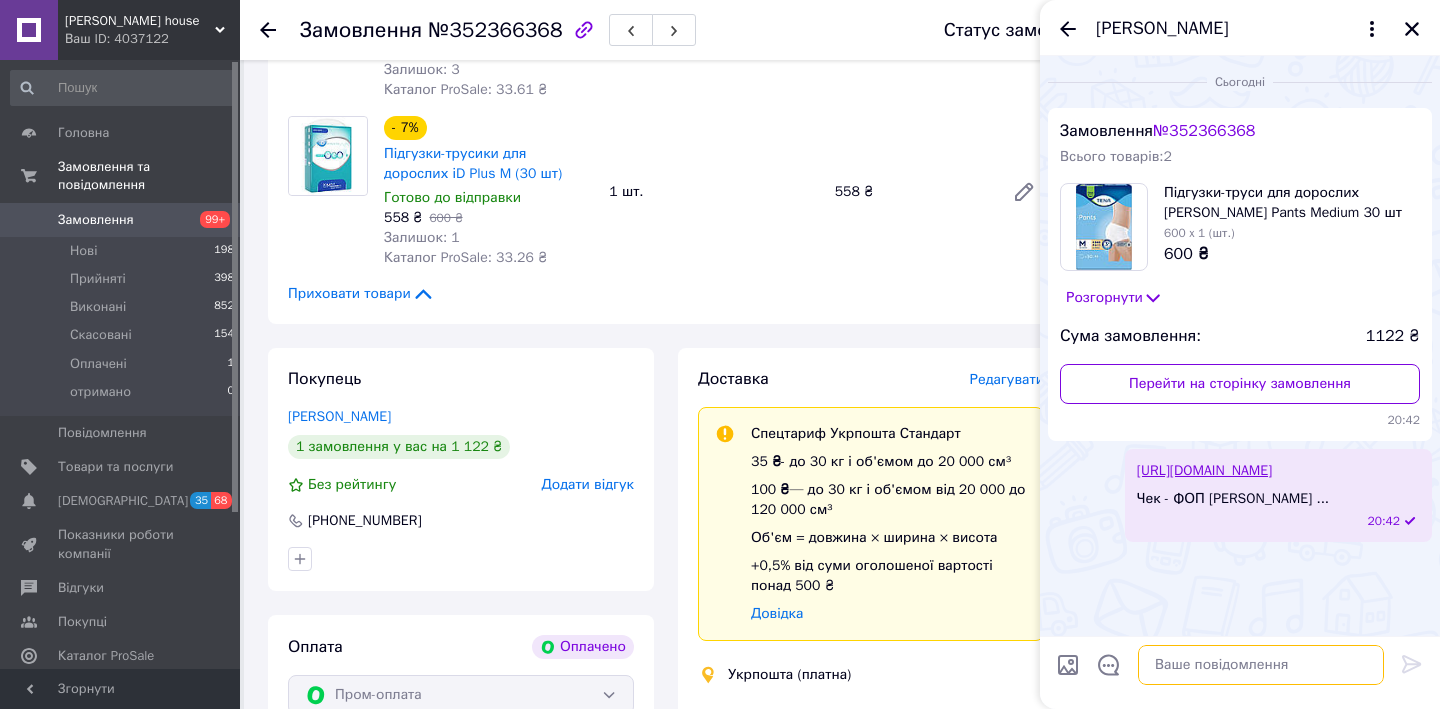 scroll, scrollTop: 0, scrollLeft: 0, axis: both 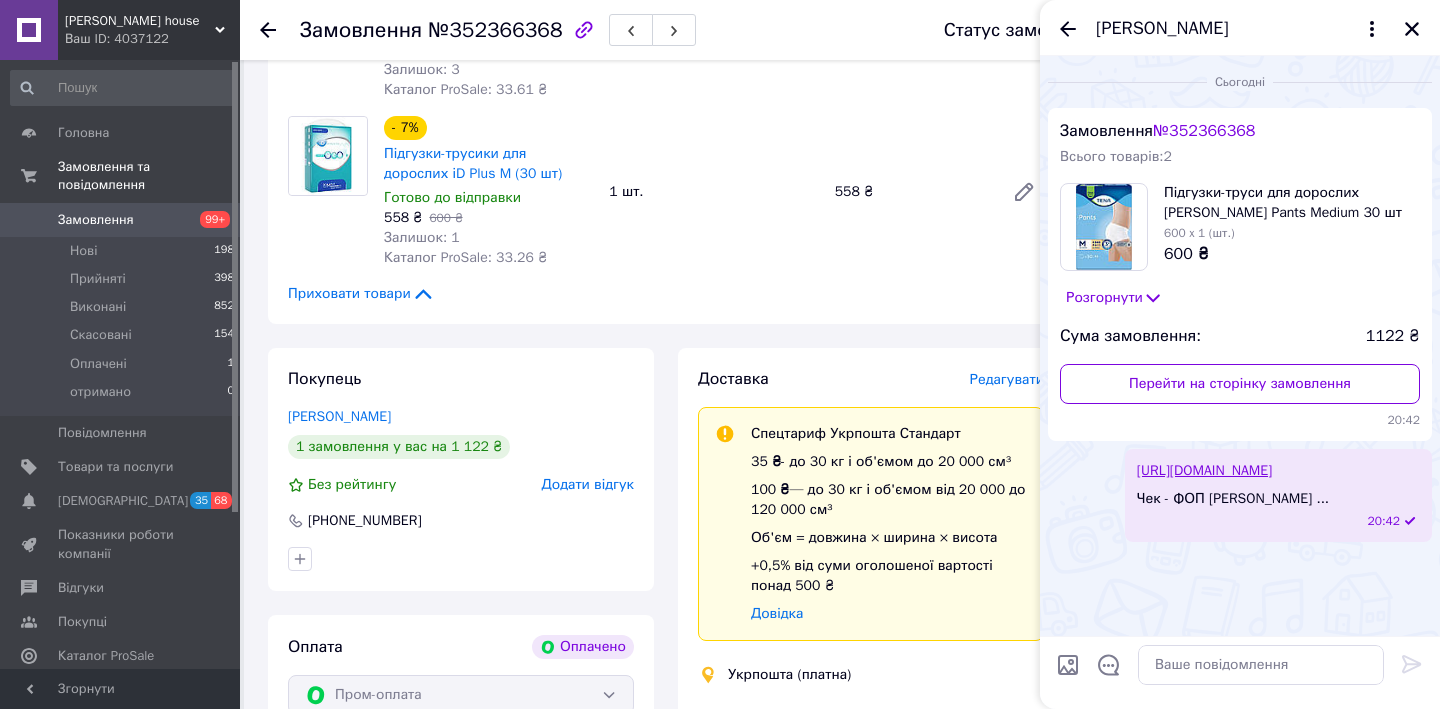 click on "Замовлення" at bounding box center [121, 220] 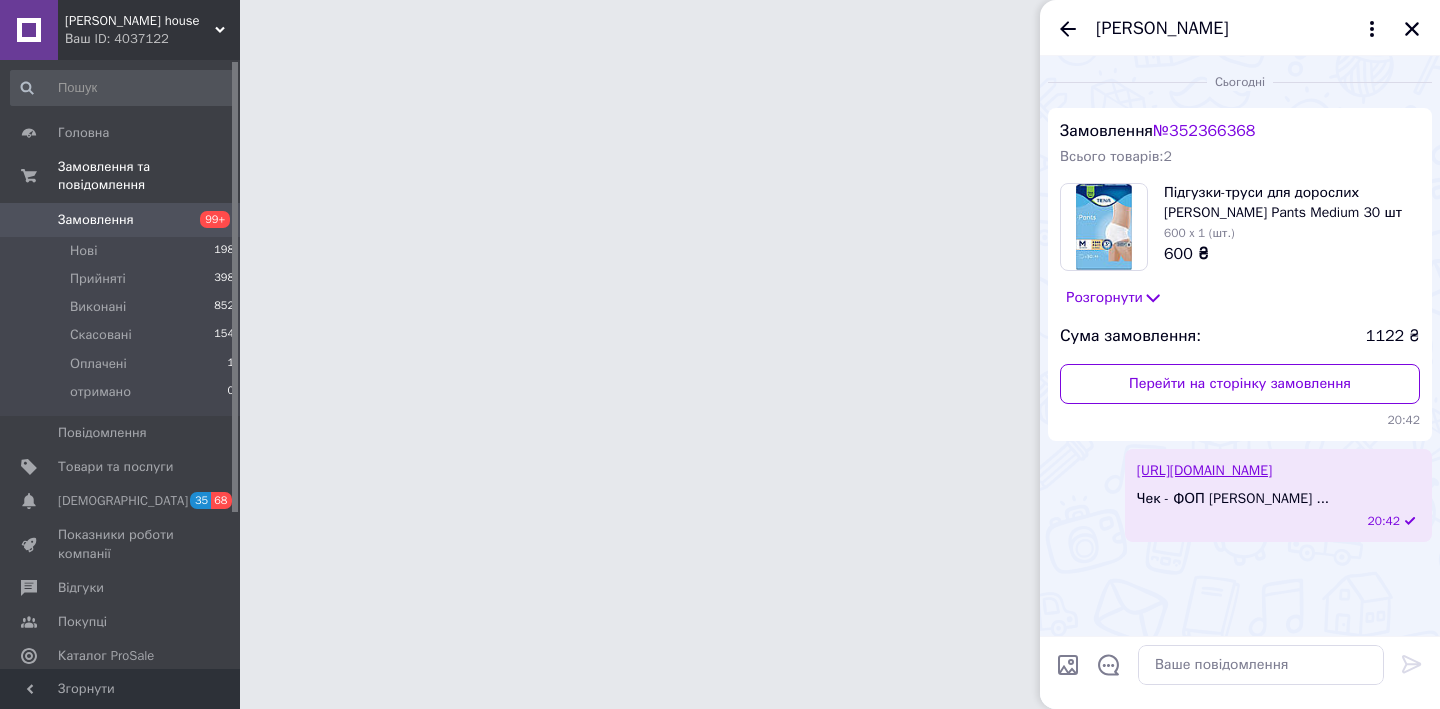 scroll, scrollTop: 0, scrollLeft: 0, axis: both 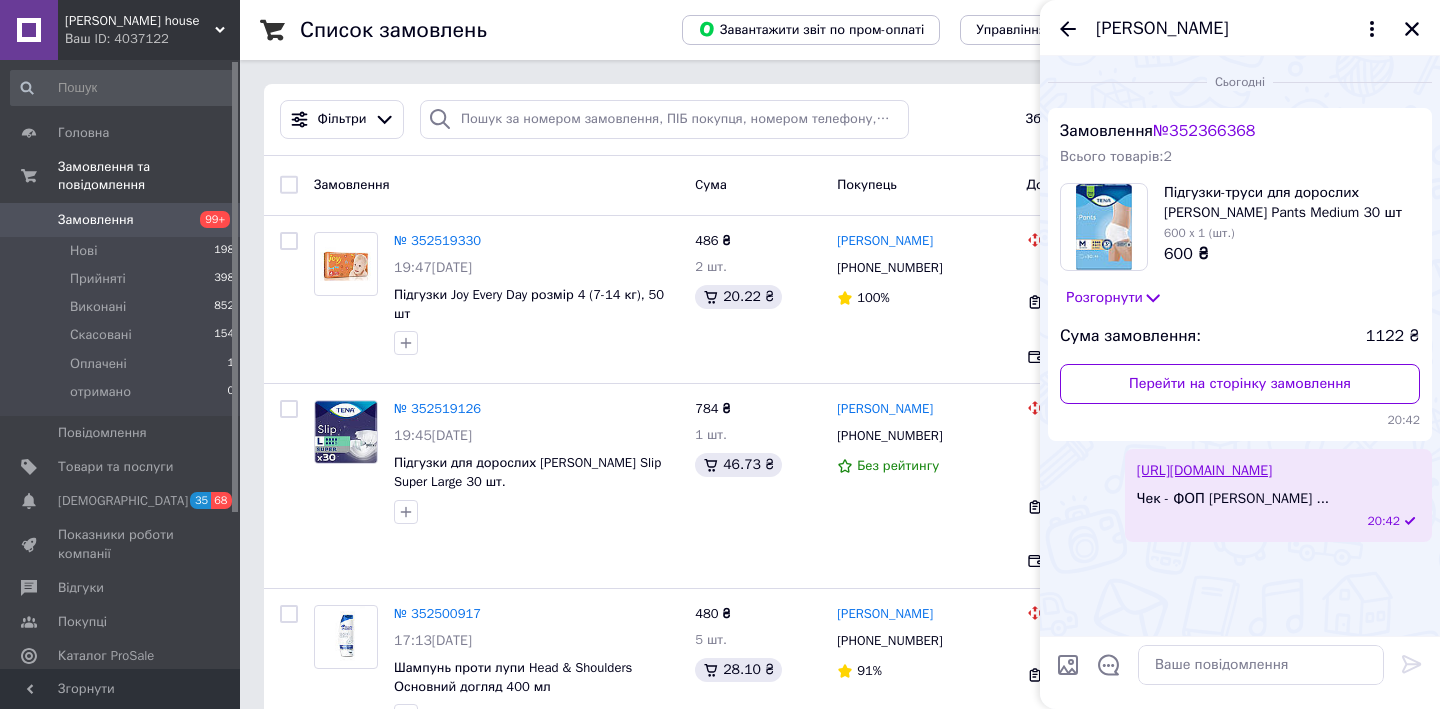 click on "[PERSON_NAME]" at bounding box center [1240, 28] 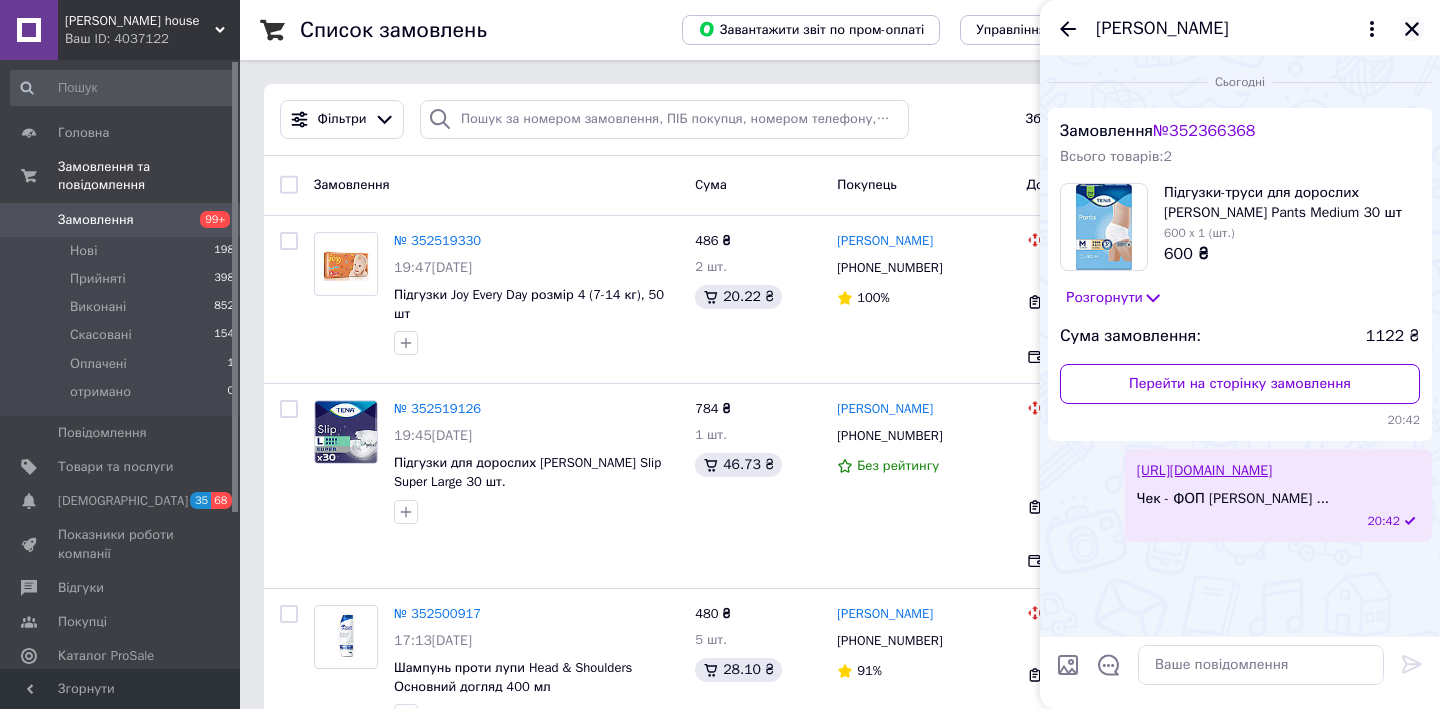 click 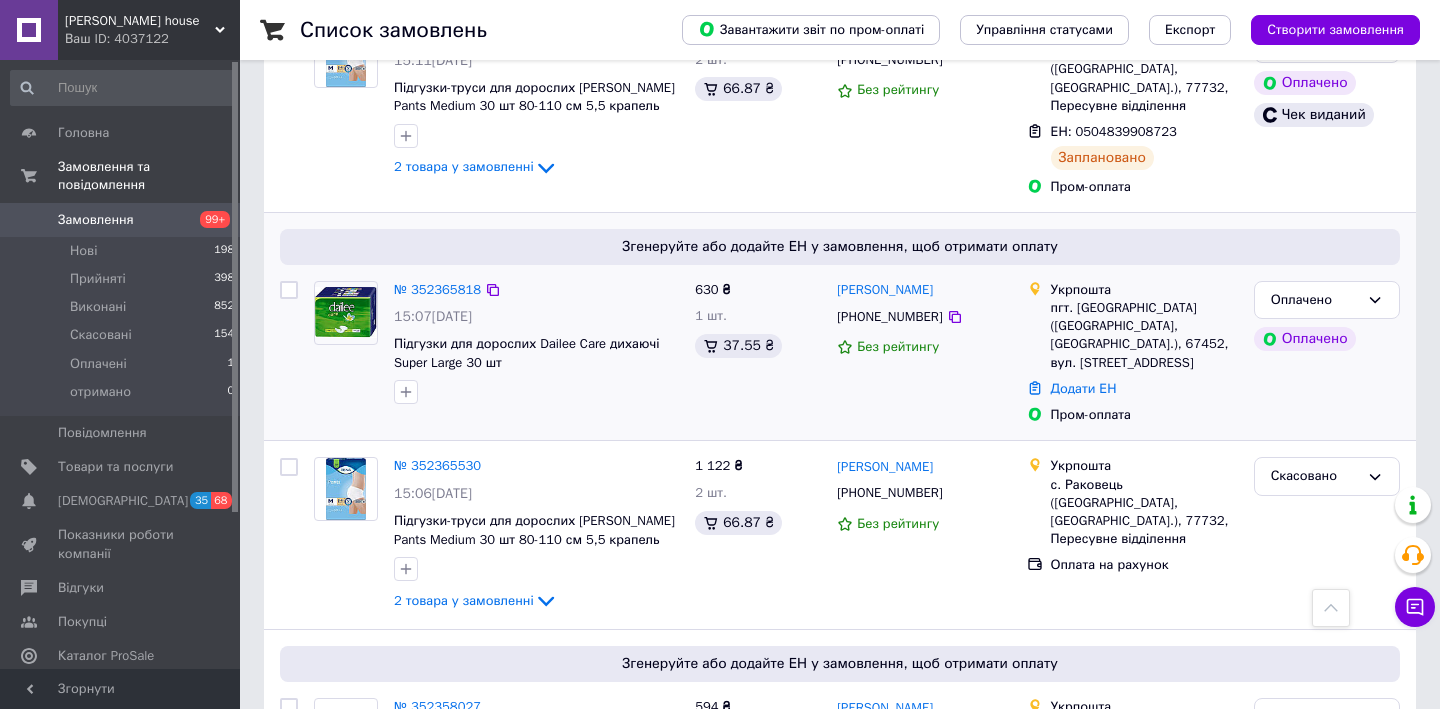 scroll, scrollTop: 2239, scrollLeft: 0, axis: vertical 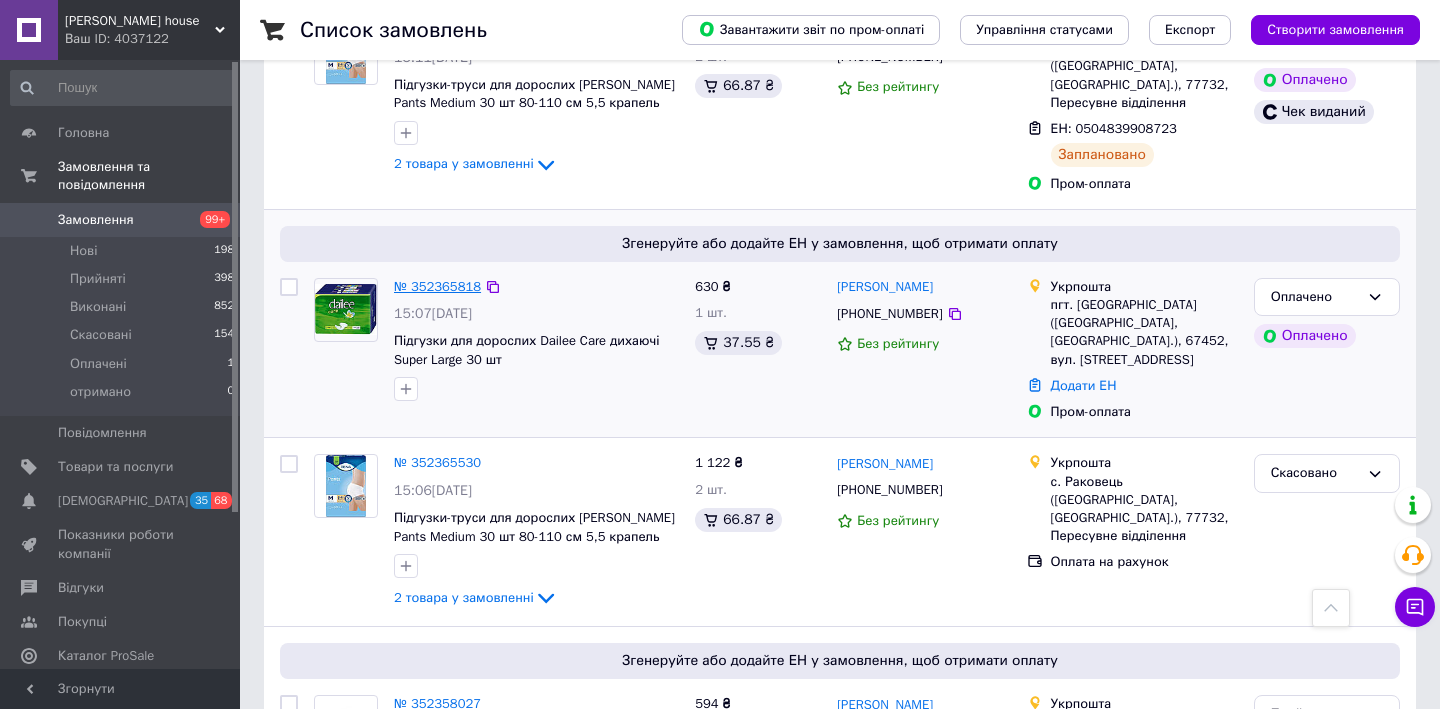 click on "№ 352365818" at bounding box center [437, 286] 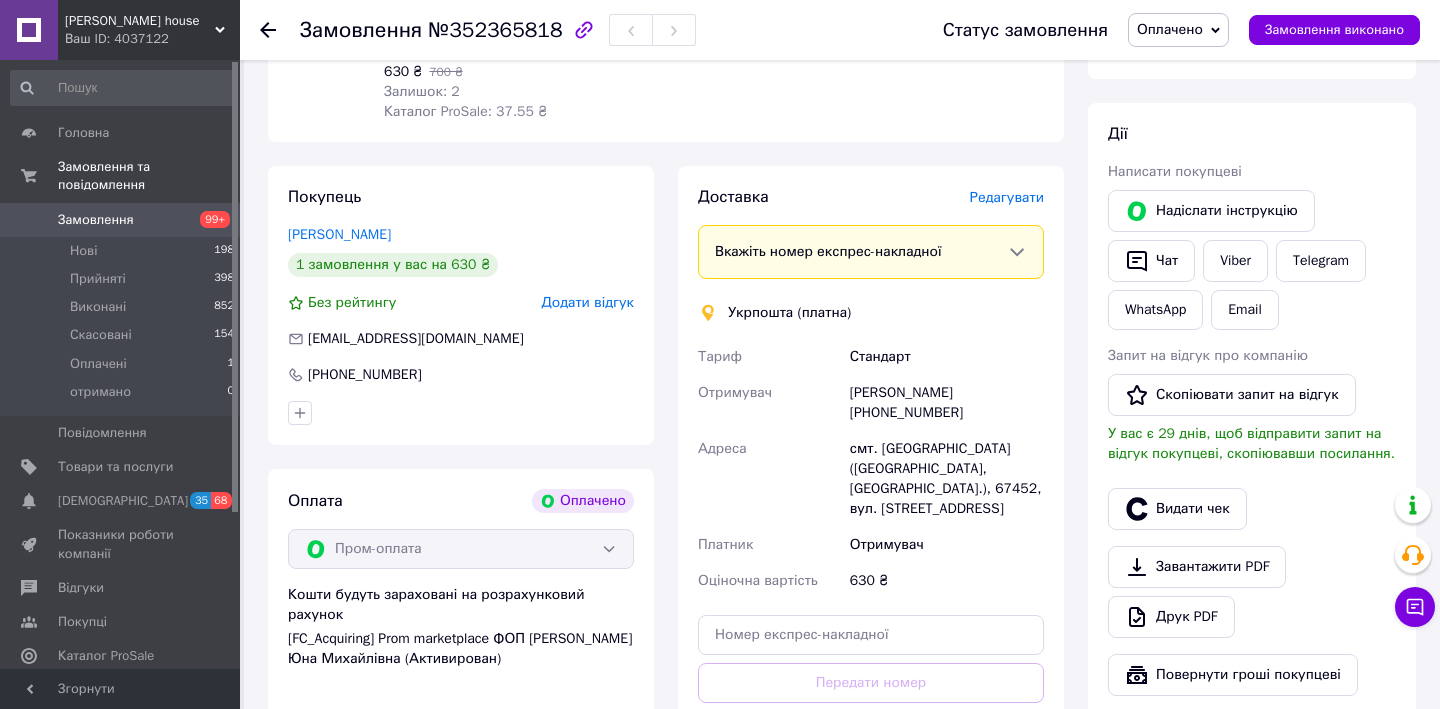 scroll, scrollTop: 262, scrollLeft: 0, axis: vertical 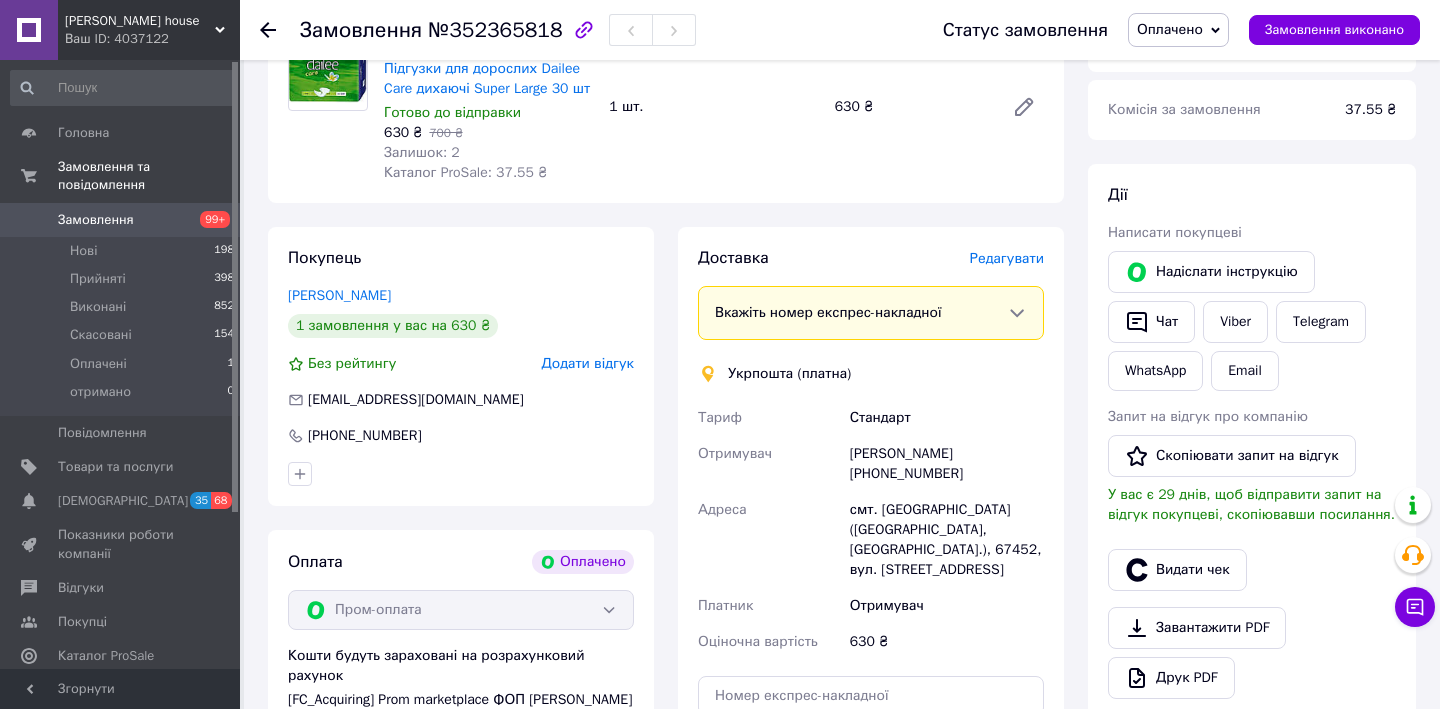 click on "Редагувати" at bounding box center (1007, 258) 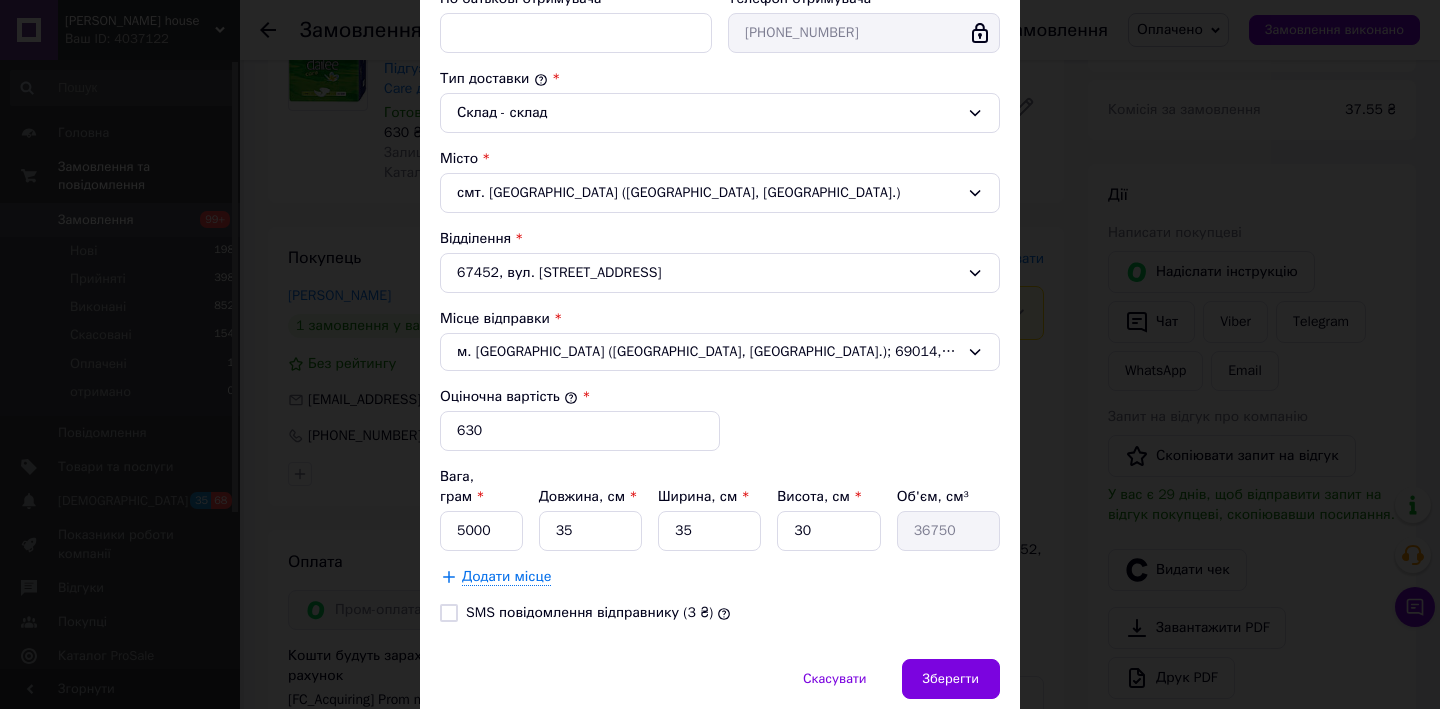 scroll, scrollTop: 542, scrollLeft: 0, axis: vertical 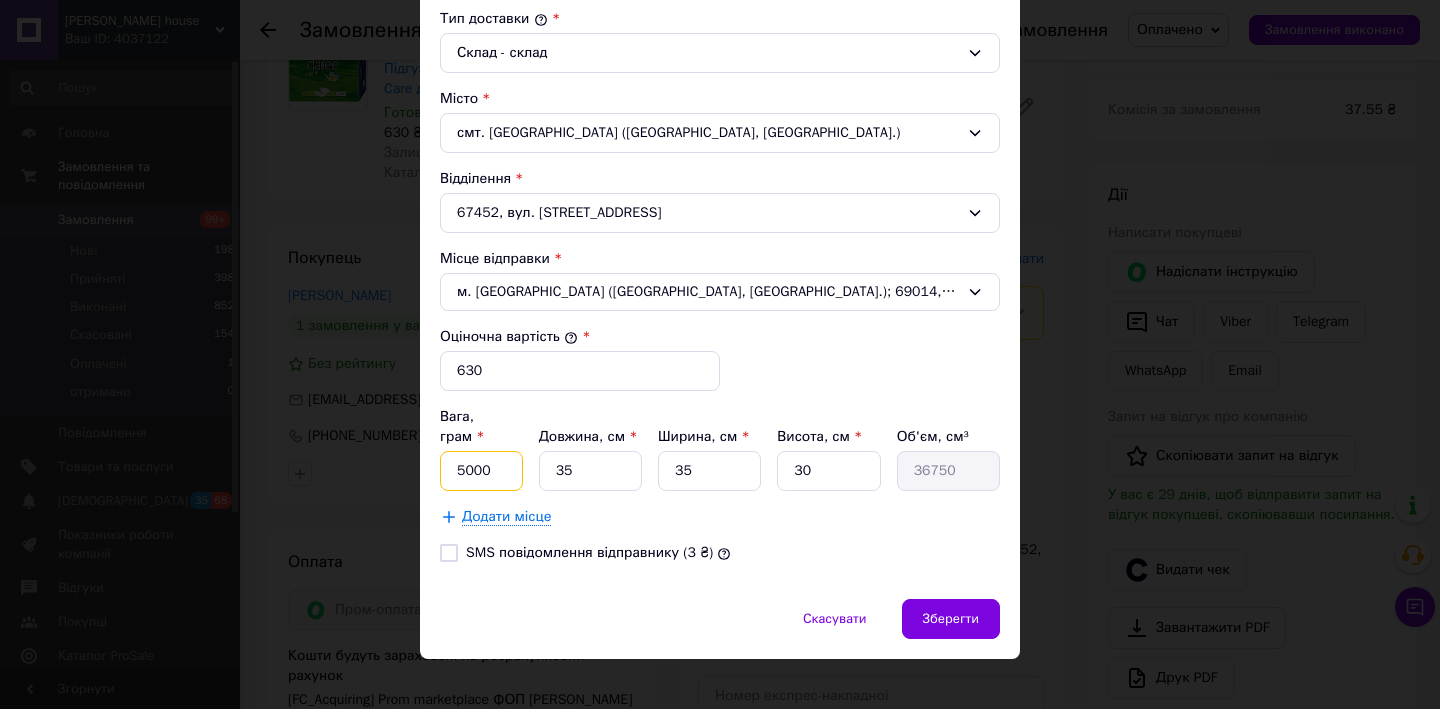 click on "5000" at bounding box center (481, 471) 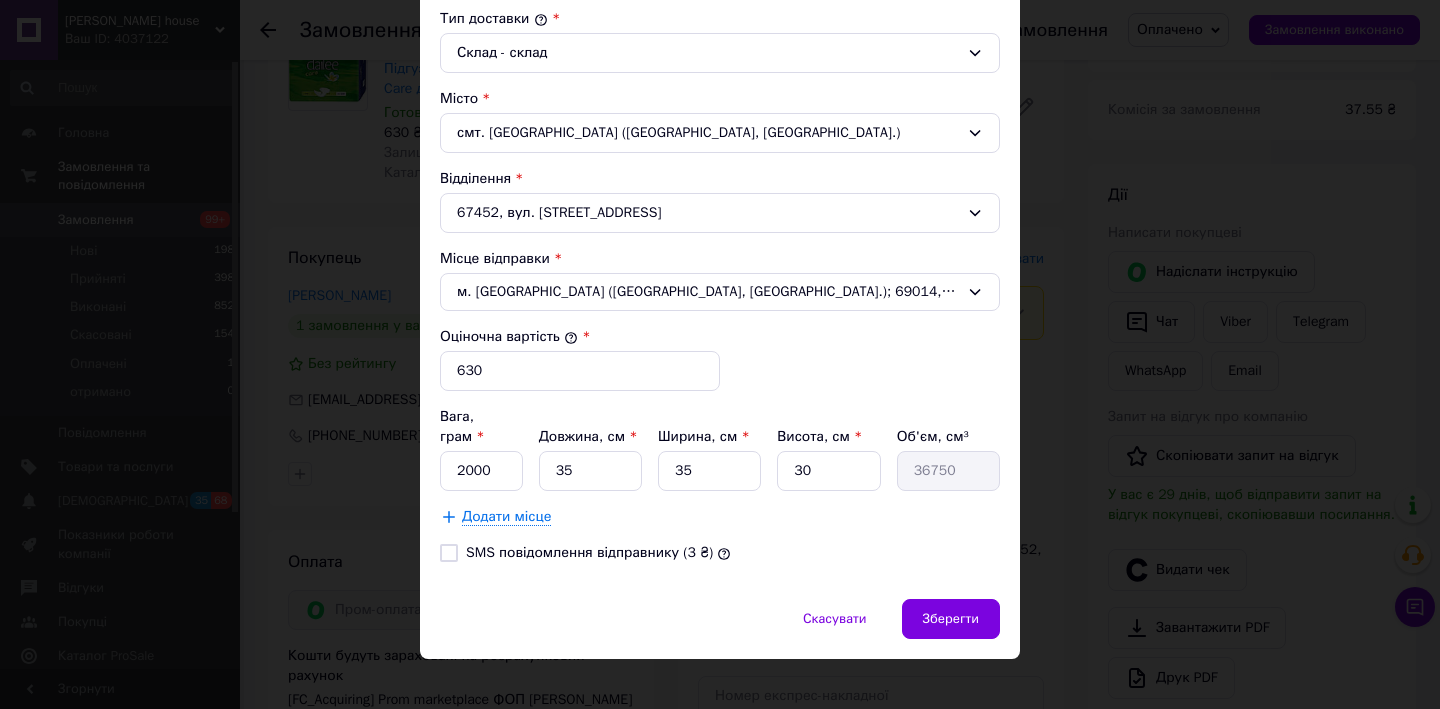 click on "SMS повідомлення відправнику (3 ₴)" at bounding box center [449, 553] 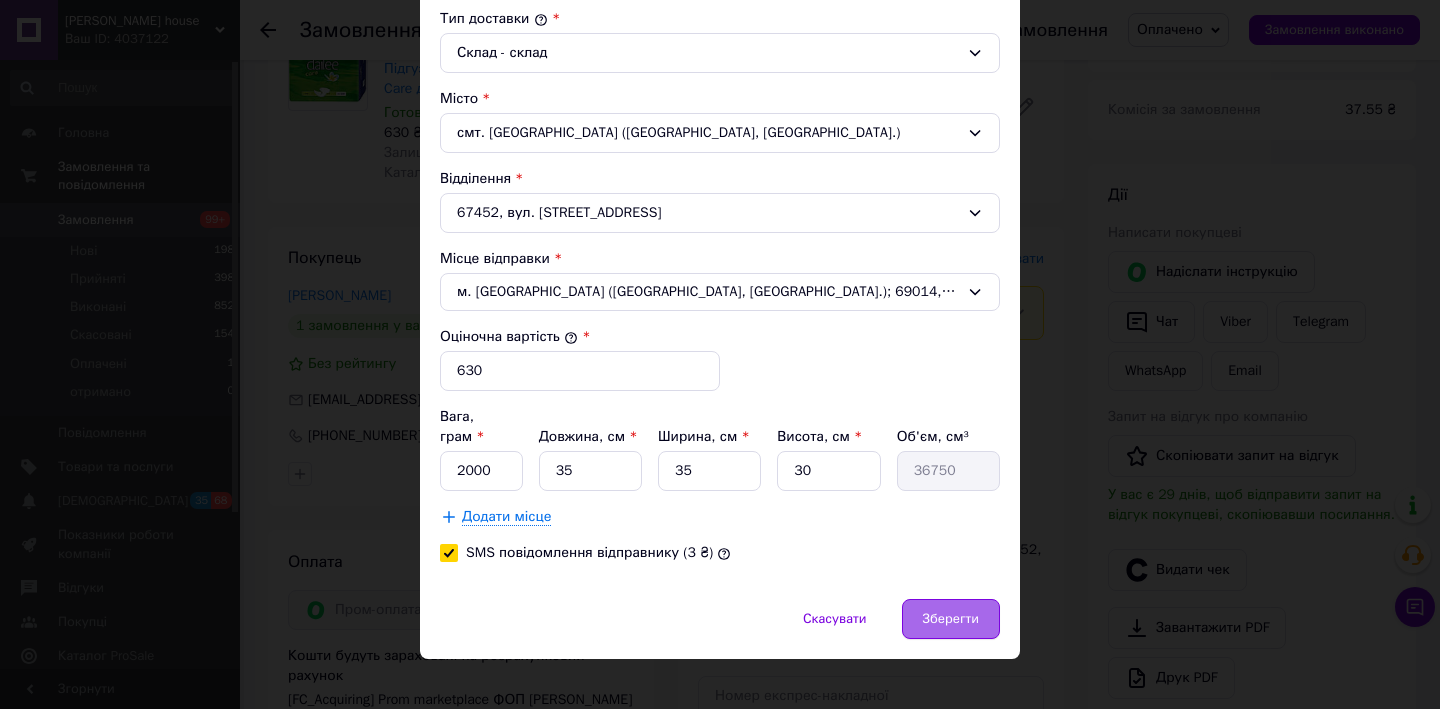 click on "Зберегти" at bounding box center (951, 619) 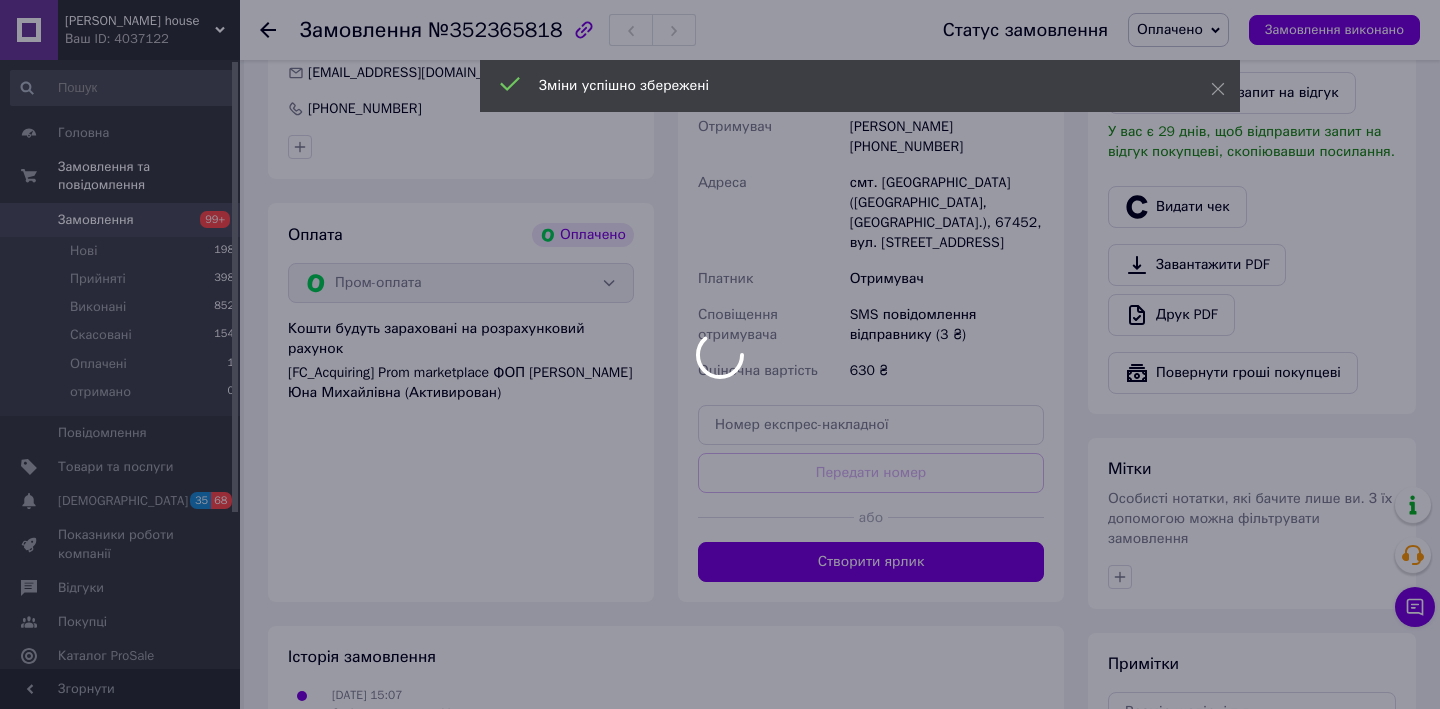 scroll, scrollTop: 645, scrollLeft: 0, axis: vertical 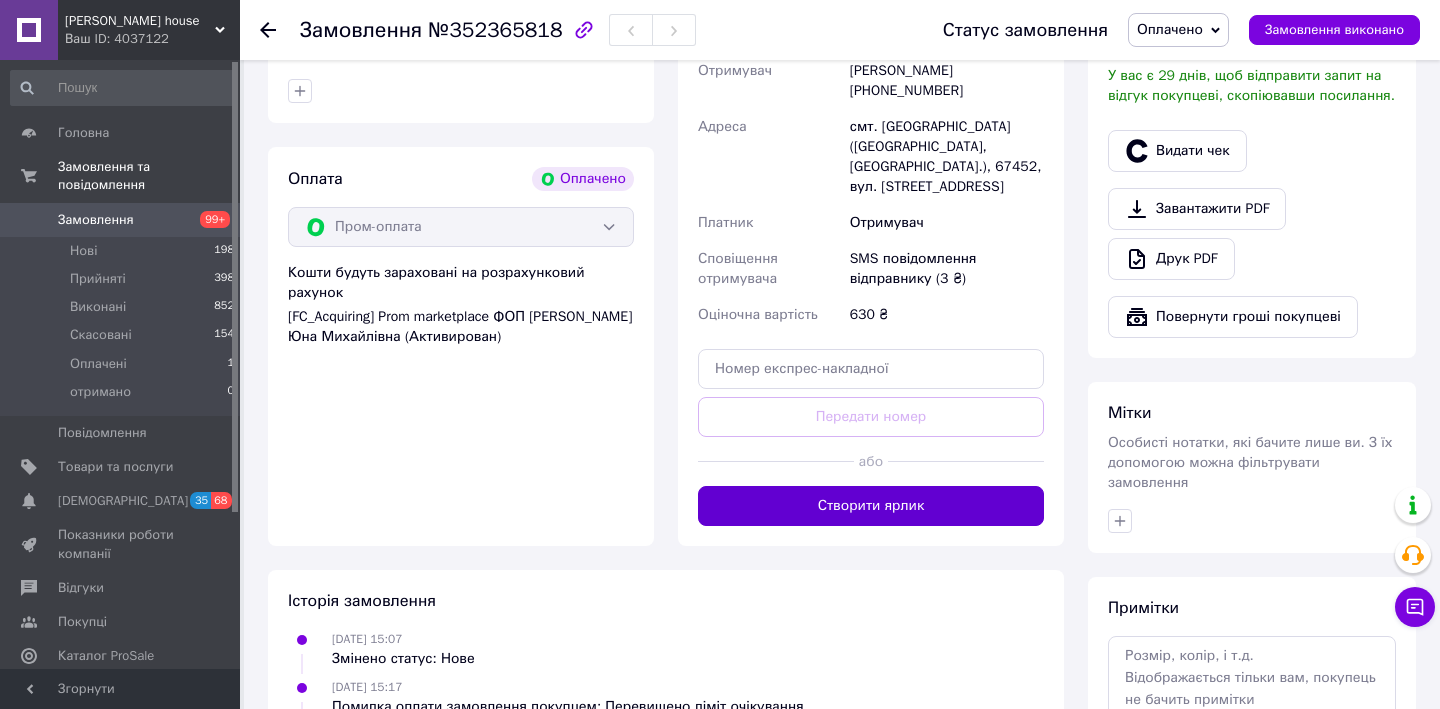 click on "Створити ярлик" at bounding box center [871, 506] 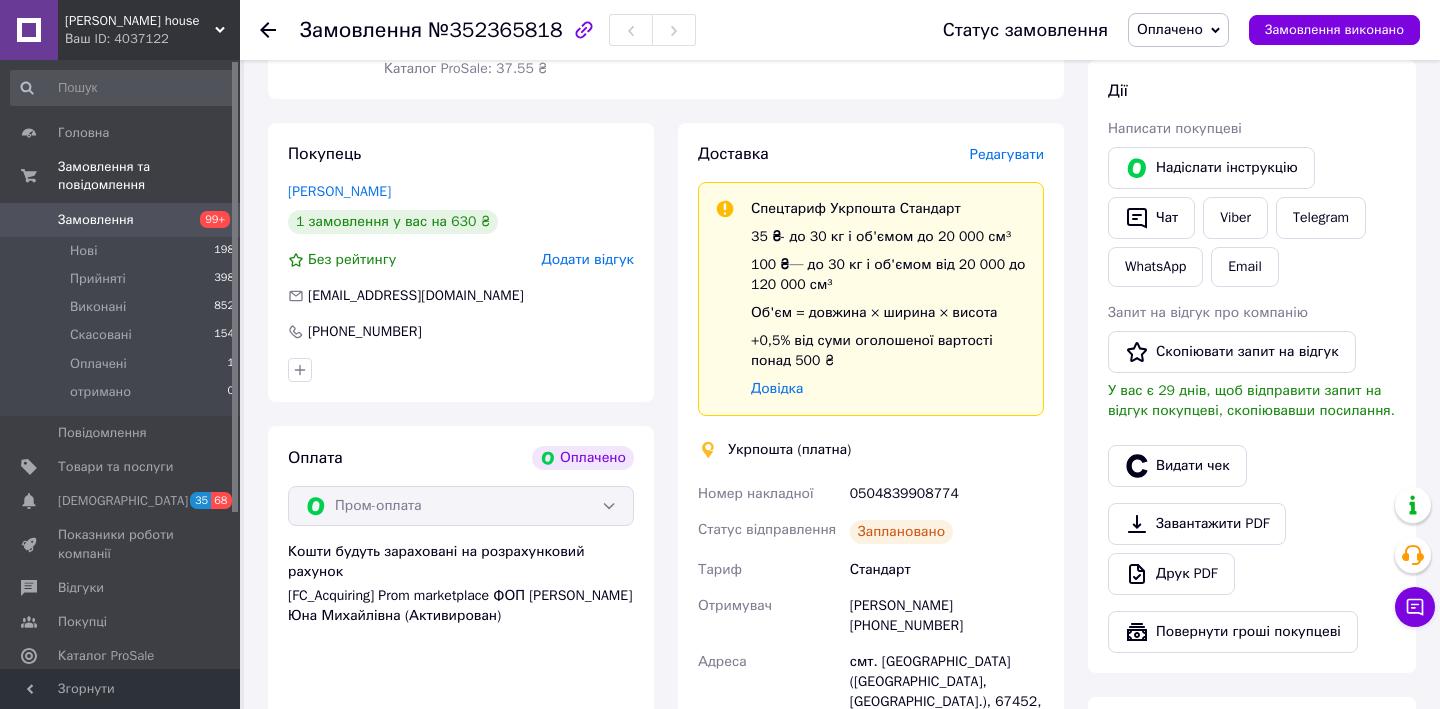 scroll, scrollTop: 329, scrollLeft: 0, axis: vertical 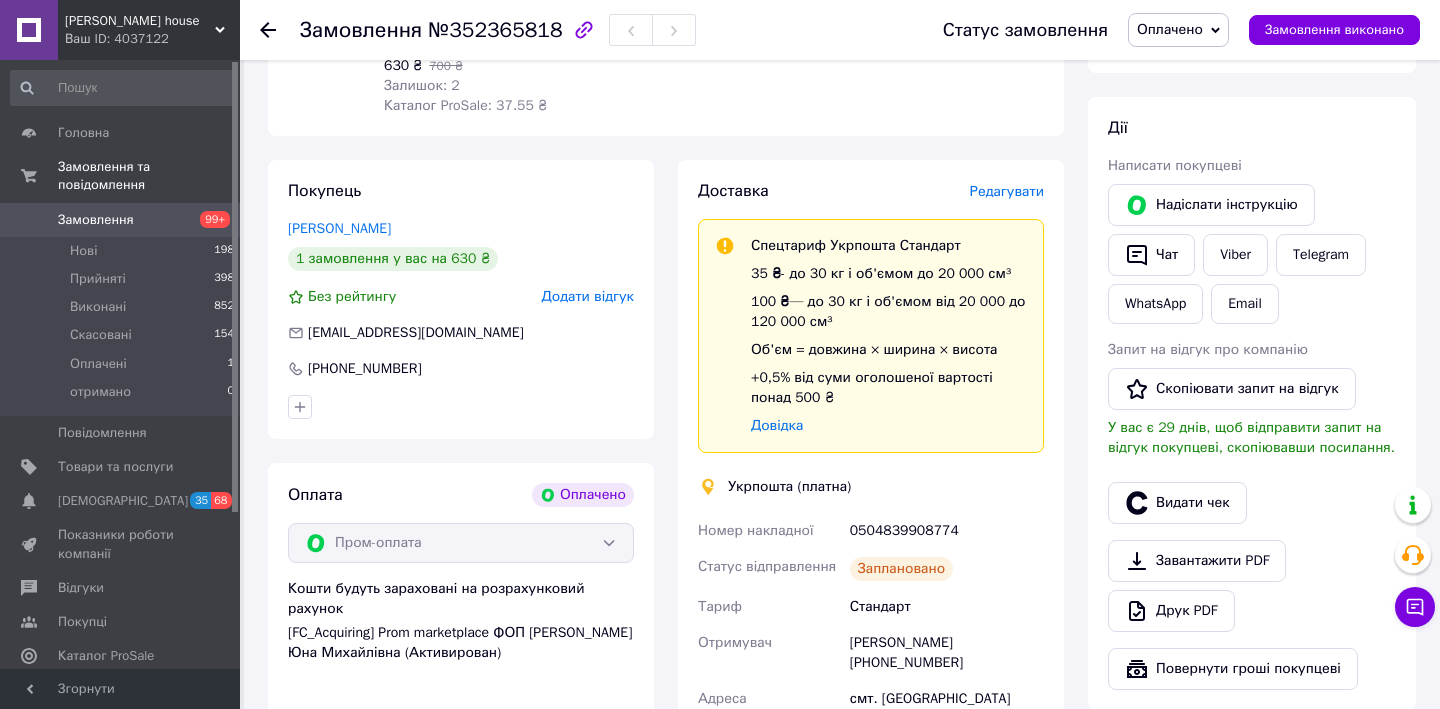 click on "Редагувати" at bounding box center (1007, 191) 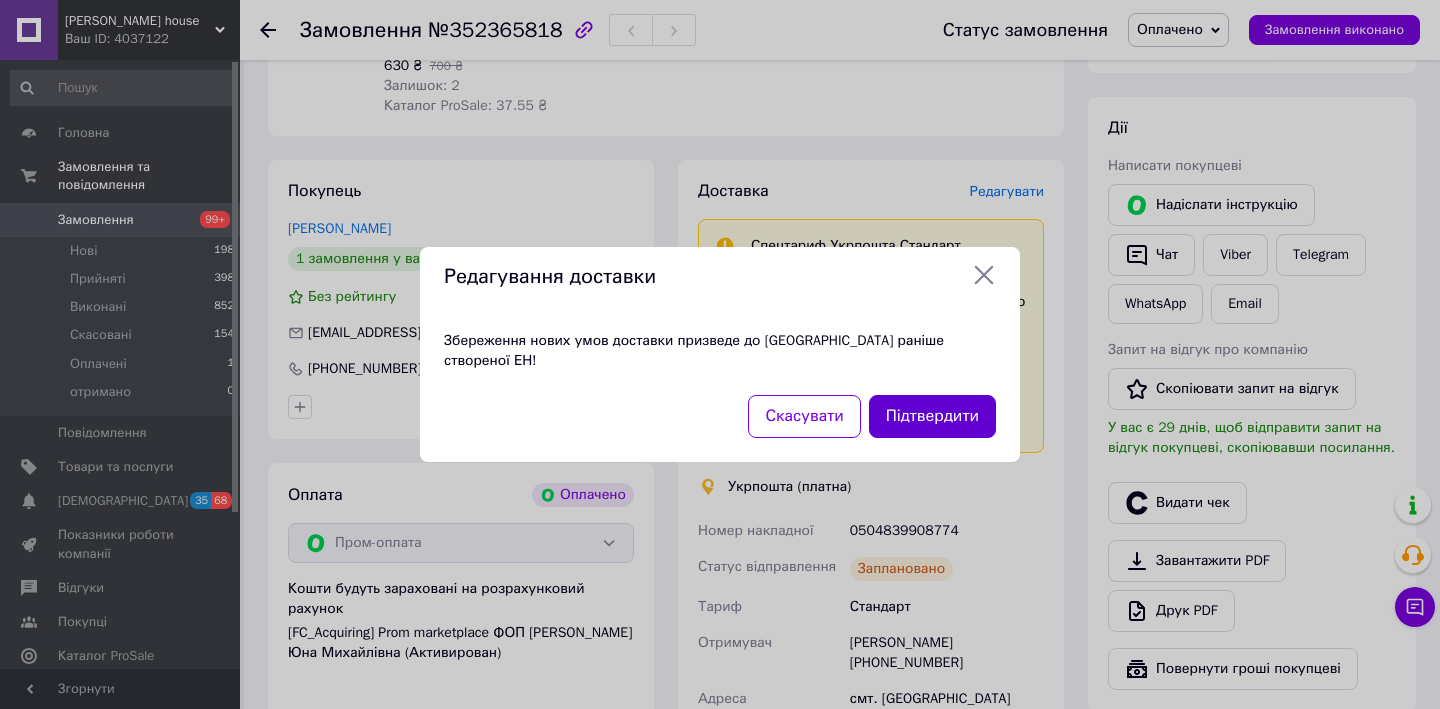 click on "Підтвердити" at bounding box center [932, 416] 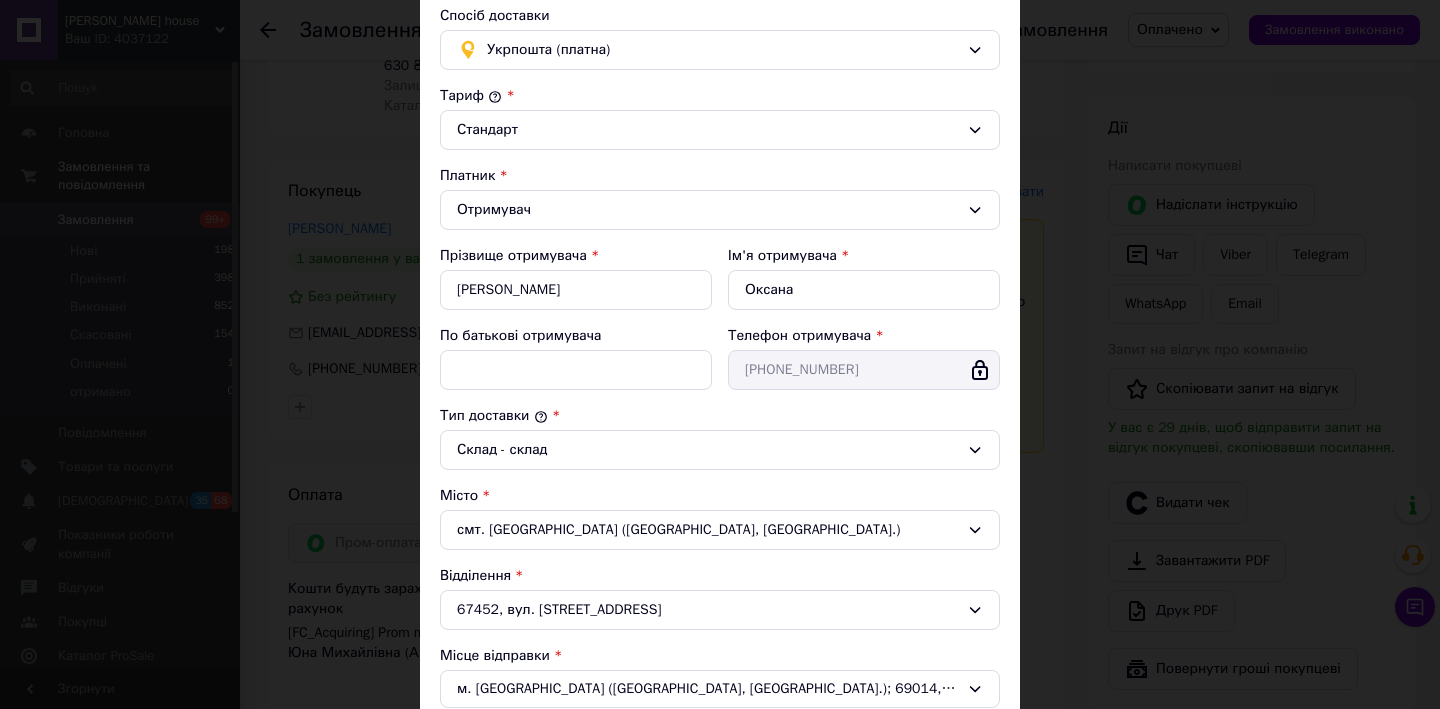 scroll, scrollTop: 542, scrollLeft: 0, axis: vertical 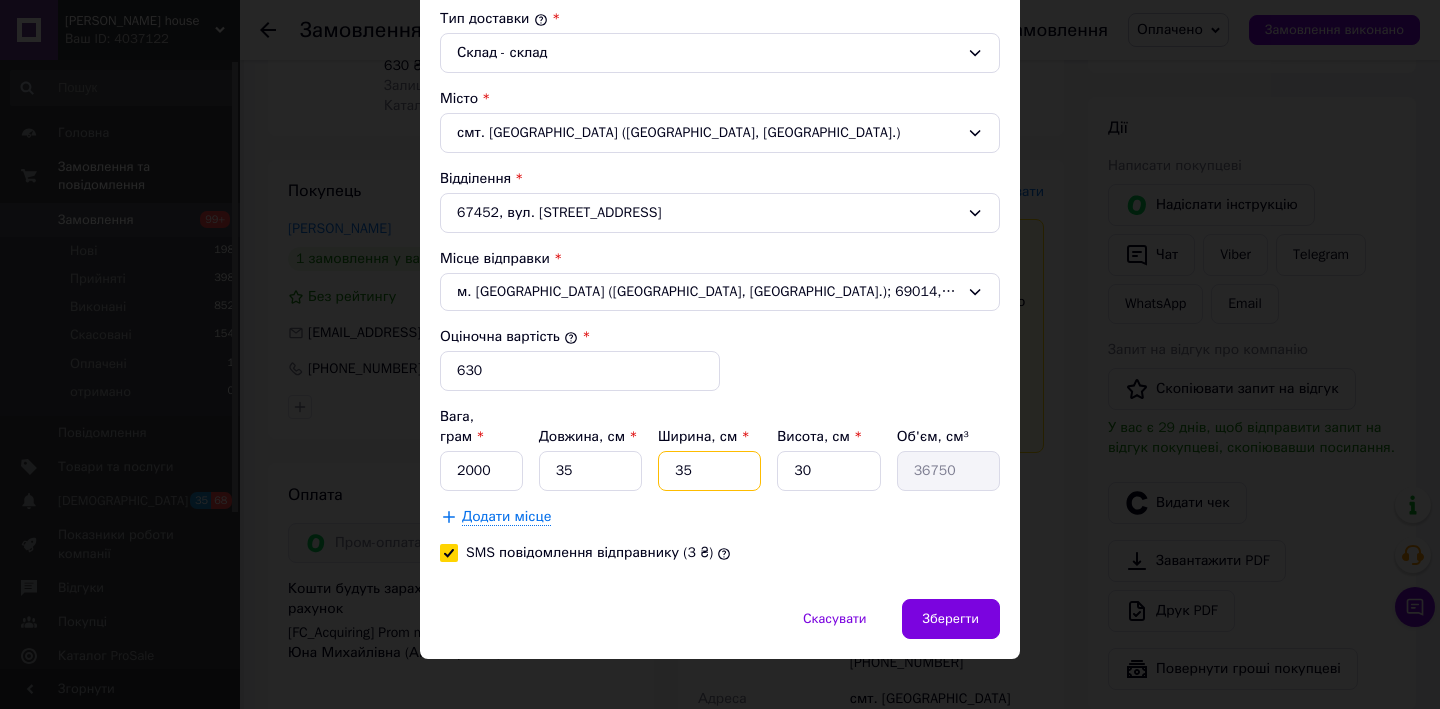 click on "35" at bounding box center (709, 471) 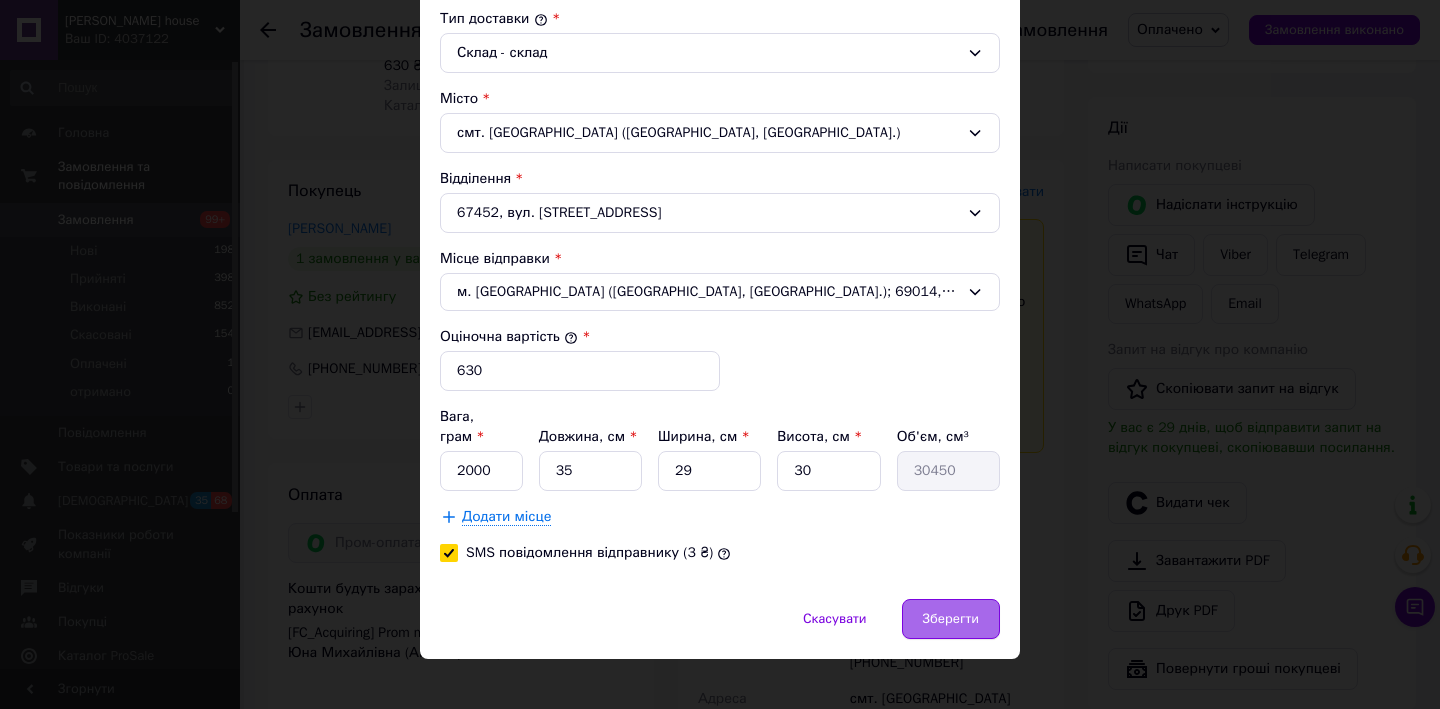 click on "Зберегти" at bounding box center [951, 619] 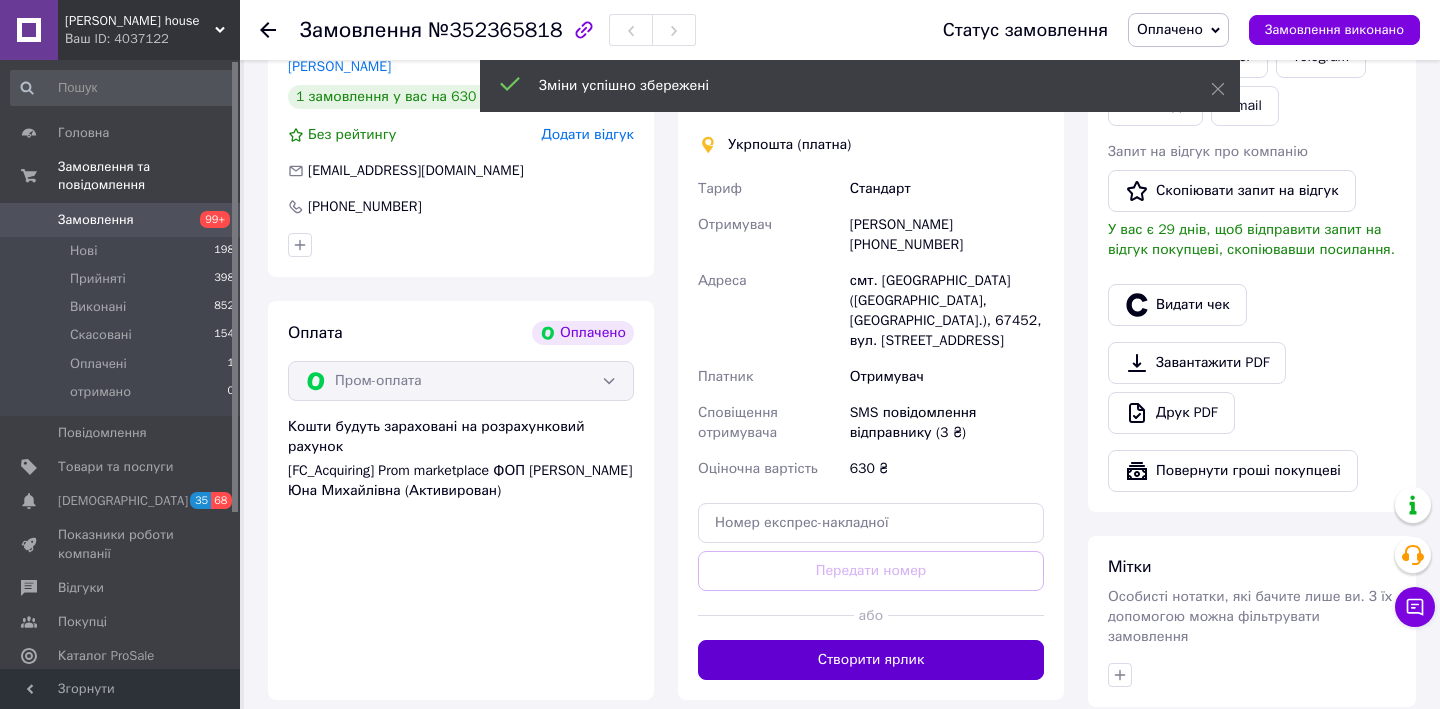scroll, scrollTop: 564, scrollLeft: 0, axis: vertical 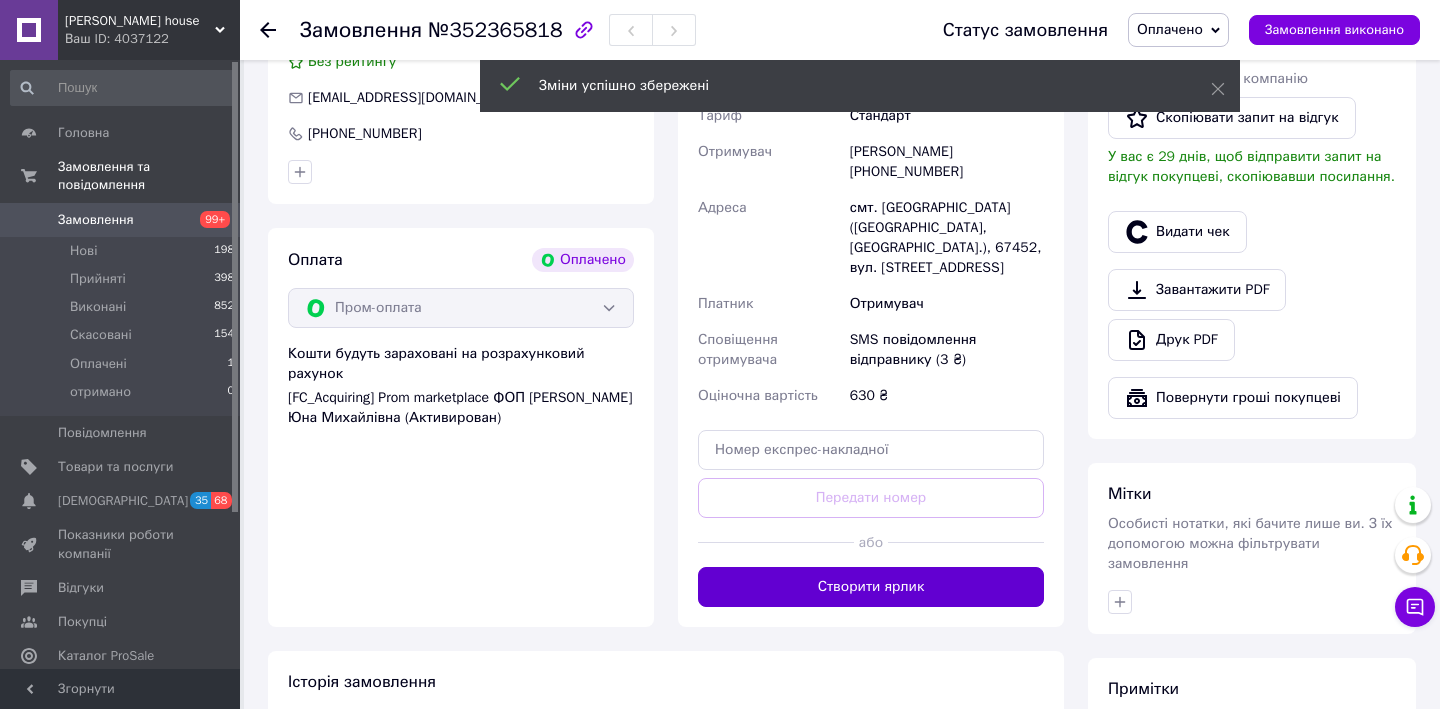 click on "Створити ярлик" at bounding box center [871, 587] 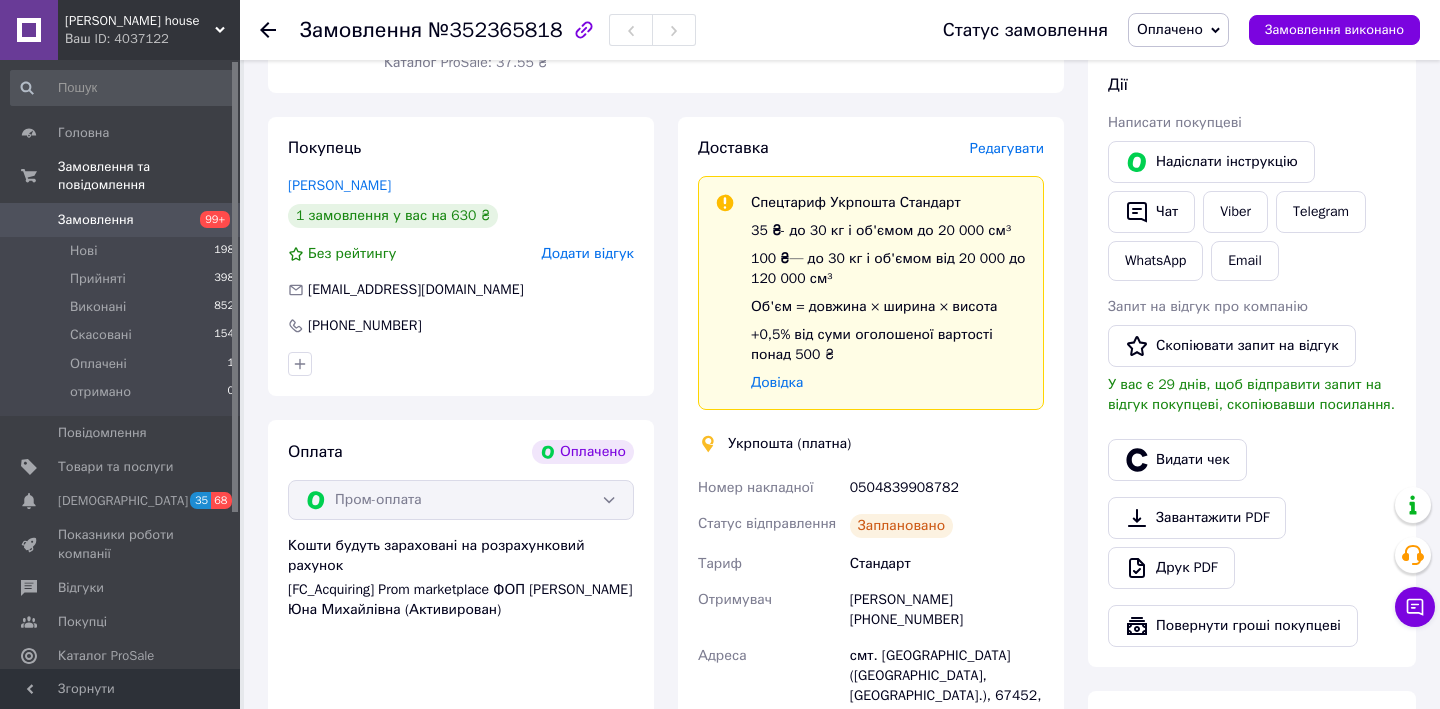 scroll, scrollTop: 339, scrollLeft: 0, axis: vertical 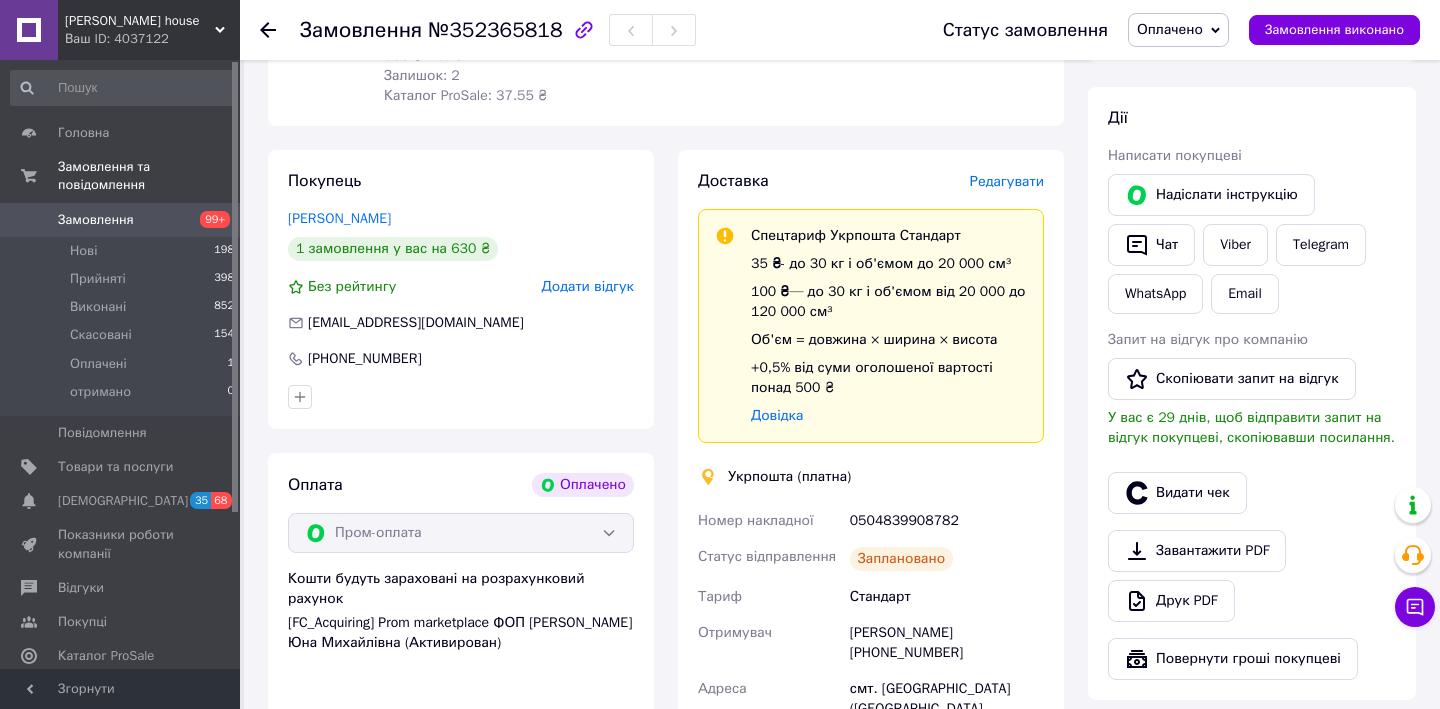 click on "Редагувати" at bounding box center [1007, 181] 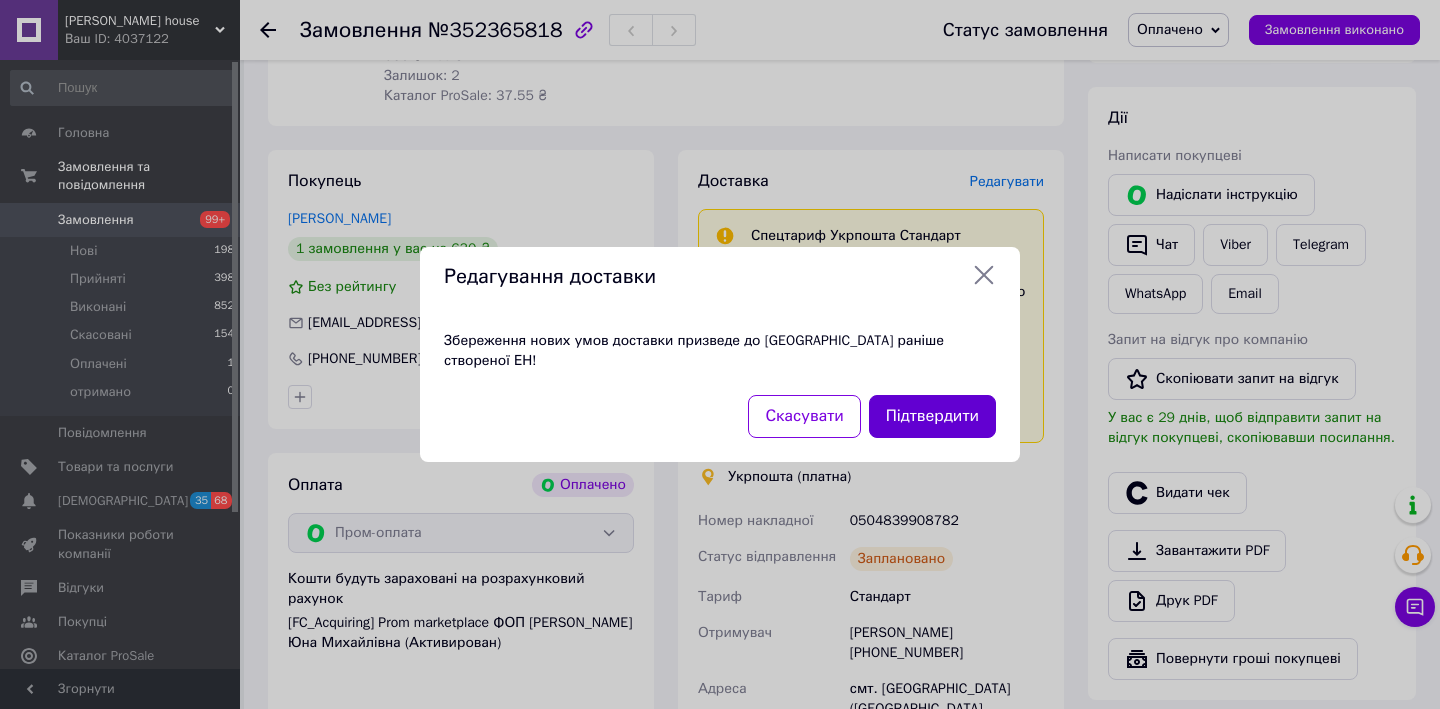 click on "Підтвердити" at bounding box center [932, 416] 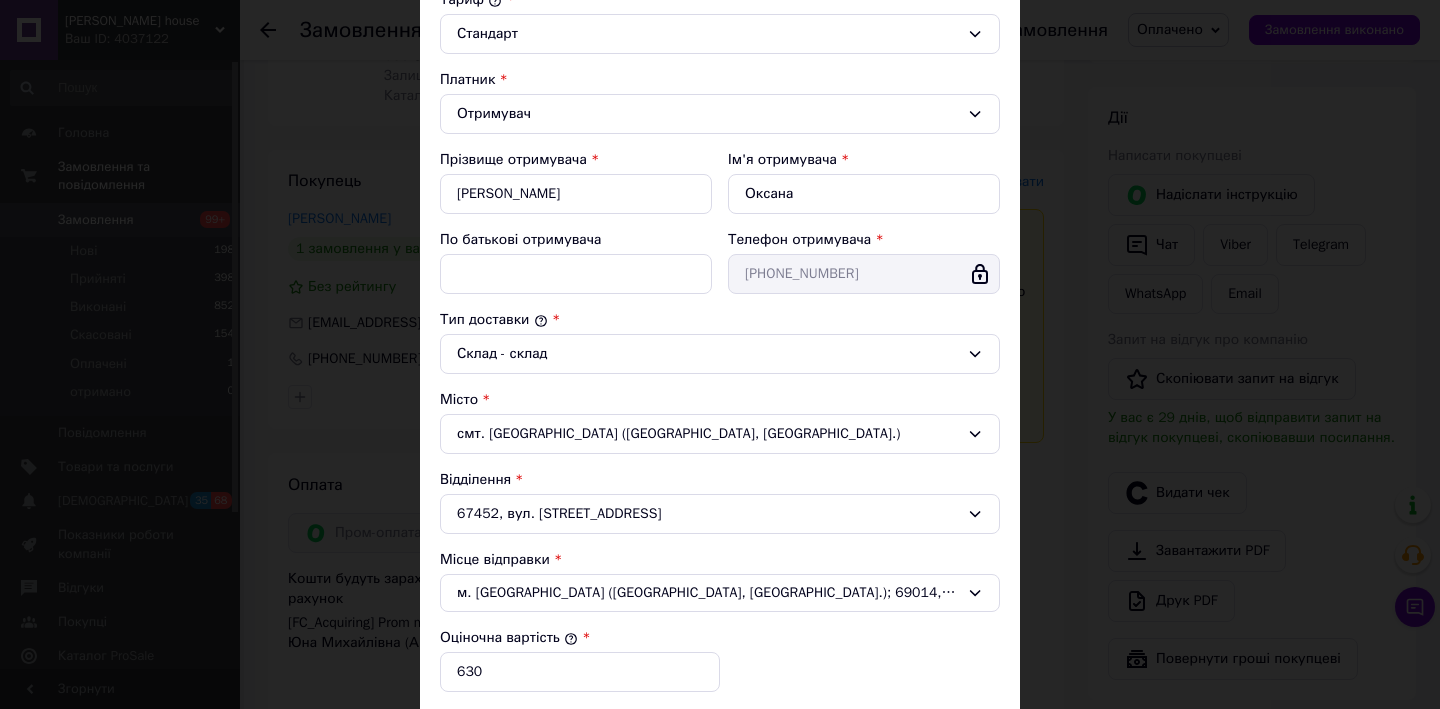 scroll, scrollTop: 542, scrollLeft: 0, axis: vertical 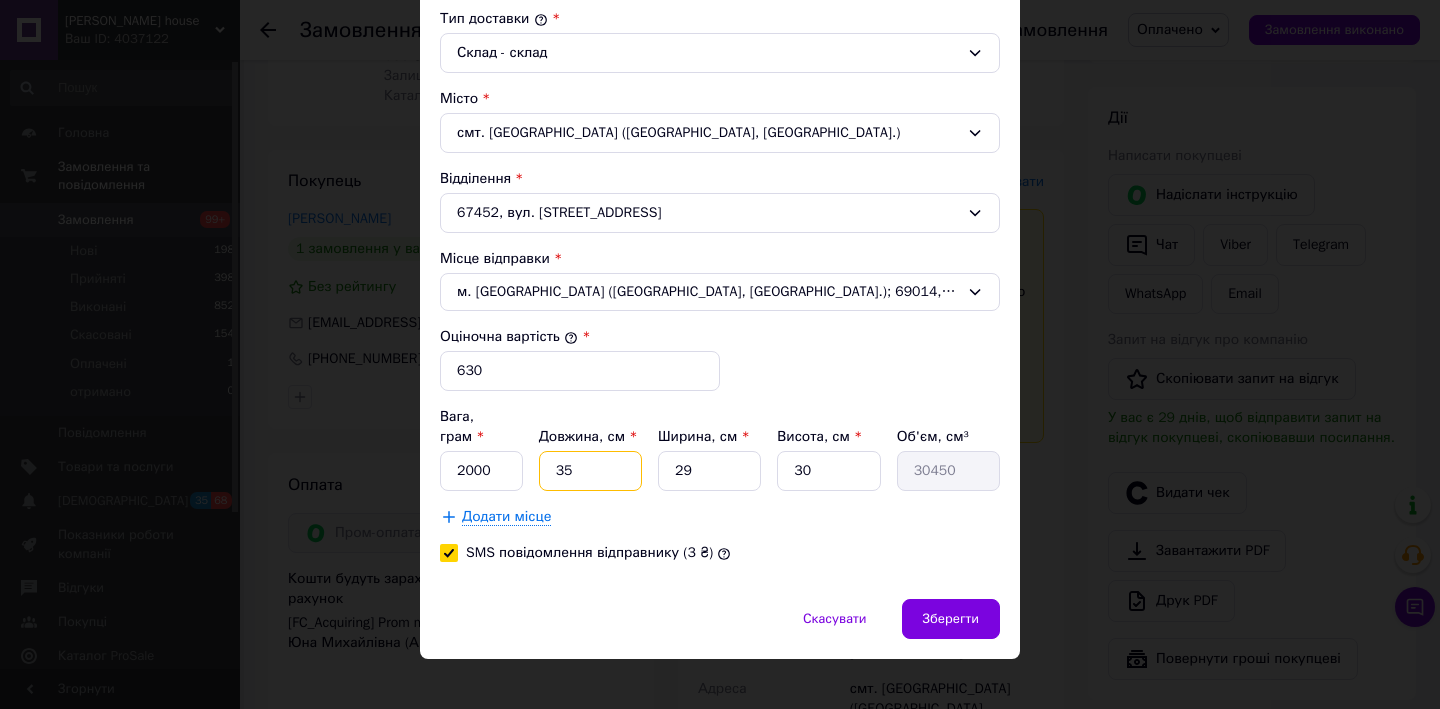 click on "35" at bounding box center (590, 471) 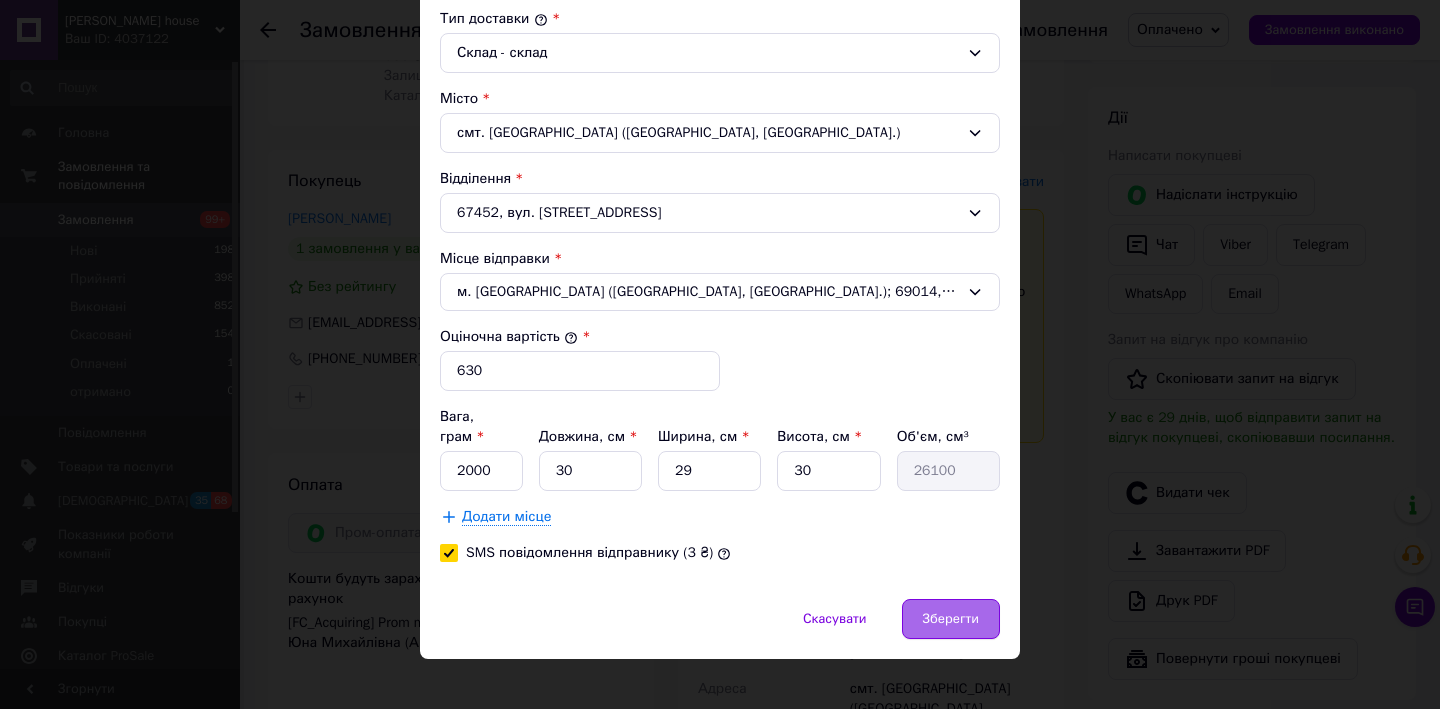 click on "Зберегти" at bounding box center [951, 619] 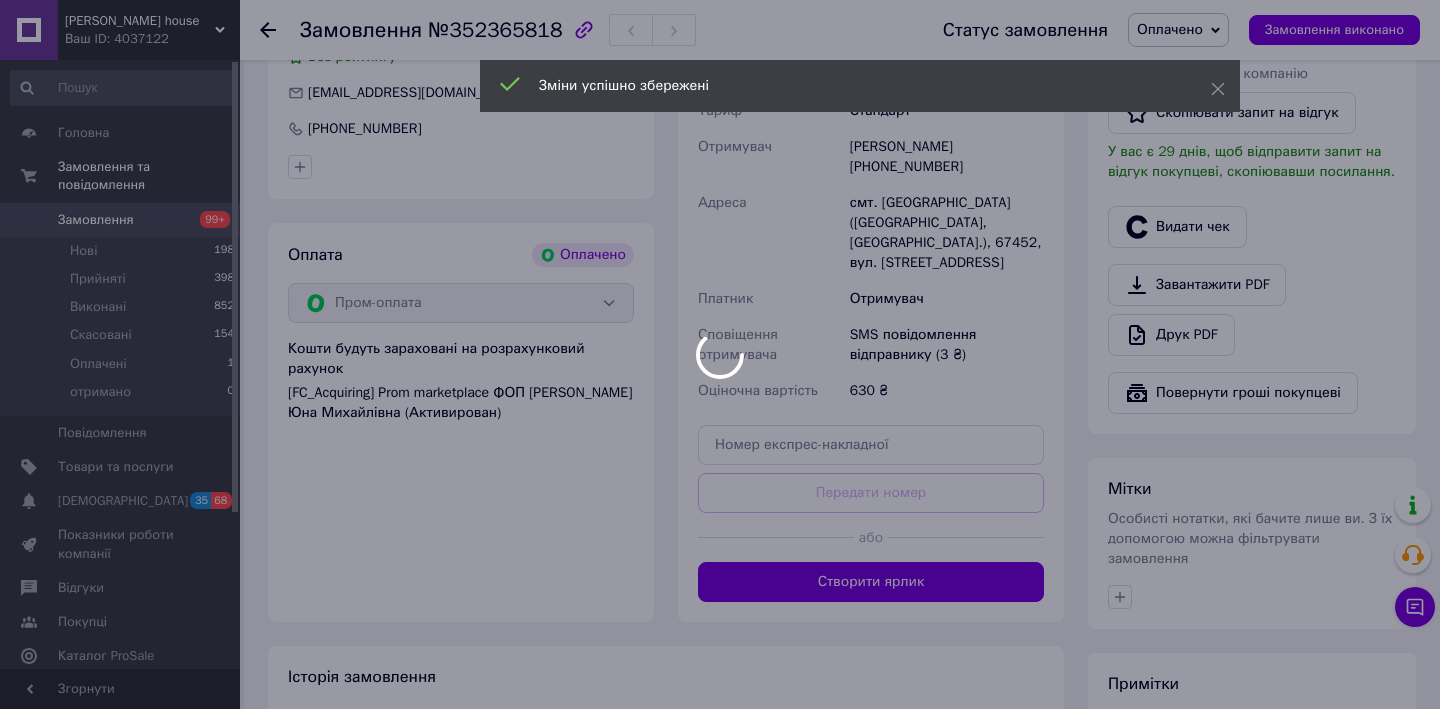 scroll, scrollTop: 579, scrollLeft: 0, axis: vertical 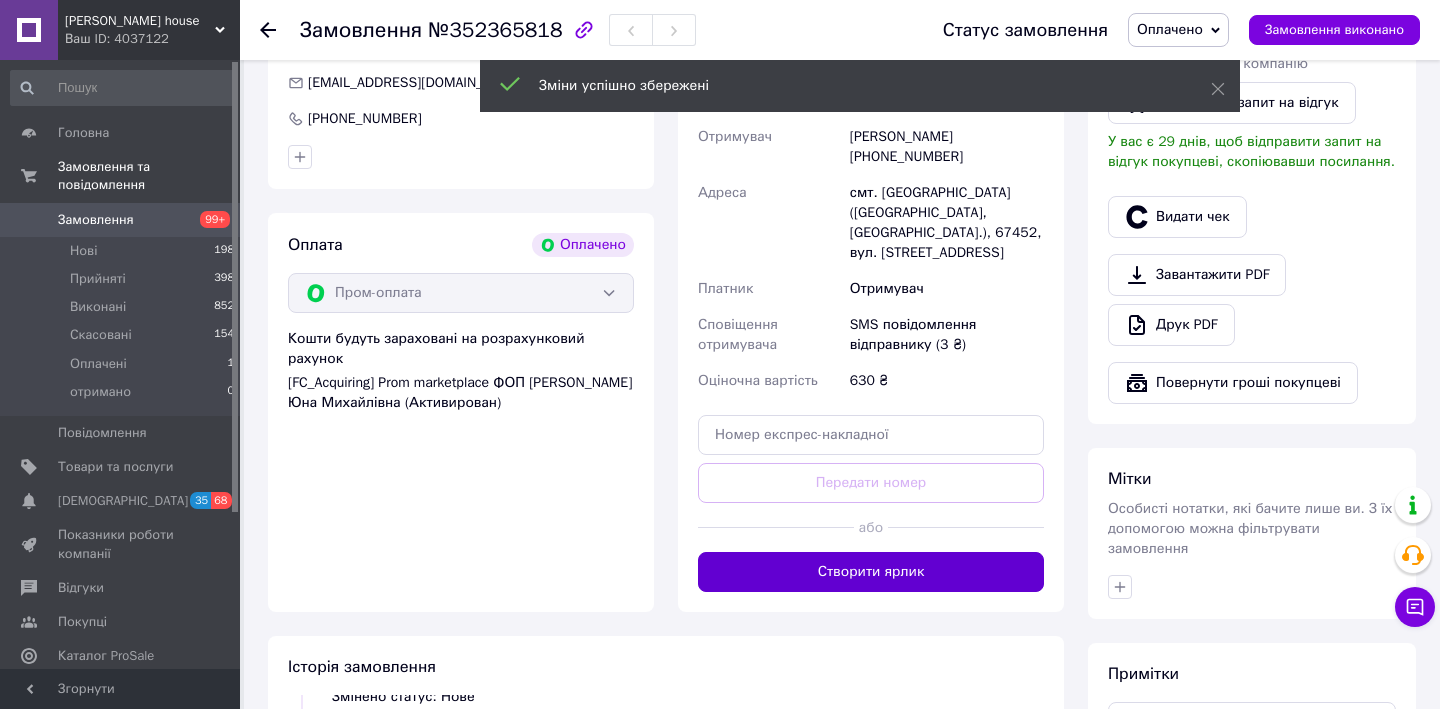 click on "Створити ярлик" at bounding box center (871, 572) 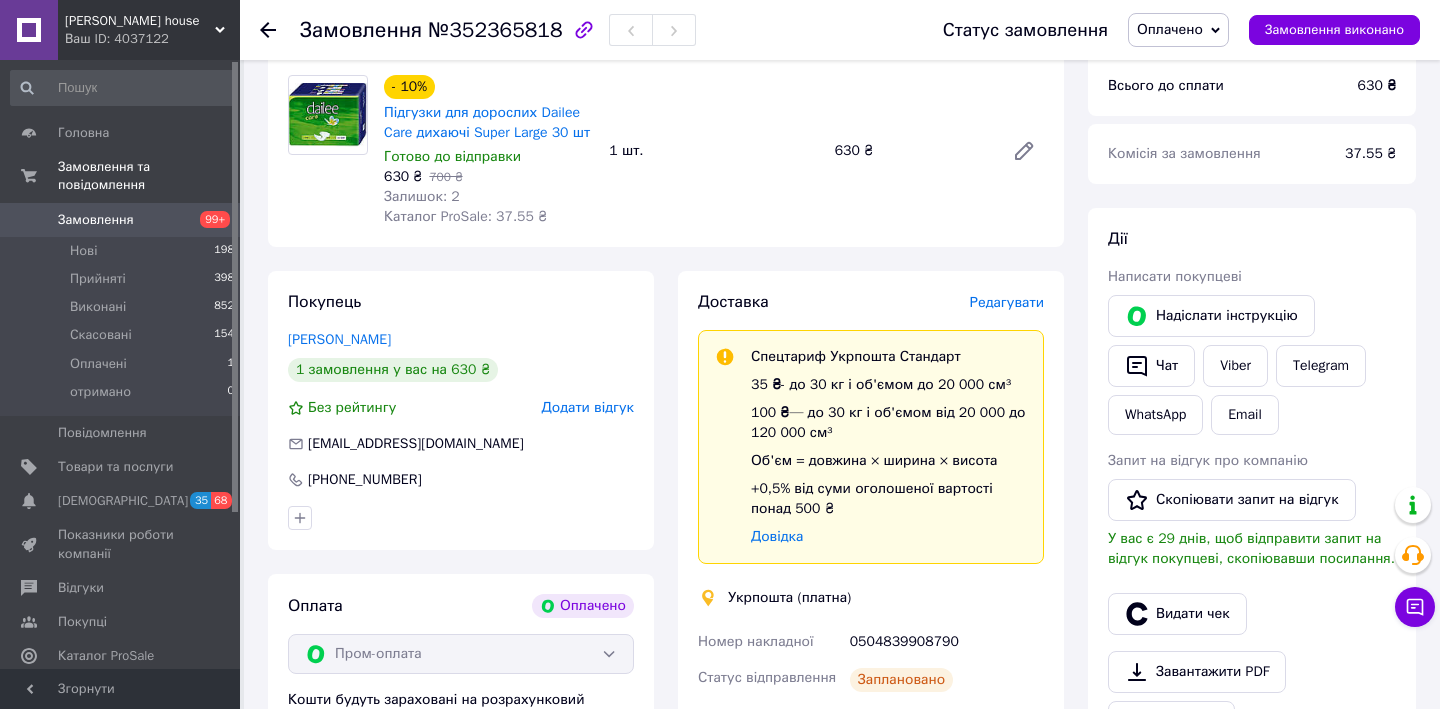 scroll, scrollTop: 151, scrollLeft: 0, axis: vertical 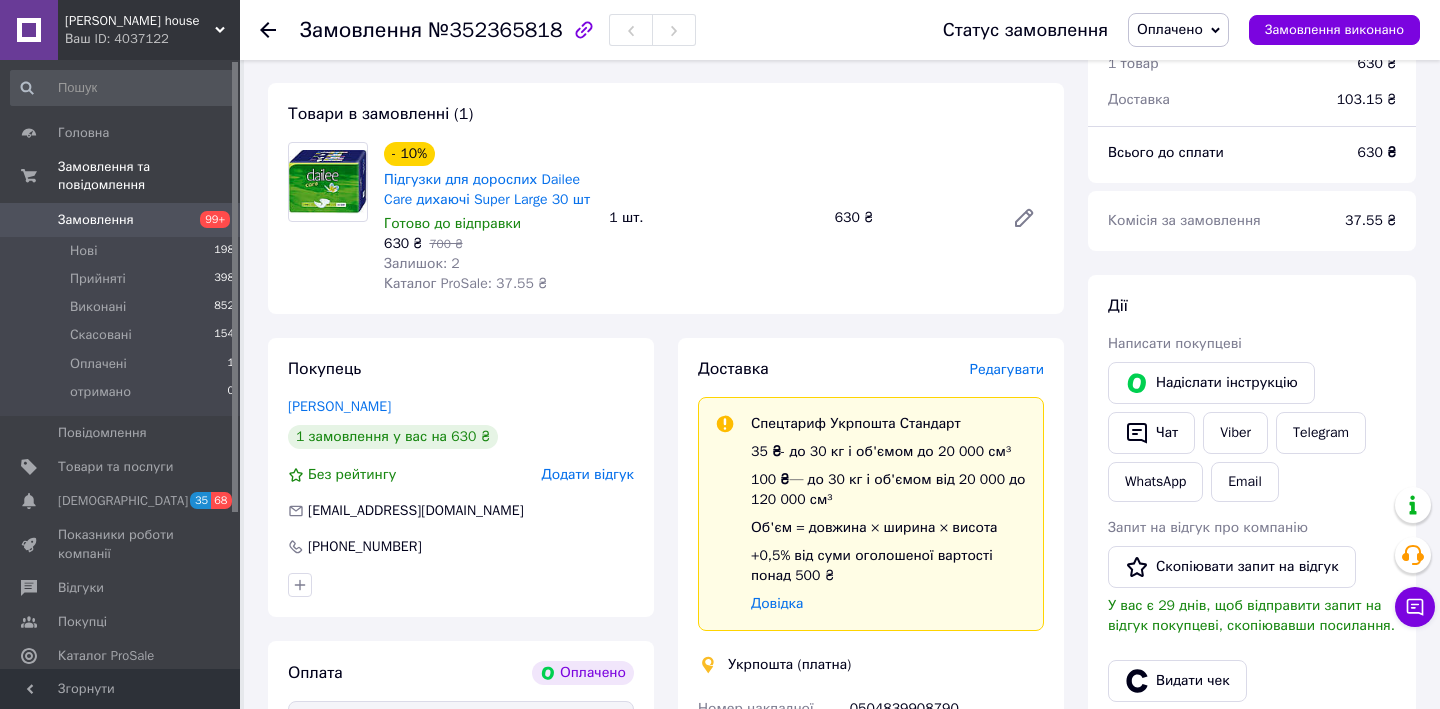 click on "Редагувати" at bounding box center (1007, 369) 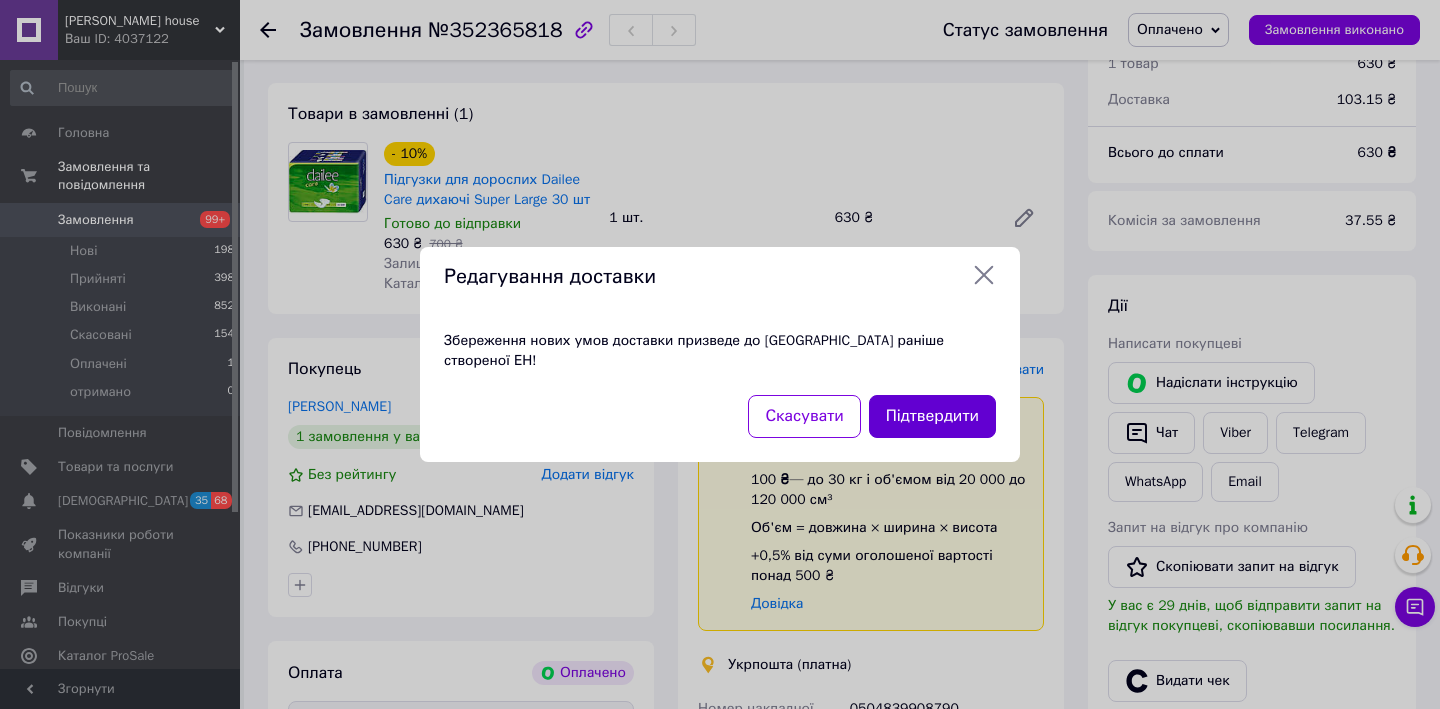 click on "Підтвердити" at bounding box center (932, 416) 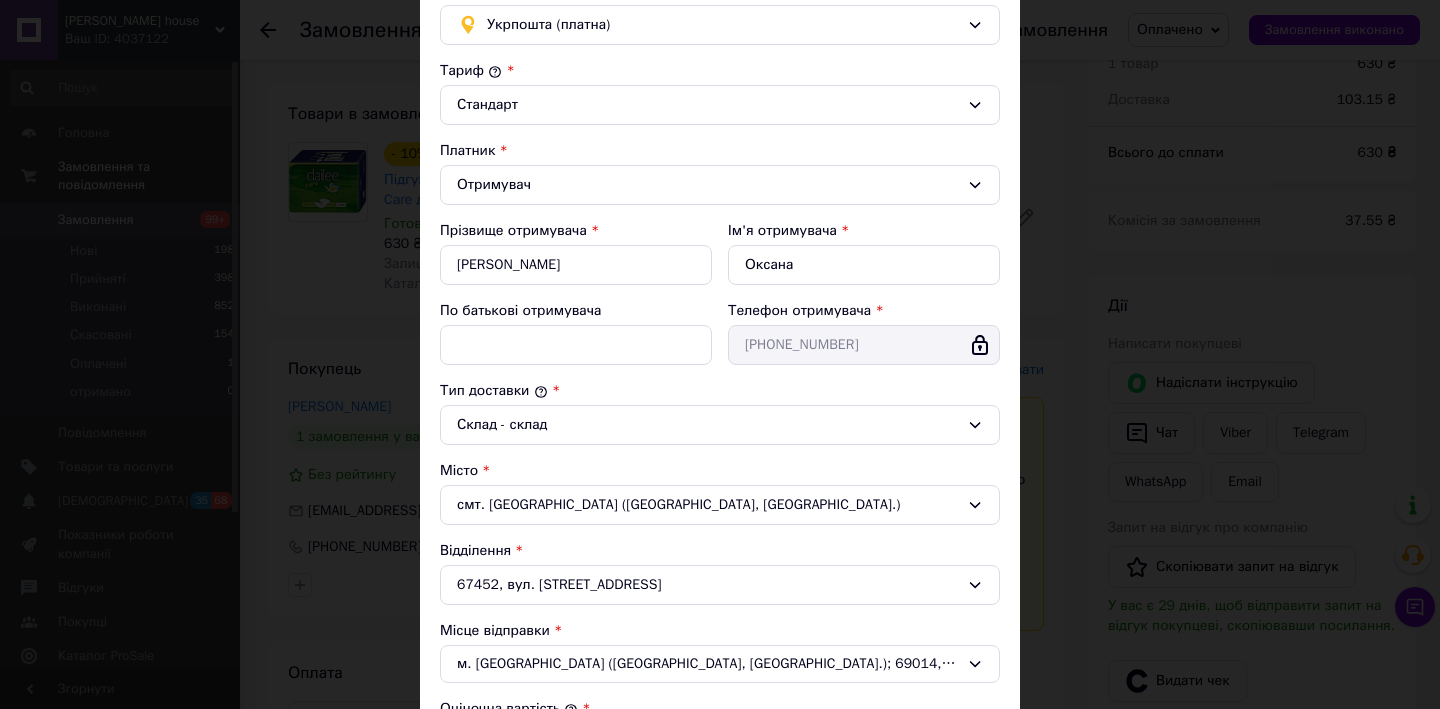 scroll, scrollTop: 542, scrollLeft: 0, axis: vertical 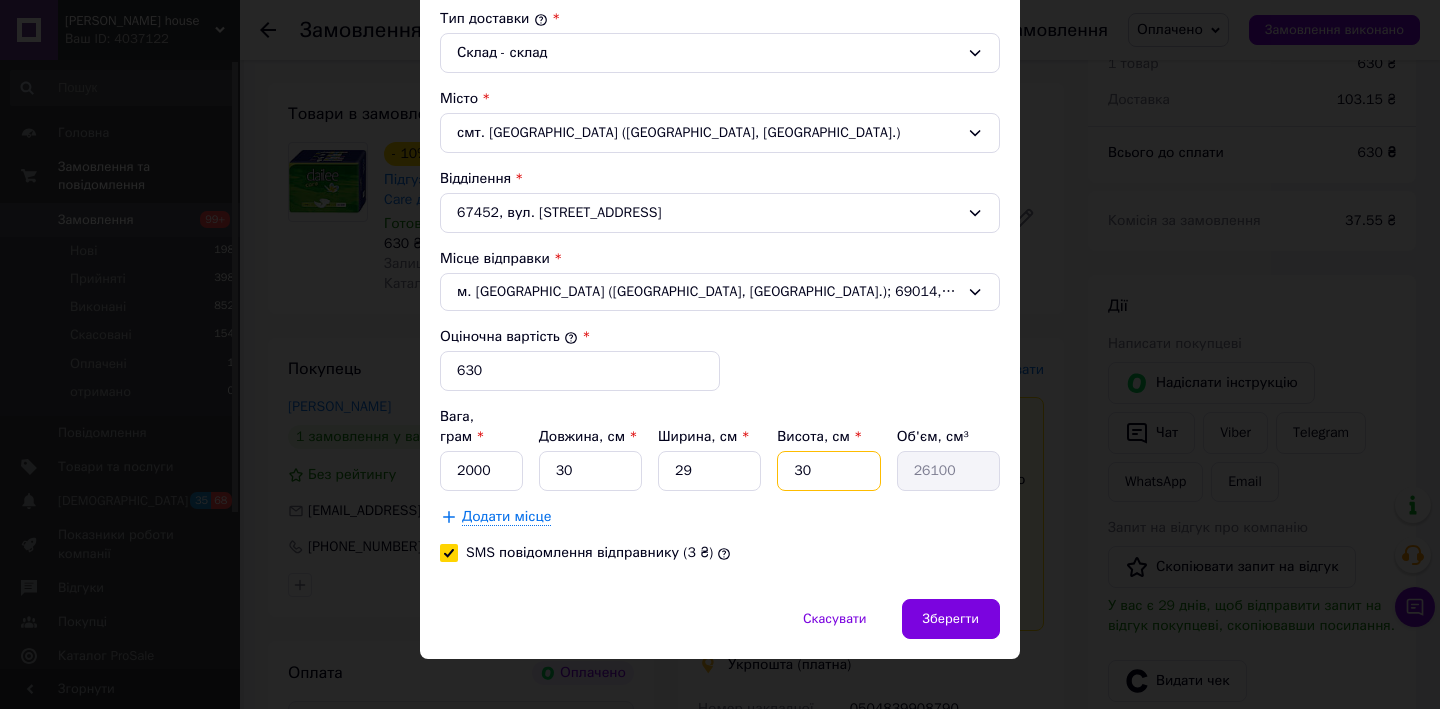 click on "30" at bounding box center [828, 471] 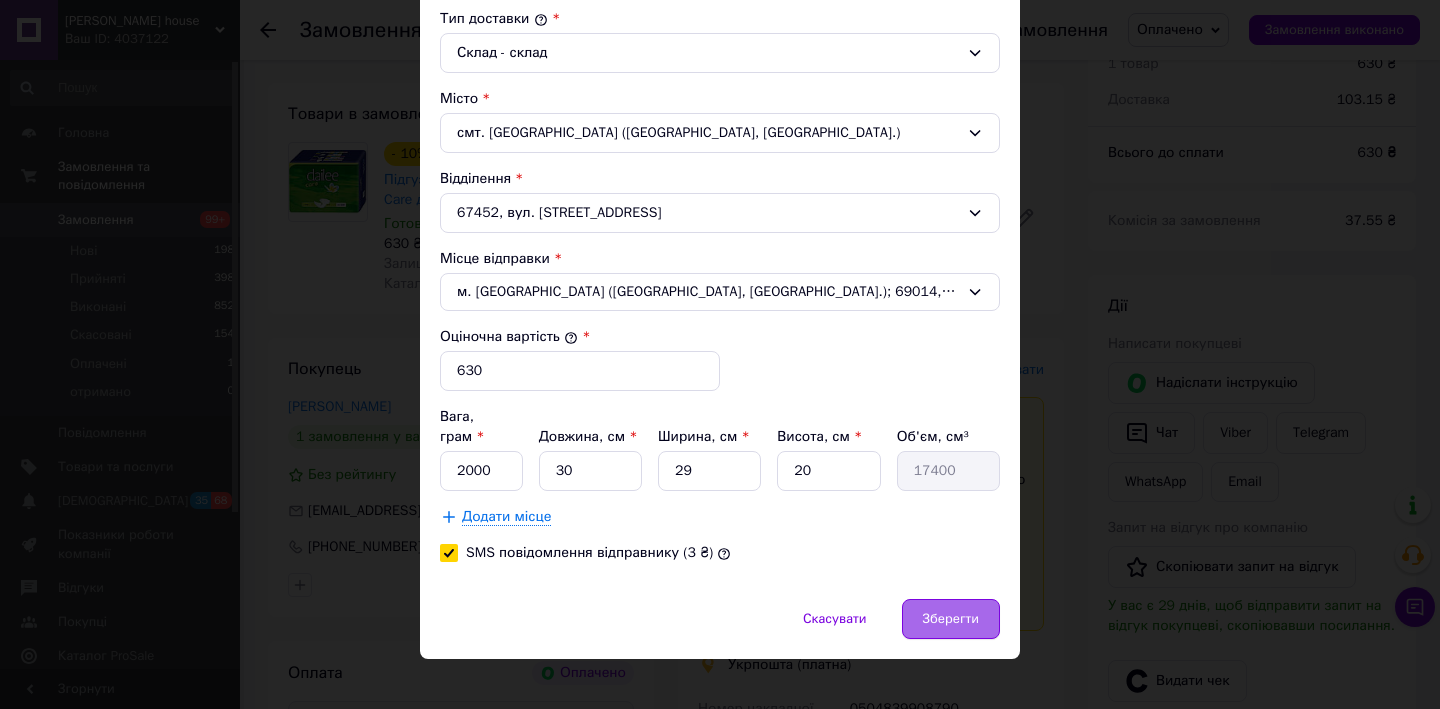 click on "Зберегти" at bounding box center [951, 619] 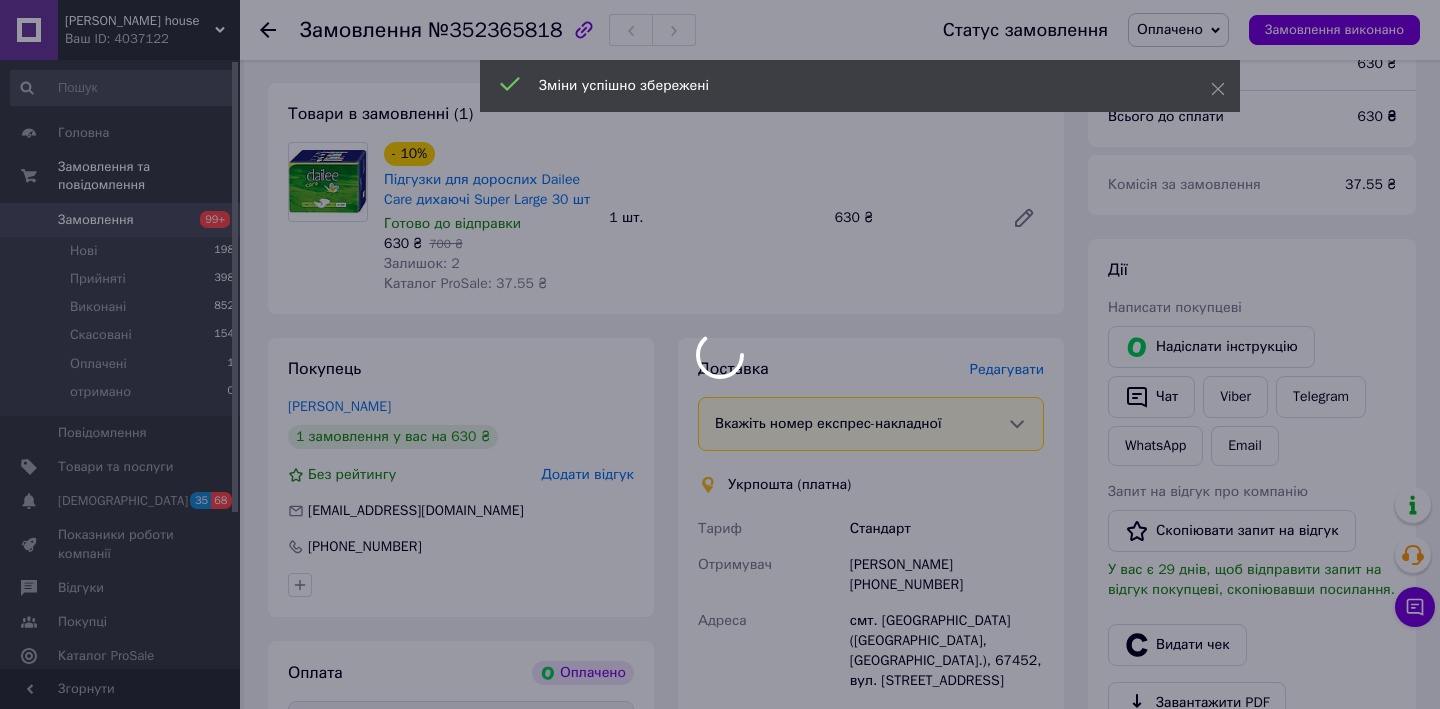 scroll, scrollTop: 172, scrollLeft: 0, axis: vertical 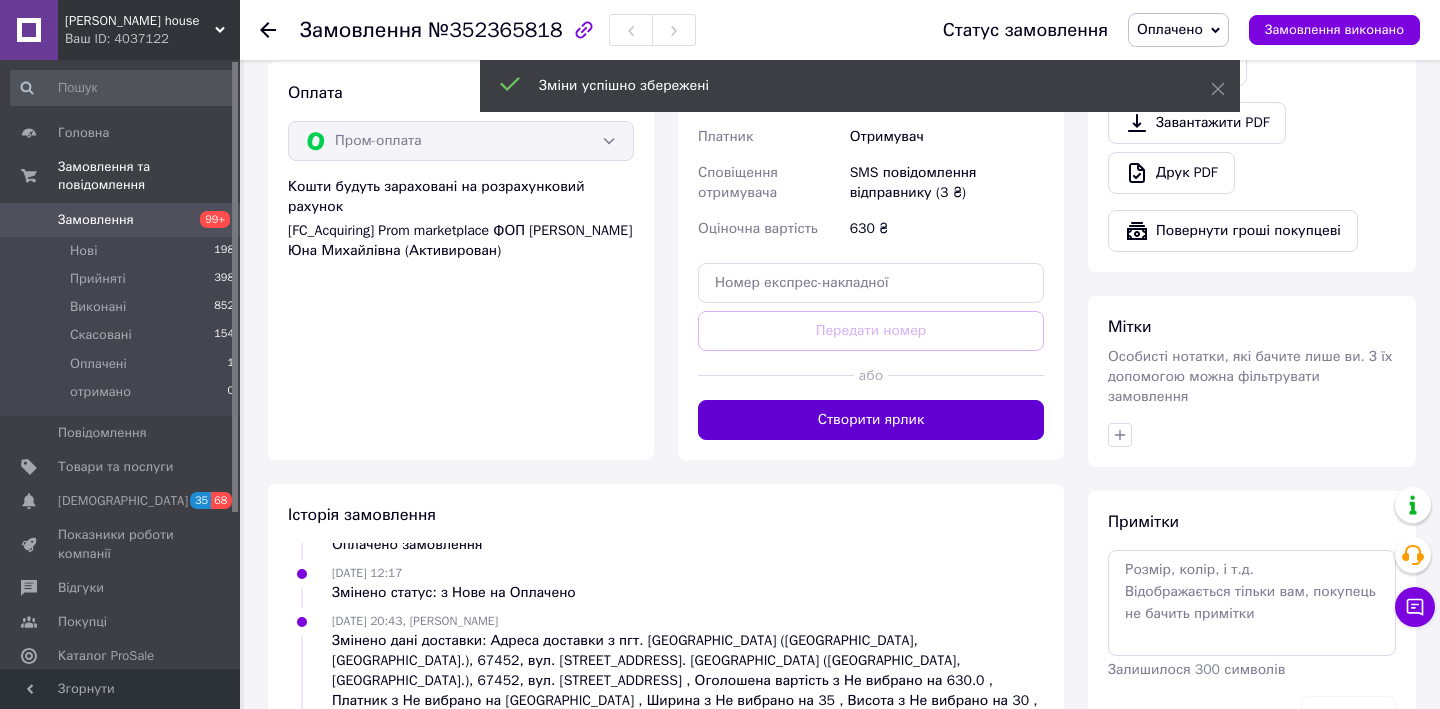 click on "Створити ярлик" at bounding box center (871, 420) 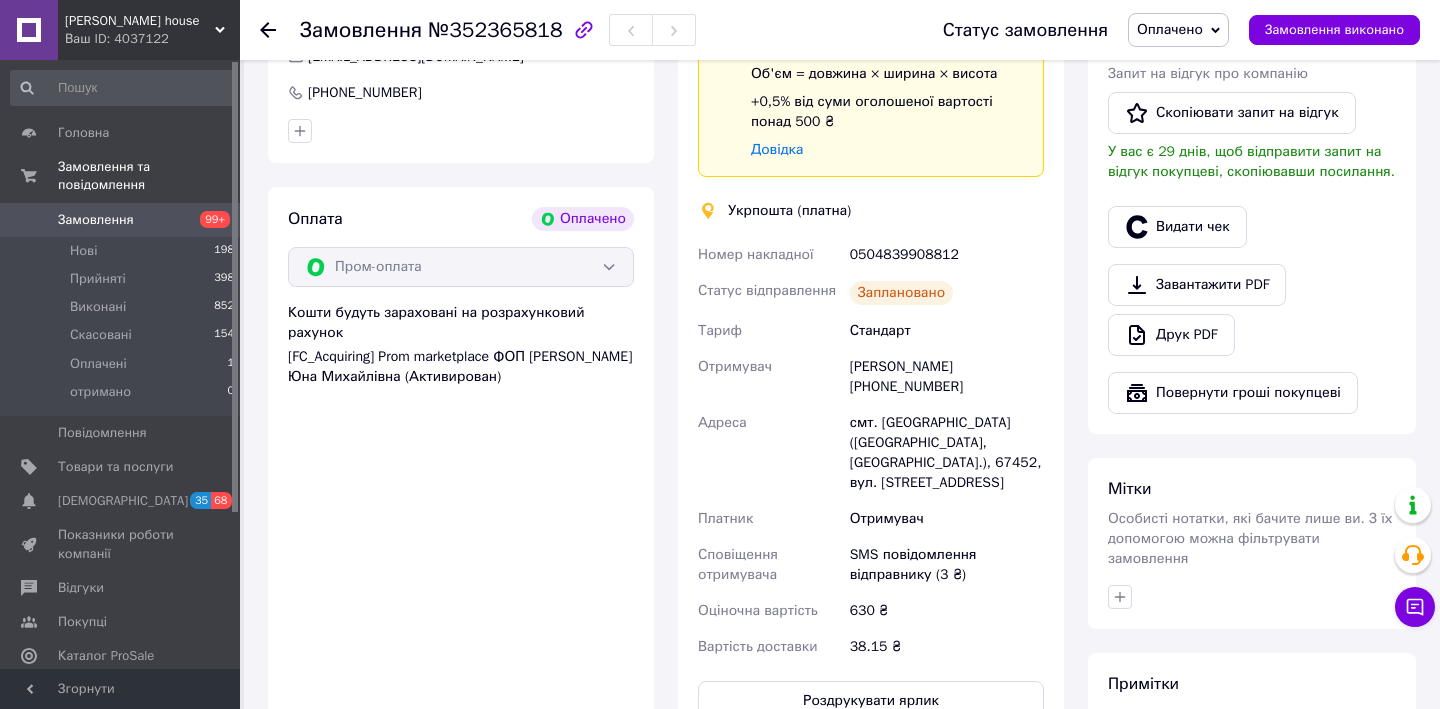 scroll, scrollTop: 600, scrollLeft: 0, axis: vertical 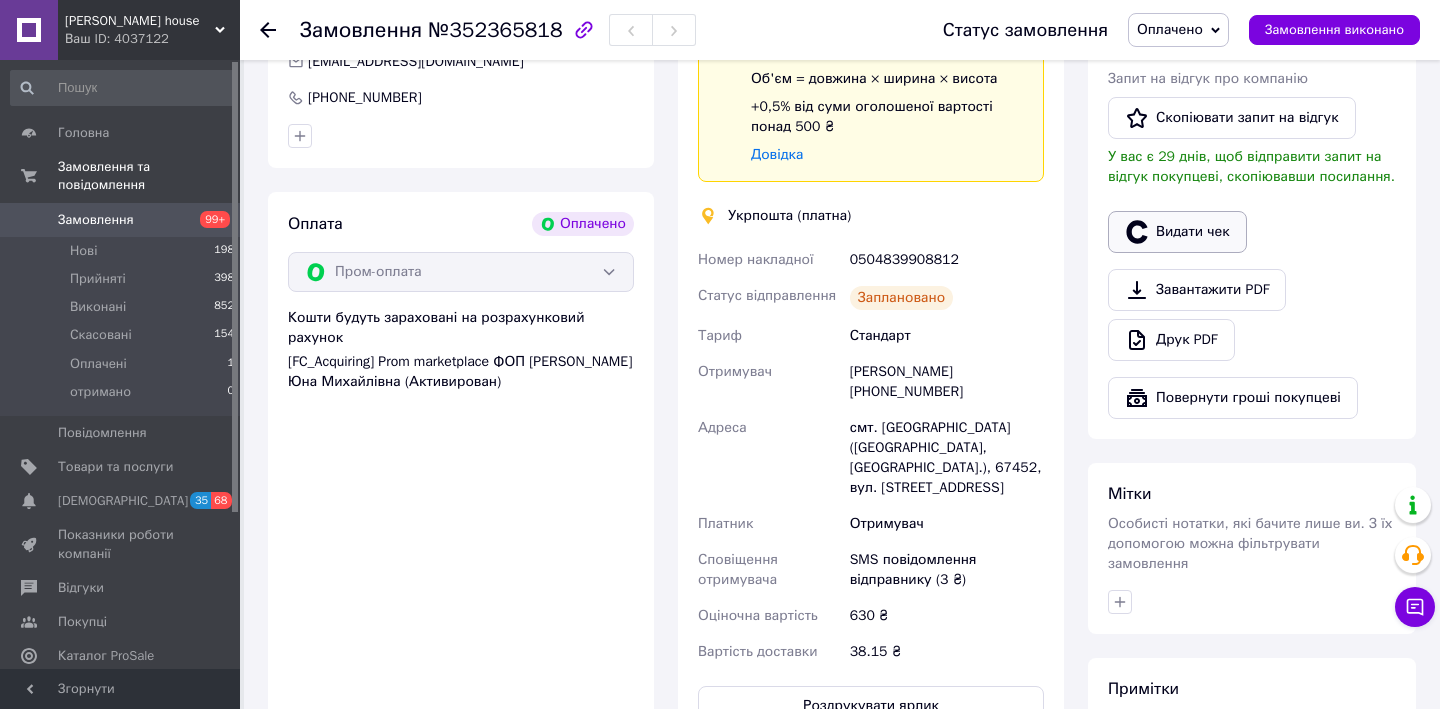 click on "Видати чек" at bounding box center [1177, 232] 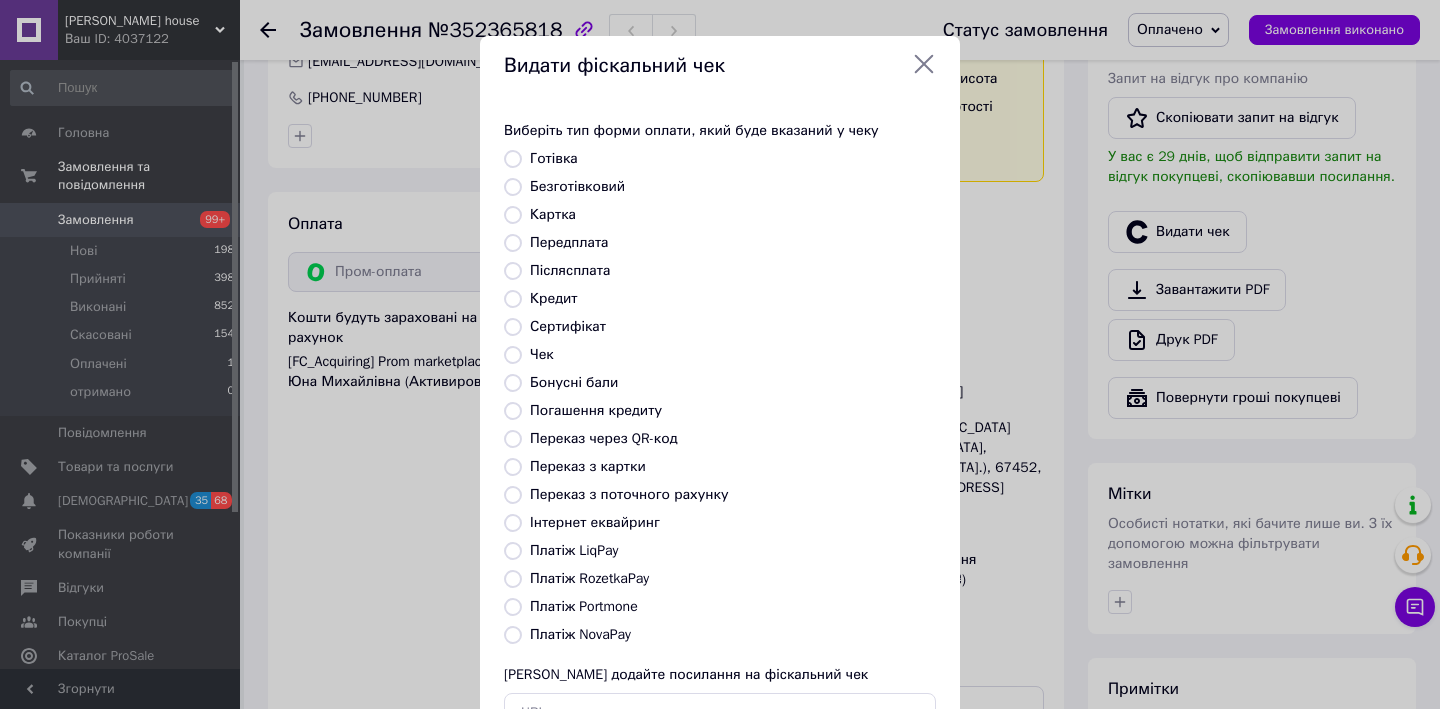 click on "Платіж RozetkaPay" at bounding box center (513, 579) 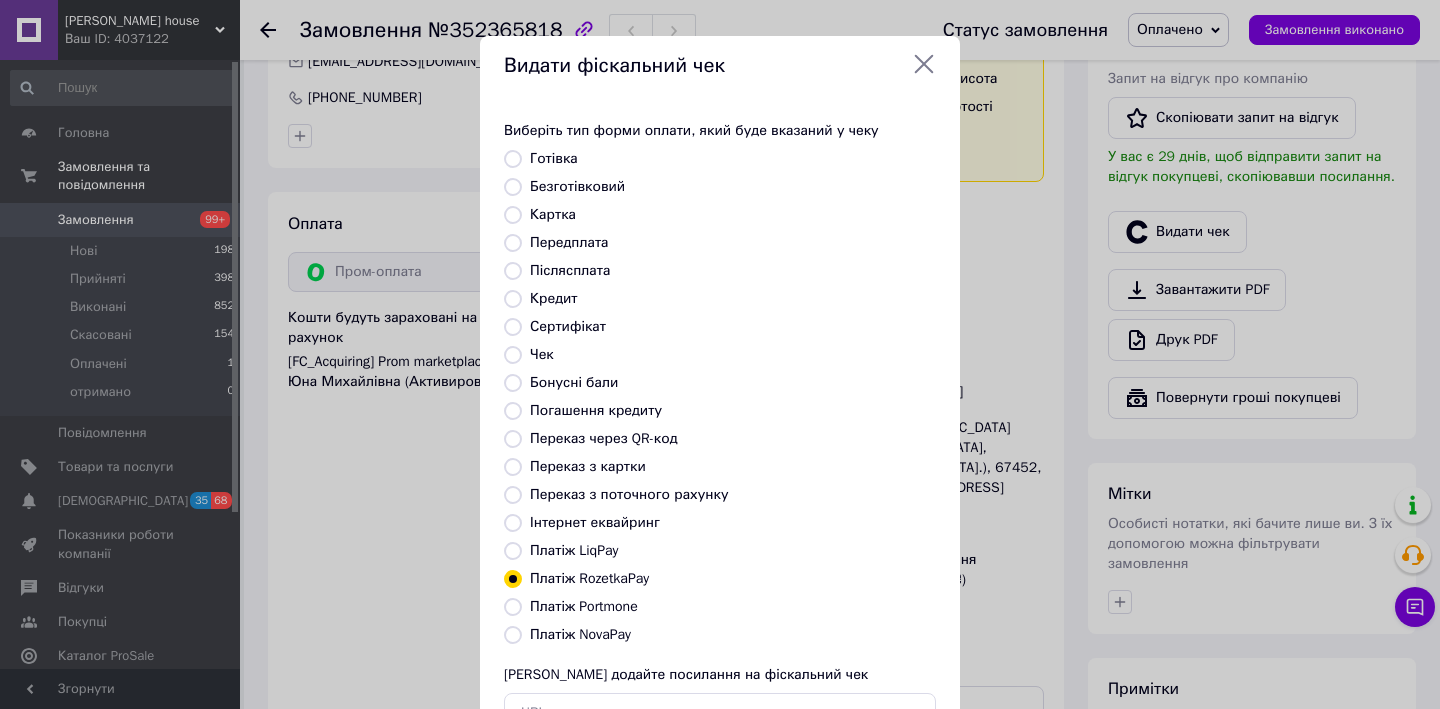 scroll, scrollTop: 150, scrollLeft: 0, axis: vertical 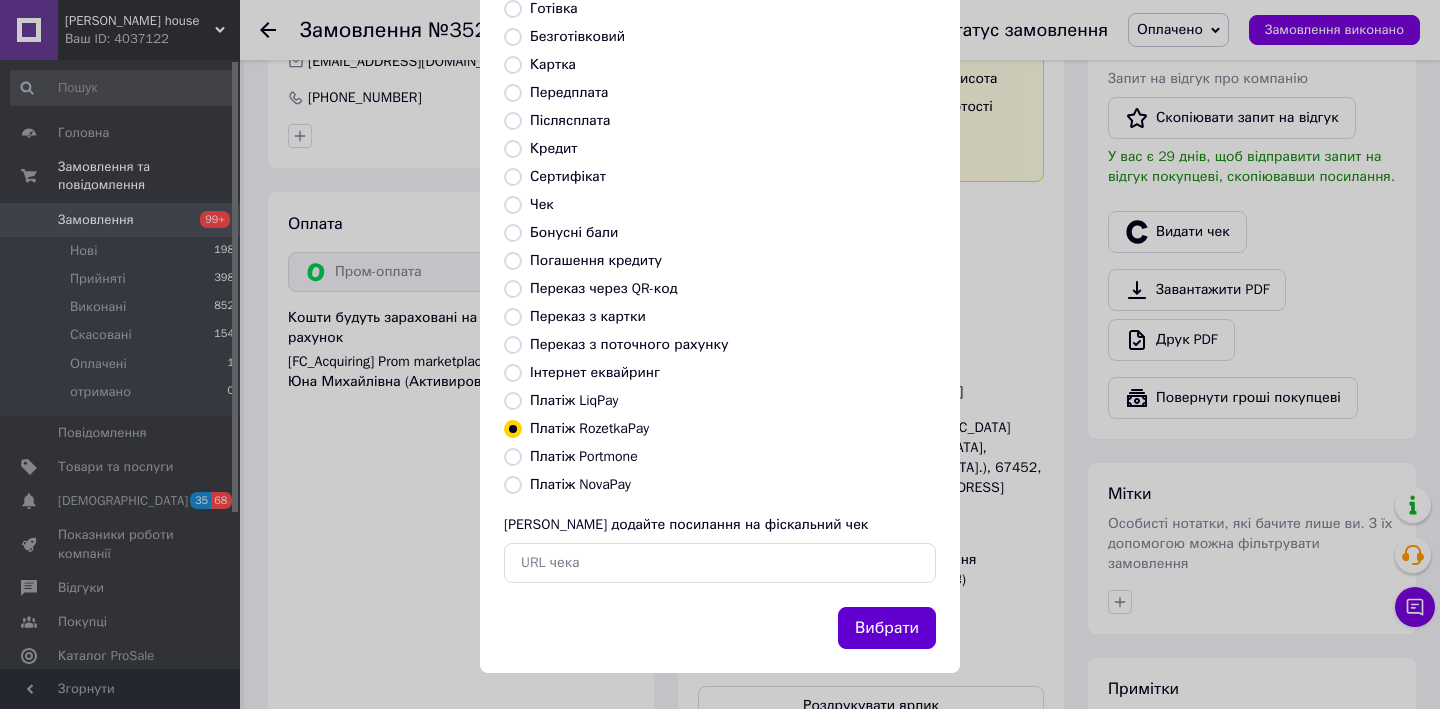 click on "Вибрати" at bounding box center (887, 628) 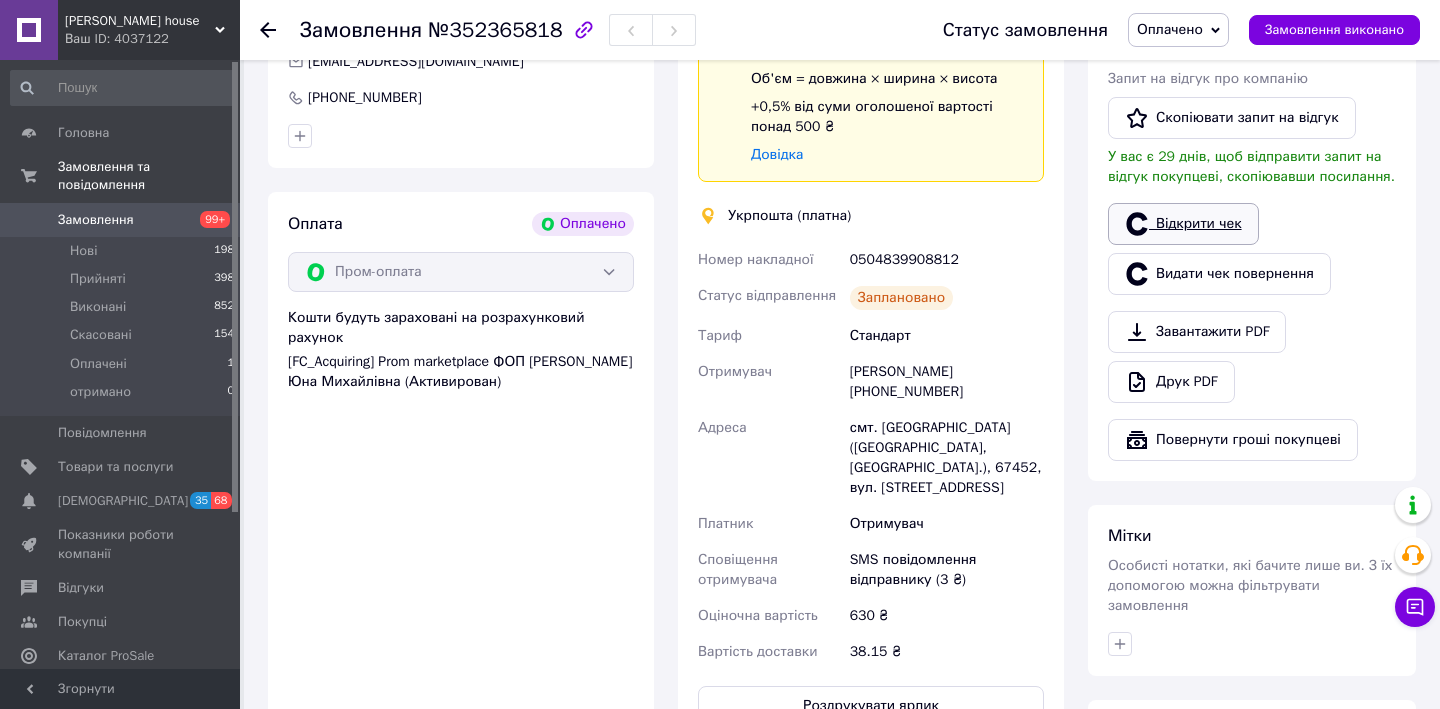 click on "Відкрити чек" at bounding box center [1183, 224] 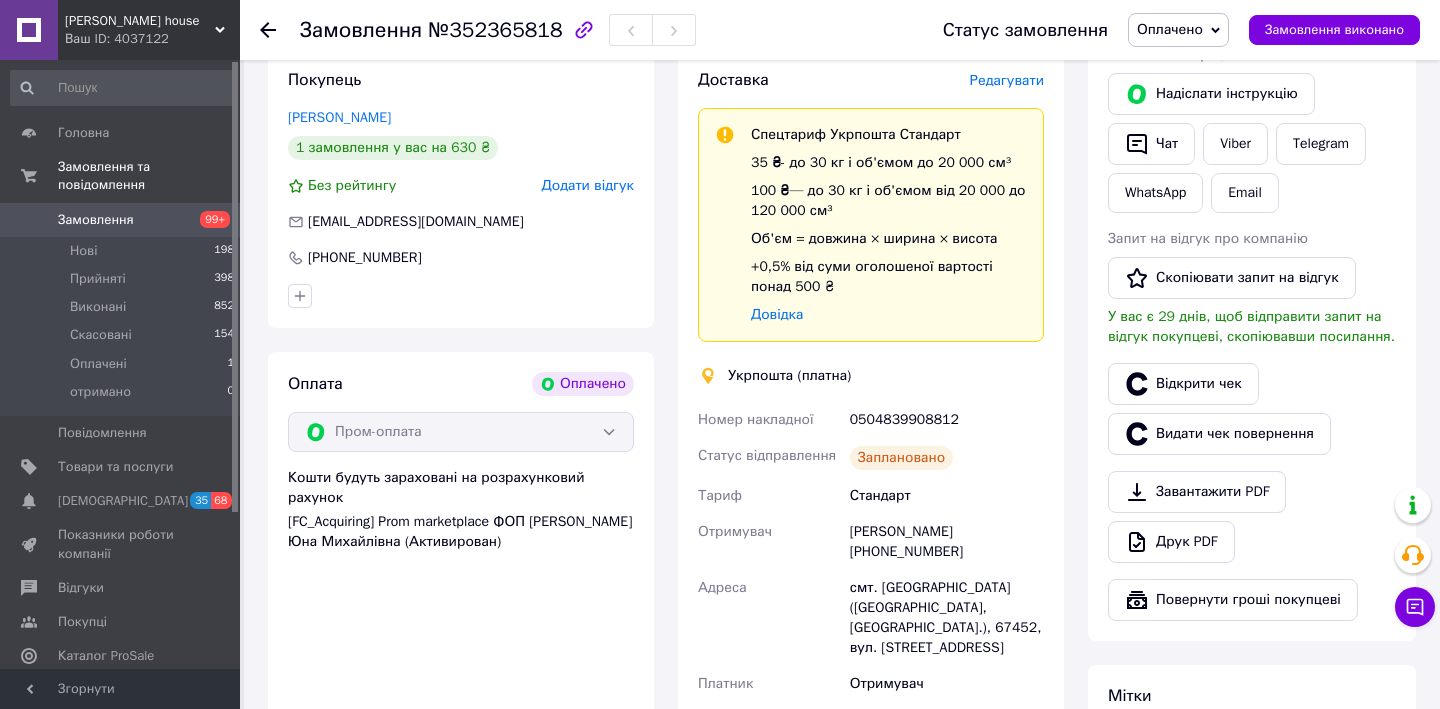 scroll, scrollTop: 429, scrollLeft: 0, axis: vertical 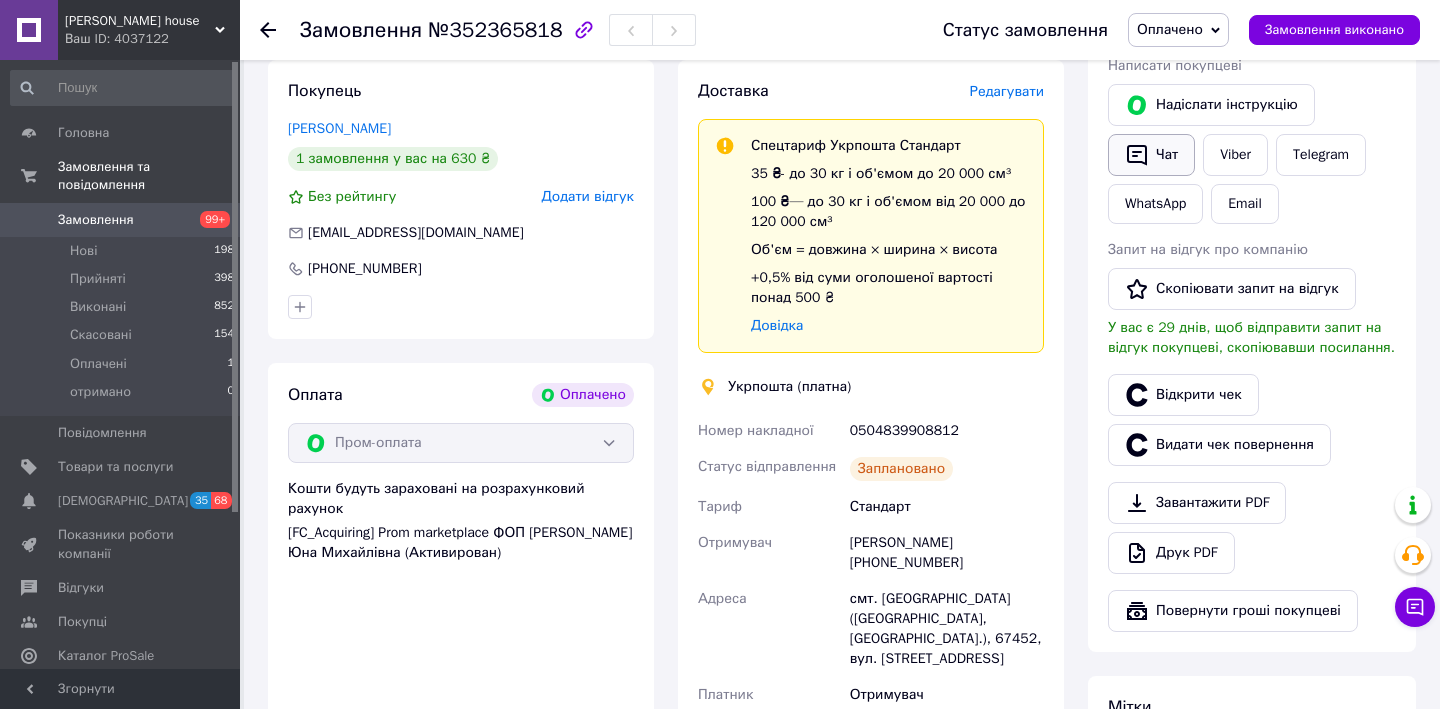 click on "Чат" at bounding box center [1151, 155] 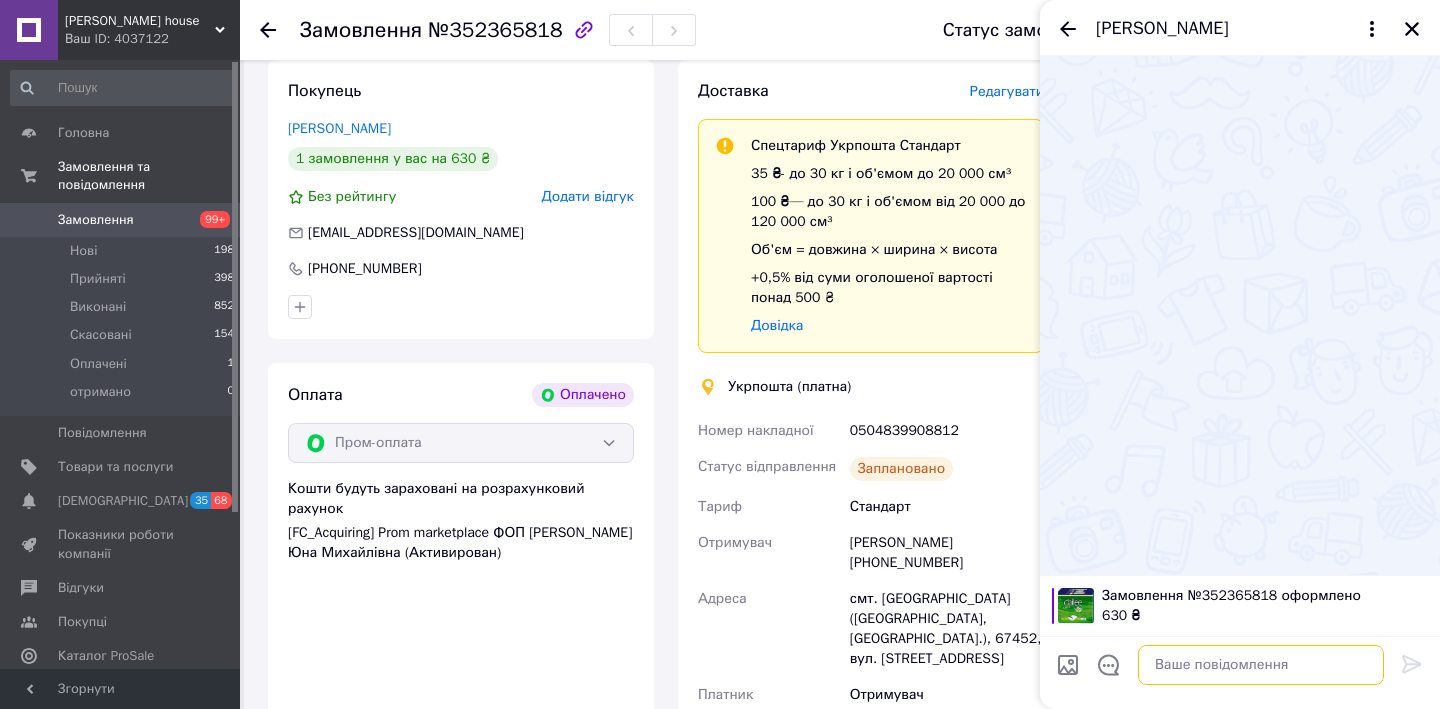 click at bounding box center [1261, 665] 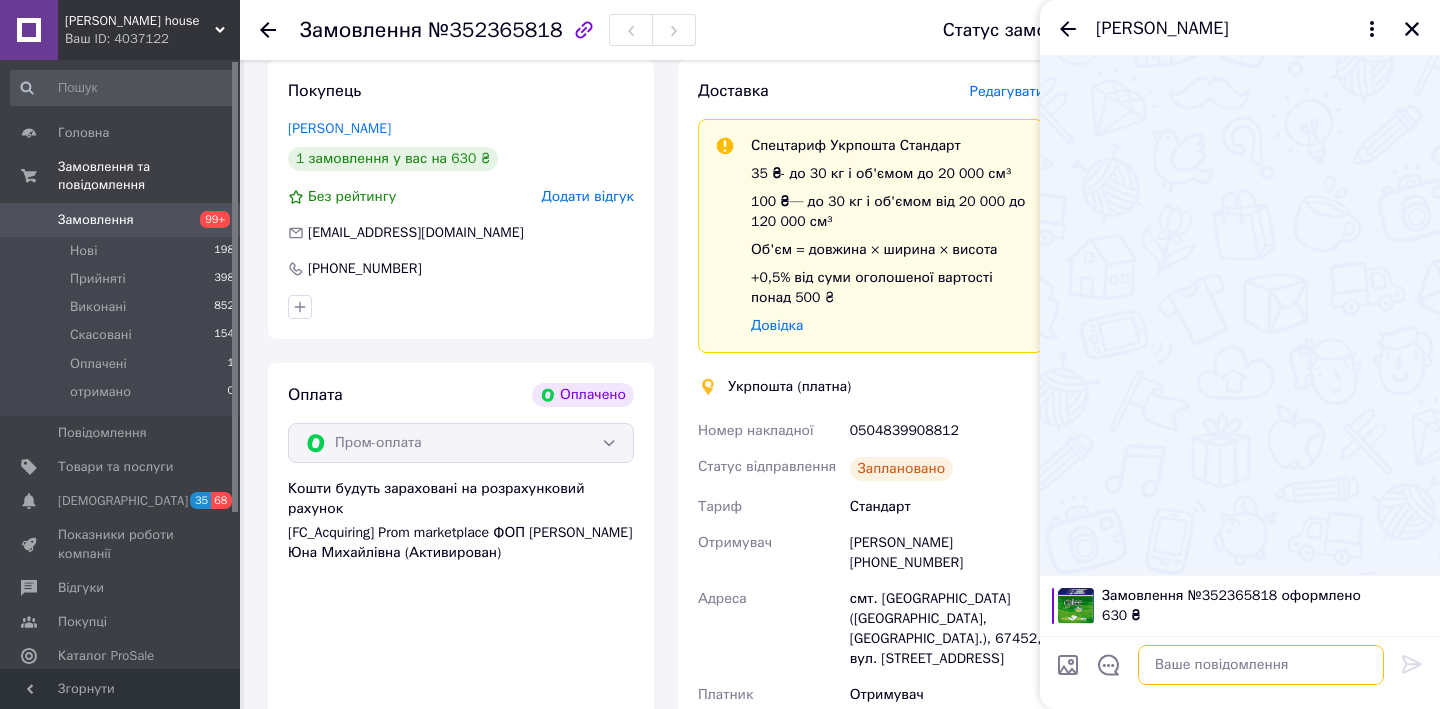 paste on "[URL][DOMAIN_NAME]" 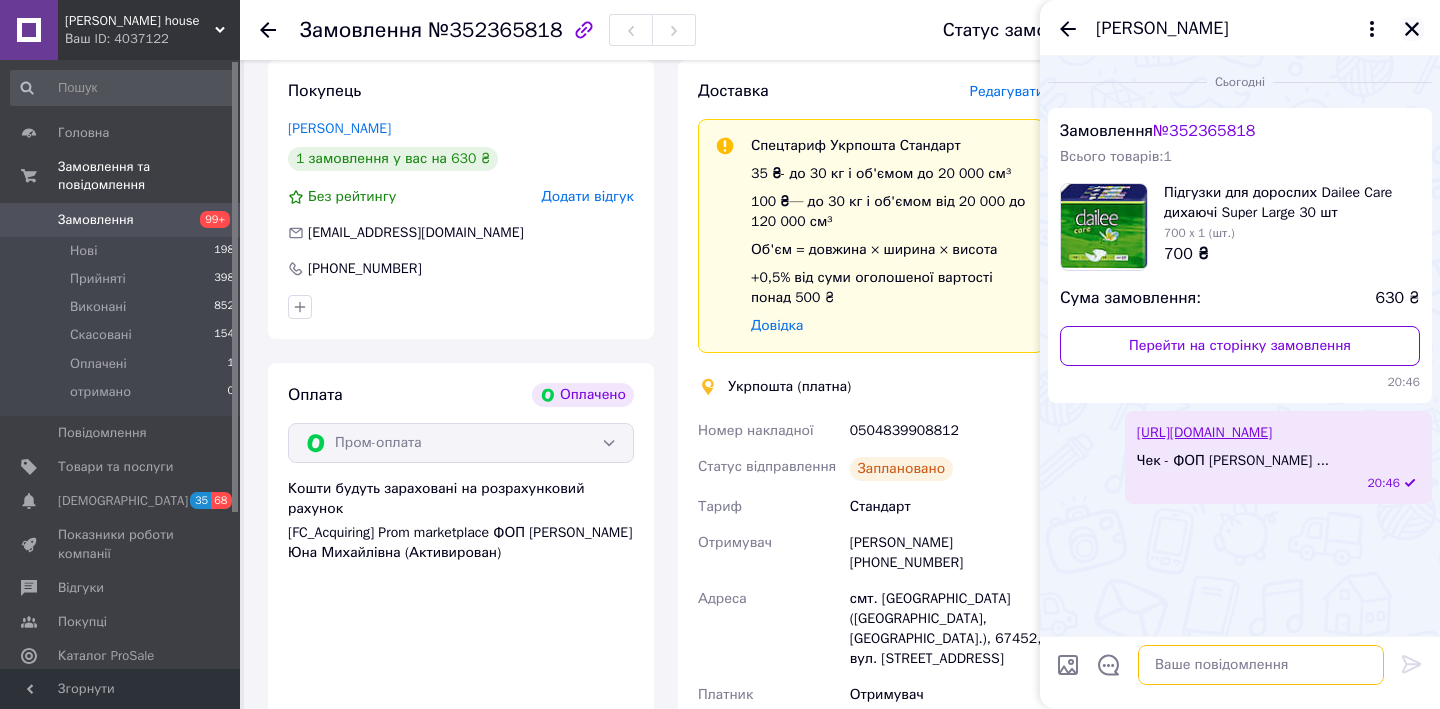 scroll, scrollTop: 0, scrollLeft: 0, axis: both 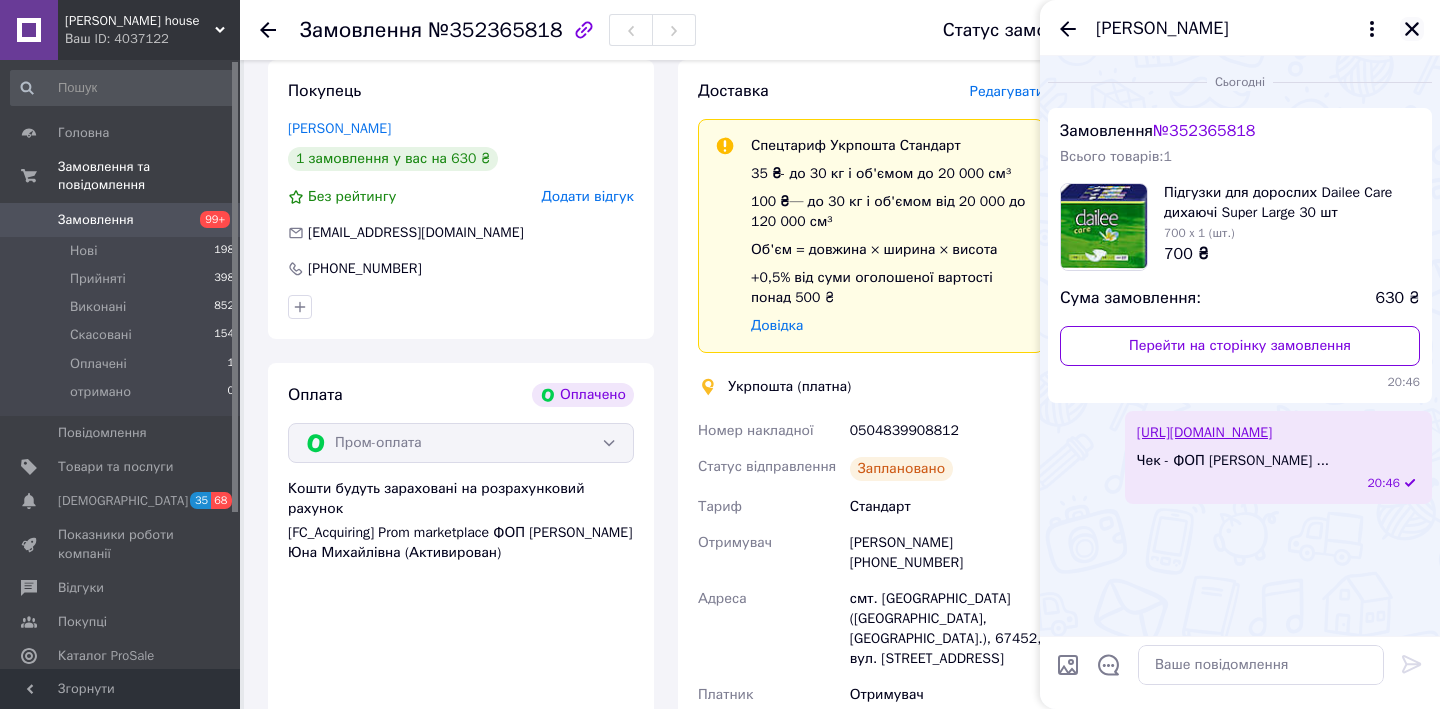 click 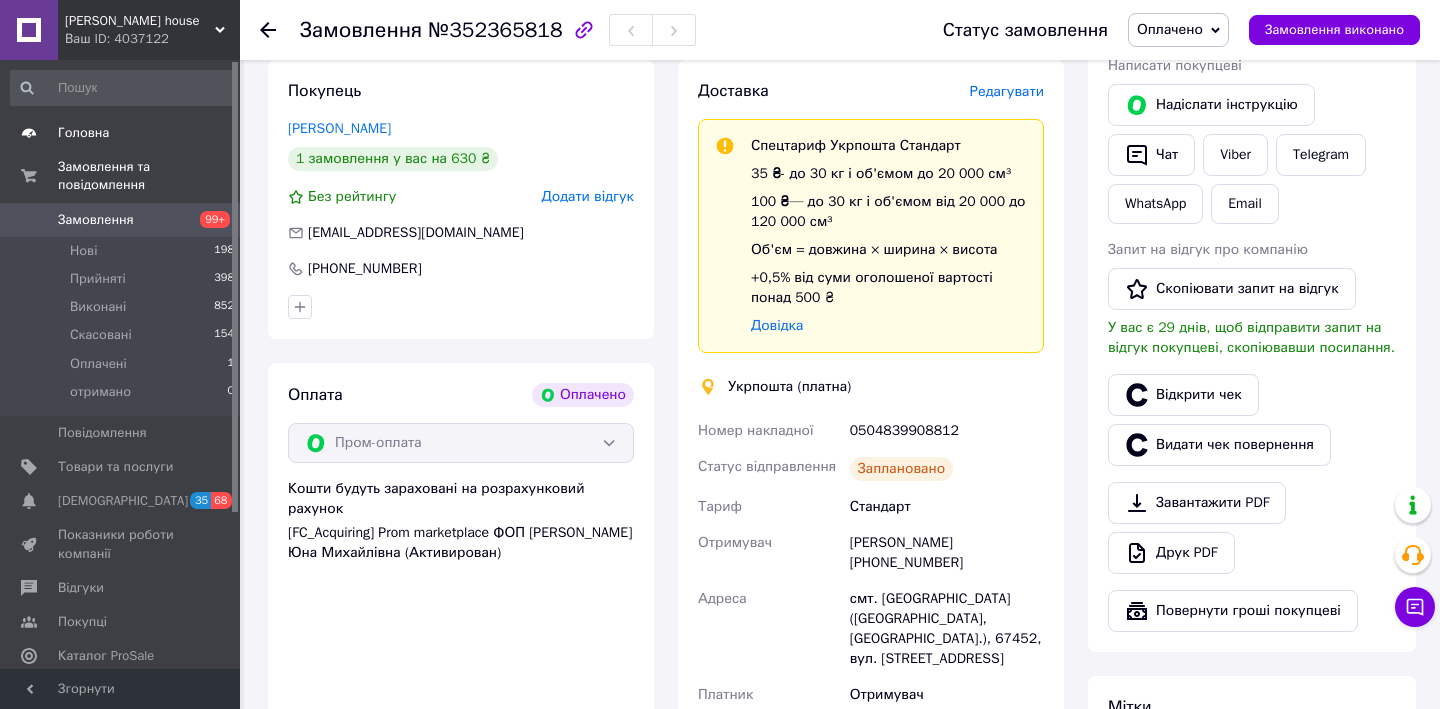 click on "Головна" at bounding box center [121, 133] 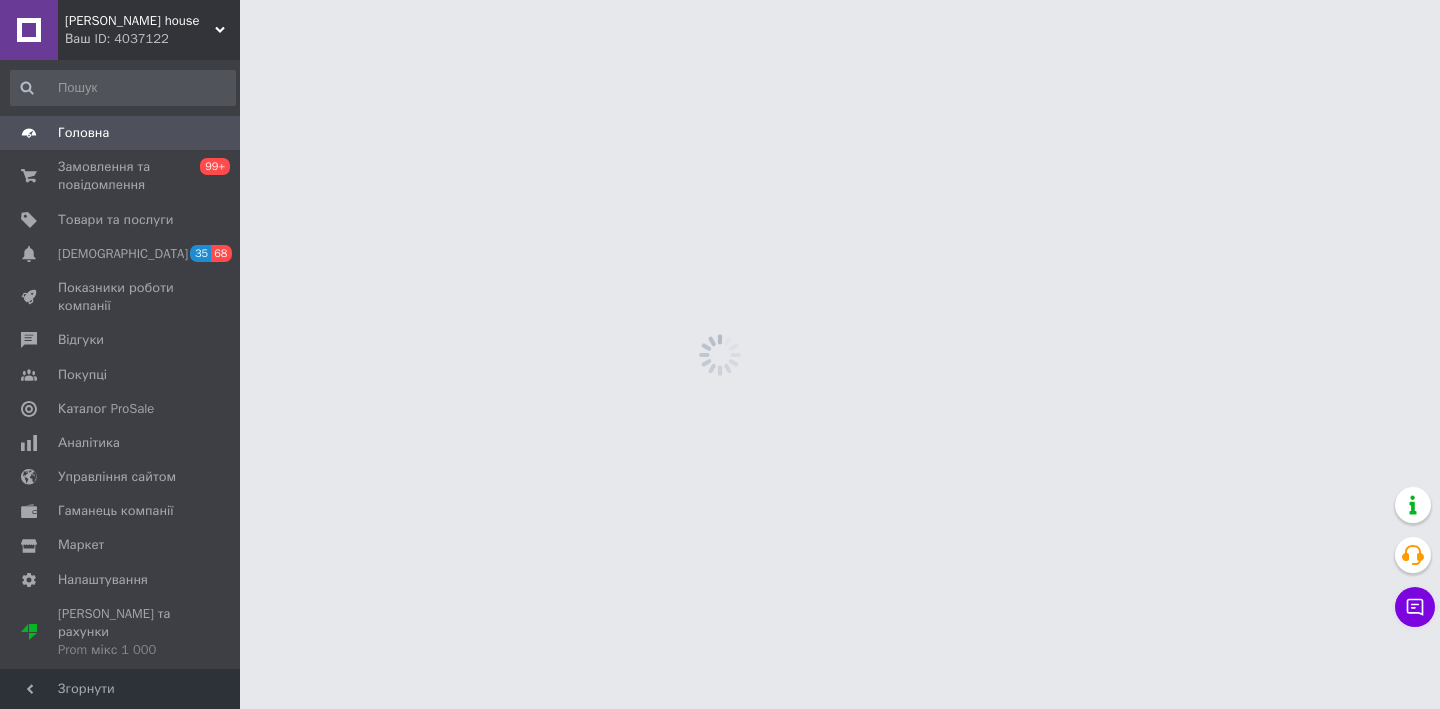scroll, scrollTop: 0, scrollLeft: 0, axis: both 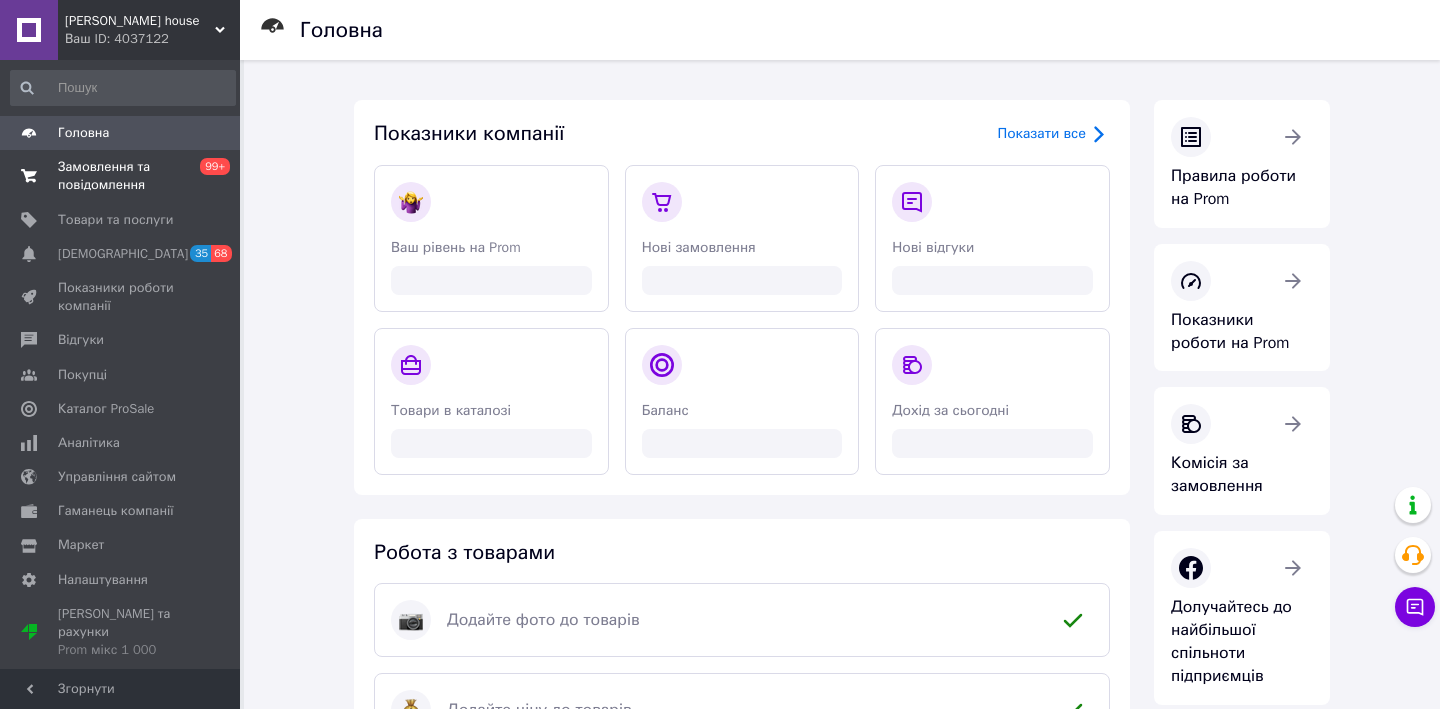 click on "Замовлення та повідомлення" at bounding box center (121, 176) 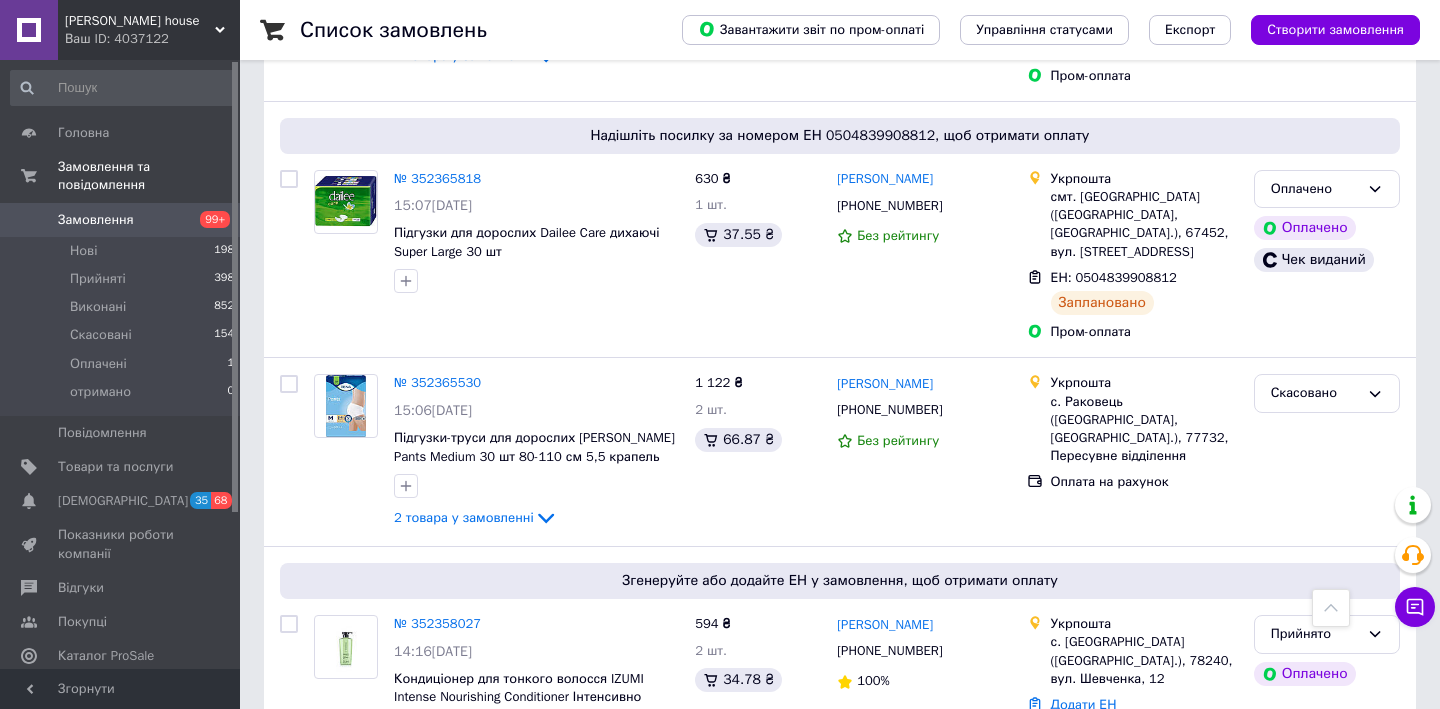 scroll, scrollTop: 2349, scrollLeft: 0, axis: vertical 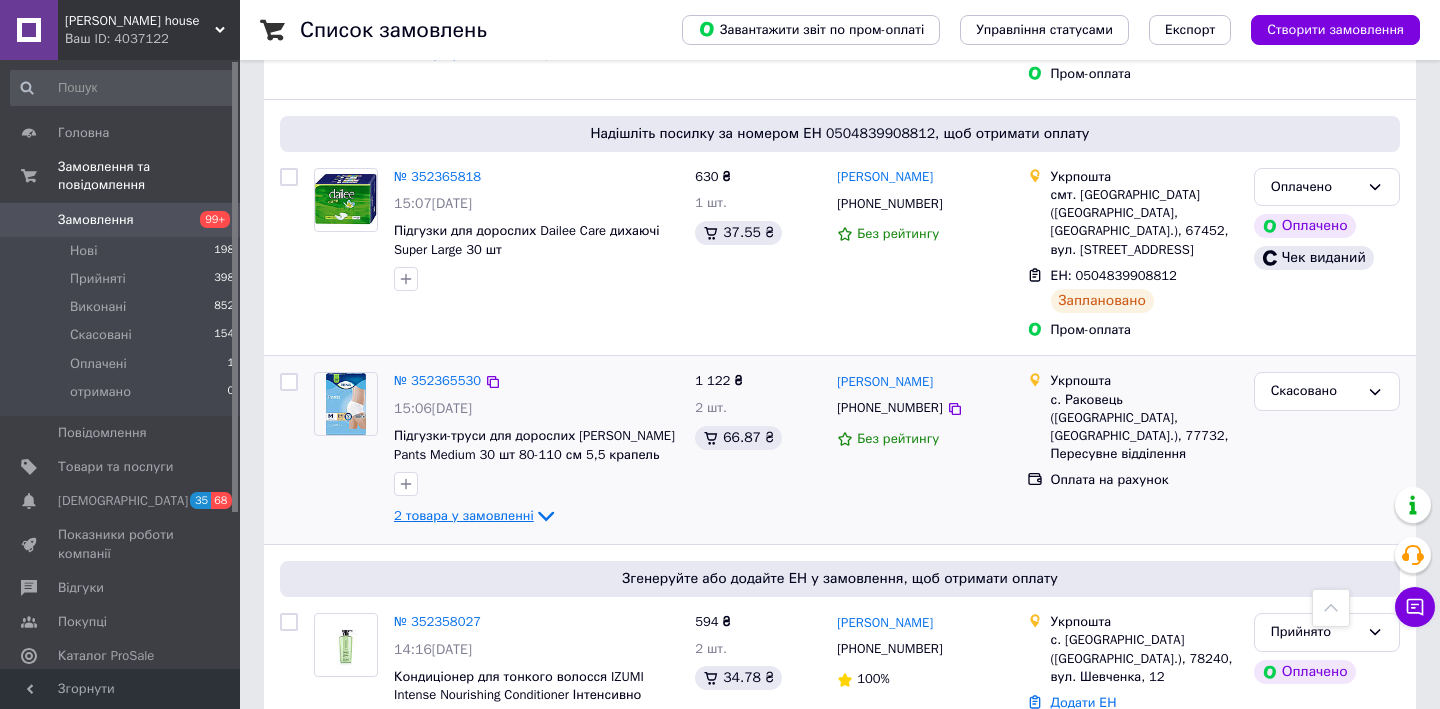 click 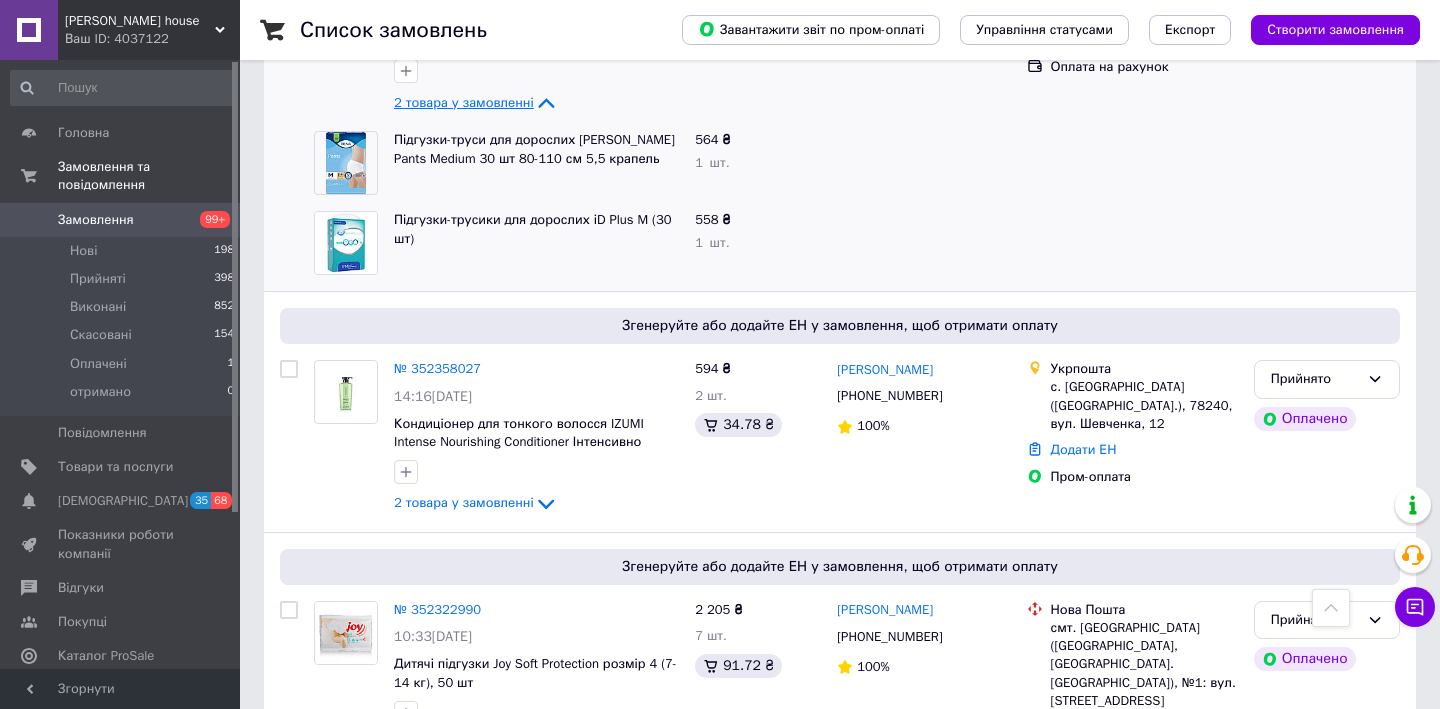 scroll, scrollTop: 2767, scrollLeft: 0, axis: vertical 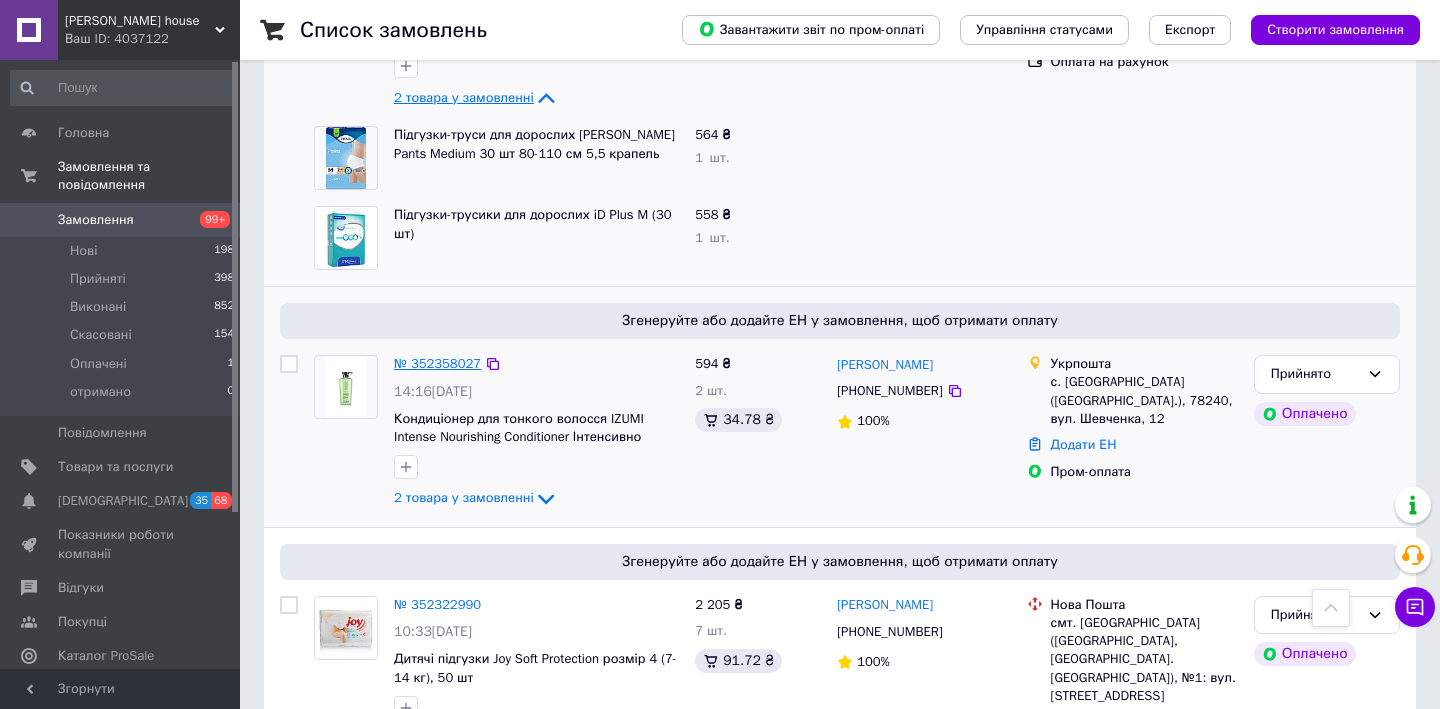 click on "№ 352358027" at bounding box center [437, 363] 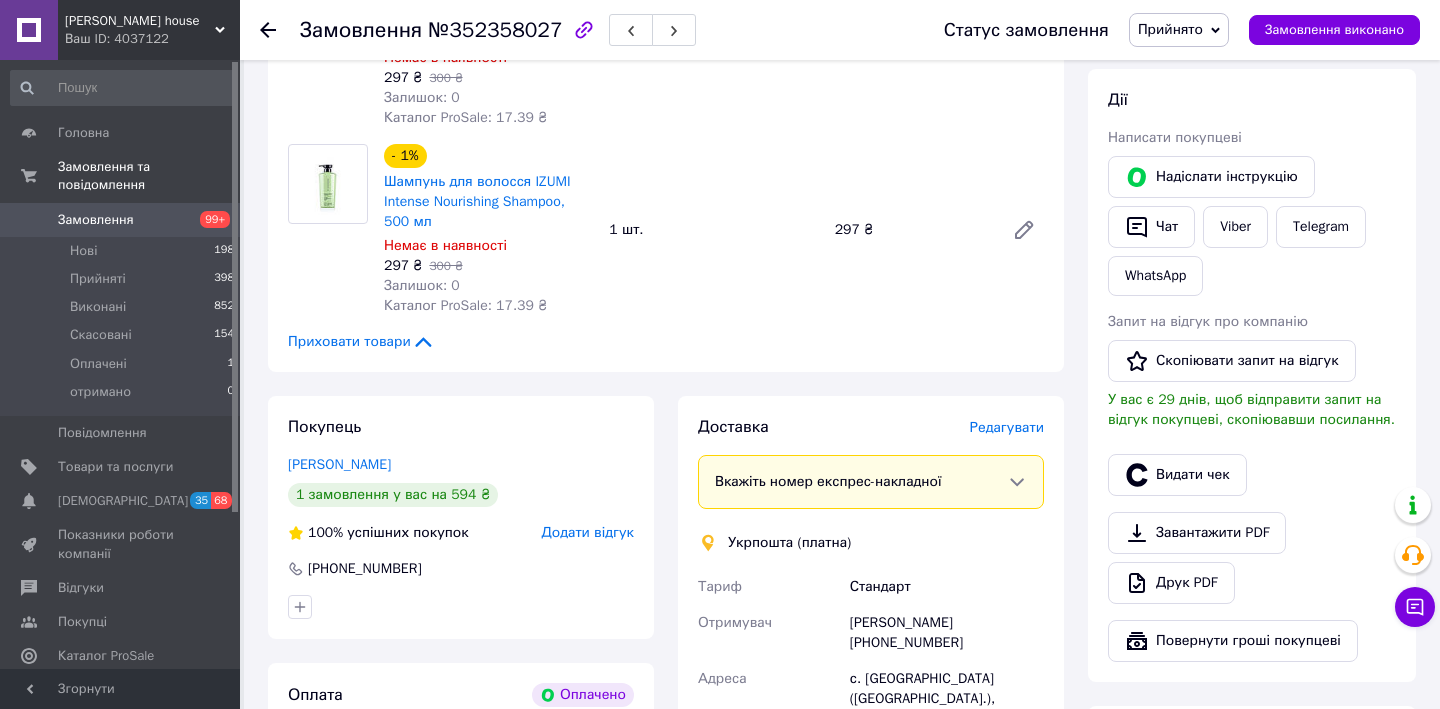 scroll, scrollTop: 360, scrollLeft: 0, axis: vertical 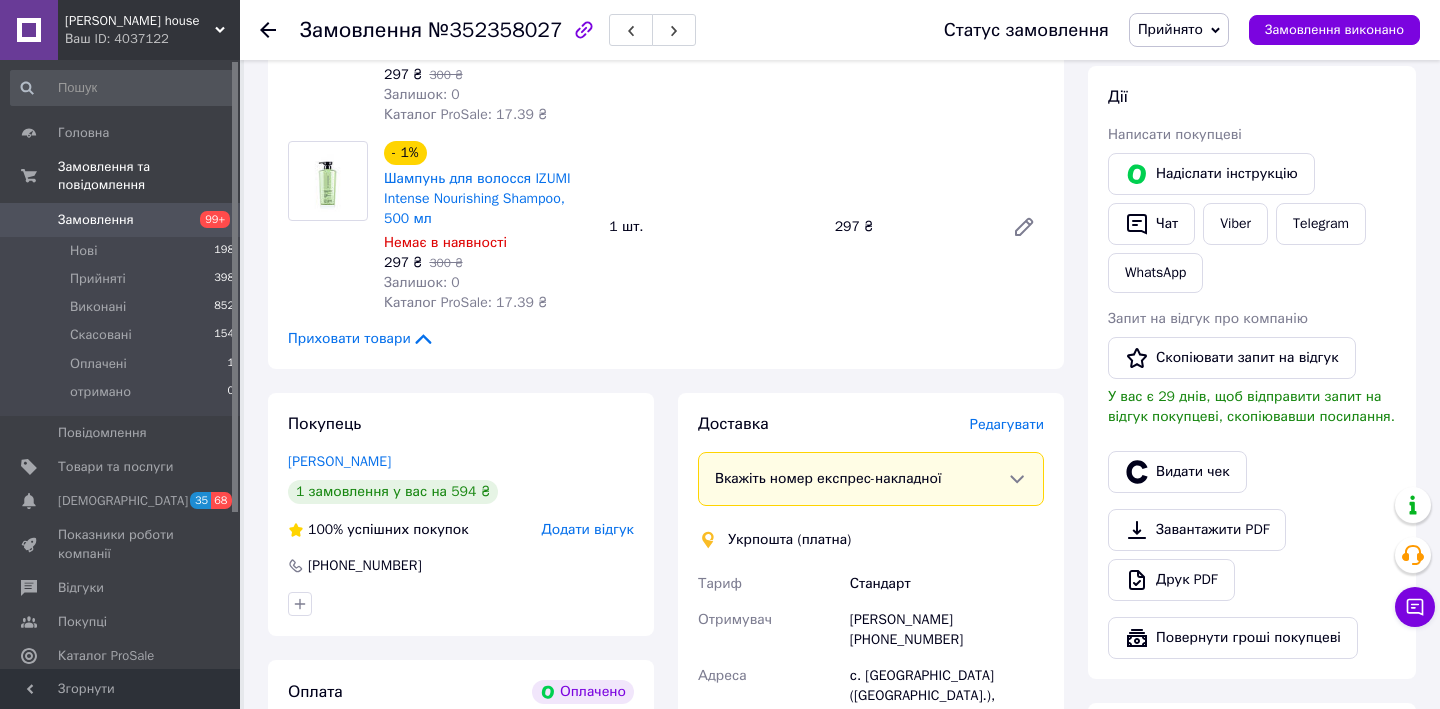 click on "Редагувати" at bounding box center (1007, 424) 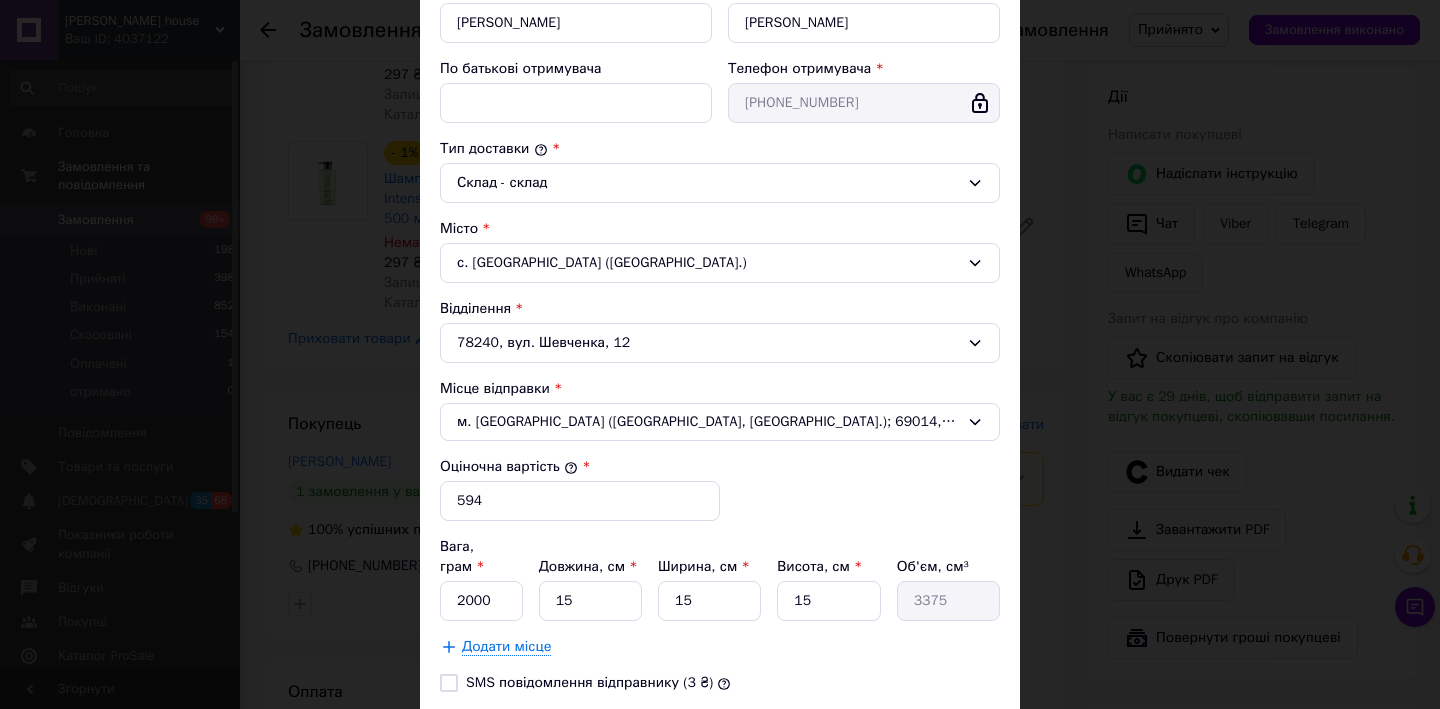 scroll, scrollTop: 542, scrollLeft: 0, axis: vertical 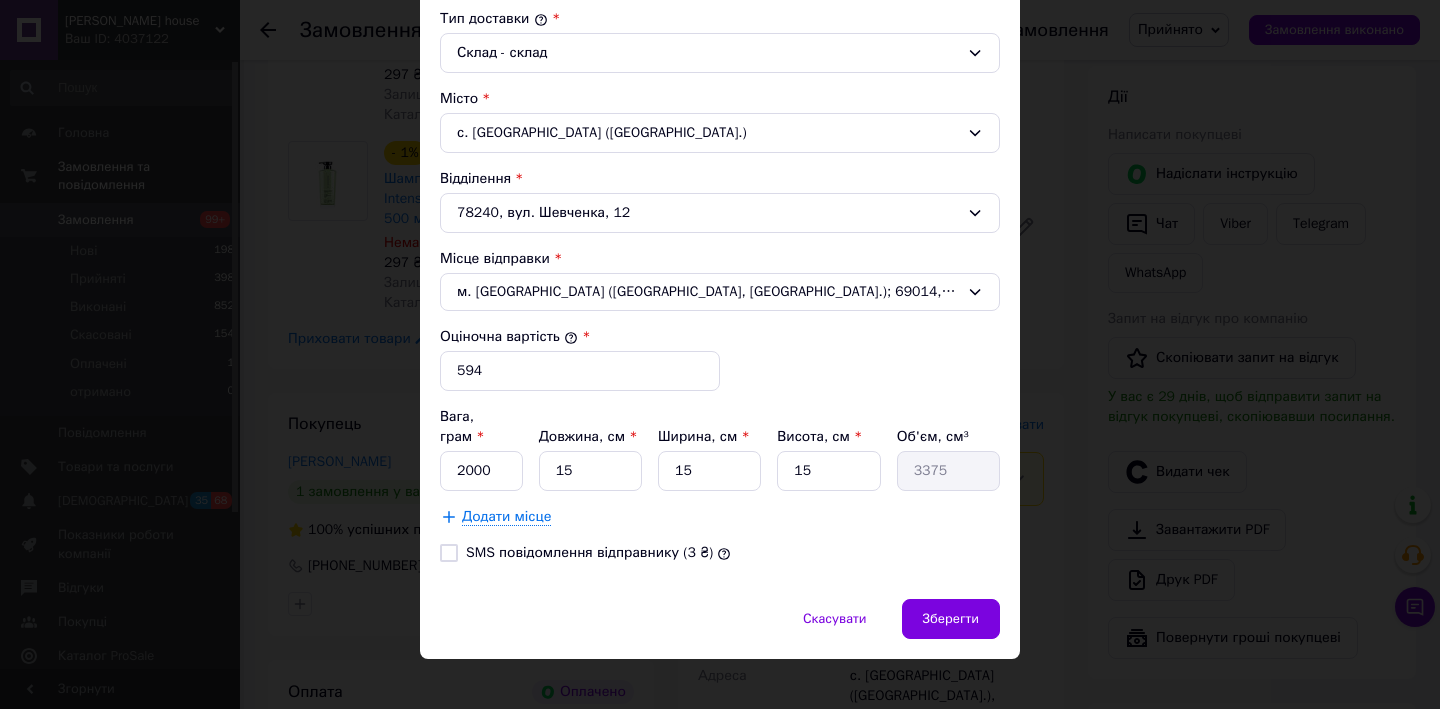 click on "SMS повідомлення відправнику (3 ₴)" at bounding box center (449, 553) 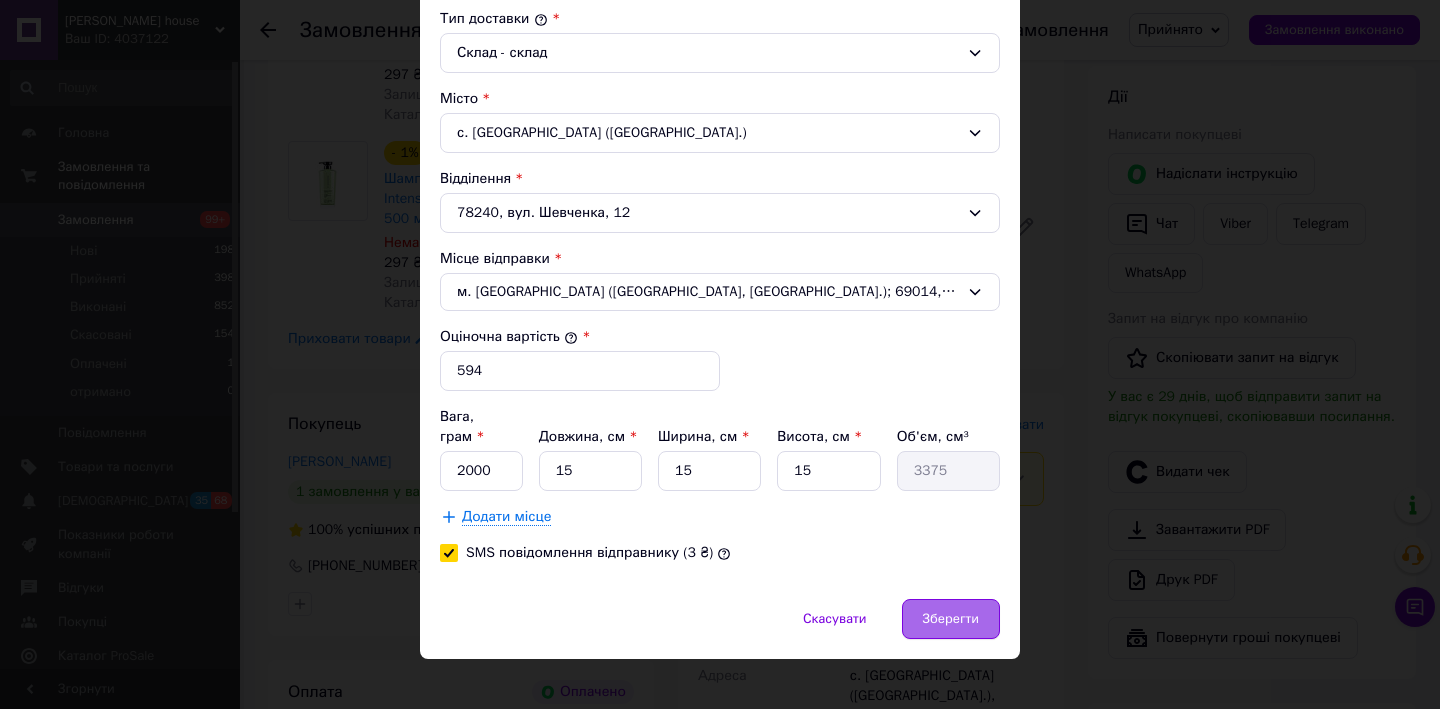 click on "Зберегти" at bounding box center (951, 619) 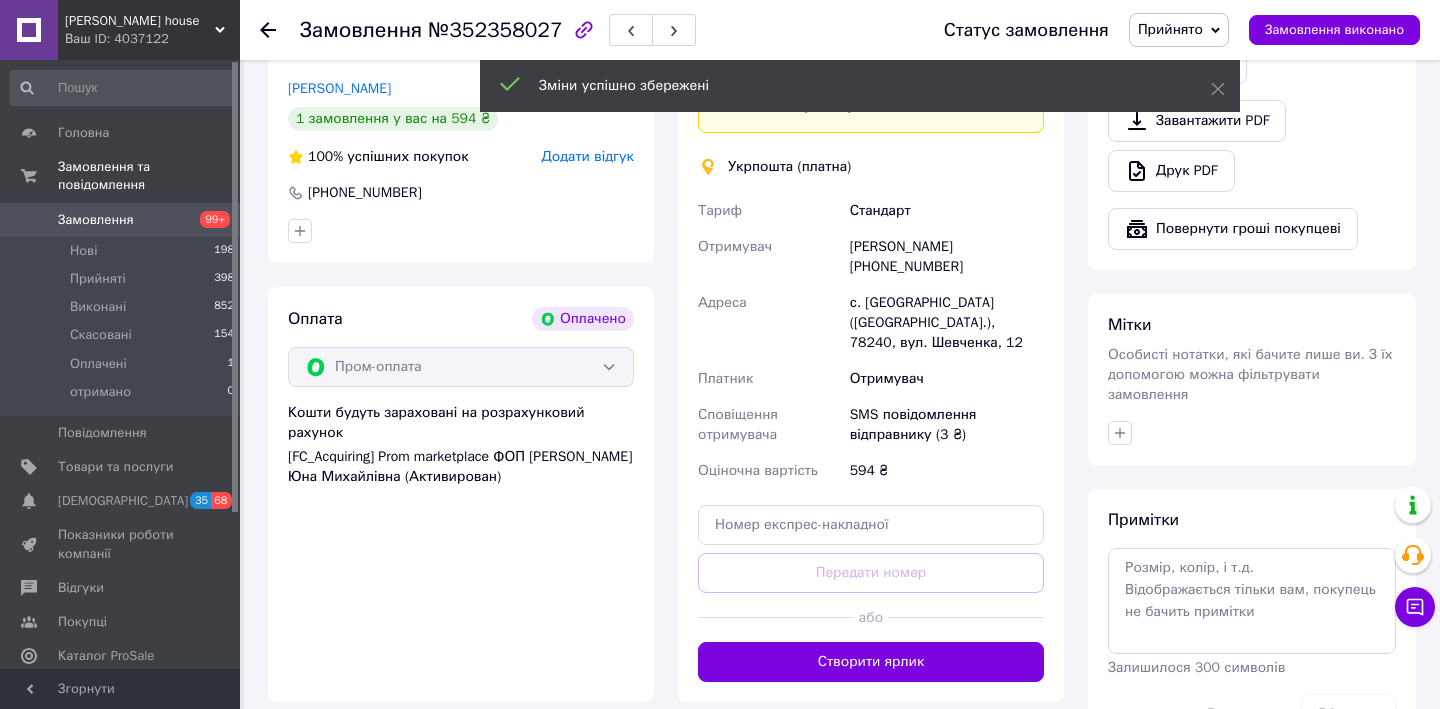 scroll, scrollTop: 799, scrollLeft: 0, axis: vertical 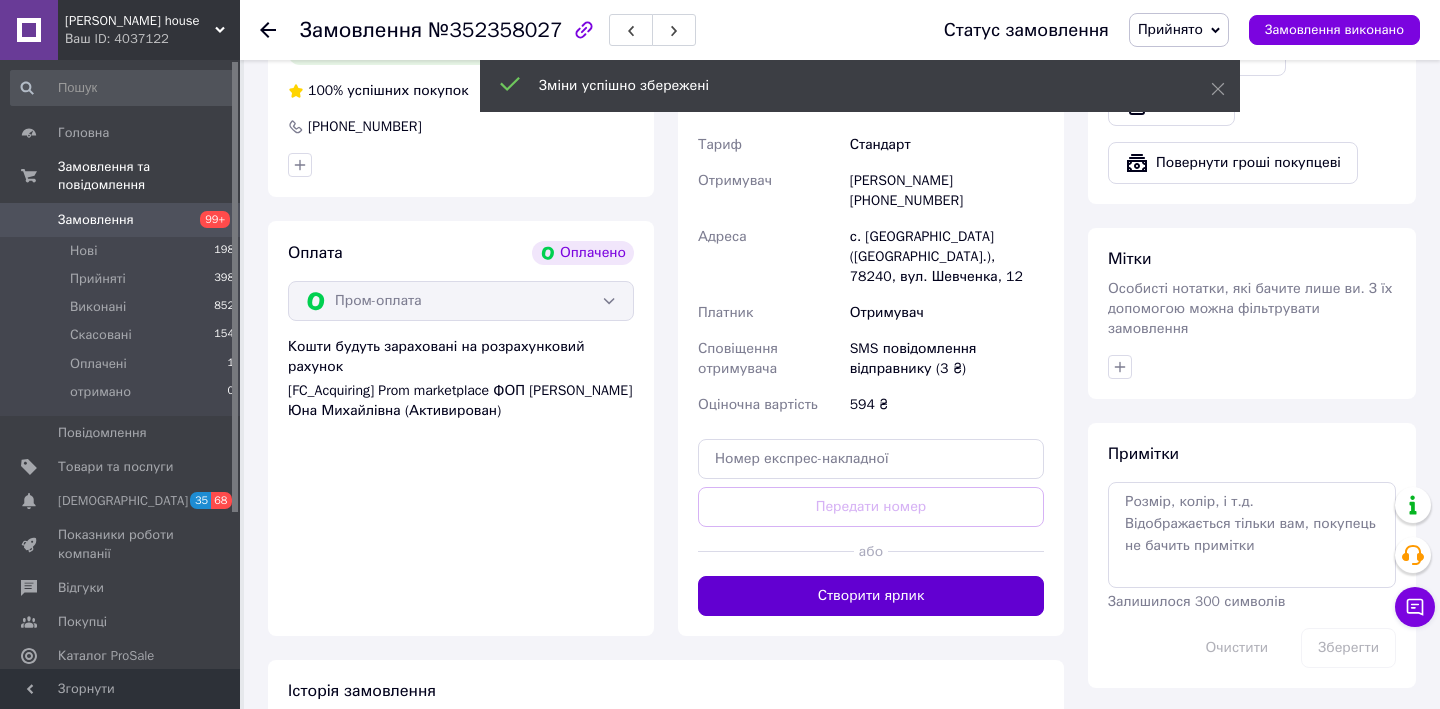 click on "Створити ярлик" at bounding box center [871, 596] 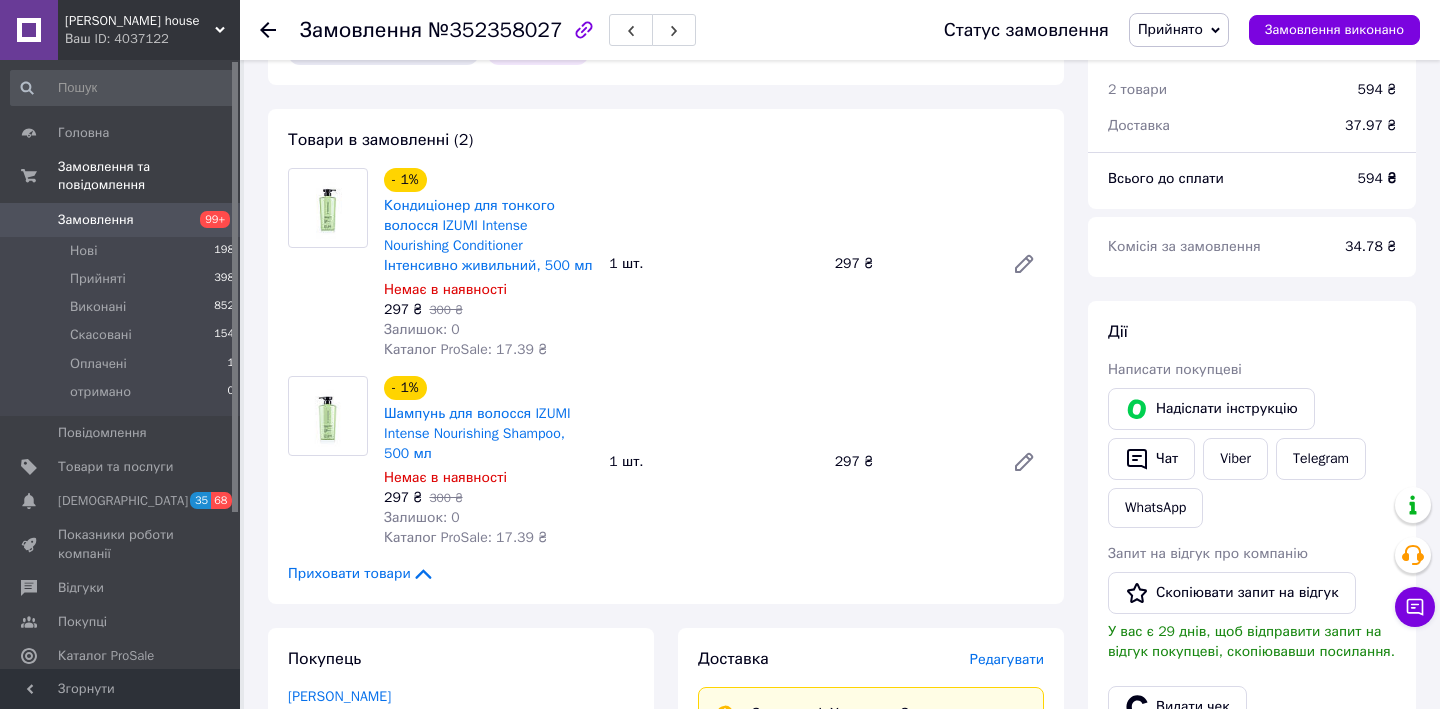 scroll, scrollTop: 128, scrollLeft: 0, axis: vertical 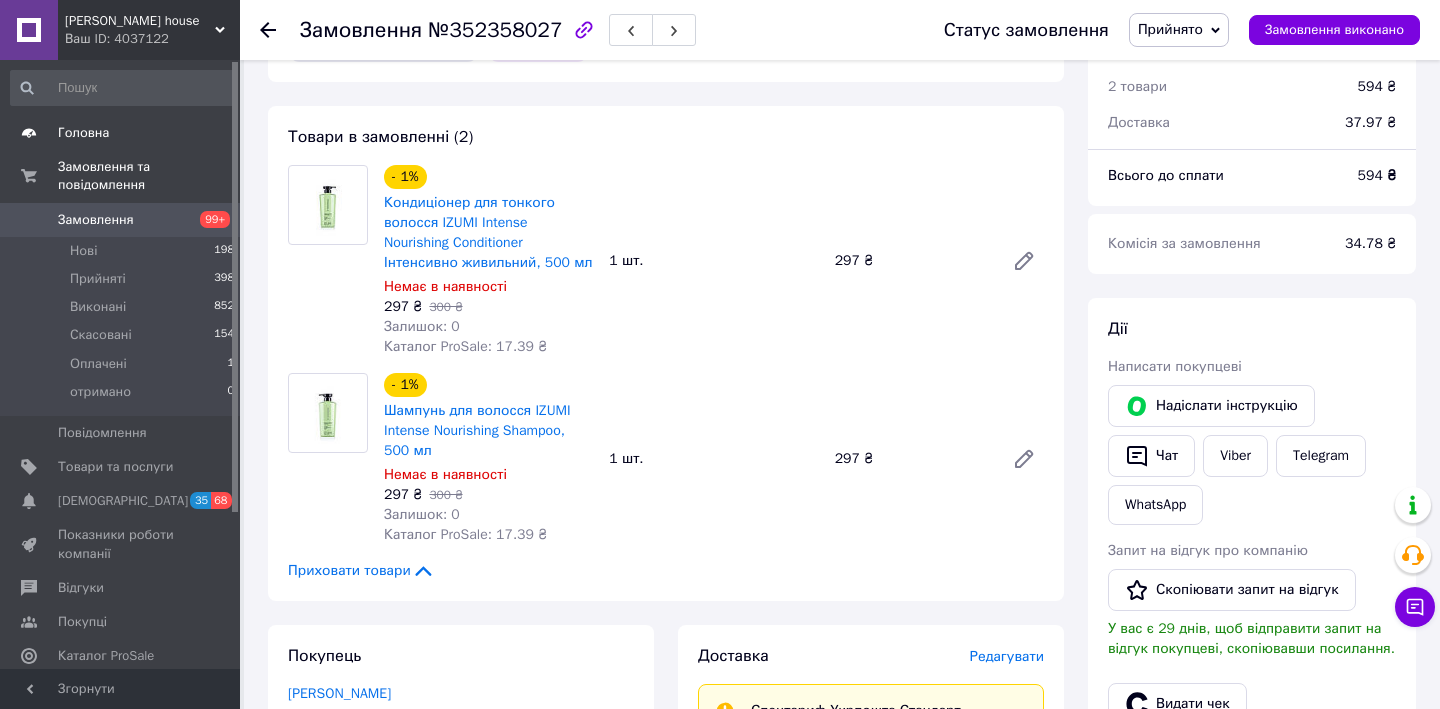 click on "Головна" at bounding box center [121, 133] 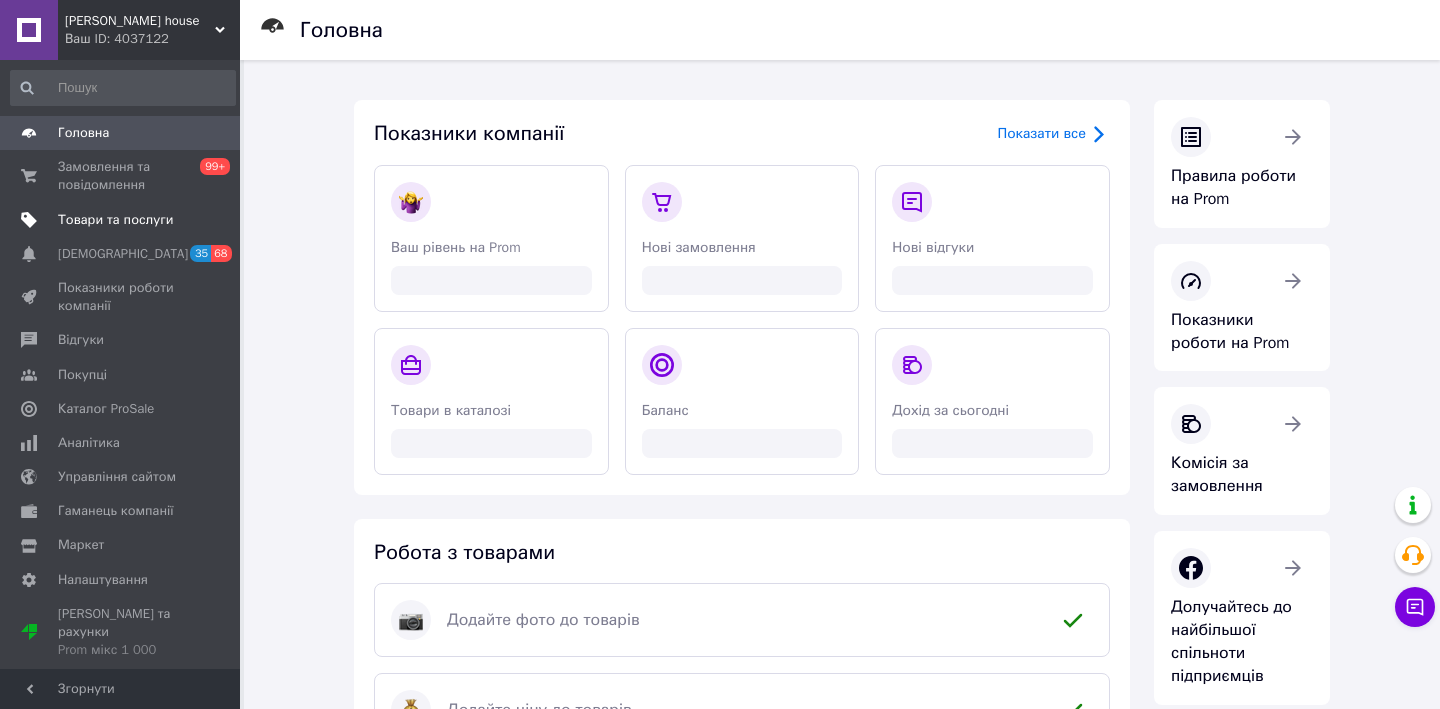 click on "Товари та послуги" at bounding box center [115, 220] 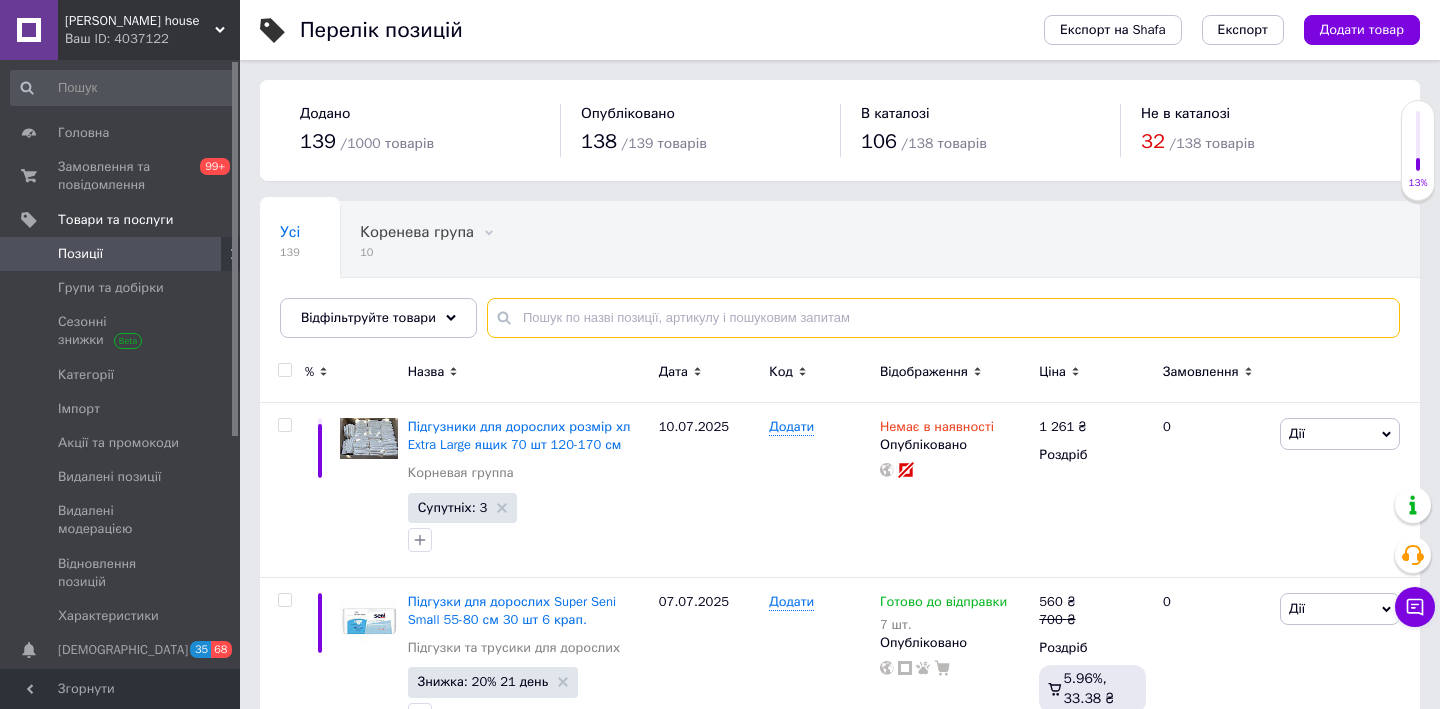 click at bounding box center (943, 318) 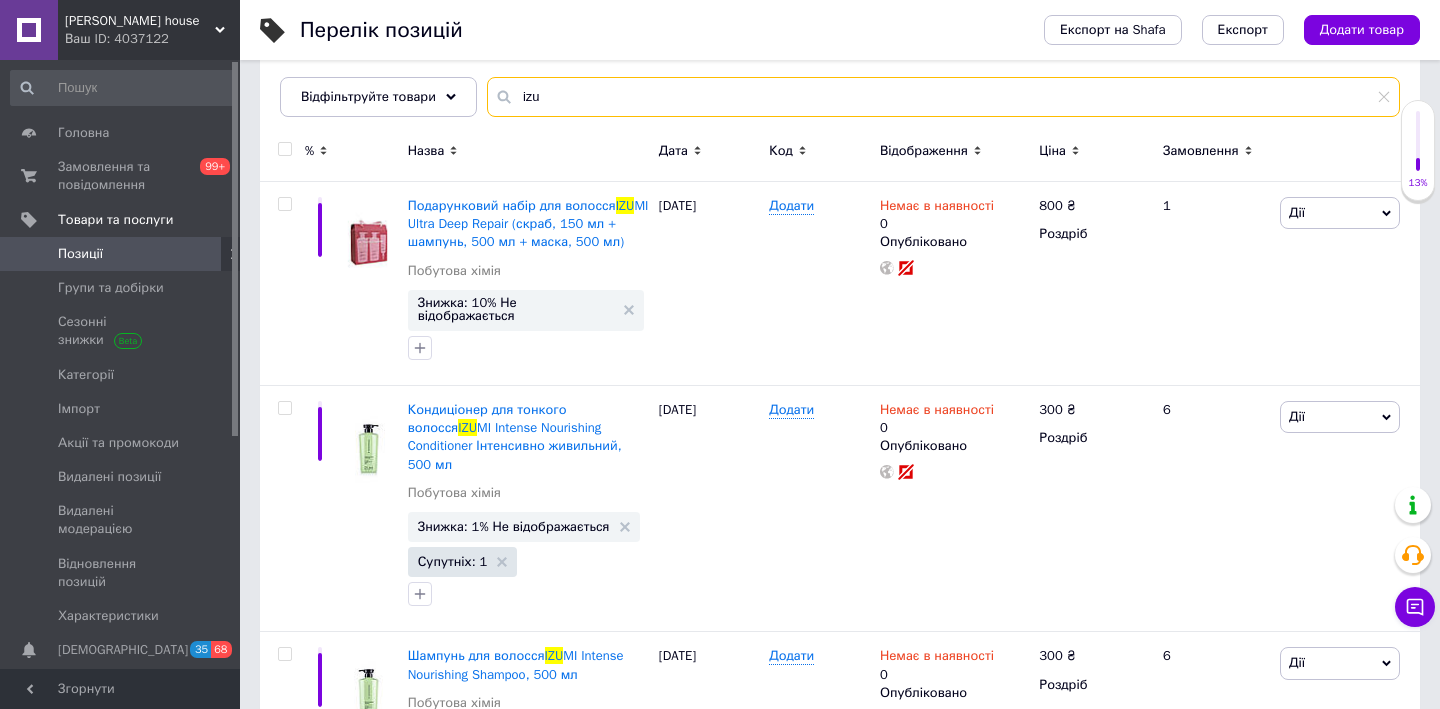 scroll, scrollTop: 354, scrollLeft: 0, axis: vertical 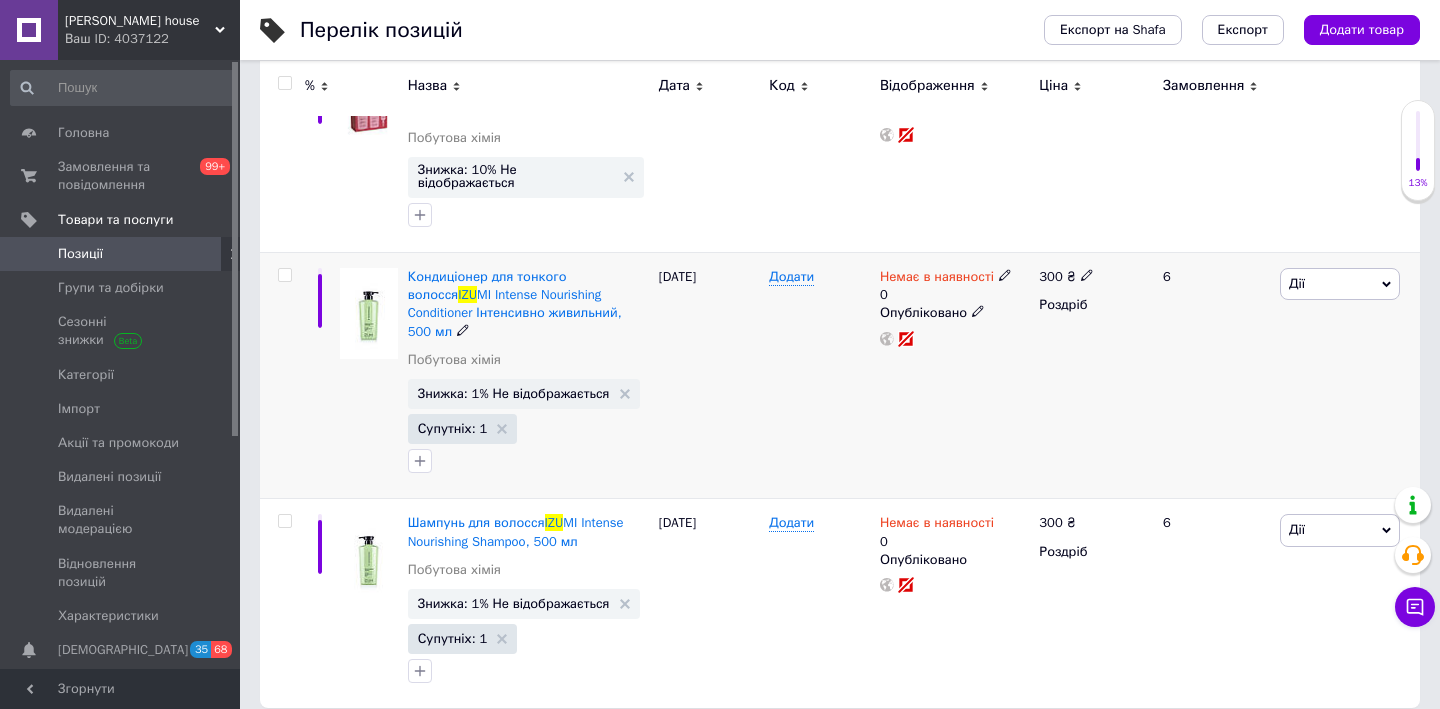 click 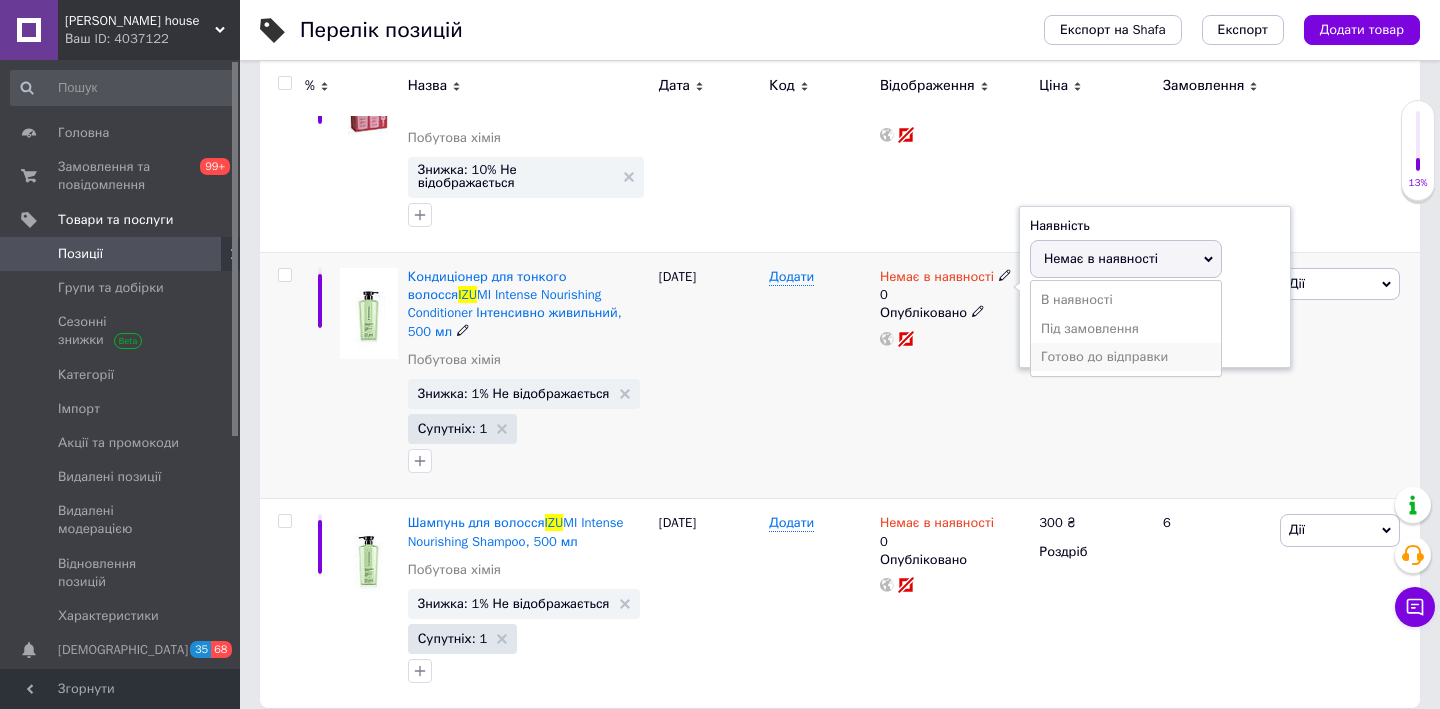 click on "Готово до відправки" at bounding box center [1126, 357] 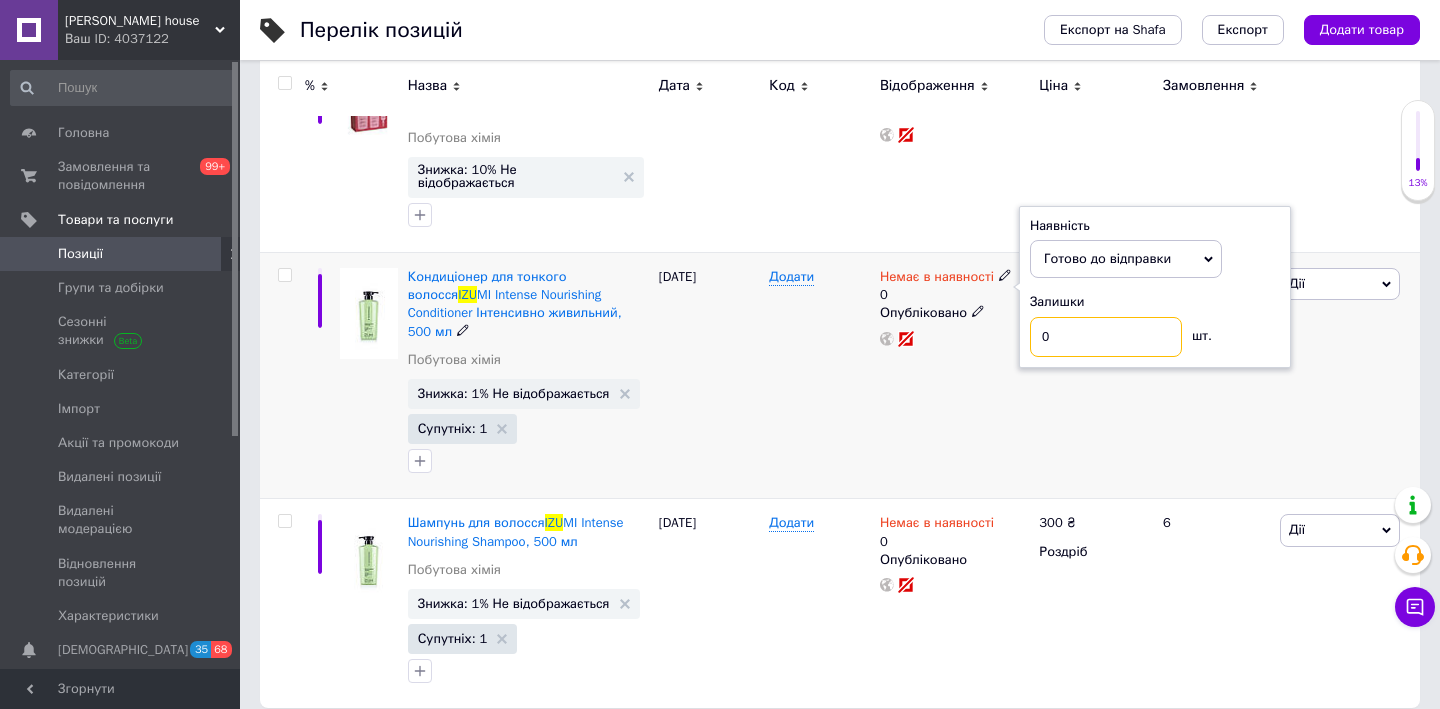 click on "0" at bounding box center (1106, 337) 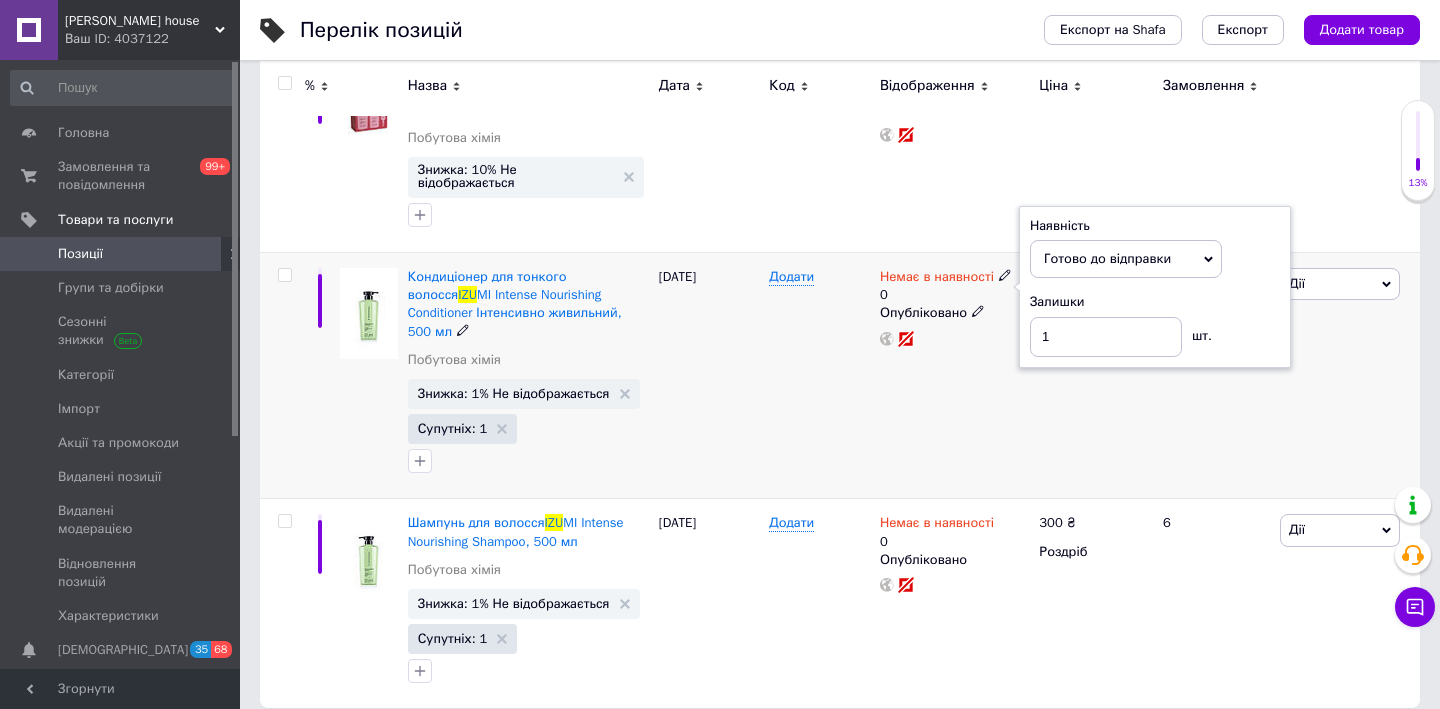 click on "300   ₴ Роздріб" at bounding box center [1092, 376] 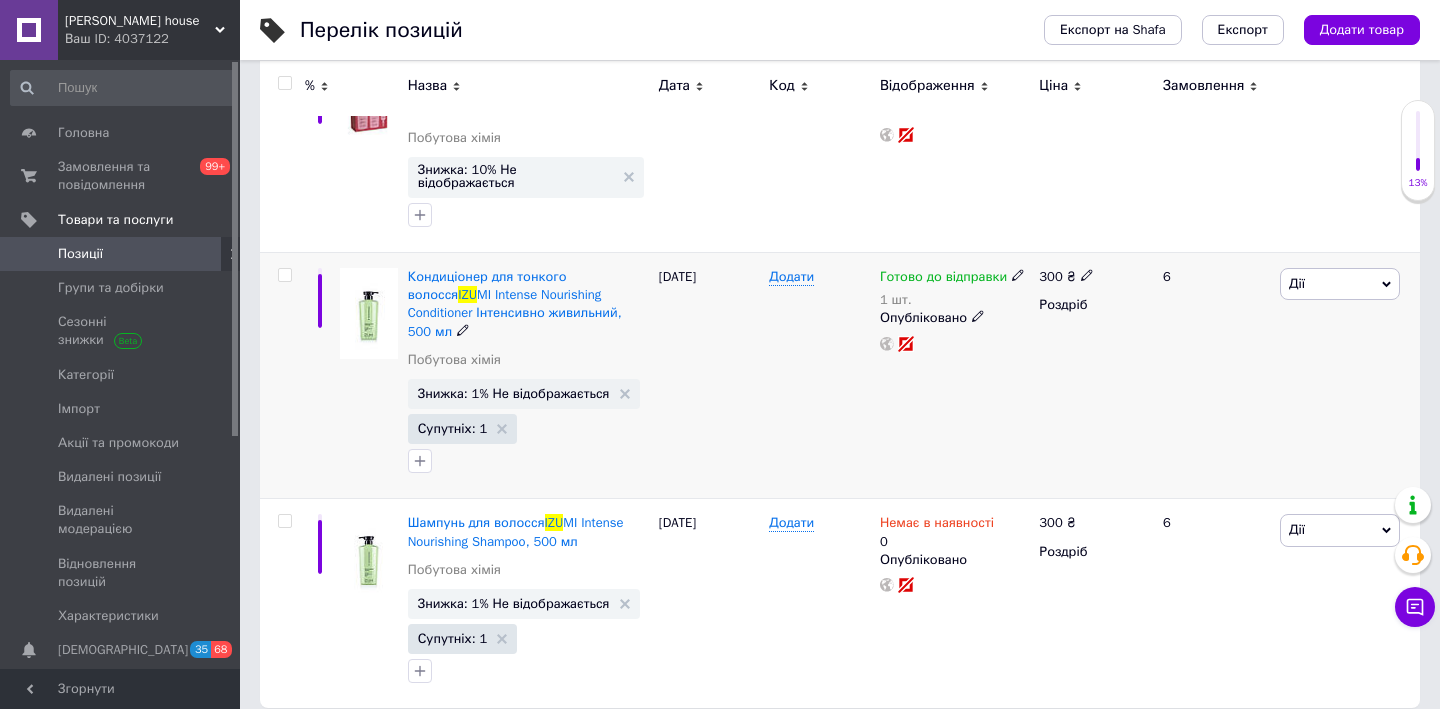 click on "Дії" at bounding box center [1340, 284] 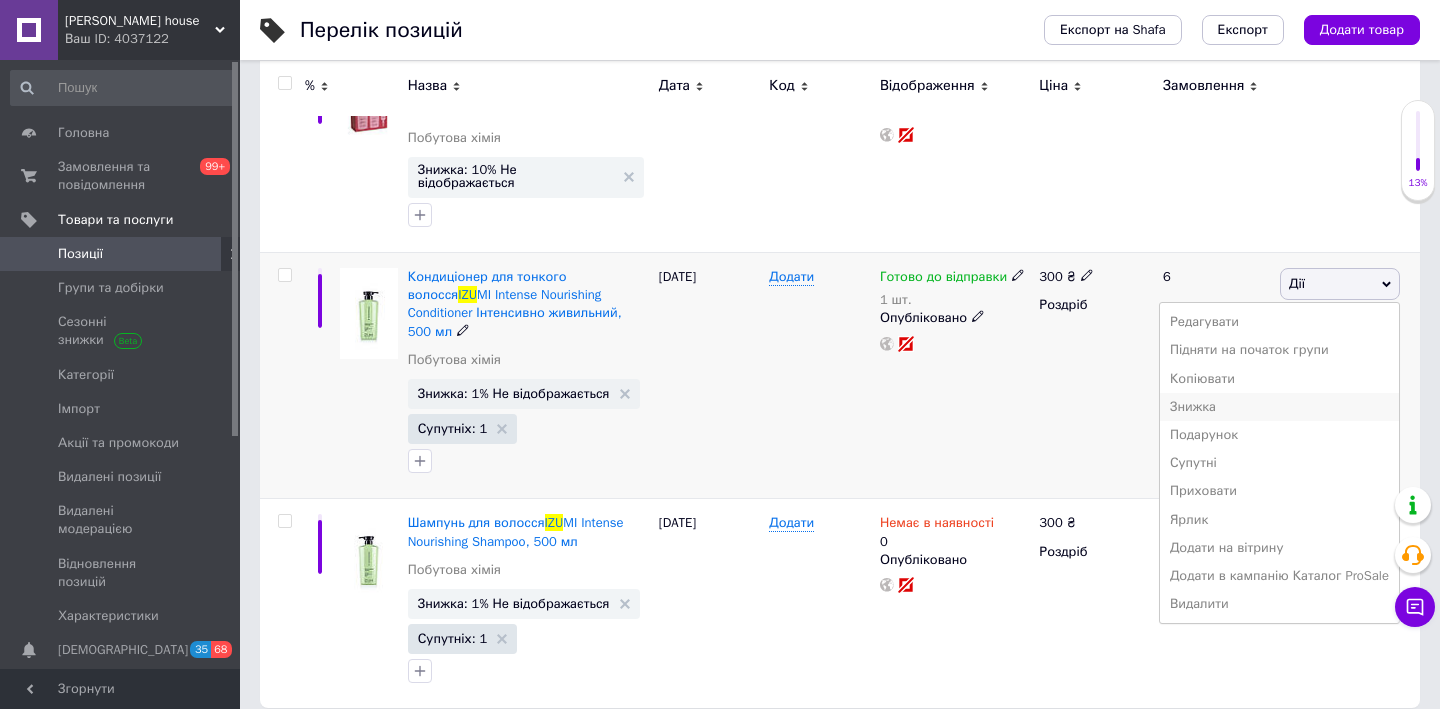 click on "Знижка" at bounding box center [1279, 407] 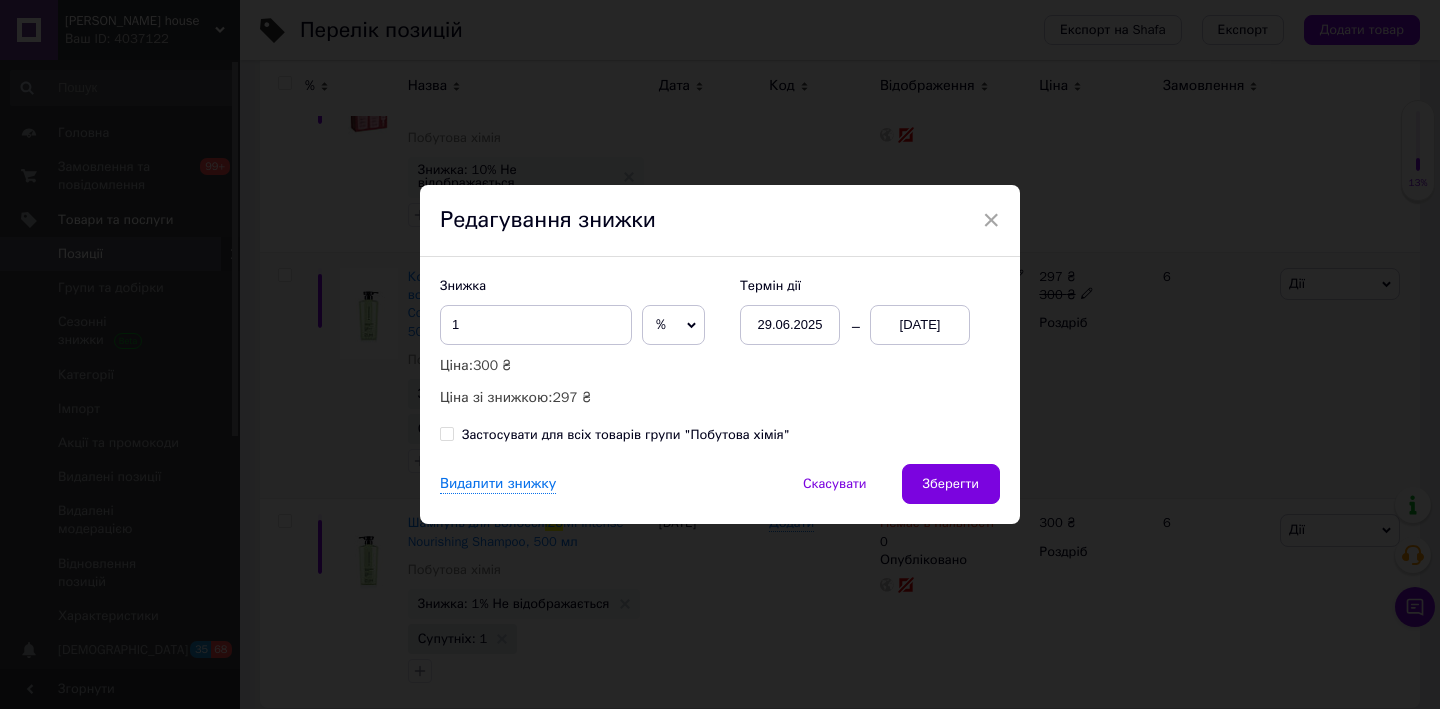 click on "[DATE]" at bounding box center [920, 325] 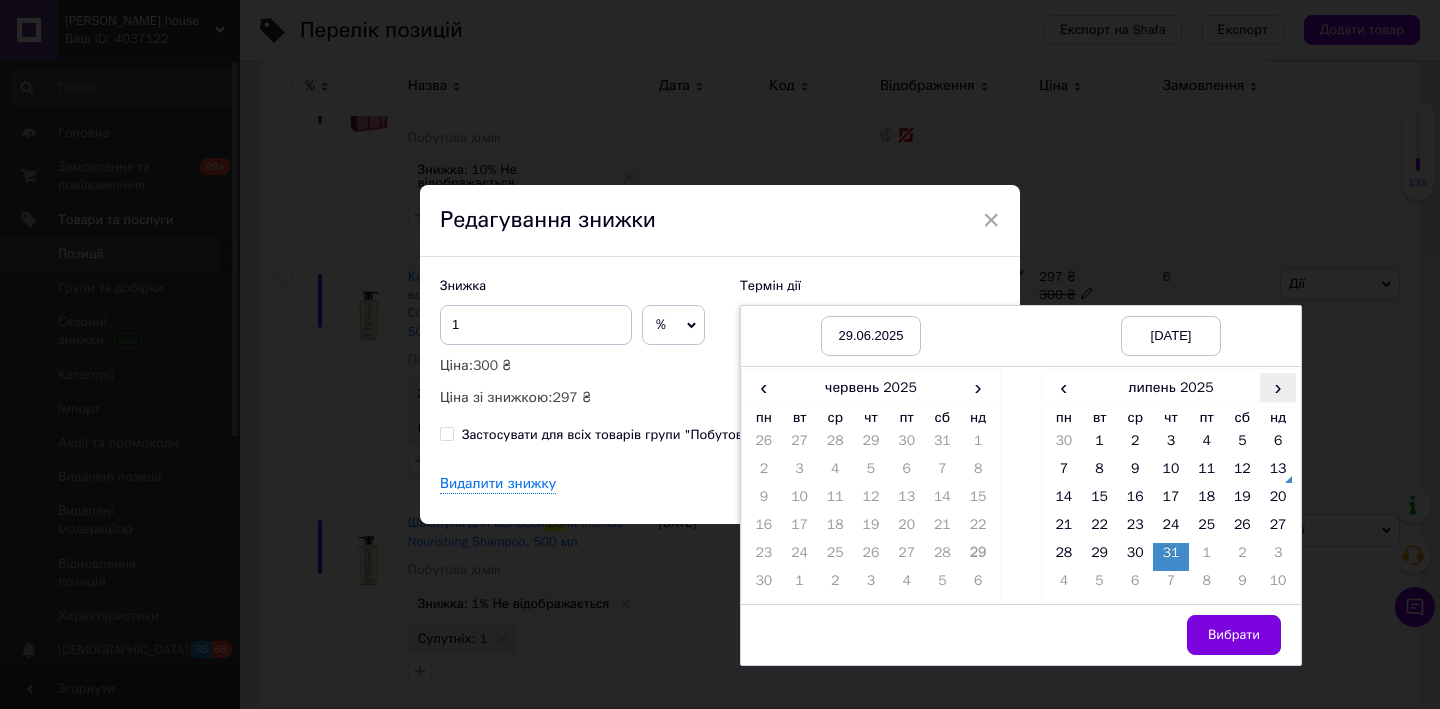 click on "›" at bounding box center (1278, 387) 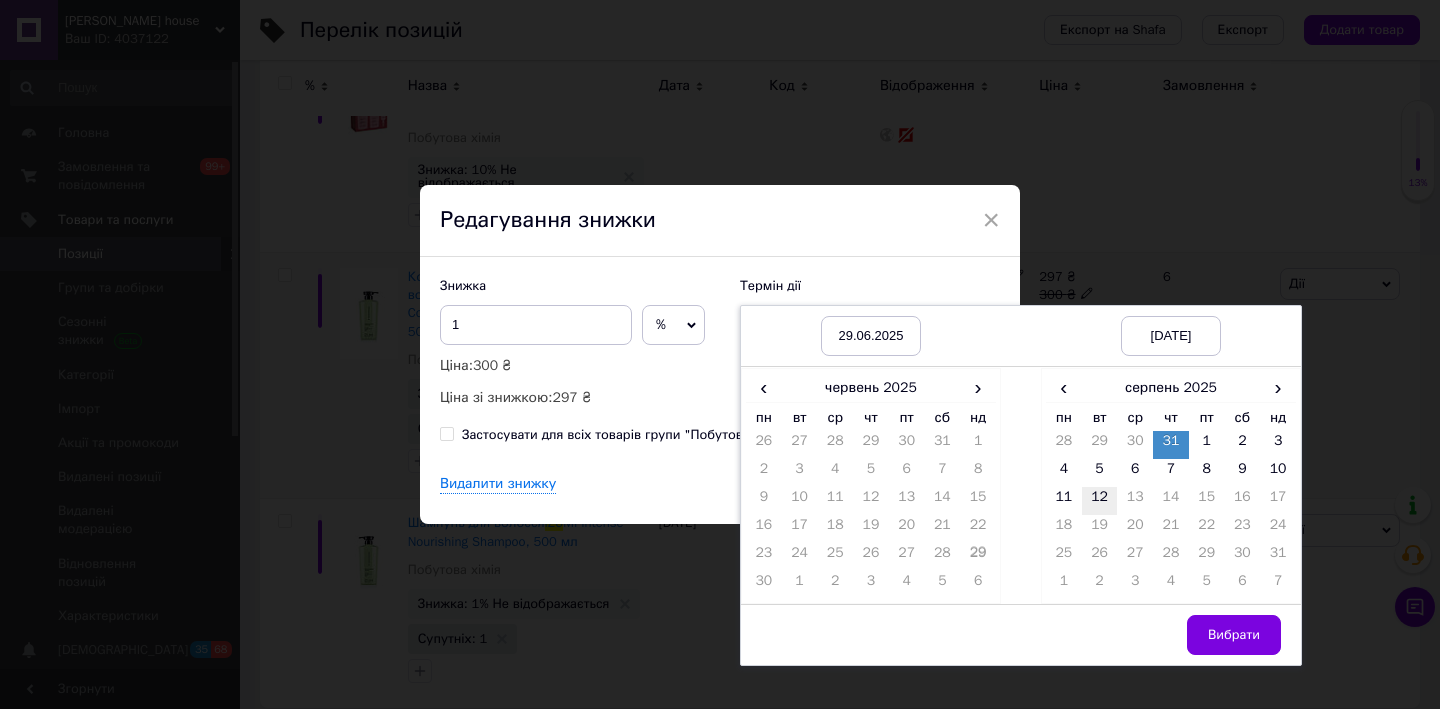 click on "12" at bounding box center (1100, 501) 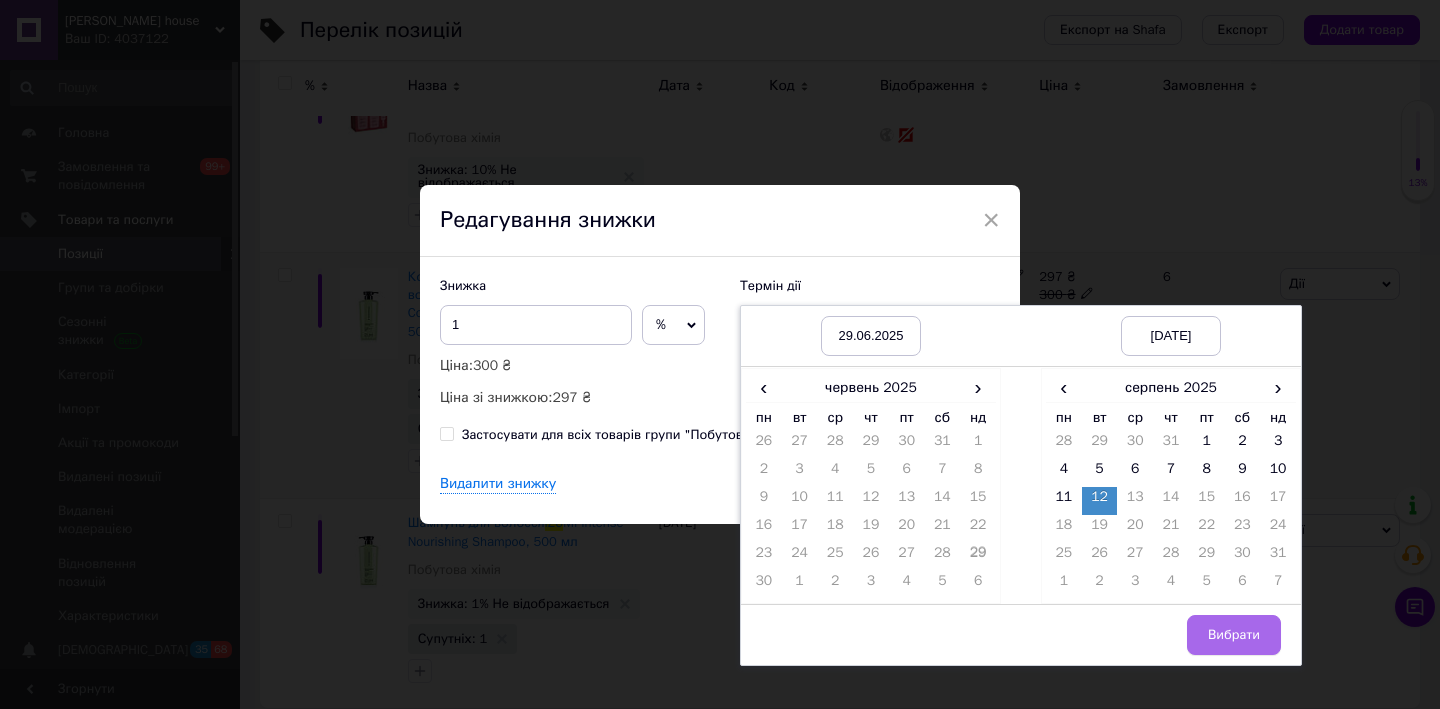 click on "Вибрати" at bounding box center (1234, 635) 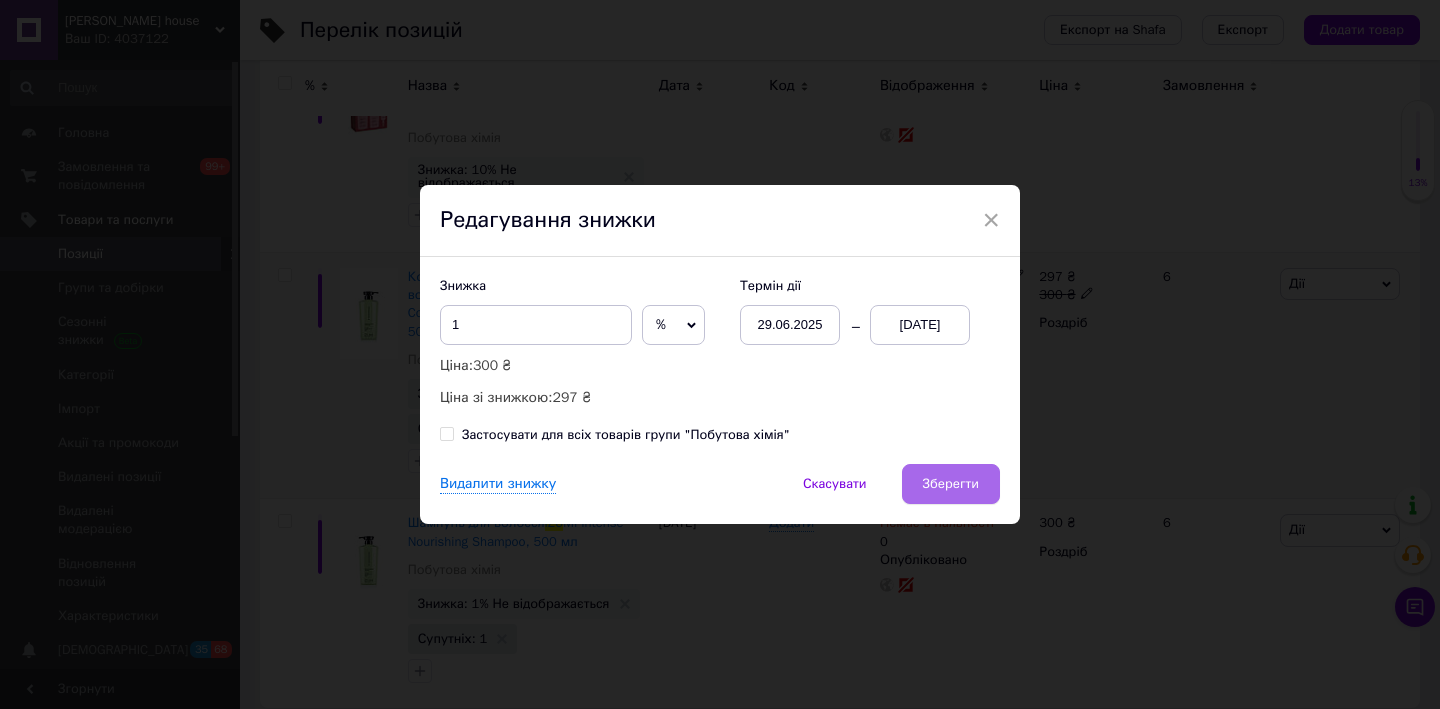 click on "Зберегти" at bounding box center (951, 484) 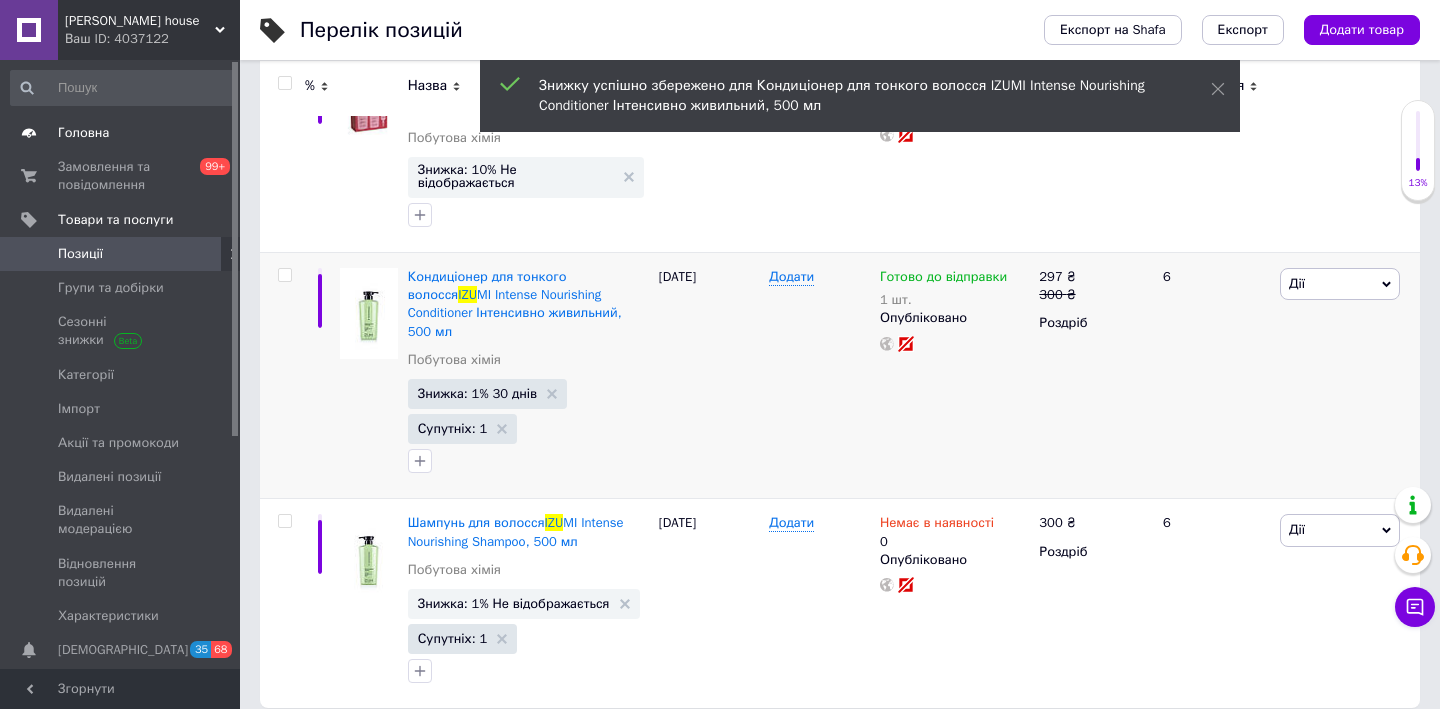 click on "Головна" at bounding box center [121, 133] 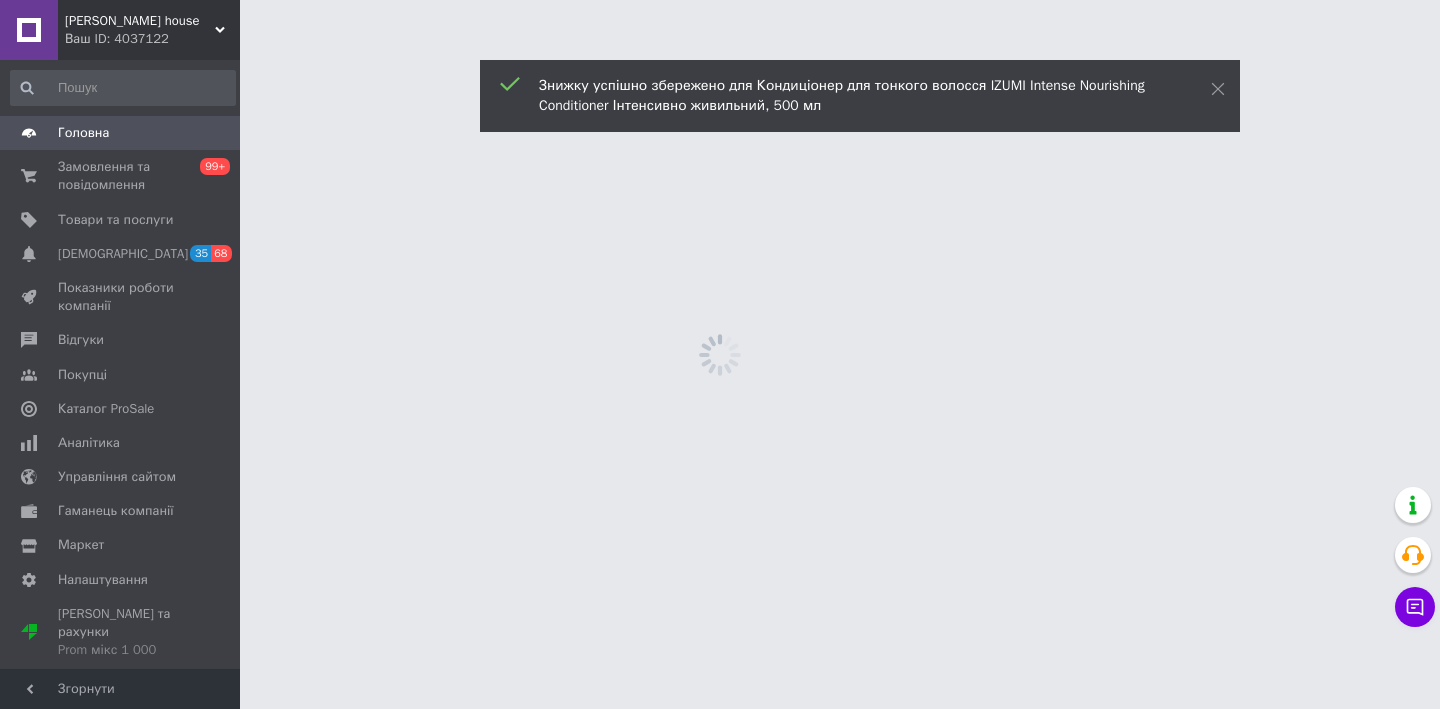 scroll, scrollTop: 0, scrollLeft: 0, axis: both 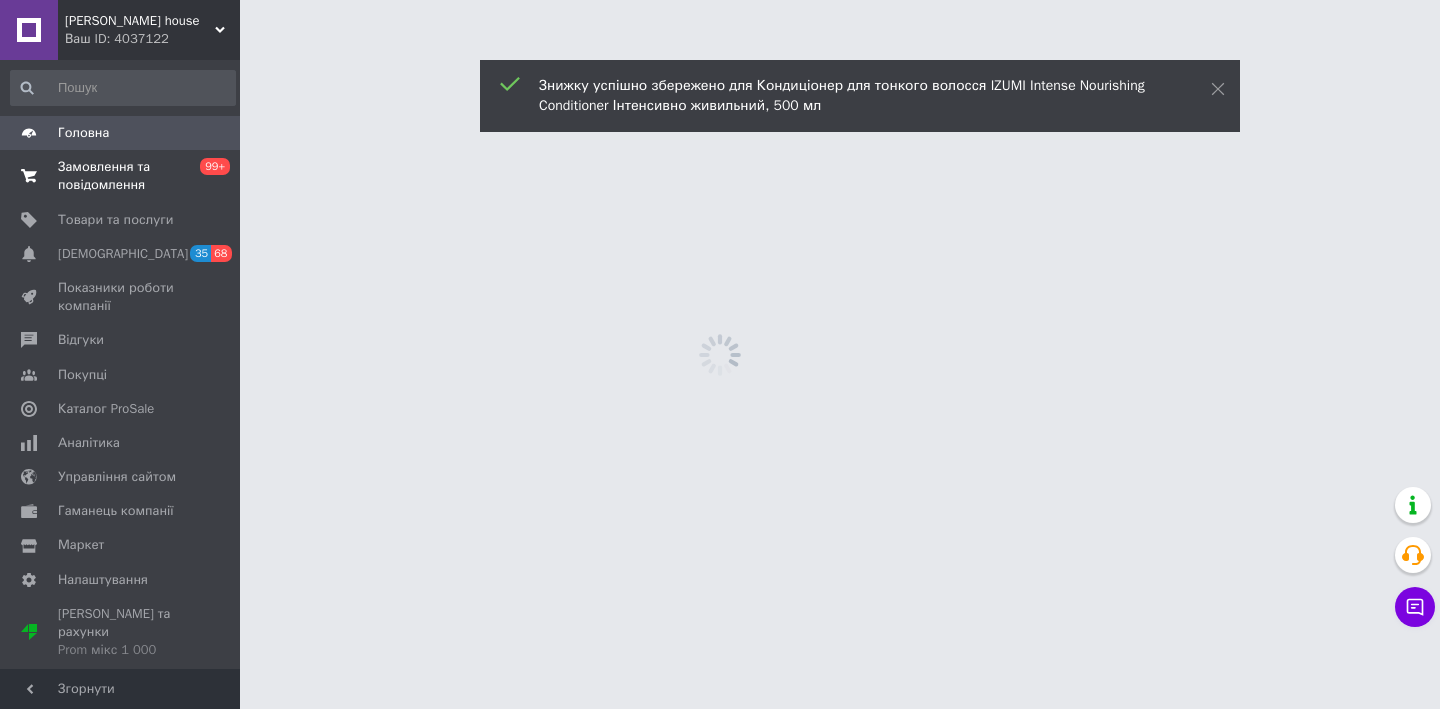 click on "Замовлення та повідомлення" at bounding box center (121, 176) 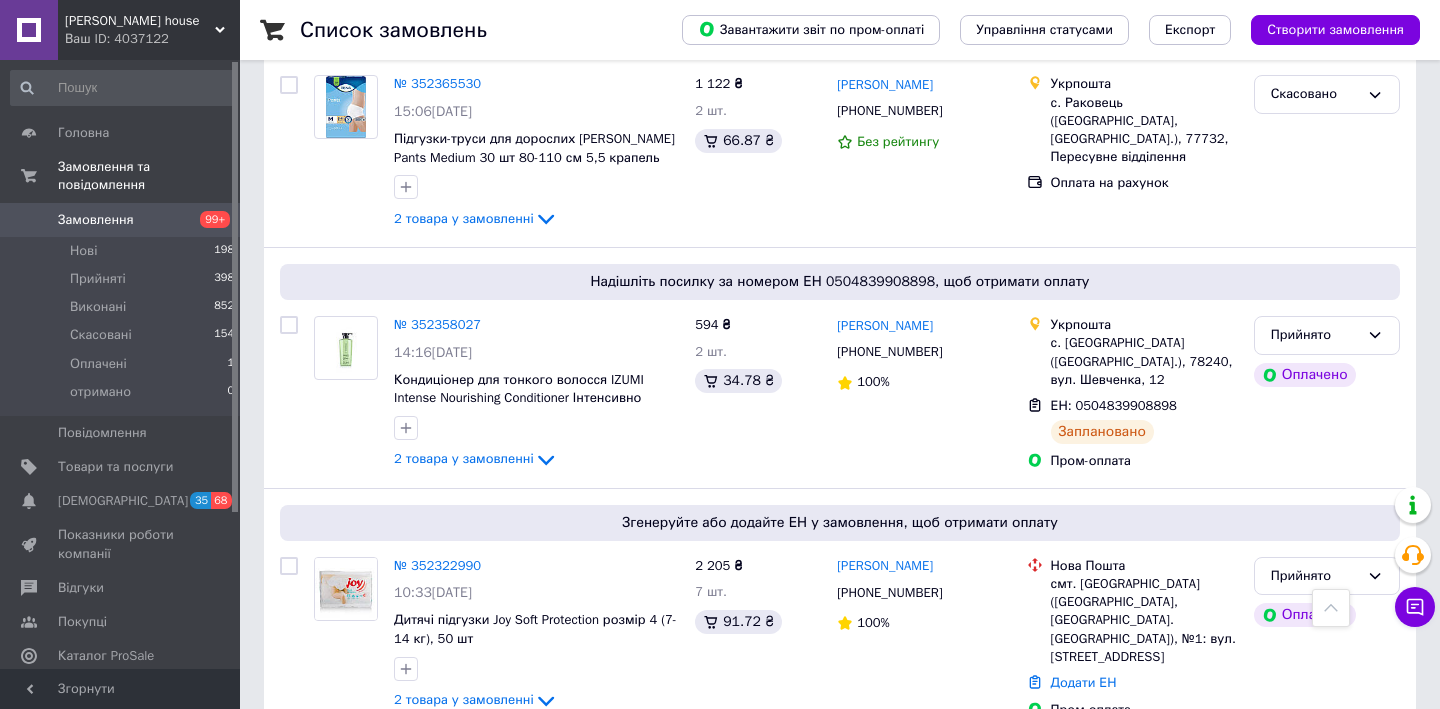 scroll, scrollTop: 2643, scrollLeft: 0, axis: vertical 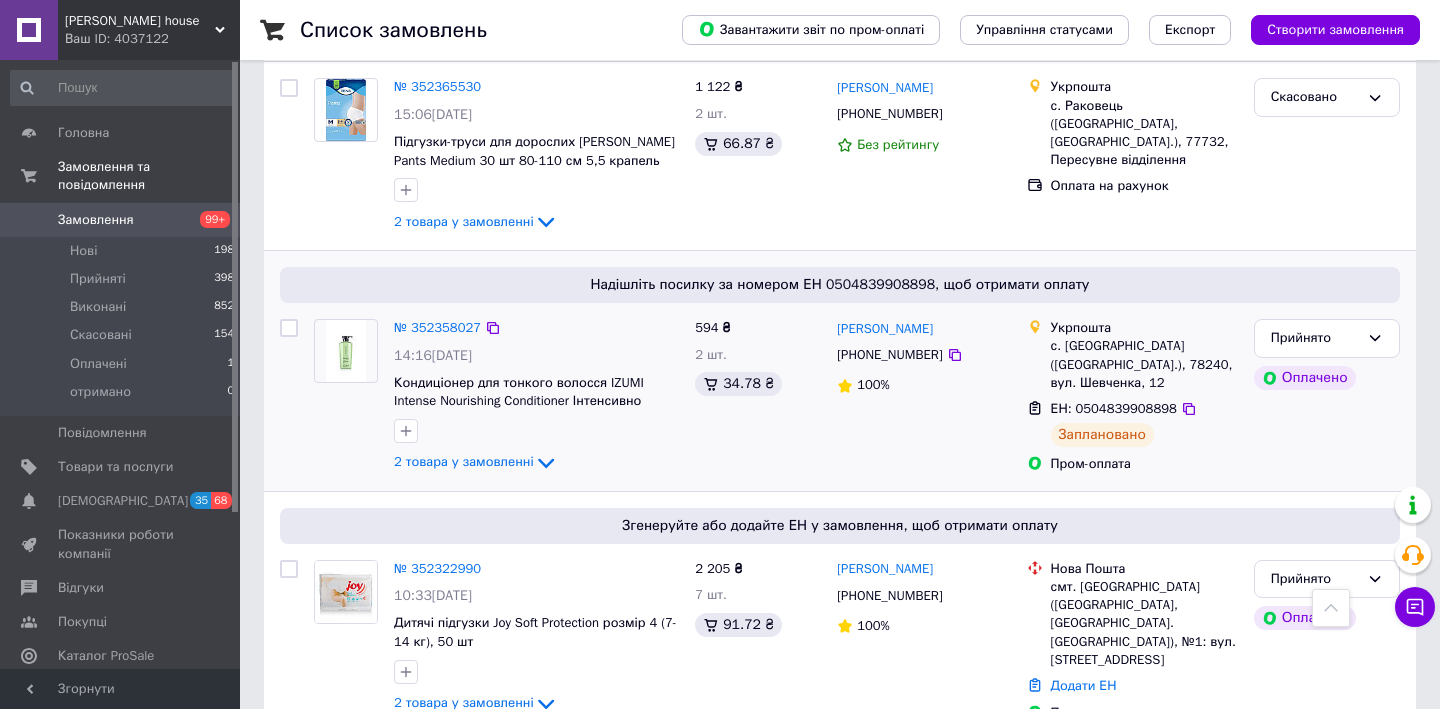 click on "№ 352358027" at bounding box center (437, 328) 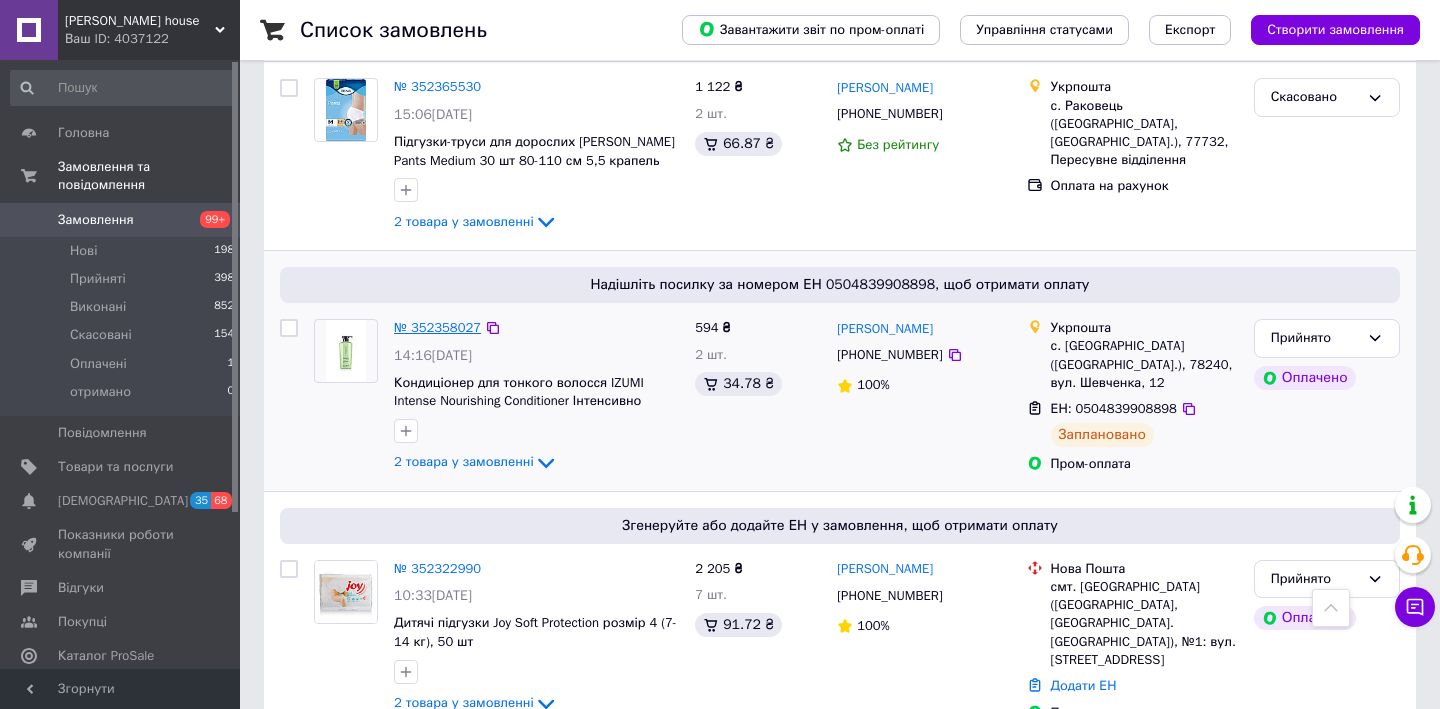 click on "№ 352358027" at bounding box center [437, 327] 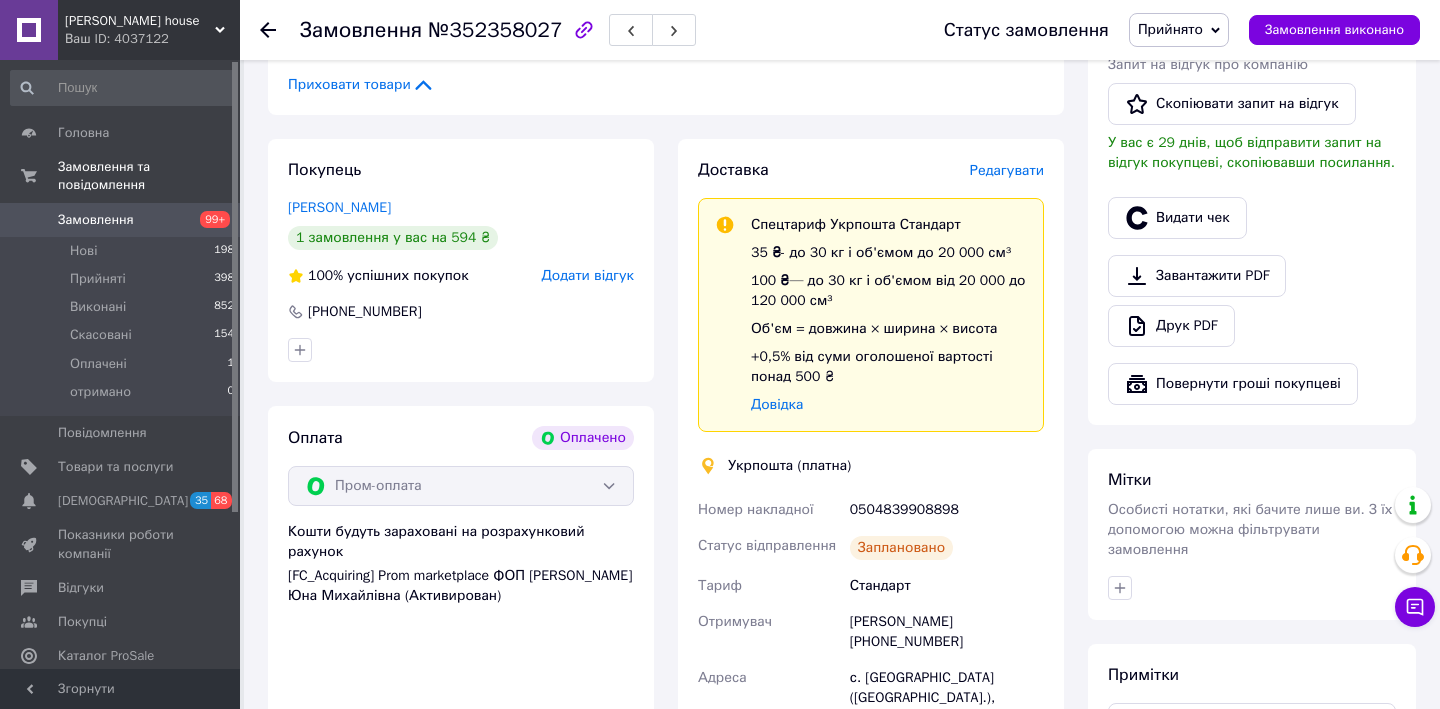 scroll, scrollTop: 588, scrollLeft: 0, axis: vertical 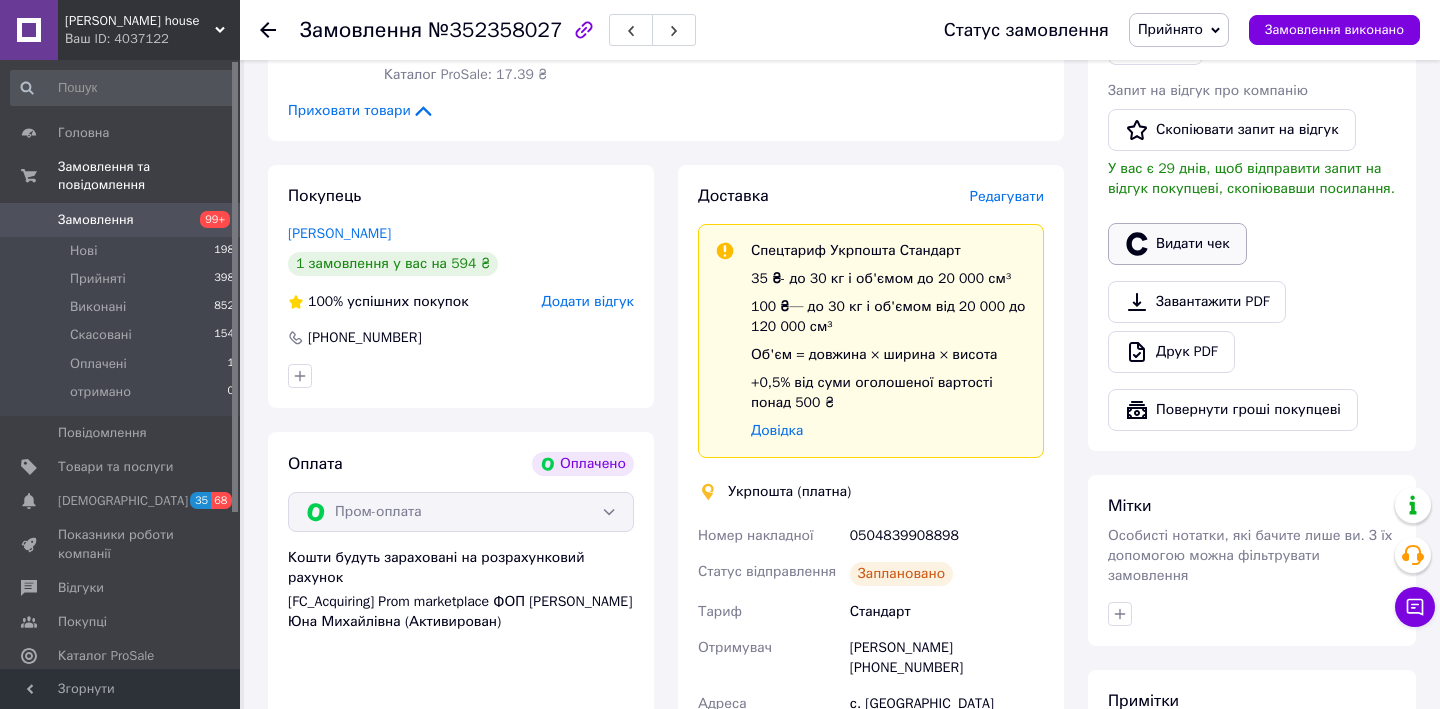 click on "Видати чек" at bounding box center (1177, 244) 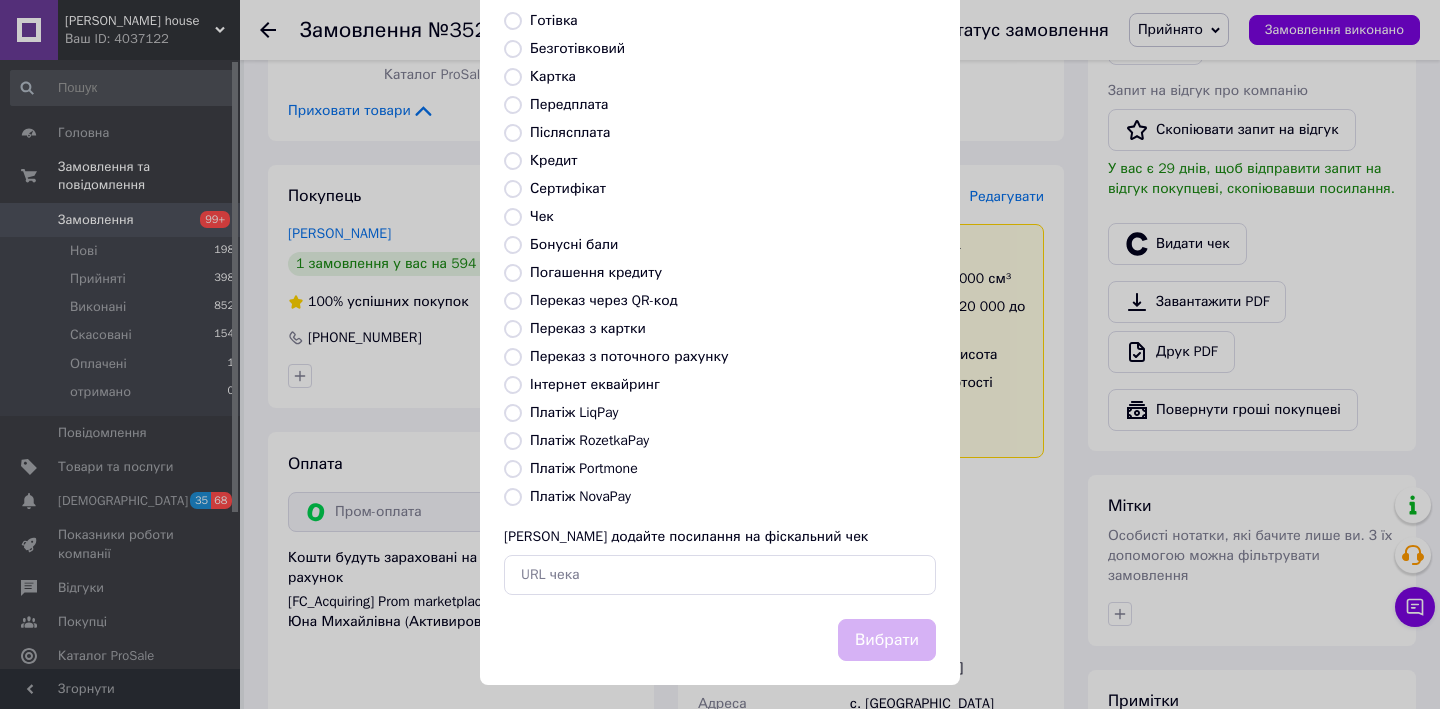 scroll, scrollTop: 150, scrollLeft: 0, axis: vertical 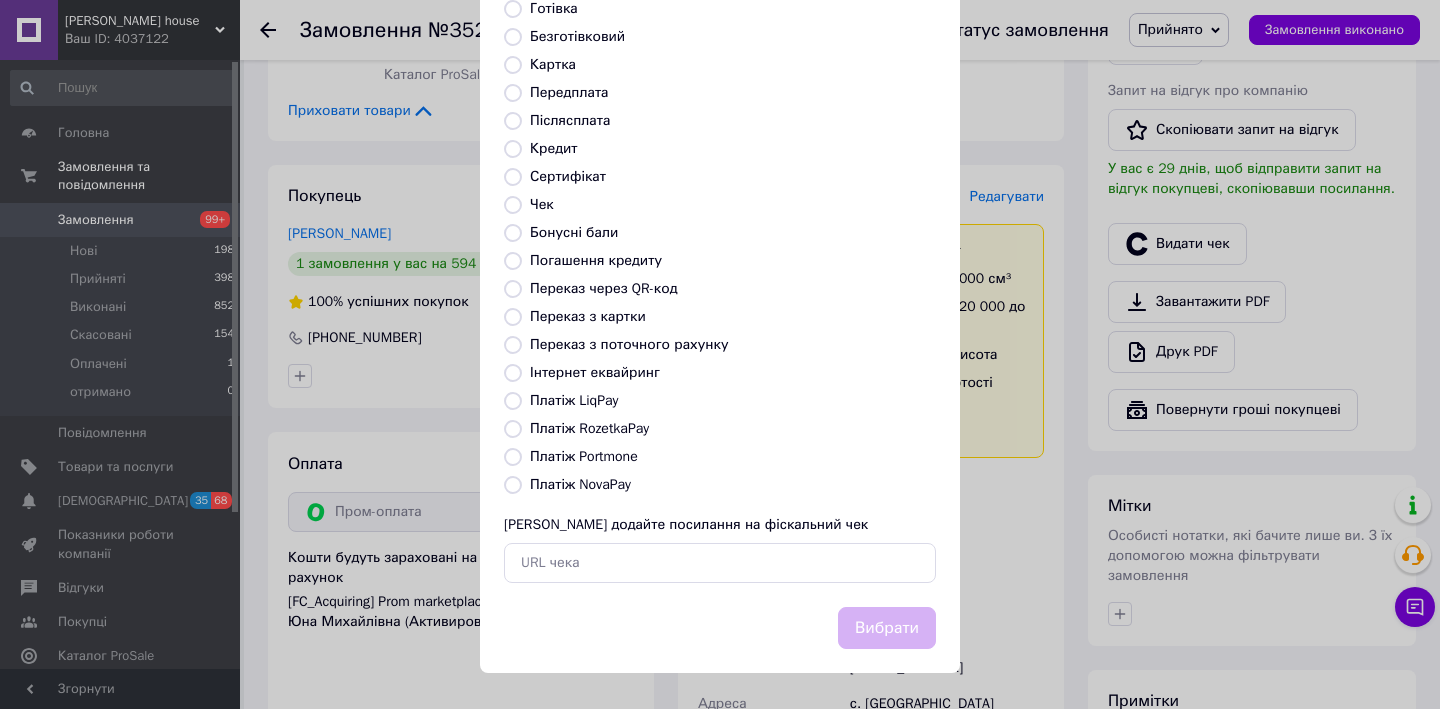 click on "Платіж RozetkaPay" at bounding box center [513, 429] 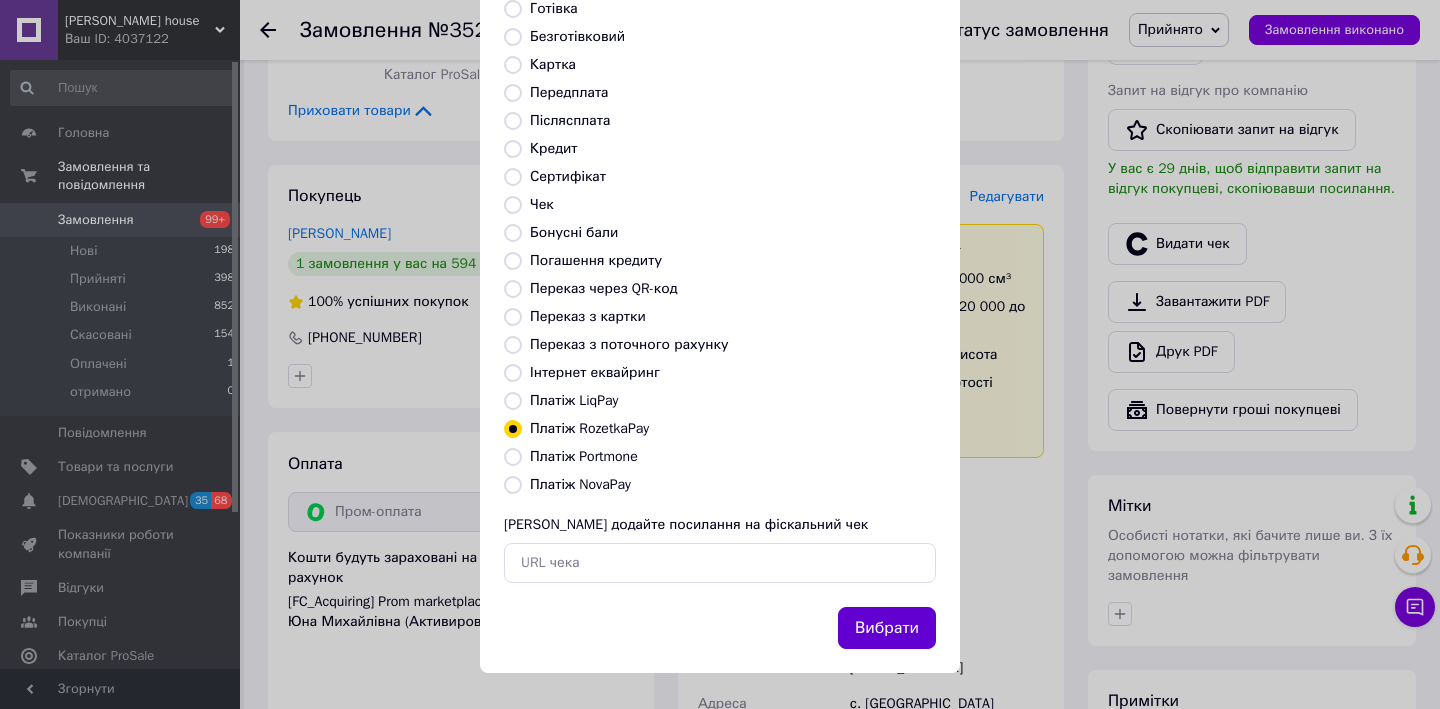 click on "Вибрати" at bounding box center (887, 628) 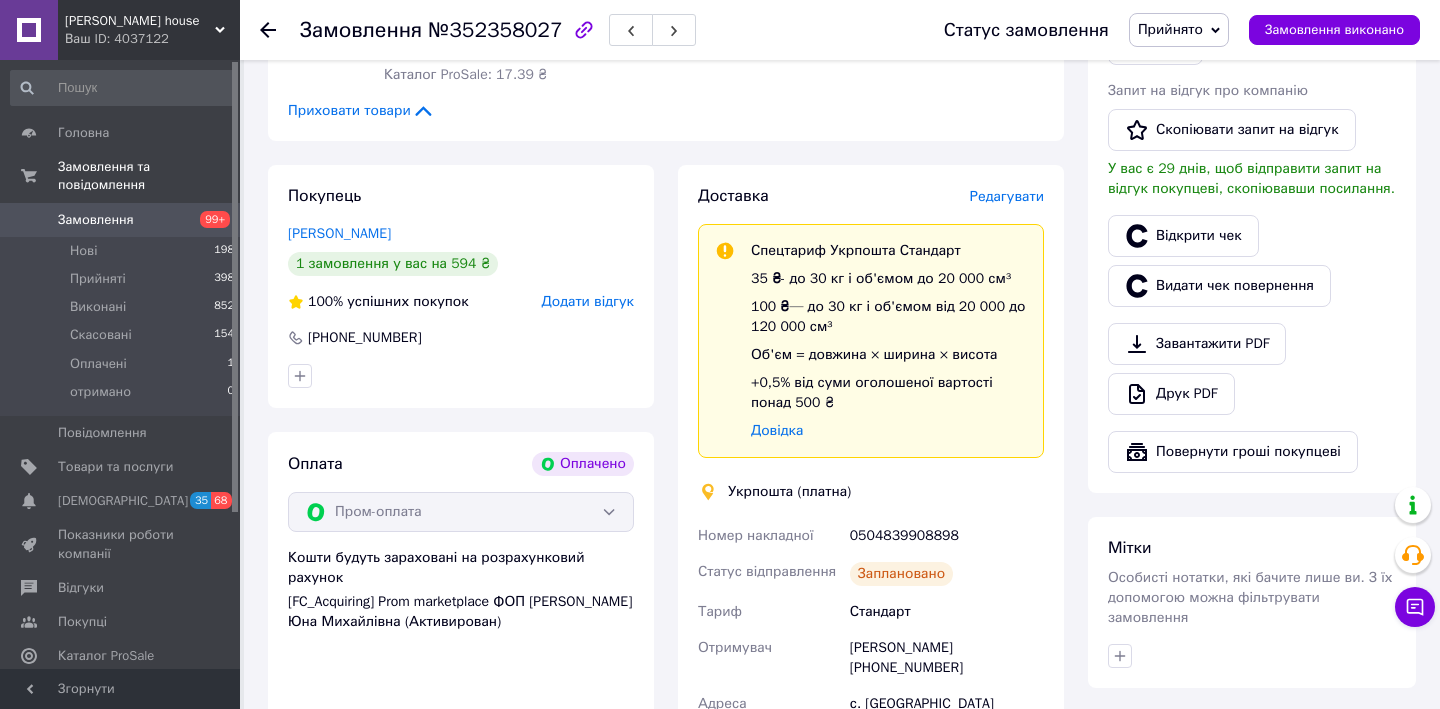 click on "Замовлення" at bounding box center [96, 220] 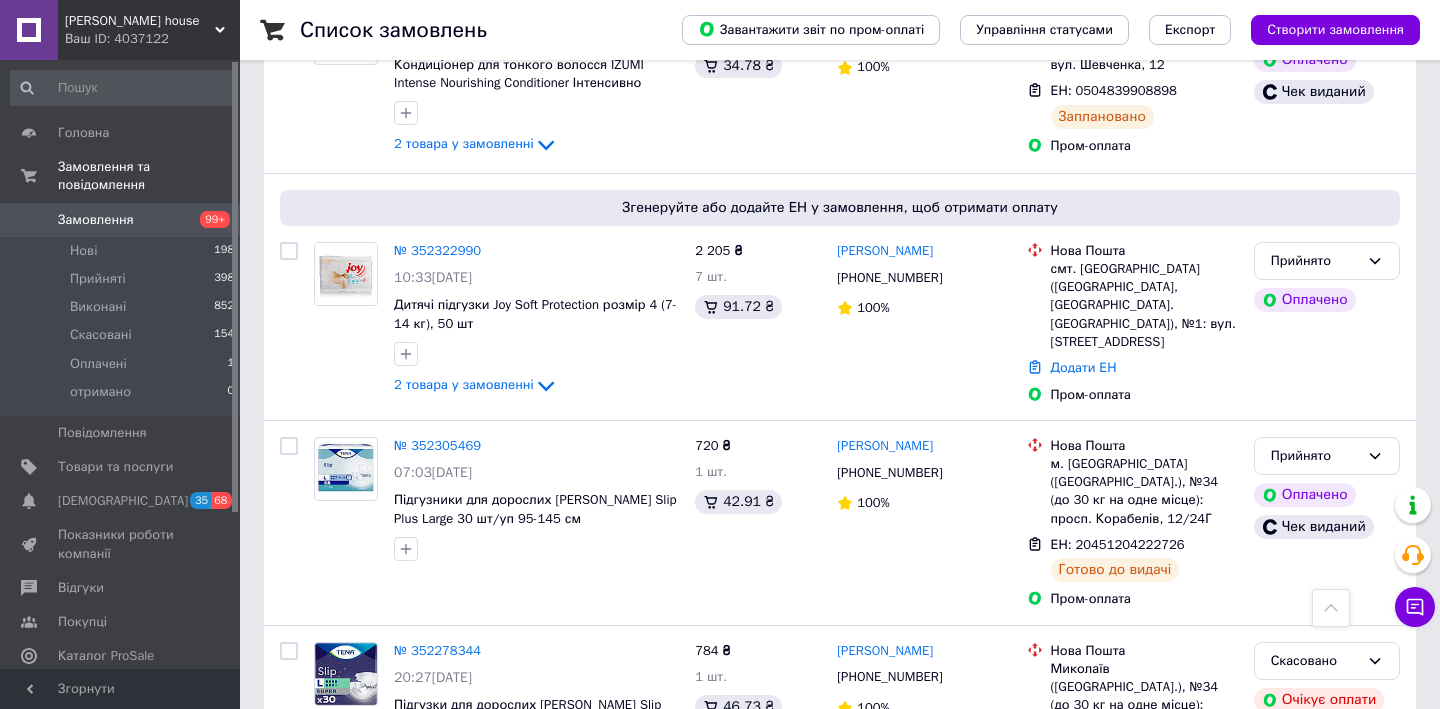 scroll, scrollTop: 2970, scrollLeft: 0, axis: vertical 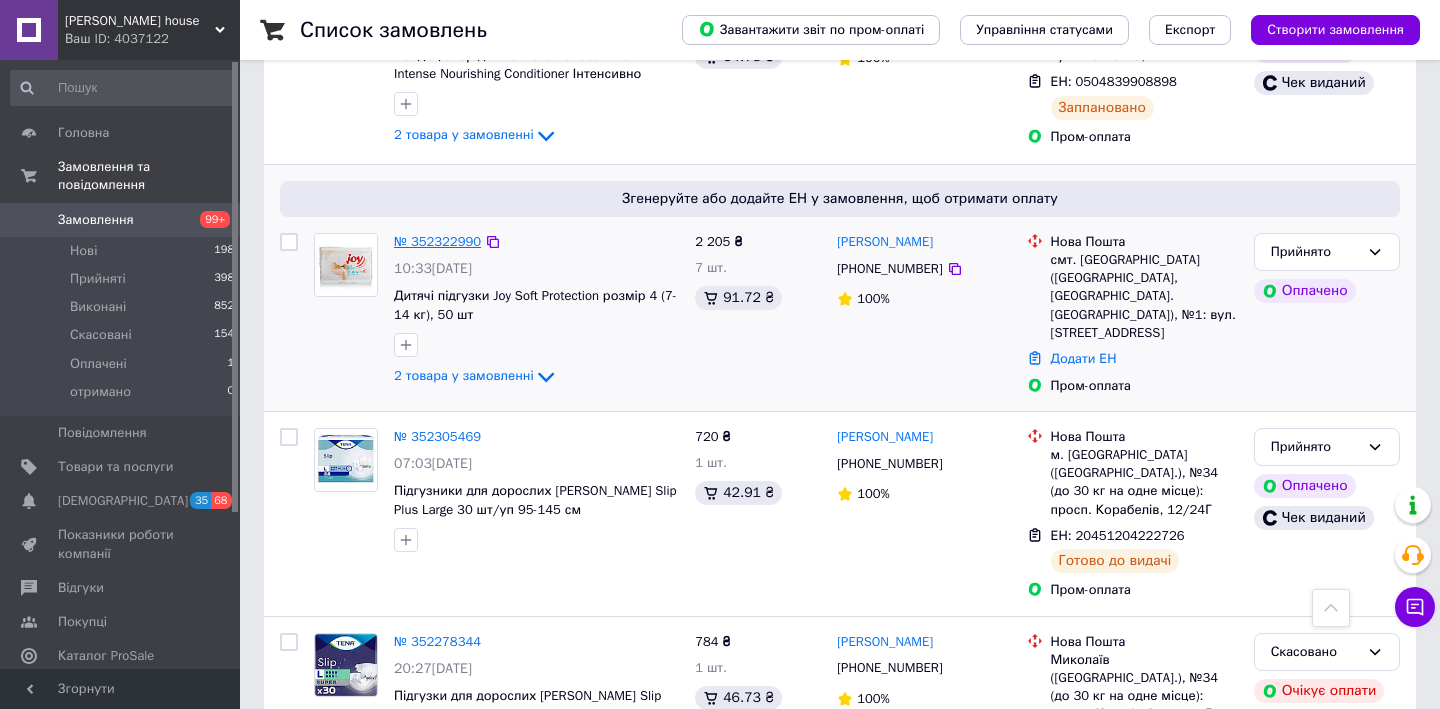 click on "№ 352322990" at bounding box center (437, 241) 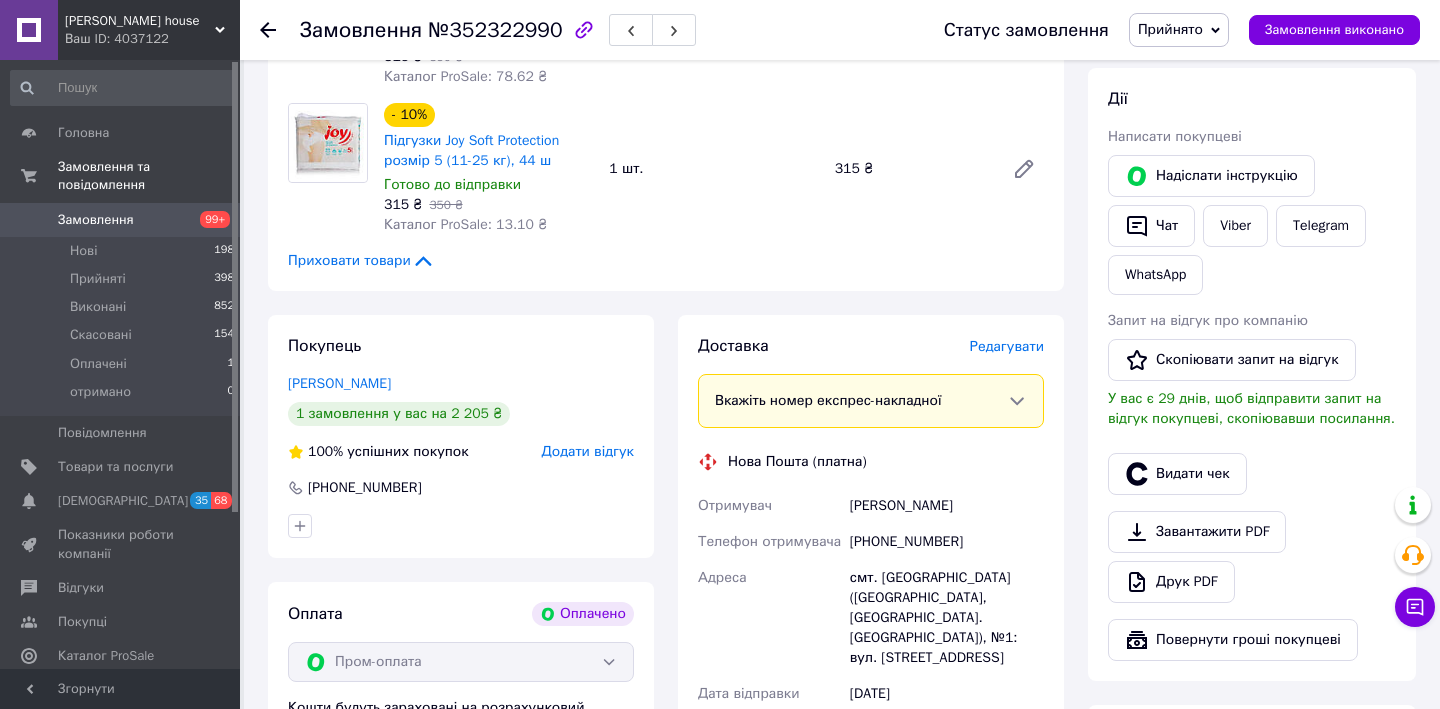 scroll, scrollTop: 355, scrollLeft: 0, axis: vertical 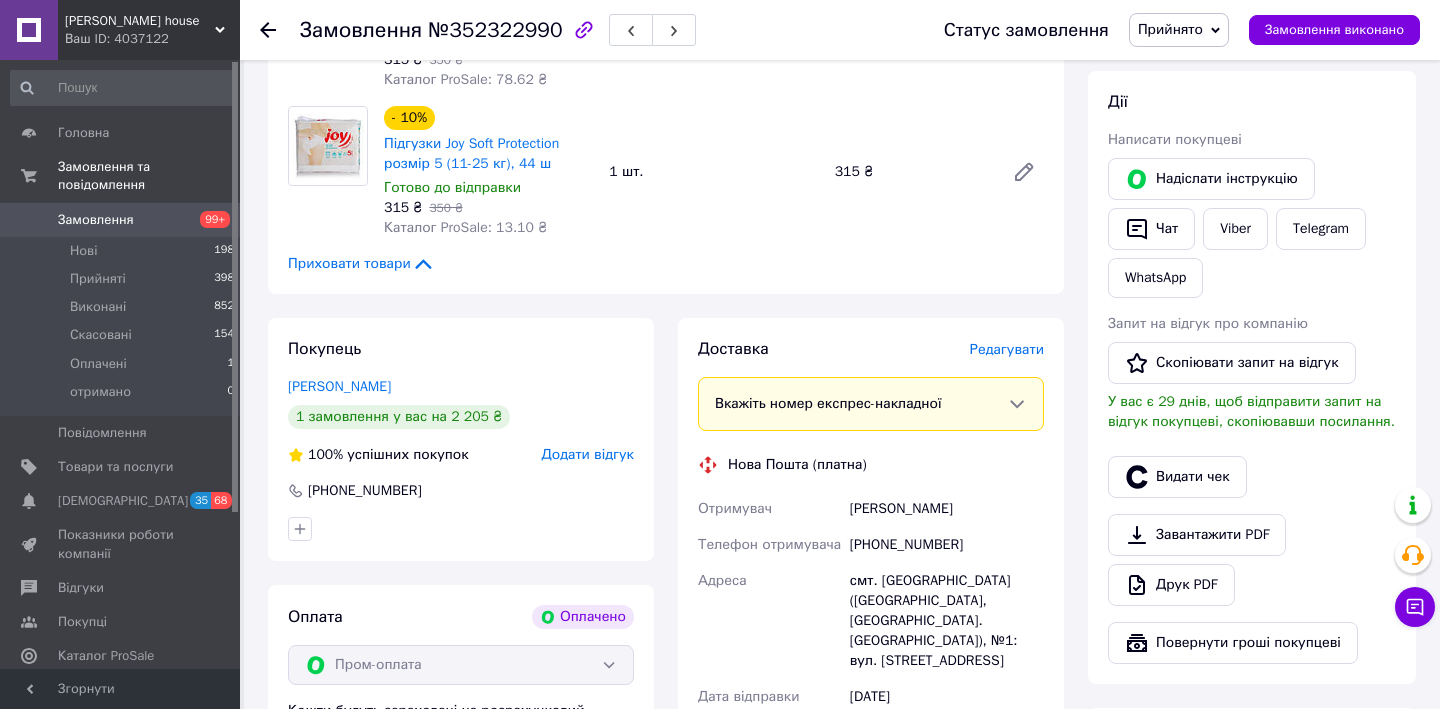click on "Редагувати" at bounding box center [1007, 349] 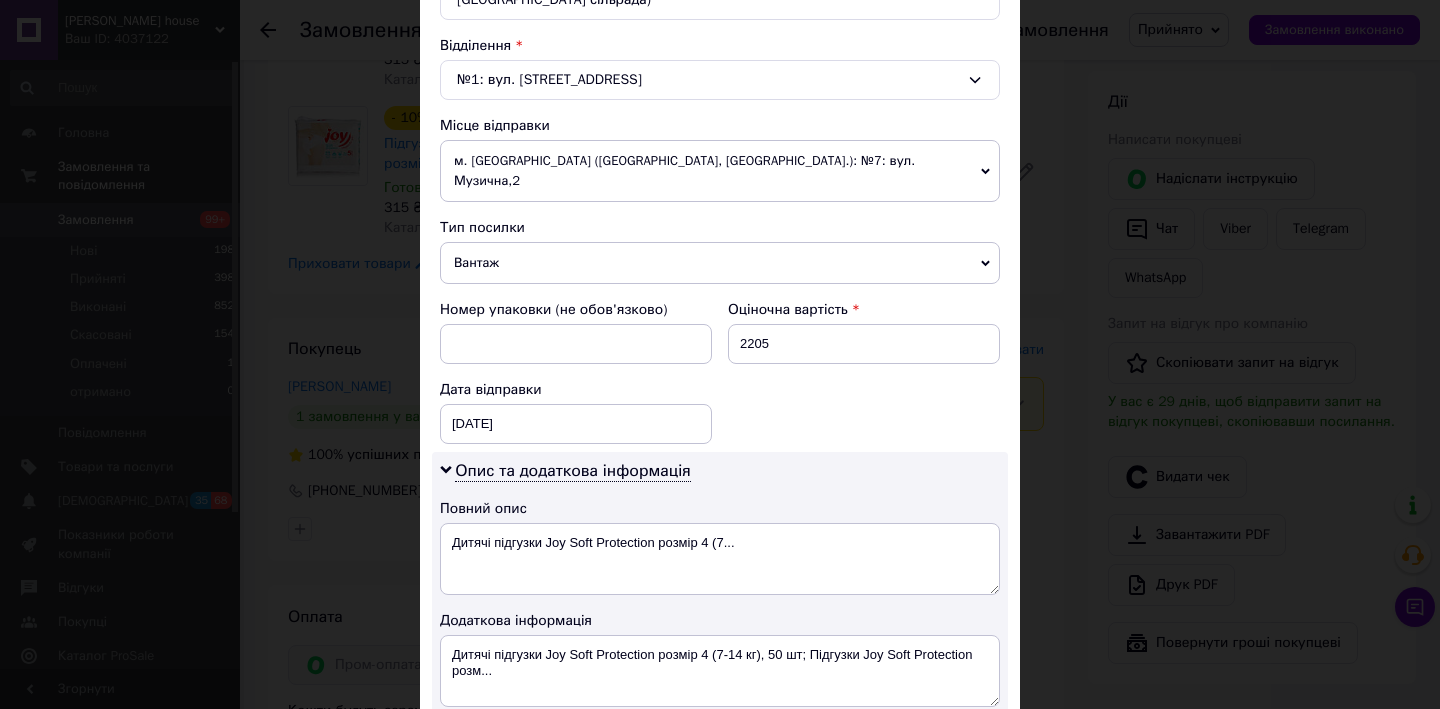 scroll, scrollTop: 843, scrollLeft: 0, axis: vertical 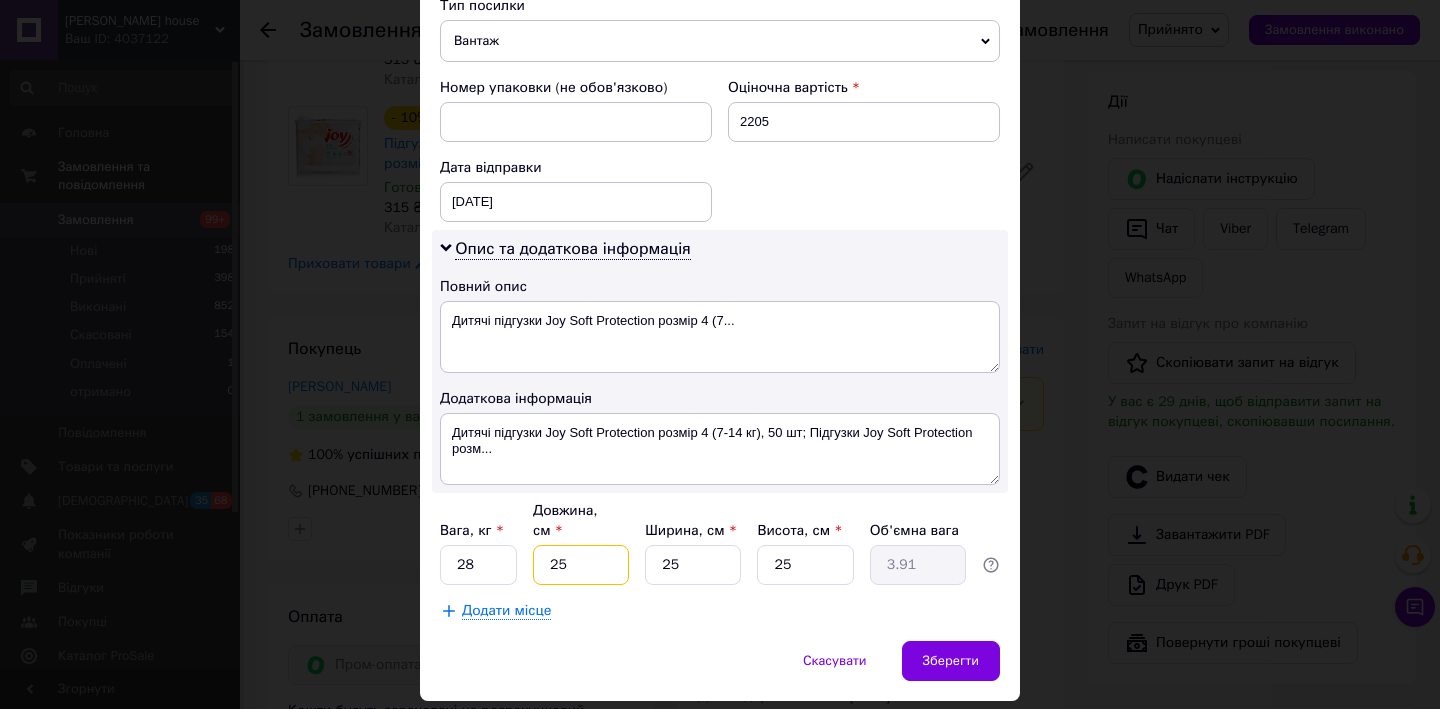 click on "25" at bounding box center (581, 565) 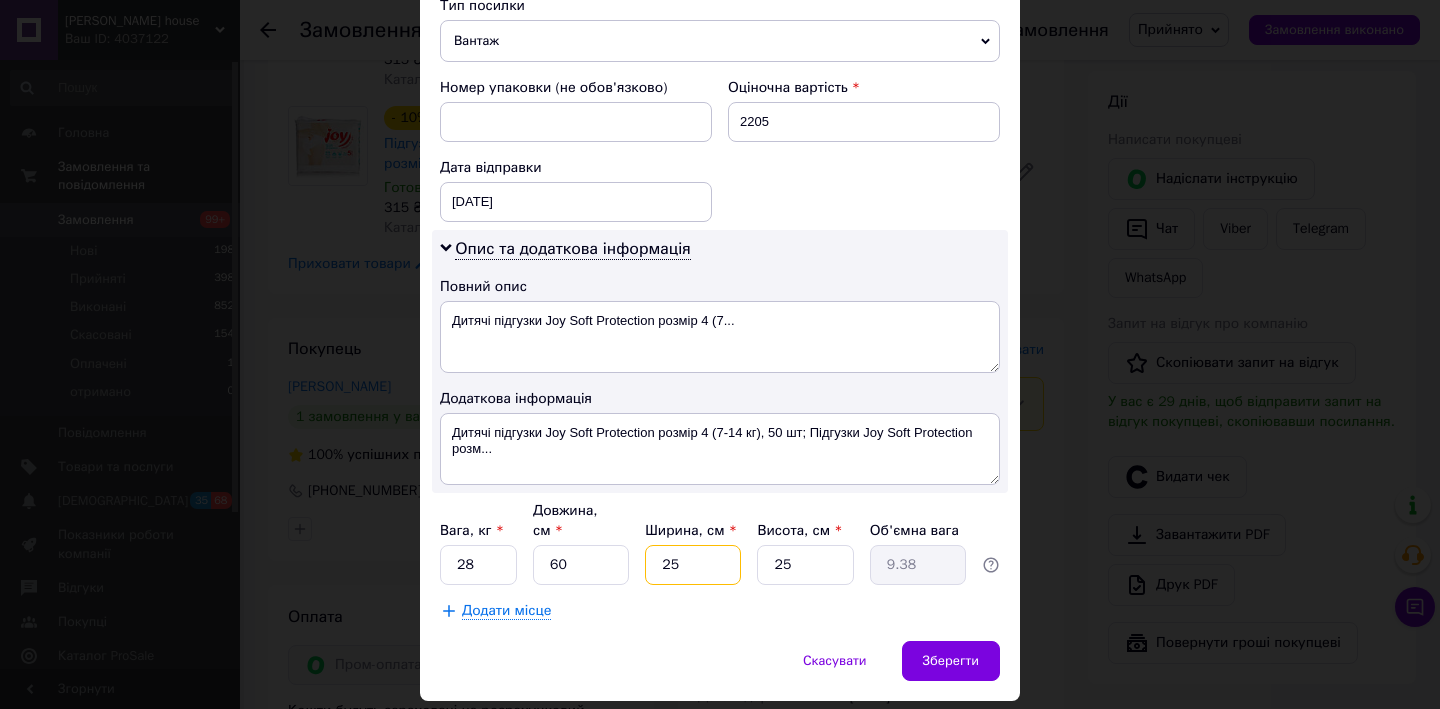 click on "25" at bounding box center (693, 565) 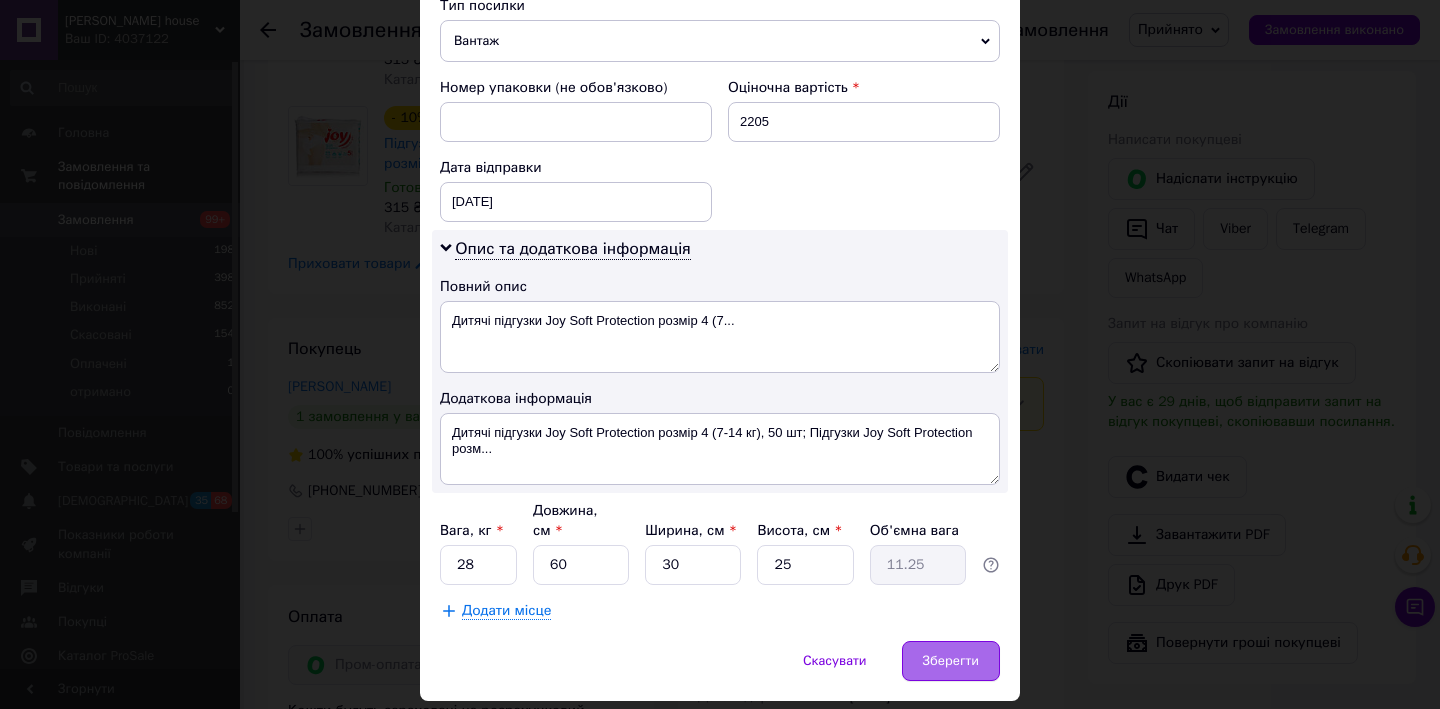 click on "Зберегти" at bounding box center [951, 661] 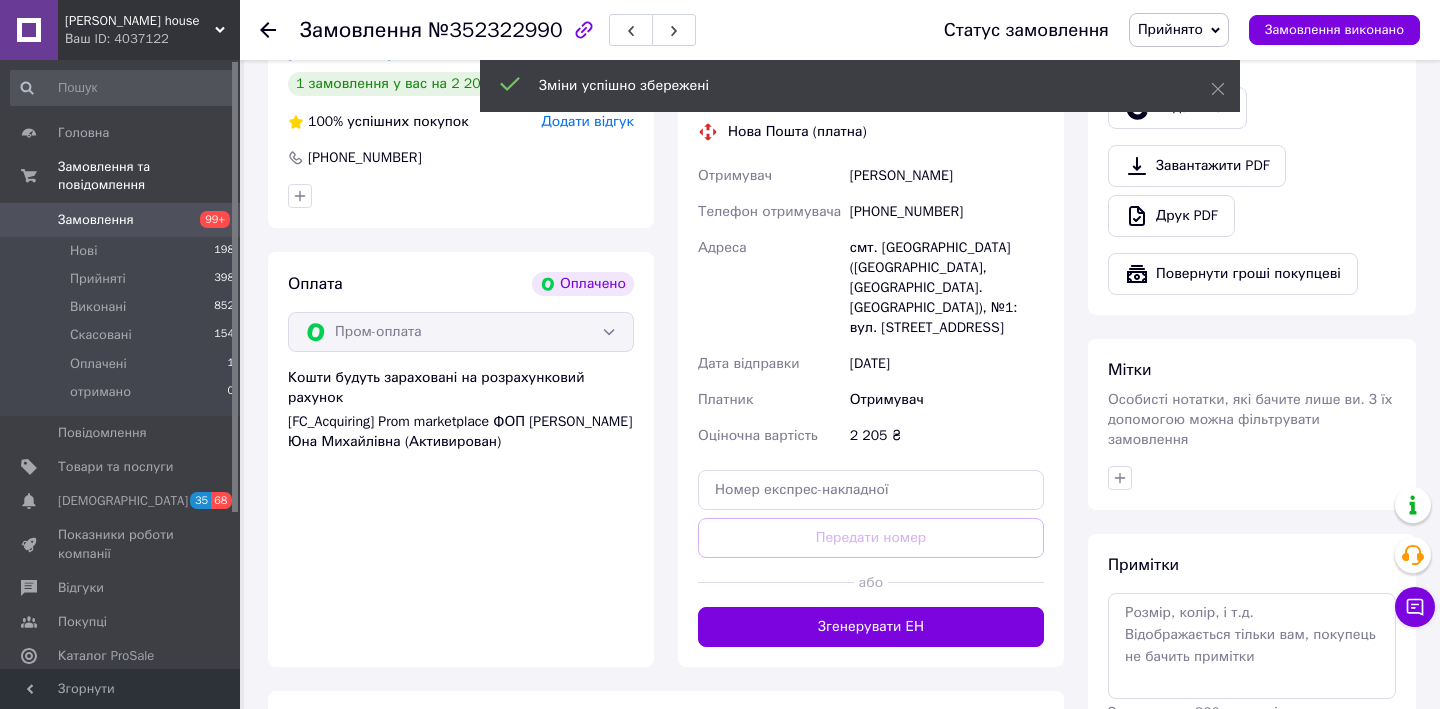 scroll, scrollTop: 691, scrollLeft: 0, axis: vertical 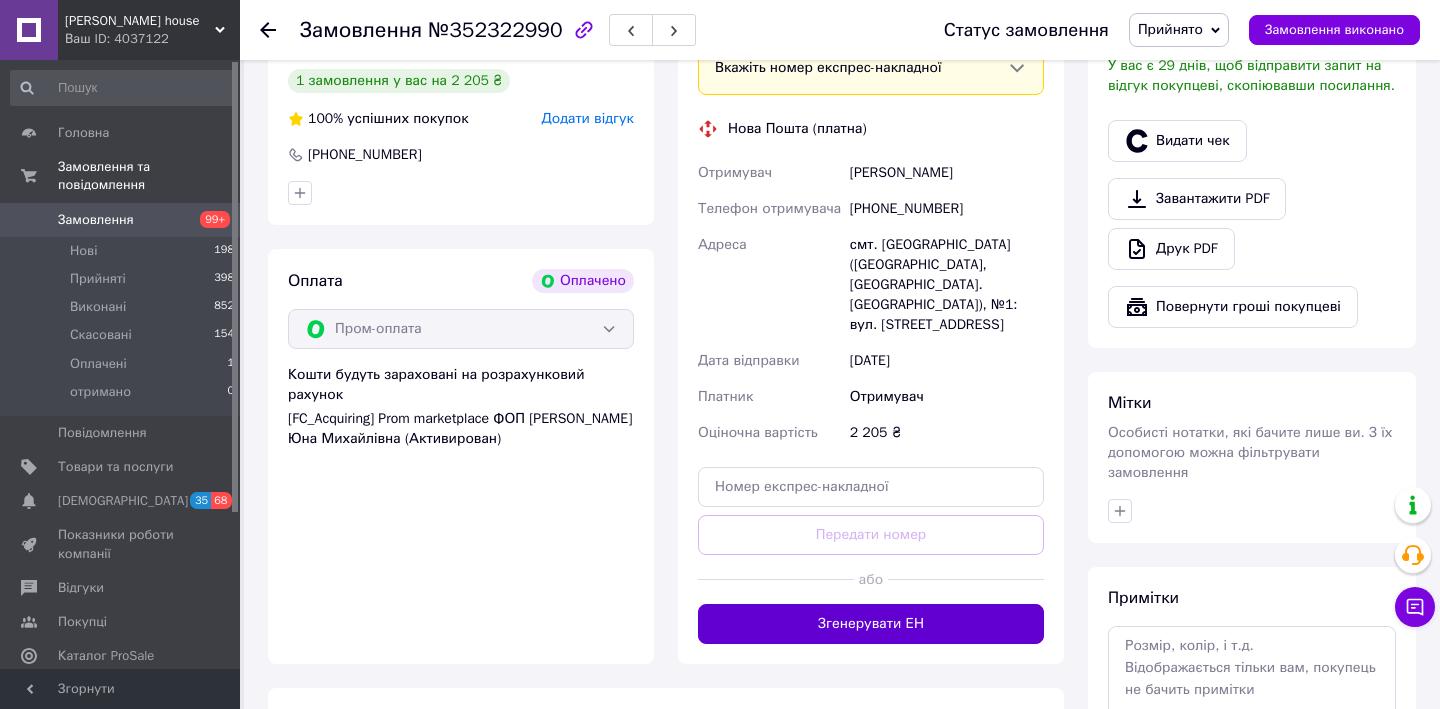 click on "Згенерувати ЕН" at bounding box center [871, 624] 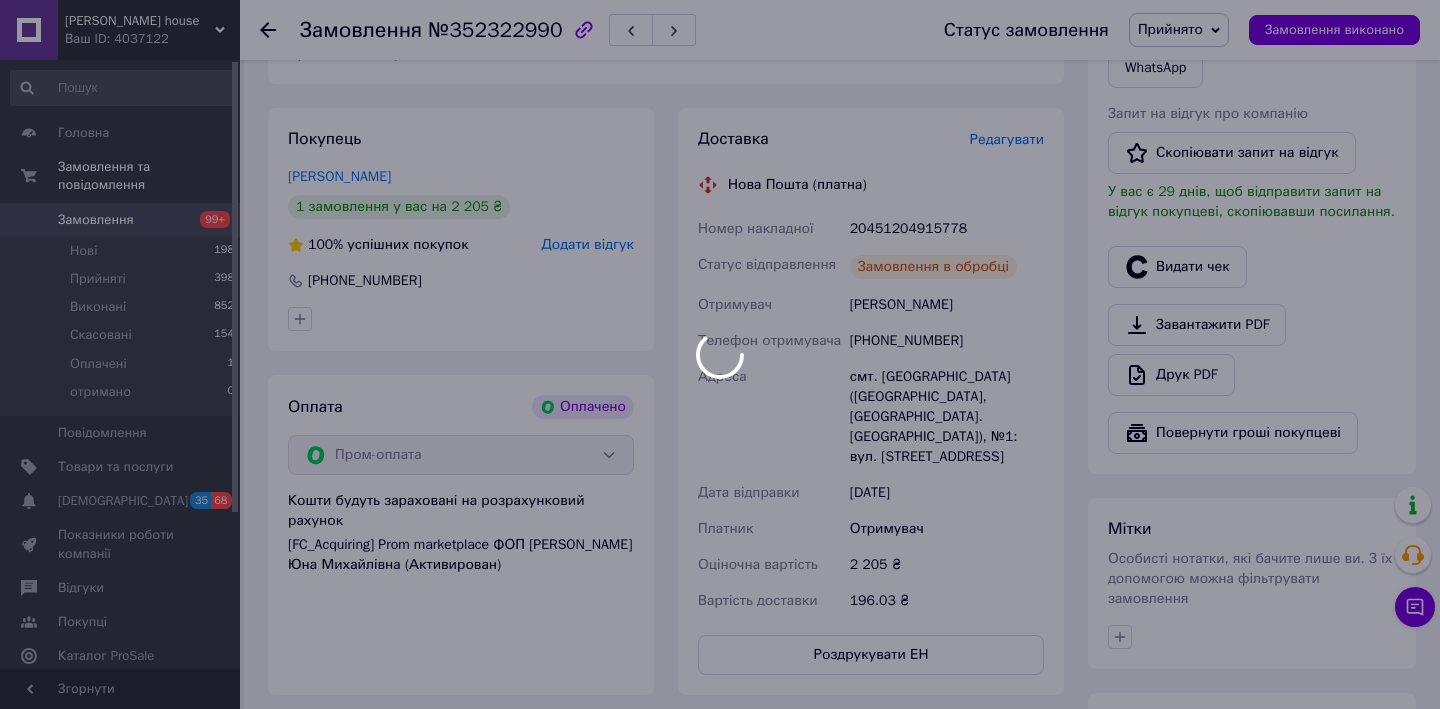 scroll, scrollTop: 566, scrollLeft: 0, axis: vertical 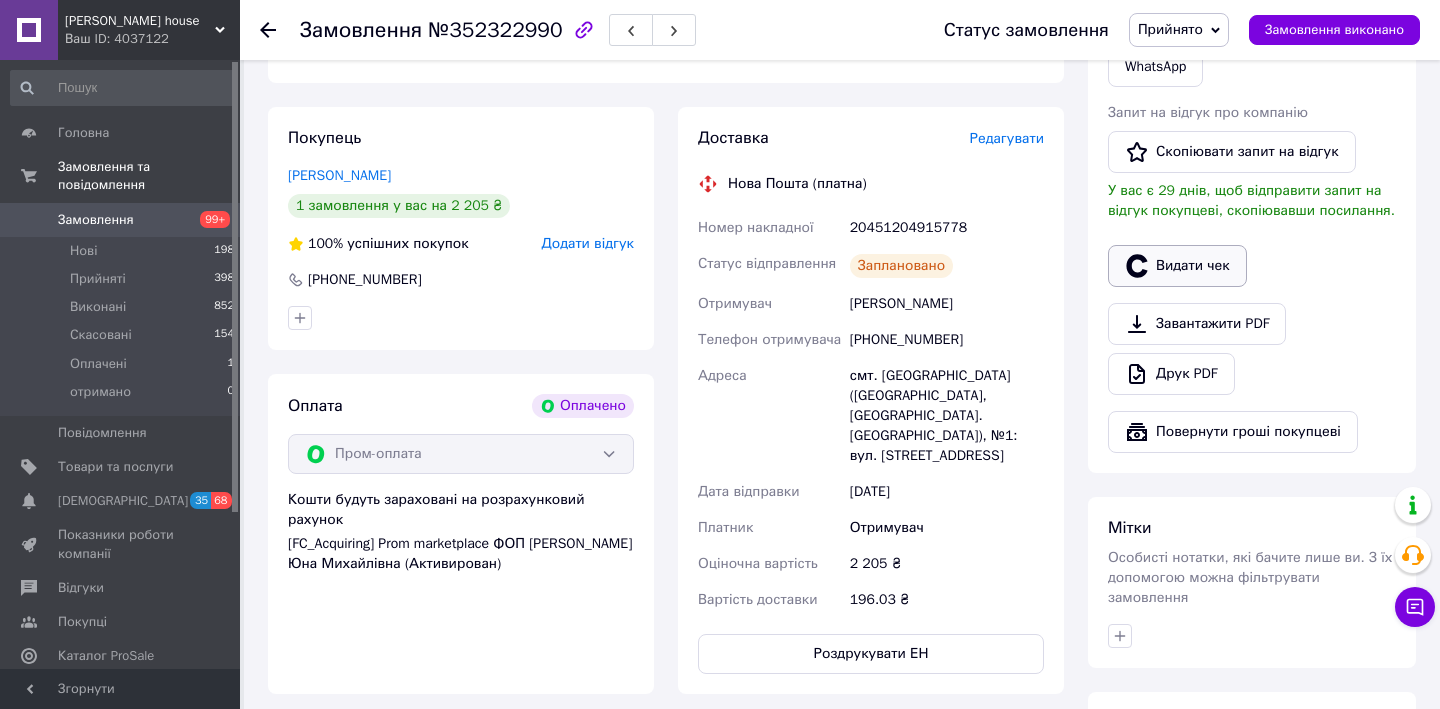 click on "Видати чек" at bounding box center (1177, 266) 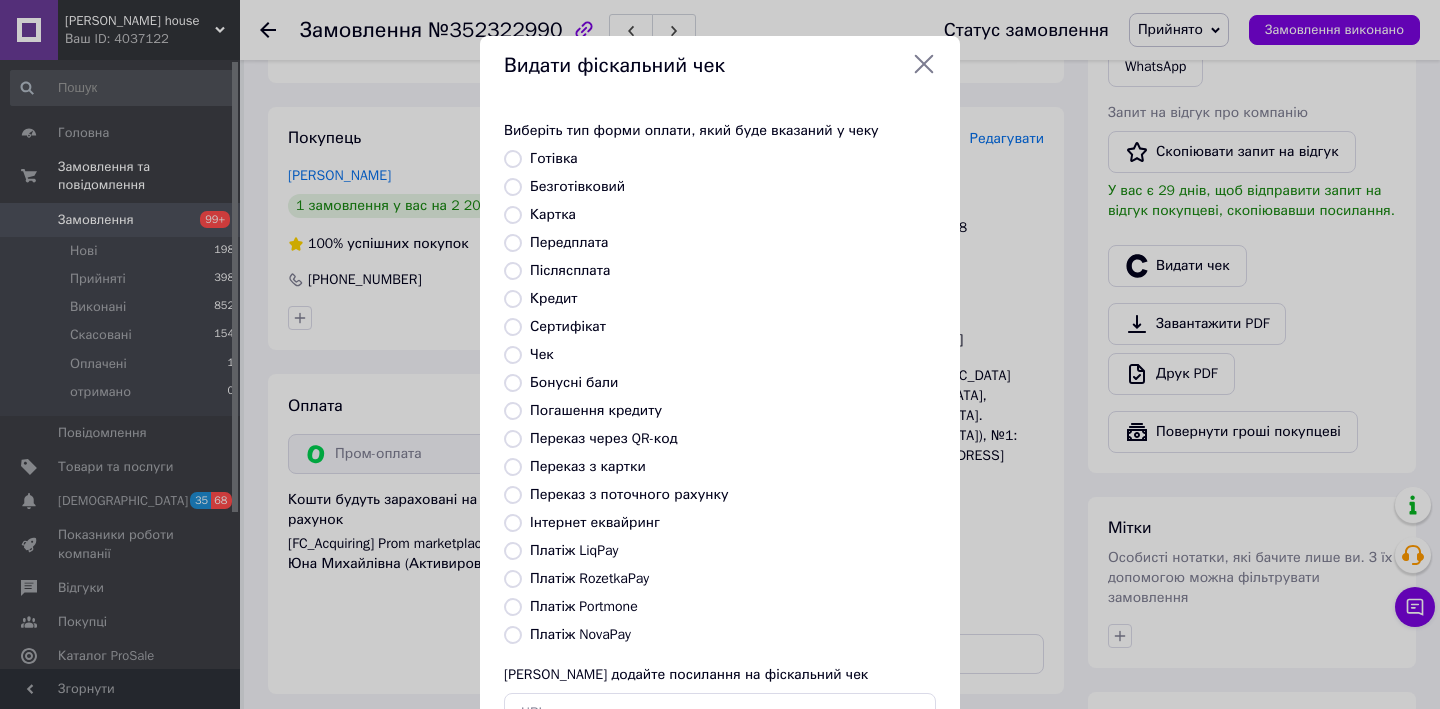click on "Платіж RozetkaPay" at bounding box center [513, 579] 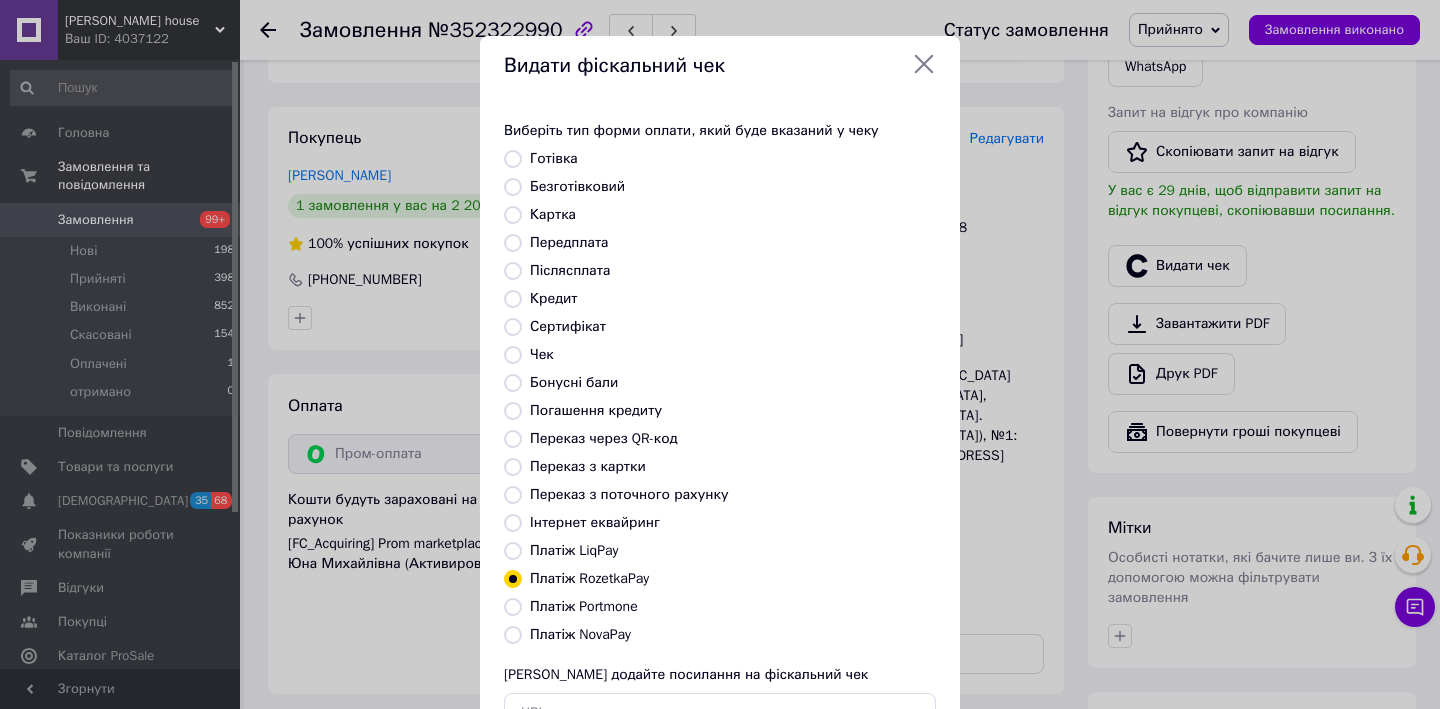 scroll, scrollTop: 150, scrollLeft: 0, axis: vertical 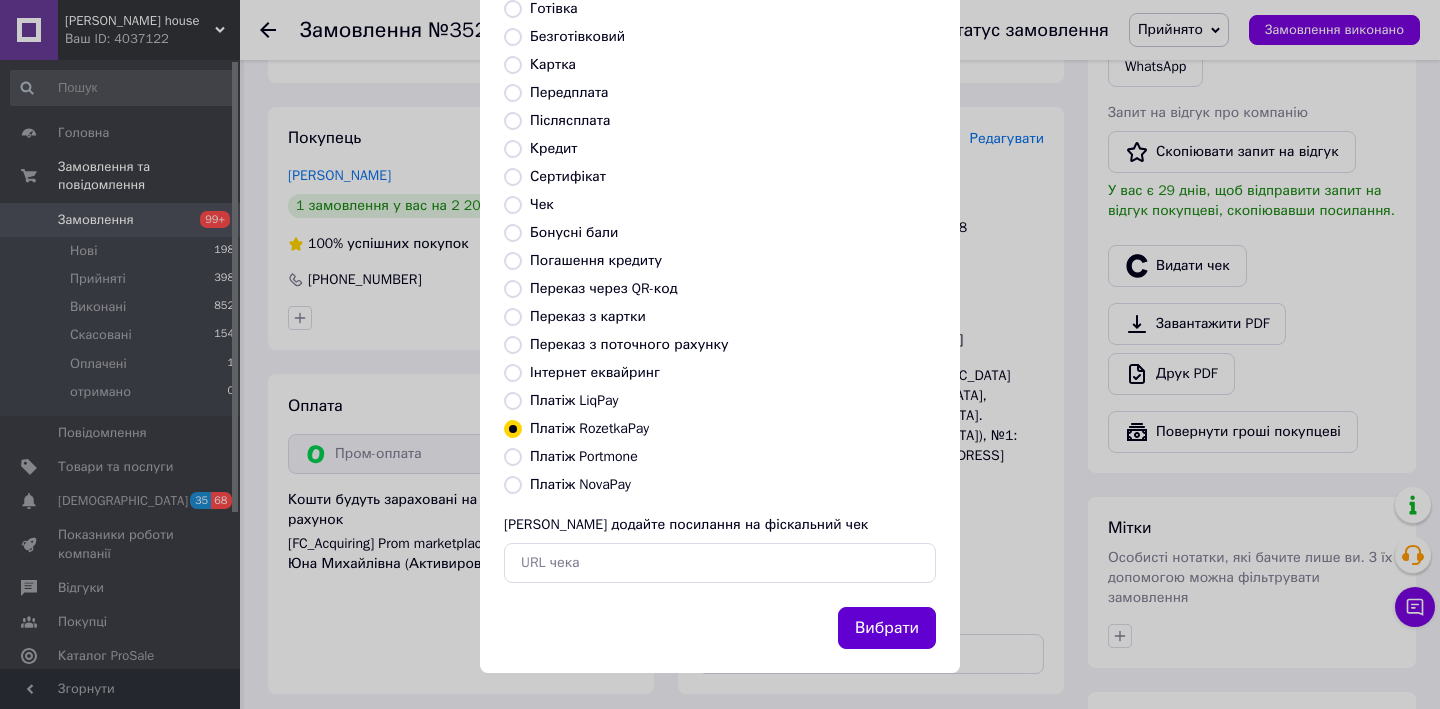 click on "Вибрати" at bounding box center [887, 628] 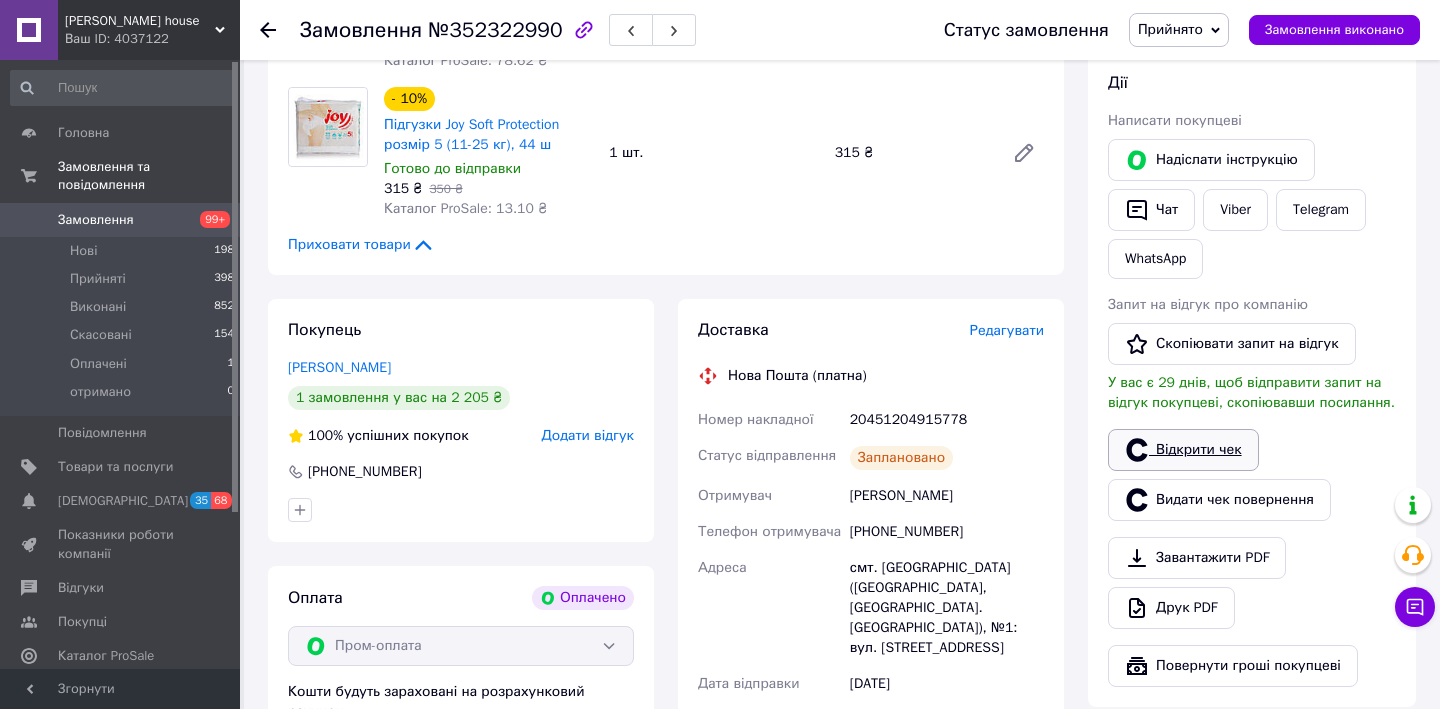 scroll, scrollTop: 369, scrollLeft: 0, axis: vertical 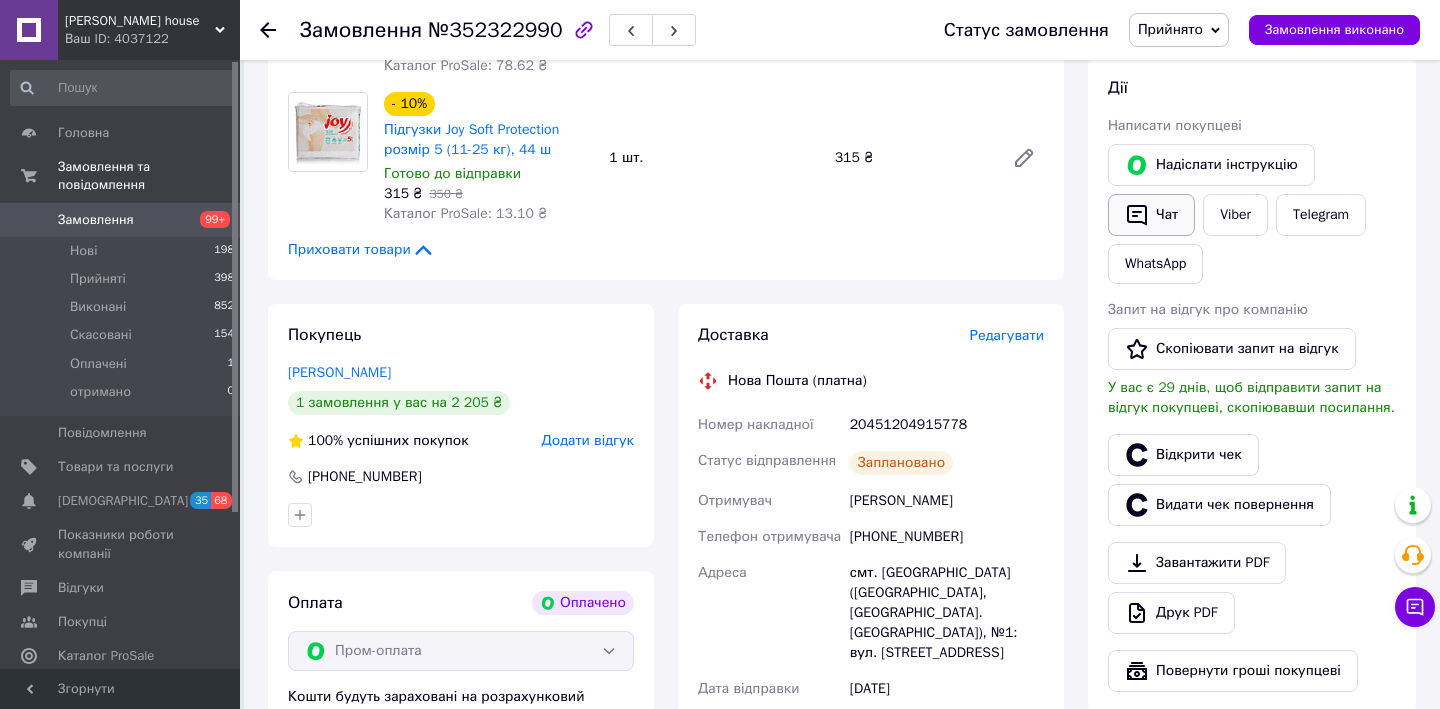 click on "Чат" at bounding box center (1151, 215) 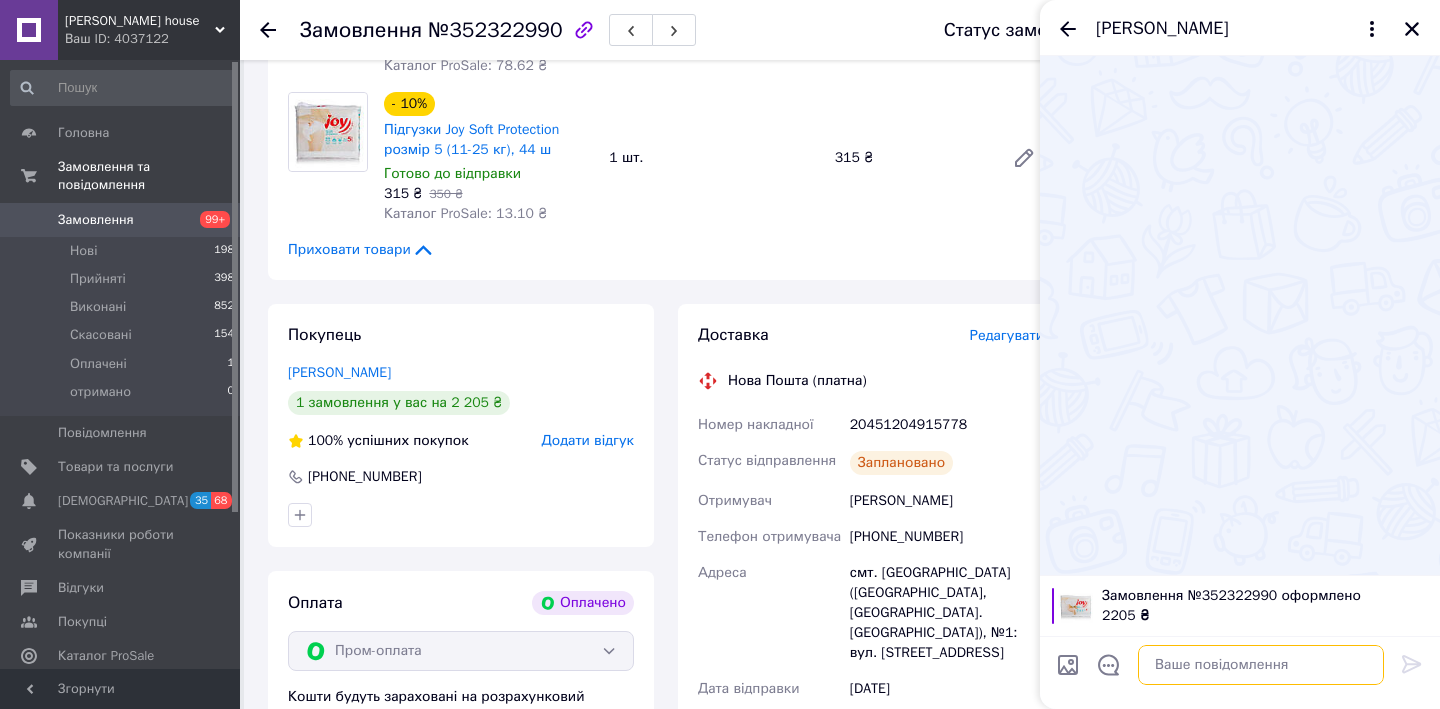 paste on "[URL][DOMAIN_NAME]" 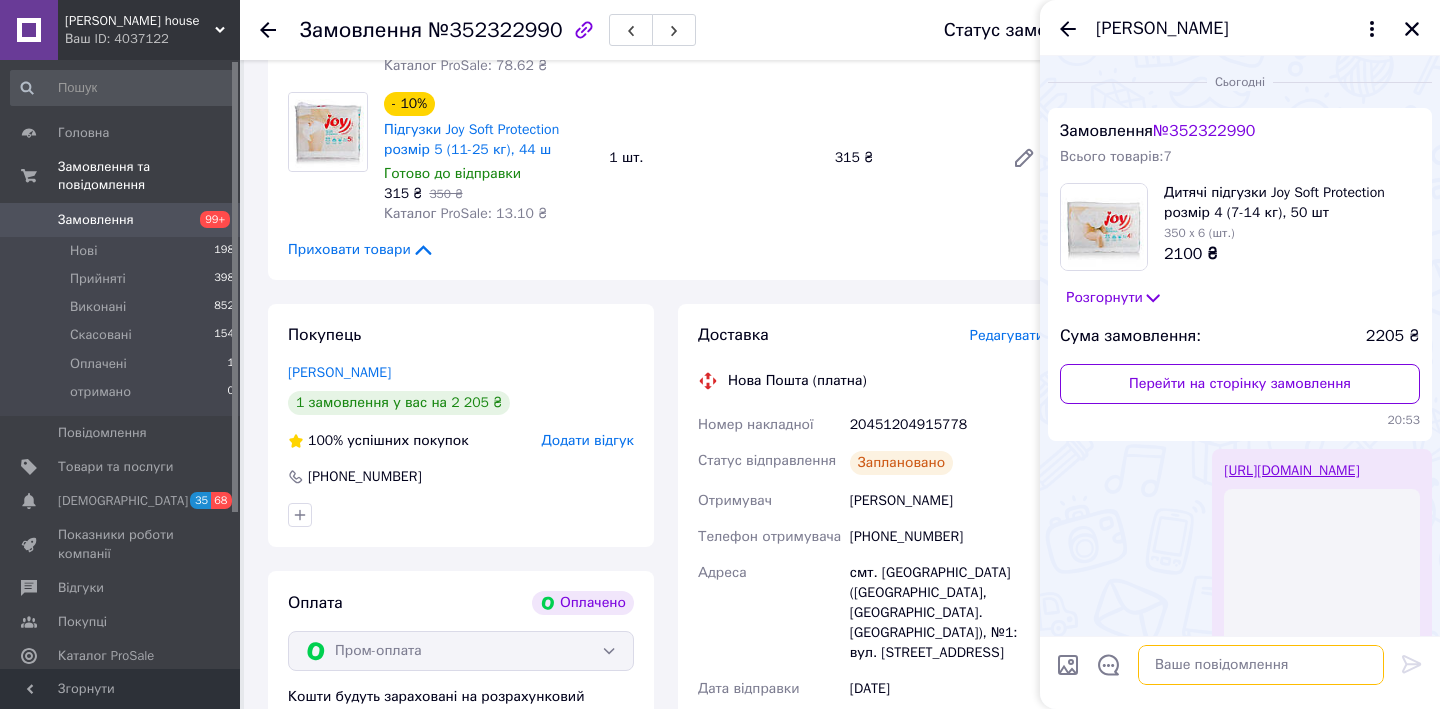 scroll, scrollTop: 154, scrollLeft: 0, axis: vertical 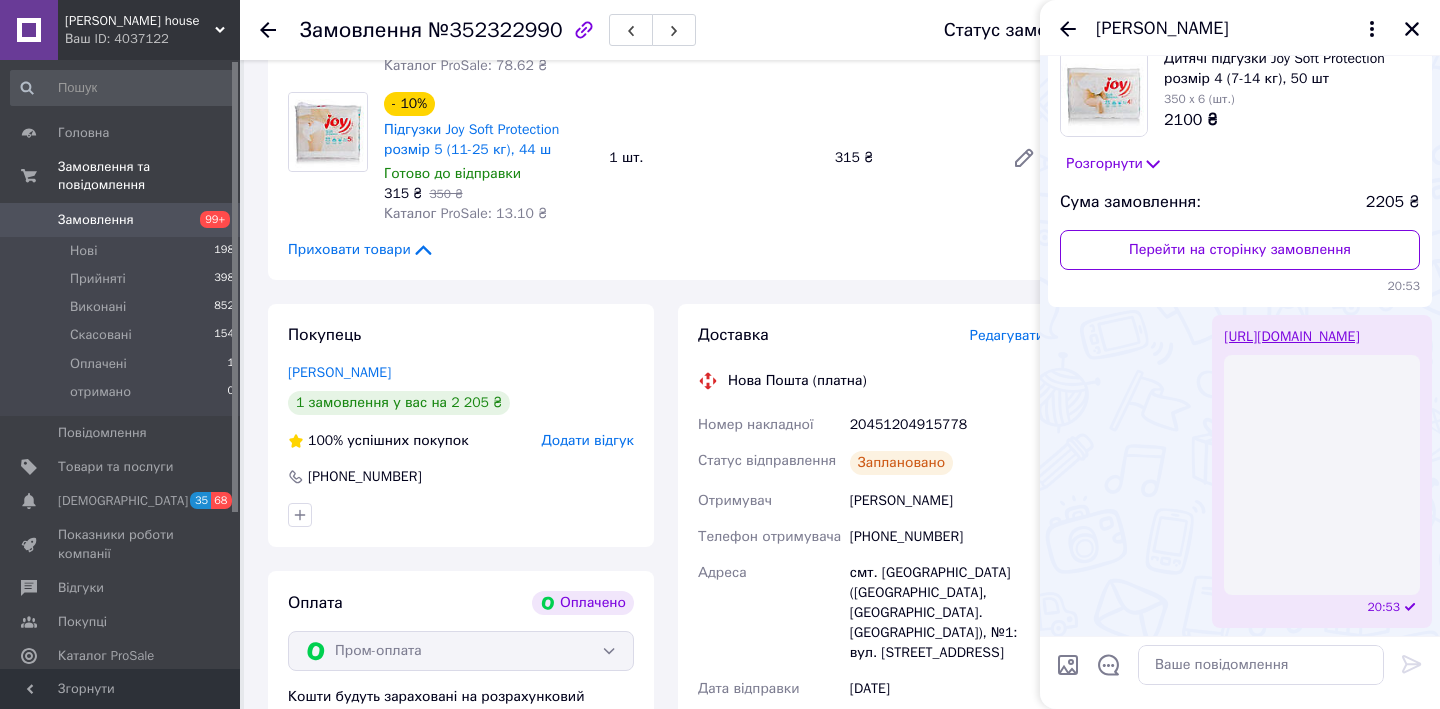 click on "Замовлення" at bounding box center [121, 220] 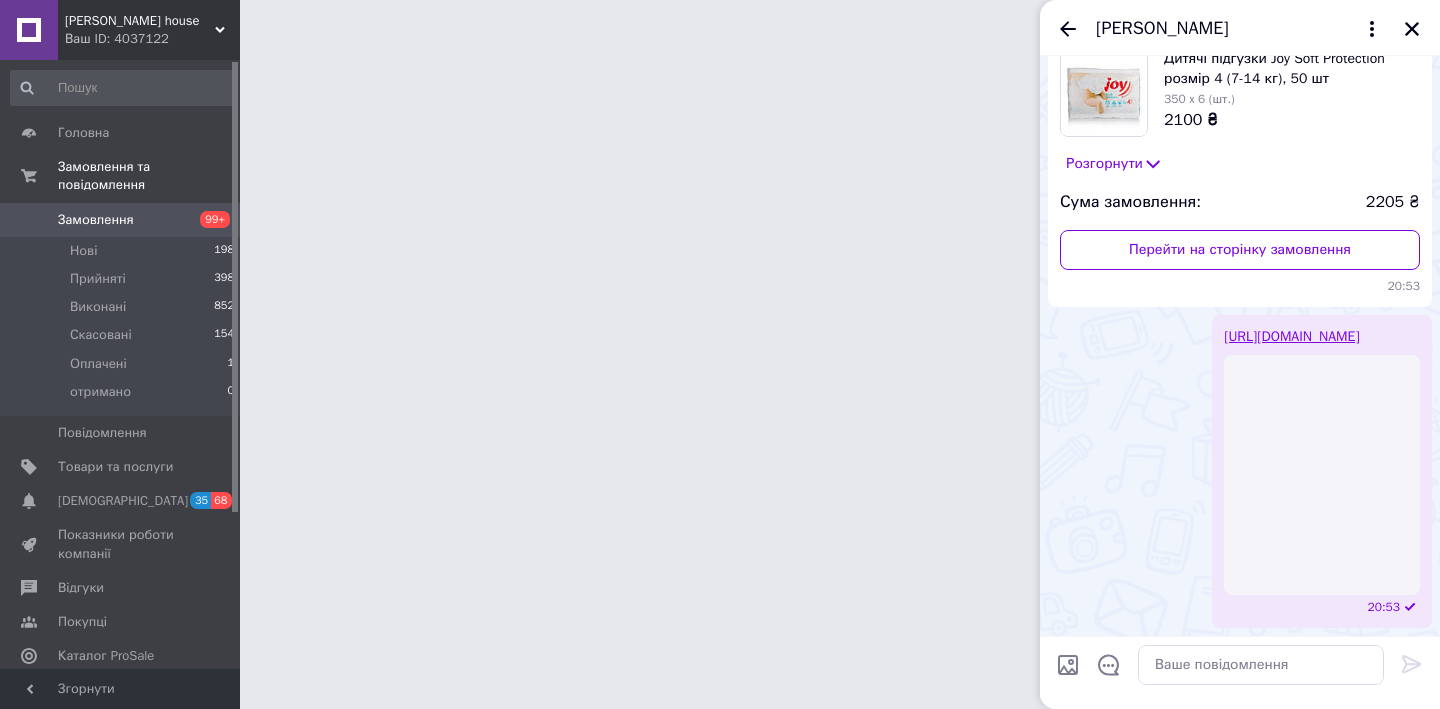 scroll, scrollTop: 0, scrollLeft: 0, axis: both 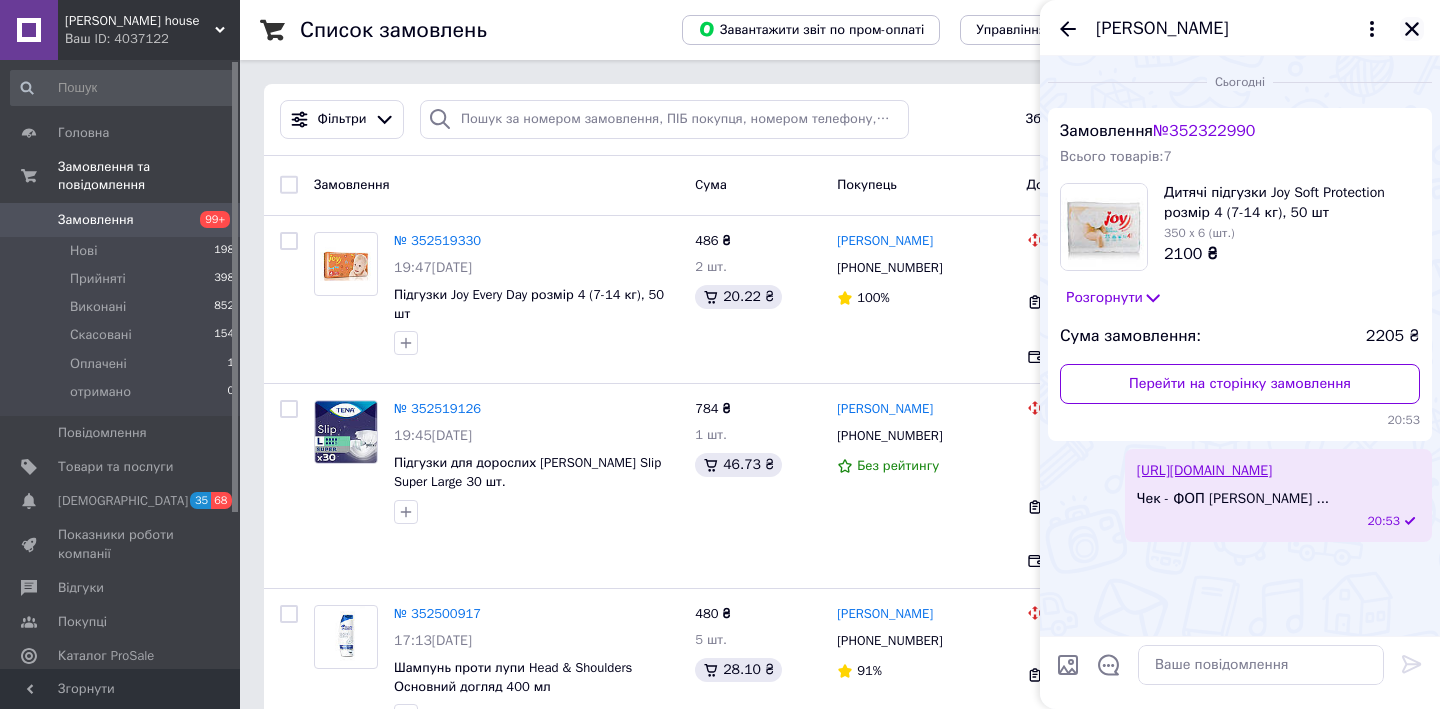 click 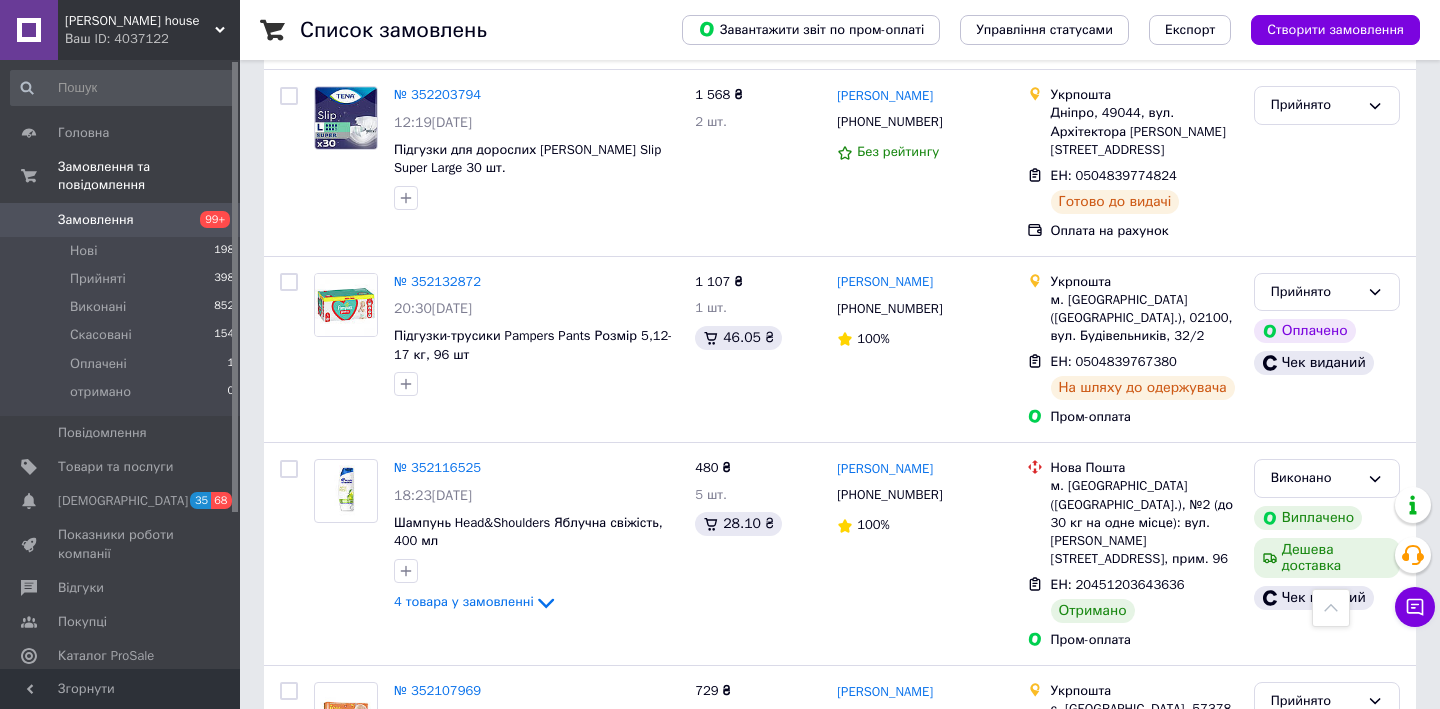 scroll, scrollTop: 3803, scrollLeft: 0, axis: vertical 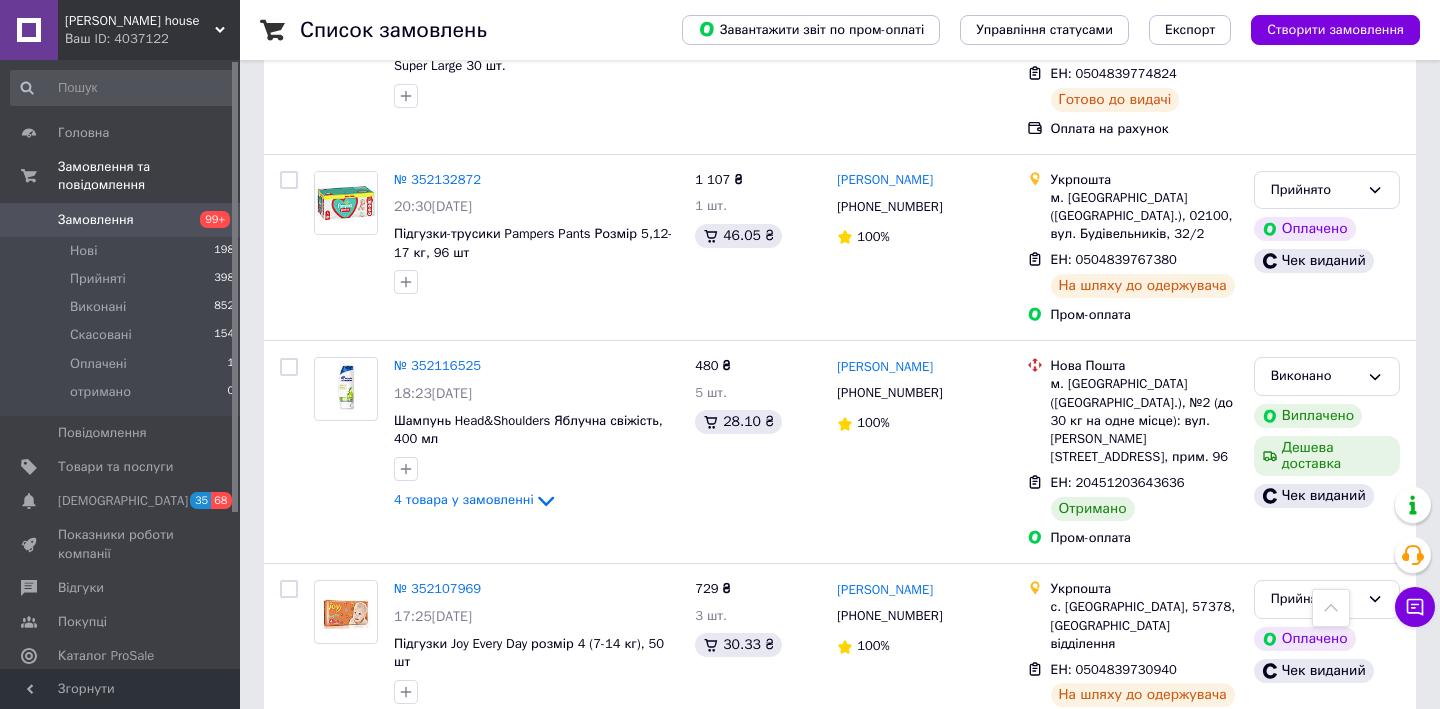 click on "2" at bounding box center (327, 795) 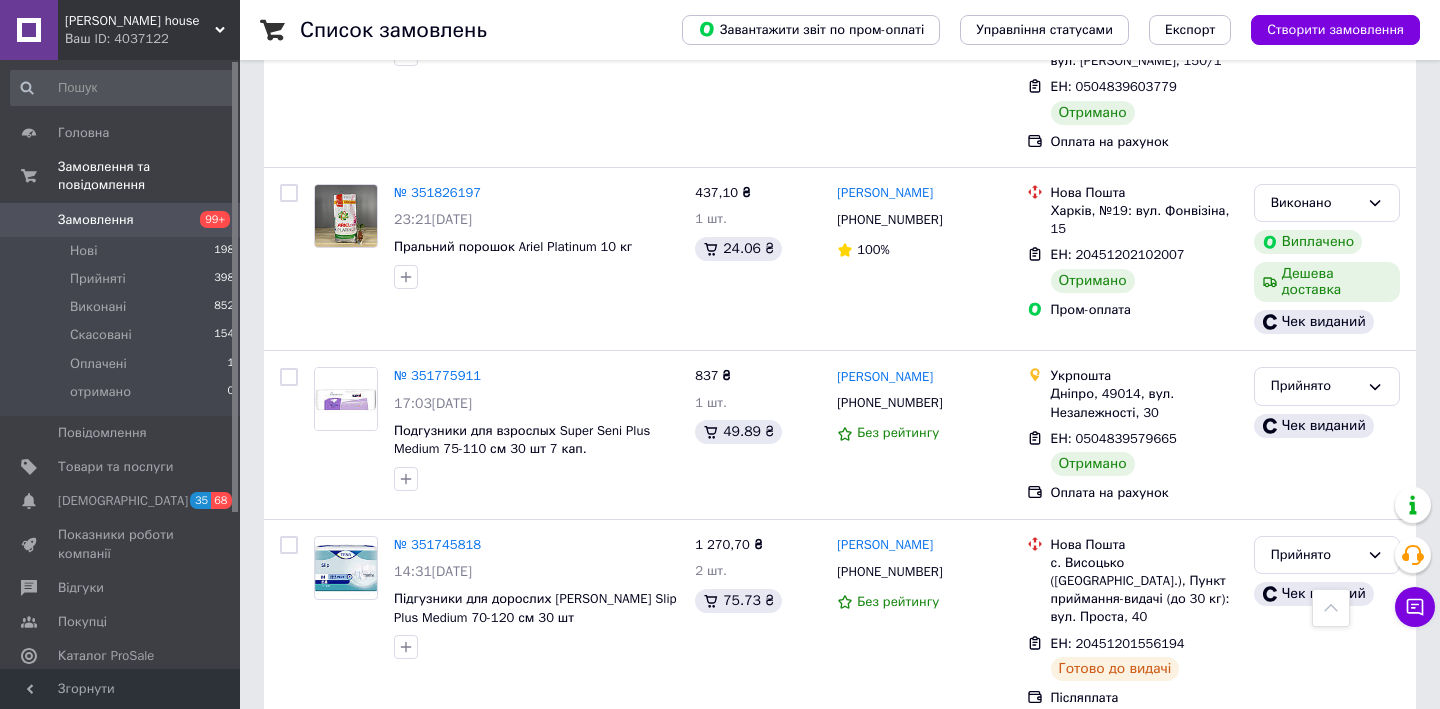 scroll, scrollTop: 3257, scrollLeft: 0, axis: vertical 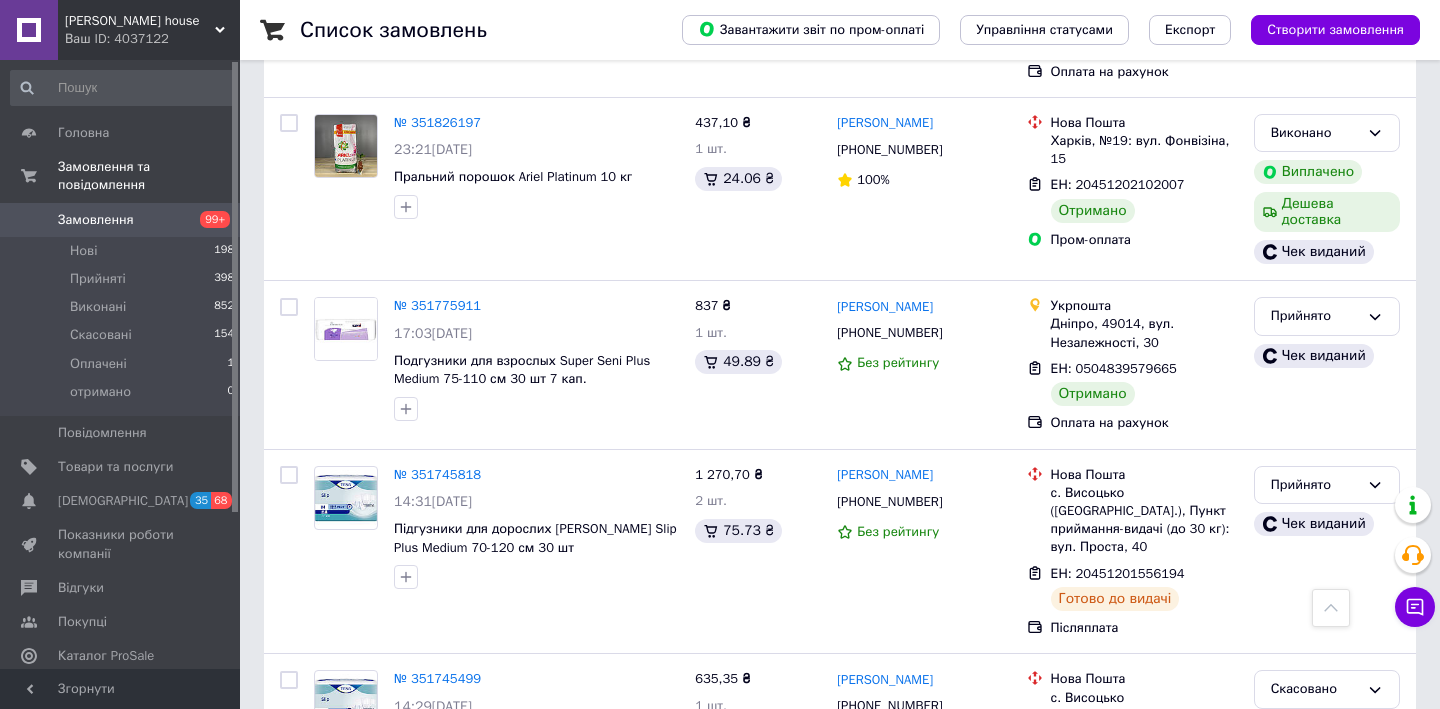 click on "3" at bounding box center [494, 855] 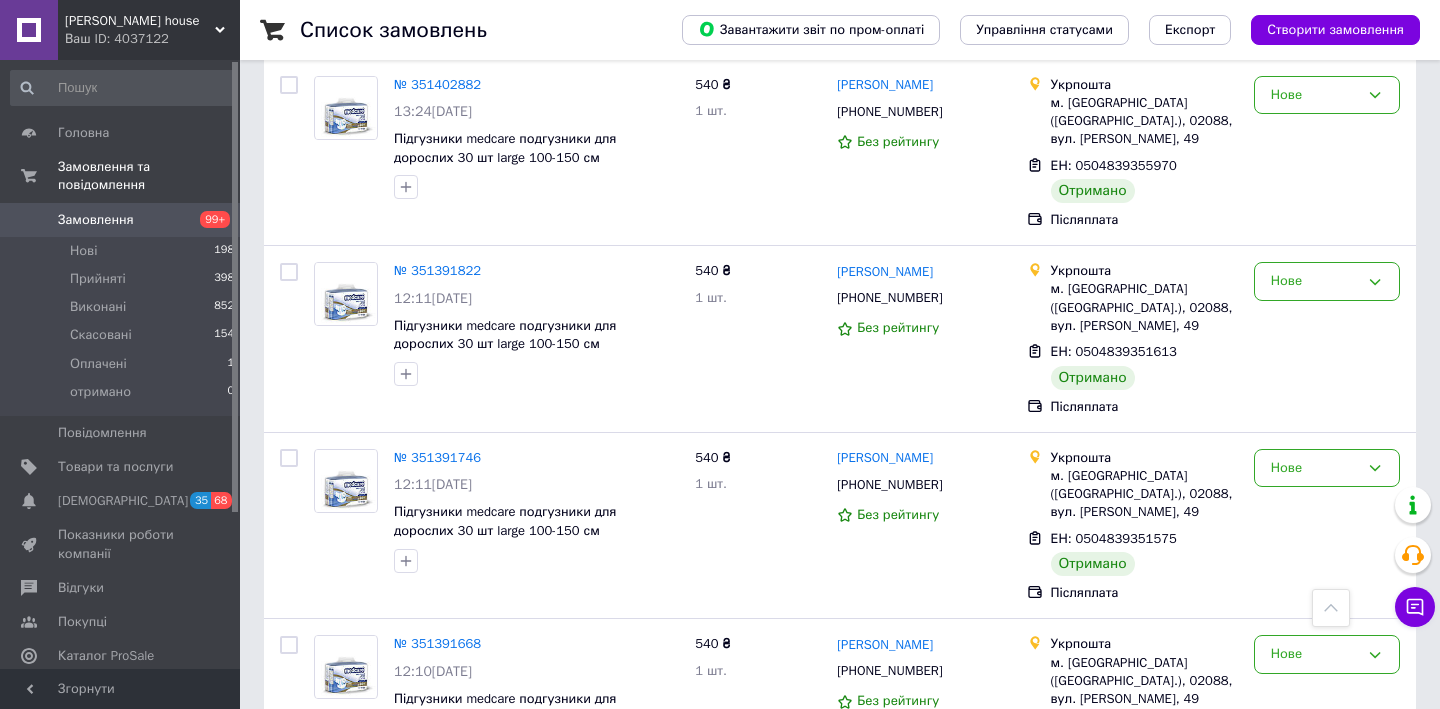 scroll, scrollTop: 3245, scrollLeft: 0, axis: vertical 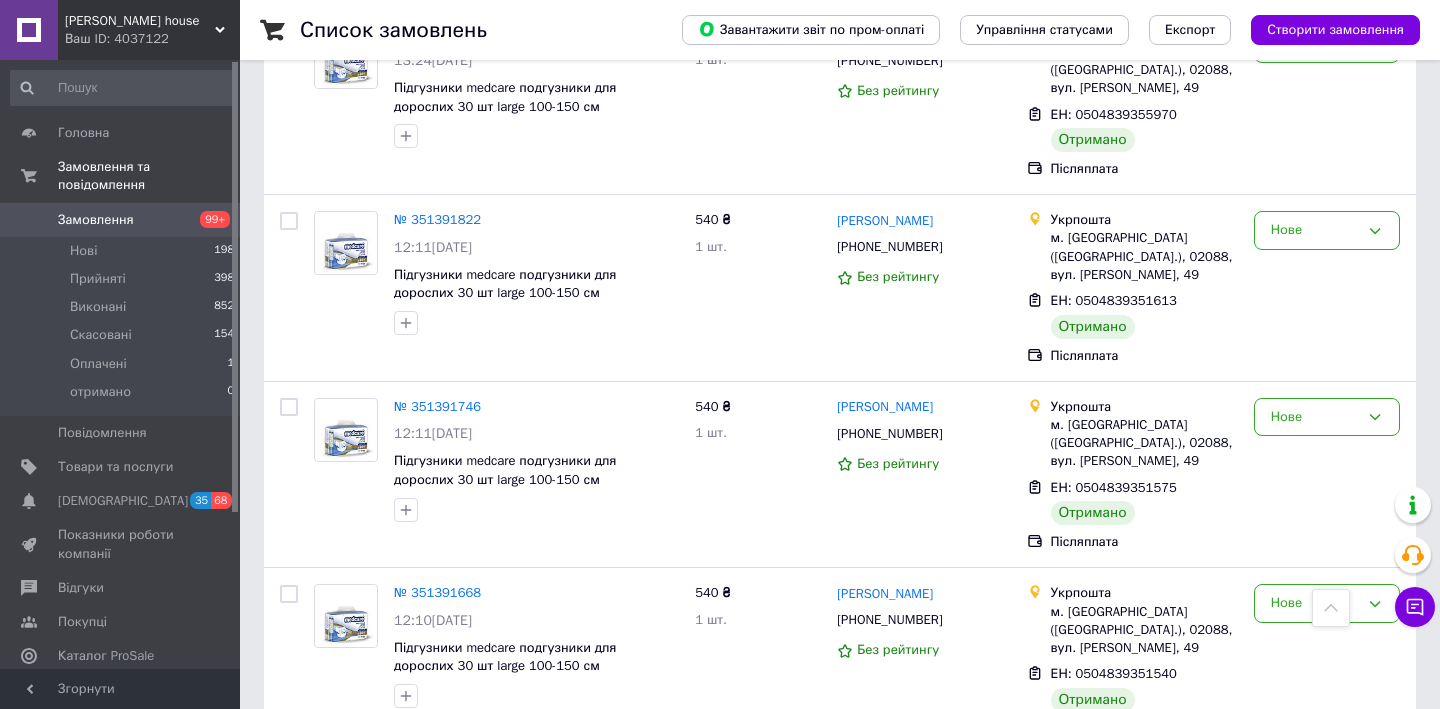 click on "4" at bounding box center [539, 799] 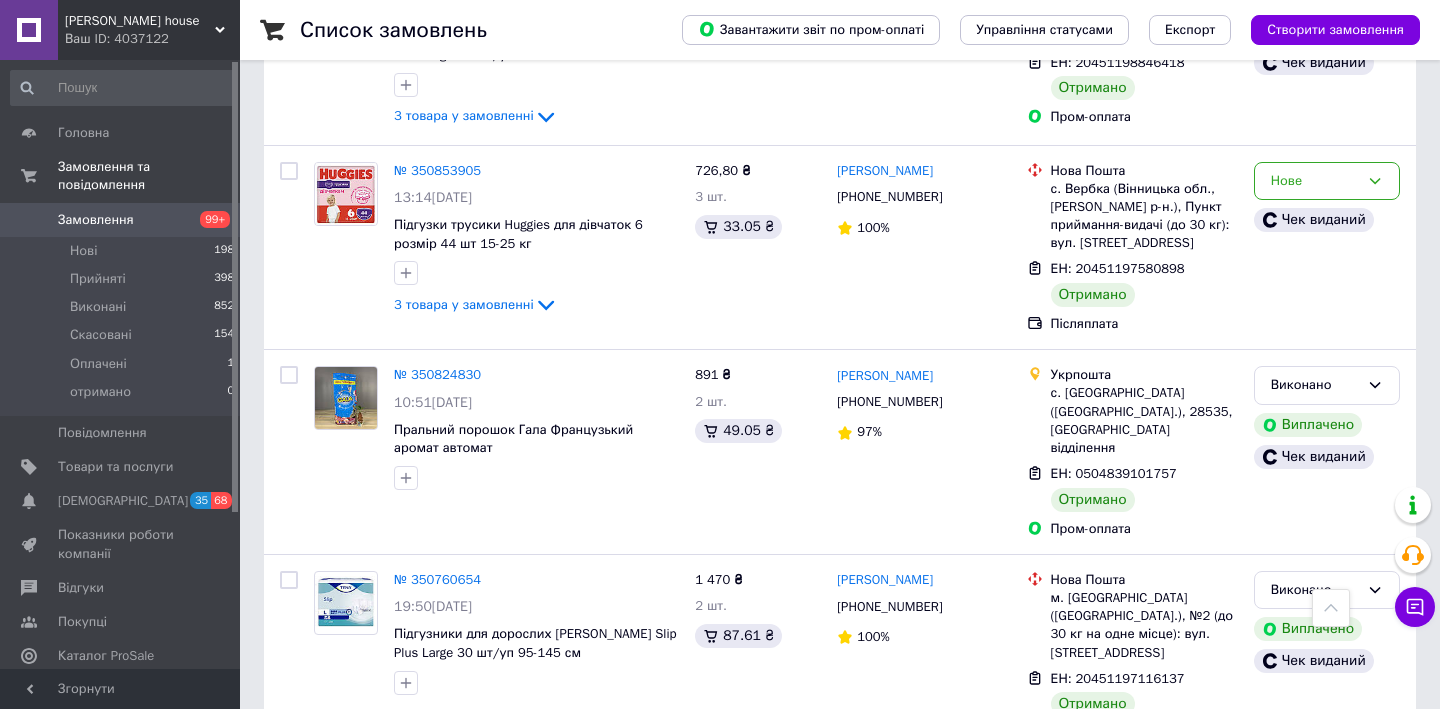 scroll, scrollTop: 3433, scrollLeft: 0, axis: vertical 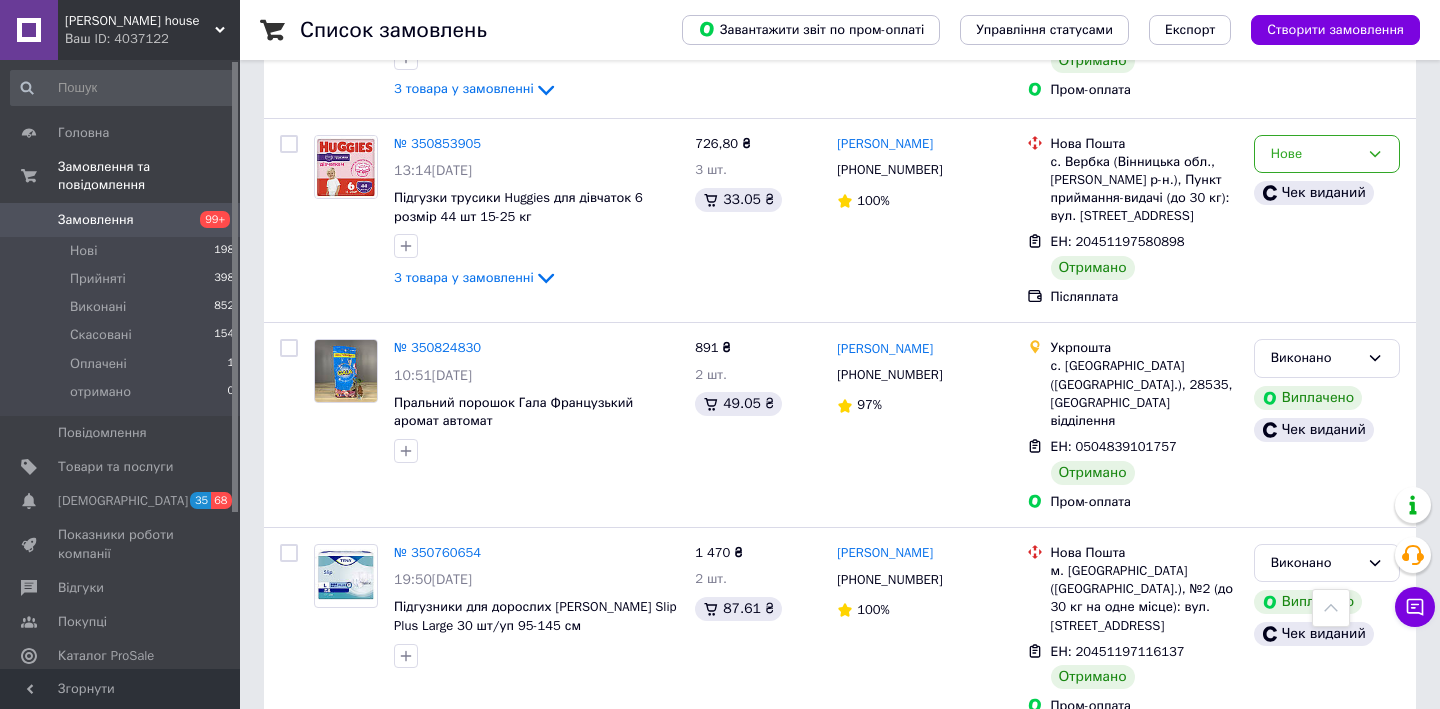 click on "5" at bounding box center [584, 777] 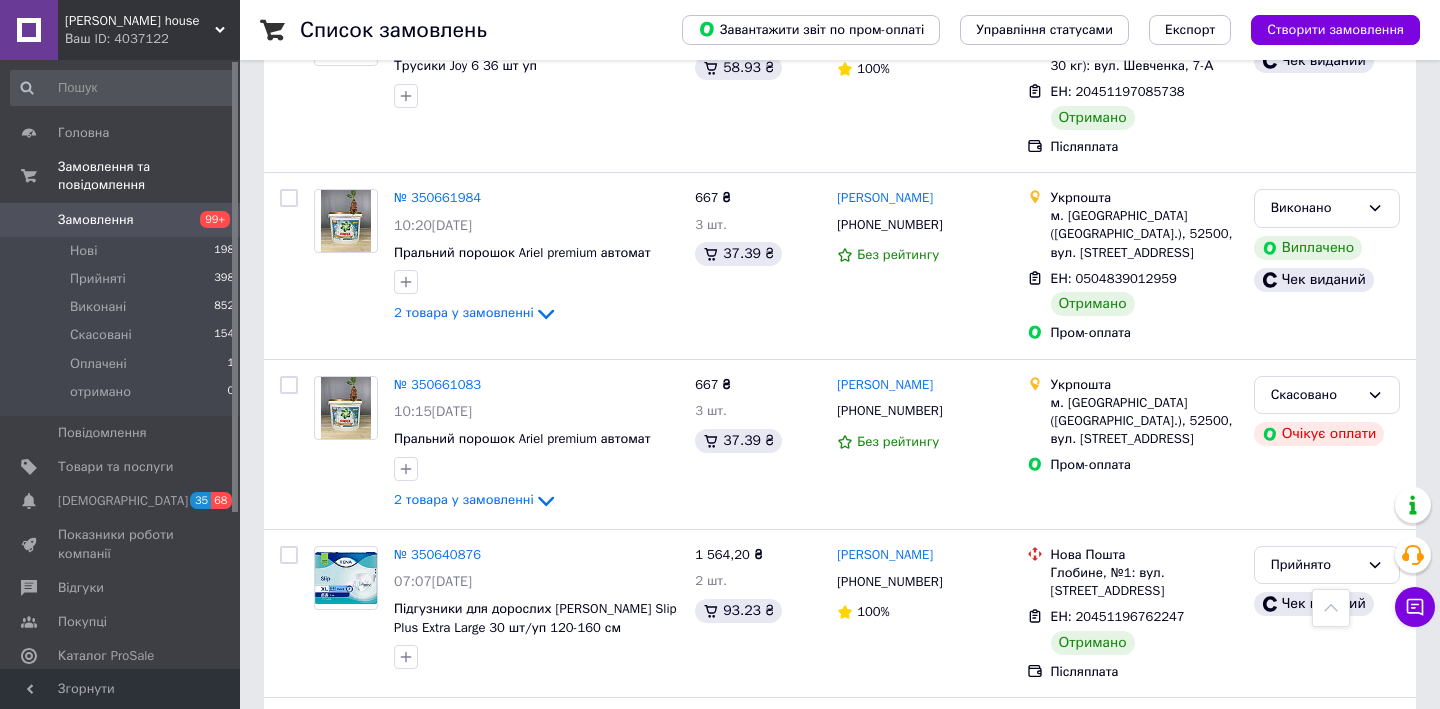 scroll, scrollTop: 453, scrollLeft: 0, axis: vertical 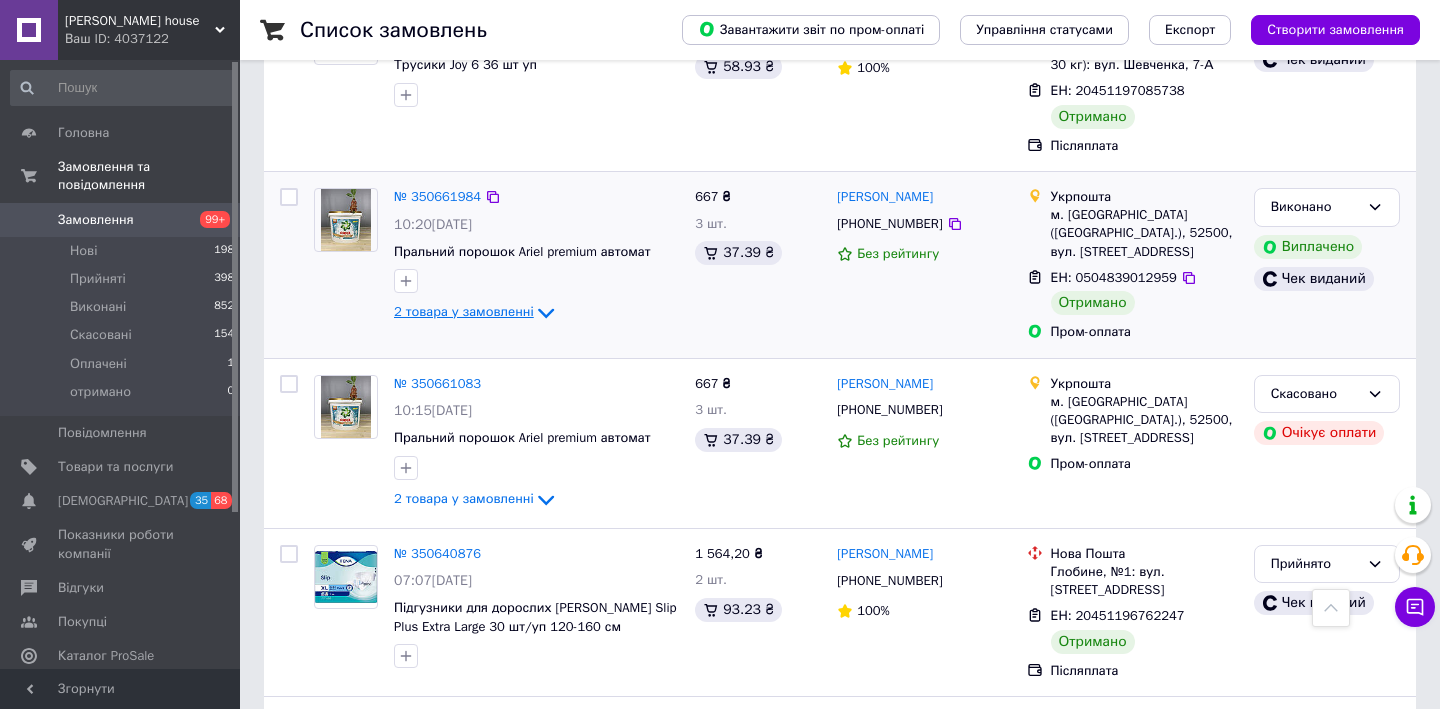 click 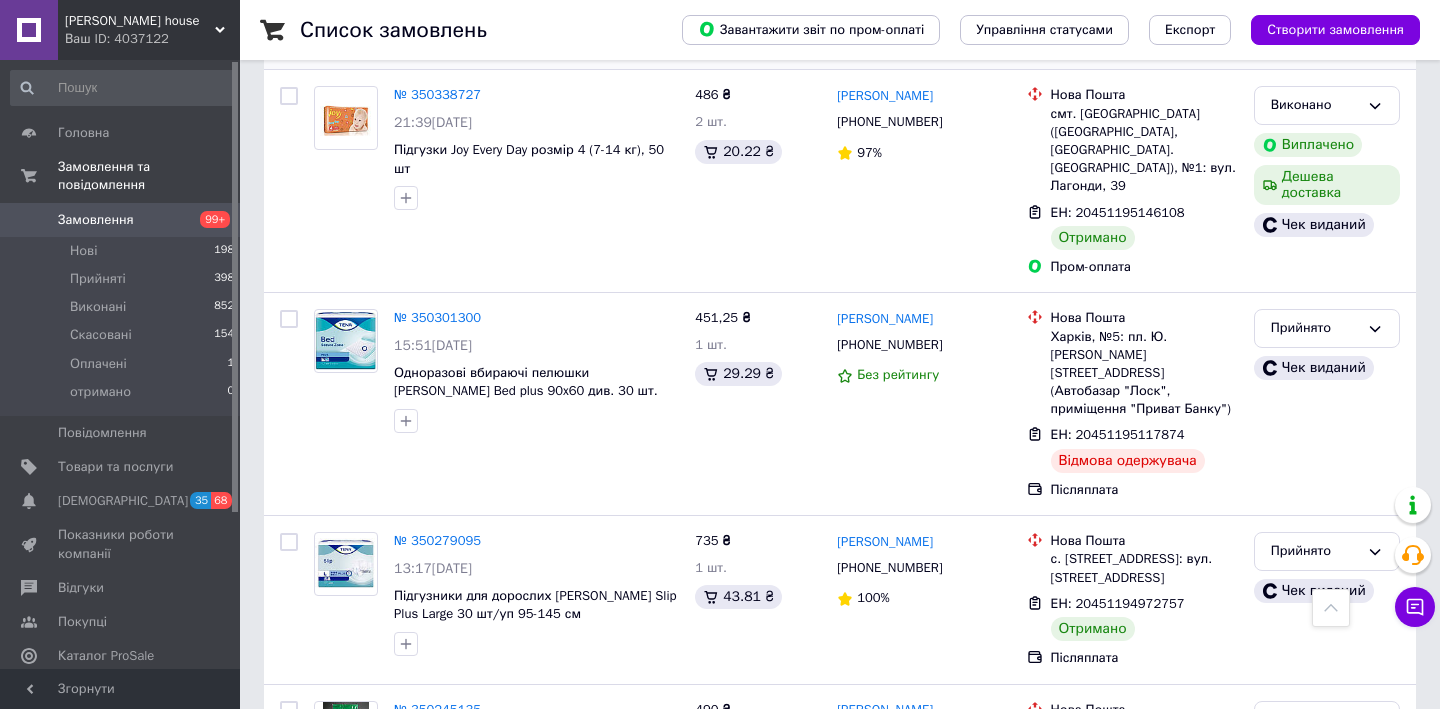 scroll, scrollTop: 3381, scrollLeft: 0, axis: vertical 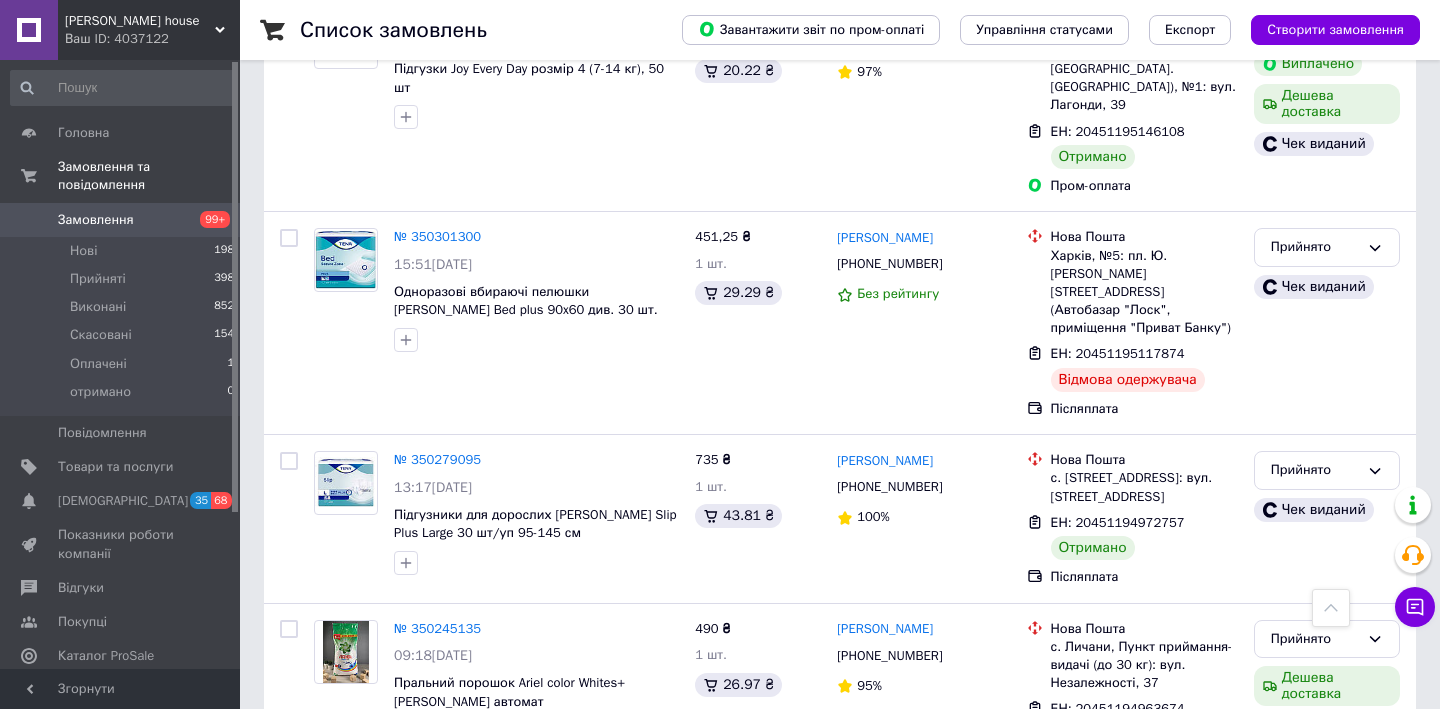 click on "6" at bounding box center (629, 834) 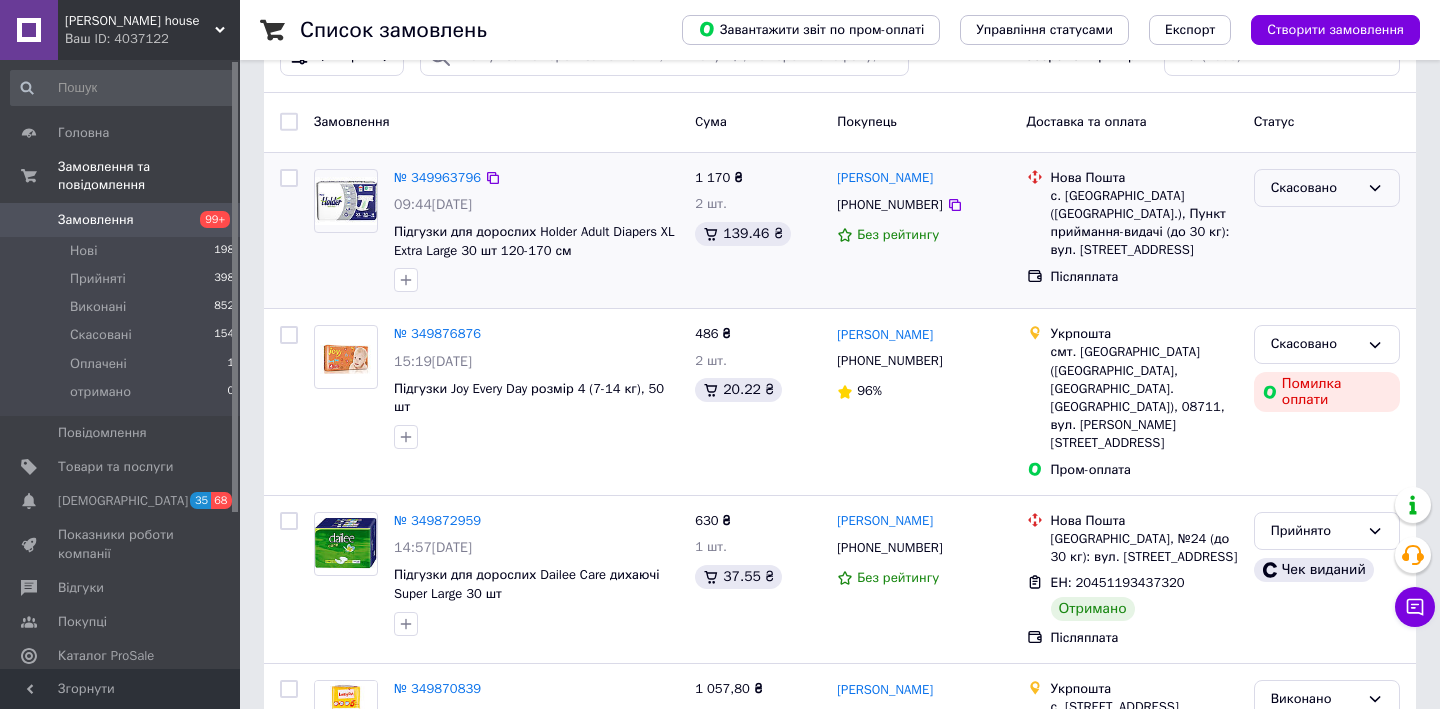 scroll, scrollTop: 66, scrollLeft: 0, axis: vertical 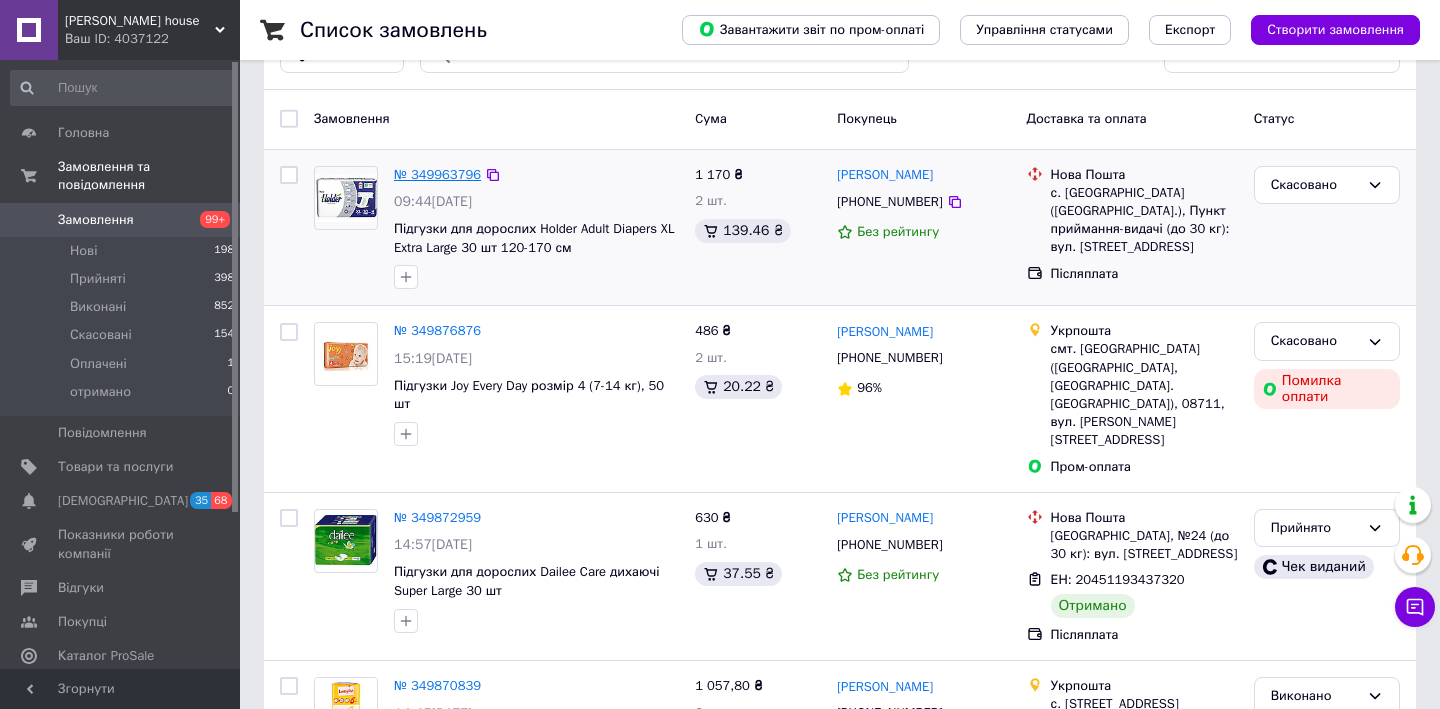 click on "№ 349963796" at bounding box center [437, 174] 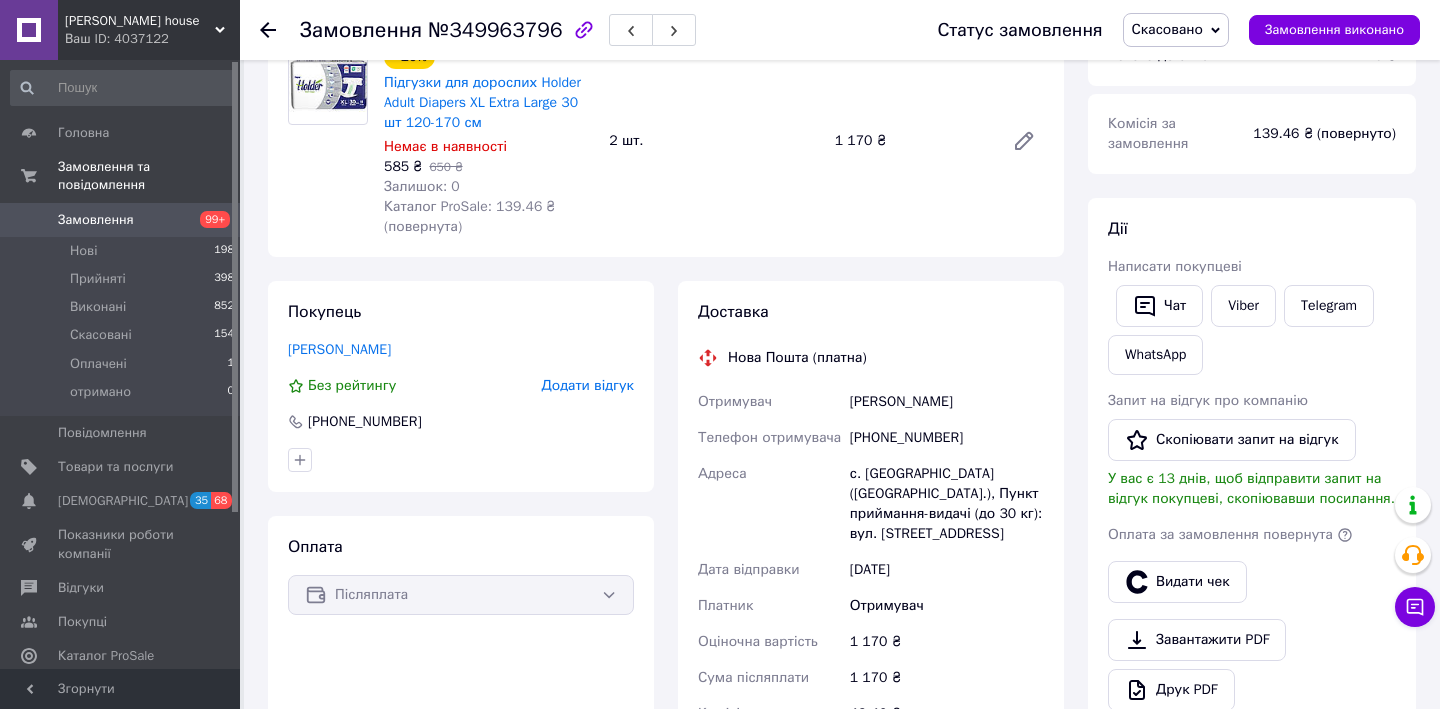 scroll, scrollTop: 185, scrollLeft: 0, axis: vertical 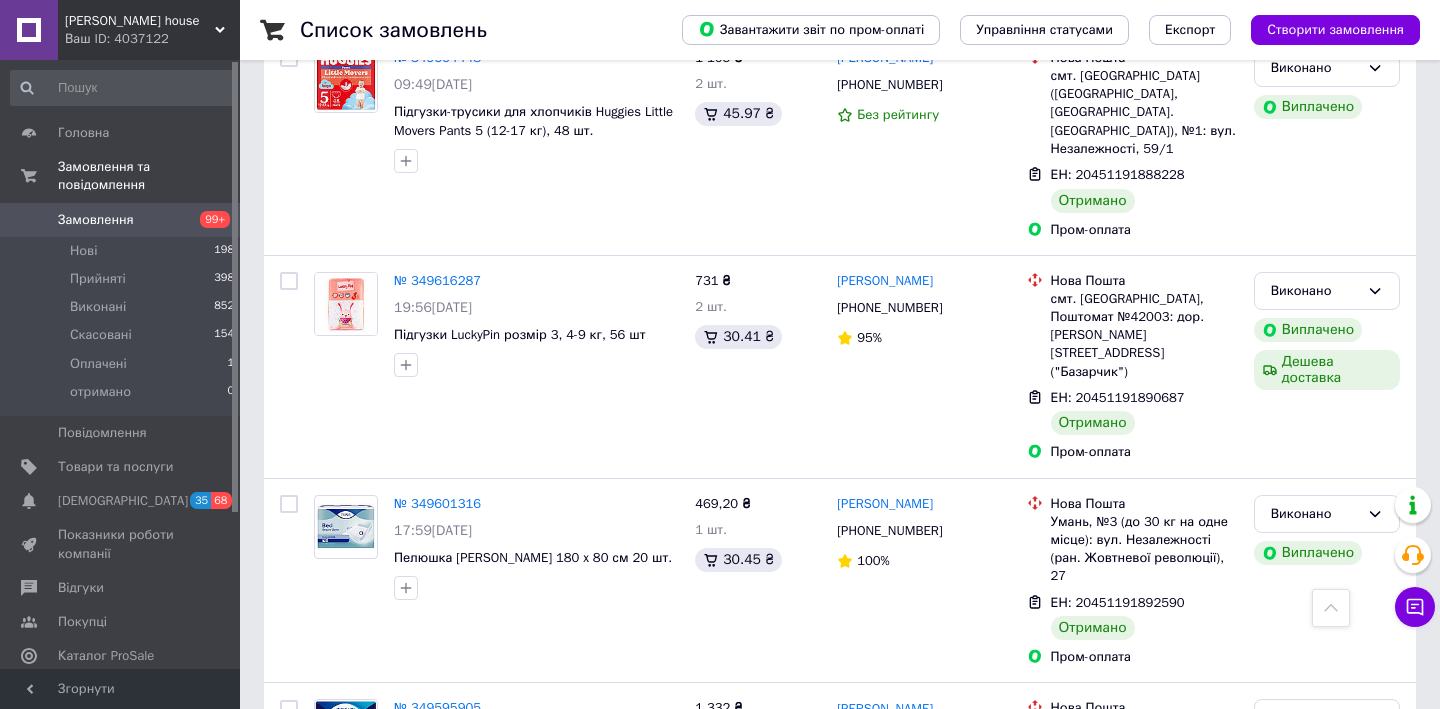 click on "Головна Замовлення та повідомлення Замовлення 99+ Нові 198 Прийняті 398 Виконані 852 Скасовані 154 Оплачені 1 отримано 0 Повідомлення 0 Товари та послуги Сповіщення 35 68 Показники роботи компанії Відгуки Покупці Каталог ProSale Аналітика Управління сайтом Гаманець компанії [PERSON_NAME] Тарифи та рахунки Prom мікс 1 000" at bounding box center [123, 367] 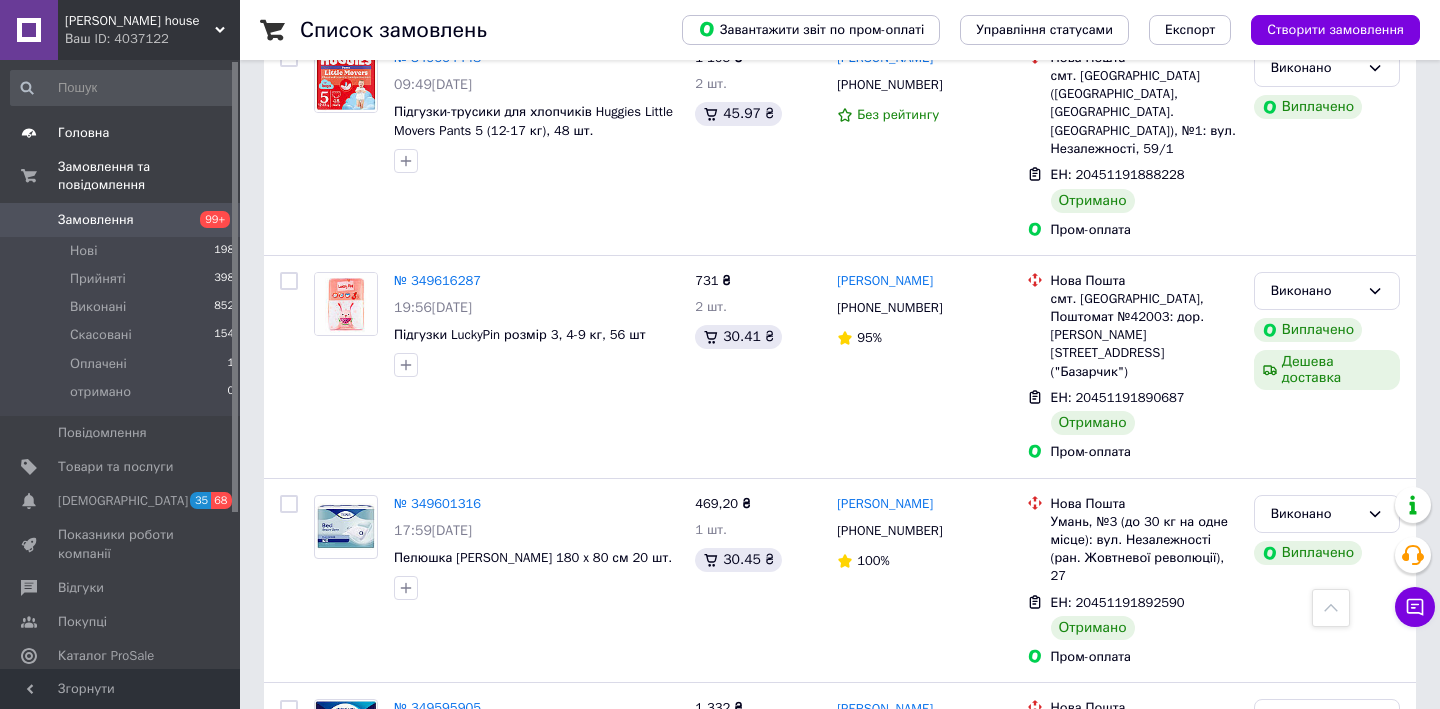 click on "Головна" at bounding box center [83, 133] 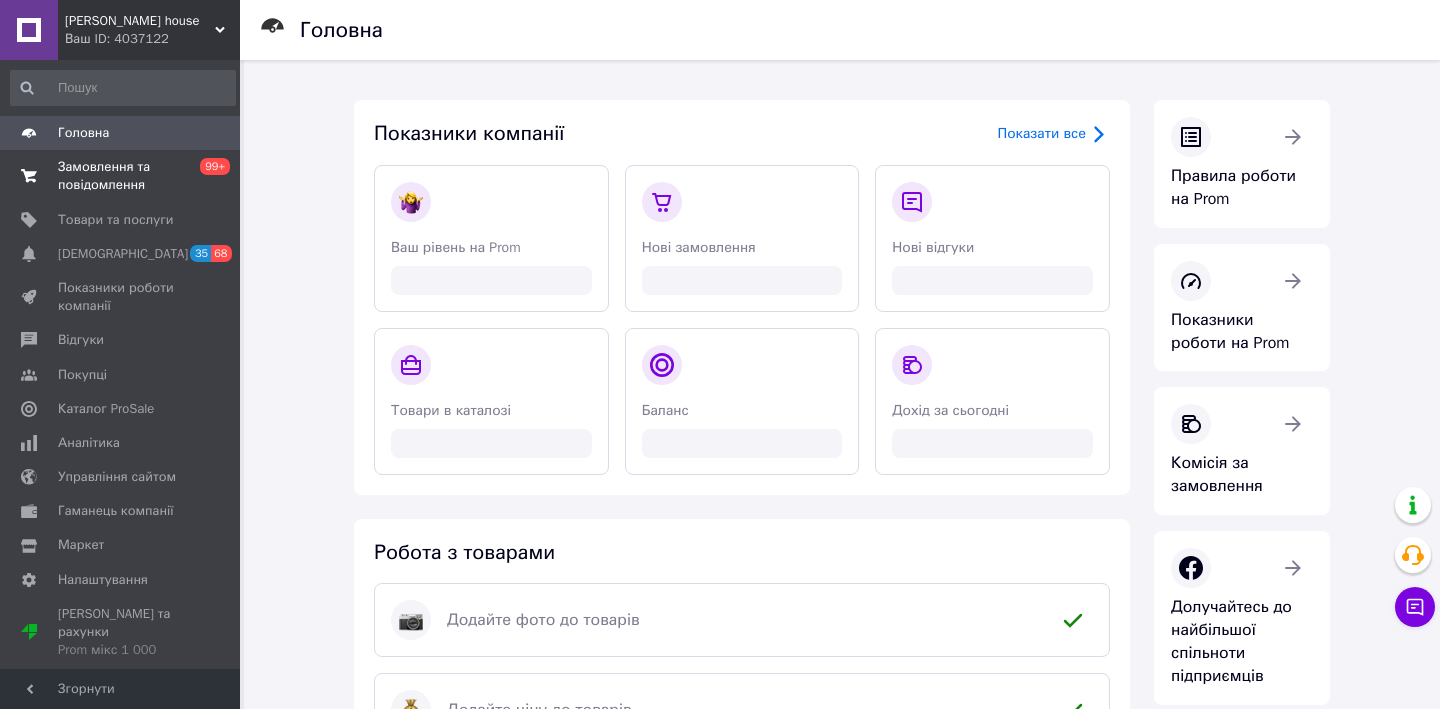 click on "Замовлення та повідомлення" at bounding box center [121, 176] 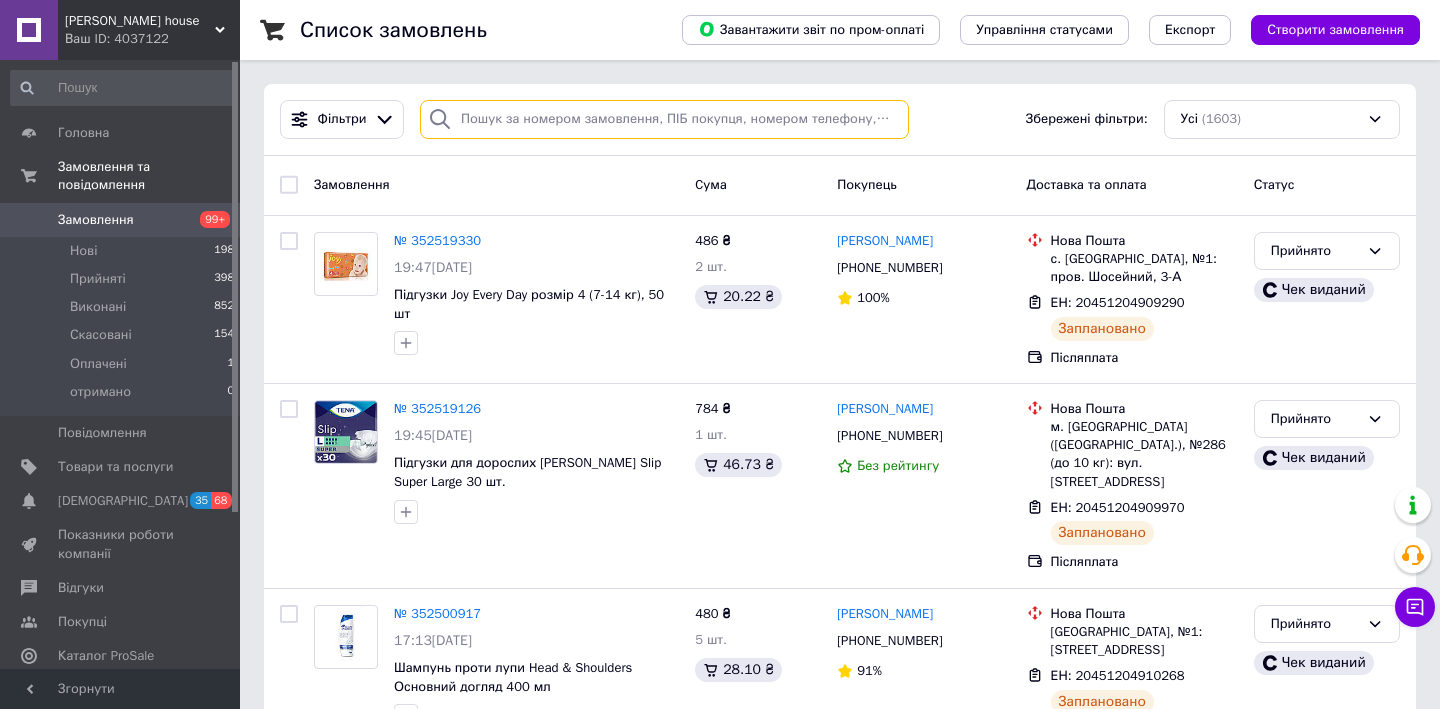 click at bounding box center (664, 119) 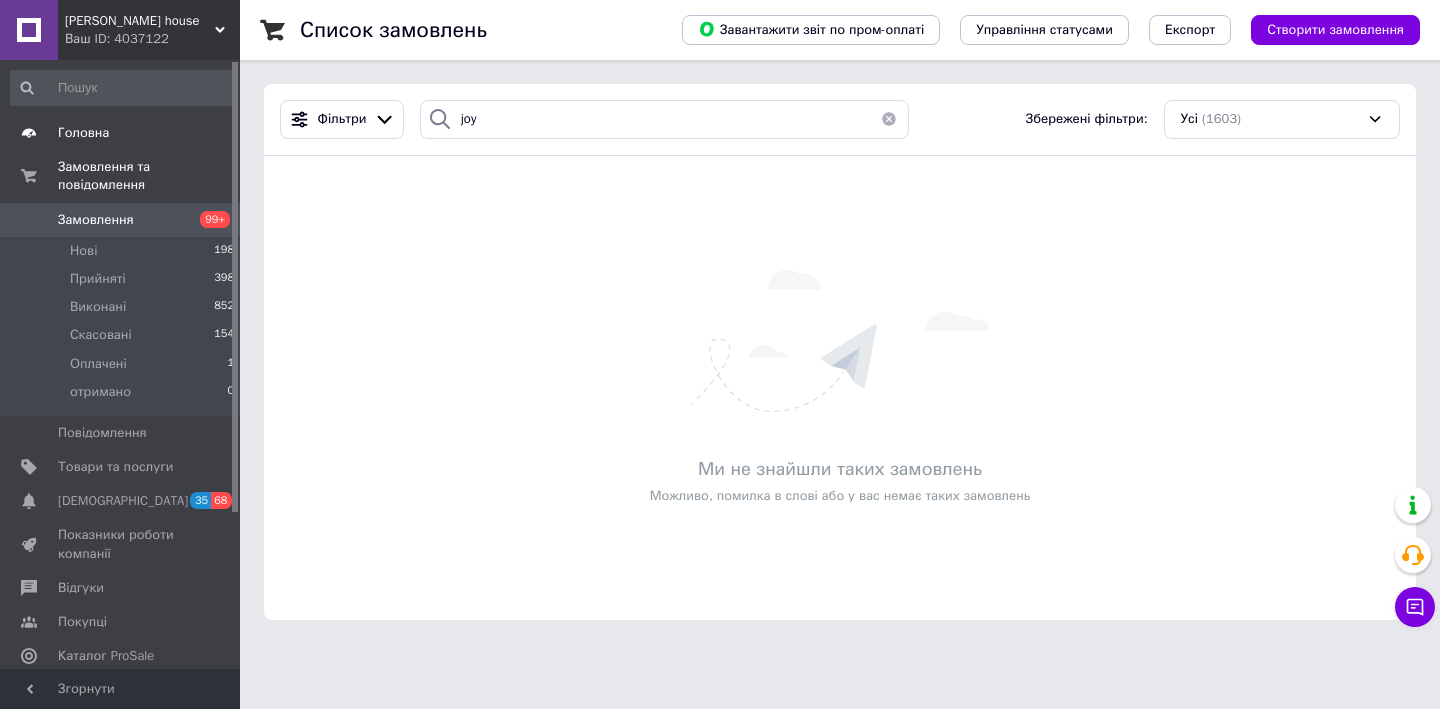 click on "Головна" at bounding box center [83, 133] 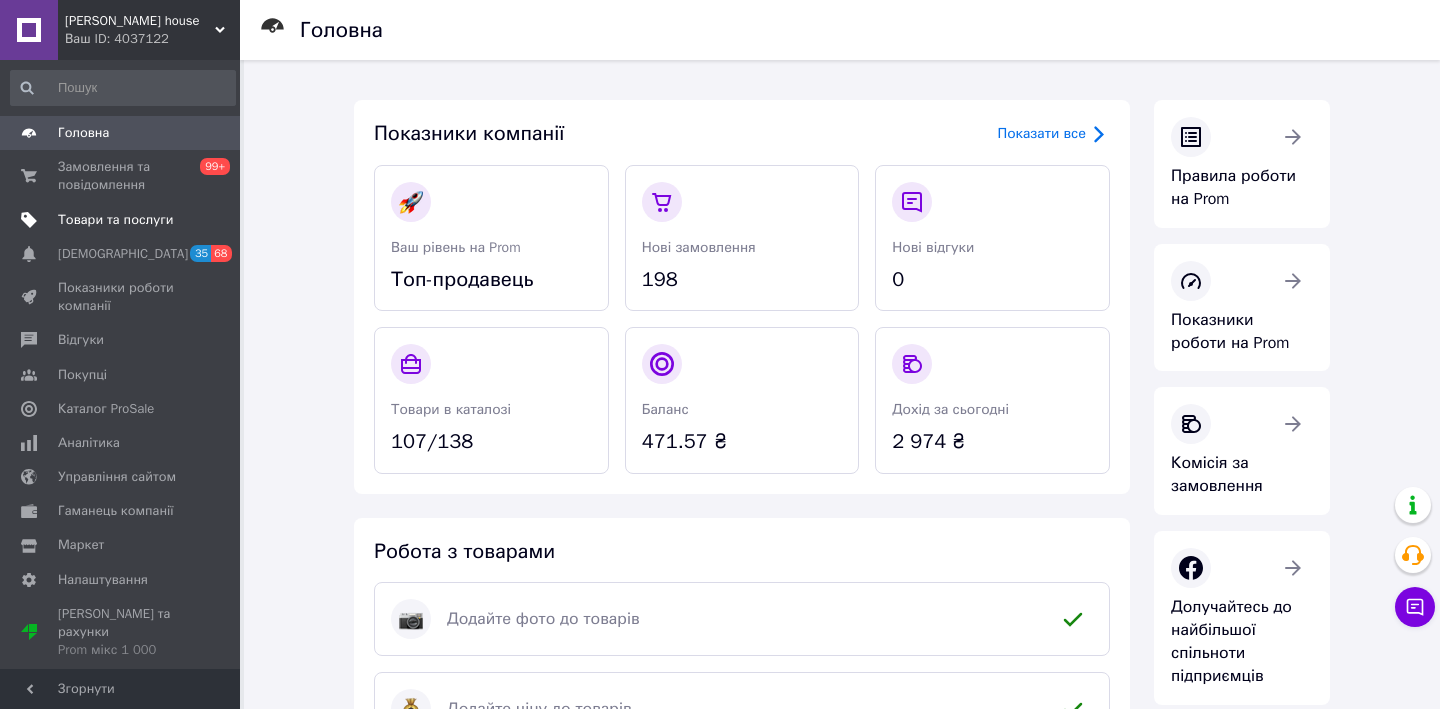 click on "Товари та послуги" at bounding box center (115, 220) 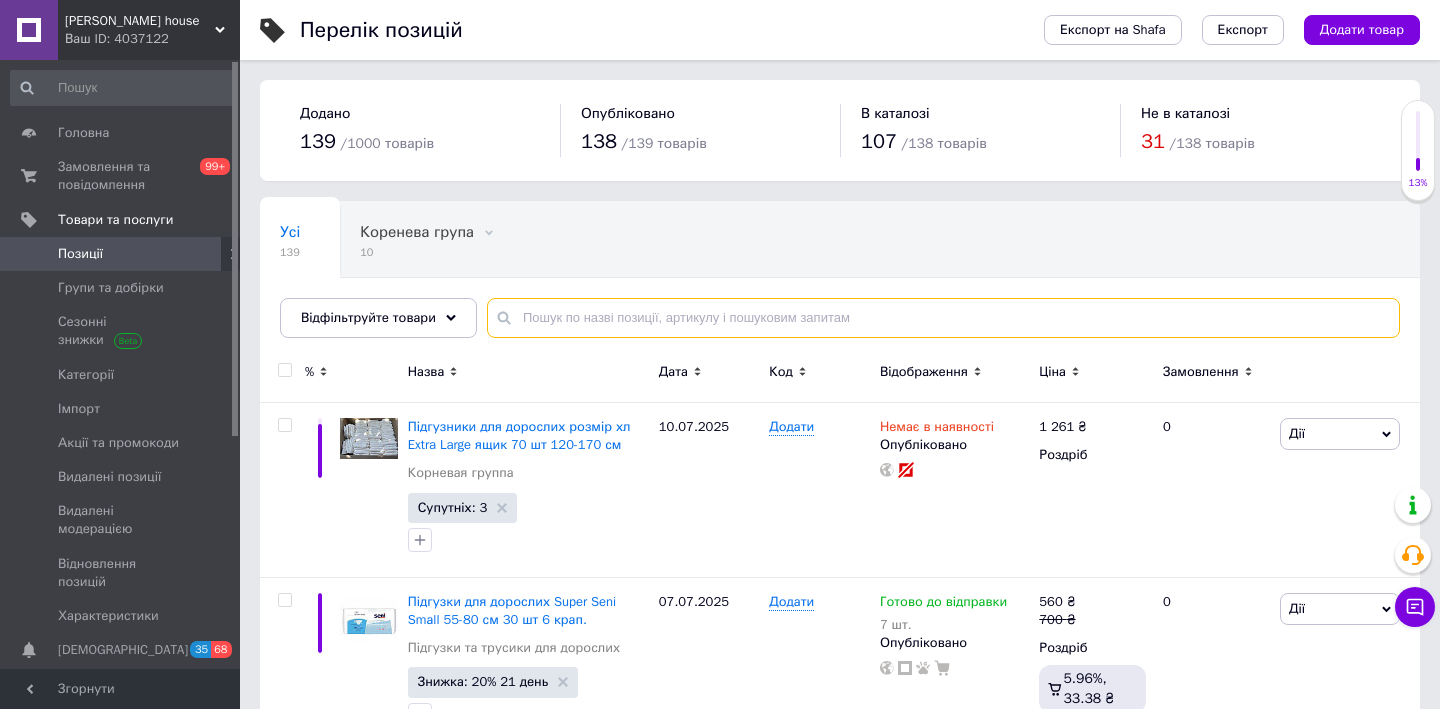 click at bounding box center (943, 318) 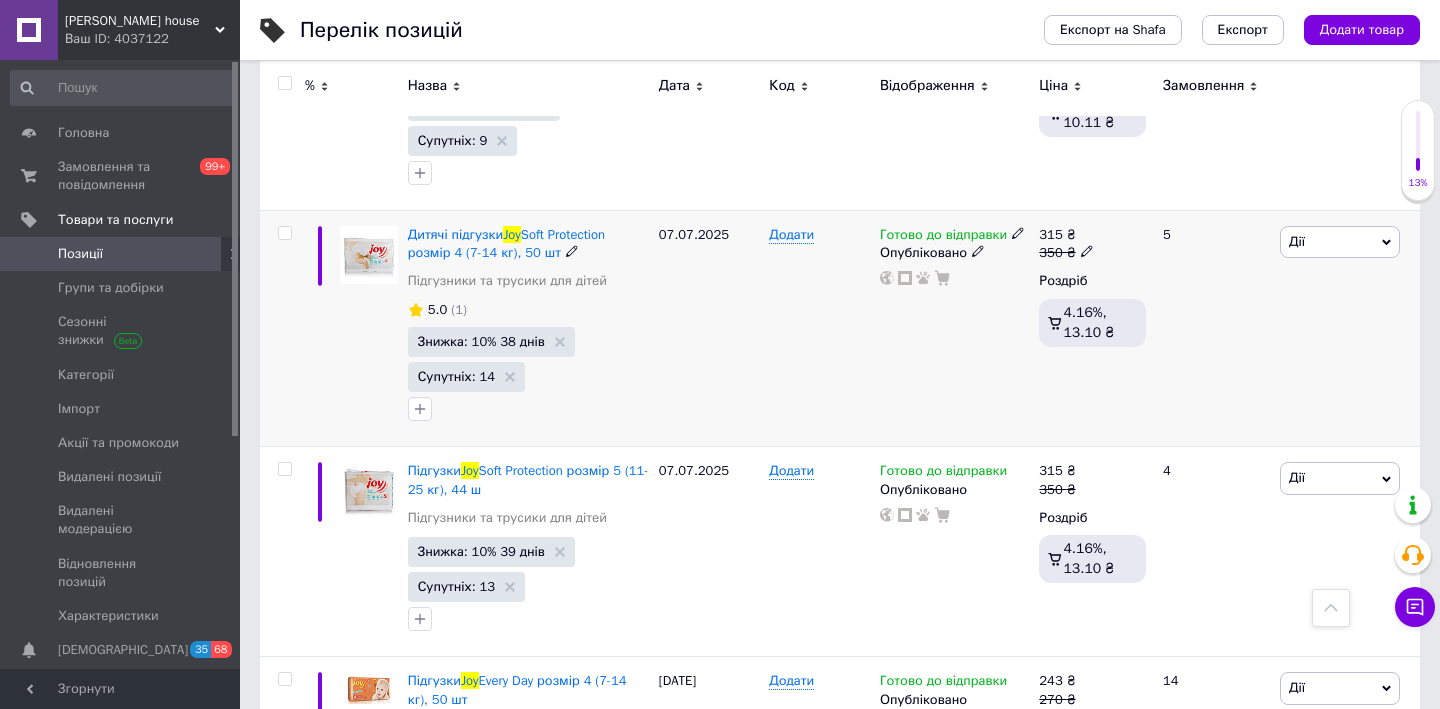 scroll, scrollTop: 1258, scrollLeft: 0, axis: vertical 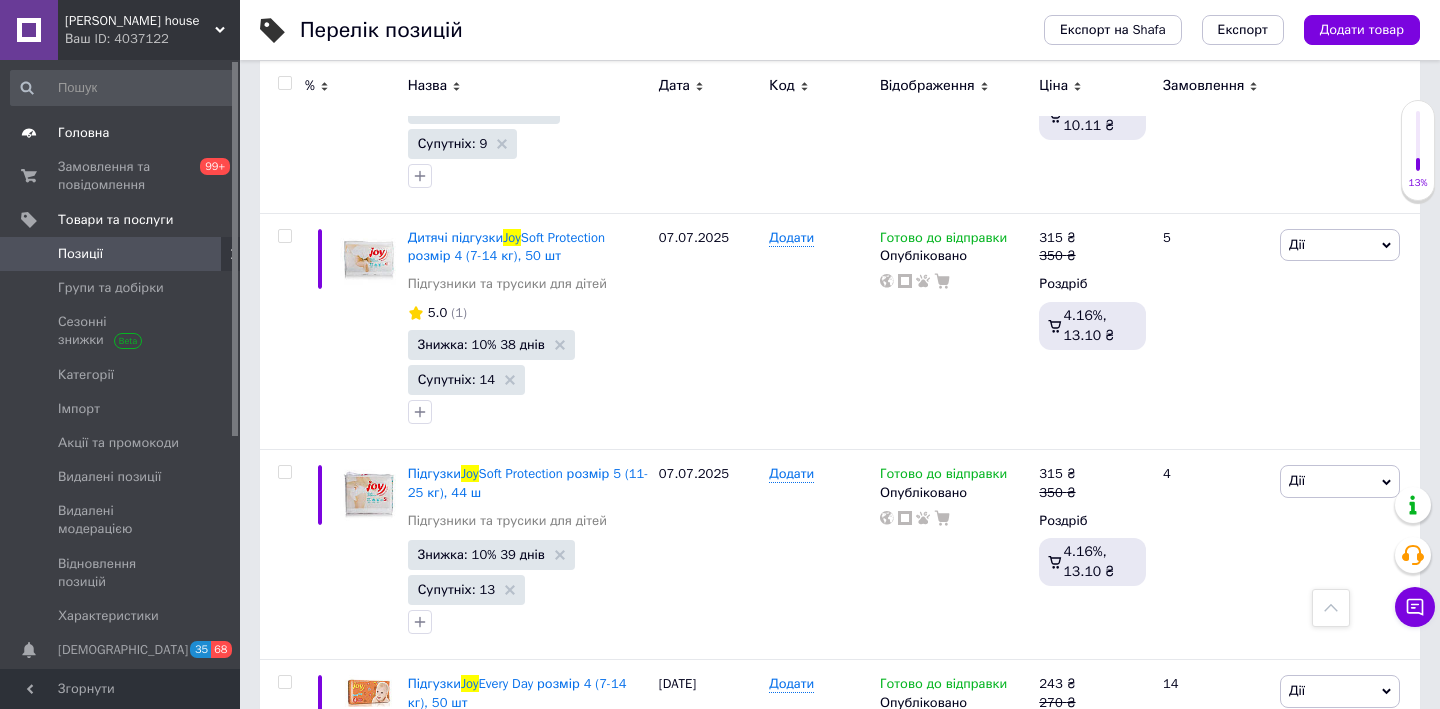 click on "Головна" at bounding box center (83, 133) 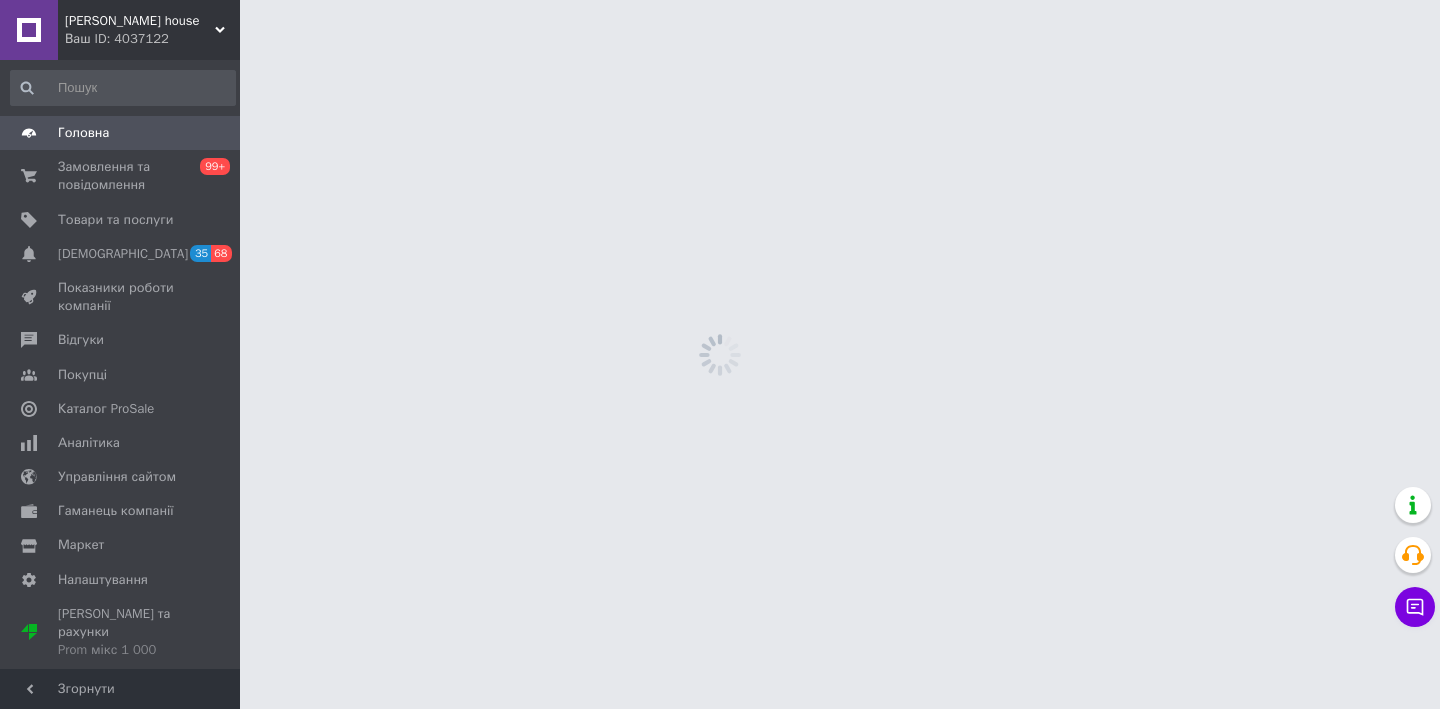 scroll, scrollTop: 0, scrollLeft: 0, axis: both 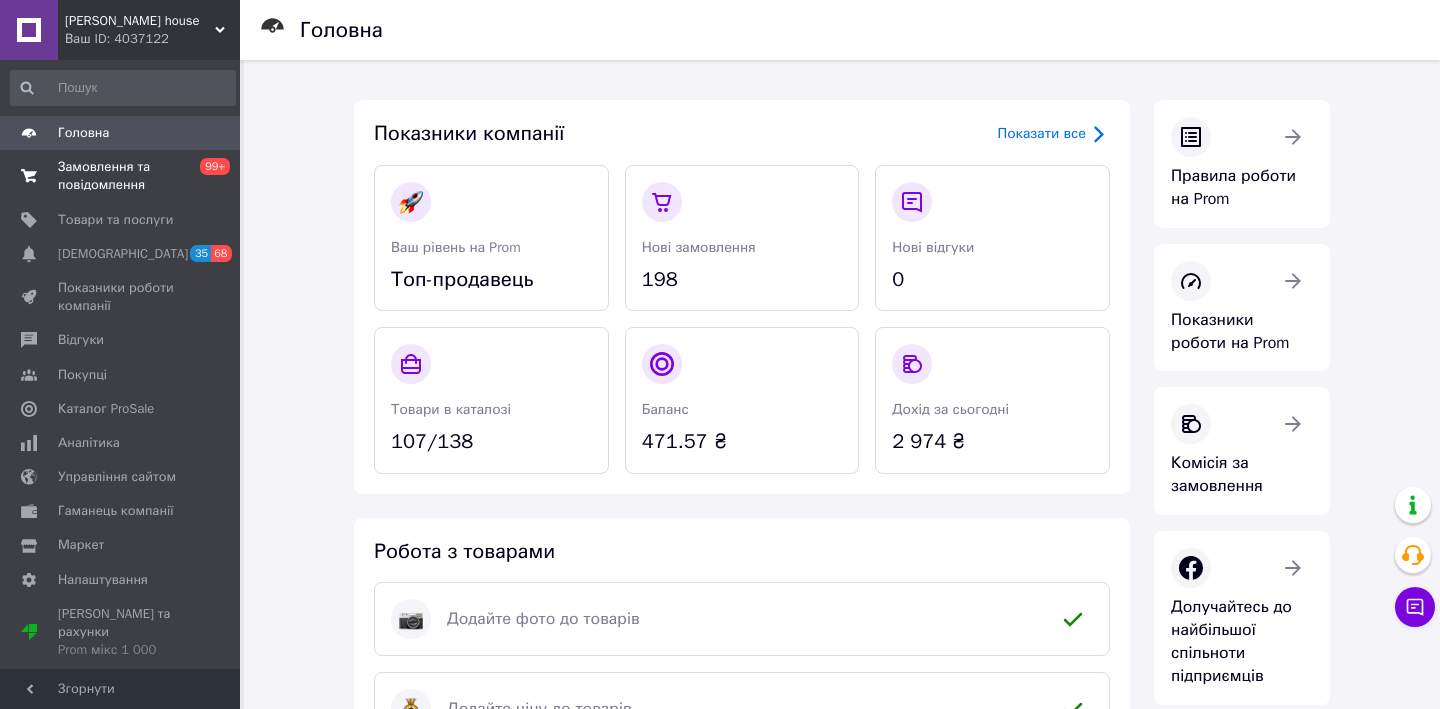 click on "Замовлення та повідомлення" at bounding box center [121, 176] 